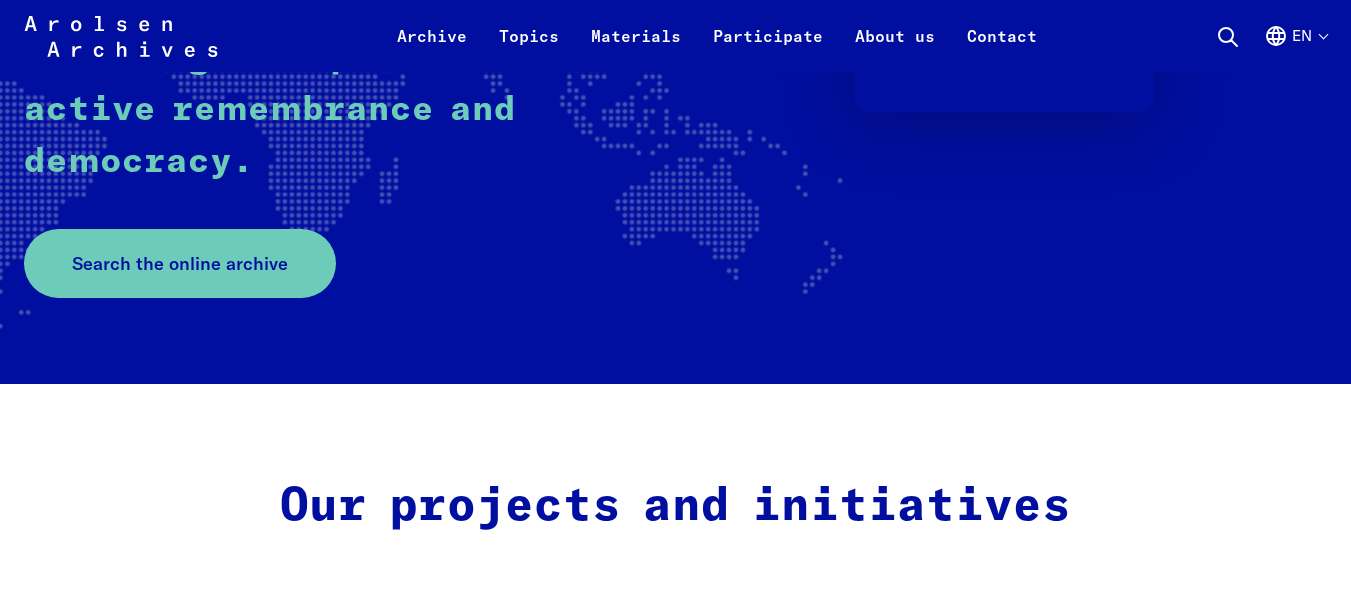 scroll, scrollTop: 500, scrollLeft: 0, axis: vertical 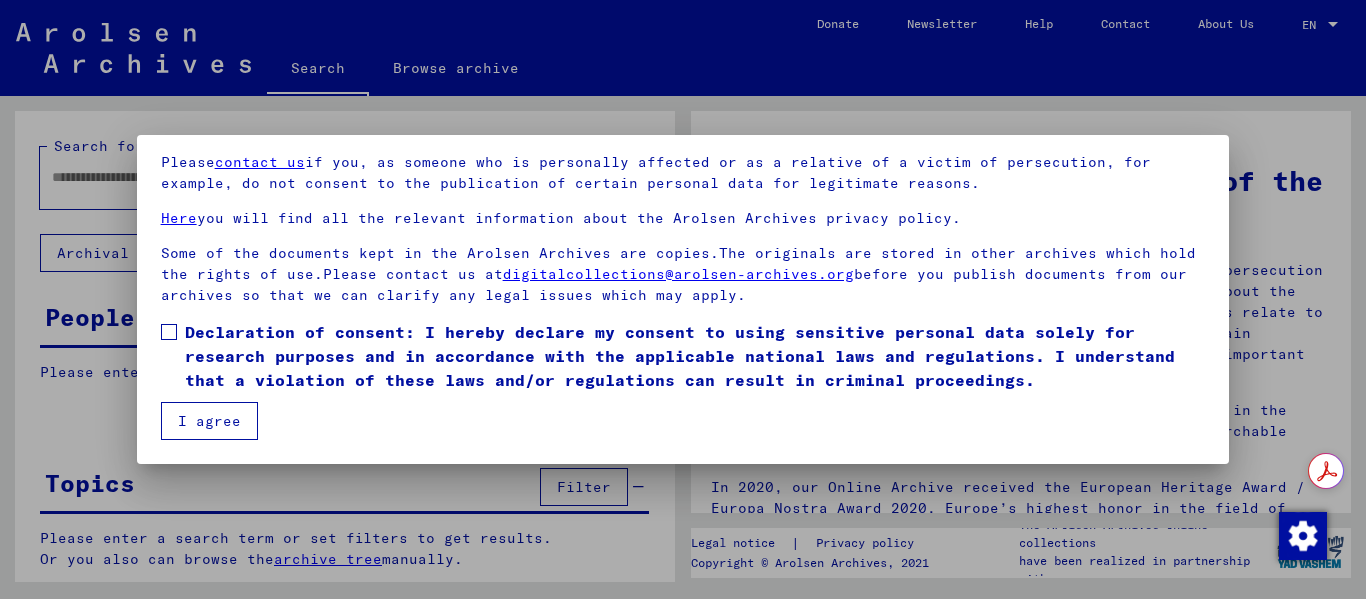 click at bounding box center [169, 332] 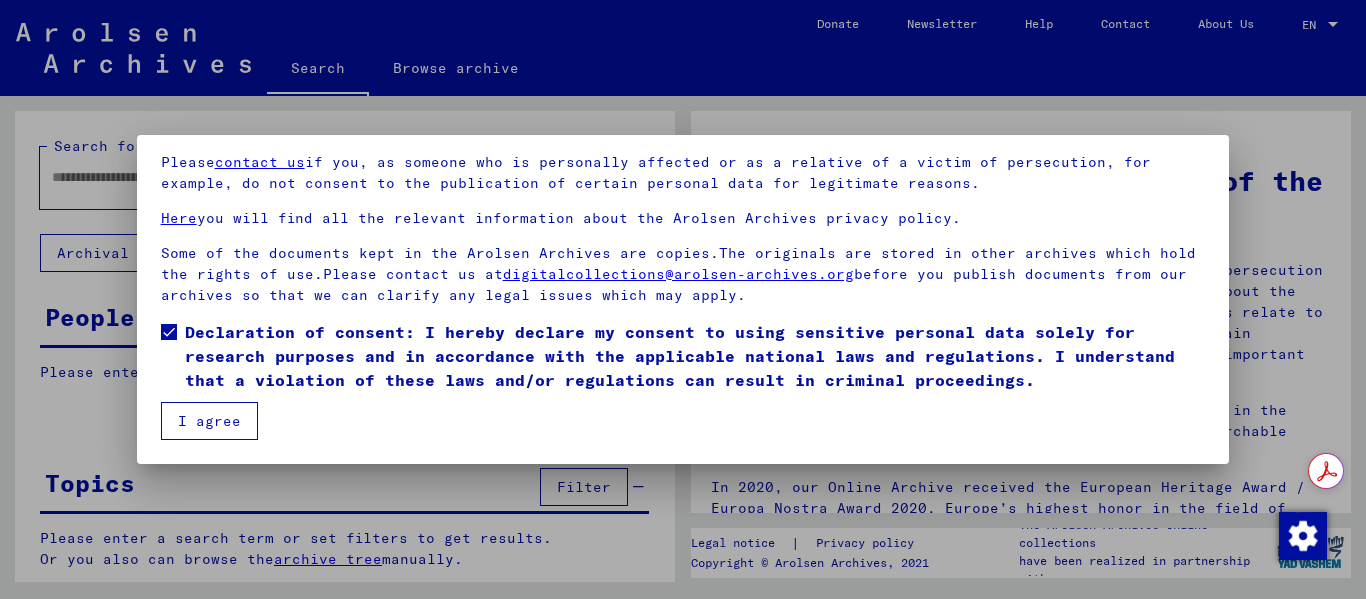 click on "I agree" at bounding box center (209, 421) 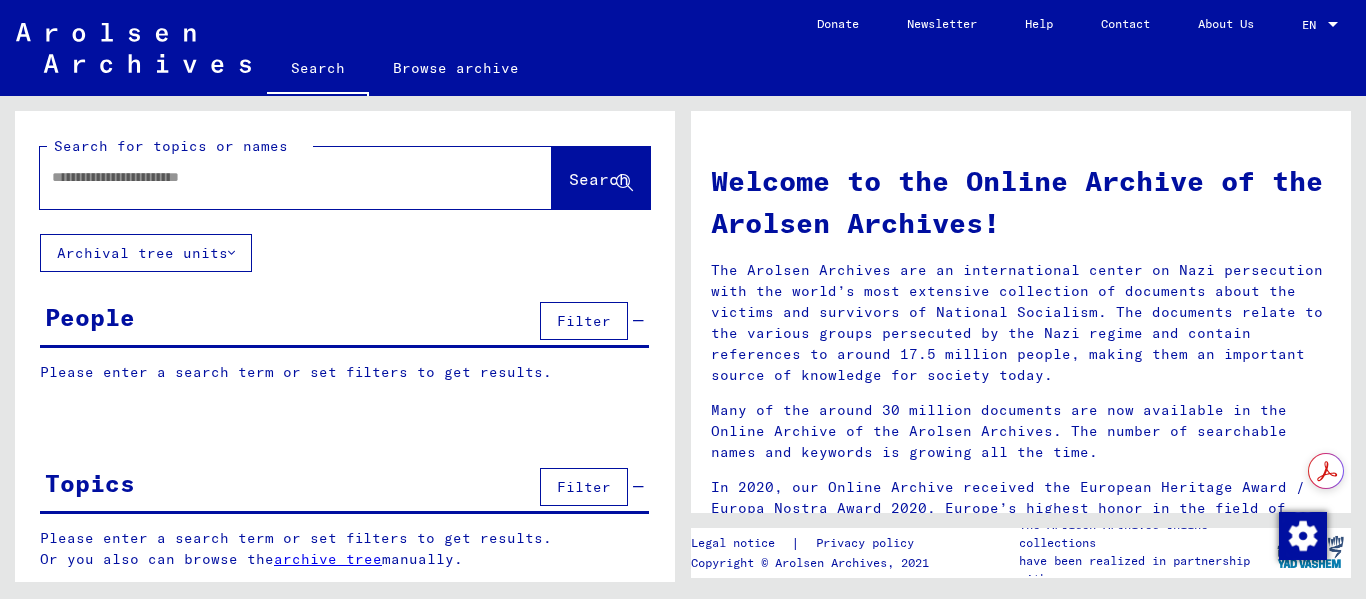 click at bounding box center [272, 177] 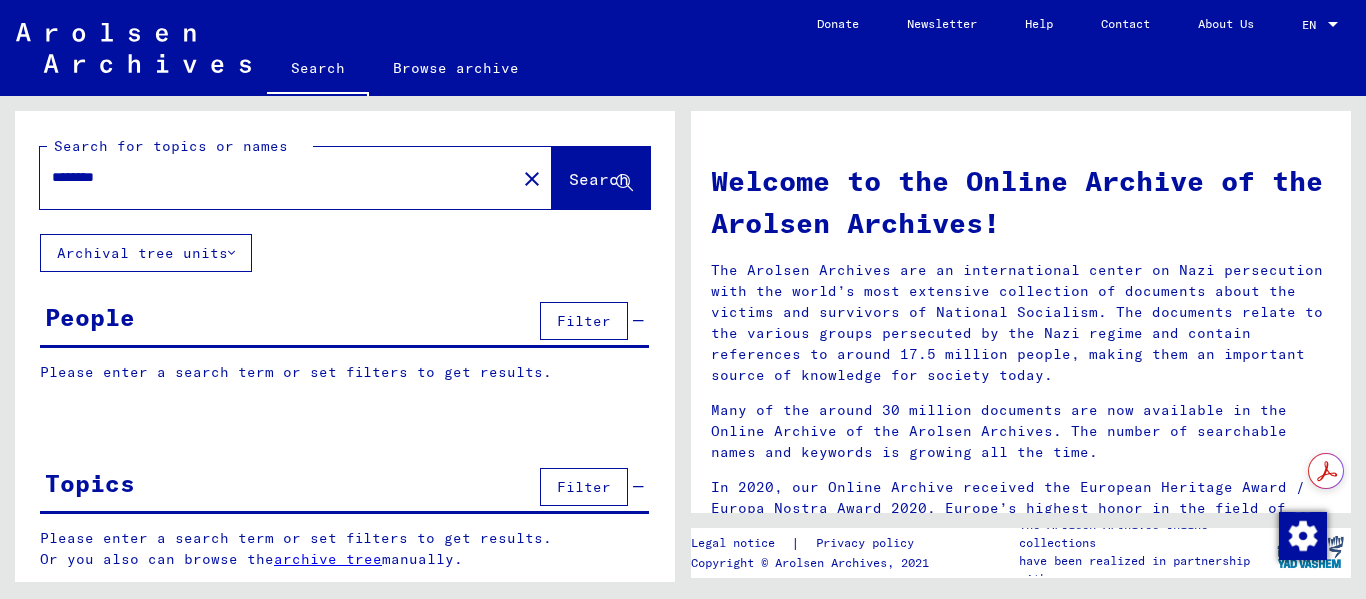 type on "********" 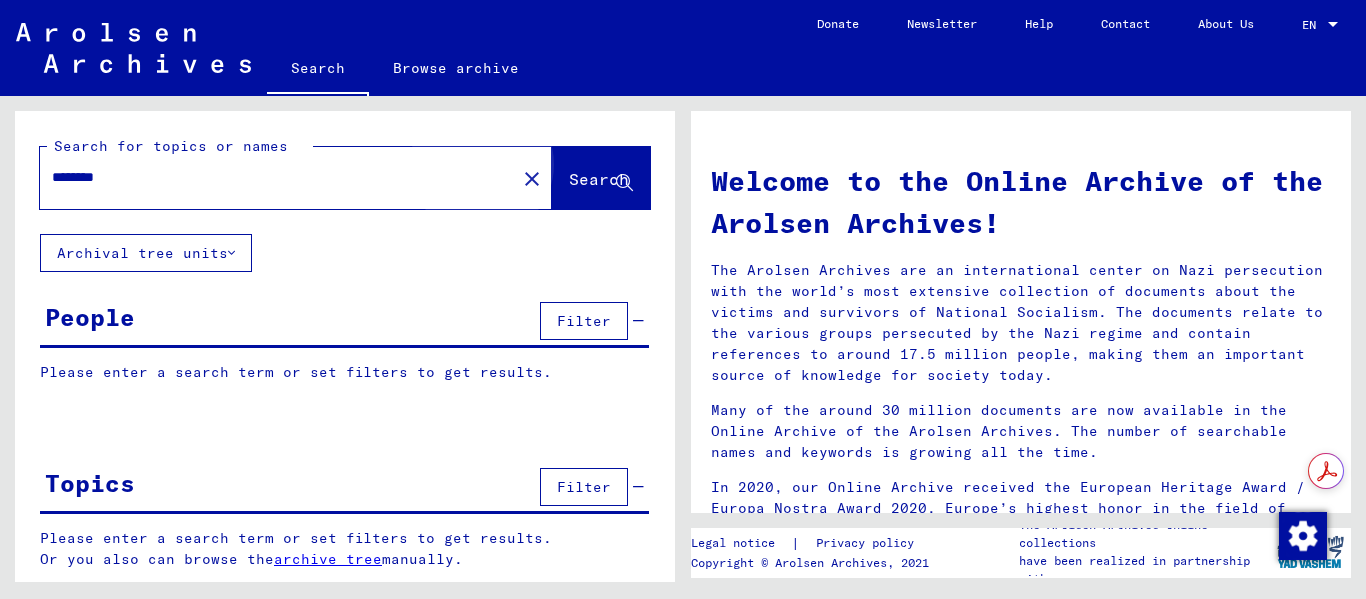 click on "Search" 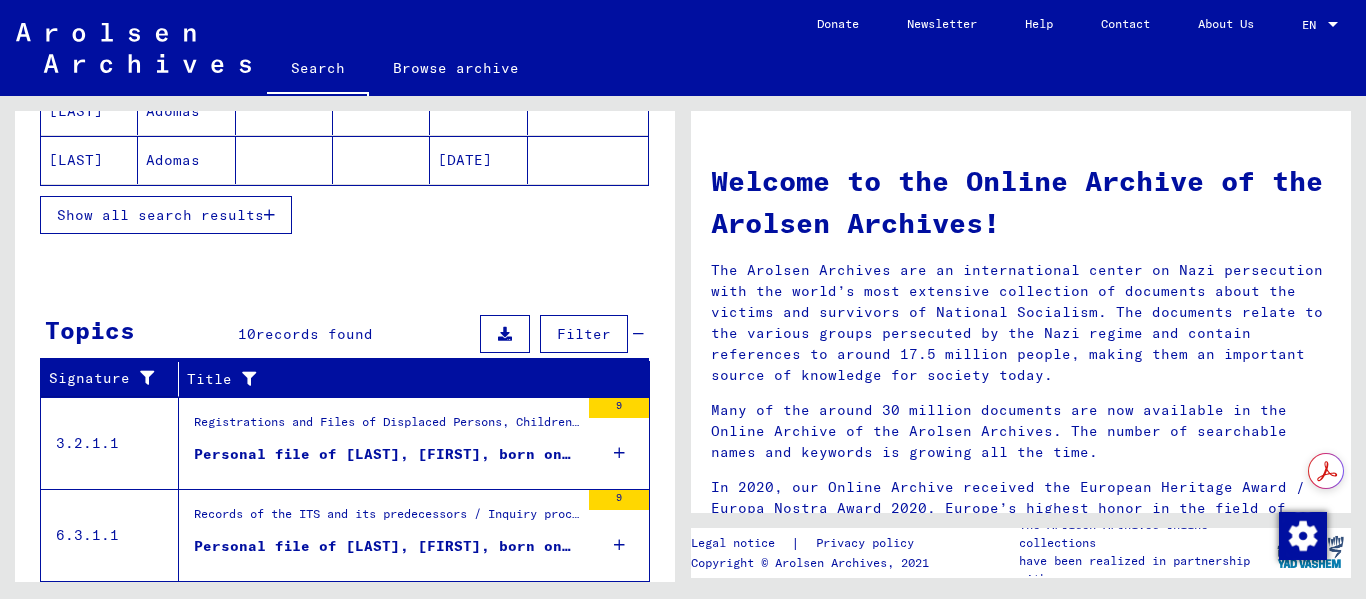 scroll, scrollTop: 500, scrollLeft: 0, axis: vertical 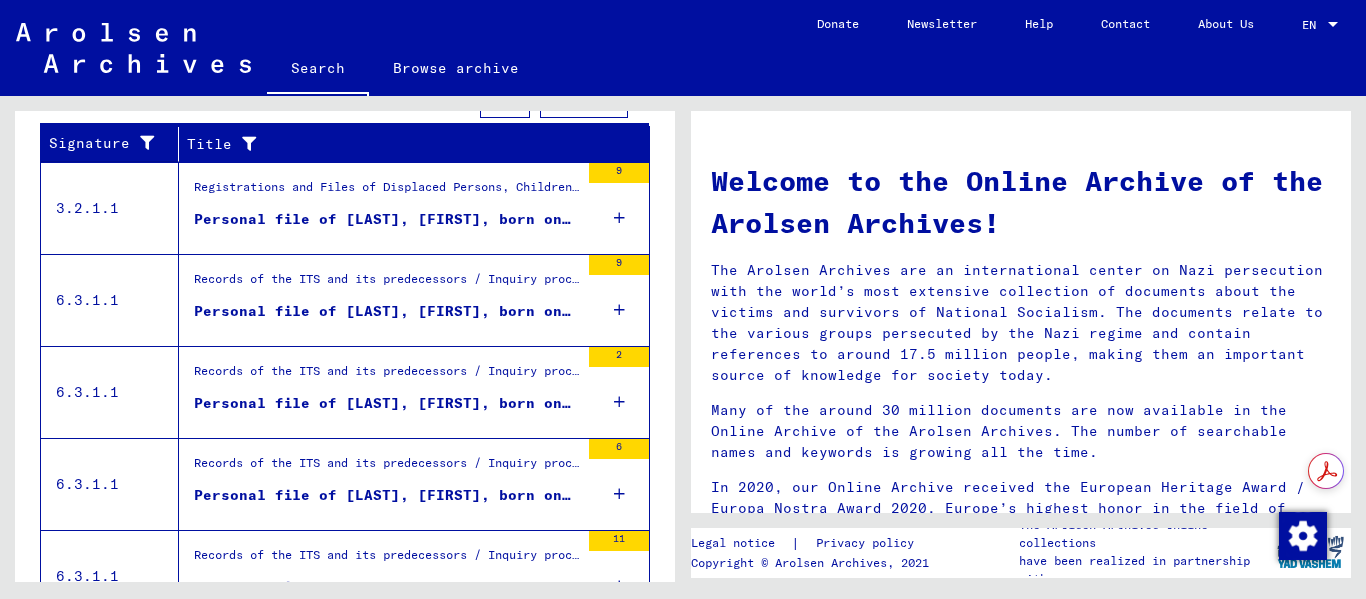 click on "Personal file of [LAST], [FIRST], born on [DATE]" at bounding box center [386, 311] 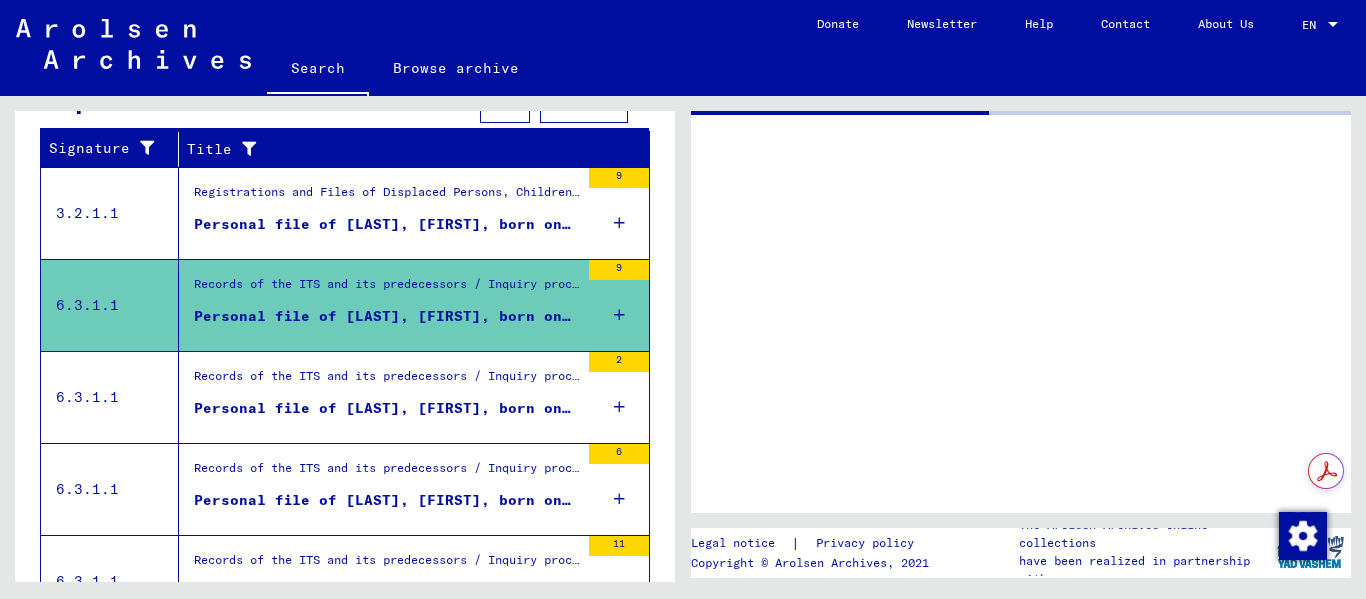 scroll, scrollTop: 339, scrollLeft: 0, axis: vertical 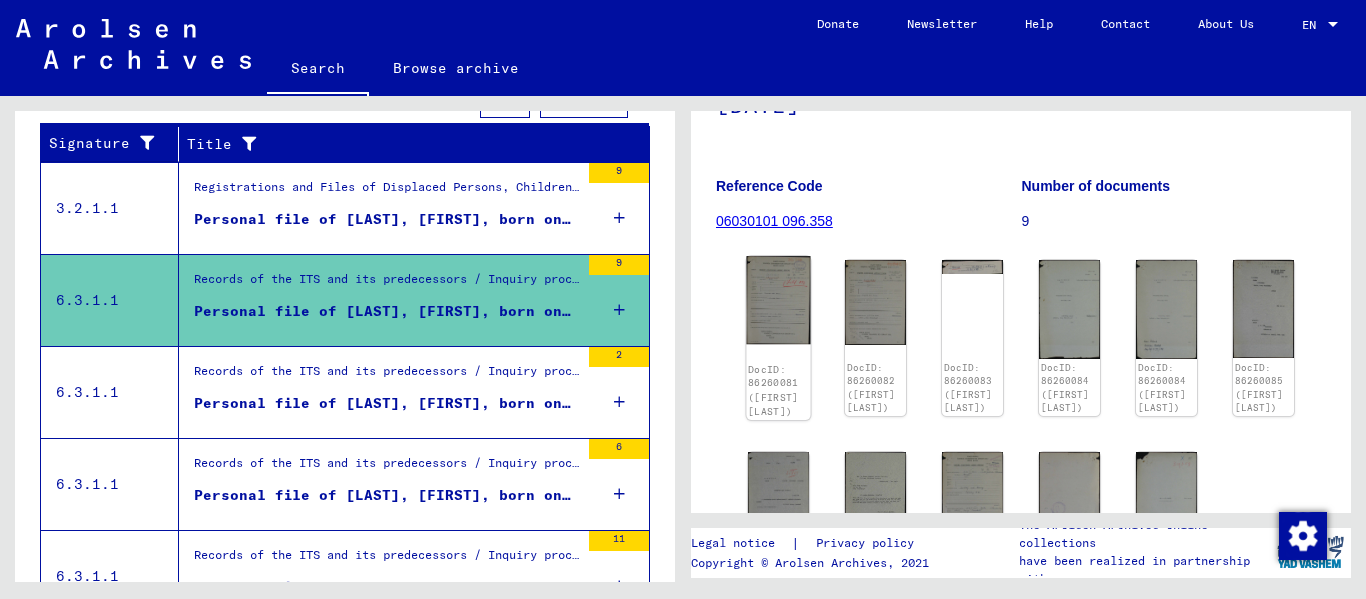 click 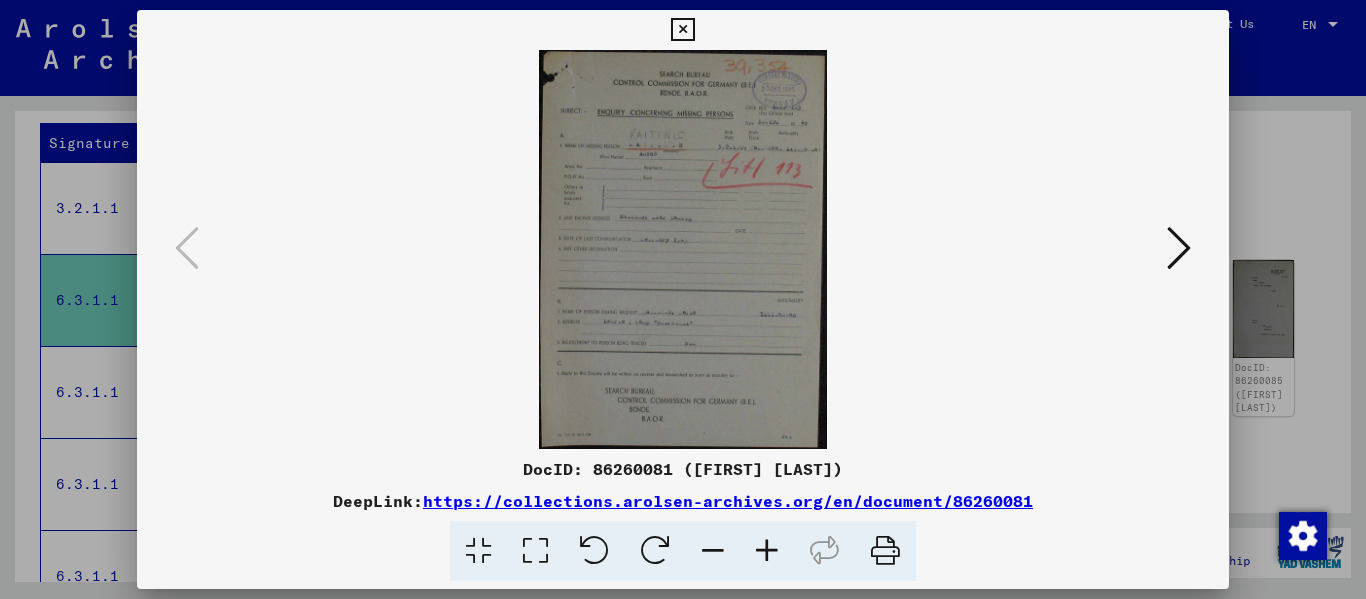 click at bounding box center (767, 551) 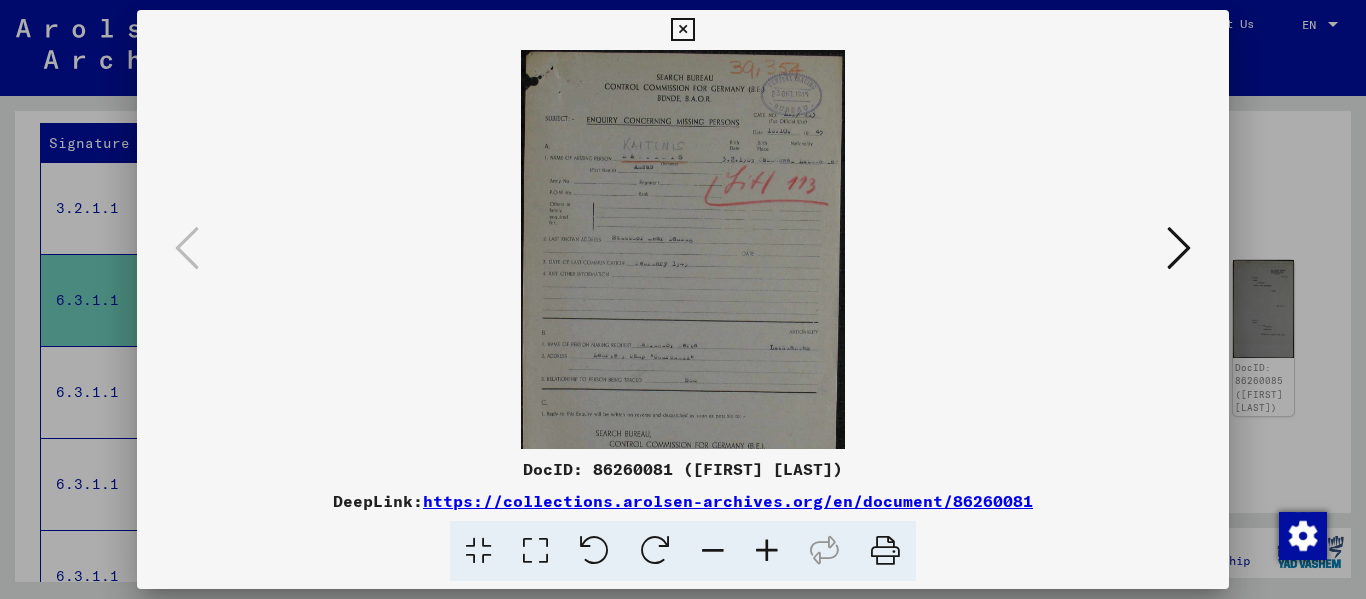 click at bounding box center [767, 551] 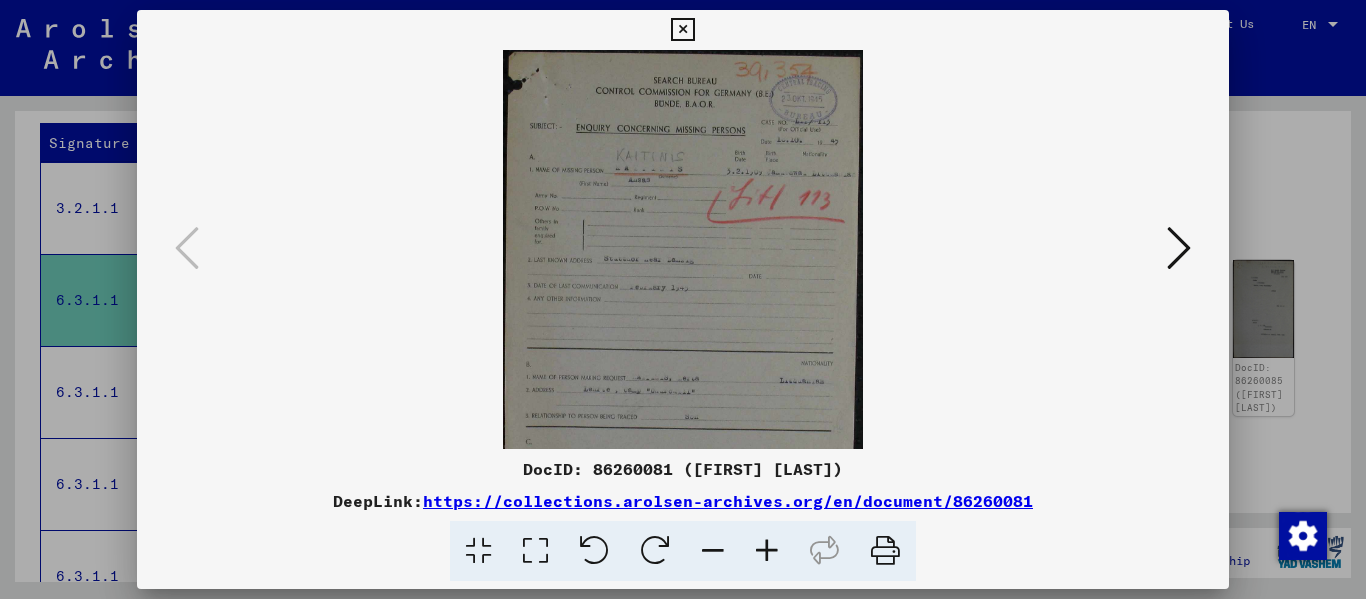 click at bounding box center (535, 551) 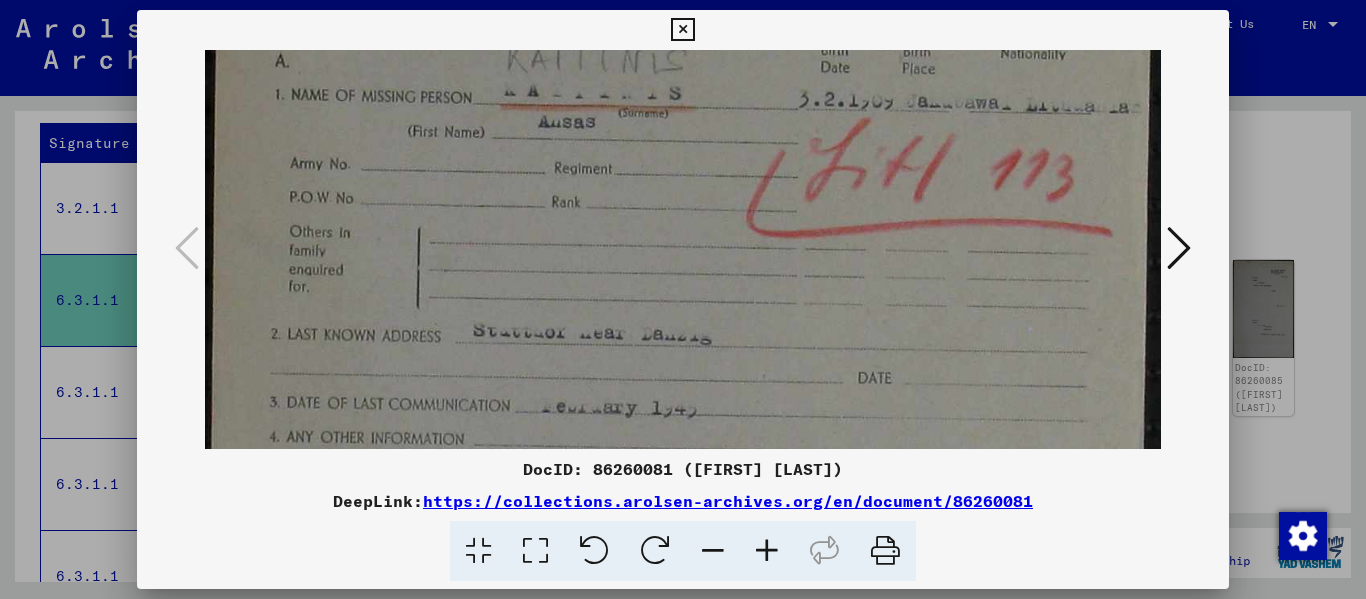 scroll, scrollTop: 332, scrollLeft: 0, axis: vertical 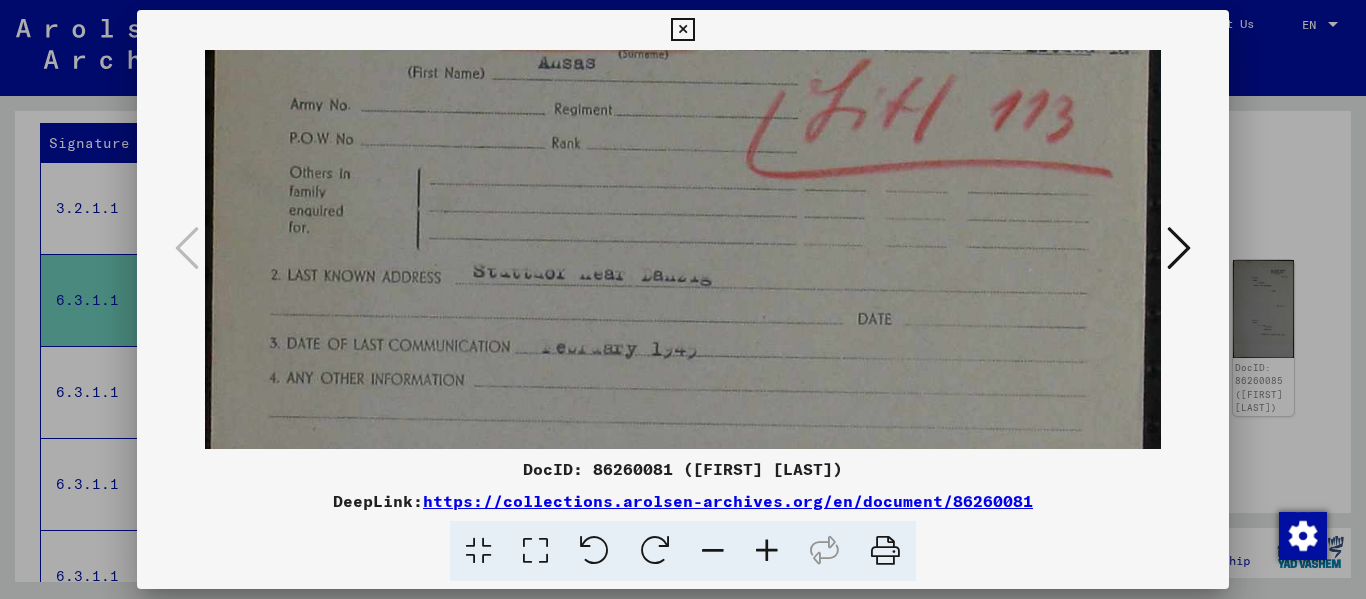 drag, startPoint x: 704, startPoint y: 376, endPoint x: 749, endPoint y: 44, distance: 335.03583 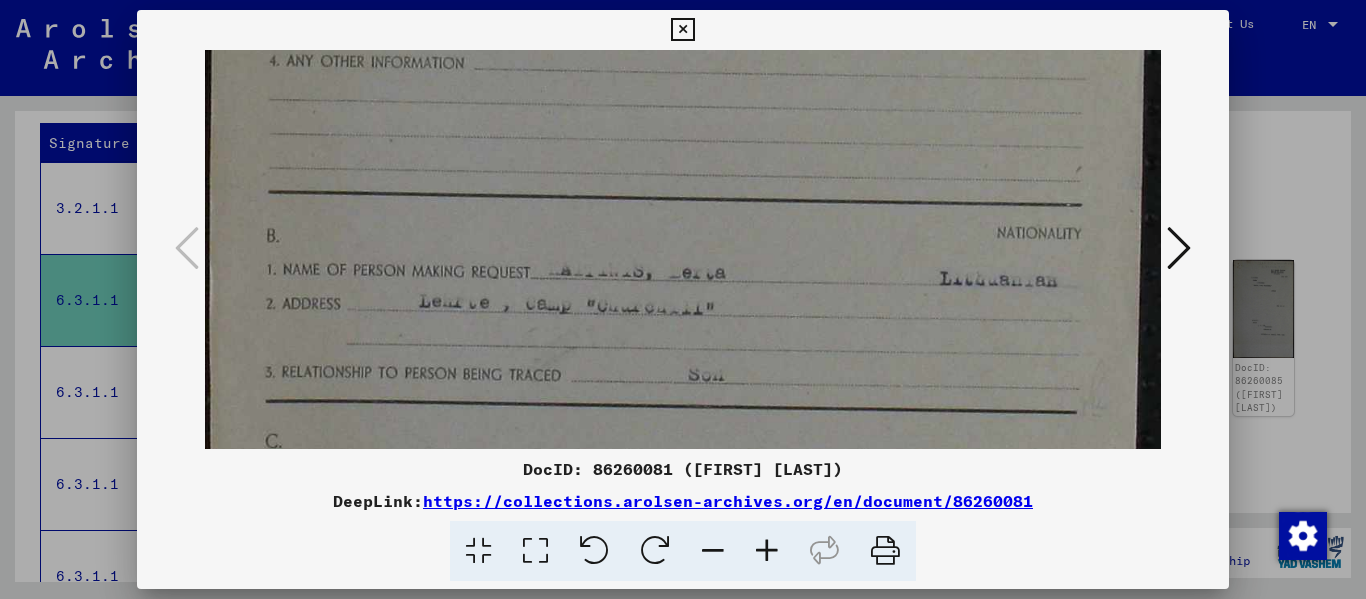 scroll, scrollTop: 653, scrollLeft: 0, axis: vertical 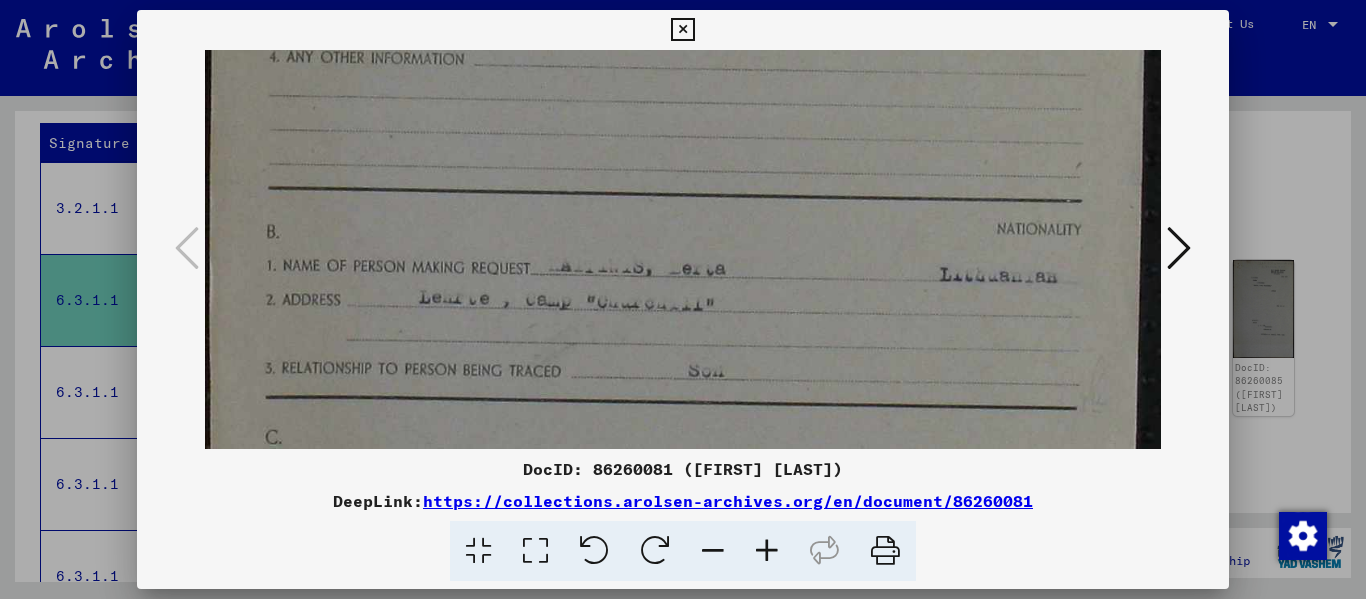 drag, startPoint x: 739, startPoint y: 393, endPoint x: 759, endPoint y: 72, distance: 321.62244 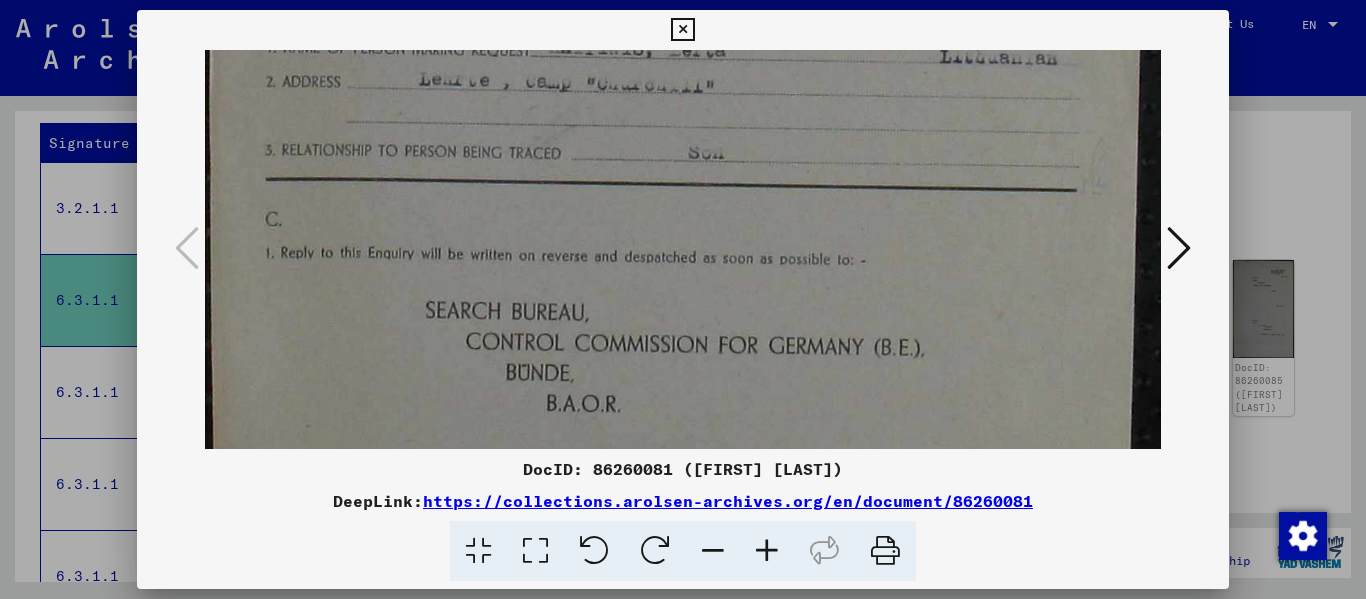 drag, startPoint x: 797, startPoint y: 200, endPoint x: 808, endPoint y: 131, distance: 69.87131 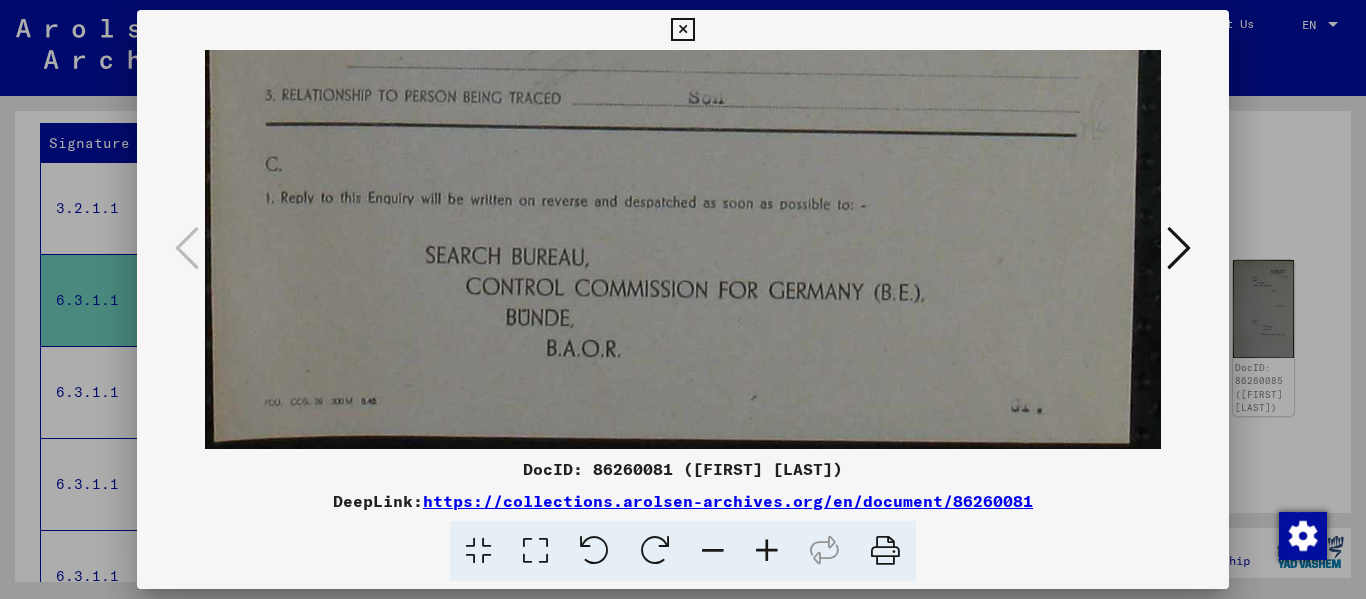 drag, startPoint x: 867, startPoint y: 352, endPoint x: 1108, endPoint y: 222, distance: 273.8266 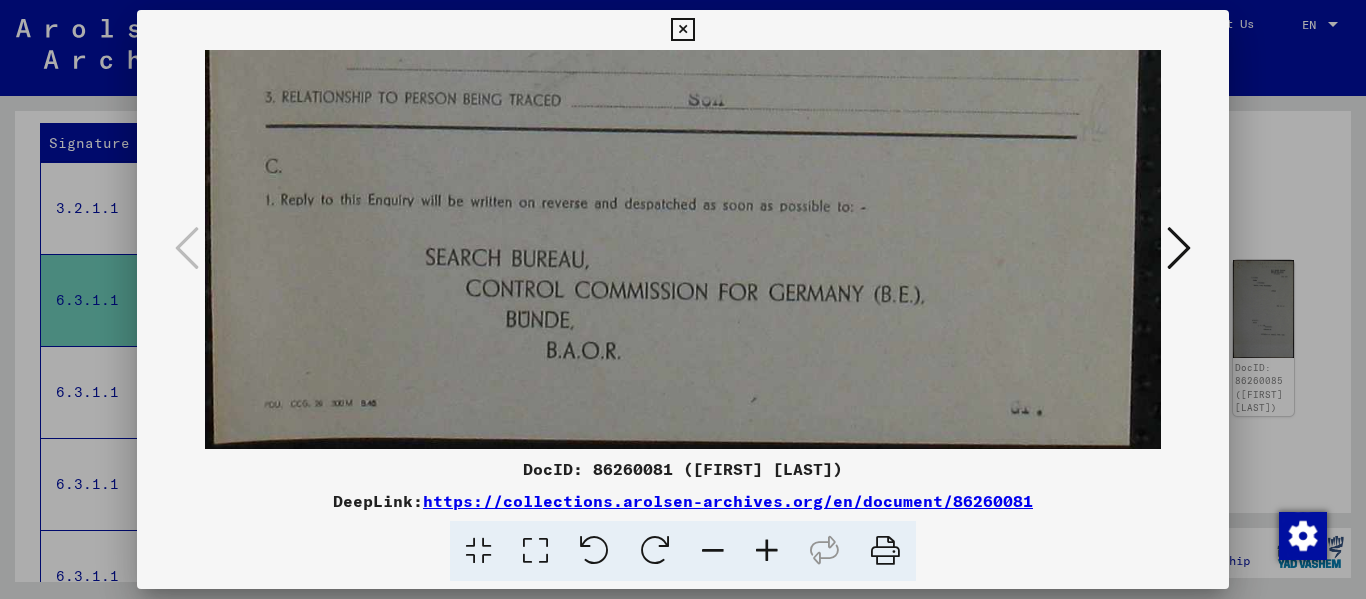 click at bounding box center [1179, 249] 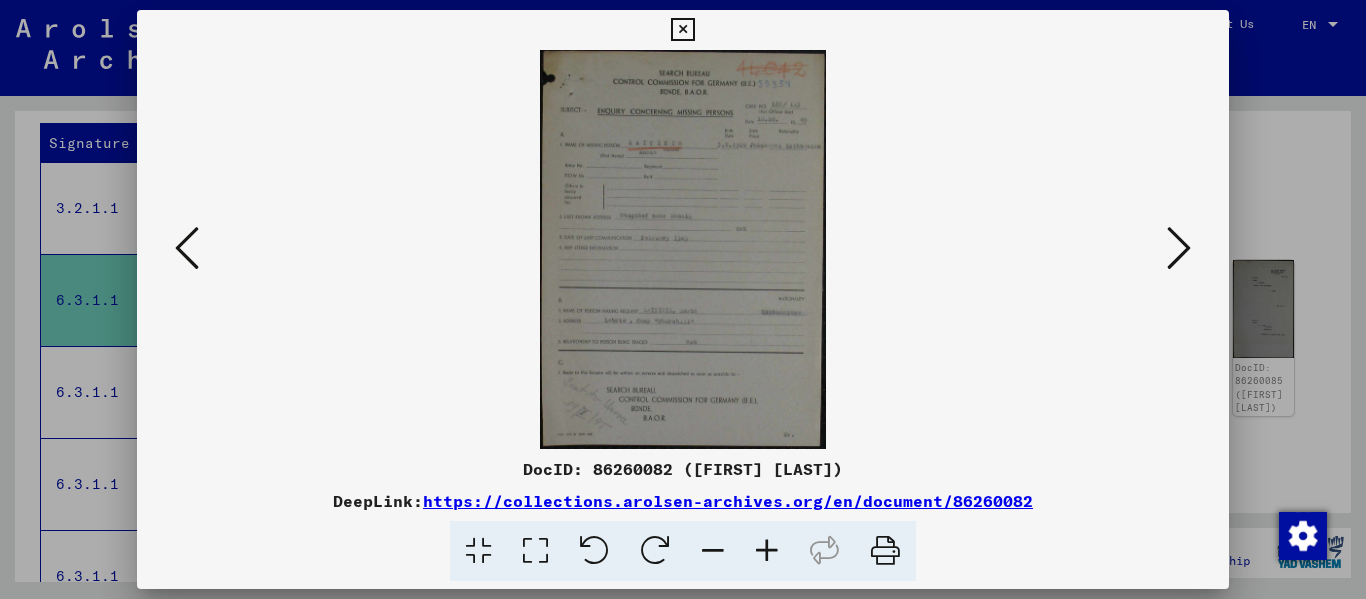 click at bounding box center [767, 551] 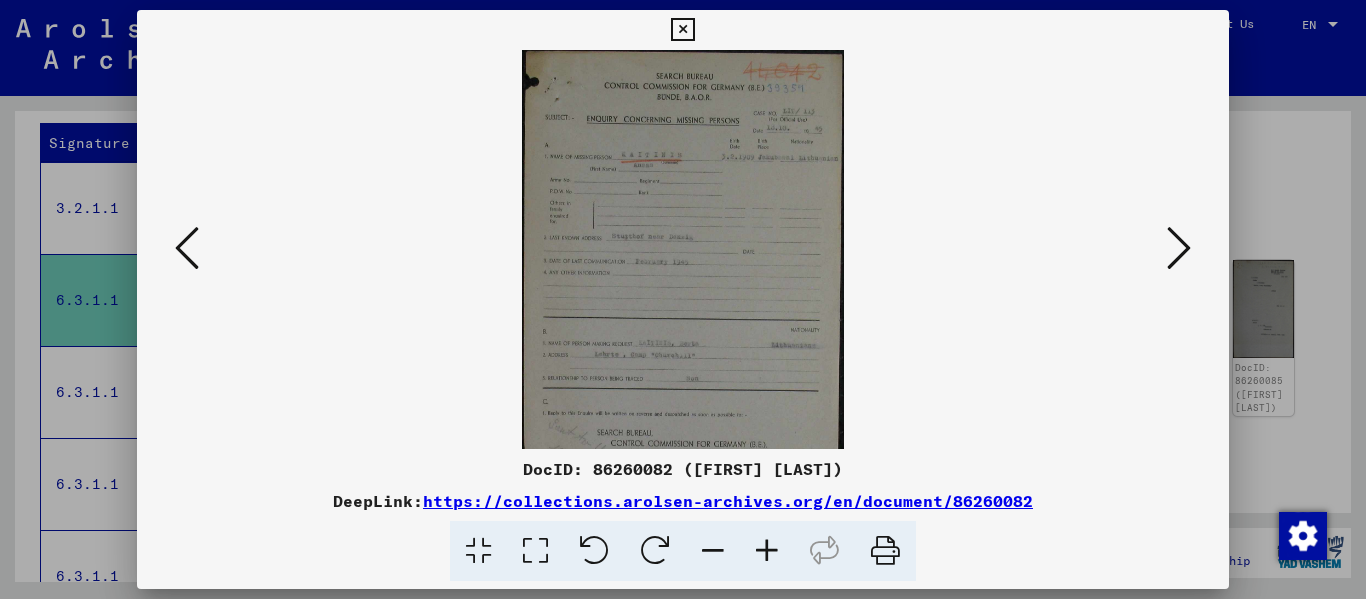 click at bounding box center (767, 551) 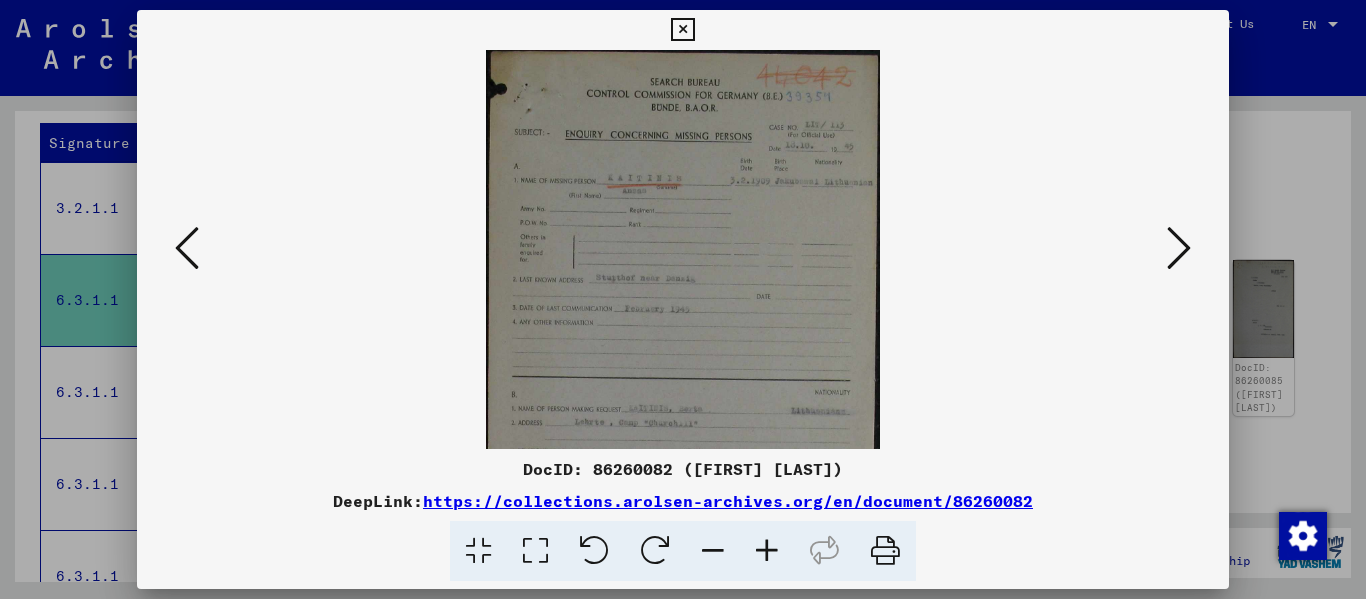 click at bounding box center (767, 551) 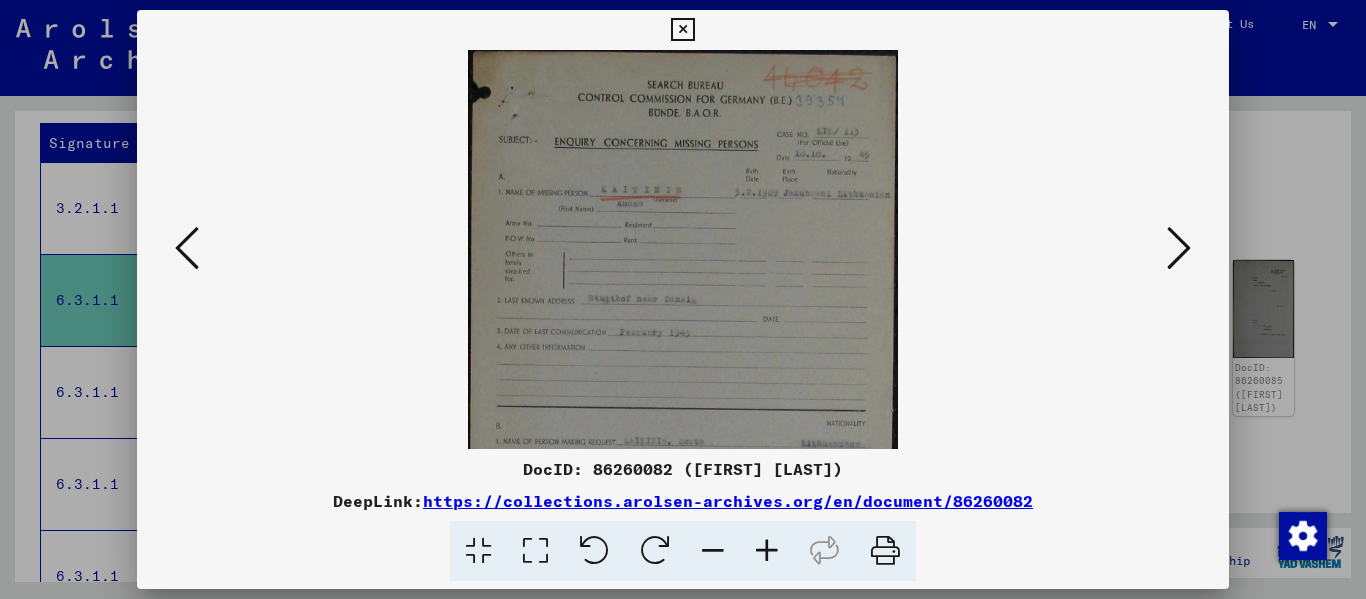 click at bounding box center [767, 551] 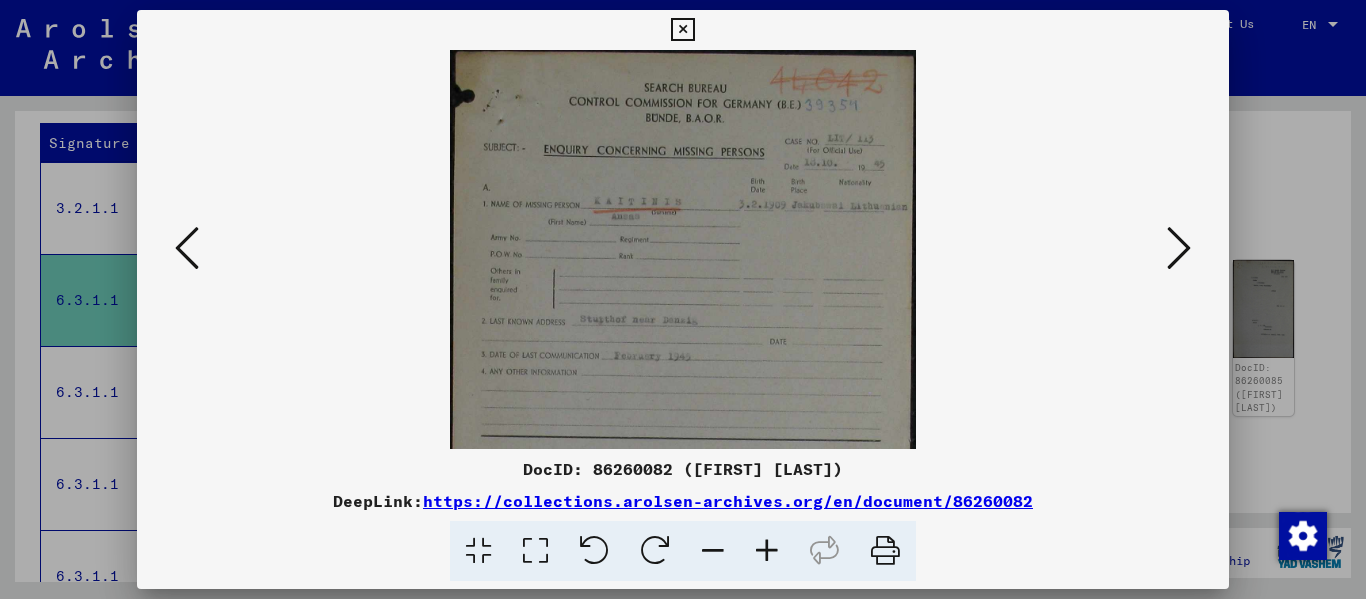 click at bounding box center [767, 551] 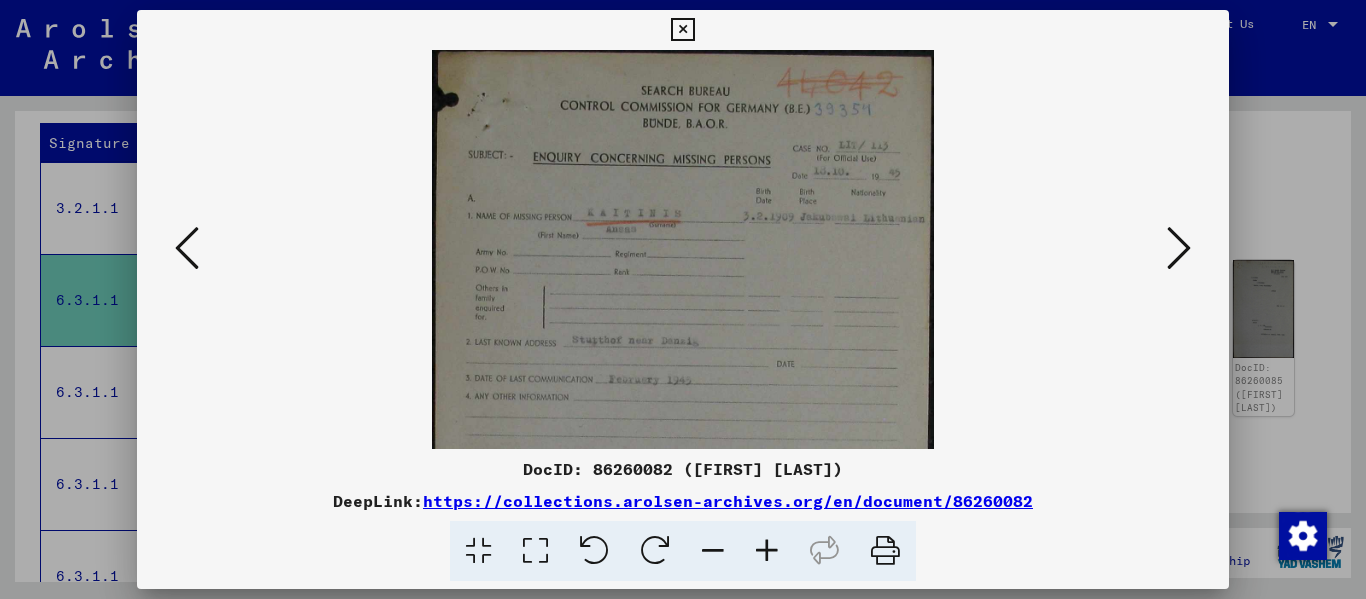 click at bounding box center [535, 551] 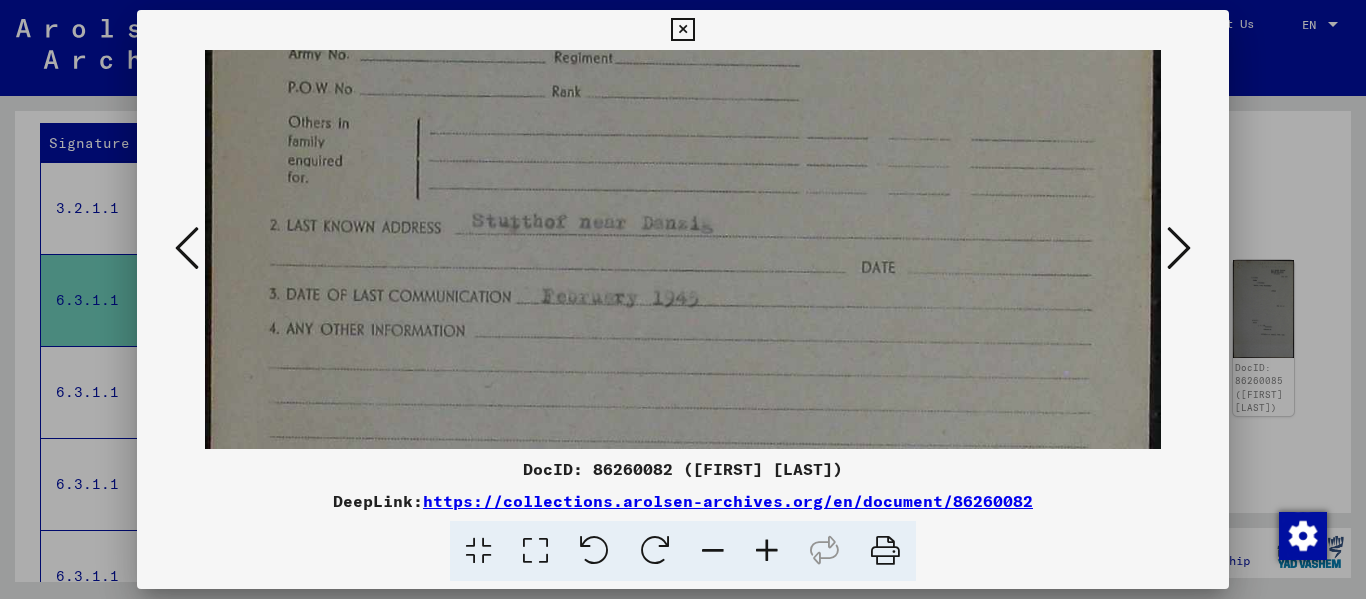 scroll, scrollTop: 431, scrollLeft: 0, axis: vertical 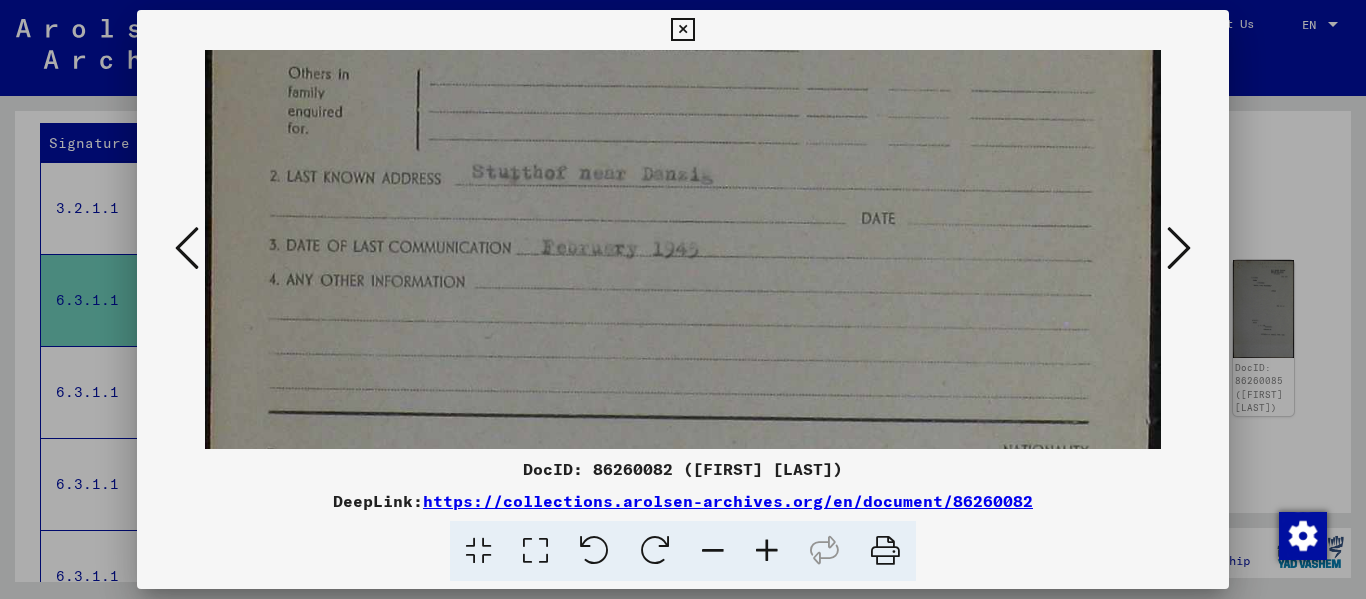 drag, startPoint x: 741, startPoint y: 382, endPoint x: 827, endPoint y: -21, distance: 412.07404 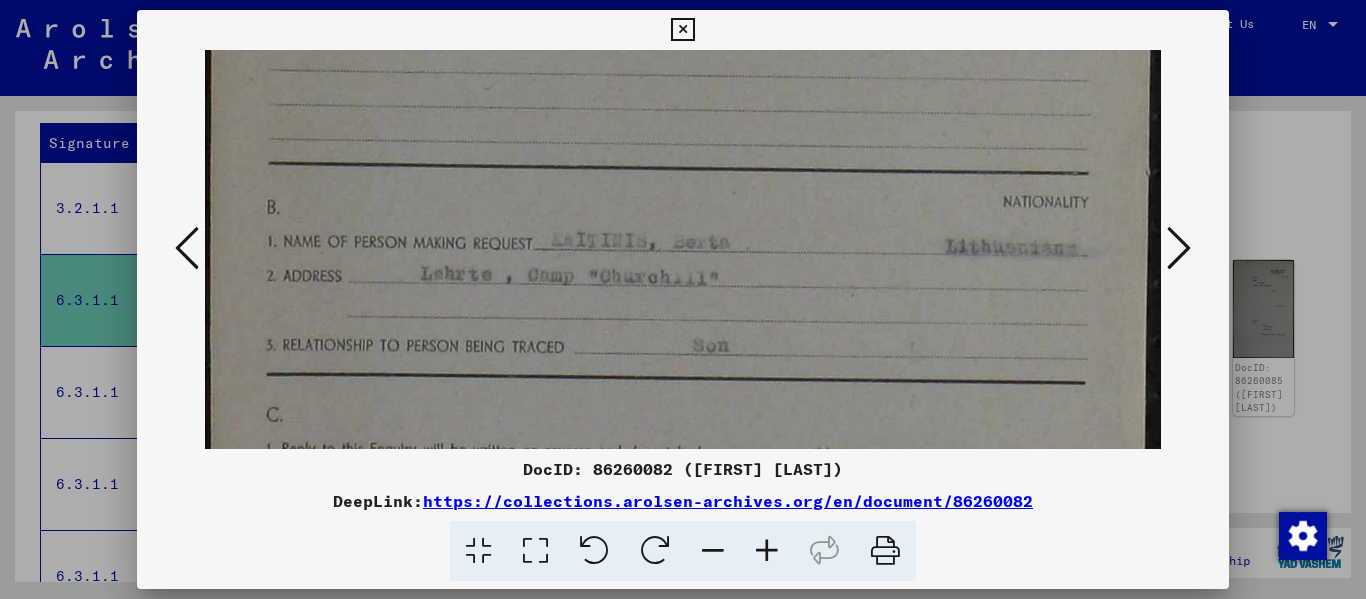 scroll, scrollTop: 694, scrollLeft: 0, axis: vertical 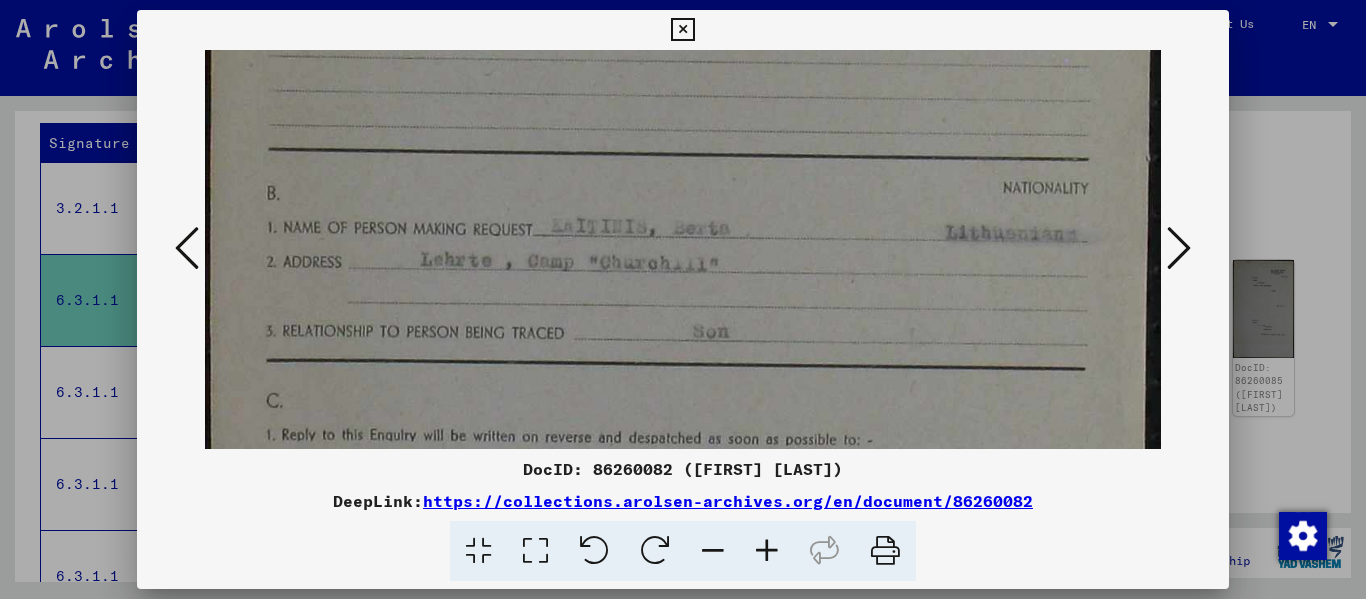 drag, startPoint x: 829, startPoint y: 371, endPoint x: 831, endPoint y: 108, distance: 263.0076 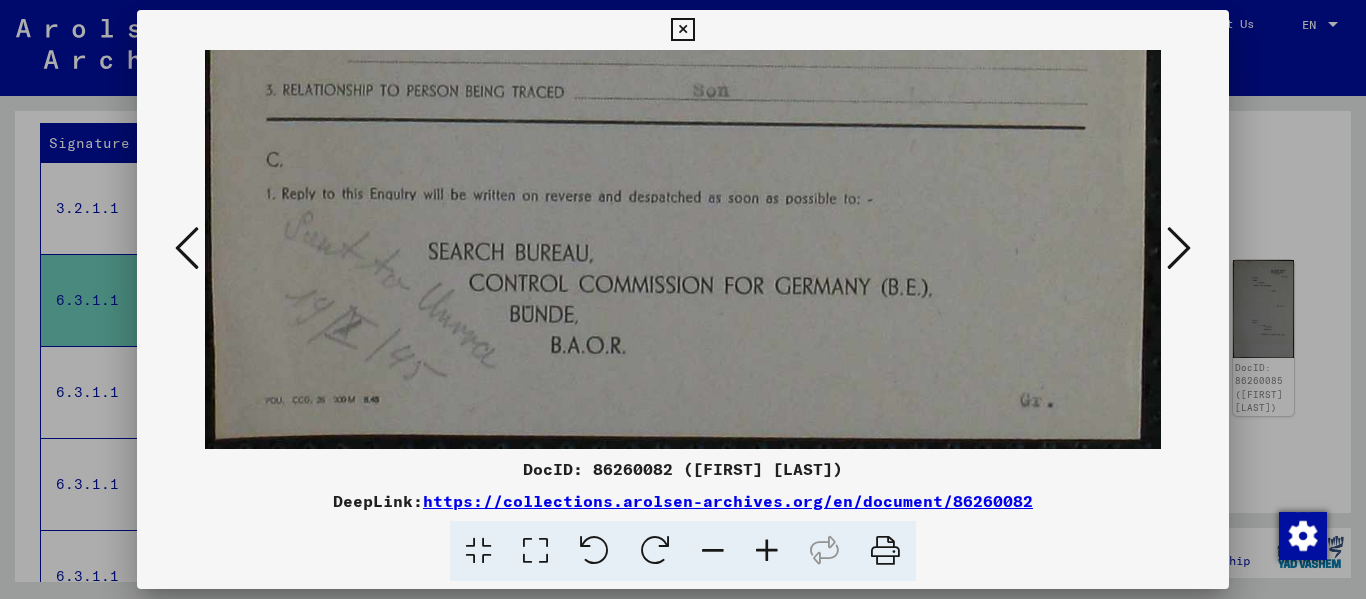 drag, startPoint x: 831, startPoint y: 356, endPoint x: 857, endPoint y: 103, distance: 254.33246 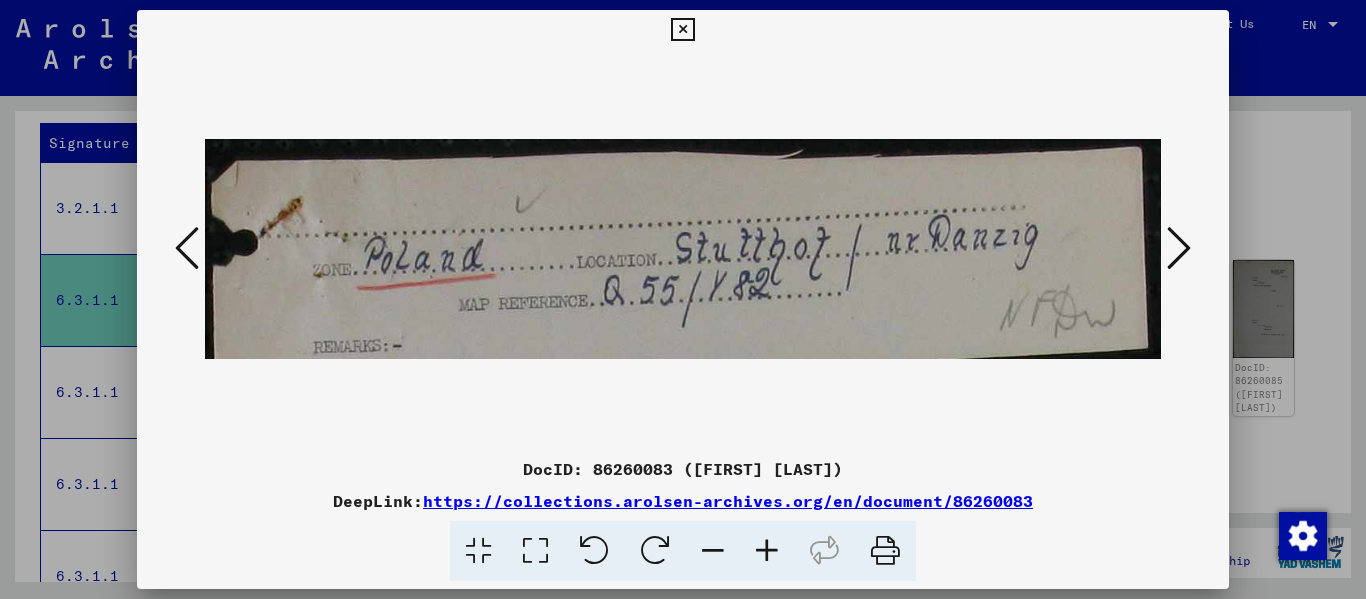scroll, scrollTop: 0, scrollLeft: 0, axis: both 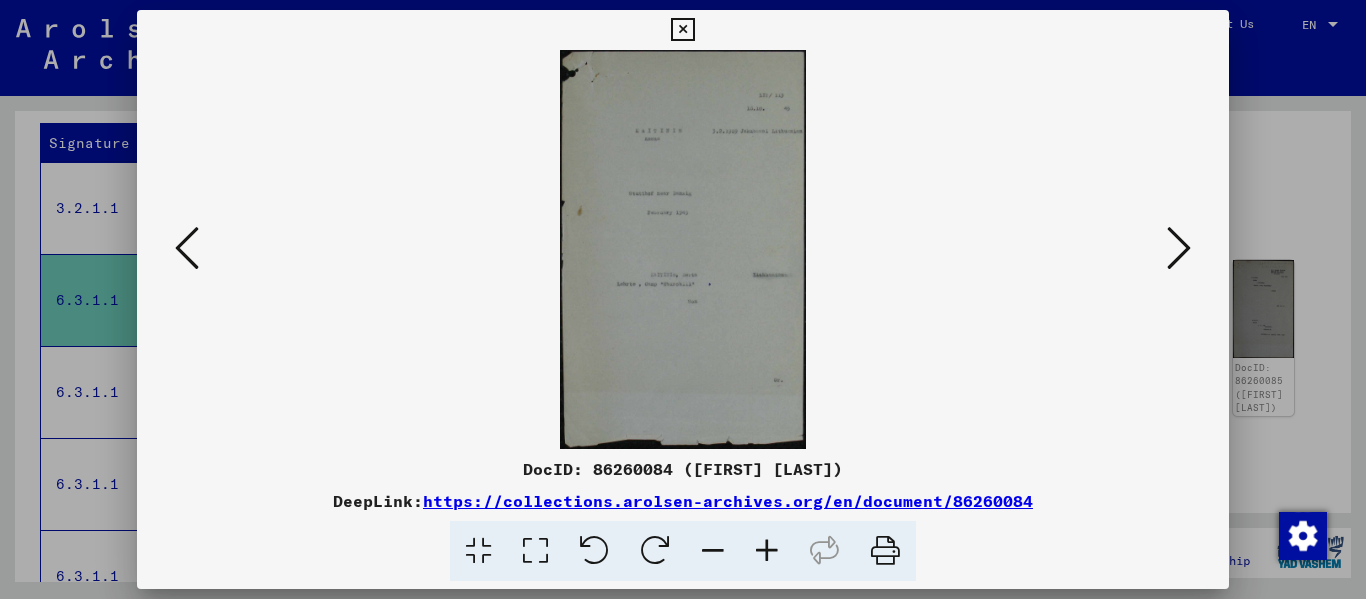 click at bounding box center [535, 551] 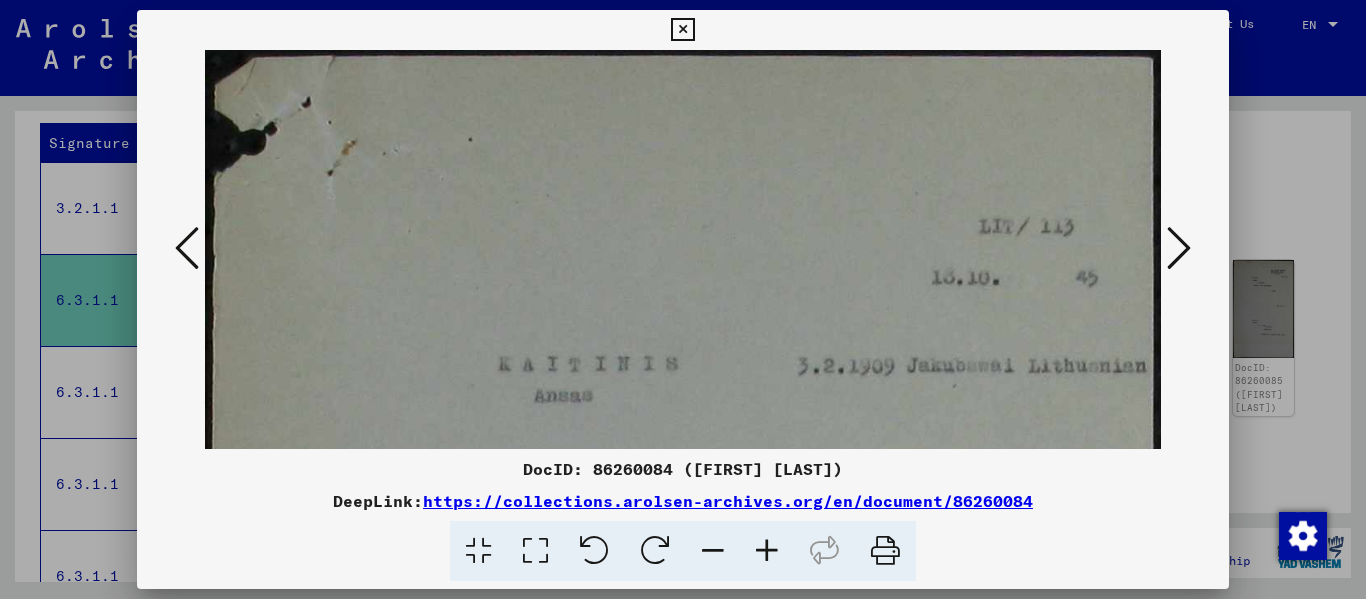 scroll, scrollTop: 361, scrollLeft: 0, axis: vertical 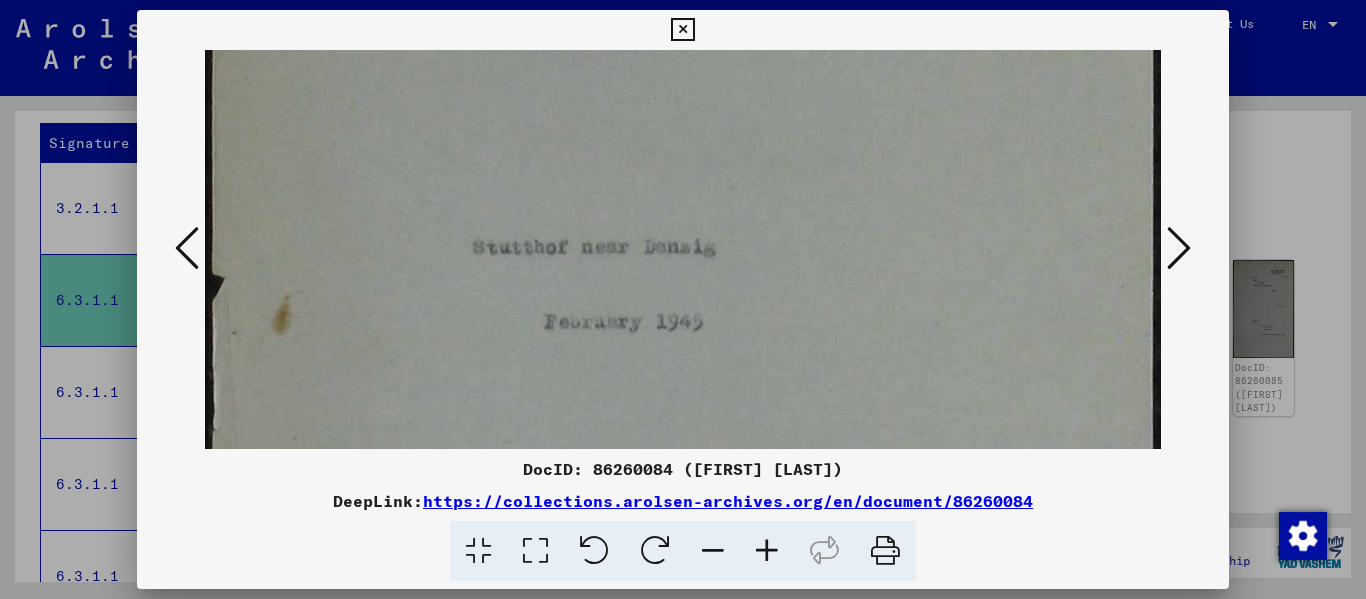 drag, startPoint x: 692, startPoint y: 290, endPoint x: 683, endPoint y: 52, distance: 238.1701 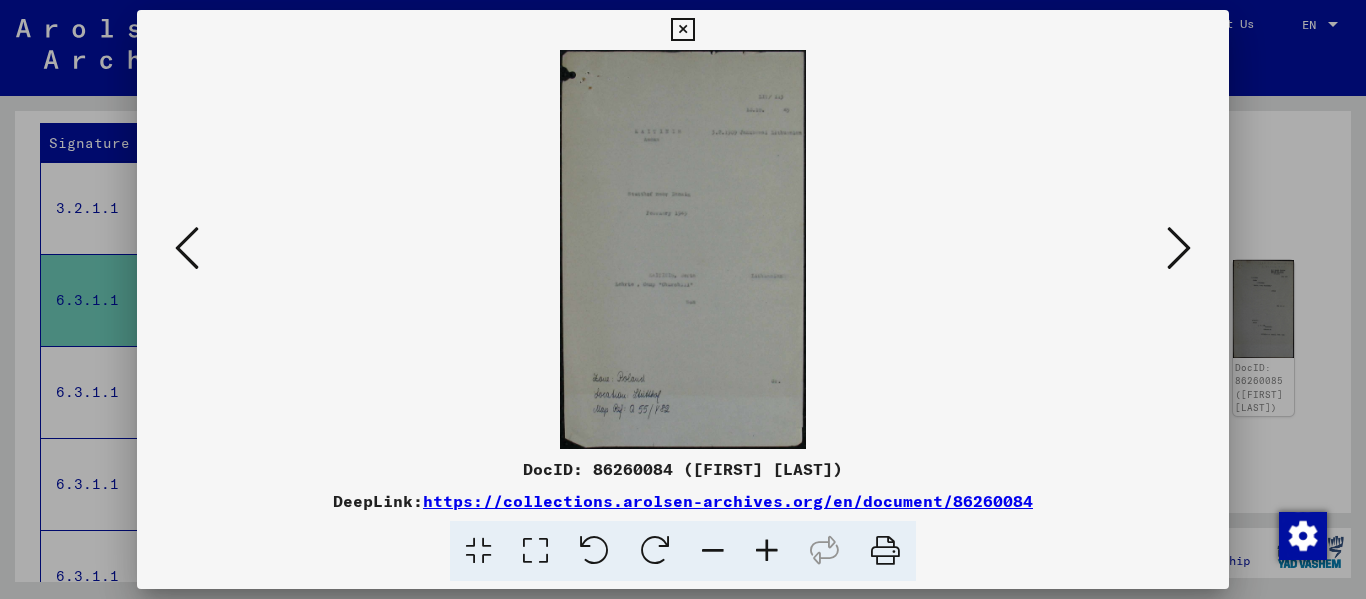 scroll, scrollTop: 0, scrollLeft: 0, axis: both 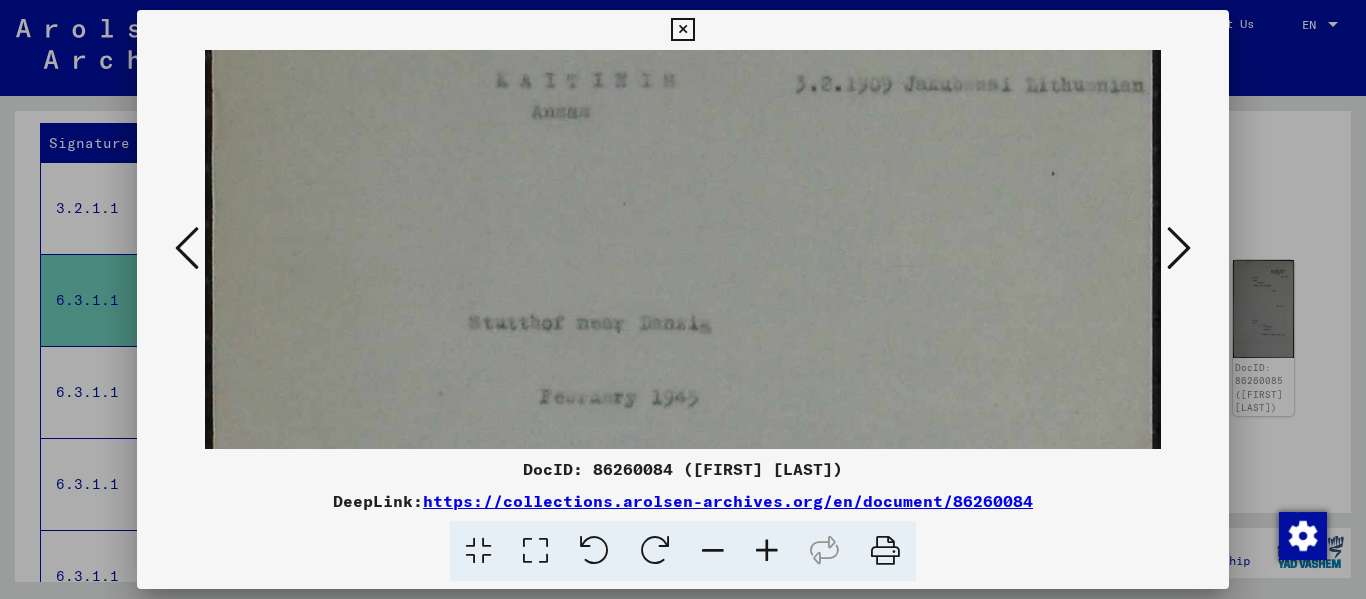 drag, startPoint x: 591, startPoint y: 341, endPoint x: 574, endPoint y: 237, distance: 105.380264 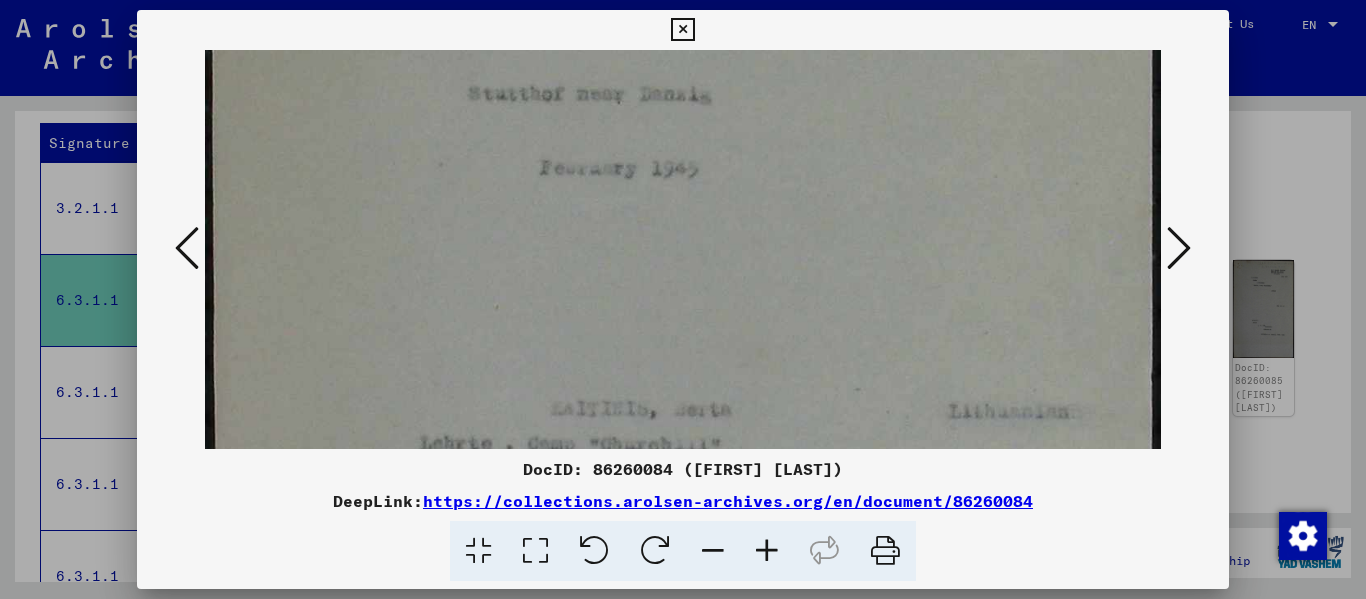 scroll, scrollTop: 534, scrollLeft: 0, axis: vertical 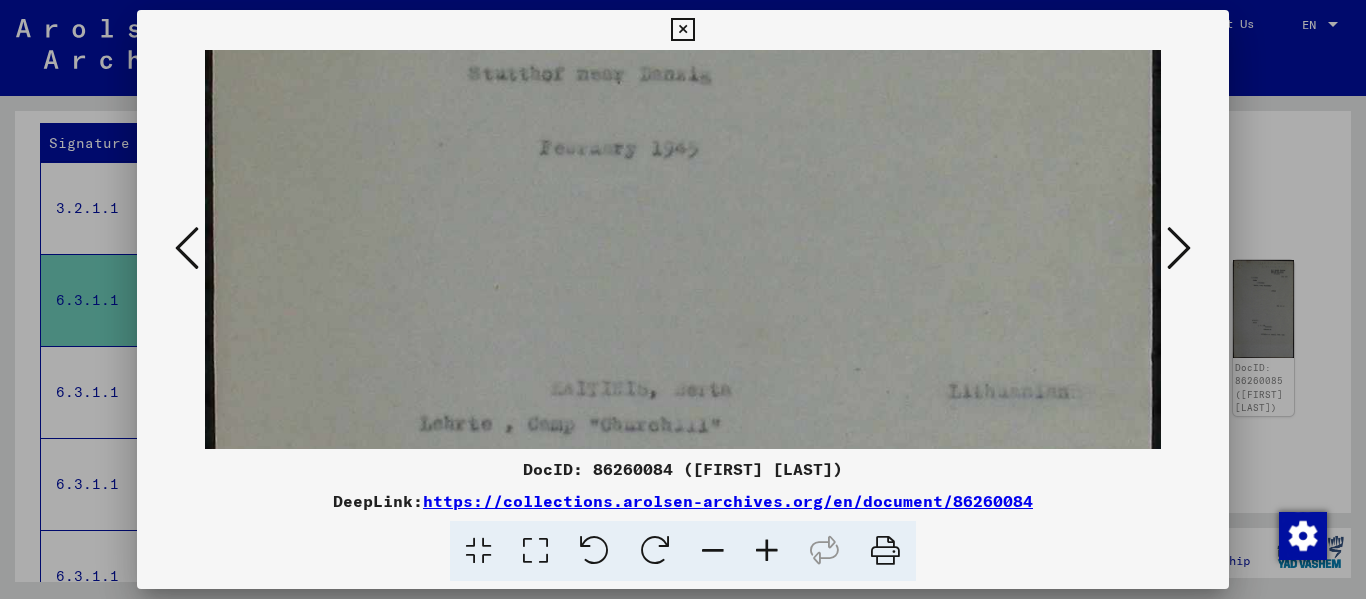 drag, startPoint x: 568, startPoint y: 382, endPoint x: 552, endPoint y: 132, distance: 250.51147 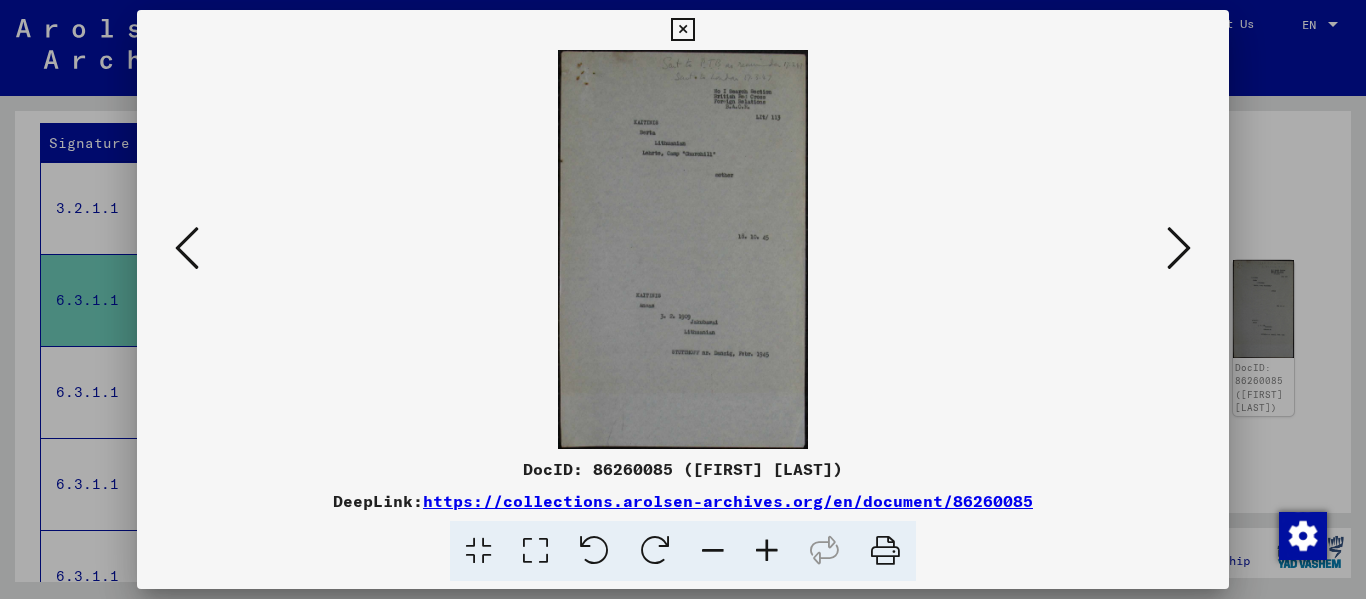 click at bounding box center (1179, 248) 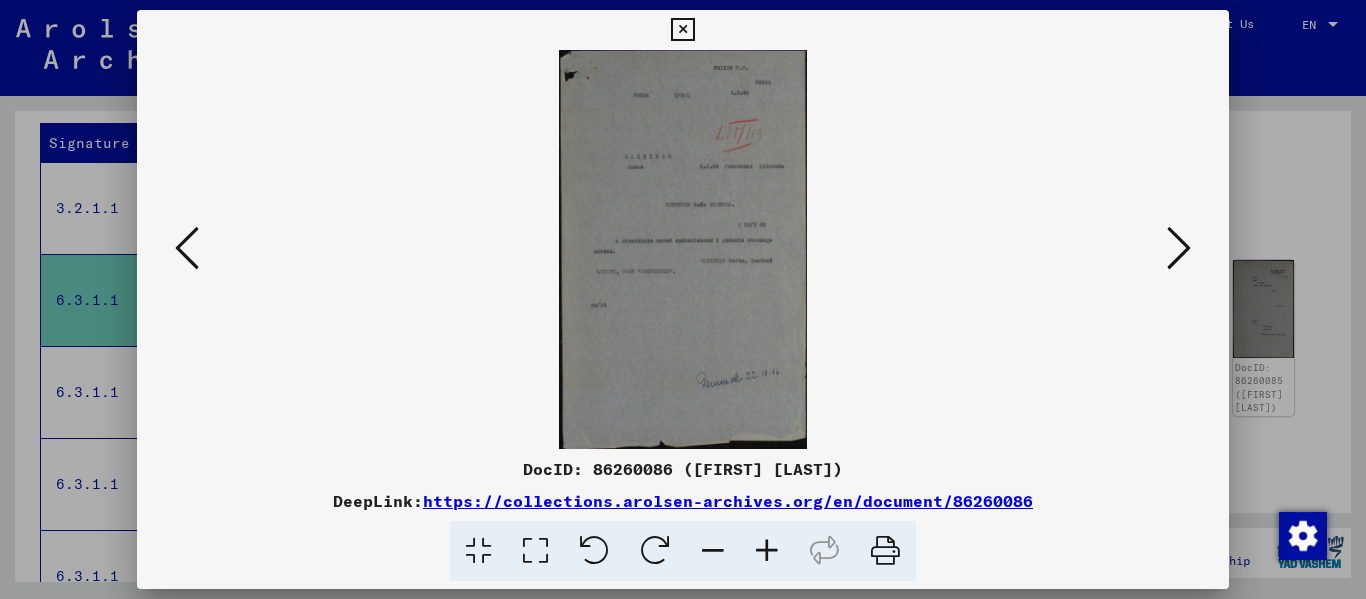 click at bounding box center (535, 551) 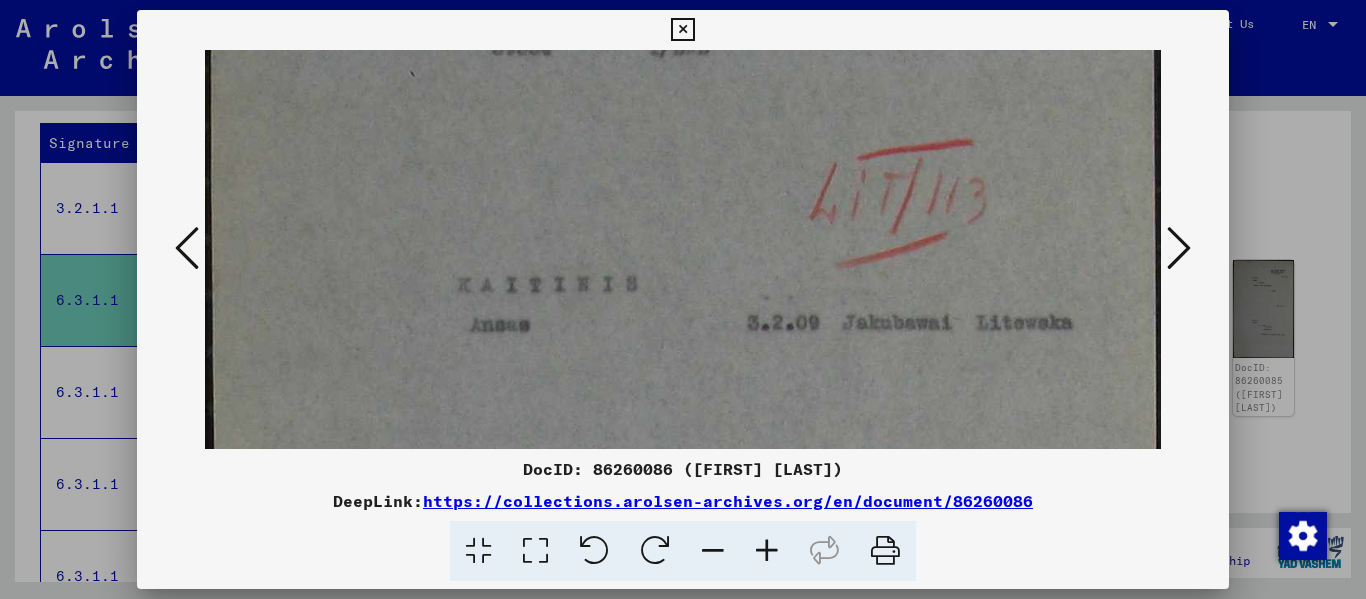 drag, startPoint x: 755, startPoint y: 230, endPoint x: 771, endPoint y: 133, distance: 98.31073 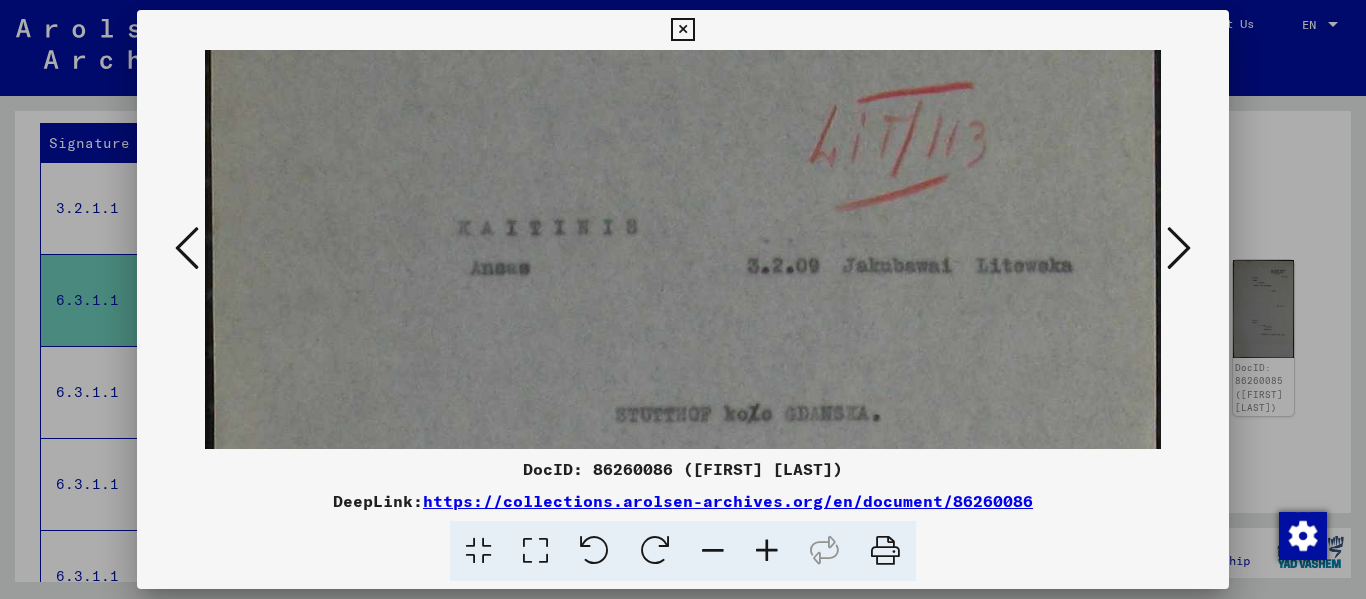 scroll, scrollTop: 494, scrollLeft: 0, axis: vertical 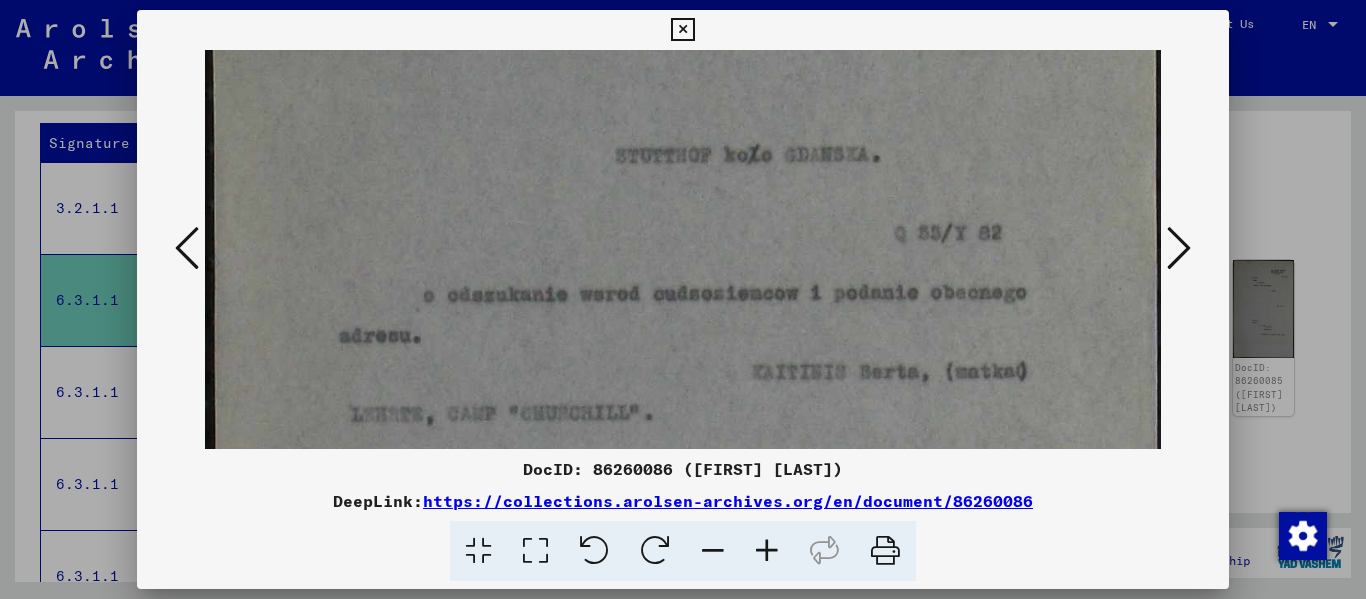 drag, startPoint x: 709, startPoint y: 401, endPoint x: 732, endPoint y: 142, distance: 260.01923 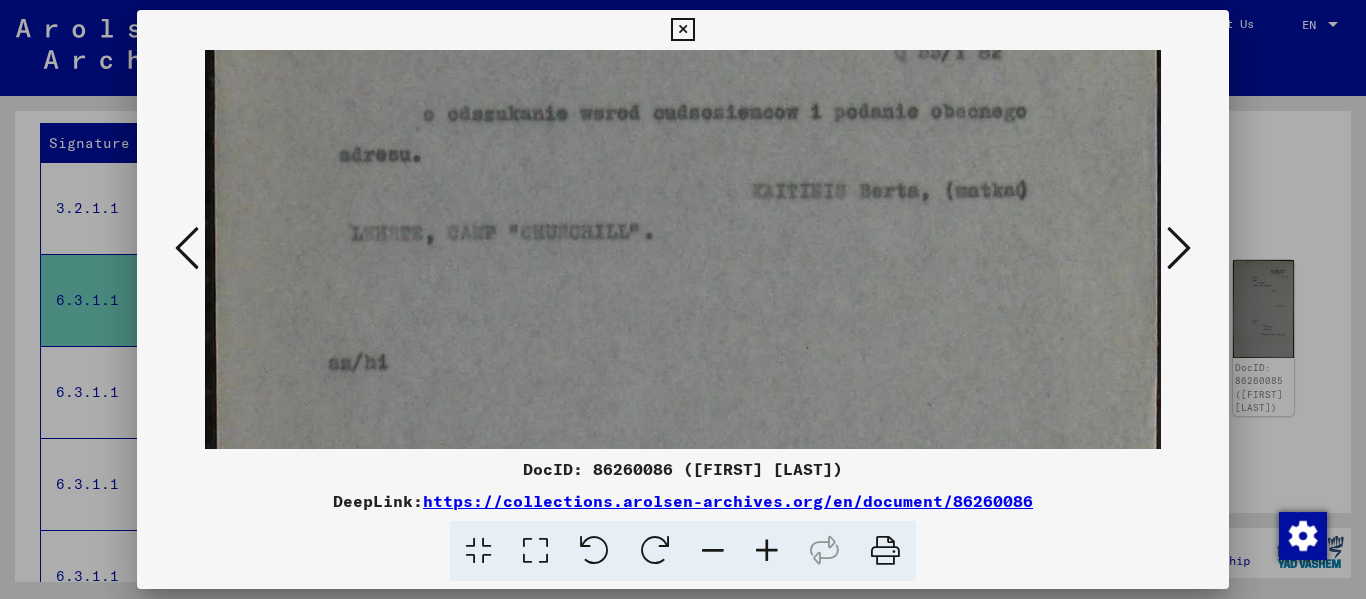 drag, startPoint x: 650, startPoint y: 395, endPoint x: 671, endPoint y: 207, distance: 189.16924 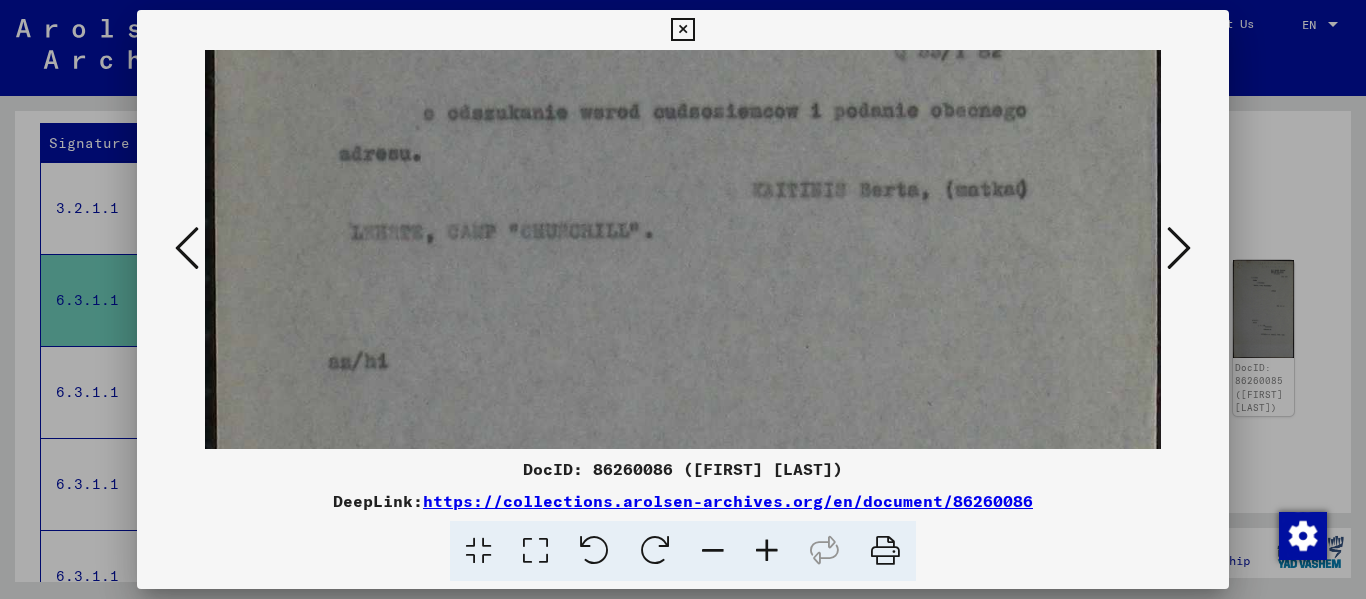 click at bounding box center (683, 146) 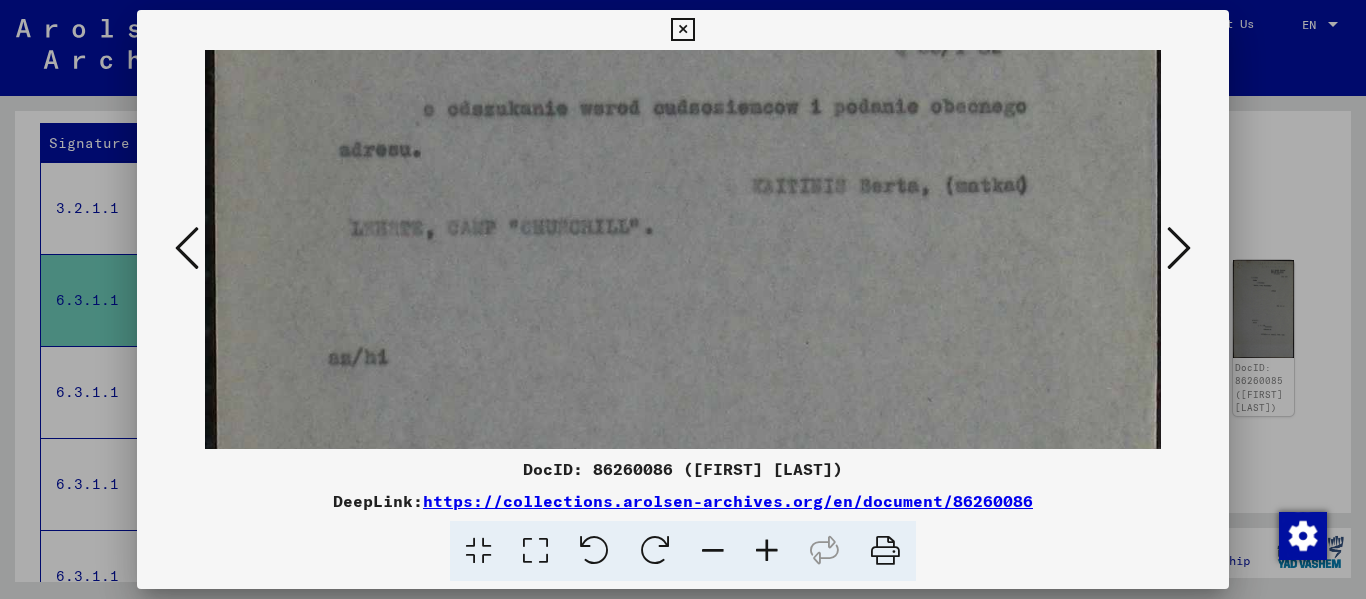 click at bounding box center [1179, 248] 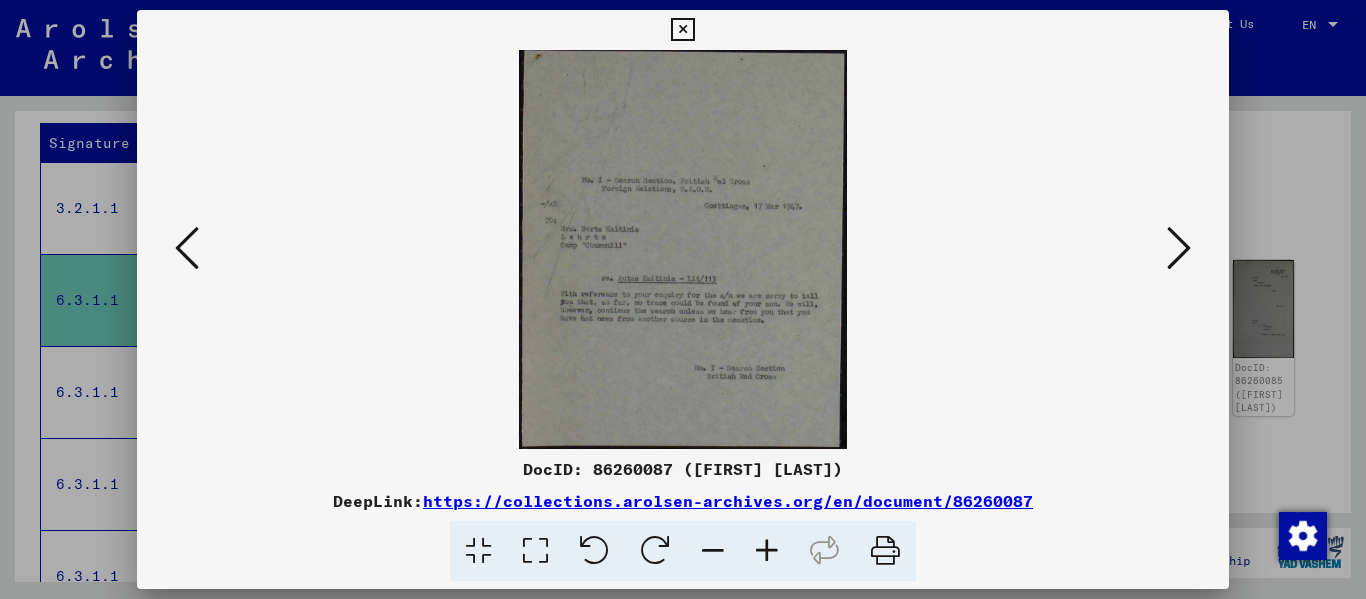 scroll, scrollTop: 0, scrollLeft: 0, axis: both 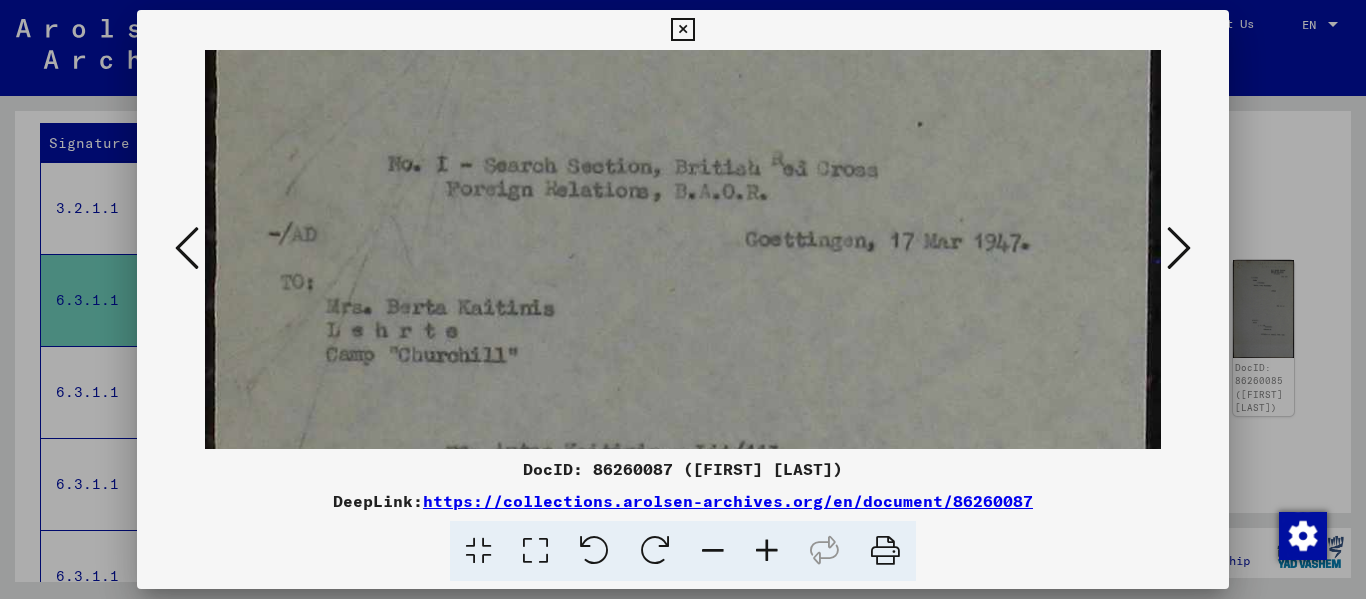 drag, startPoint x: 620, startPoint y: 372, endPoint x: 682, endPoint y: 107, distance: 272.15622 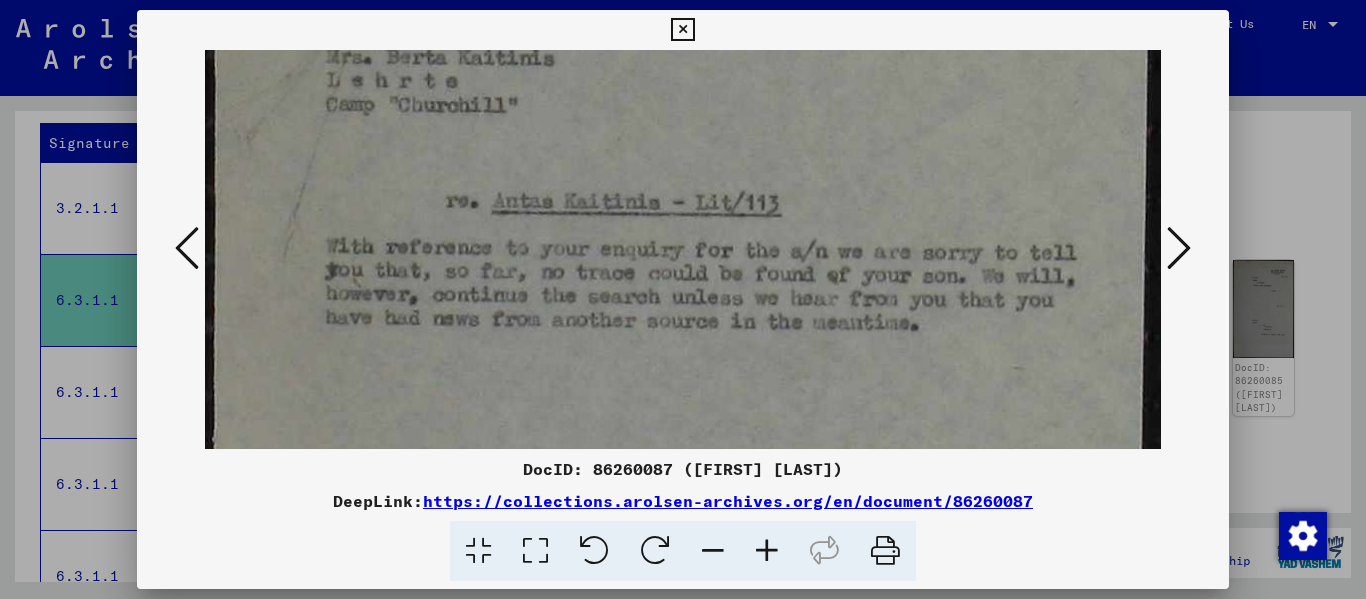 drag, startPoint x: 575, startPoint y: 423, endPoint x: 577, endPoint y: 176, distance: 247.0081 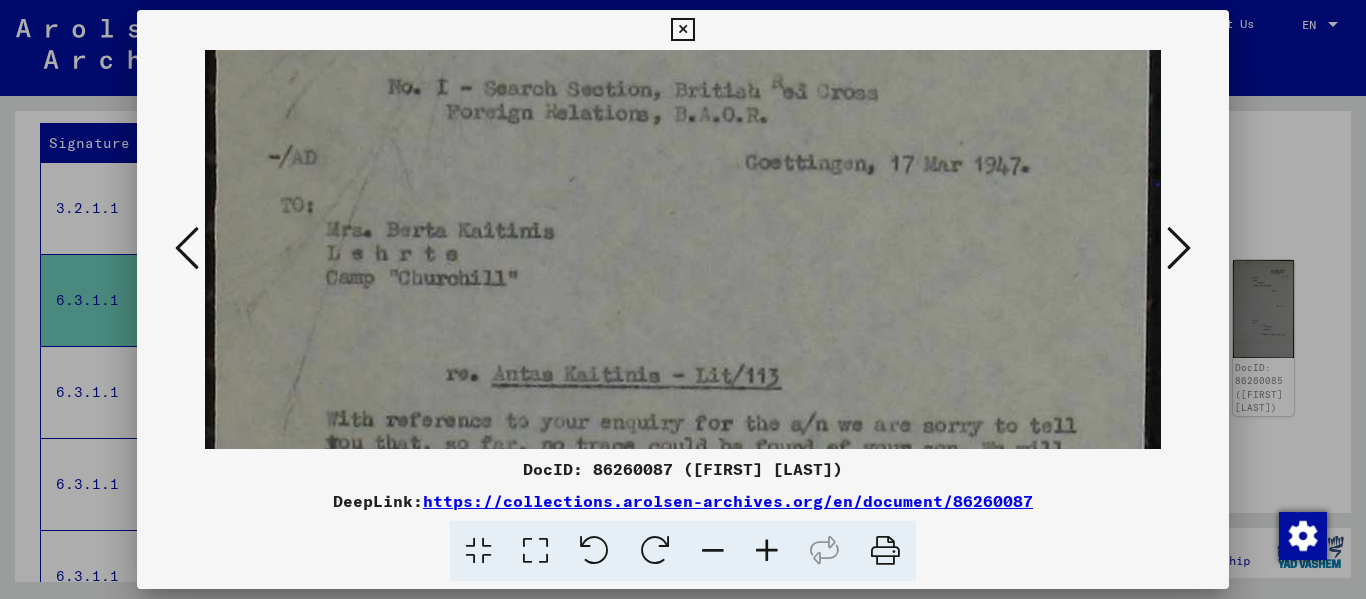 scroll, scrollTop: 455, scrollLeft: 0, axis: vertical 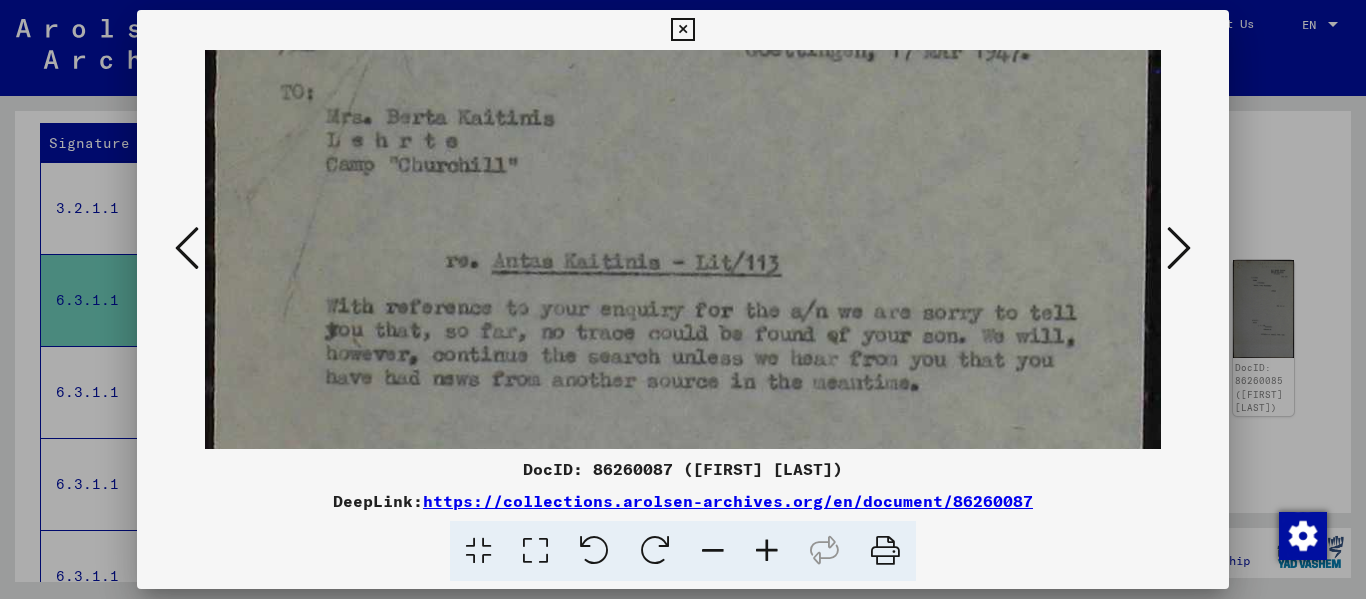 drag, startPoint x: 702, startPoint y: 150, endPoint x: 749, endPoint y: 210, distance: 76.2168 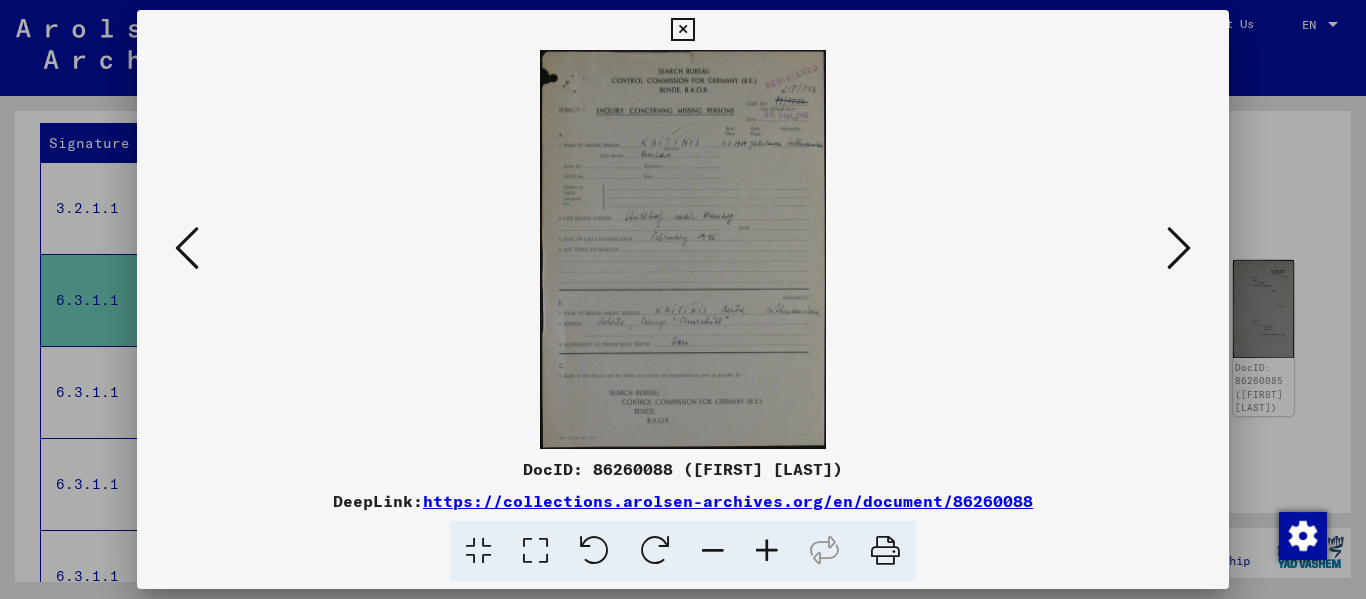 scroll, scrollTop: 0, scrollLeft: 0, axis: both 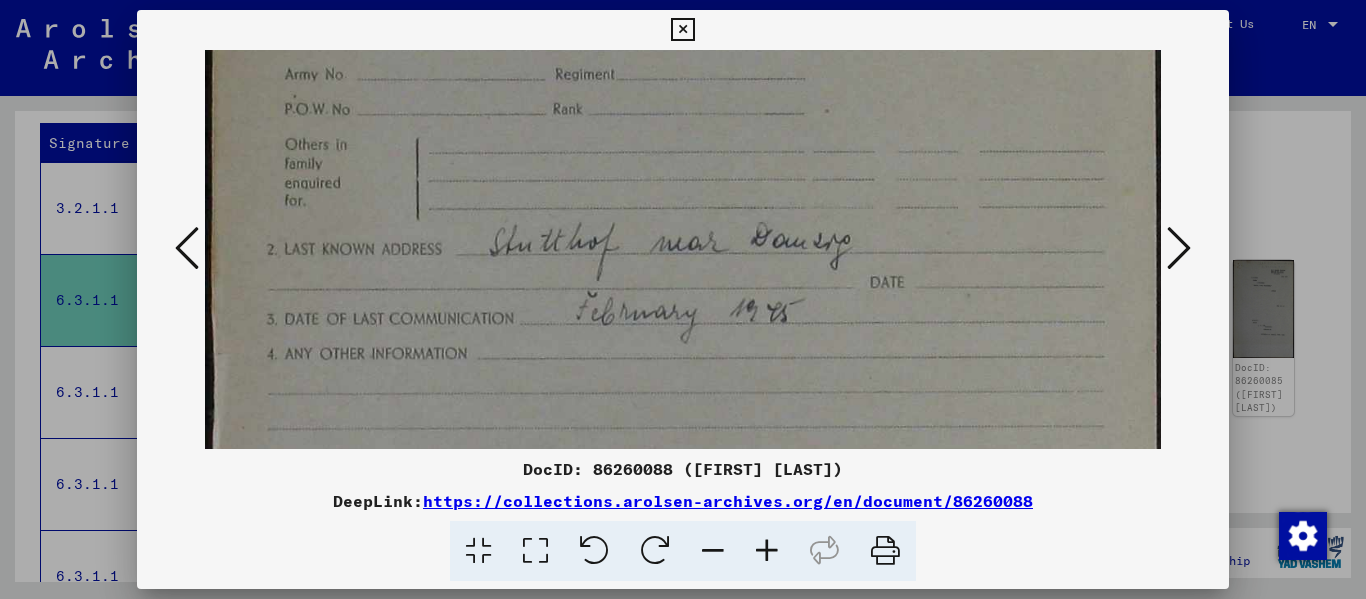 drag, startPoint x: 686, startPoint y: 394, endPoint x: 736, endPoint y: 29, distance: 368.40875 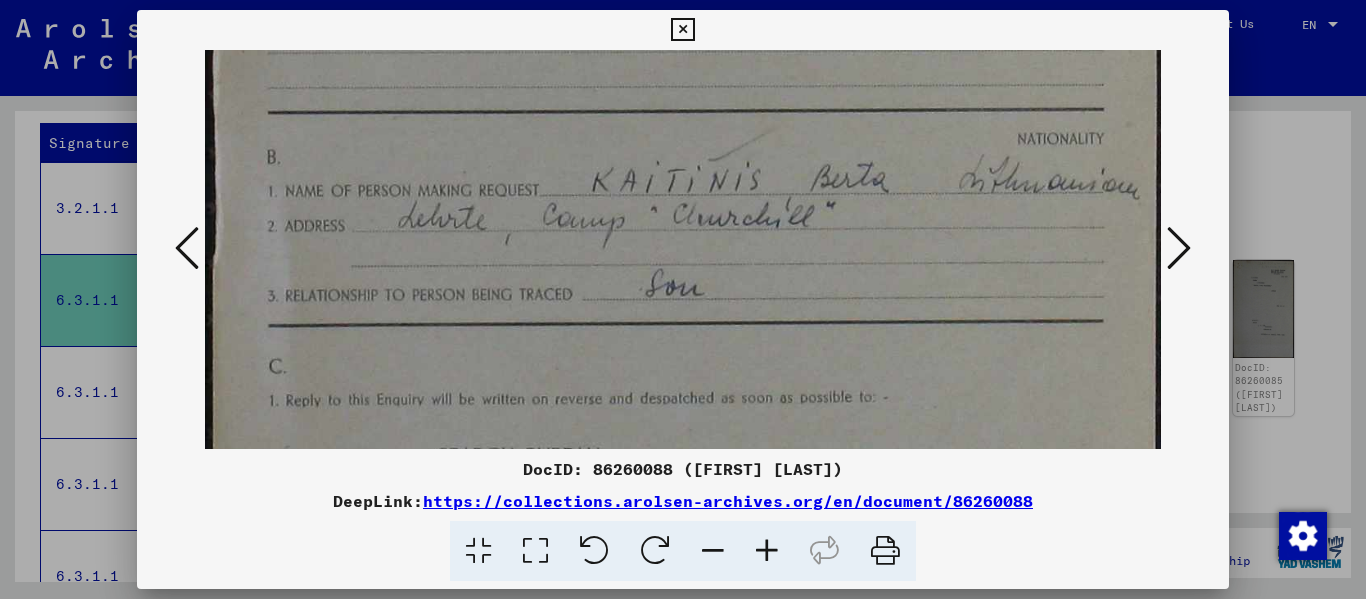 drag, startPoint x: 619, startPoint y: 375, endPoint x: 680, endPoint y: -1, distance: 380.91602 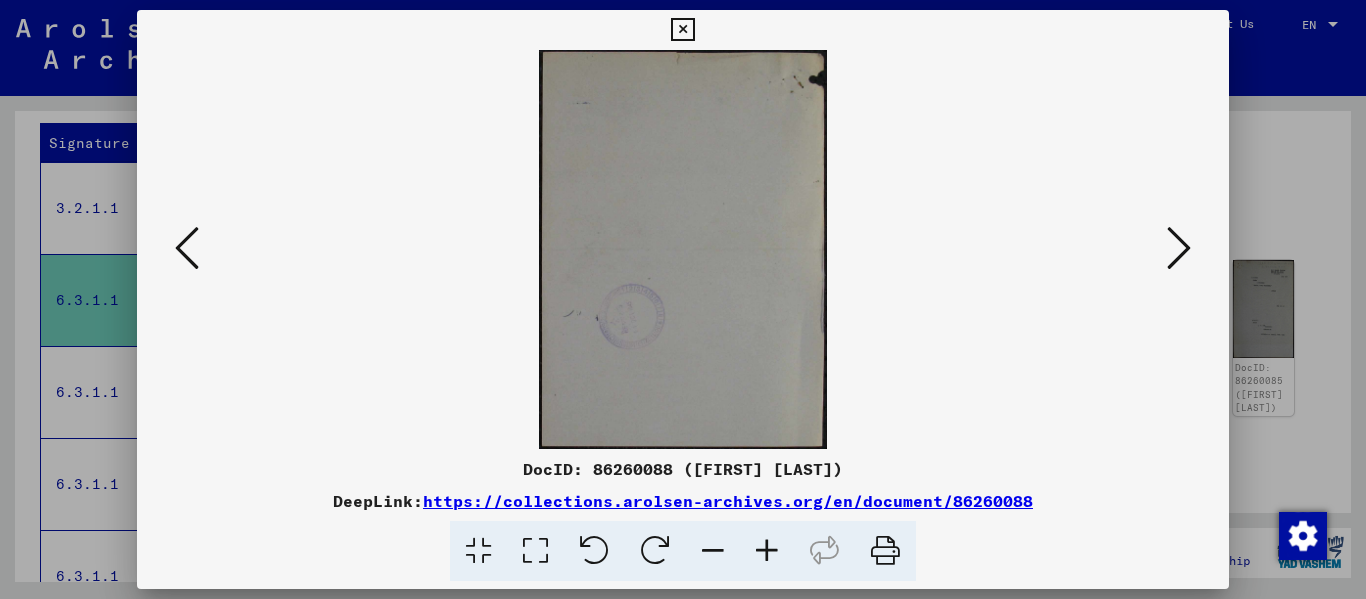 click at bounding box center (1179, 248) 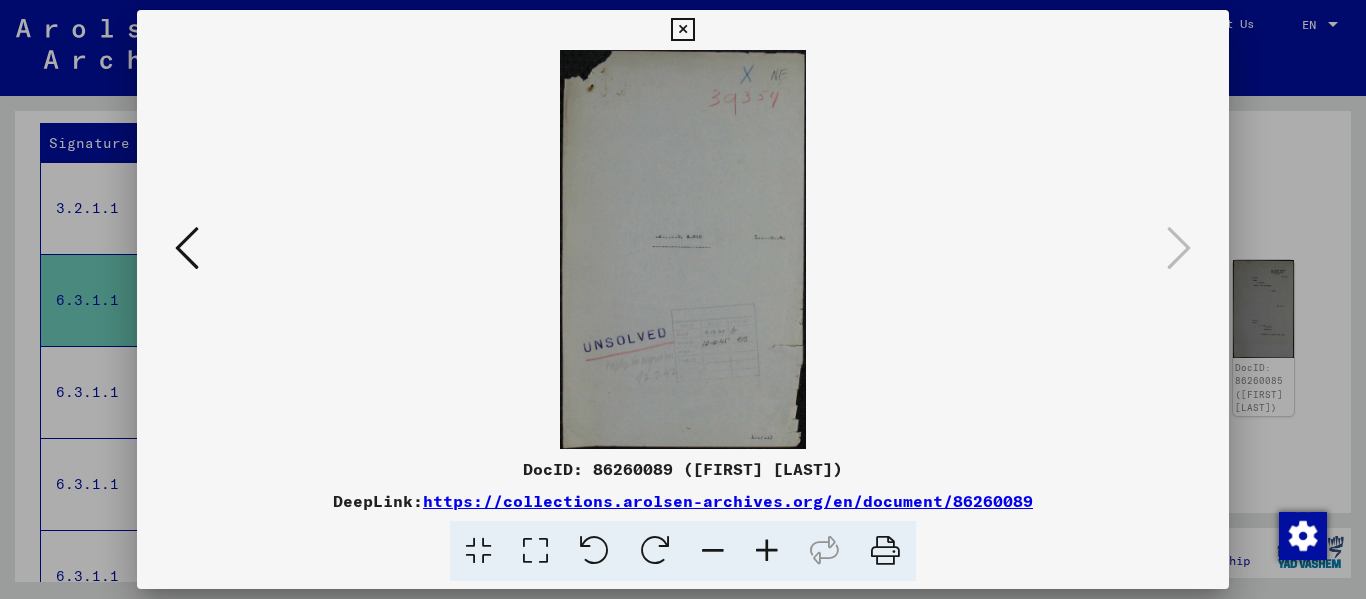 click at bounding box center [682, 30] 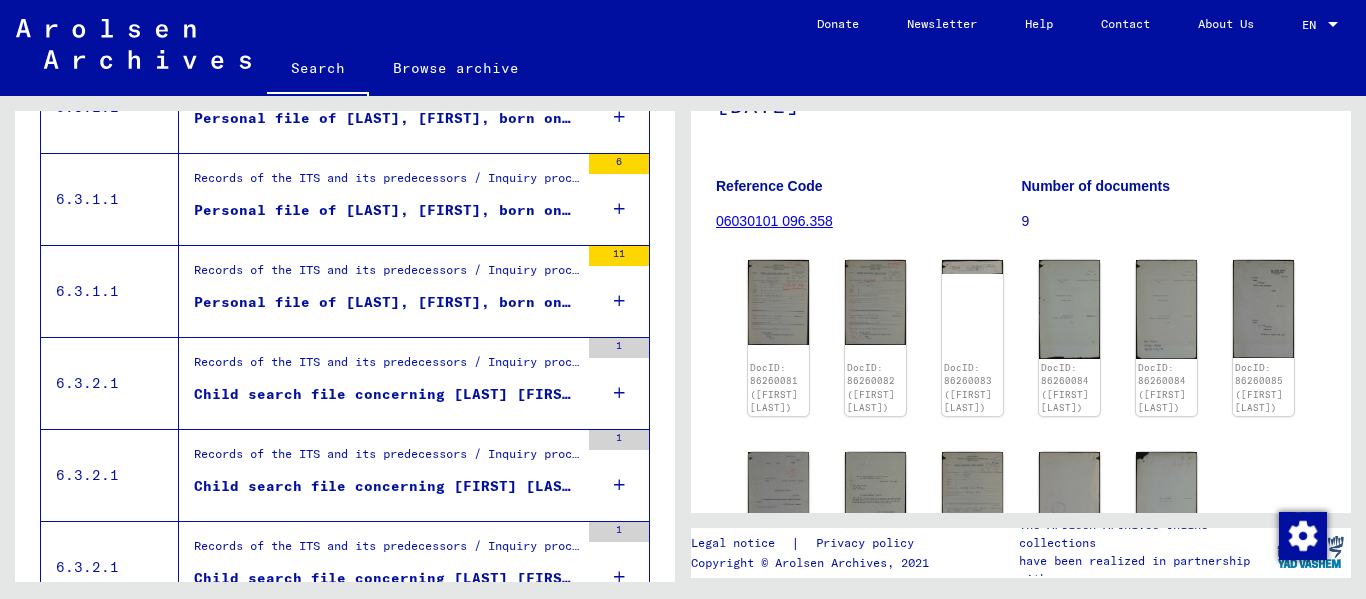 scroll, scrollTop: 739, scrollLeft: 0, axis: vertical 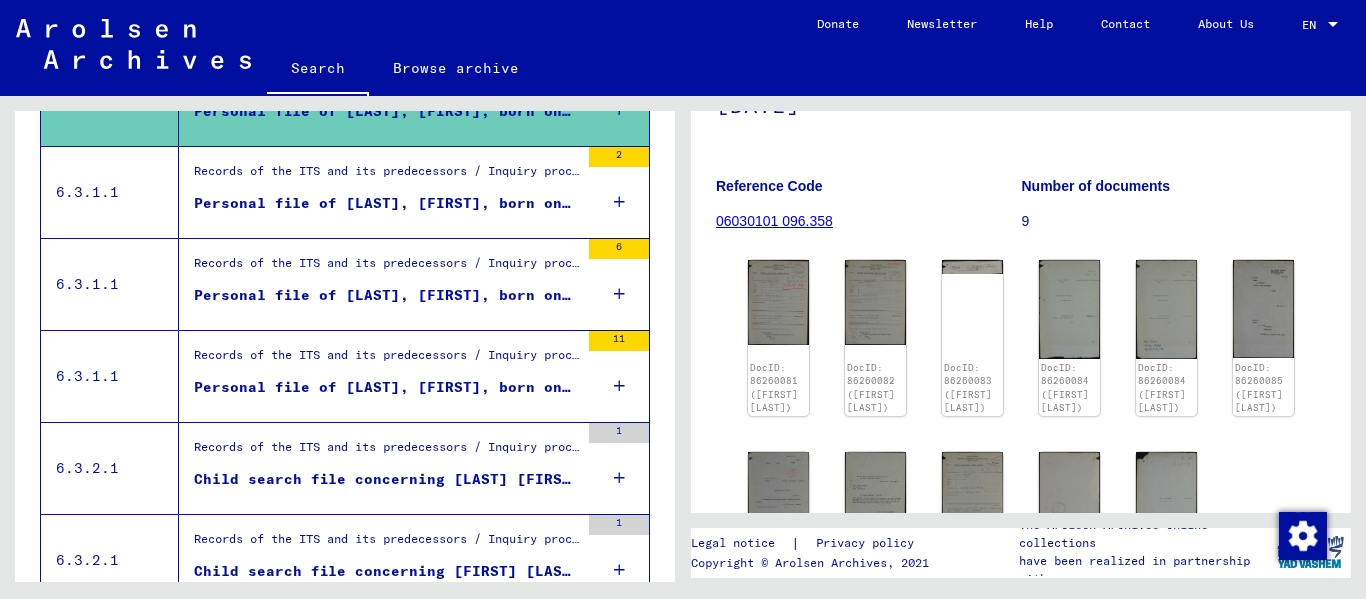 click on "Personal file of [LAST], [FIRST], born on [BIRTHDATE]" at bounding box center [386, 203] 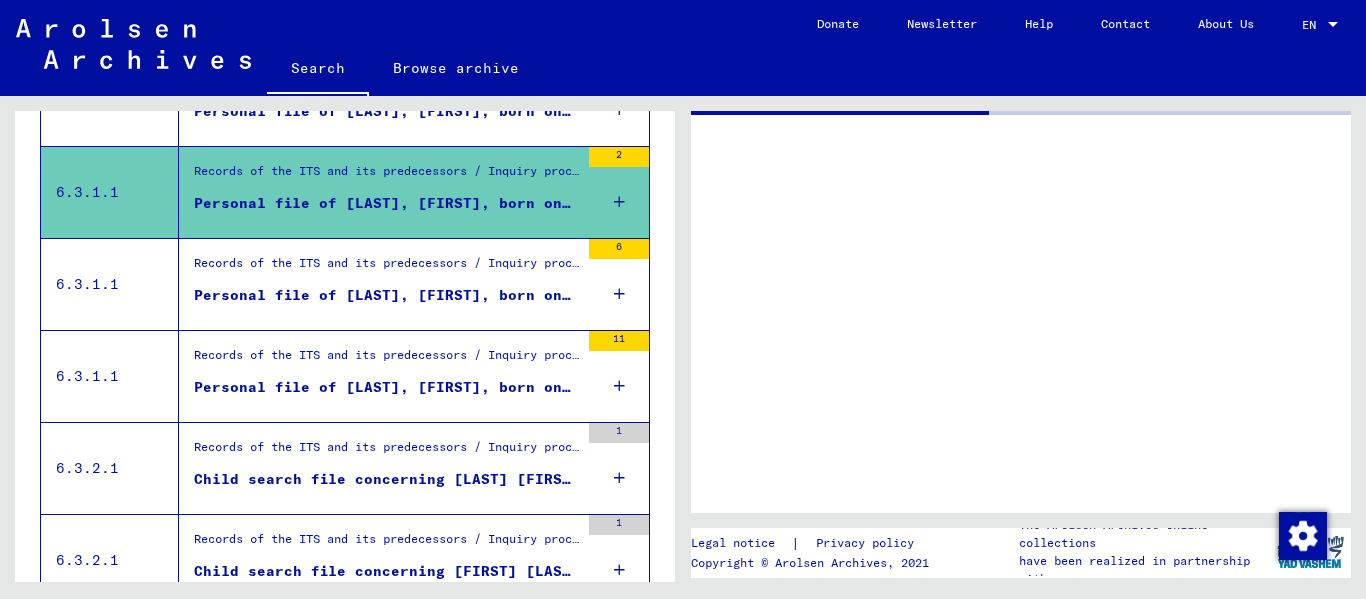 scroll, scrollTop: 0, scrollLeft: 0, axis: both 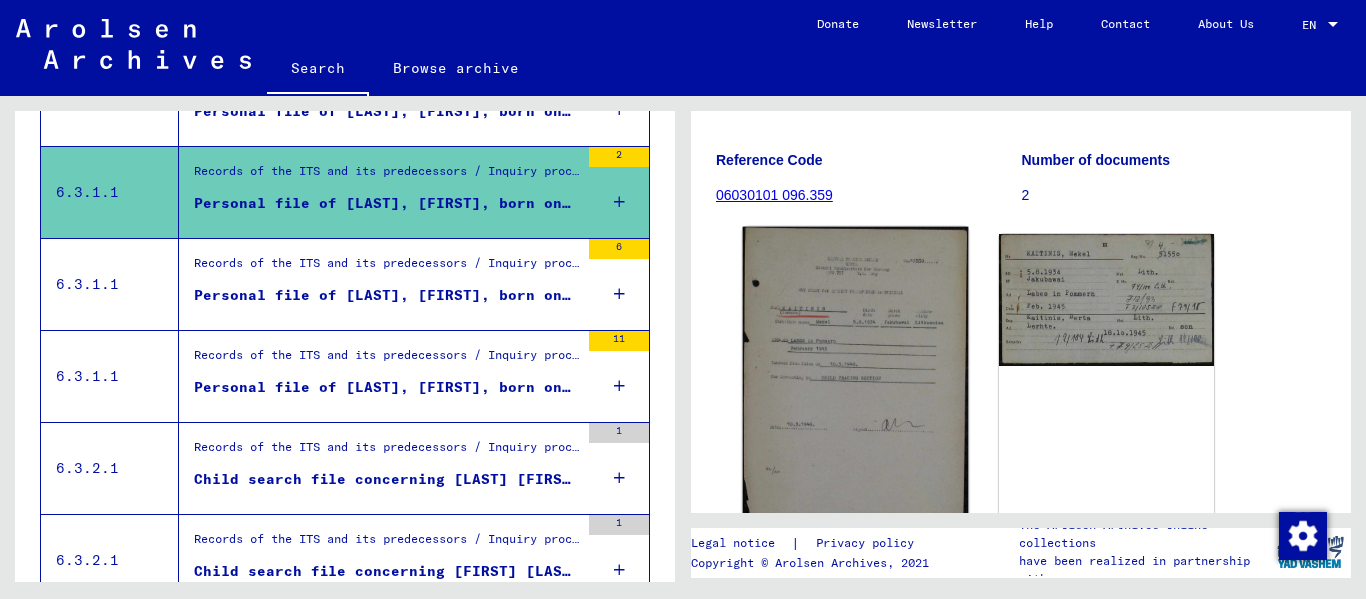 click 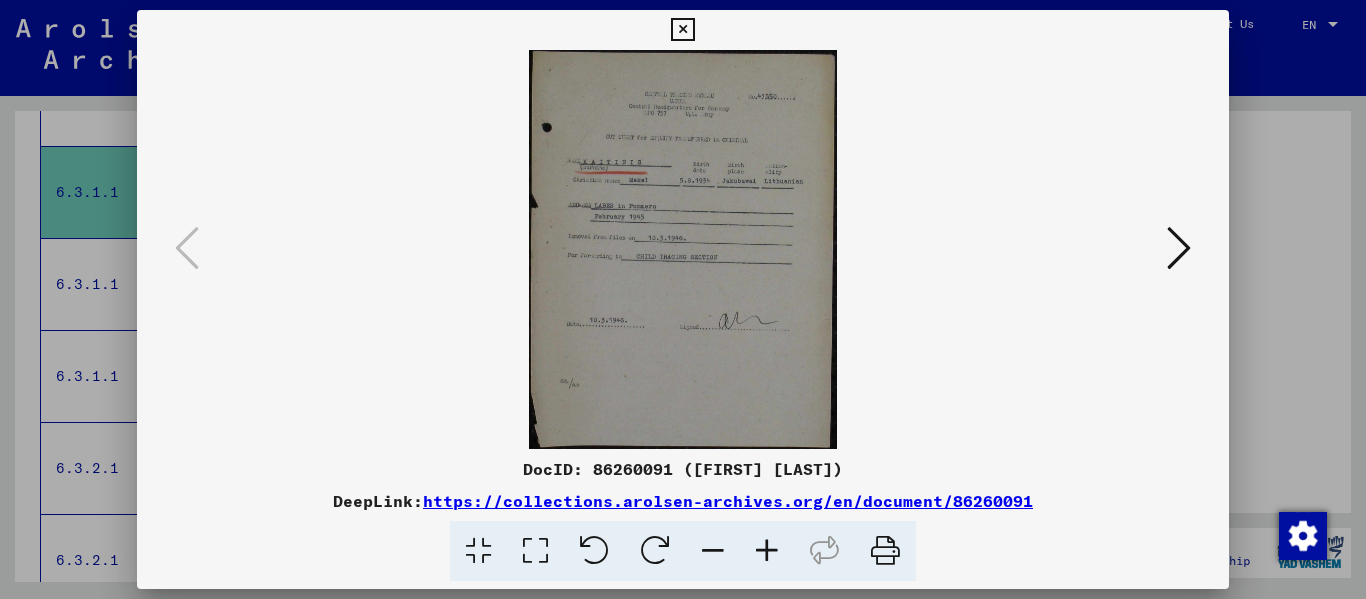 click at bounding box center (535, 551) 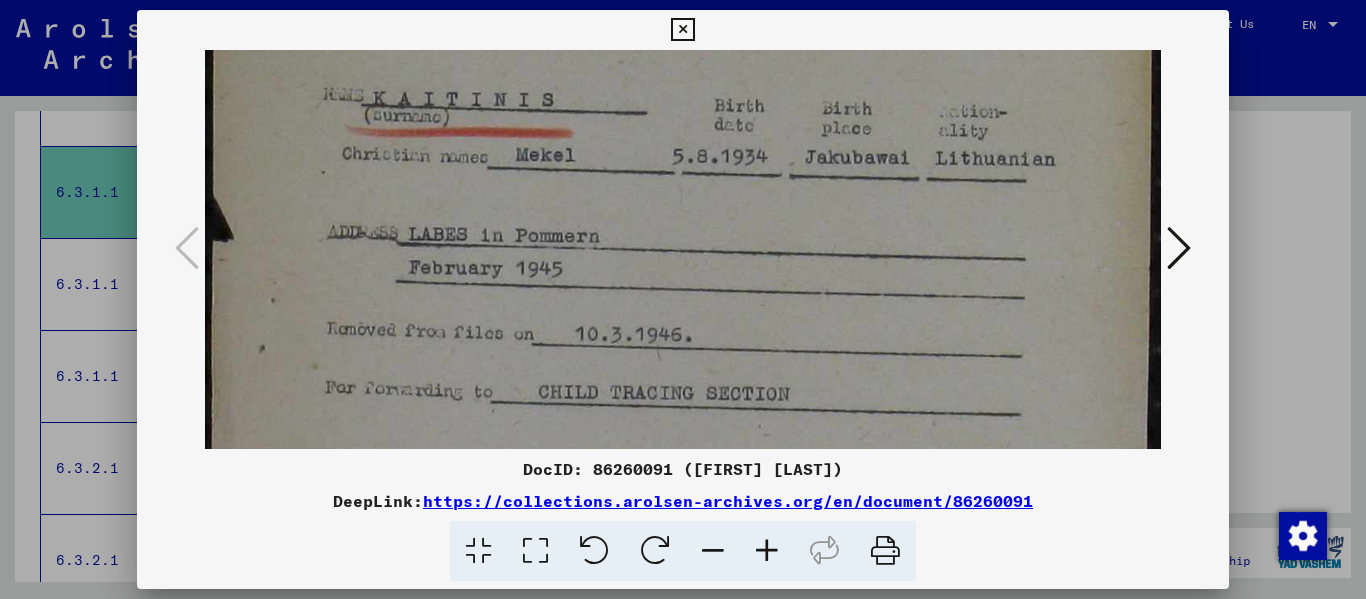 scroll, scrollTop: 299, scrollLeft: 0, axis: vertical 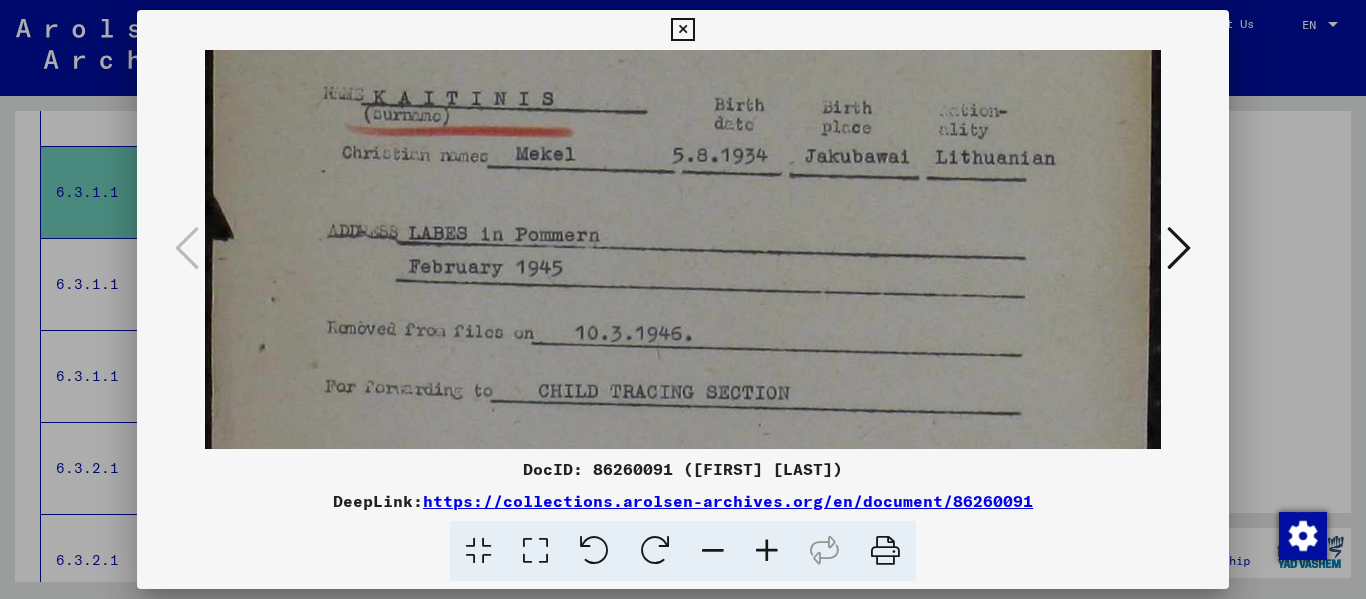 drag, startPoint x: 657, startPoint y: 393, endPoint x: 718, endPoint y: 94, distance: 305.15897 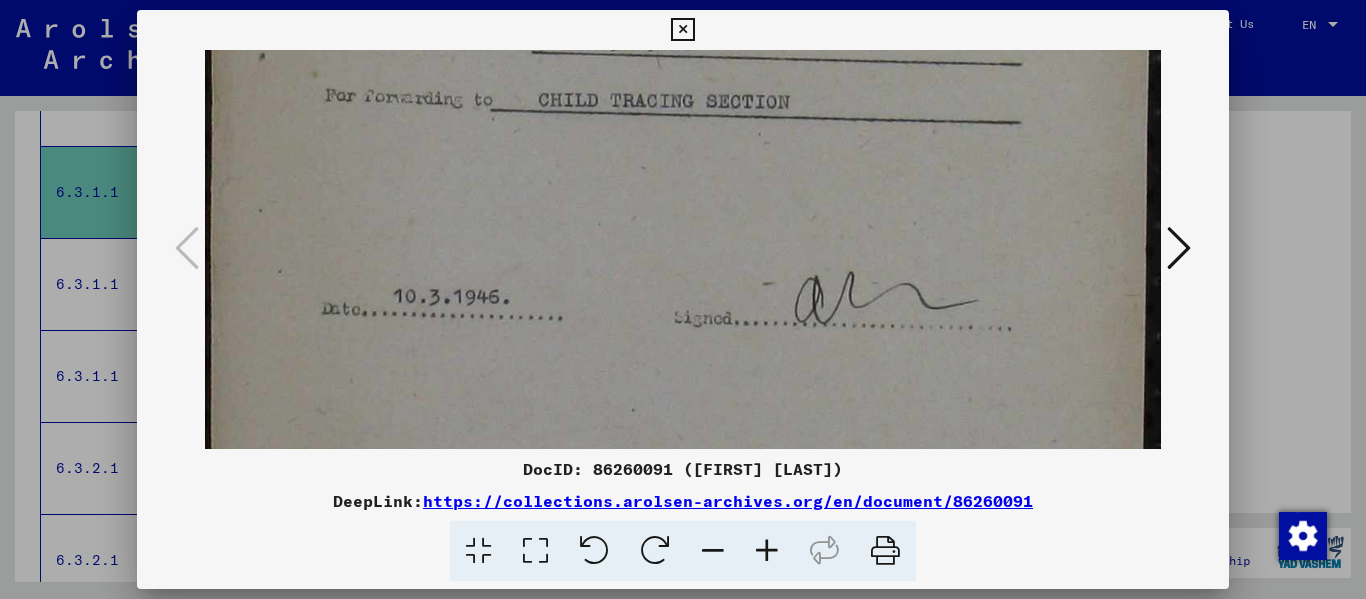 scroll, scrollTop: 596, scrollLeft: 0, axis: vertical 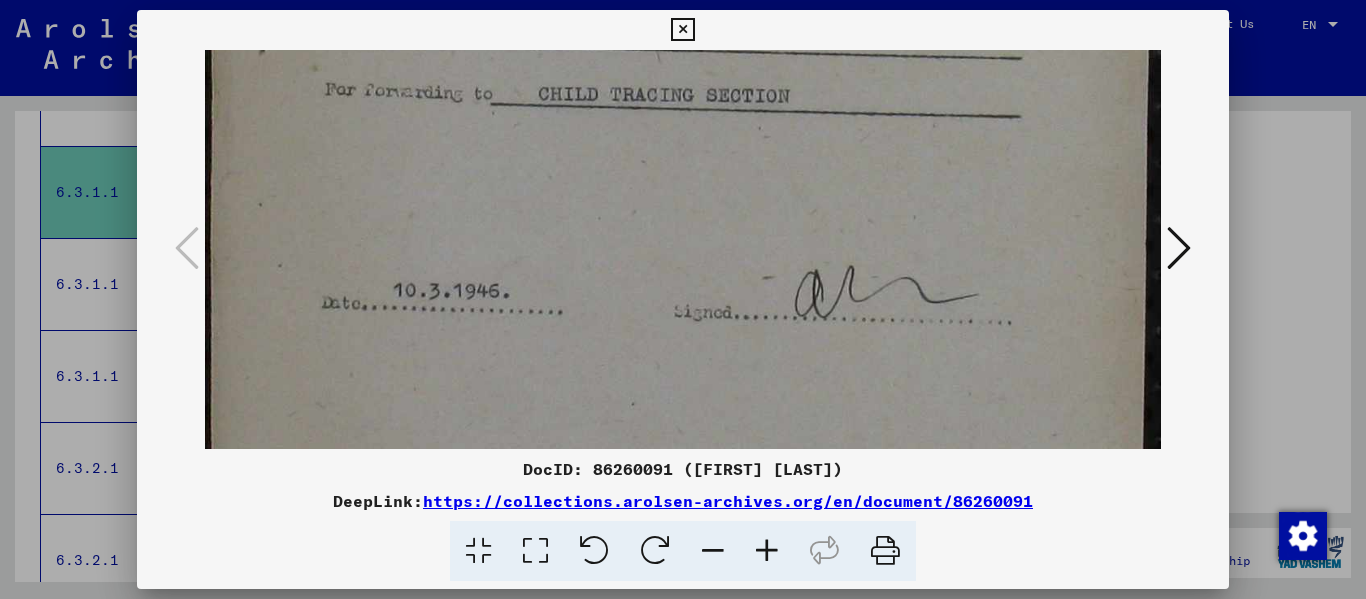 drag, startPoint x: 895, startPoint y: 385, endPoint x: 918, endPoint y: 88, distance: 297.88925 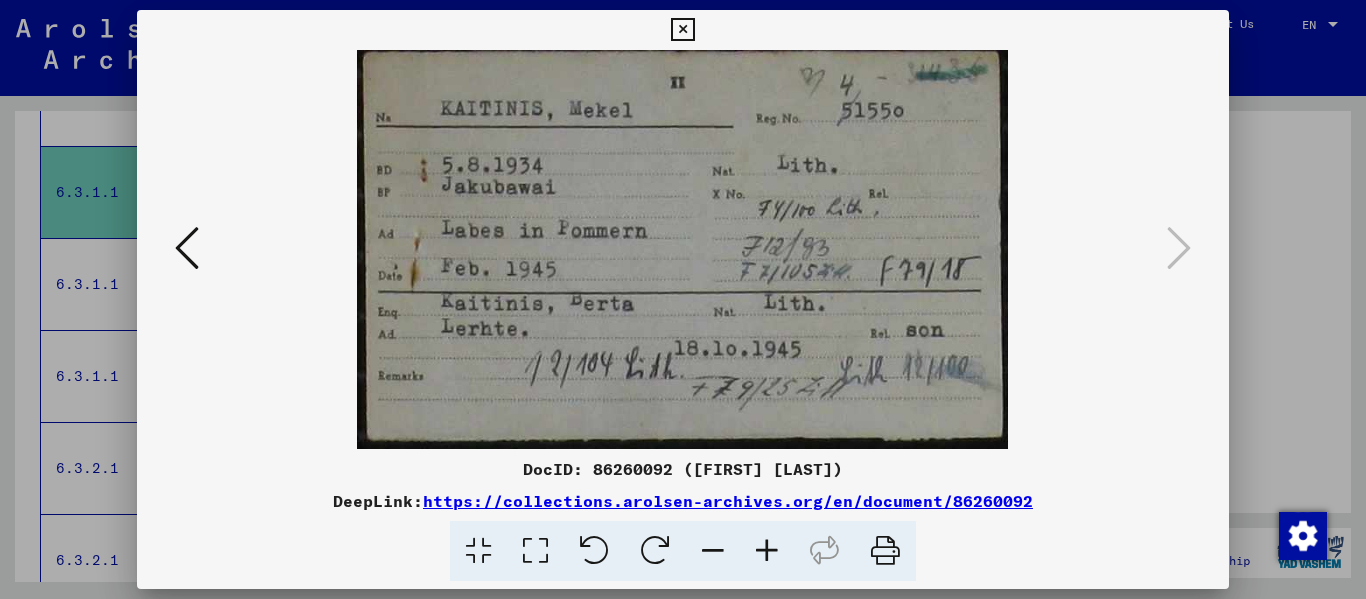 click at bounding box center [682, 30] 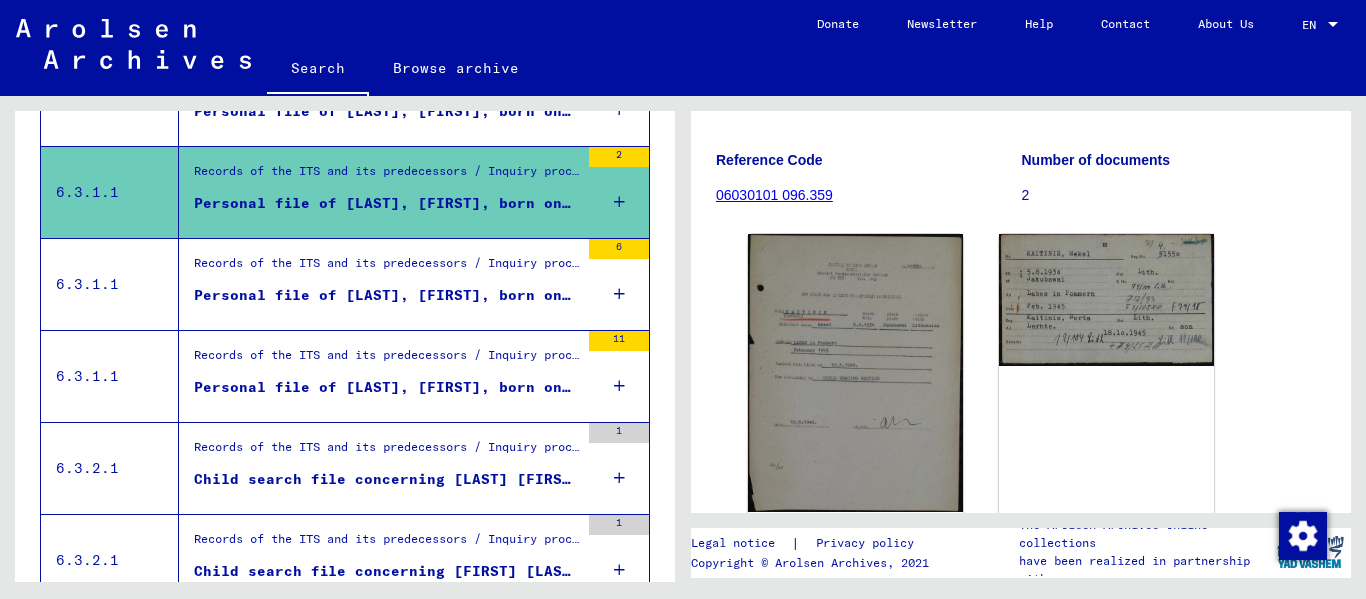click on "Records of the ITS and its predecessors / Inquiry processing / Searching for missing persons / Tracing inquiries 1945 - 1946 / Files with names from [LAST]" at bounding box center [386, 268] 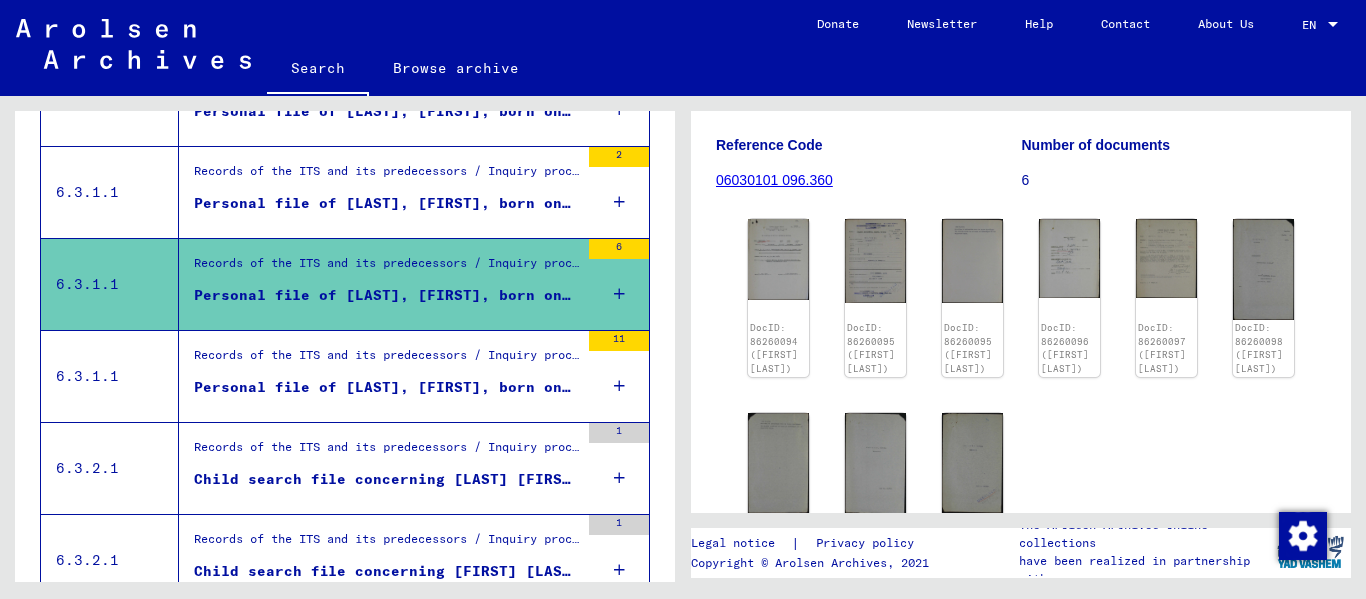 scroll, scrollTop: 260, scrollLeft: 0, axis: vertical 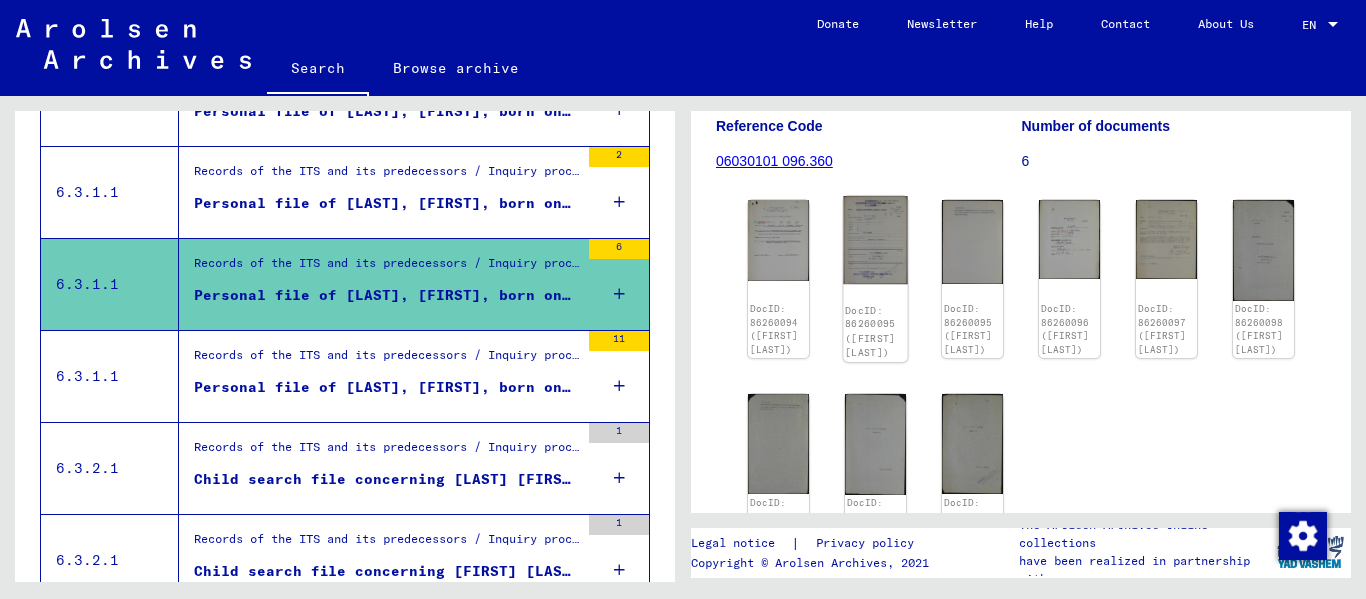 click 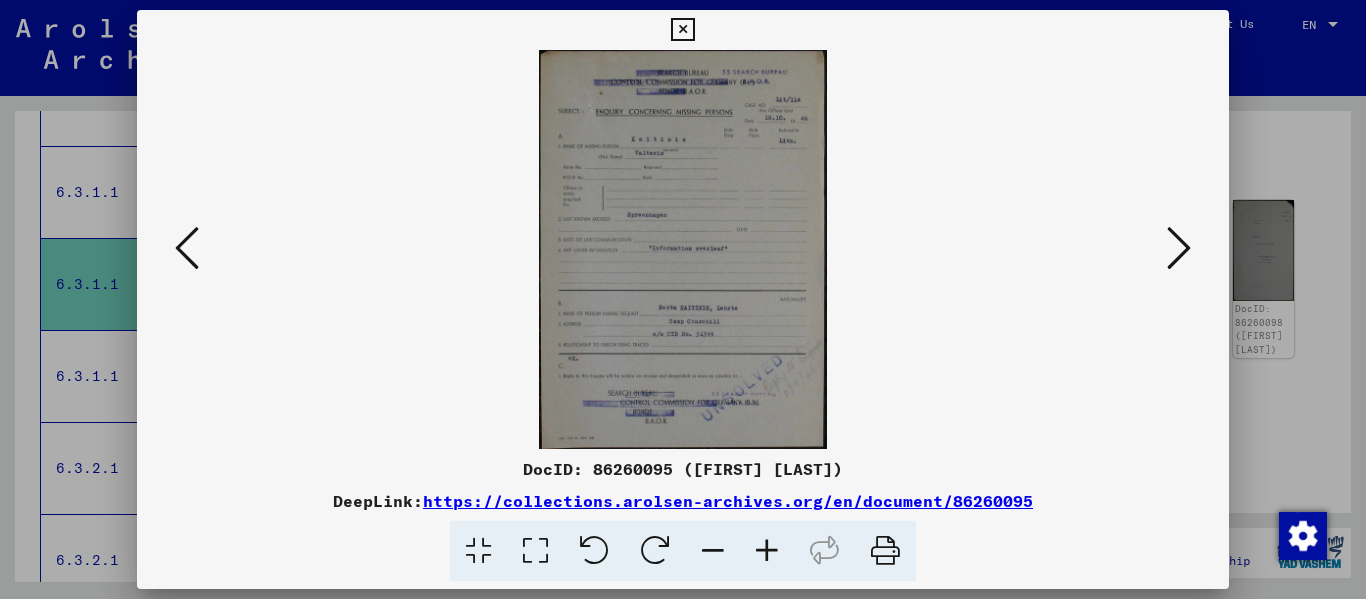 click at bounding box center [535, 551] 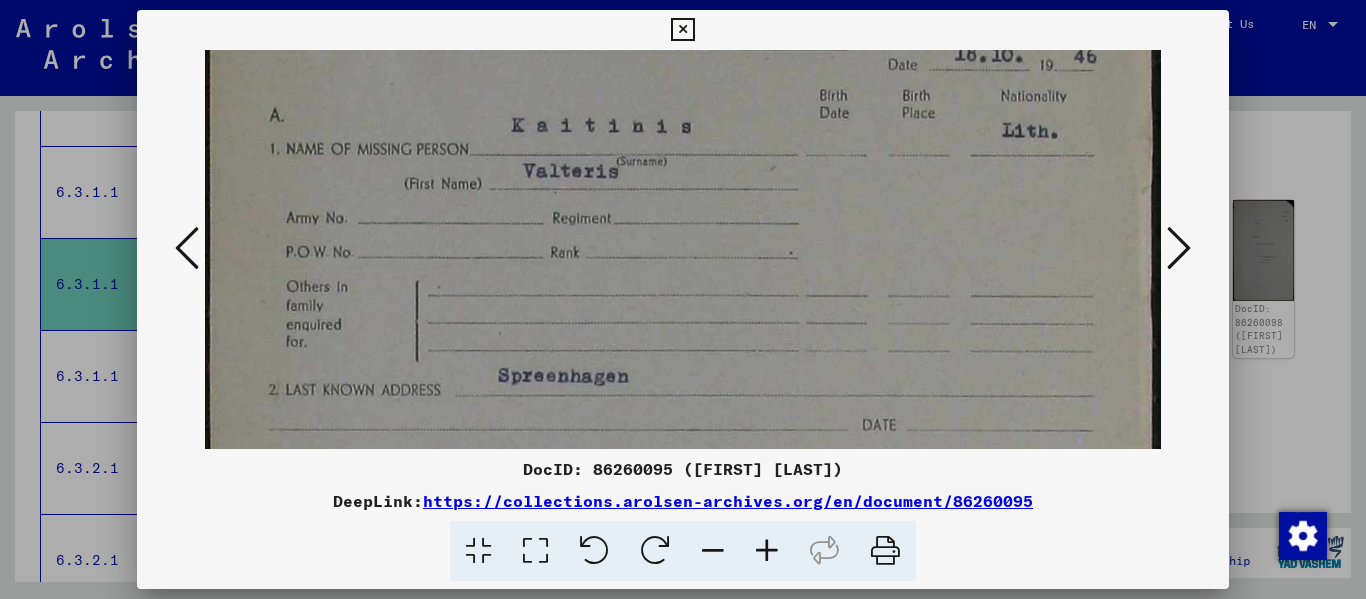scroll, scrollTop: 292, scrollLeft: 0, axis: vertical 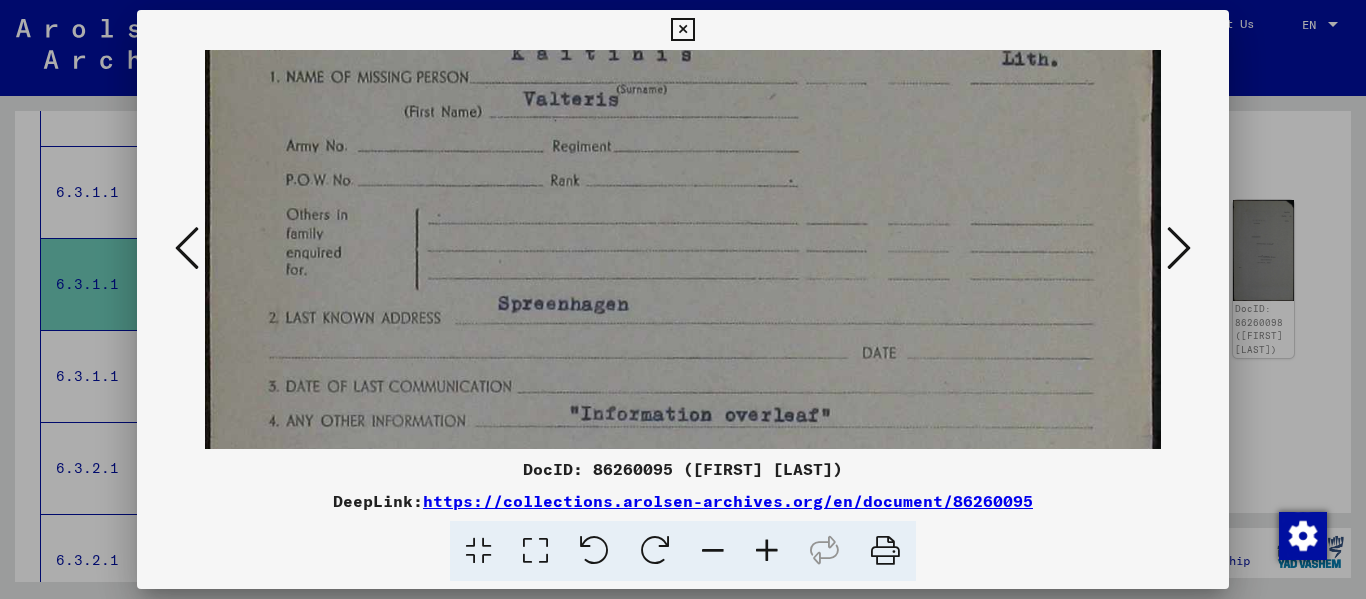 drag, startPoint x: 703, startPoint y: 263, endPoint x: 766, endPoint y: 117, distance: 159.01257 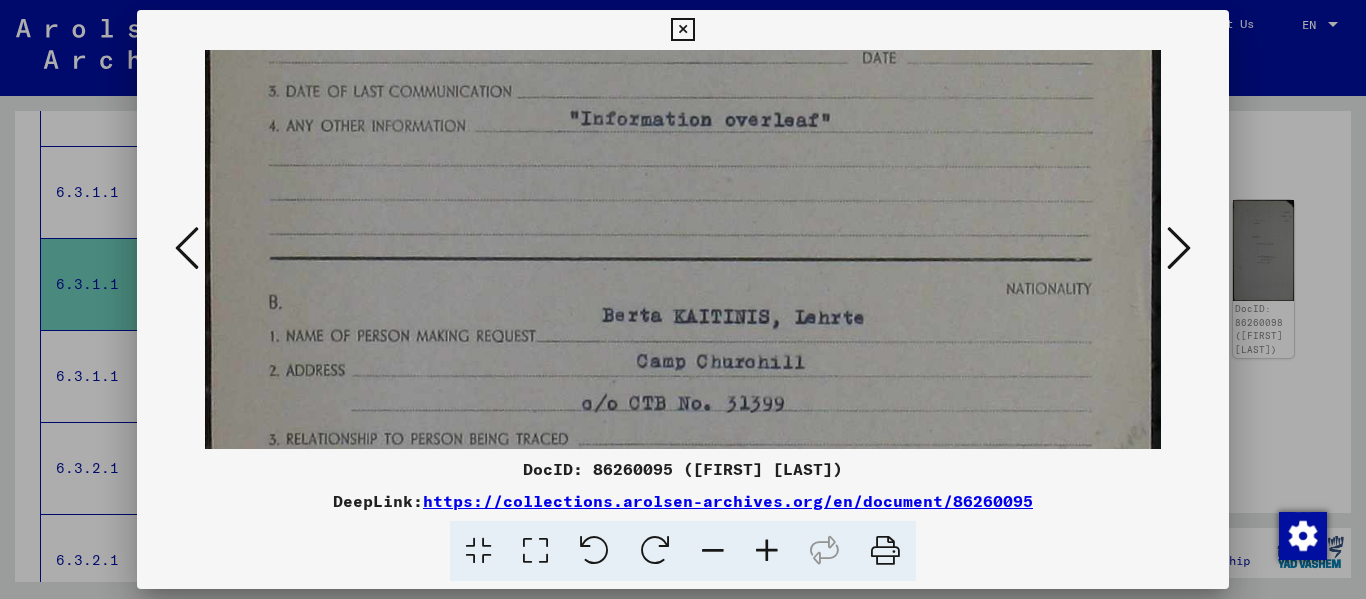 drag, startPoint x: 779, startPoint y: 377, endPoint x: 790, endPoint y: 82, distance: 295.20502 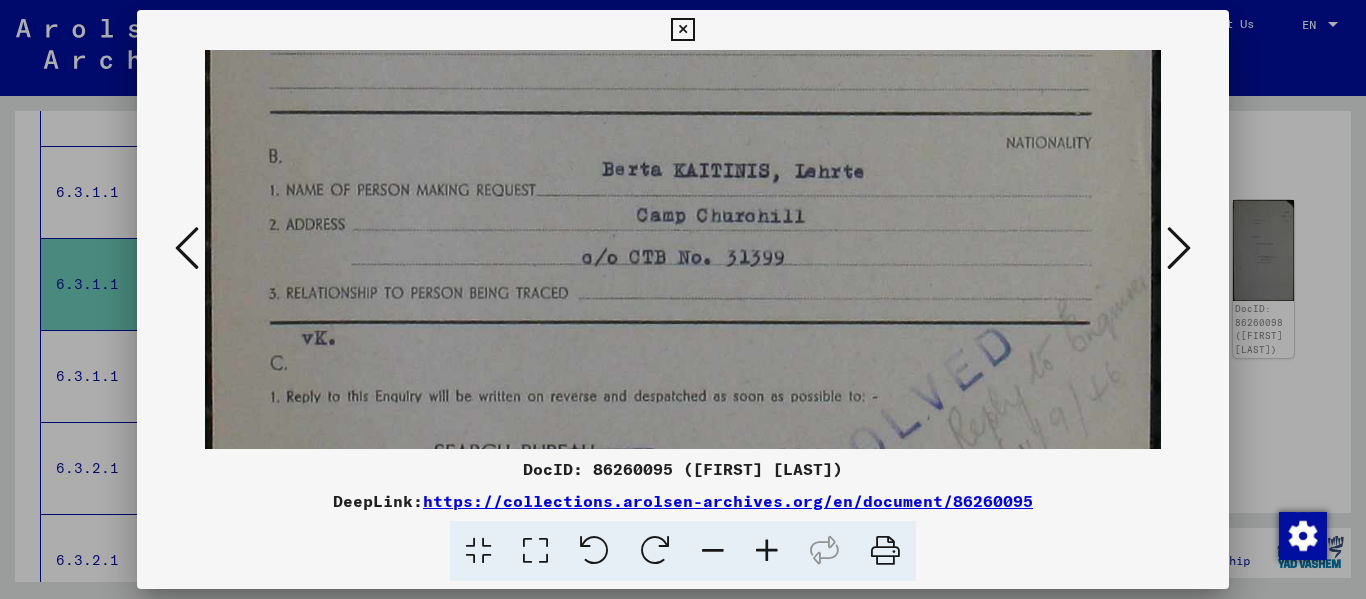 scroll, scrollTop: 820, scrollLeft: 0, axis: vertical 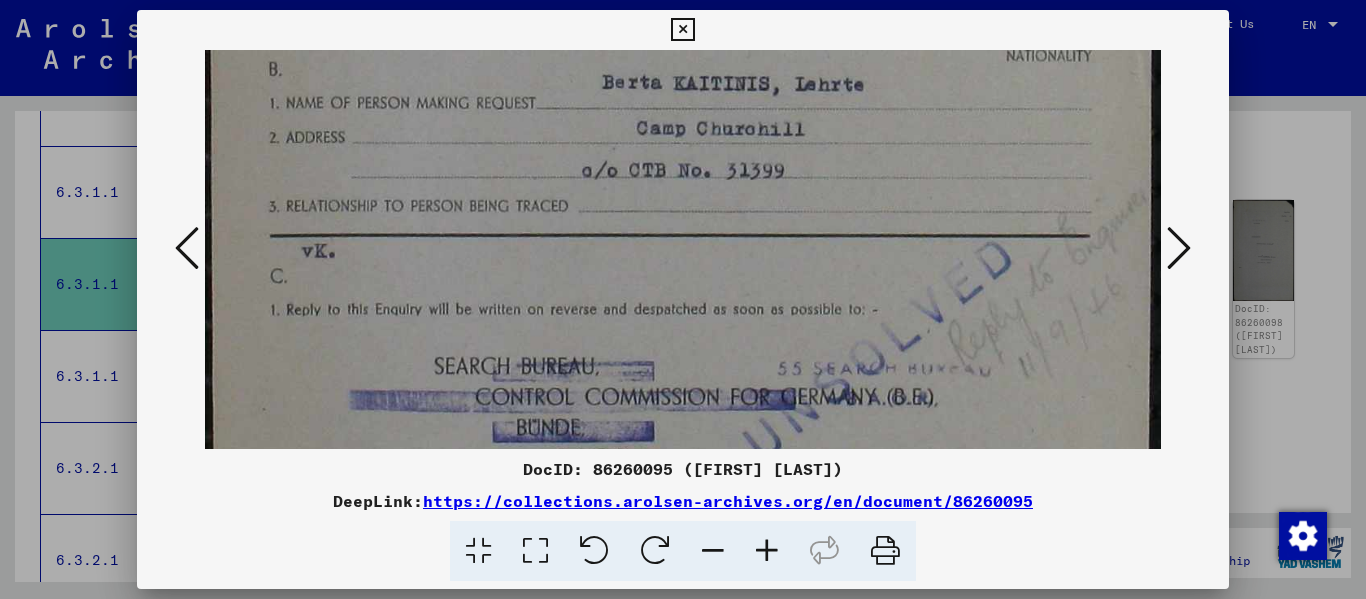 drag, startPoint x: 815, startPoint y: 295, endPoint x: 856, endPoint y: 62, distance: 236.5798 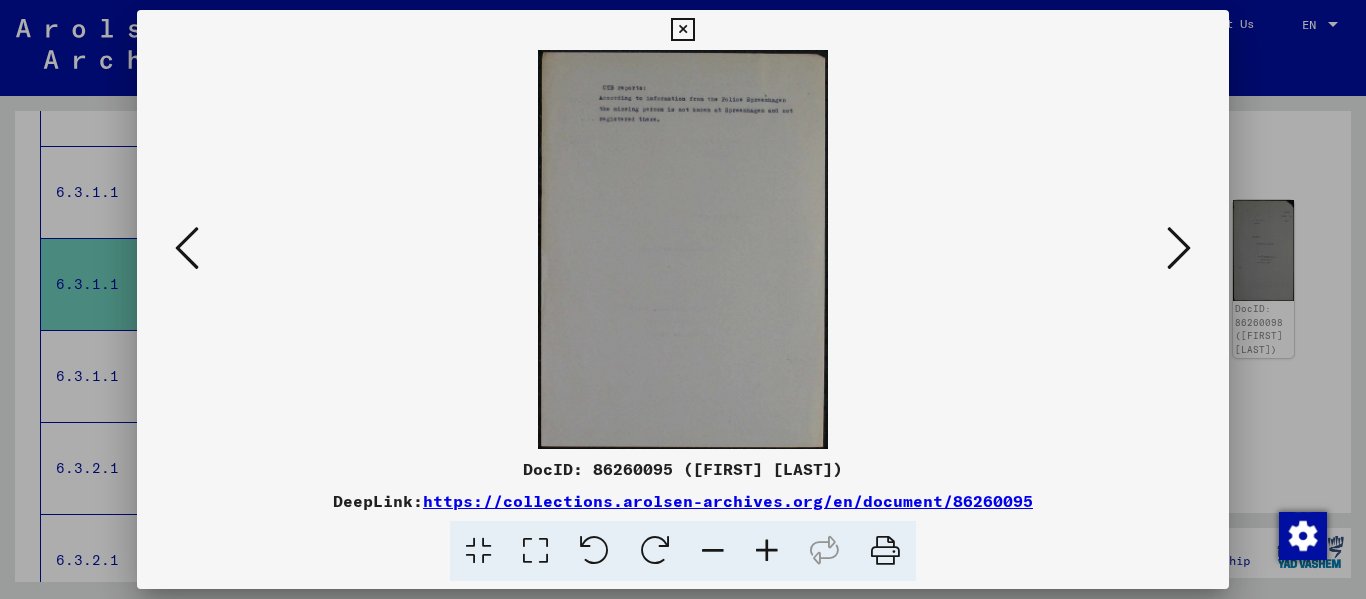 scroll, scrollTop: 0, scrollLeft: 0, axis: both 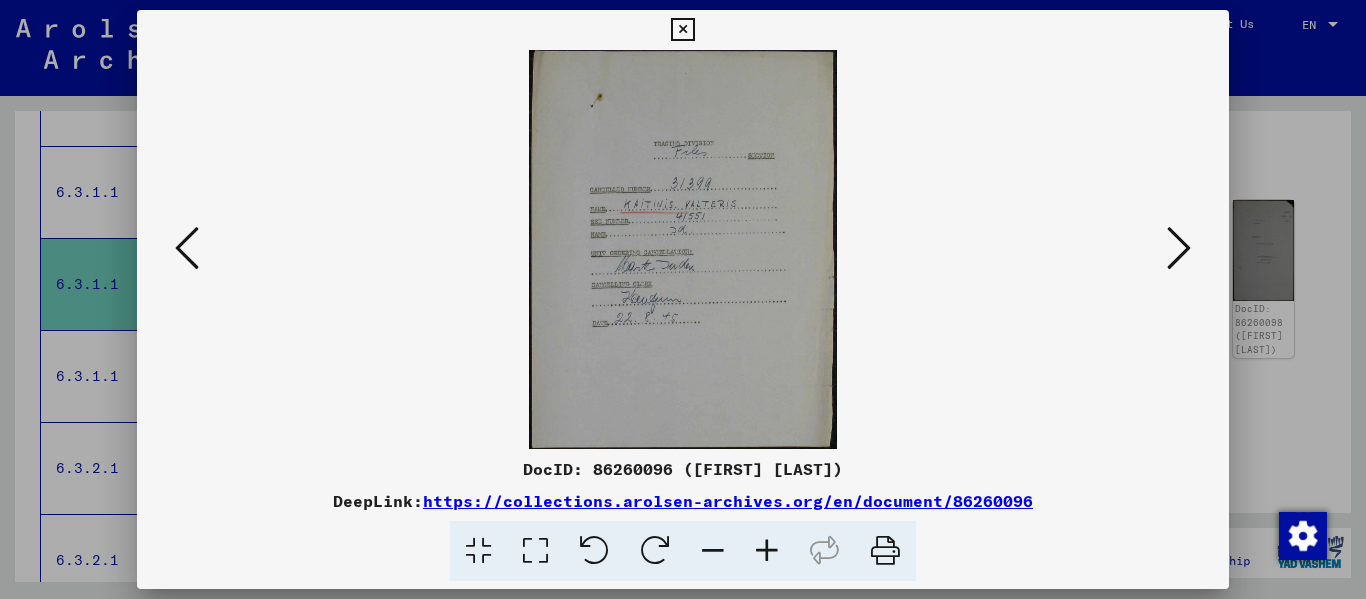 click at bounding box center (1179, 248) 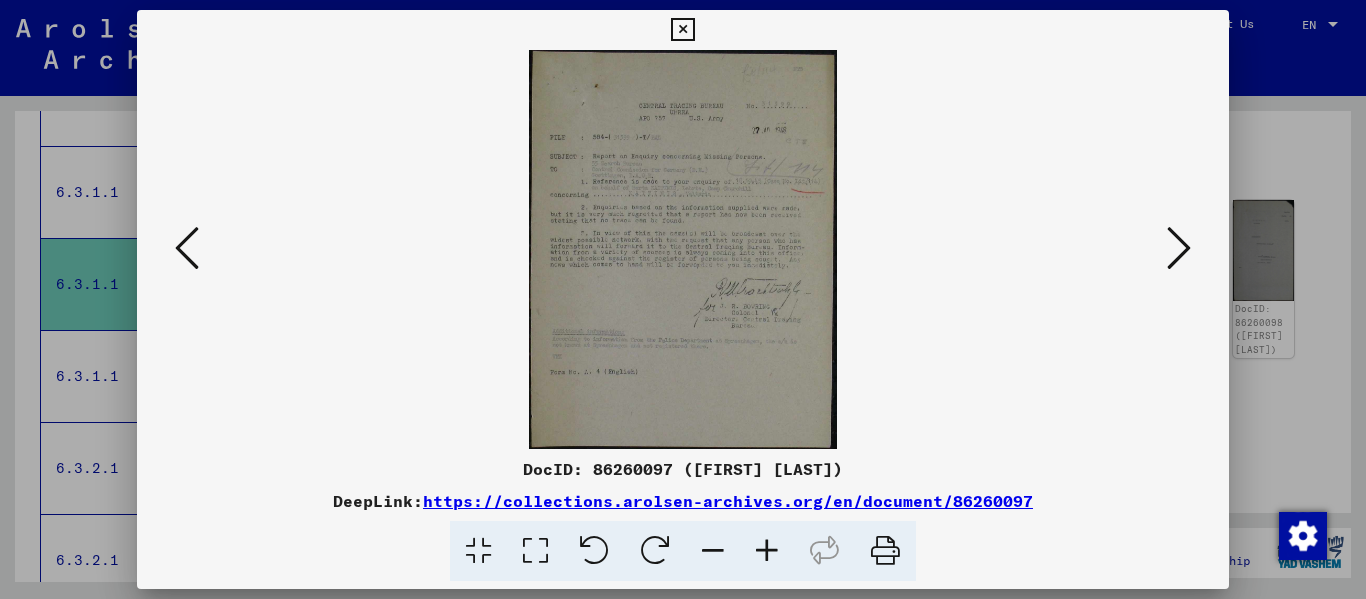click at bounding box center [535, 551] 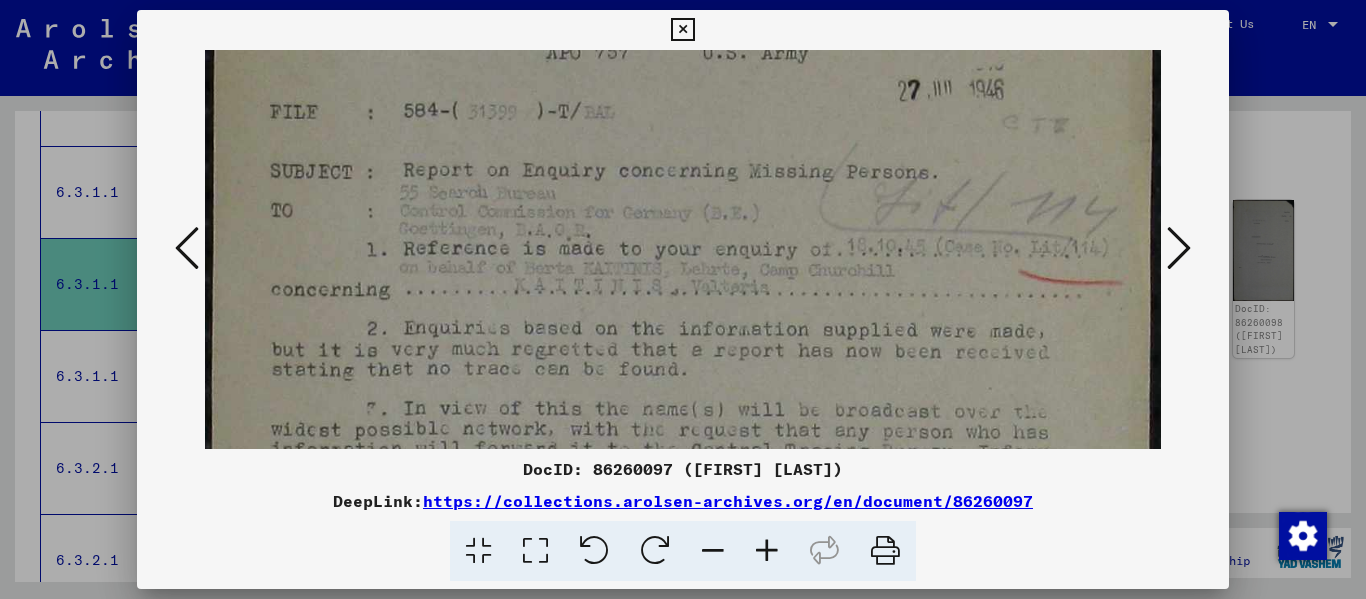 scroll, scrollTop: 212, scrollLeft: 0, axis: vertical 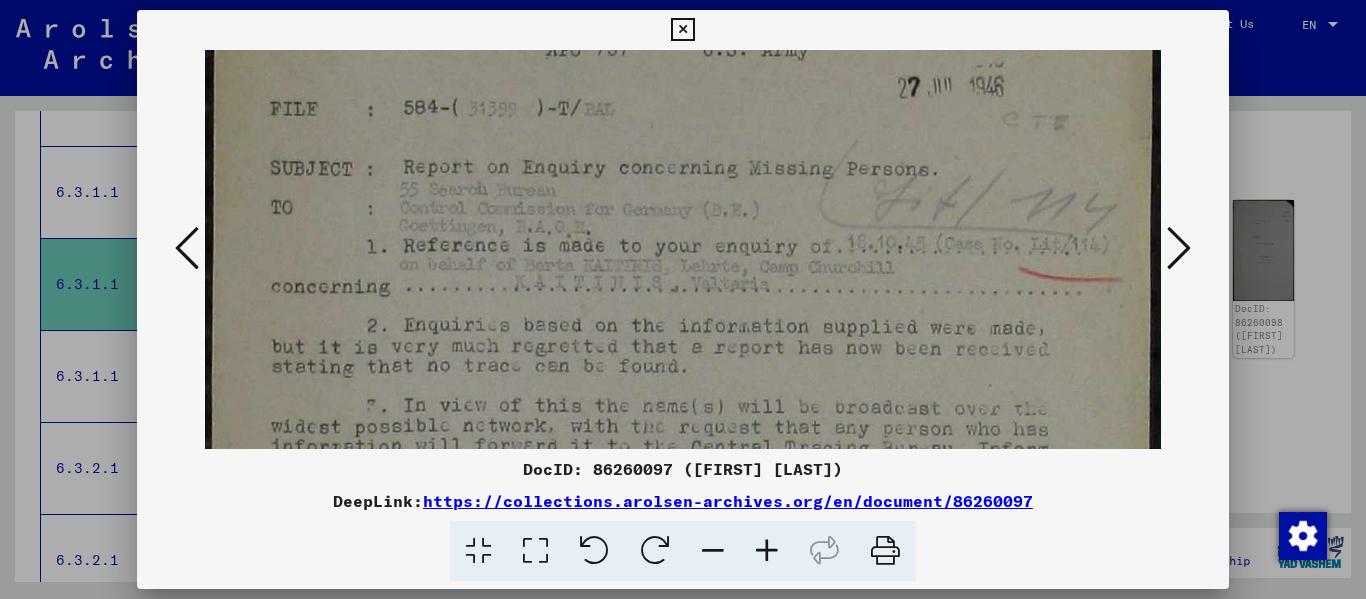 drag, startPoint x: 638, startPoint y: 294, endPoint x: 643, endPoint y: 186, distance: 108.11568 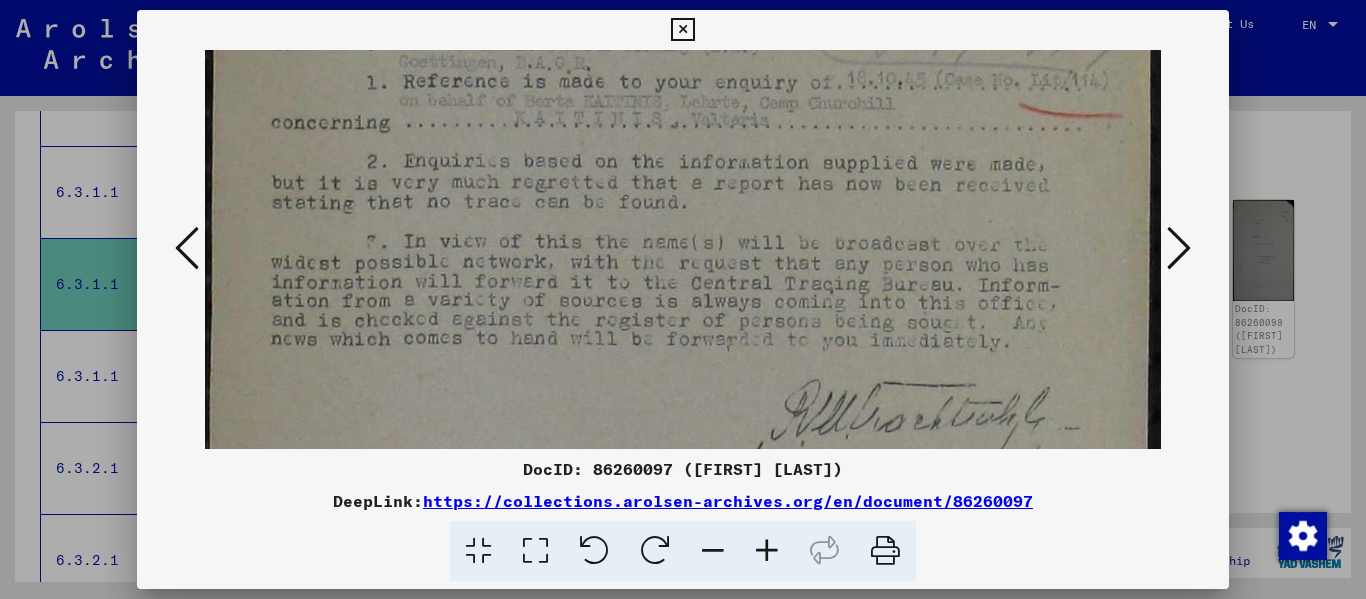 scroll, scrollTop: 381, scrollLeft: 0, axis: vertical 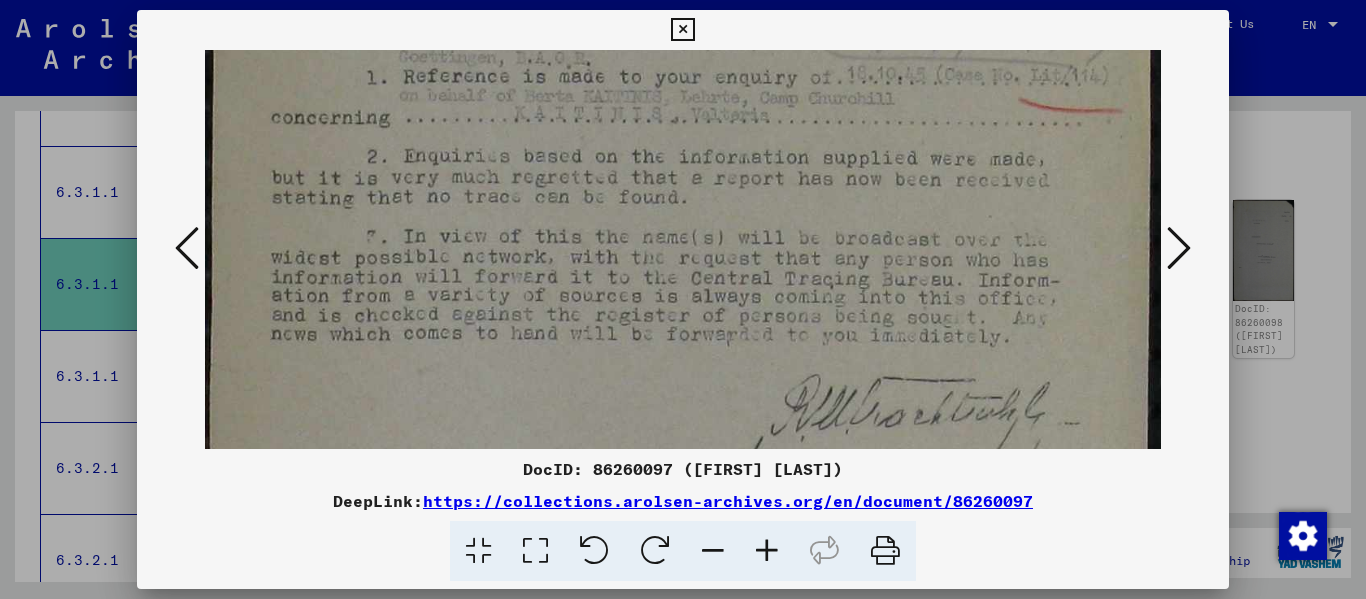drag, startPoint x: 664, startPoint y: 353, endPoint x: 699, endPoint y: 184, distance: 172.58621 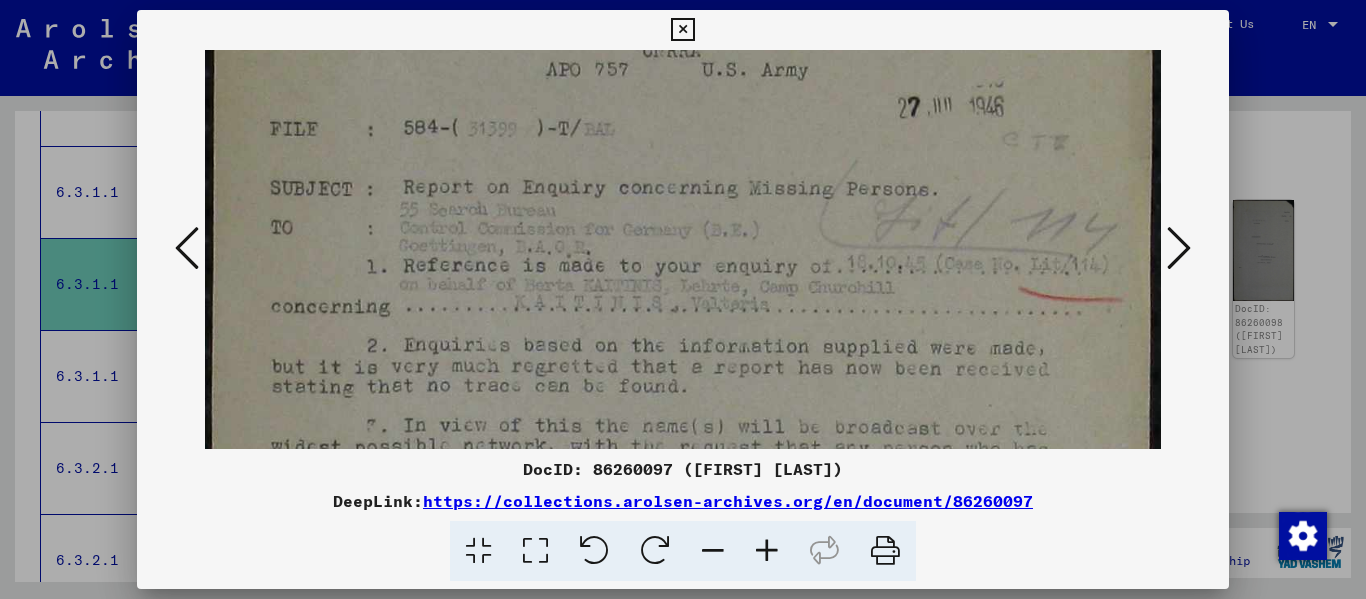 scroll, scrollTop: 175, scrollLeft: 0, axis: vertical 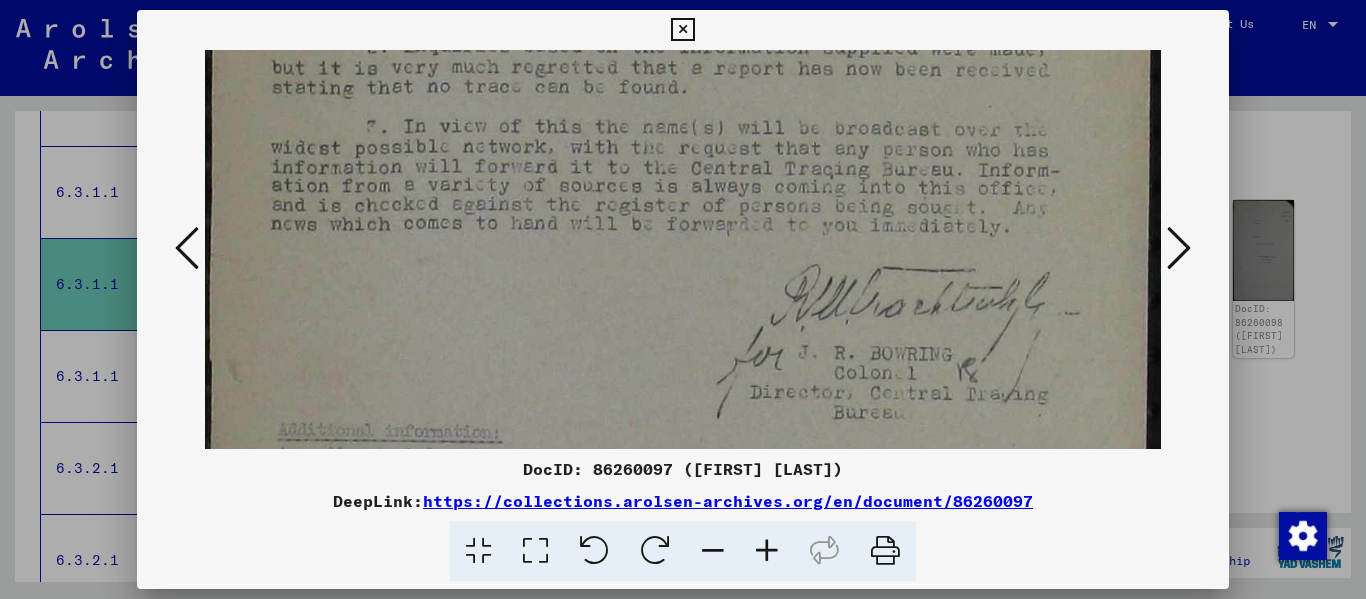 drag, startPoint x: 832, startPoint y: 126, endPoint x: 874, endPoint y: 15, distance: 118.680244 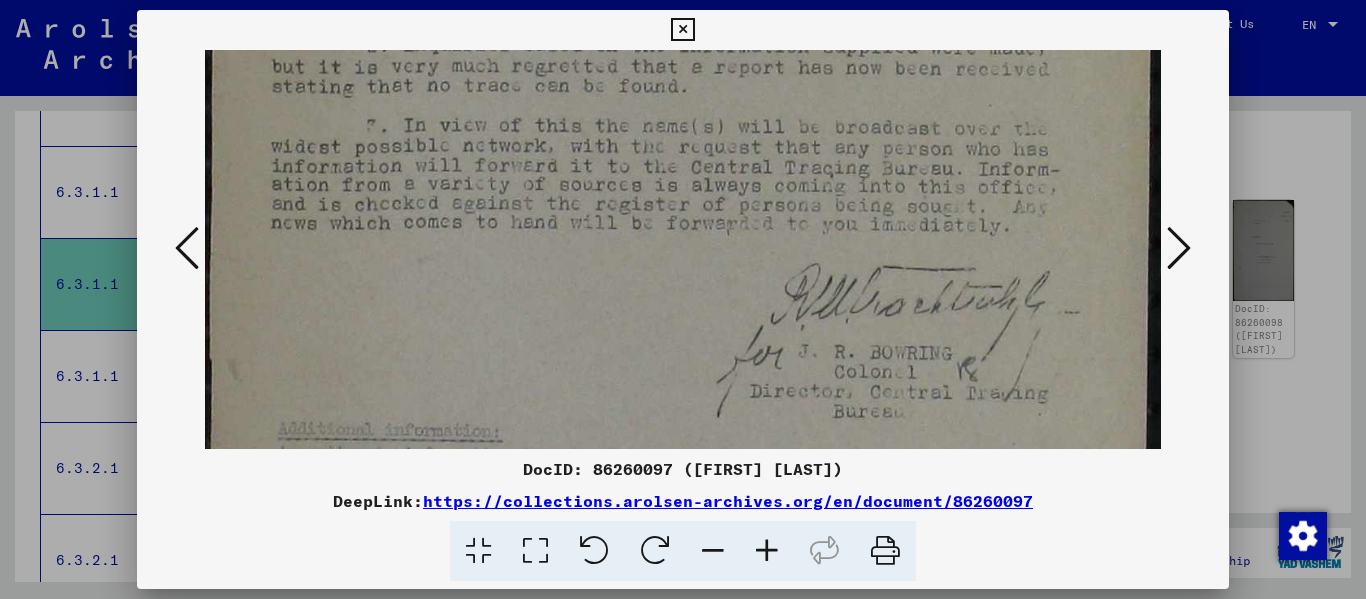 click at bounding box center (1179, 248) 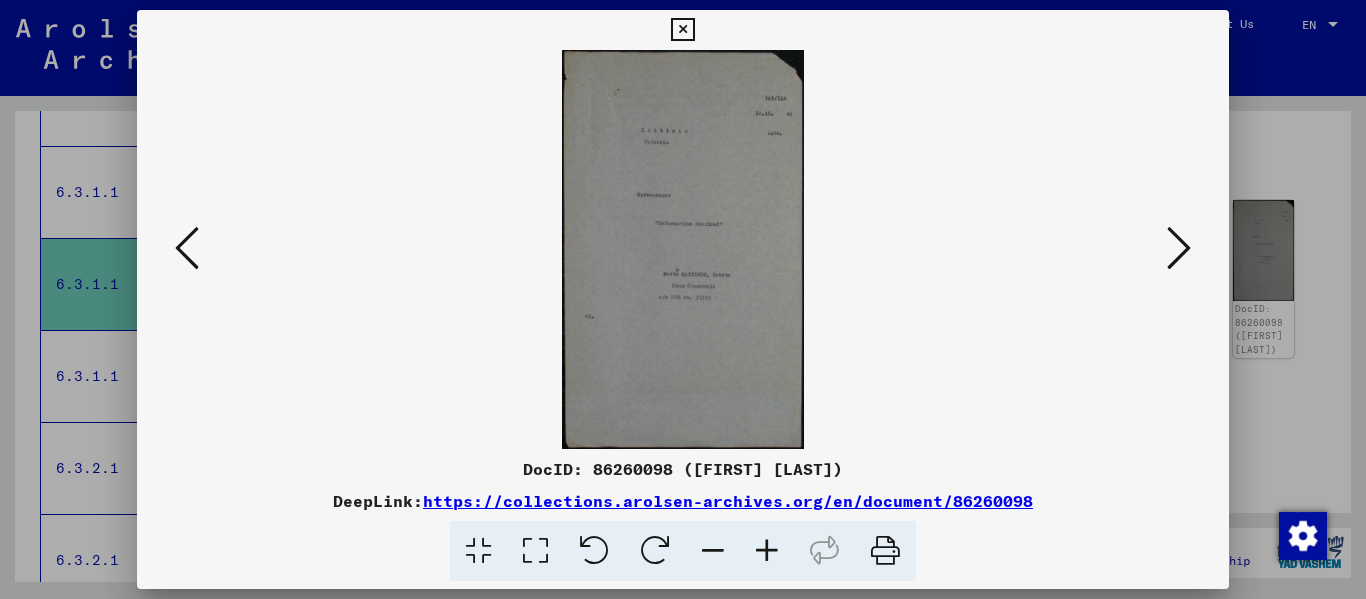 click at bounding box center [1179, 248] 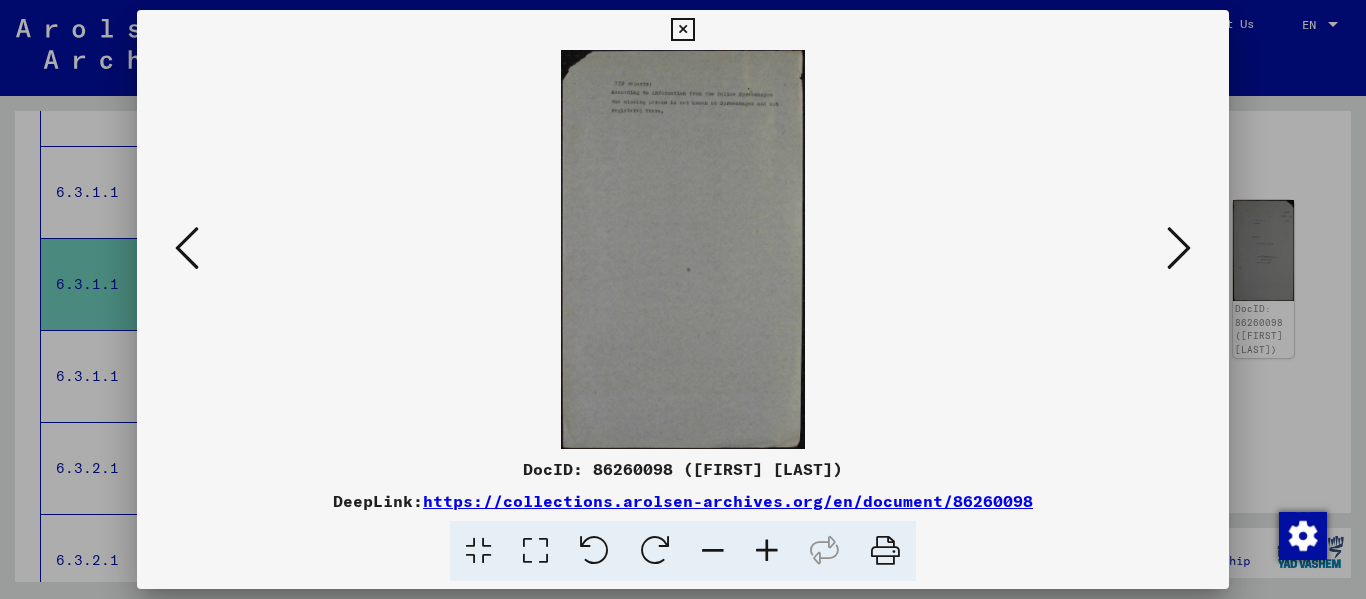 click at bounding box center [535, 551] 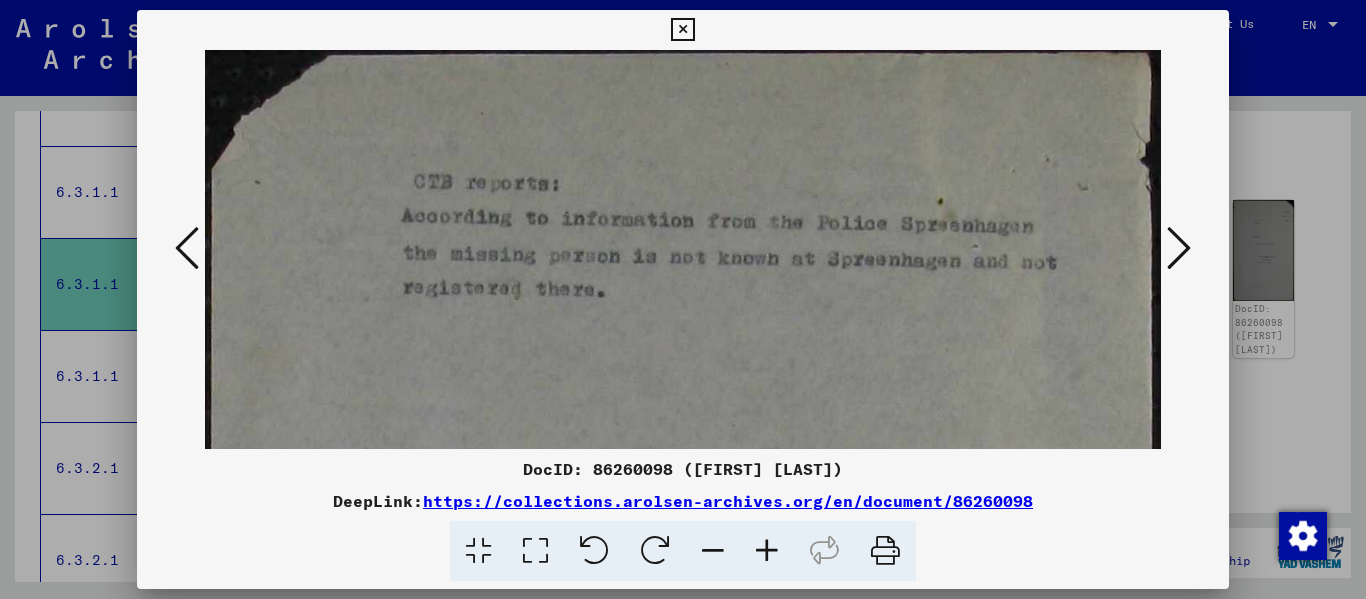 click at bounding box center [1179, 248] 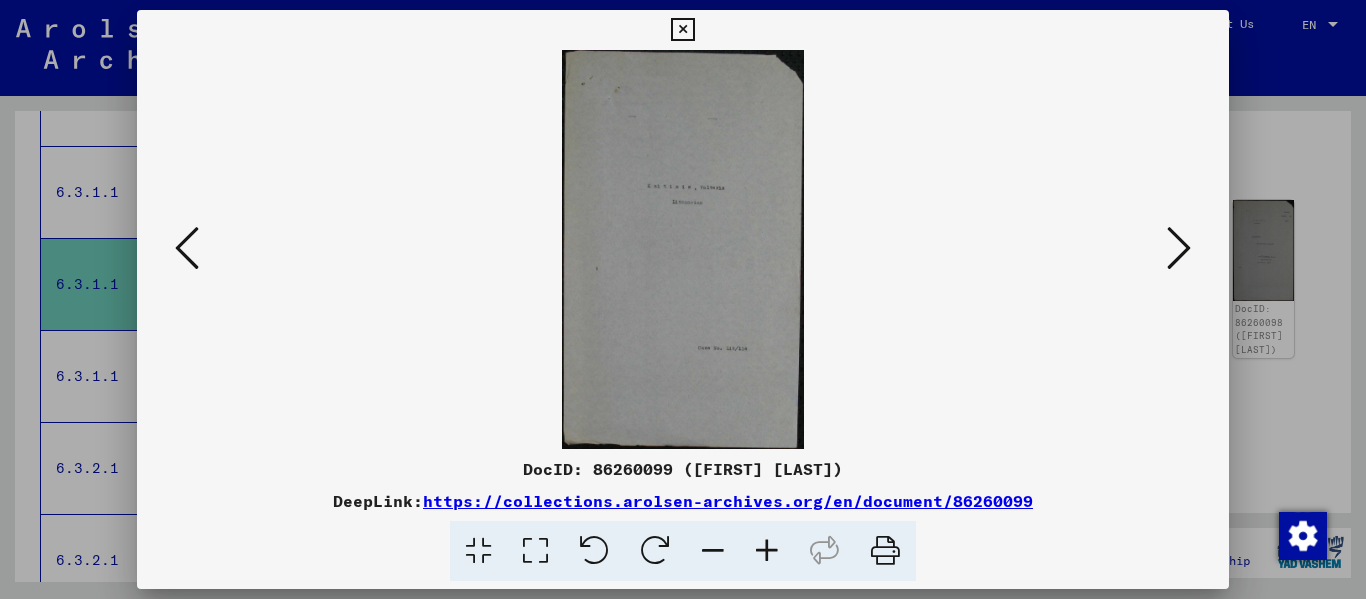 click at bounding box center (1179, 248) 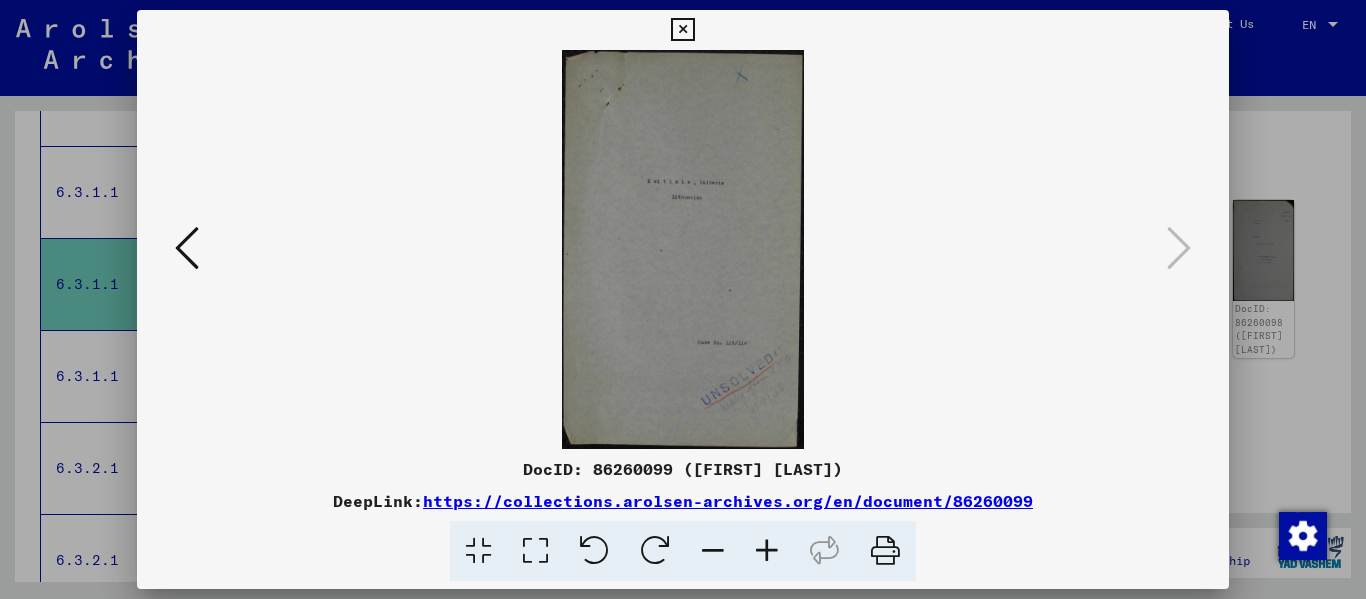 click at bounding box center (682, 30) 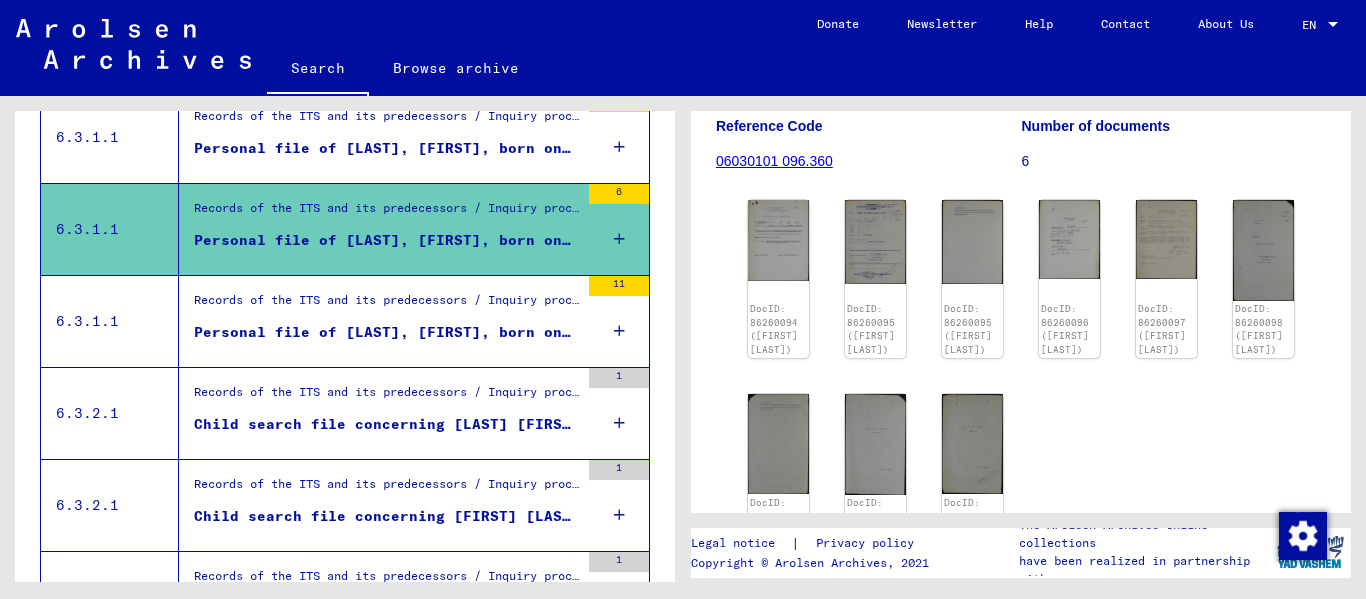 scroll, scrollTop: 639, scrollLeft: 0, axis: vertical 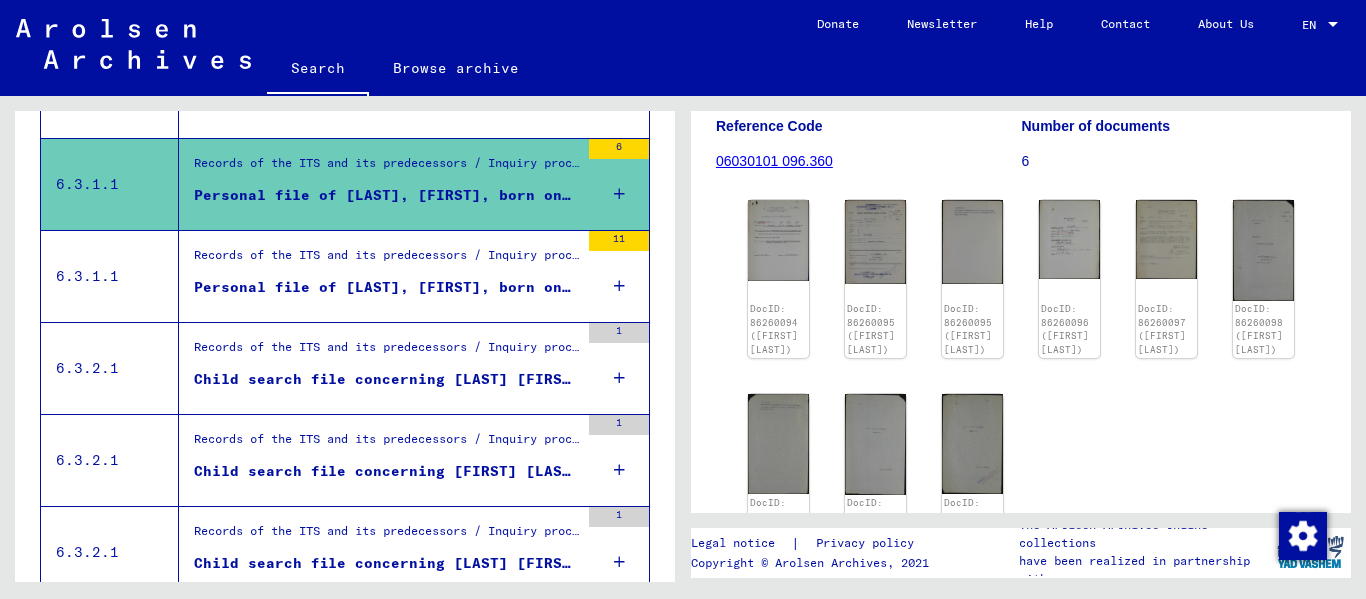 click on "Child search file concerning [LAST] [FIRST] [DATE]" at bounding box center (386, 379) 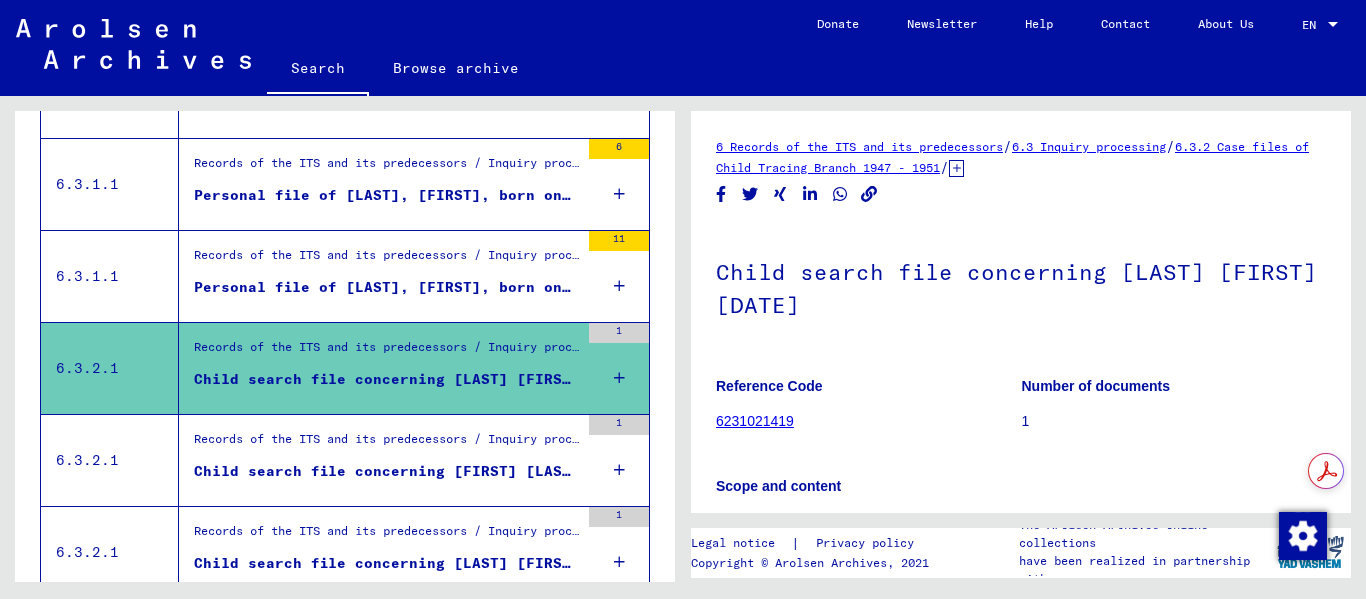 scroll, scrollTop: 100, scrollLeft: 0, axis: vertical 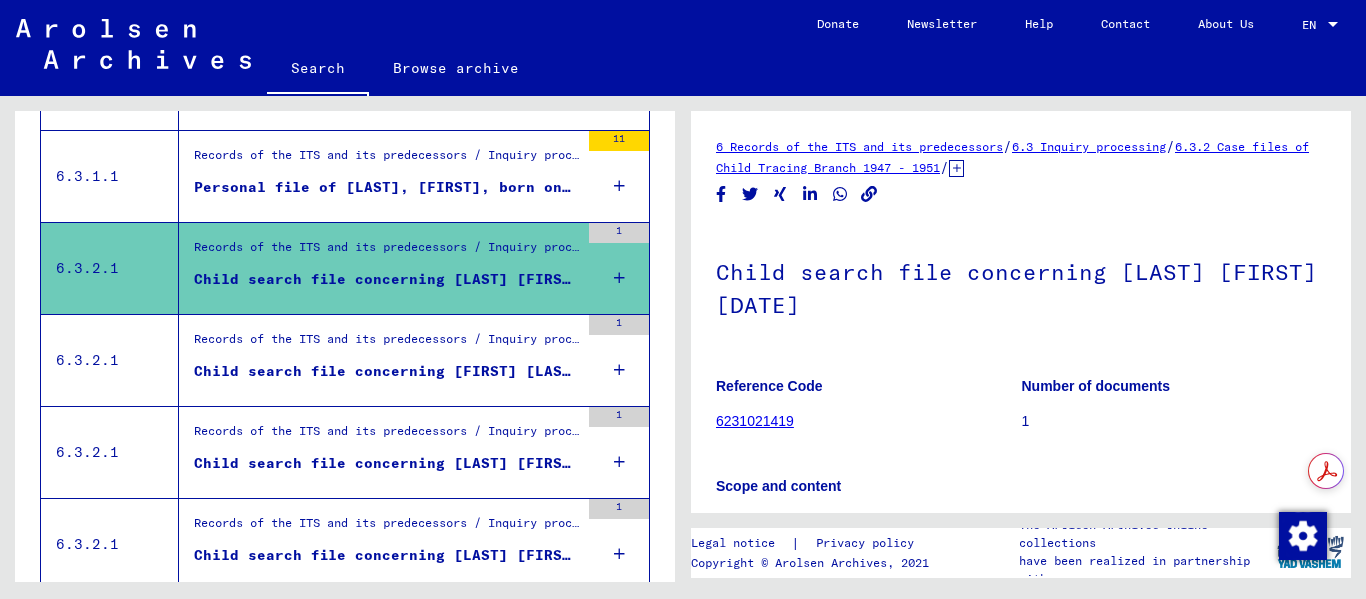 click on "Child search file concerning [FIRST] [LAST] [BIRTHDATE]" at bounding box center [386, 371] 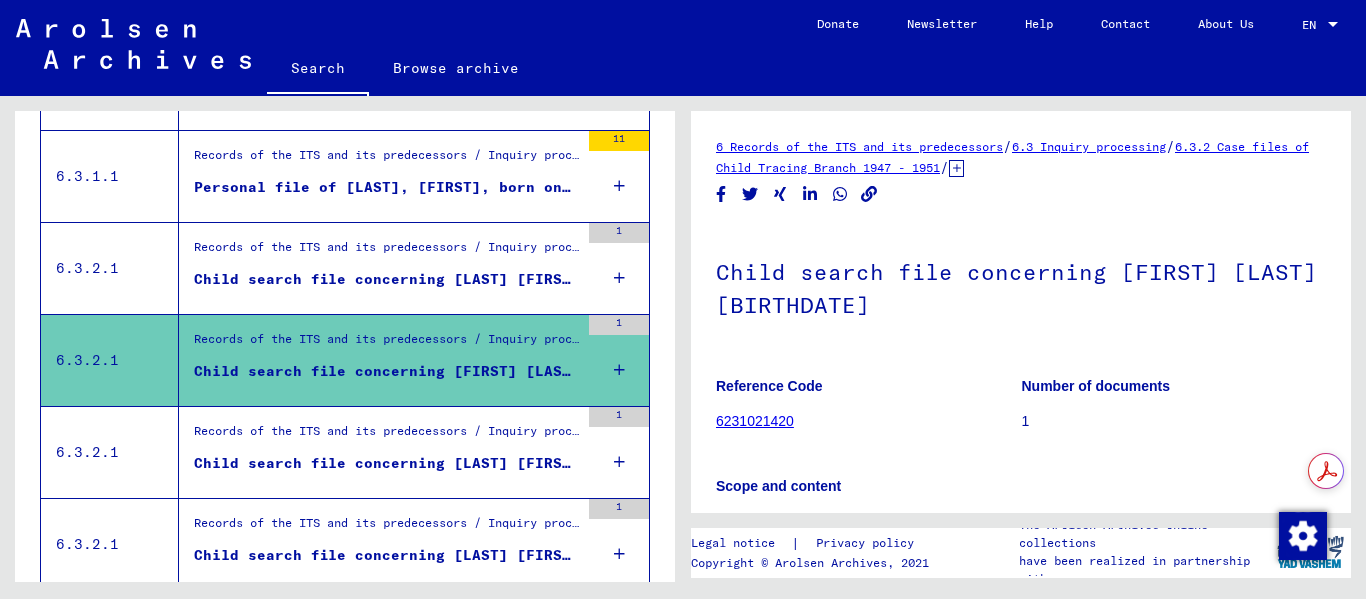 scroll, scrollTop: 0, scrollLeft: 0, axis: both 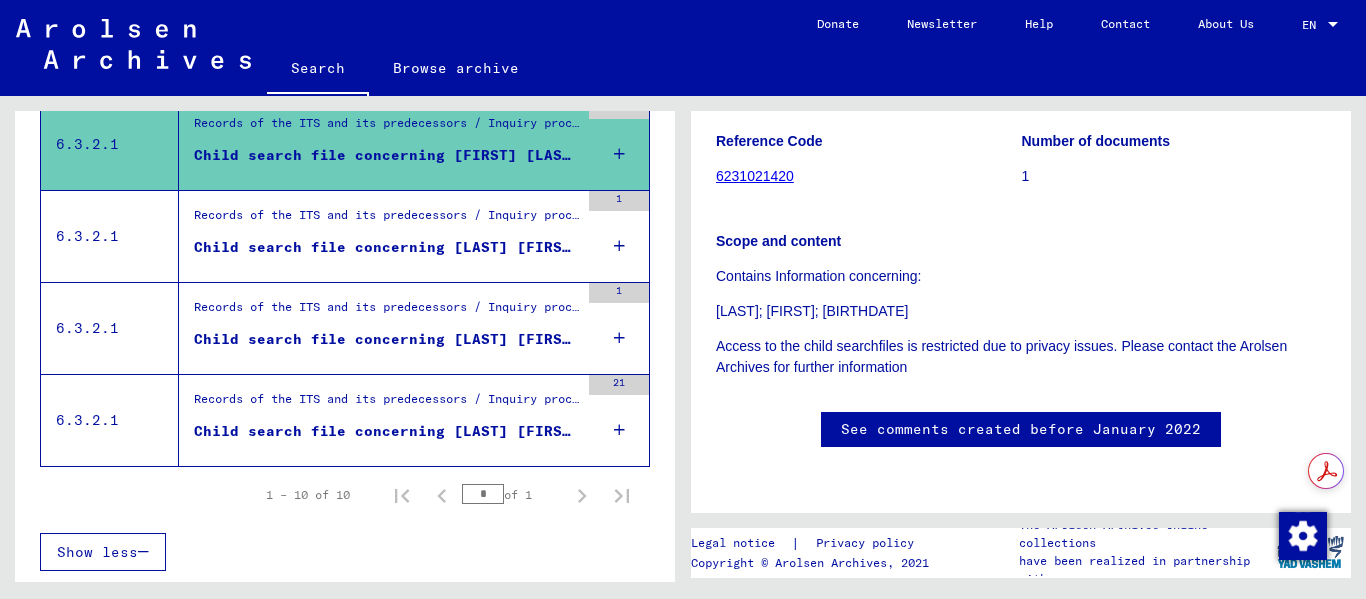 click on "Child search file concerning [LAST] [FIRST] [DATE]" at bounding box center (386, 339) 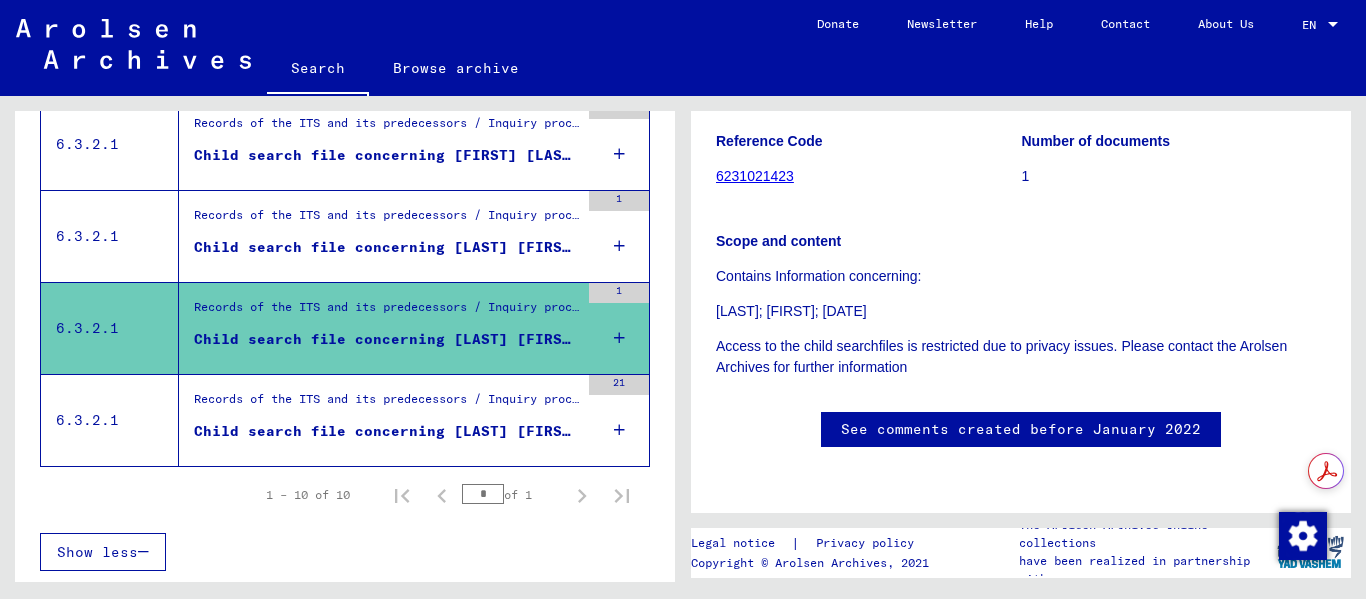 scroll, scrollTop: 278, scrollLeft: 0, axis: vertical 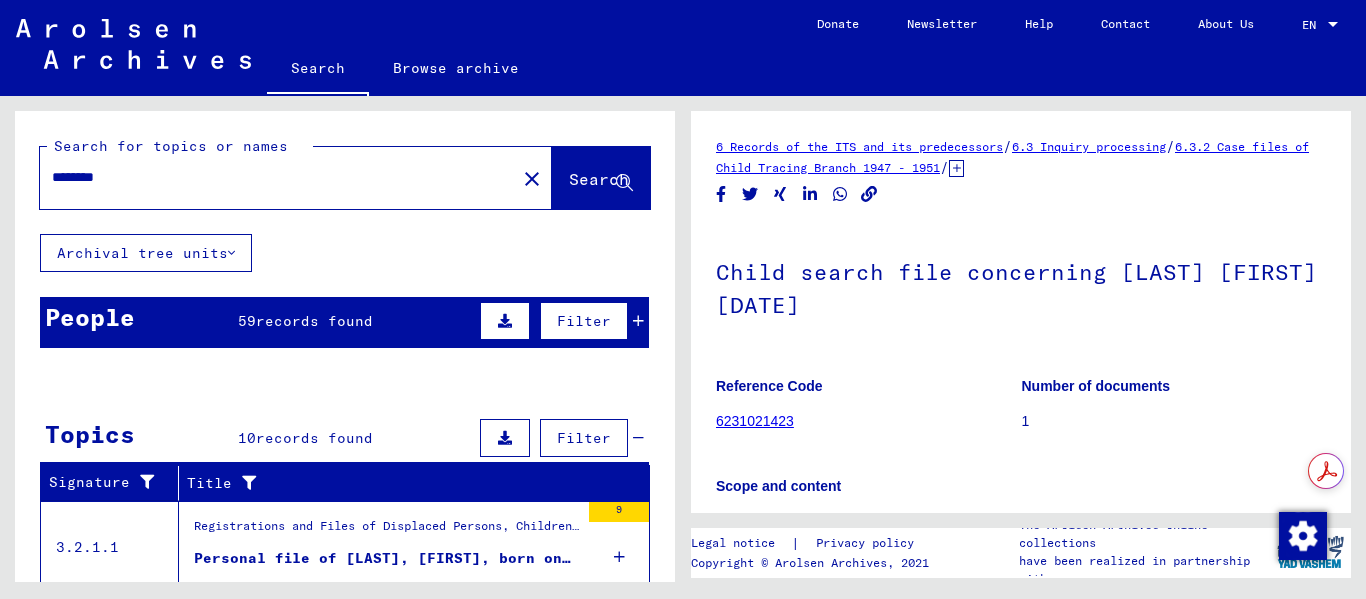 click on "records found" at bounding box center (314, 321) 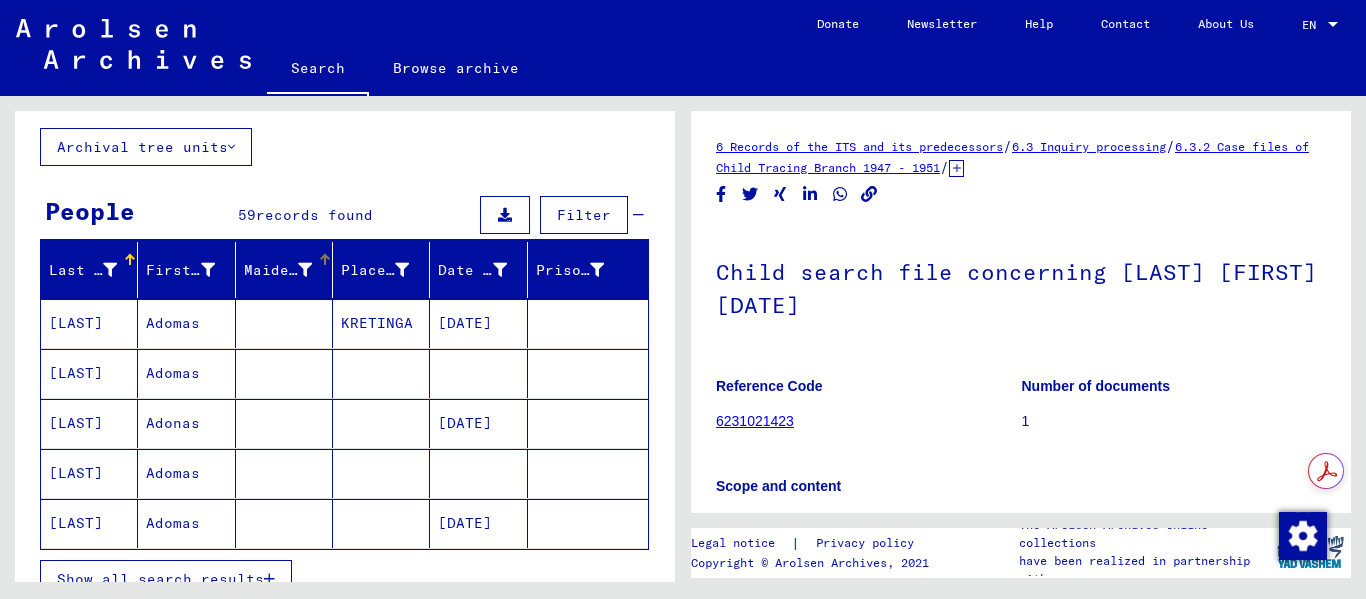 scroll, scrollTop: 200, scrollLeft: 0, axis: vertical 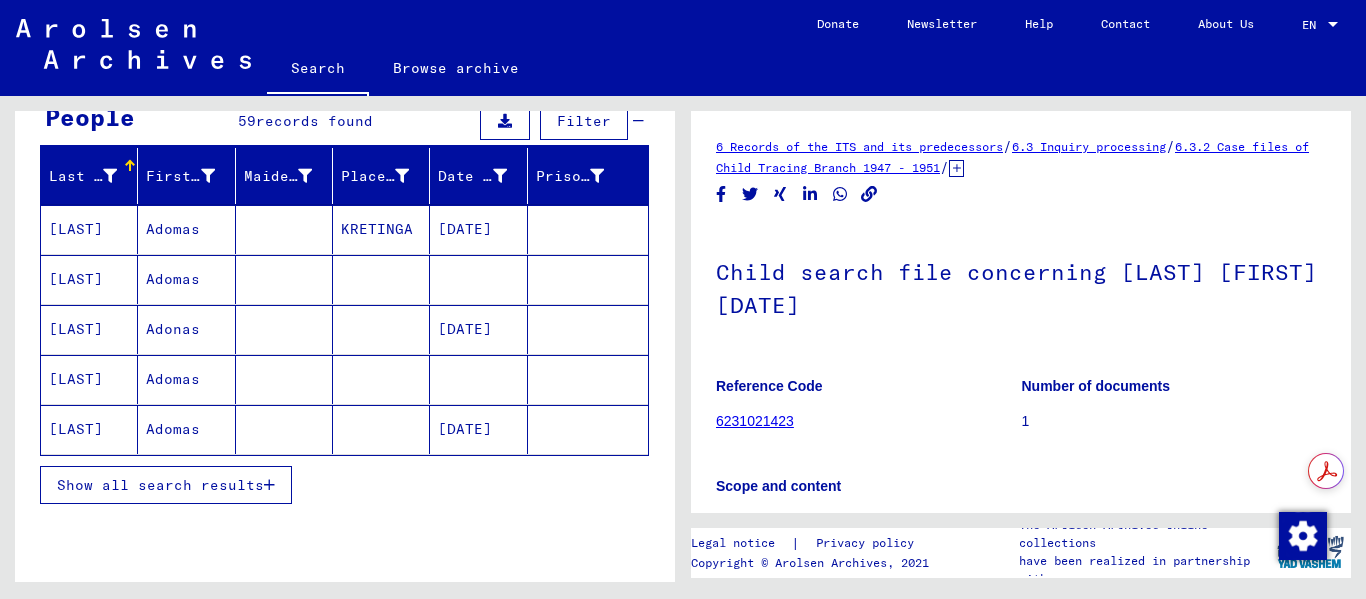 click on "Adomas" at bounding box center [186, 279] 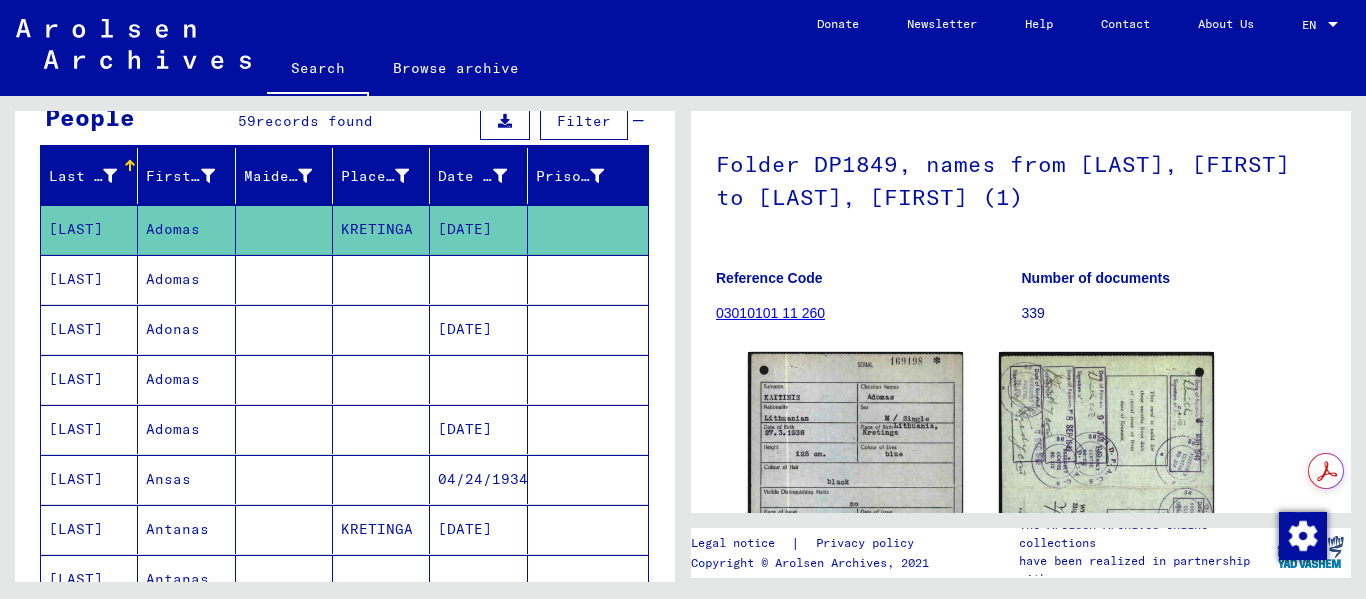 scroll, scrollTop: 147, scrollLeft: 0, axis: vertical 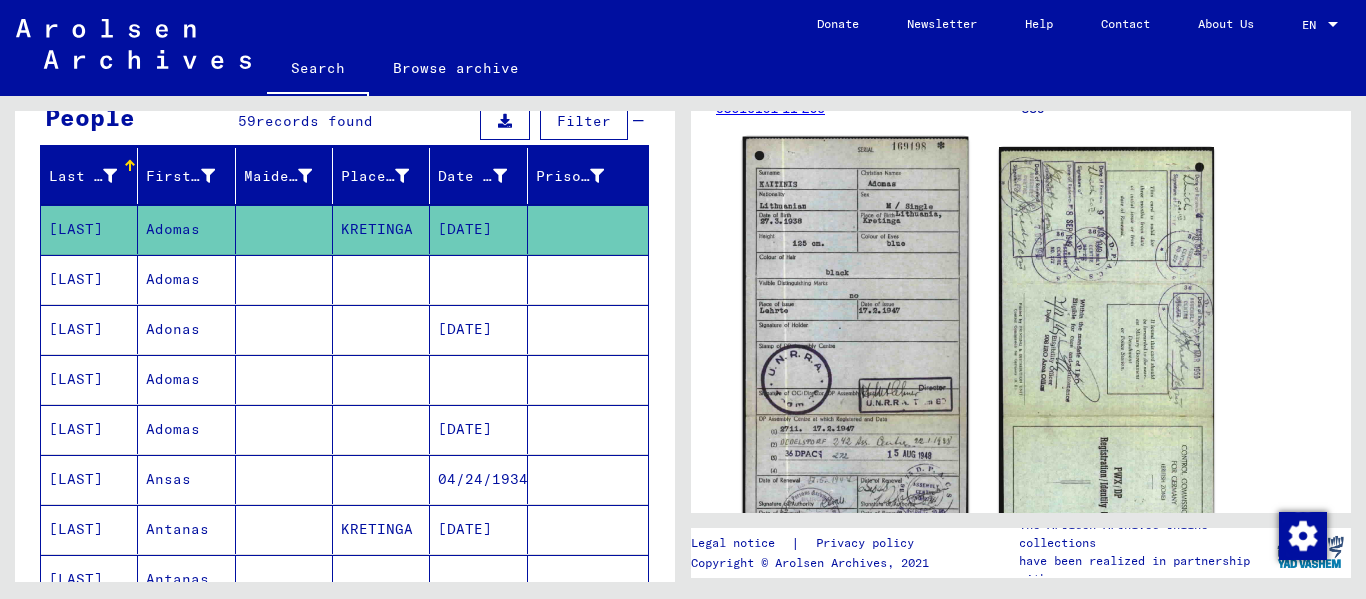 click 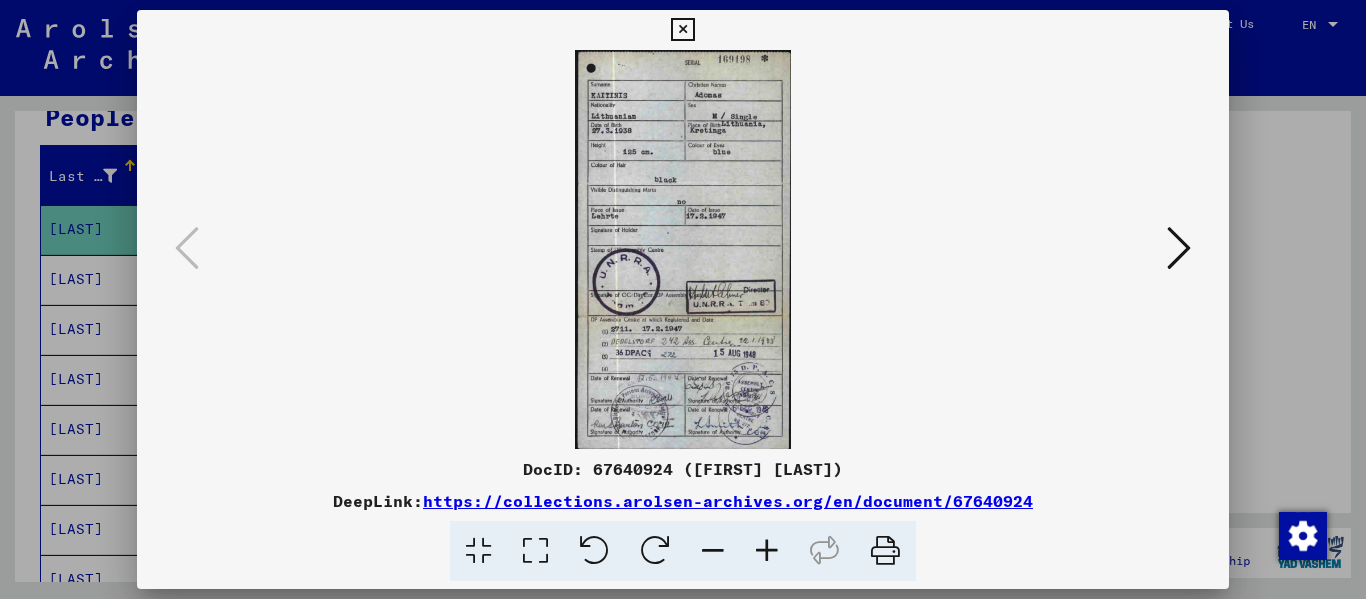 click at bounding box center [535, 551] 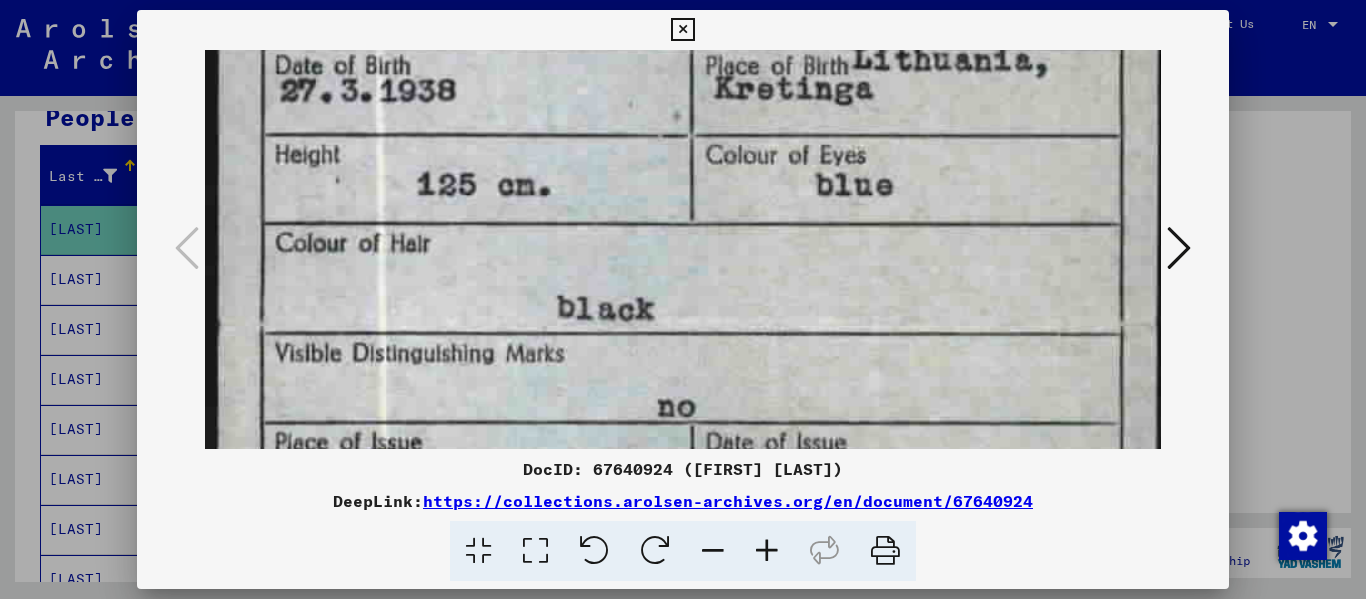 drag, startPoint x: 647, startPoint y: 242, endPoint x: 674, endPoint y: 88, distance: 156.34897 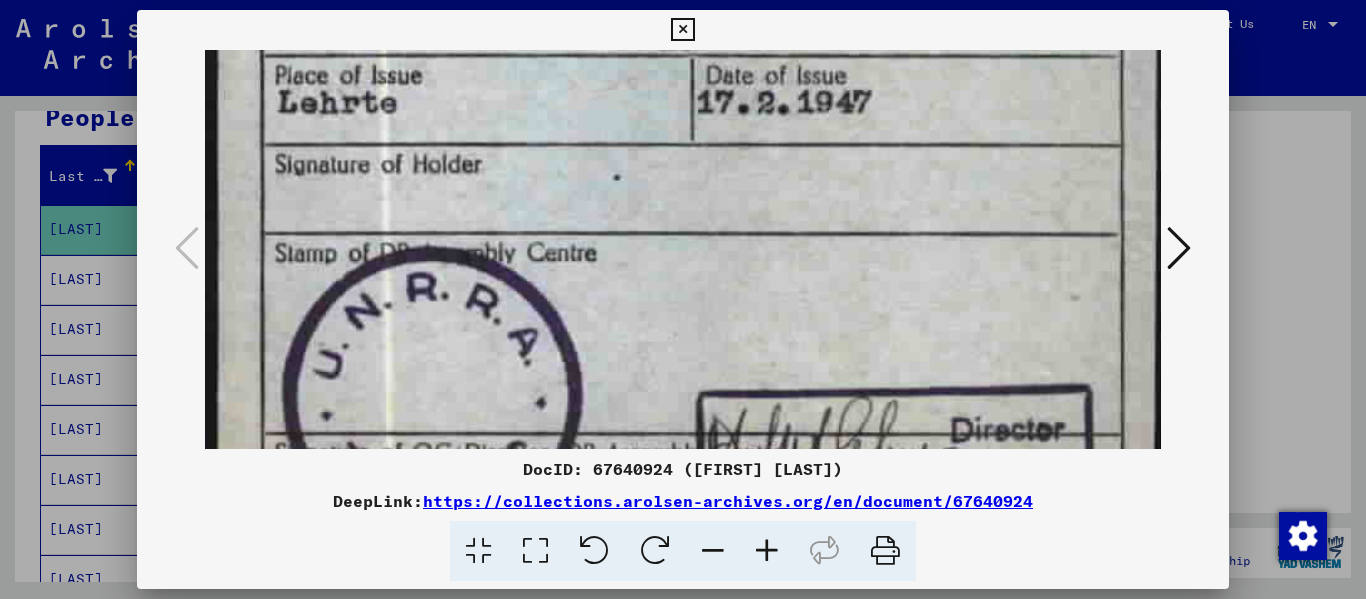 drag, startPoint x: 670, startPoint y: 368, endPoint x: 702, endPoint y: 2, distance: 367.39624 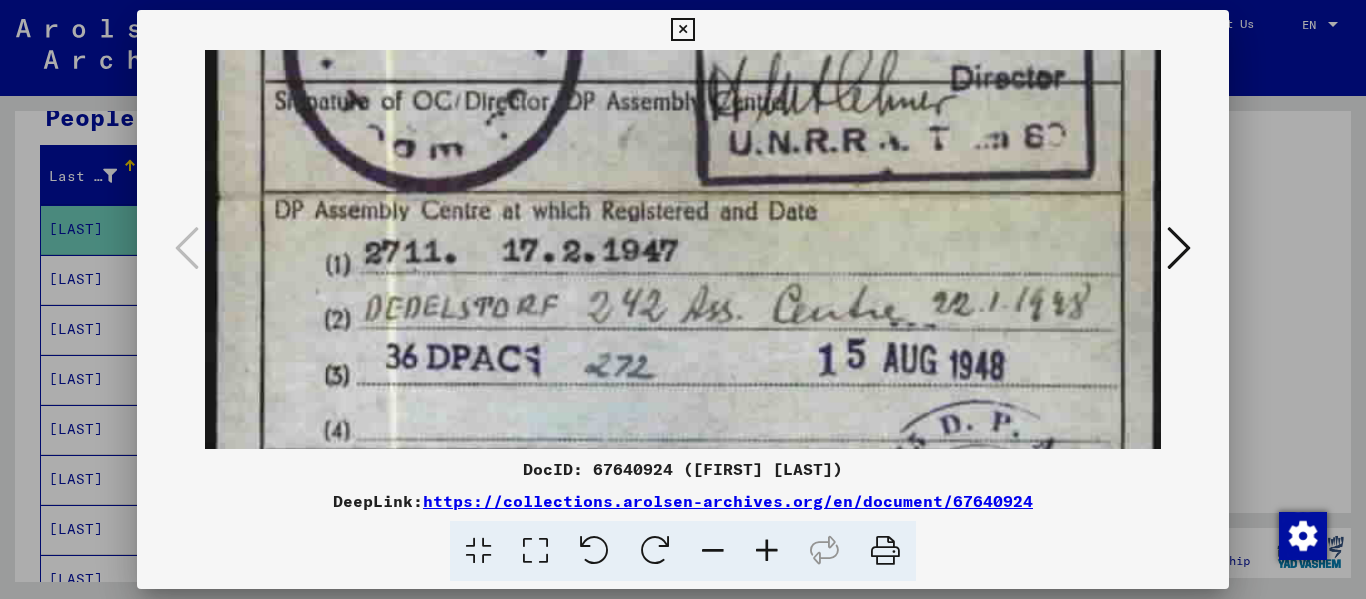 scroll, scrollTop: 1038, scrollLeft: 0, axis: vertical 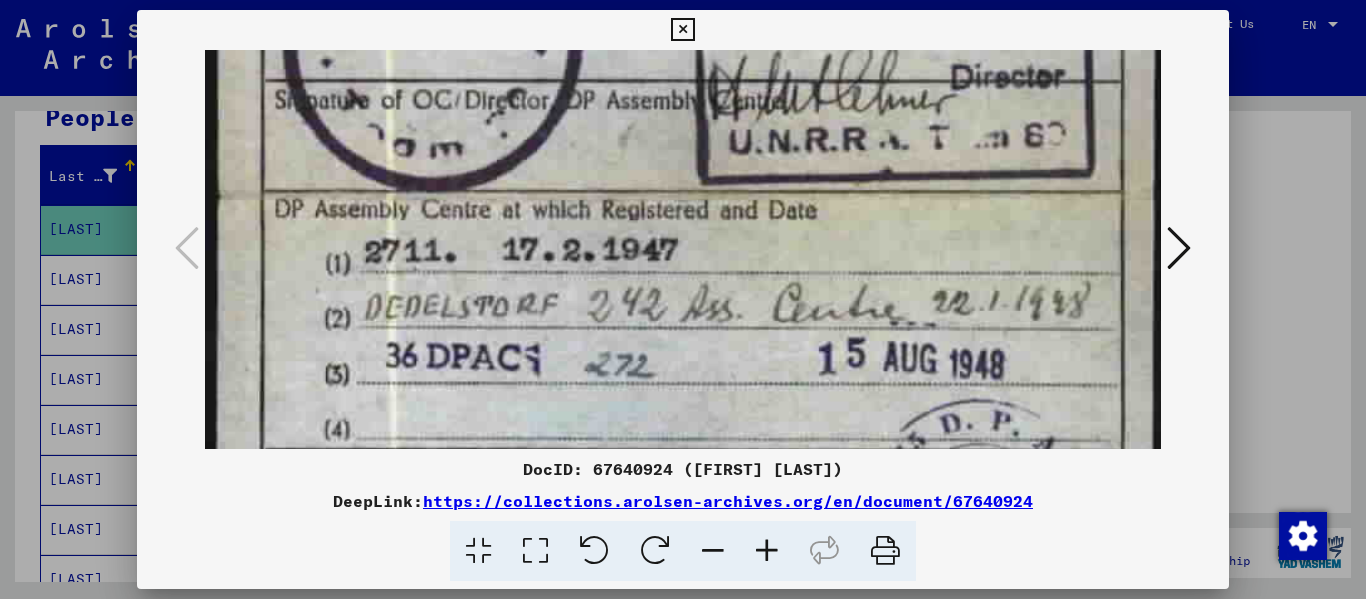 drag, startPoint x: 668, startPoint y: 318, endPoint x: 695, endPoint y: -36, distance: 355.02817 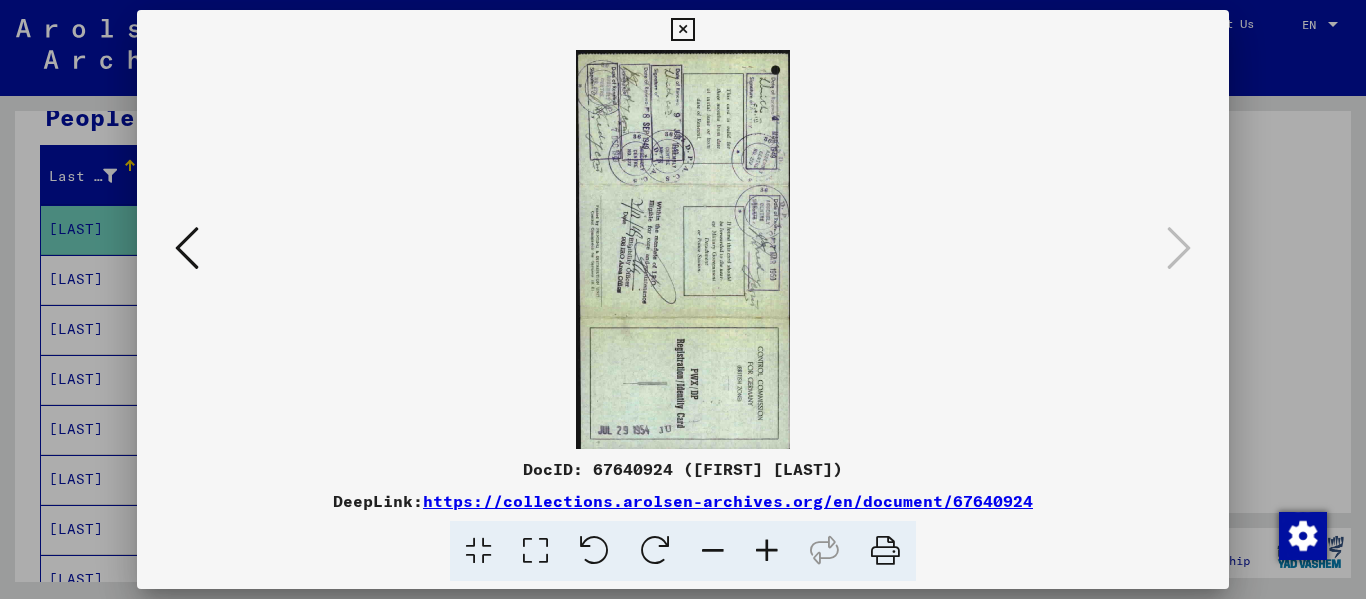 click at bounding box center [535, 551] 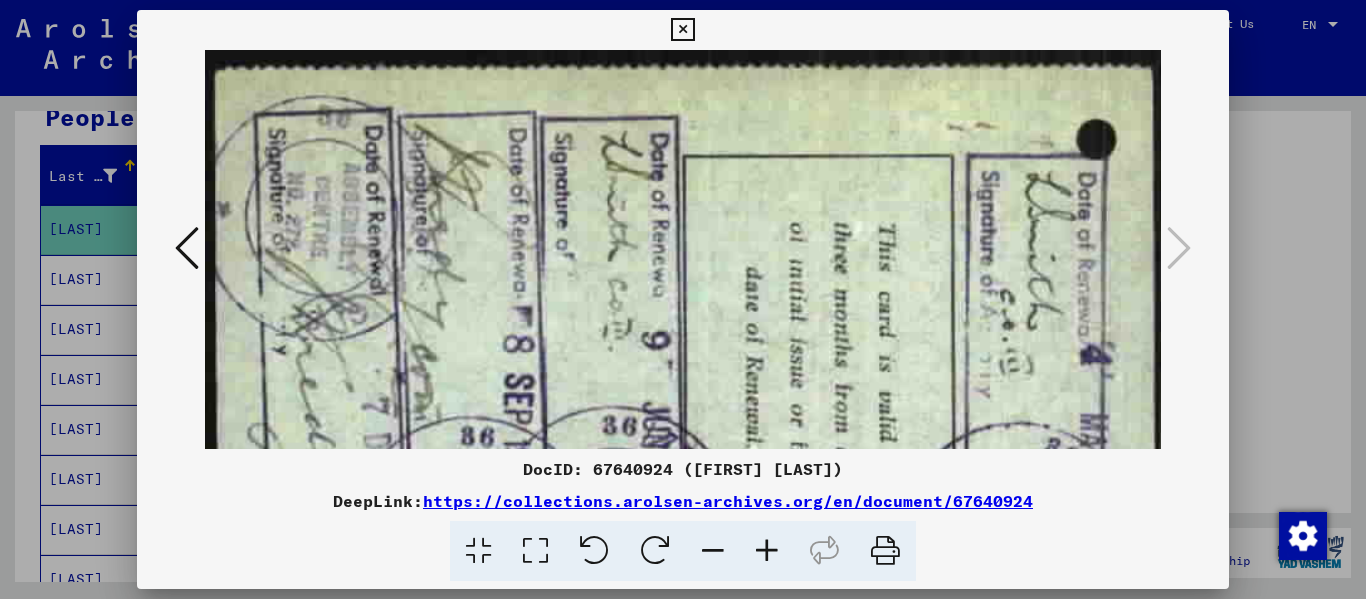 click at bounding box center (655, 551) 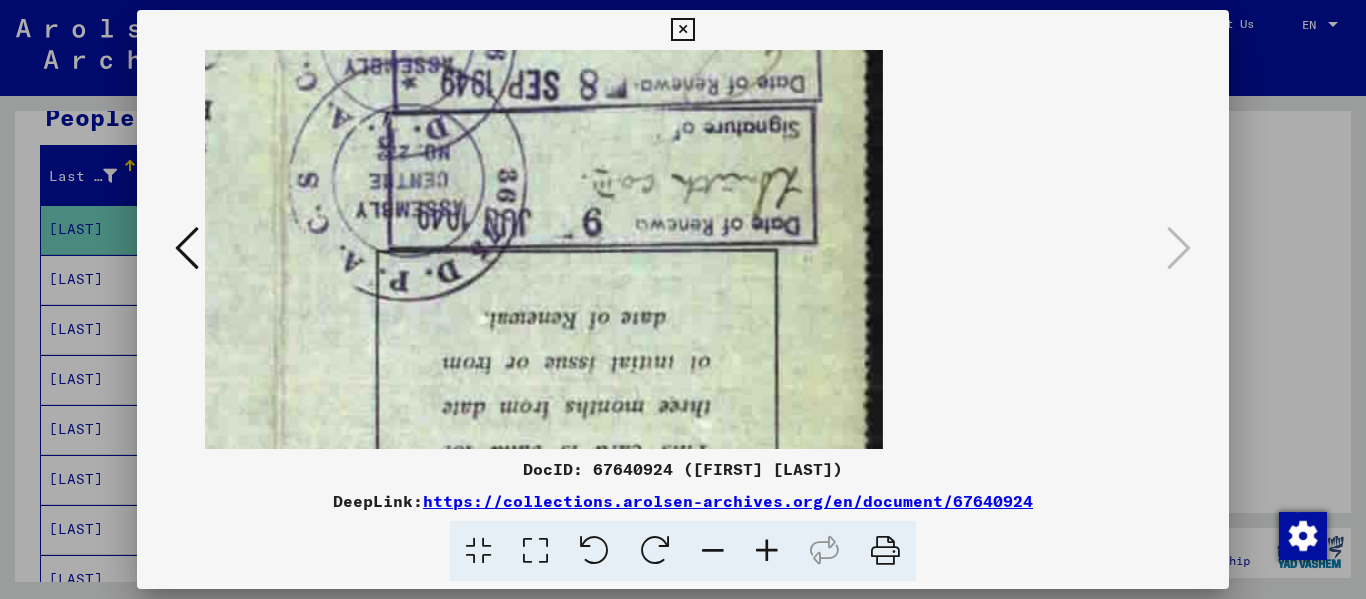 click at bounding box center (655, 551) 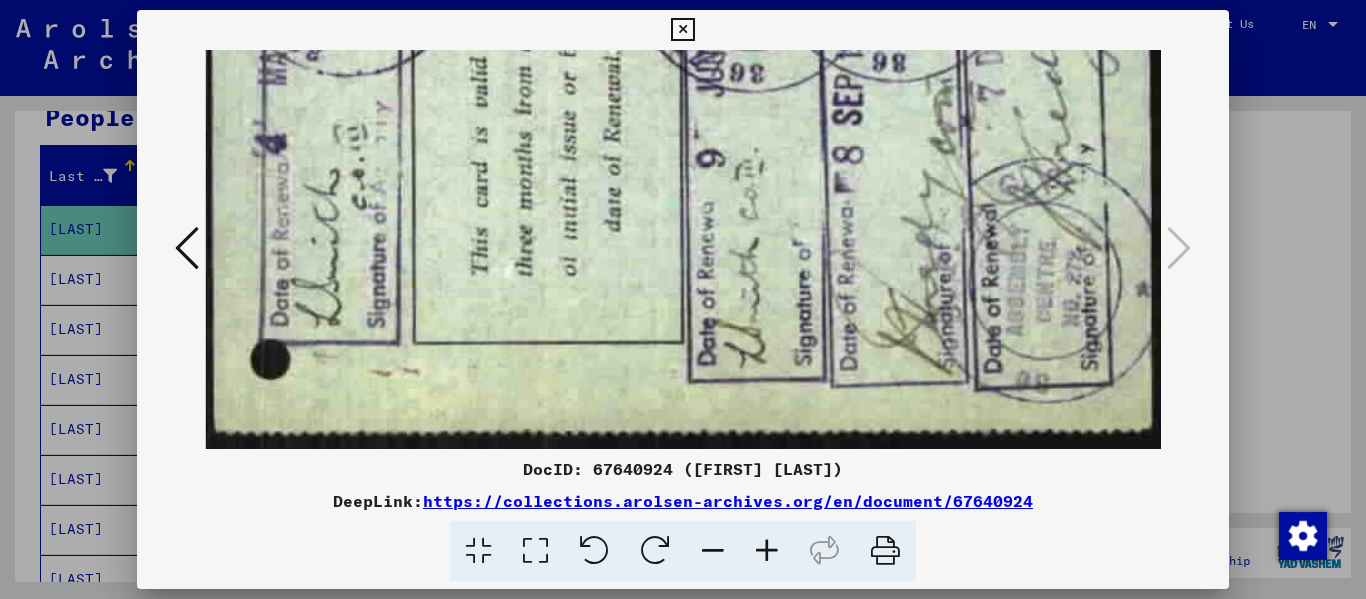 click at bounding box center (655, 551) 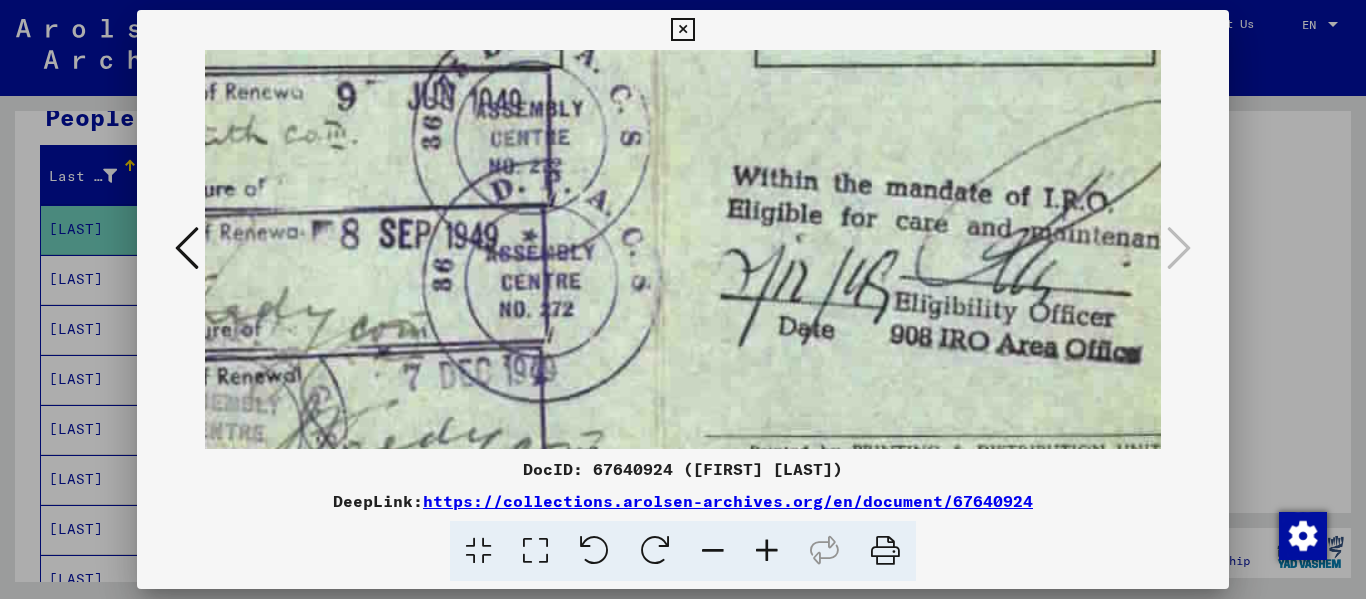 scroll, scrollTop: 182, scrollLeft: 436, axis: both 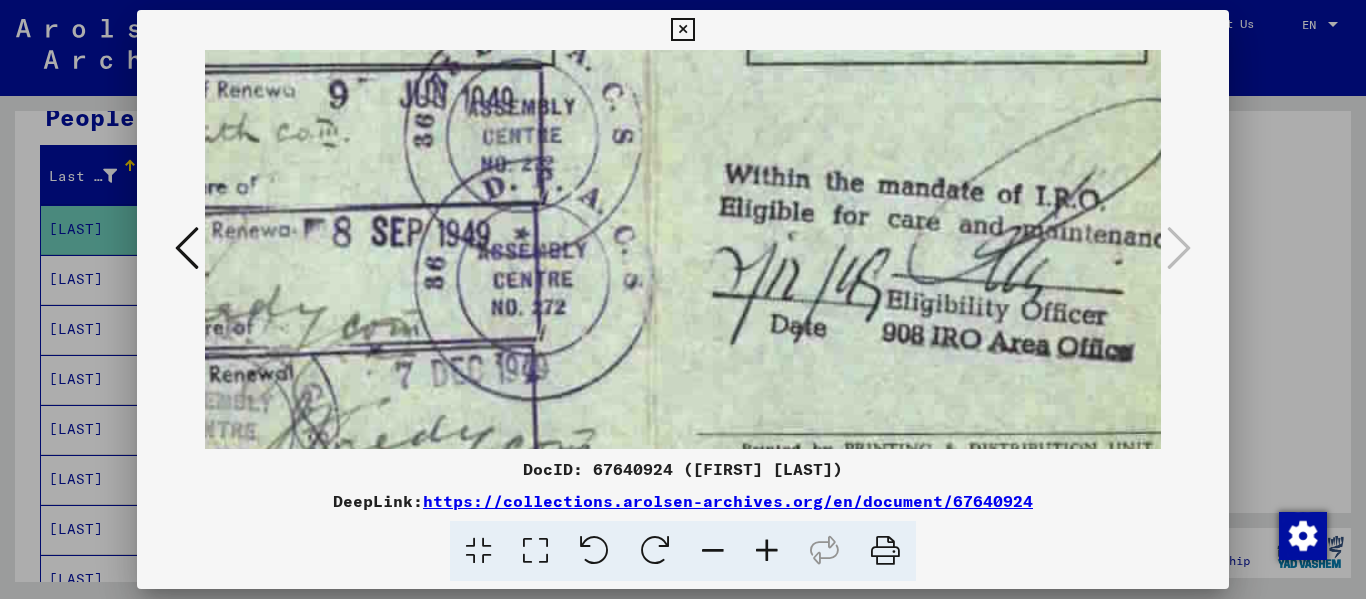 drag, startPoint x: 615, startPoint y: 280, endPoint x: 278, endPoint y: 194, distance: 347.80023 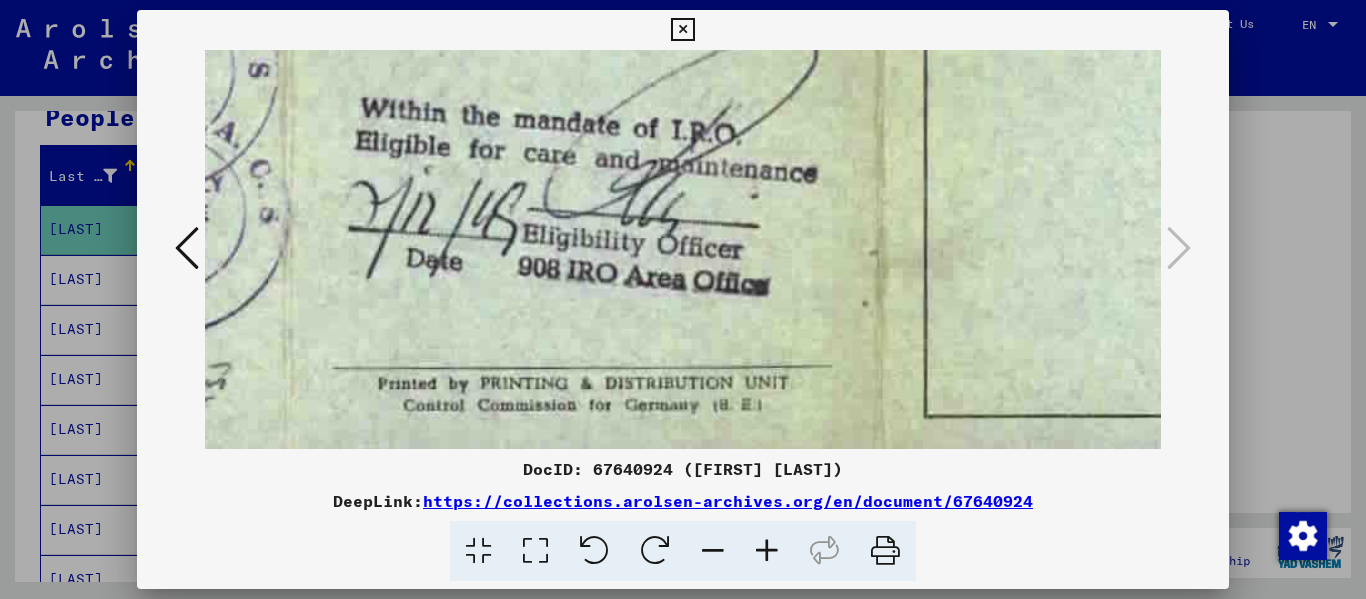 scroll, scrollTop: 183, scrollLeft: 838, axis: both 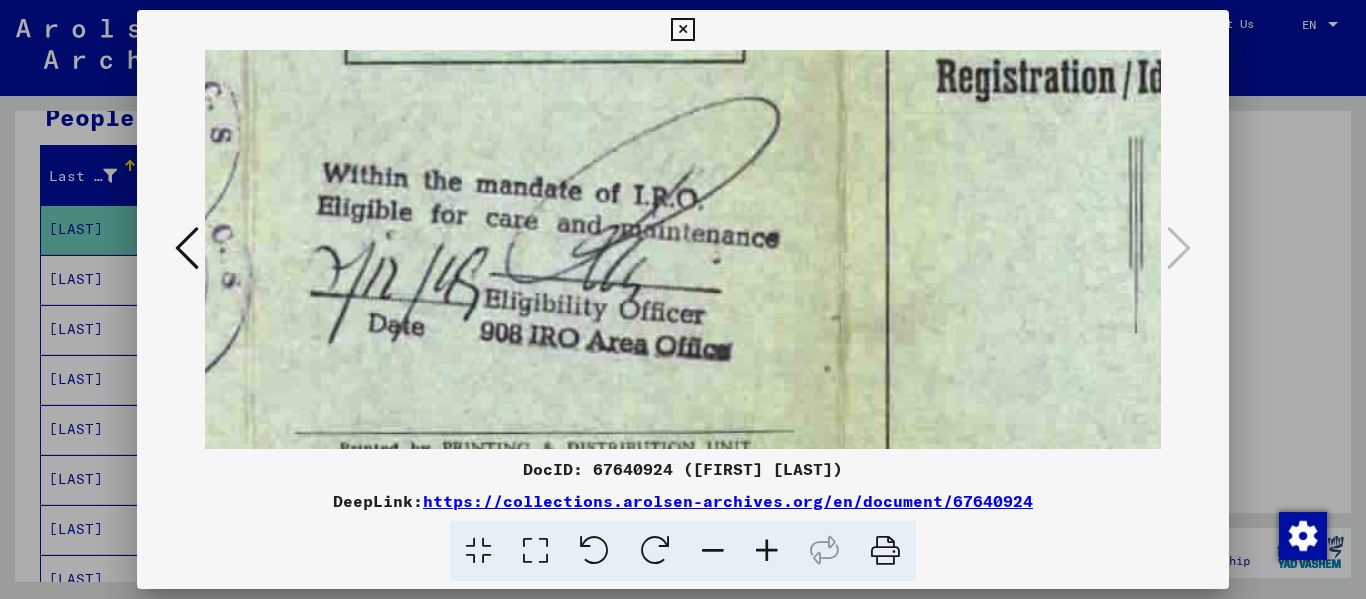 drag, startPoint x: 776, startPoint y: 333, endPoint x: 374, endPoint y: 332, distance: 402.00125 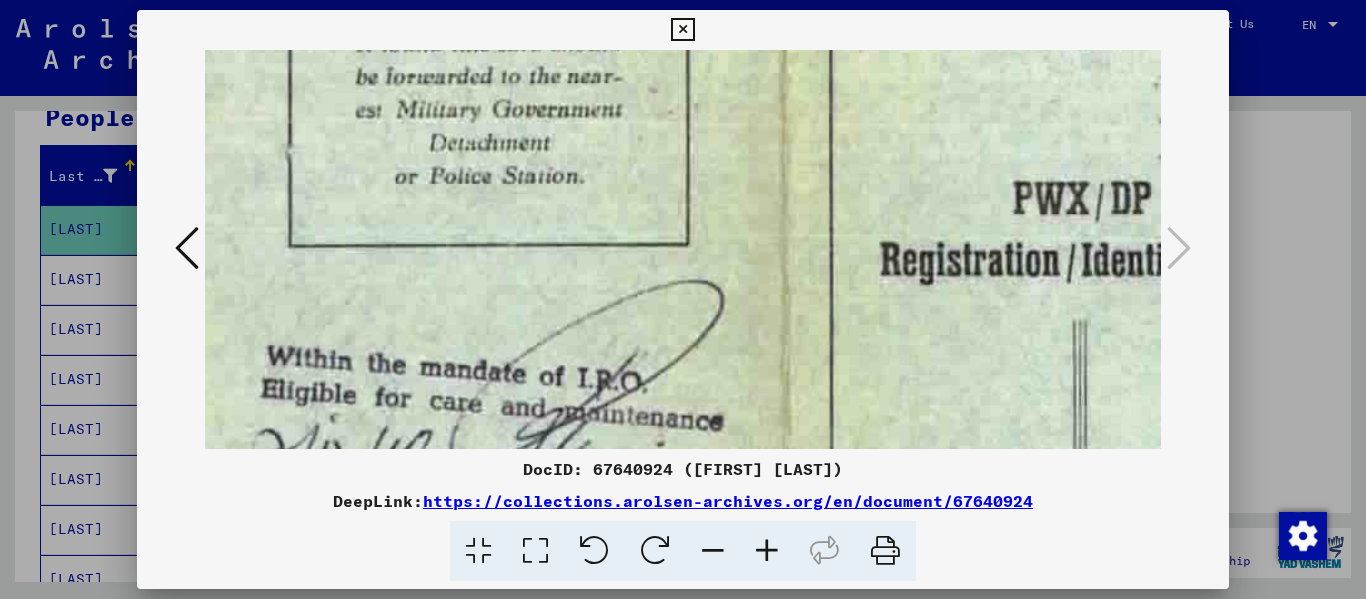 drag, startPoint x: 655, startPoint y: 89, endPoint x: 599, endPoint y: 428, distance: 343.59424 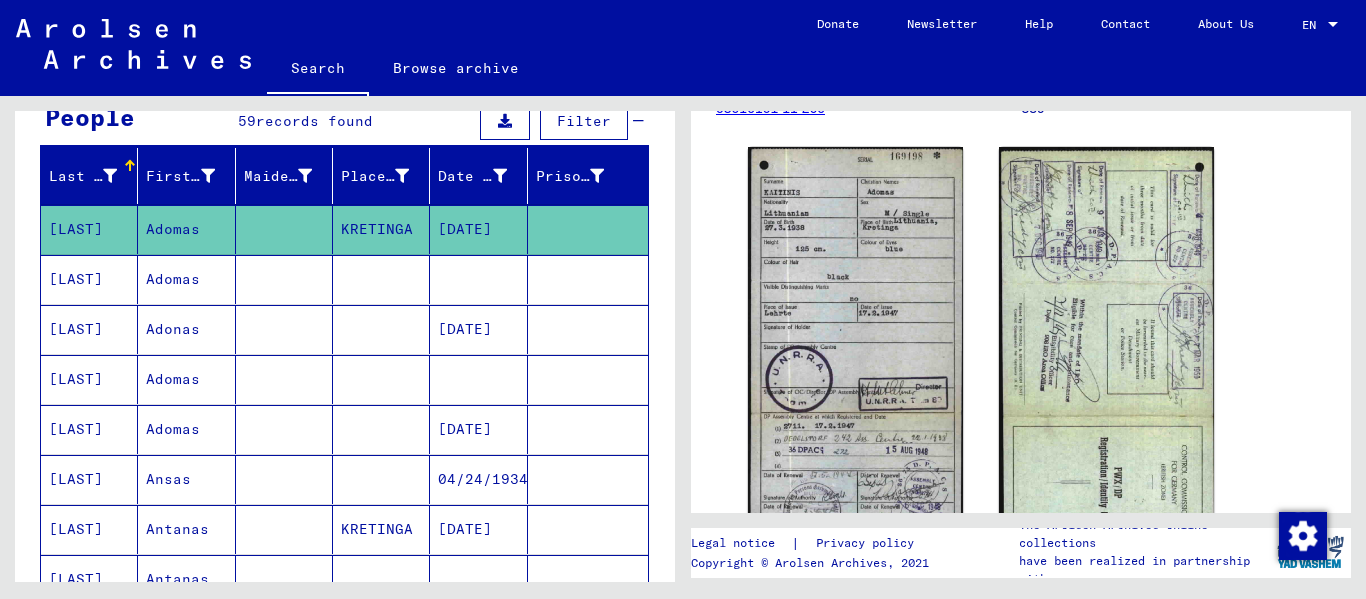 click on "Adomas" at bounding box center [186, 329] 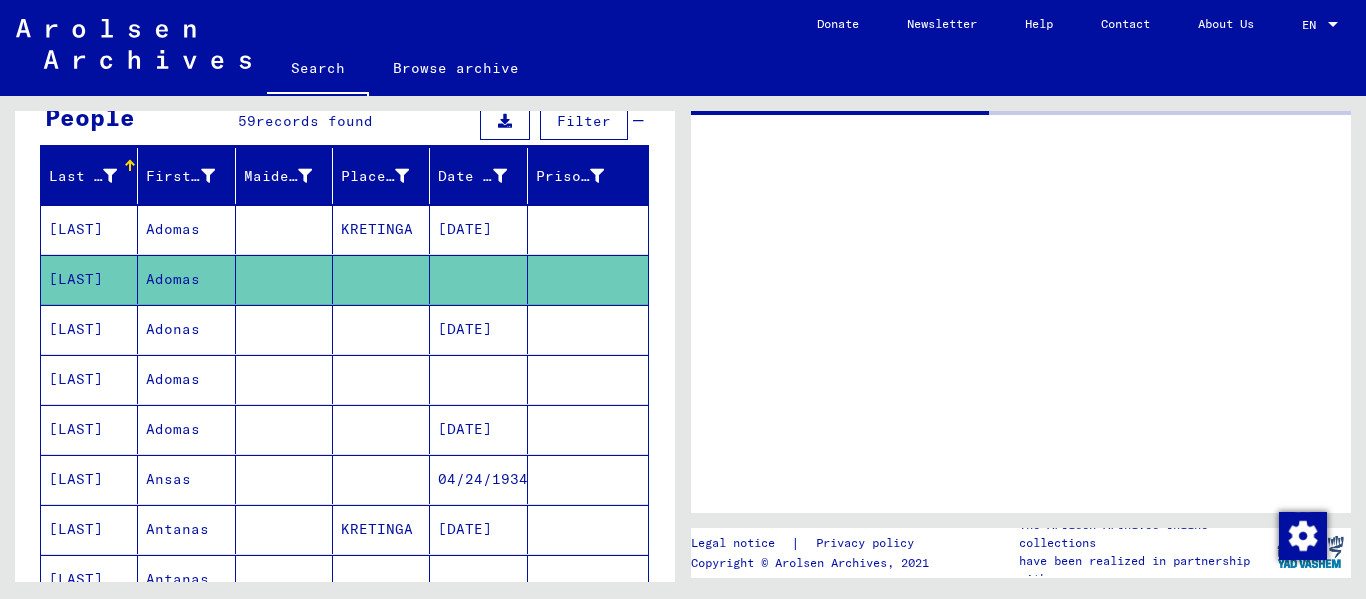 scroll, scrollTop: 0, scrollLeft: 0, axis: both 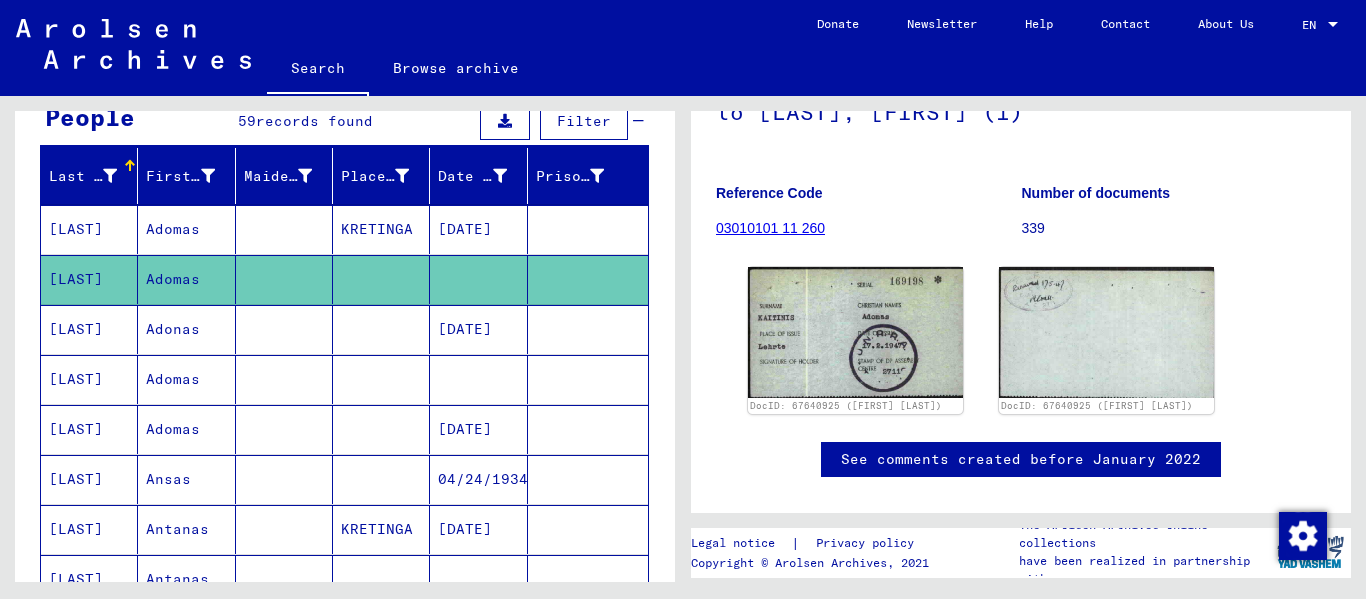 click on "Adonas" at bounding box center [186, 379] 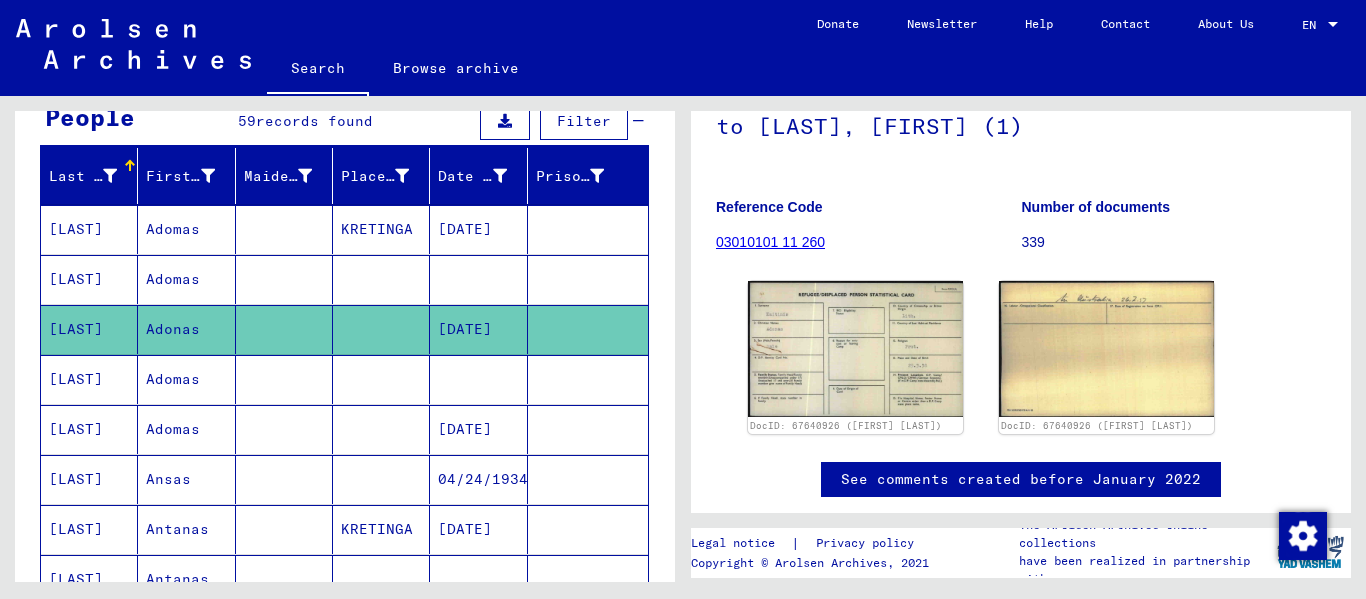 click on "Adomas" at bounding box center (186, 429) 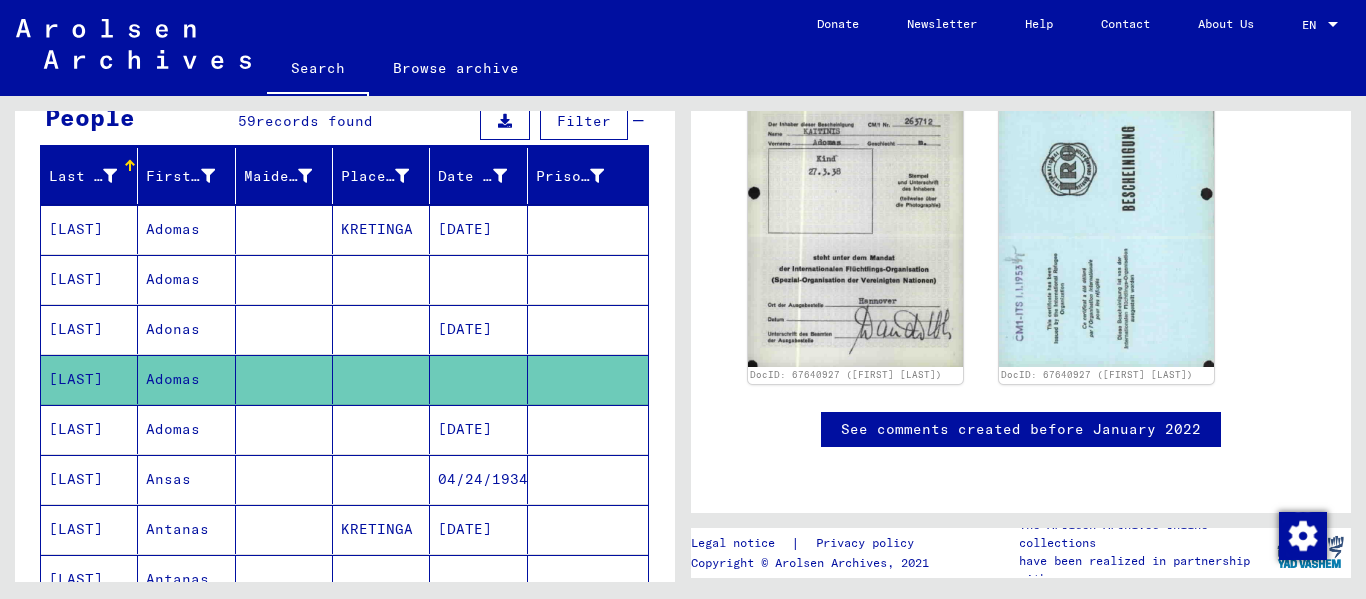 click on "Adomas" at bounding box center [186, 479] 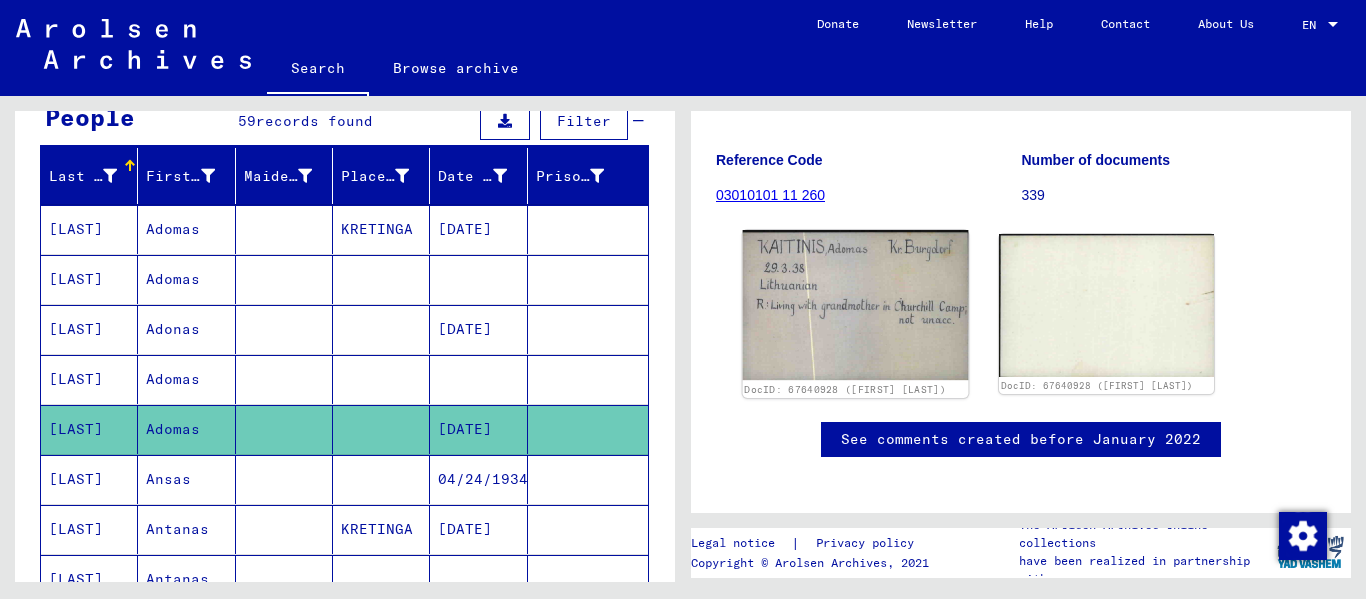 click 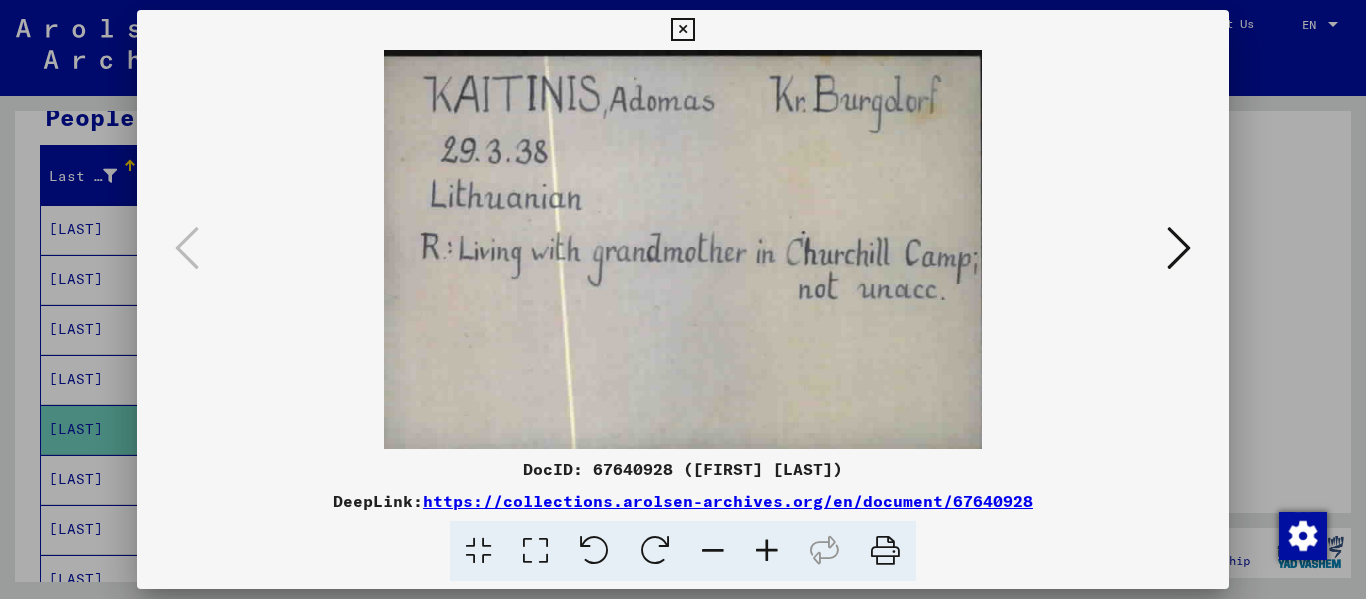 click at bounding box center (1179, 248) 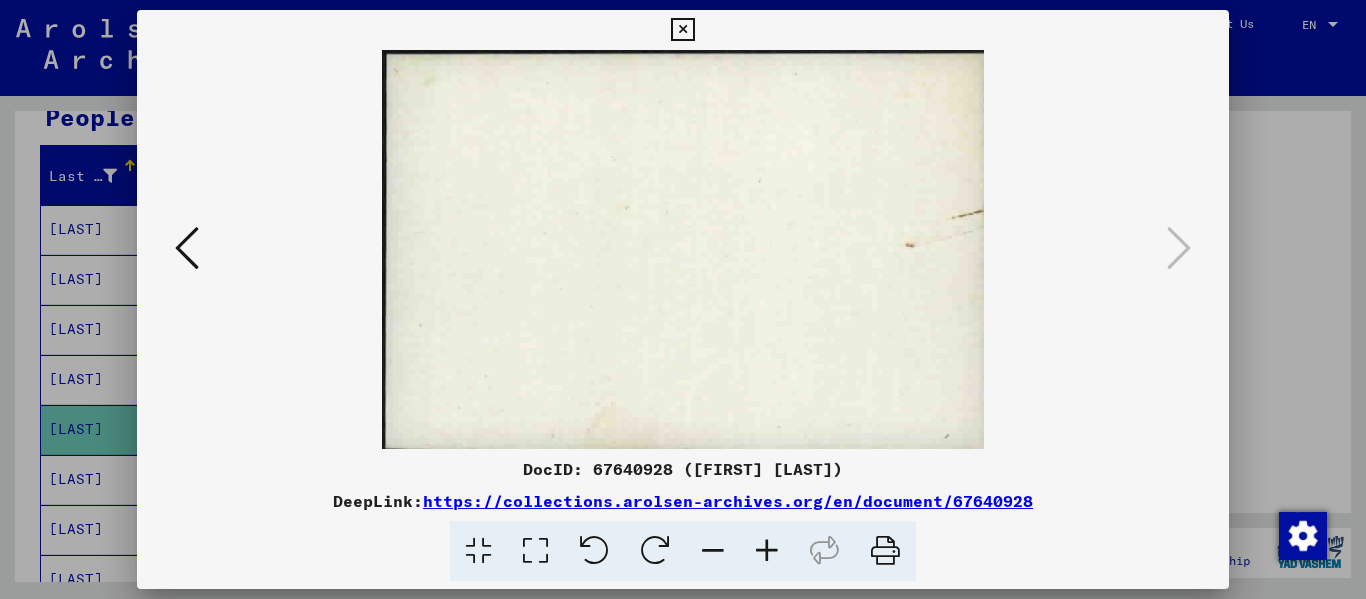 click at bounding box center (682, 30) 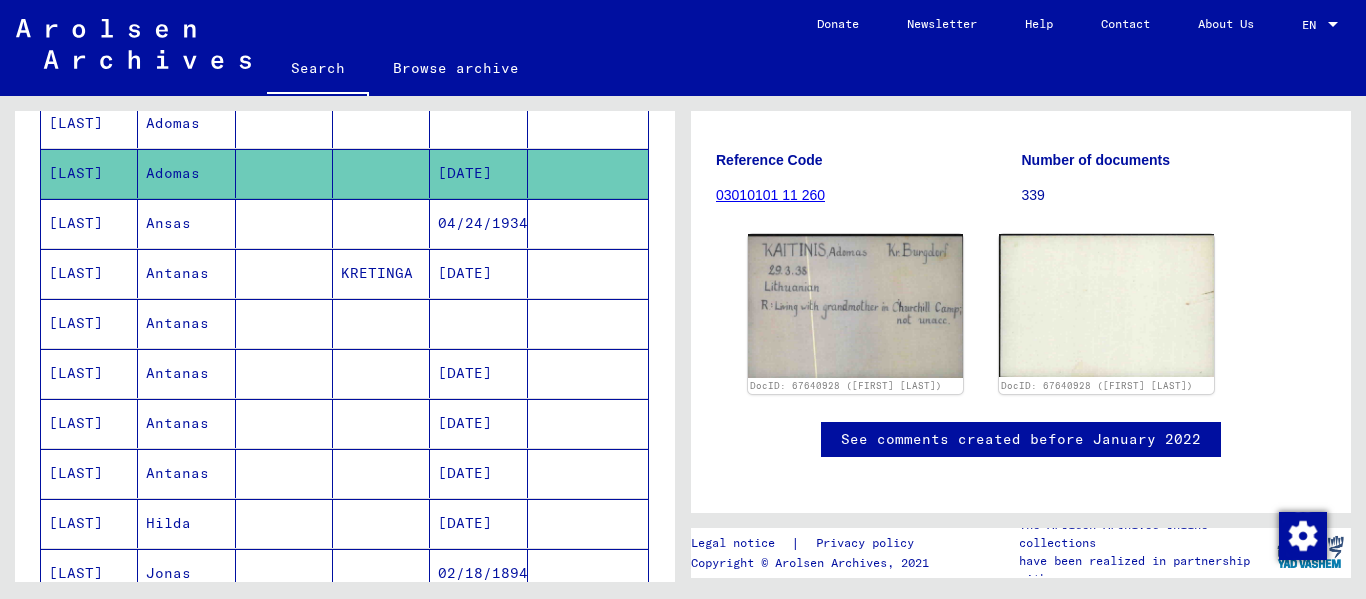 scroll, scrollTop: 500, scrollLeft: 0, axis: vertical 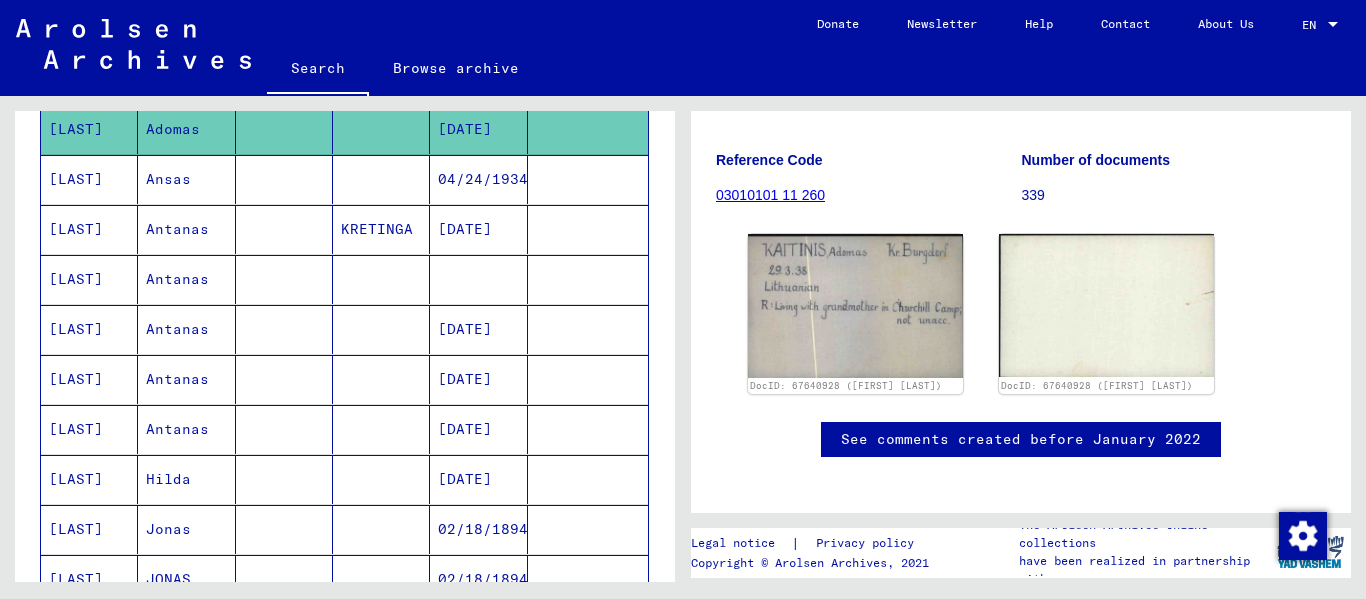 click on "Ansas" at bounding box center (186, 229) 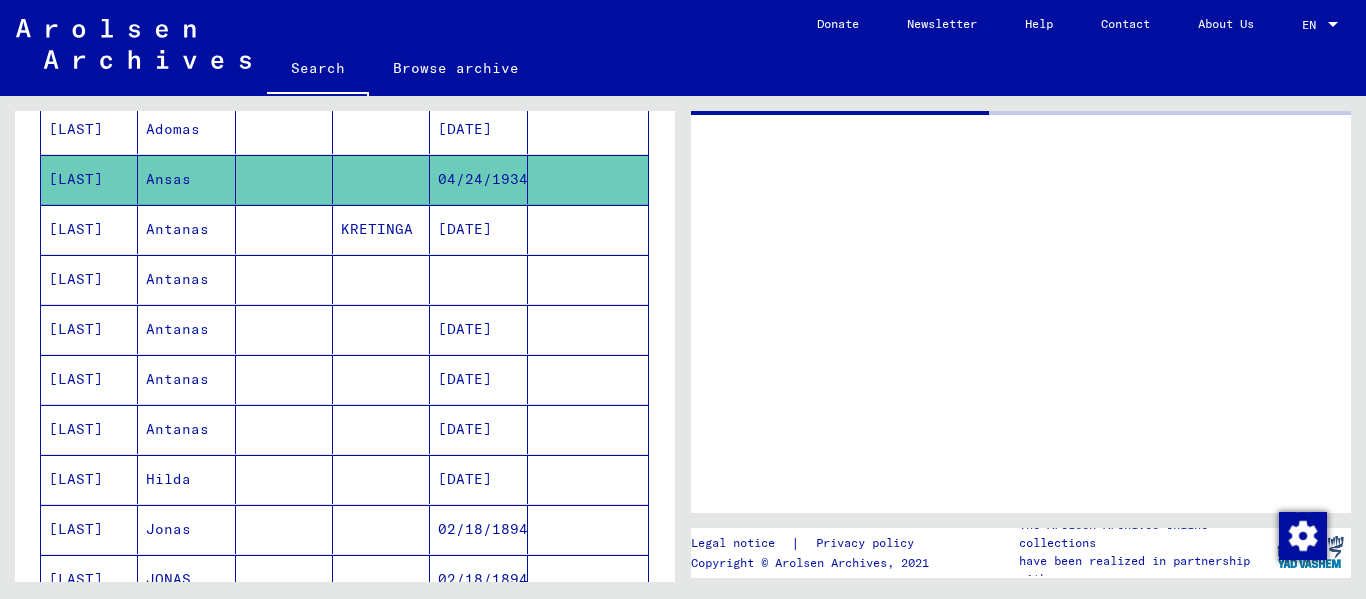 scroll, scrollTop: 0, scrollLeft: 0, axis: both 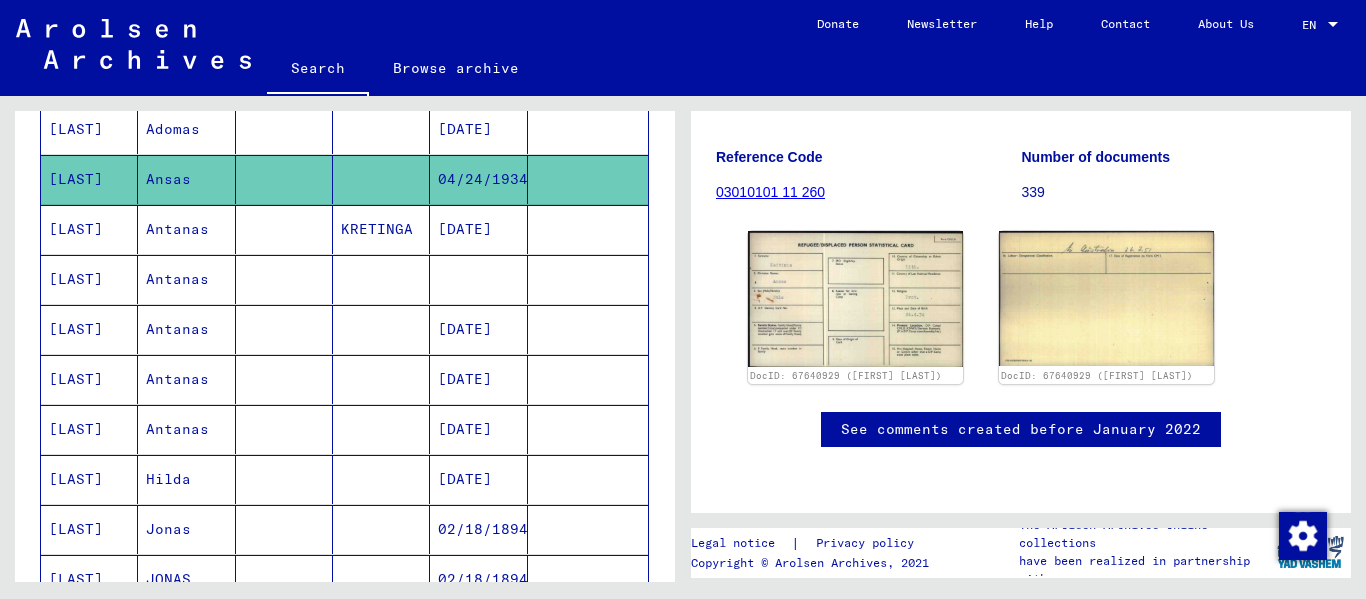 click on "Antanas" at bounding box center [186, 279] 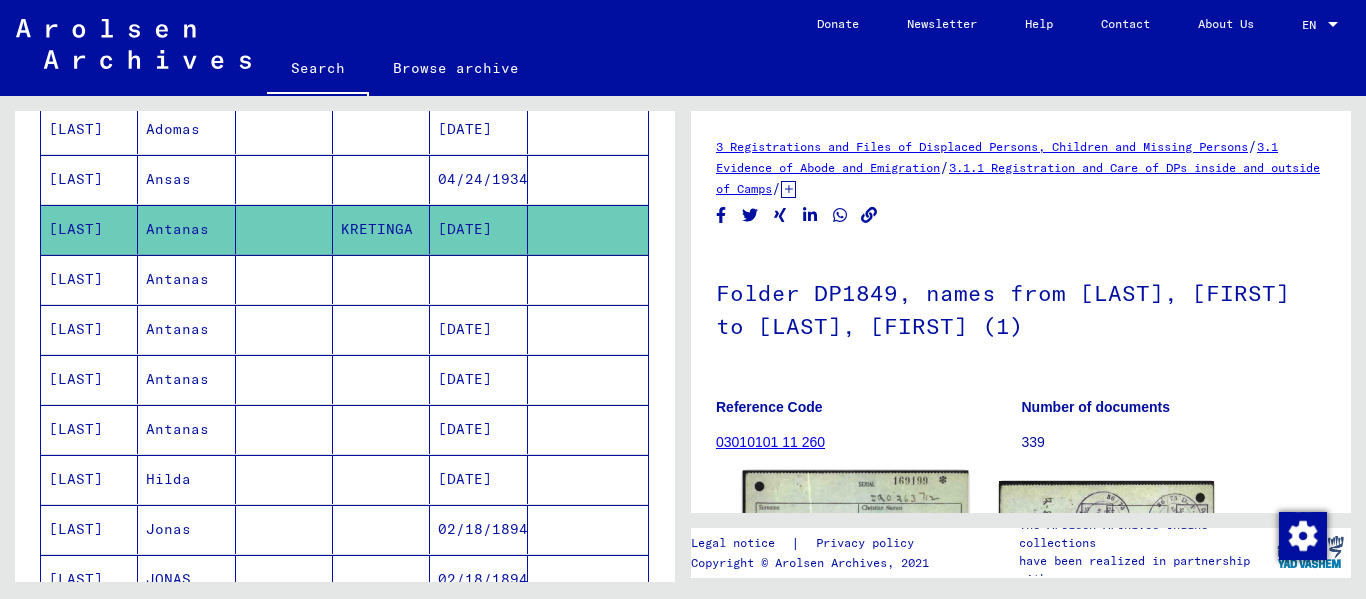 scroll, scrollTop: 147, scrollLeft: 0, axis: vertical 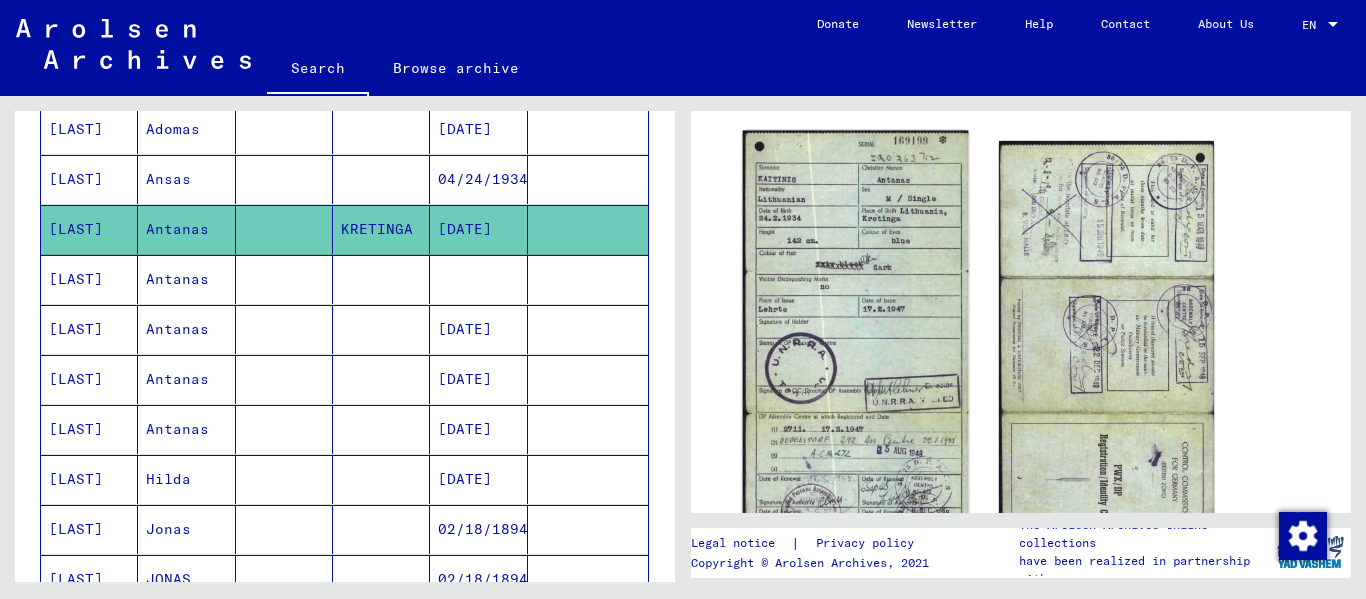 click 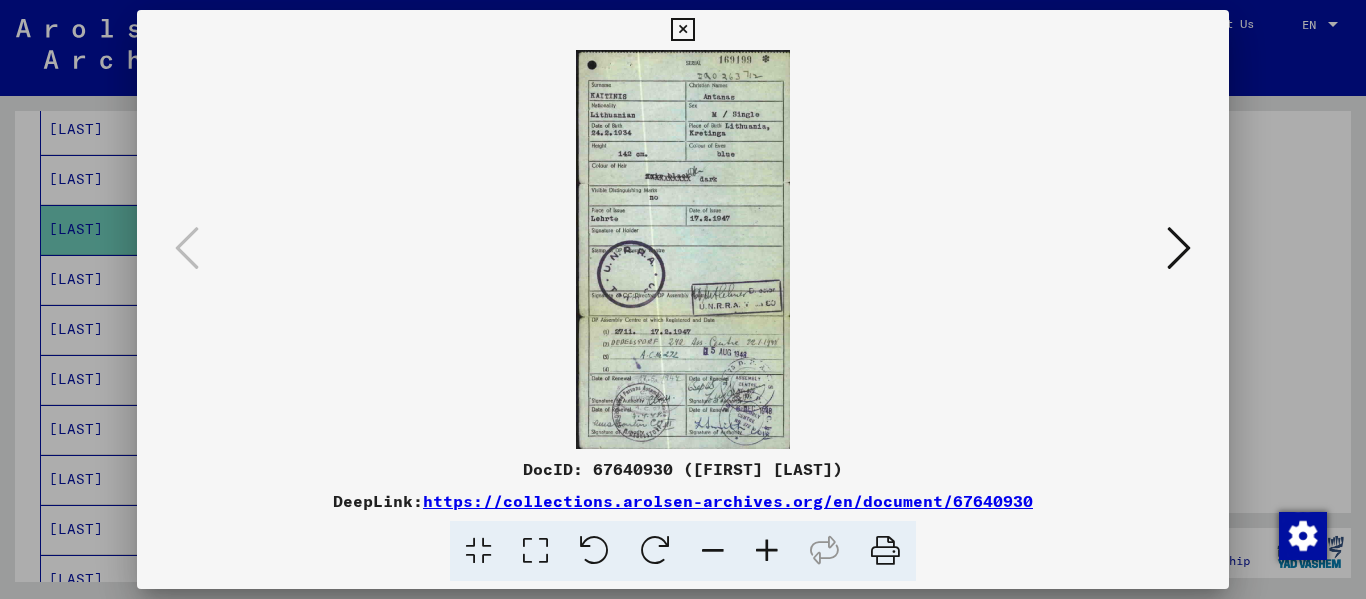 click at bounding box center (535, 551) 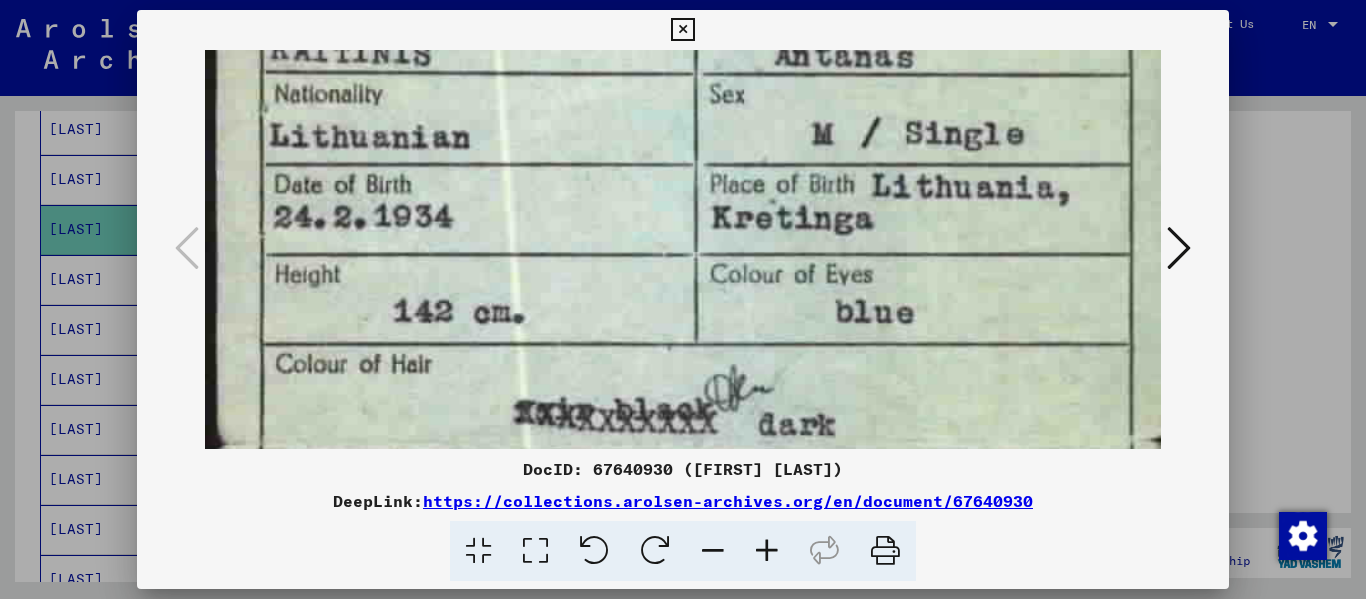 scroll, scrollTop: 250, scrollLeft: 0, axis: vertical 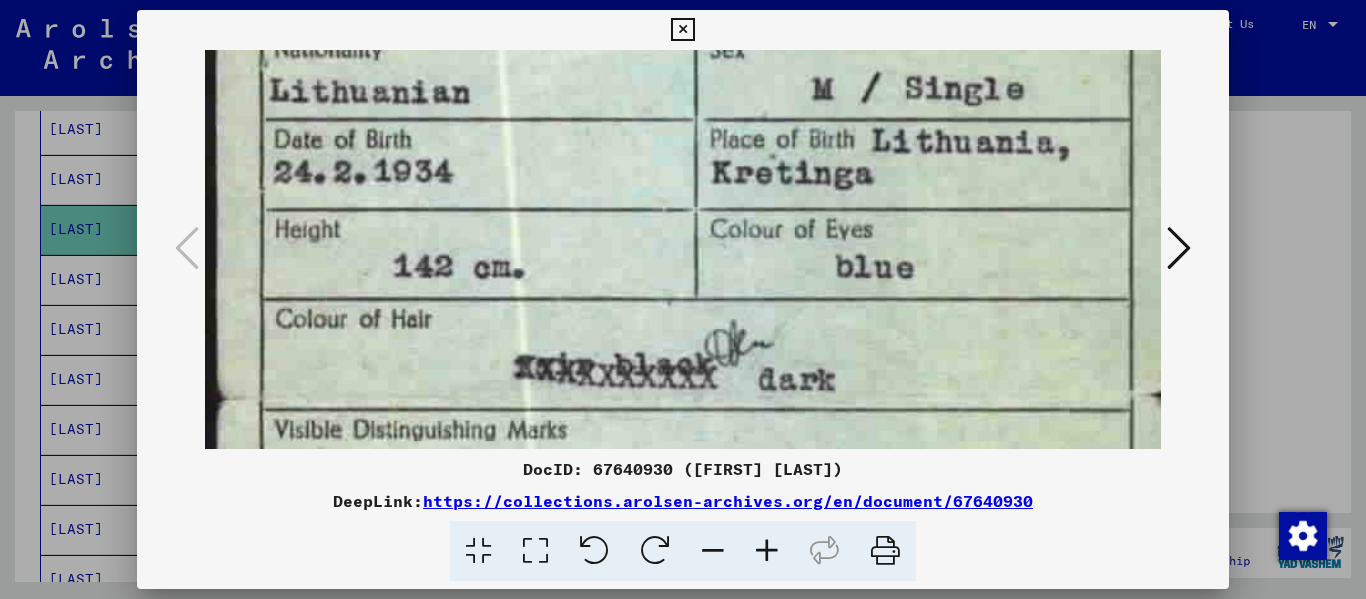 drag, startPoint x: 606, startPoint y: 223, endPoint x: 618, endPoint y: 157, distance: 67.08204 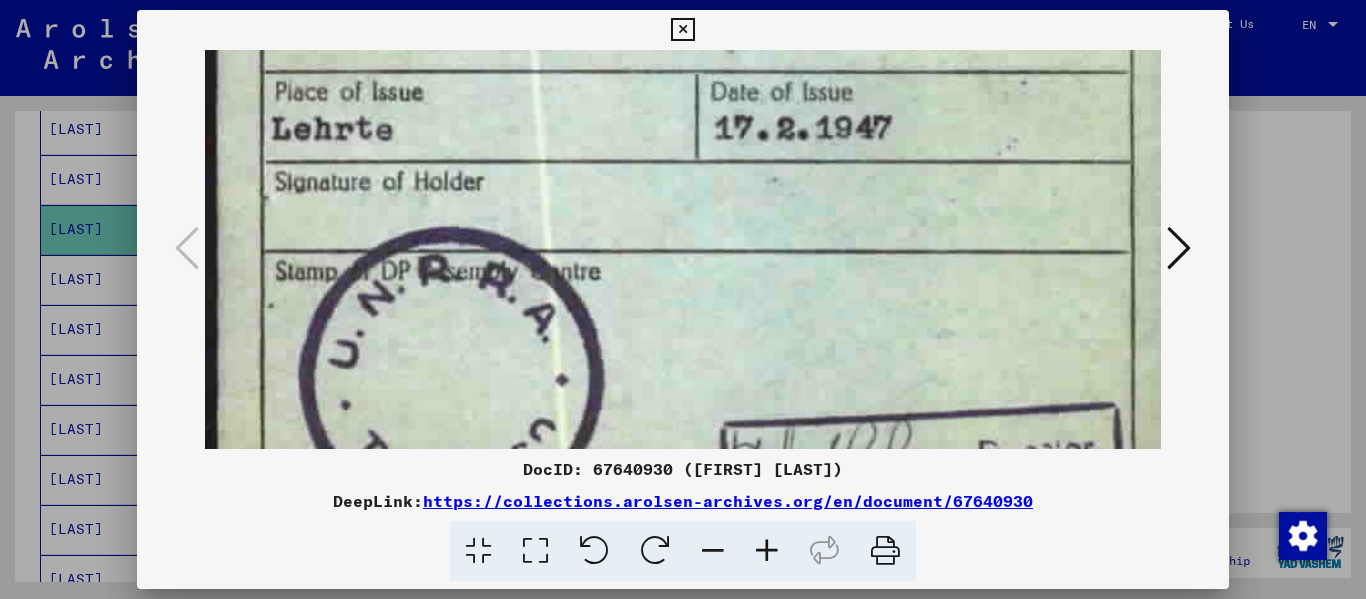 drag, startPoint x: 639, startPoint y: 365, endPoint x: 667, endPoint y: -63, distance: 428.91492 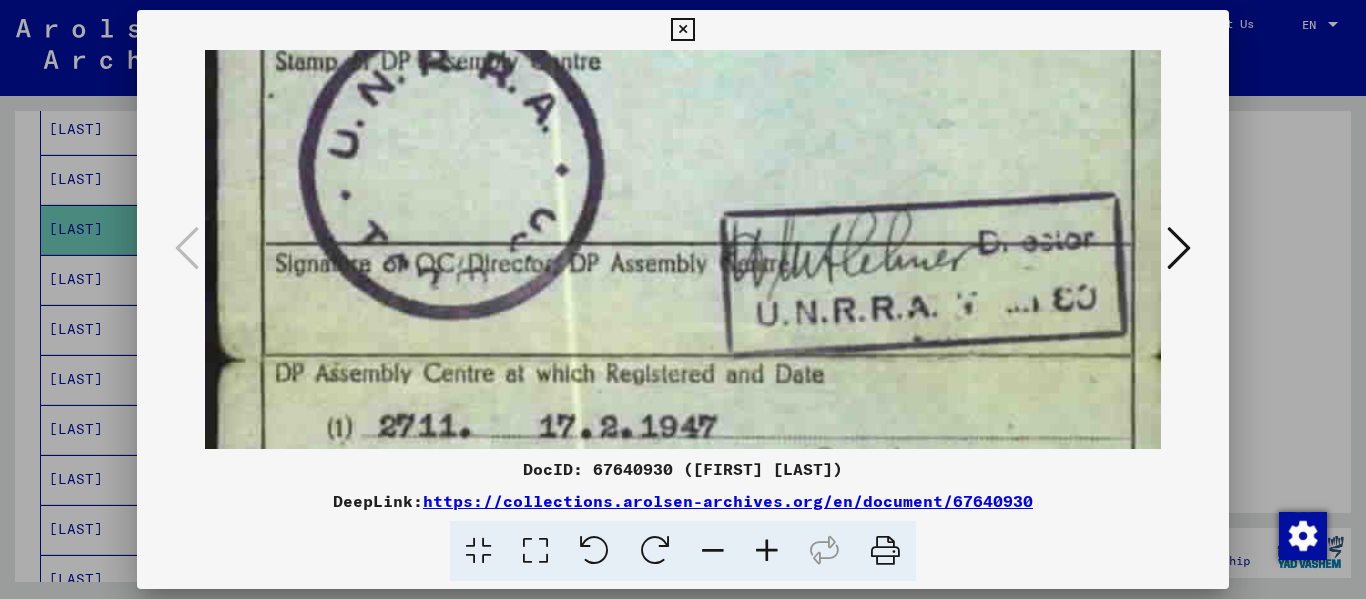 scroll, scrollTop: 978, scrollLeft: 0, axis: vertical 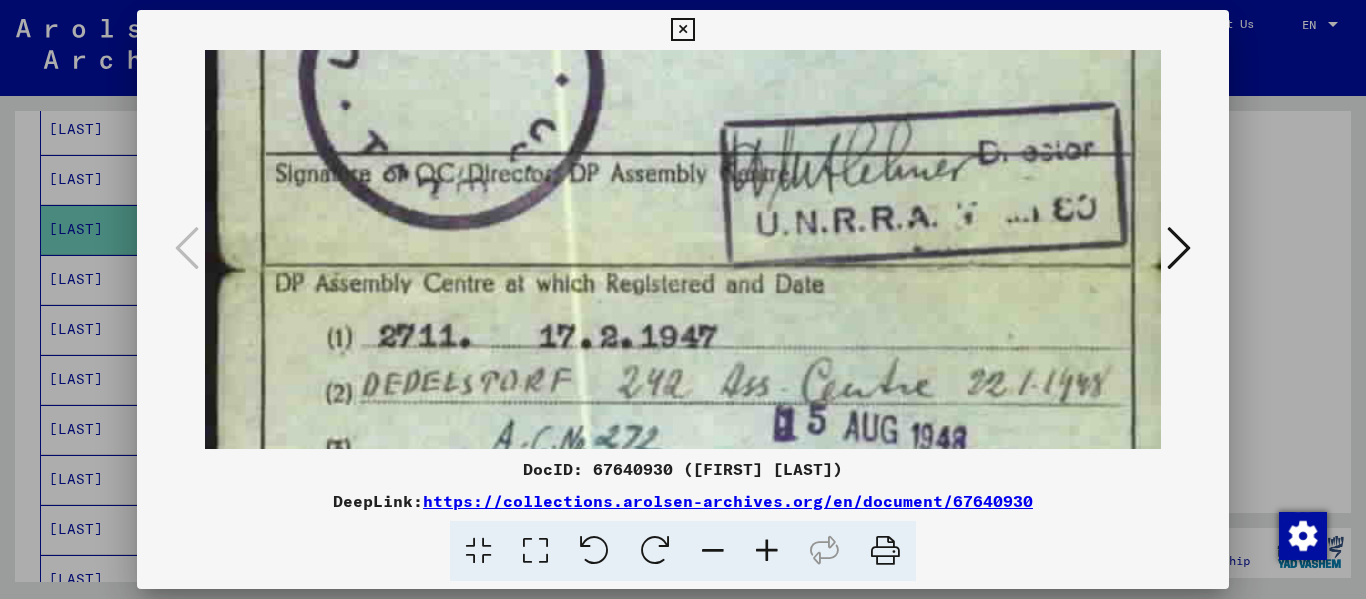 drag, startPoint x: 637, startPoint y: 343, endPoint x: 637, endPoint y: 70, distance: 273 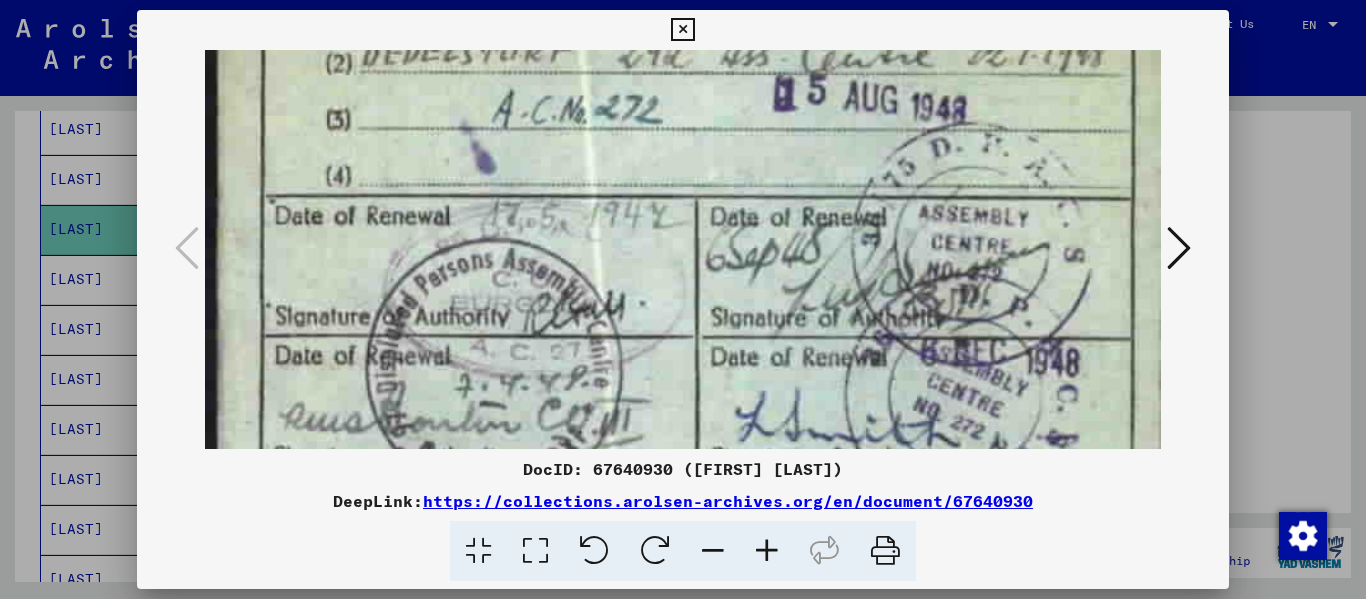 scroll, scrollTop: 1322, scrollLeft: 0, axis: vertical 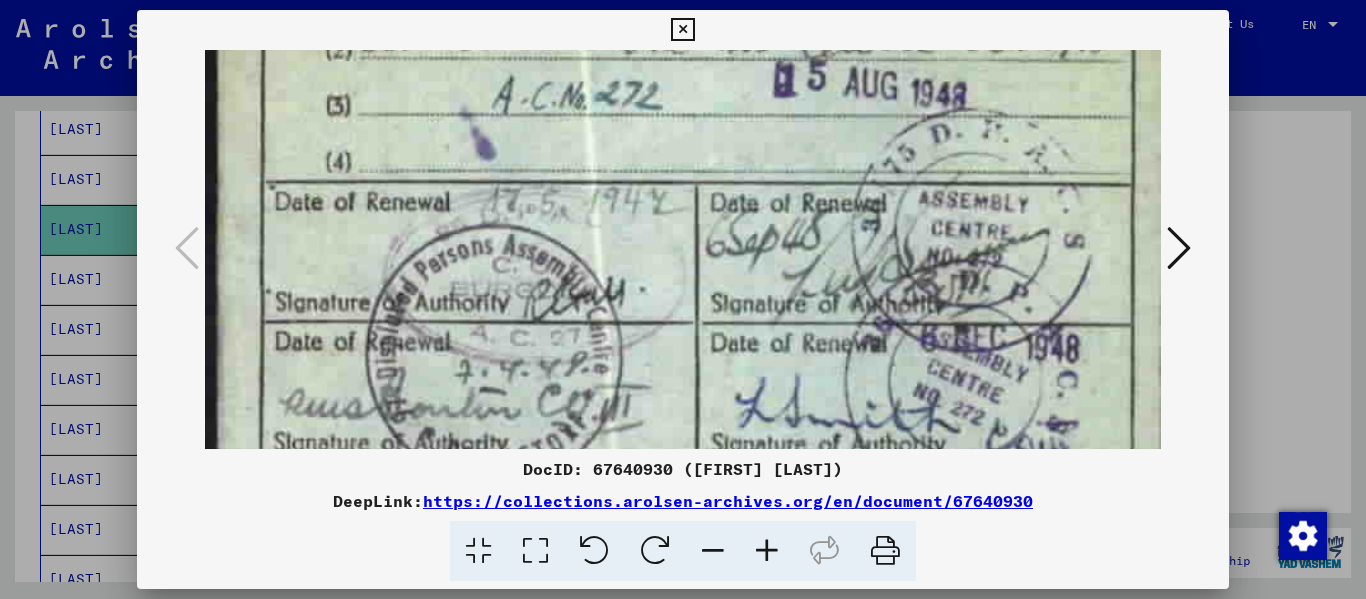 drag, startPoint x: 696, startPoint y: 390, endPoint x: 735, endPoint y: 46, distance: 346.2037 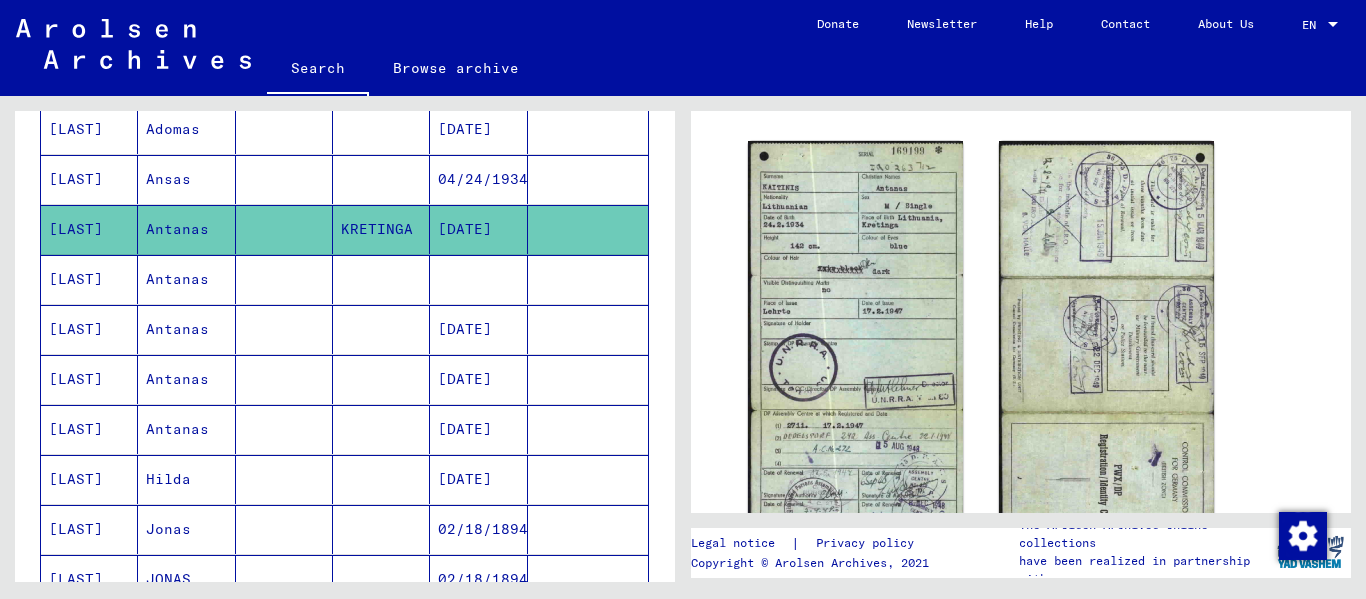 click on "Antanas" at bounding box center [186, 329] 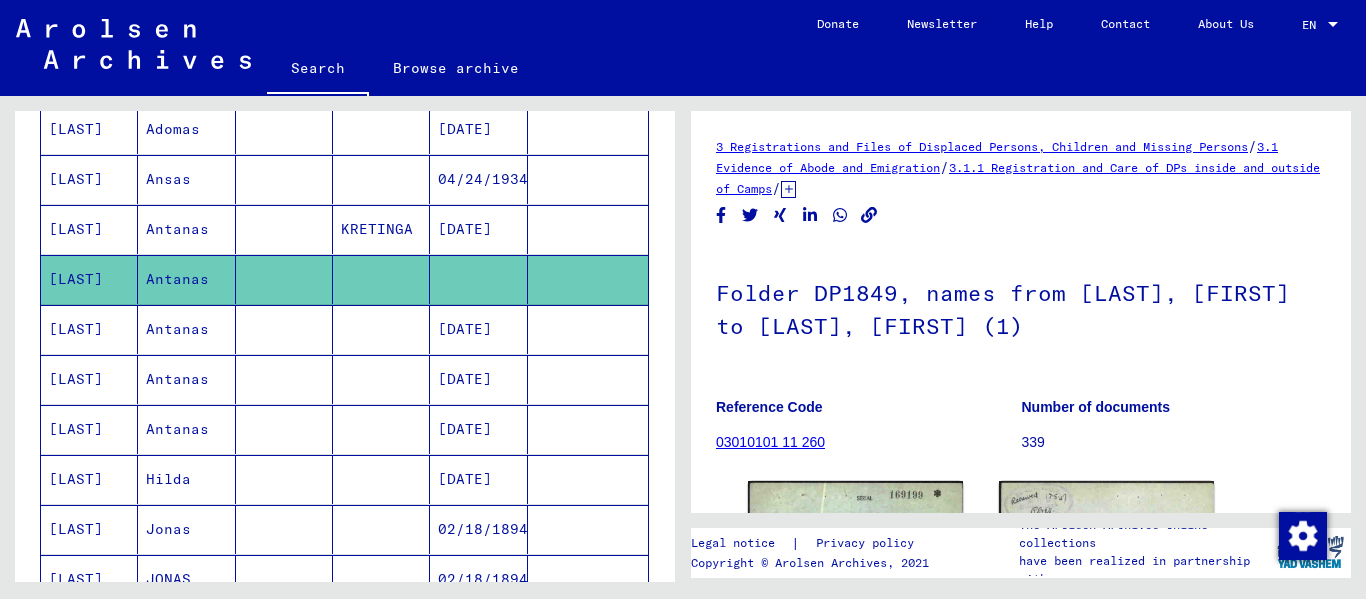 scroll, scrollTop: 247, scrollLeft: 0, axis: vertical 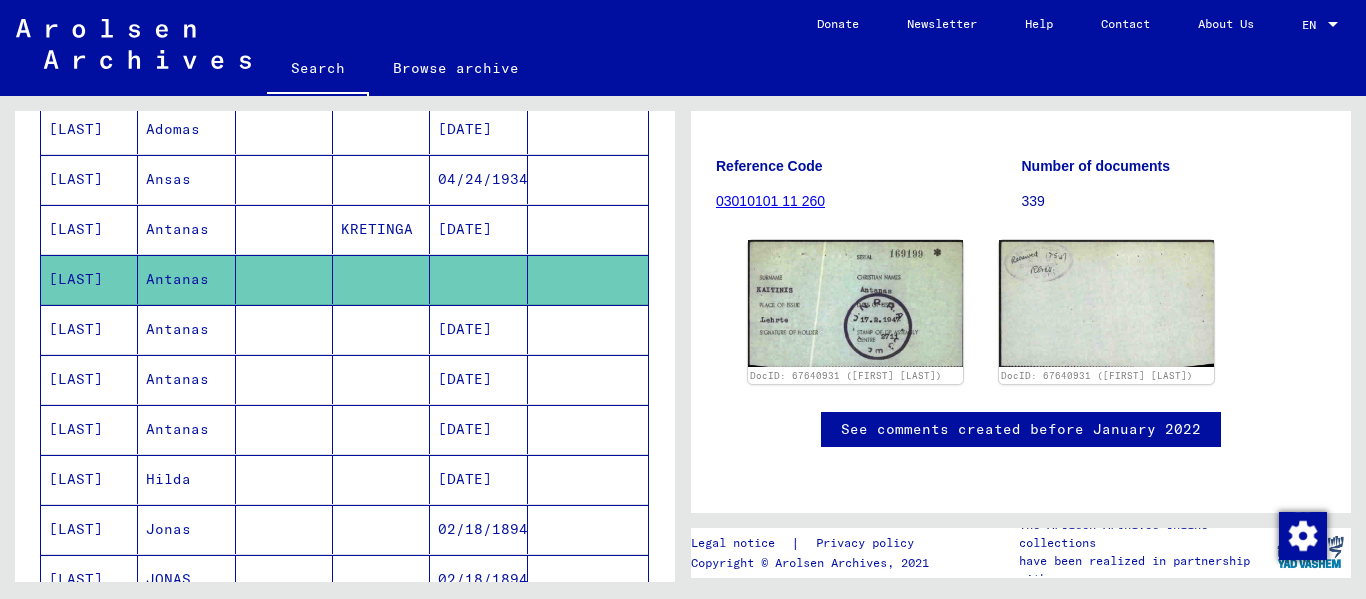 click on "Antanas" at bounding box center [186, 379] 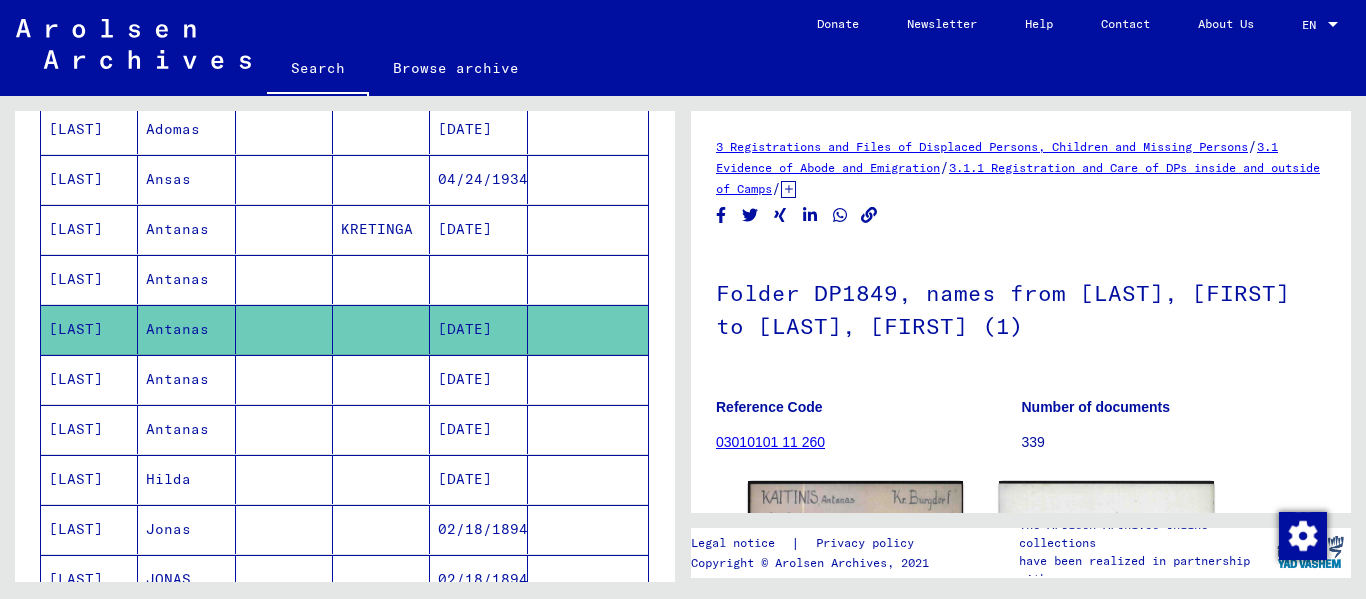 scroll, scrollTop: 147, scrollLeft: 0, axis: vertical 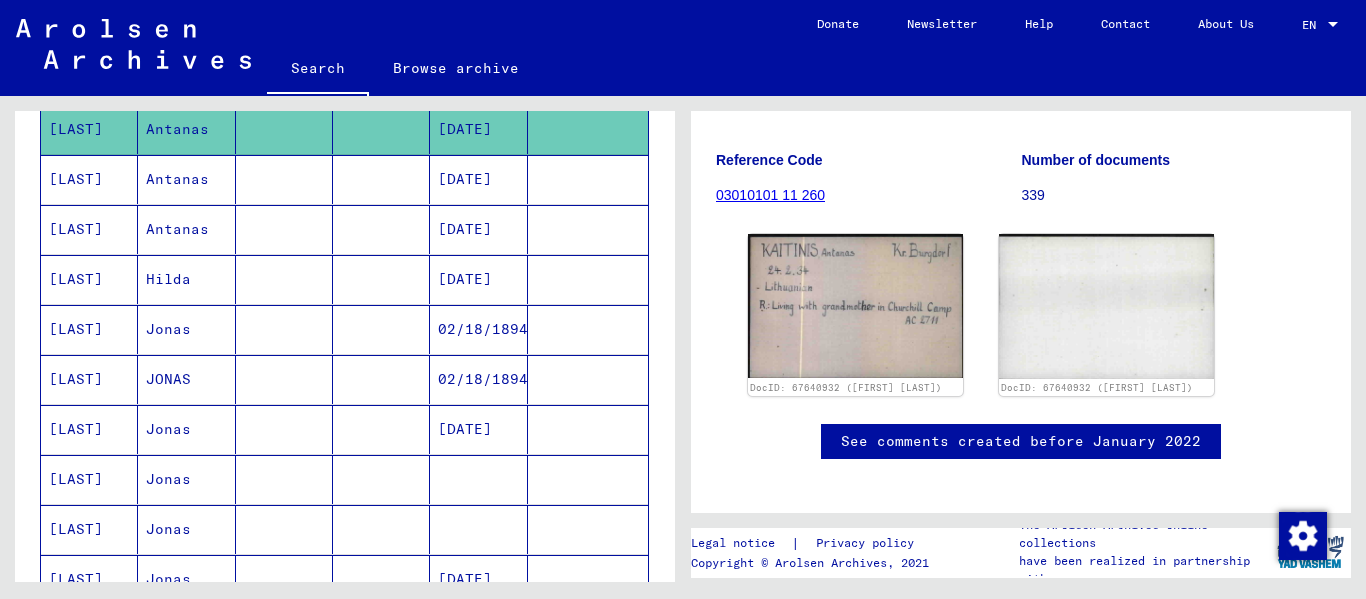 click on "Hilda" at bounding box center [186, 329] 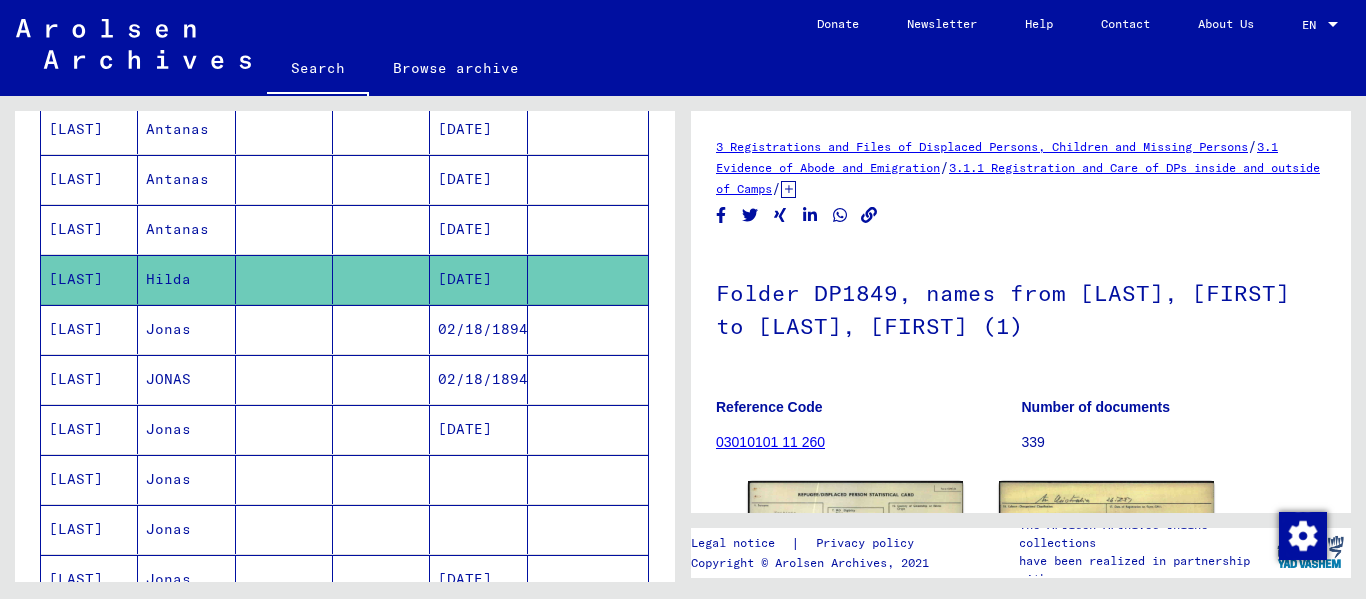 scroll, scrollTop: 147, scrollLeft: 0, axis: vertical 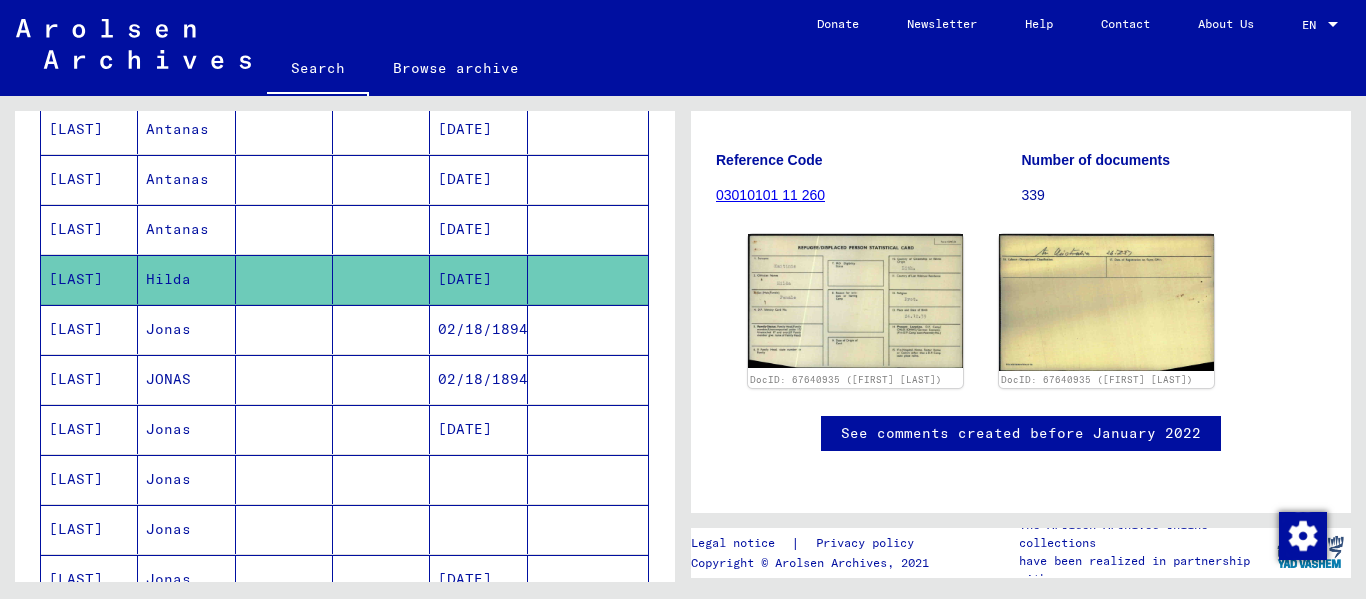 click on "Jonas" at bounding box center (186, 379) 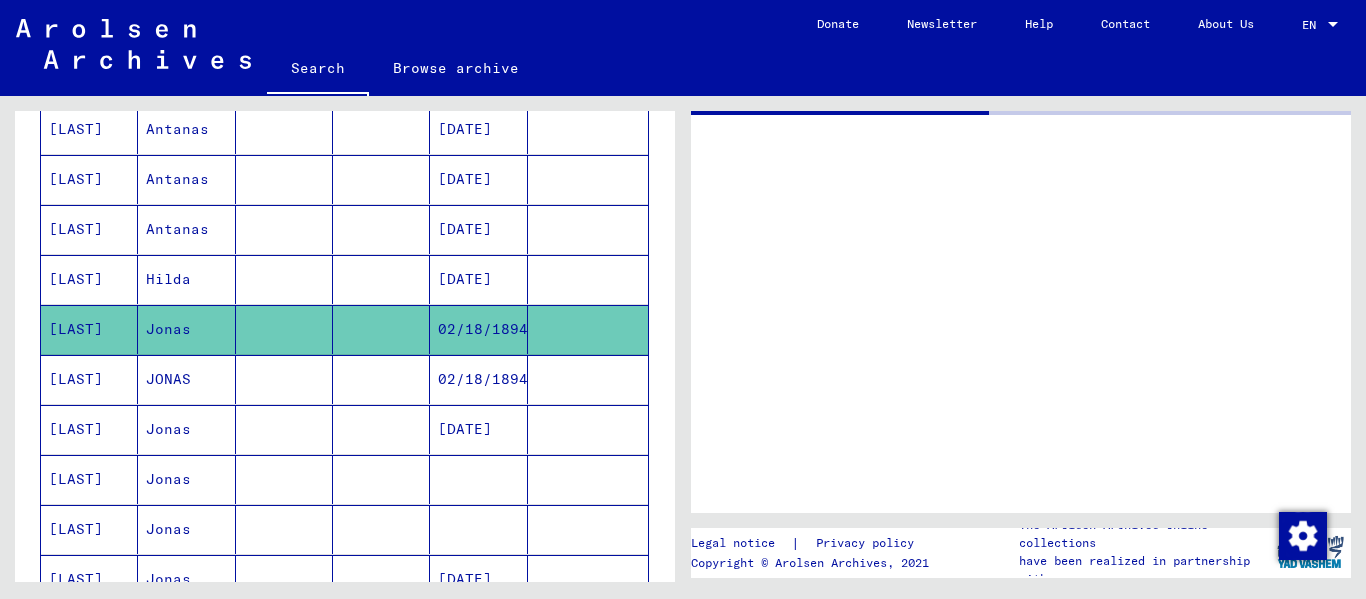 scroll, scrollTop: 0, scrollLeft: 0, axis: both 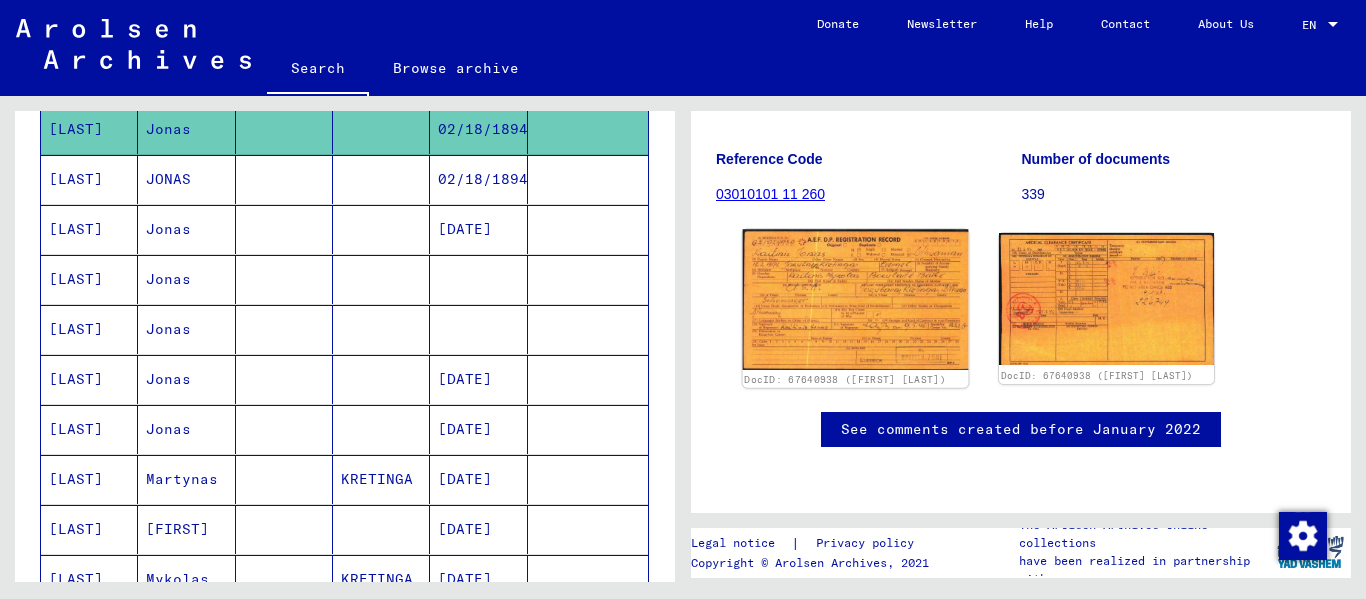 click 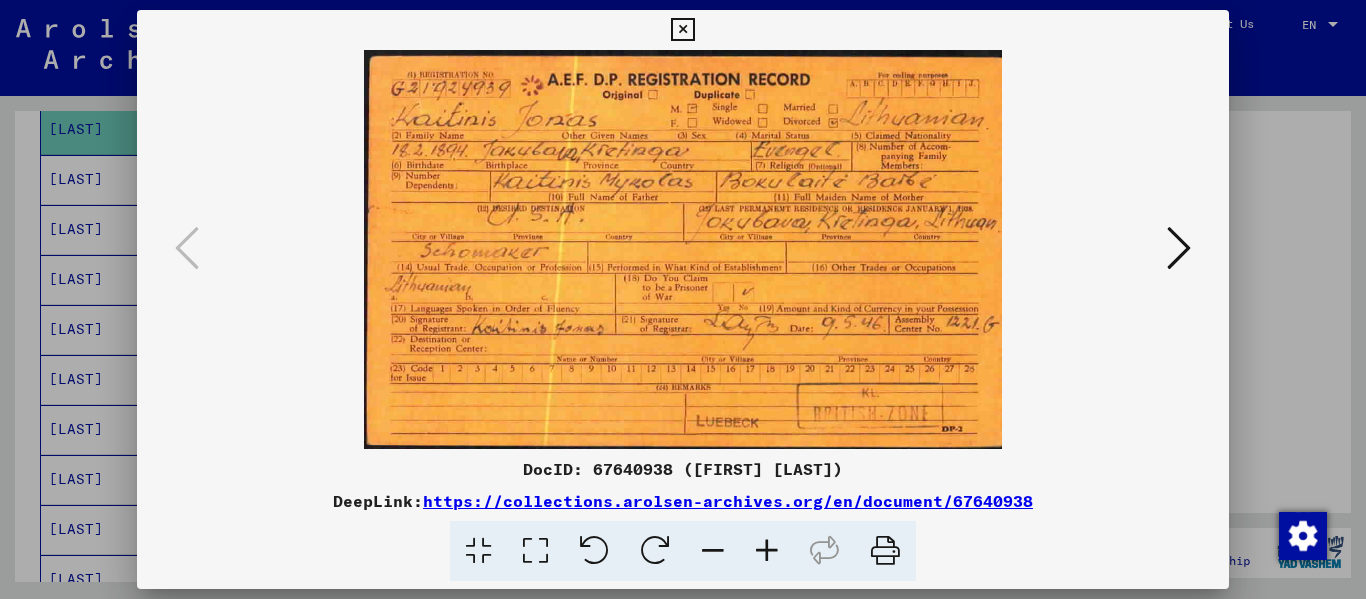 click at bounding box center [535, 551] 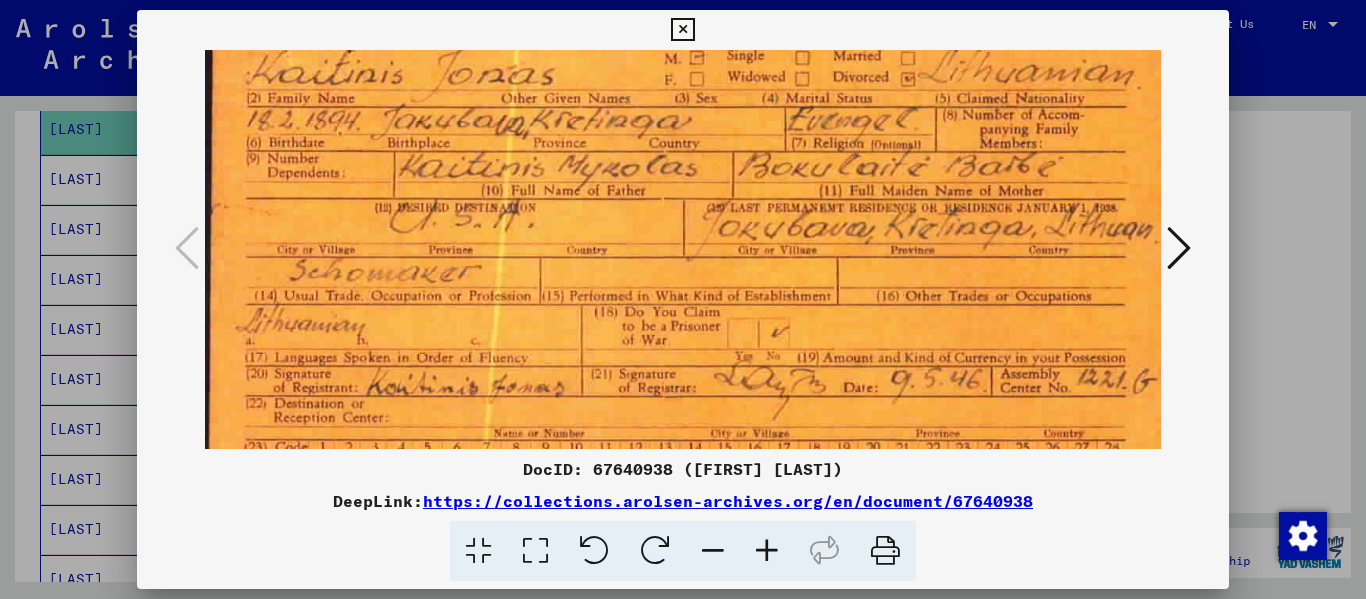 scroll, scrollTop: 199, scrollLeft: 0, axis: vertical 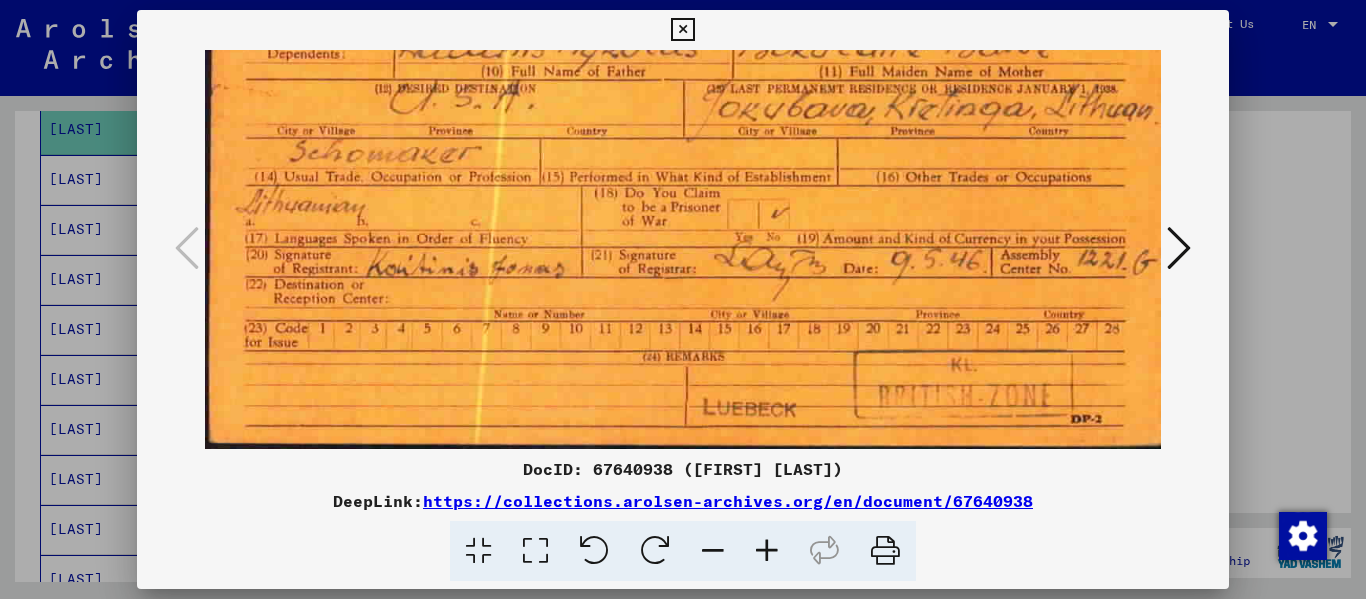 drag, startPoint x: 500, startPoint y: 371, endPoint x: 507, endPoint y: 136, distance: 235.10423 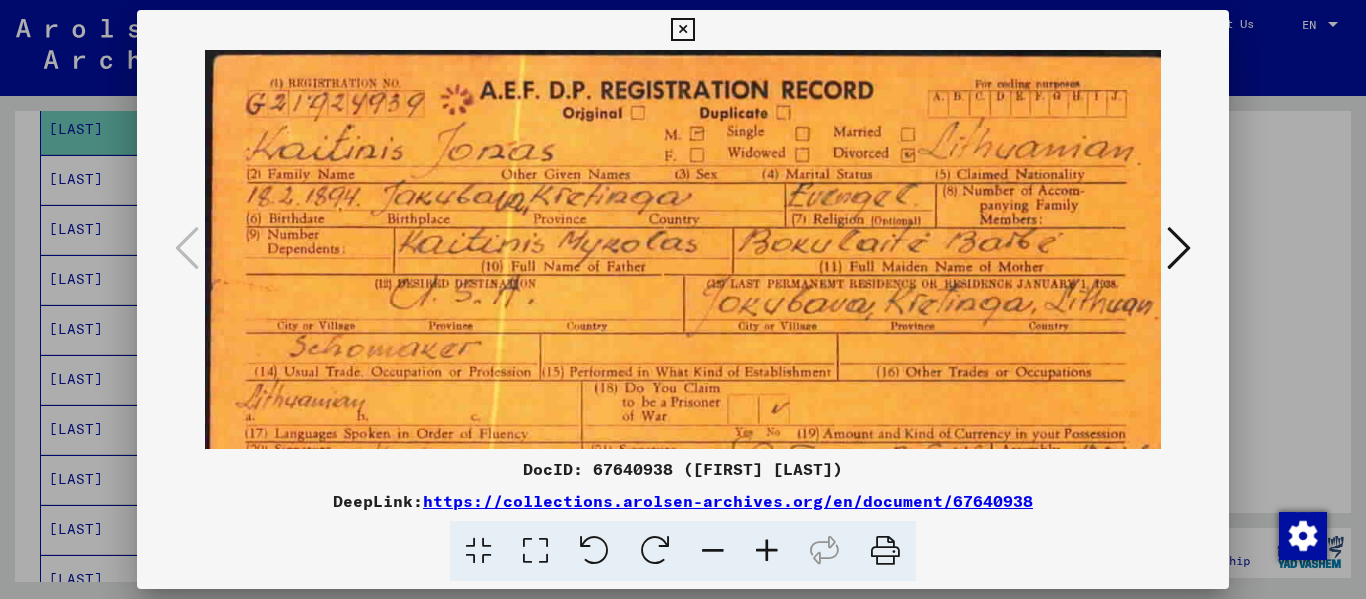 drag, startPoint x: 644, startPoint y: 155, endPoint x: 633, endPoint y: 350, distance: 195.31001 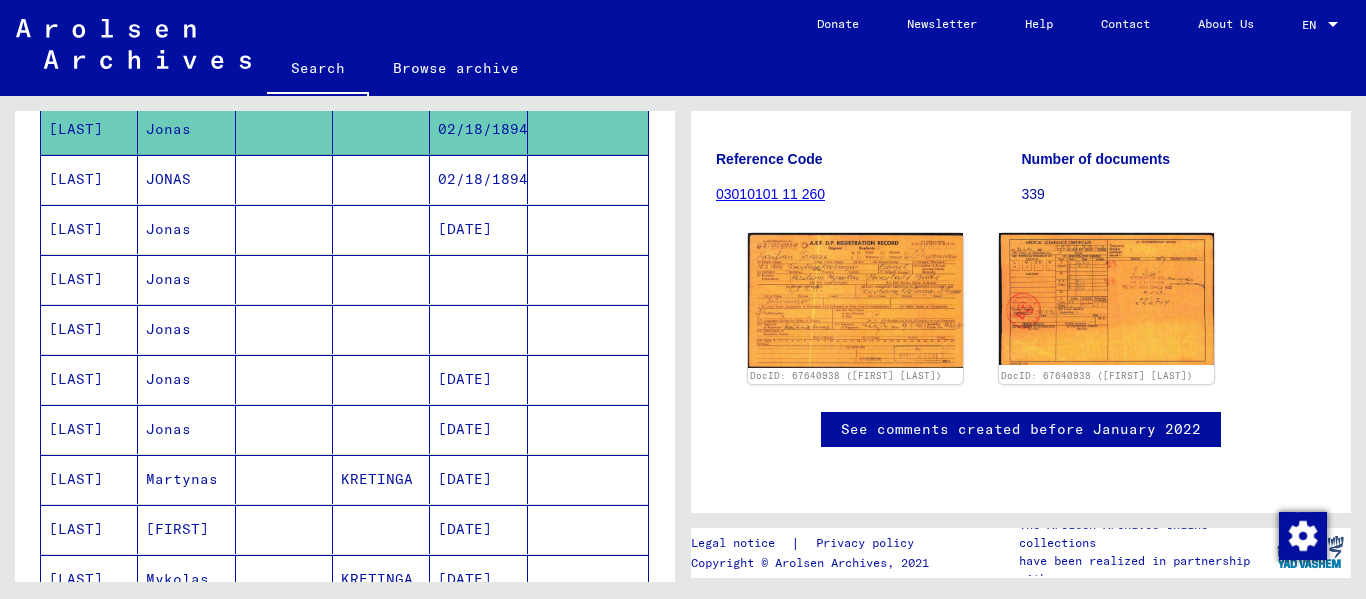 click on "JONAS" at bounding box center (186, 229) 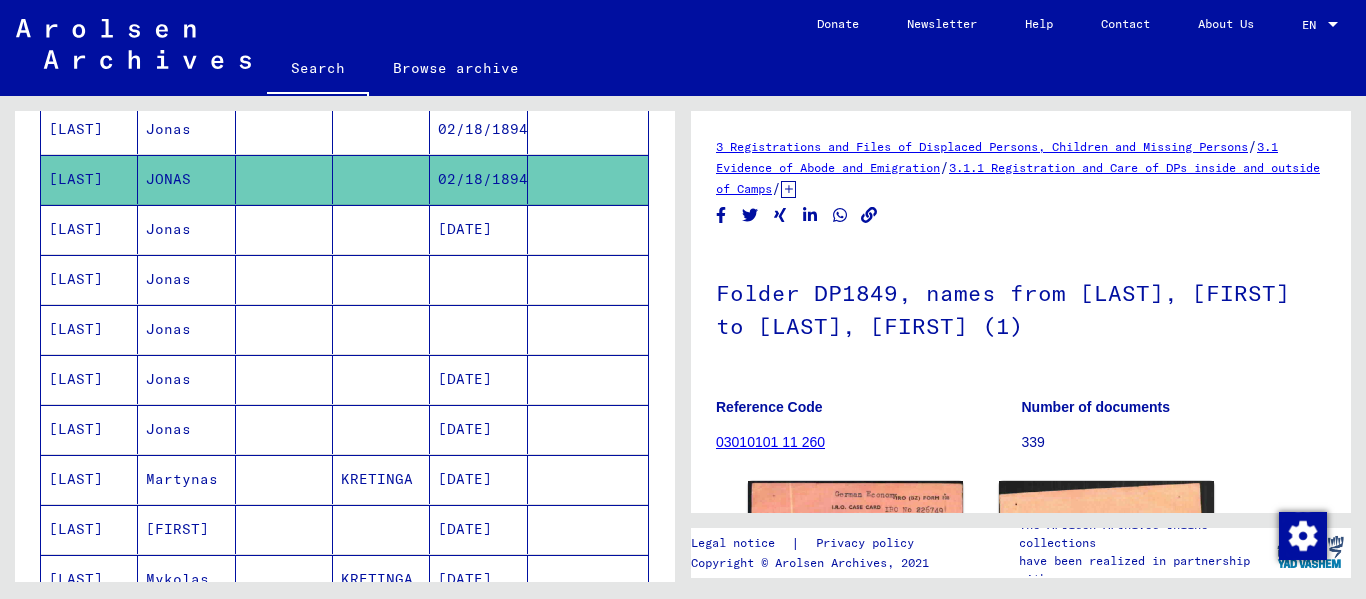 scroll, scrollTop: 0, scrollLeft: 0, axis: both 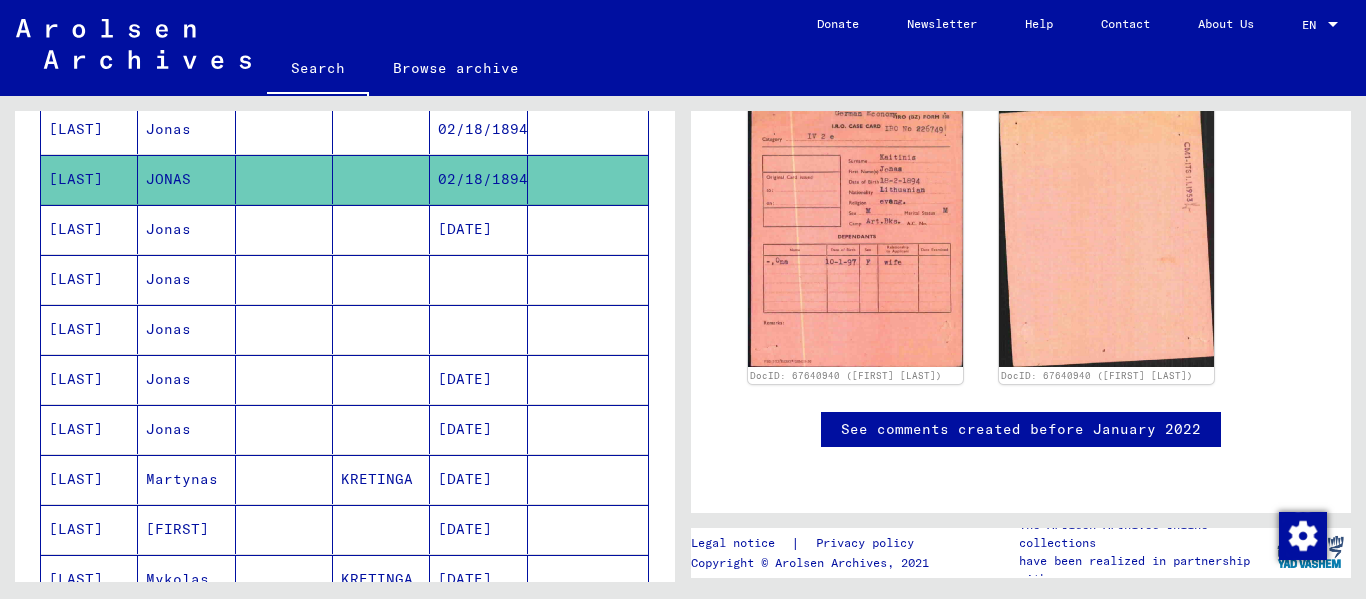 click on "Jonas" at bounding box center (186, 279) 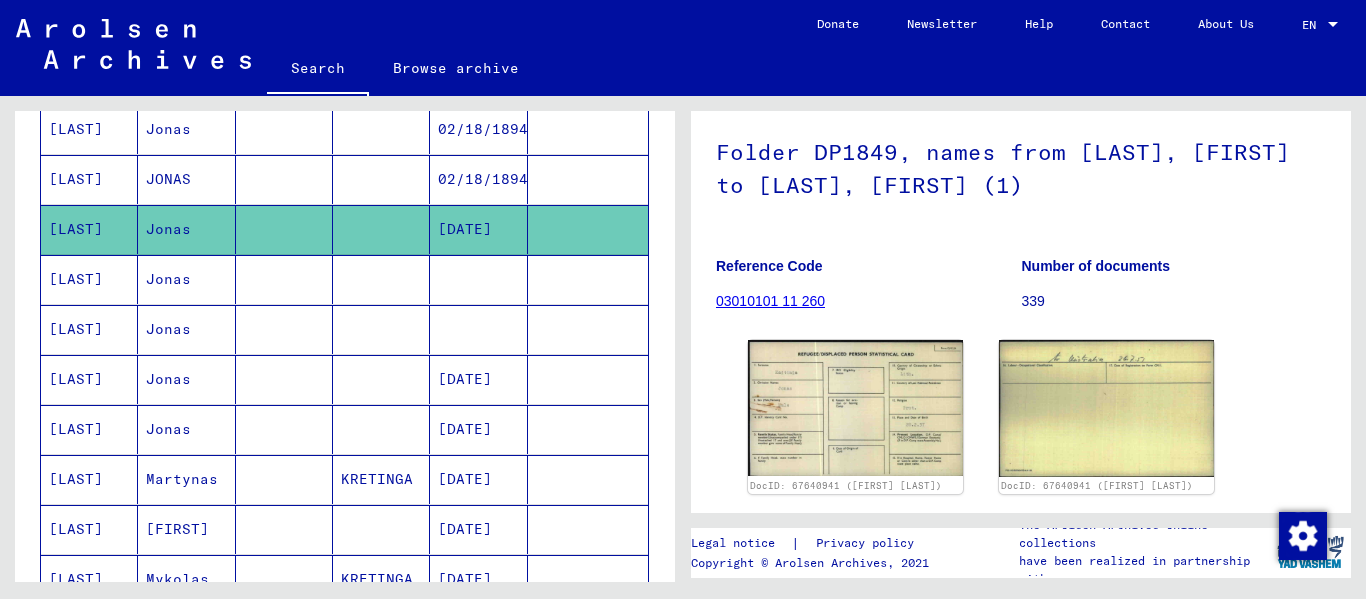 scroll, scrollTop: 147, scrollLeft: 0, axis: vertical 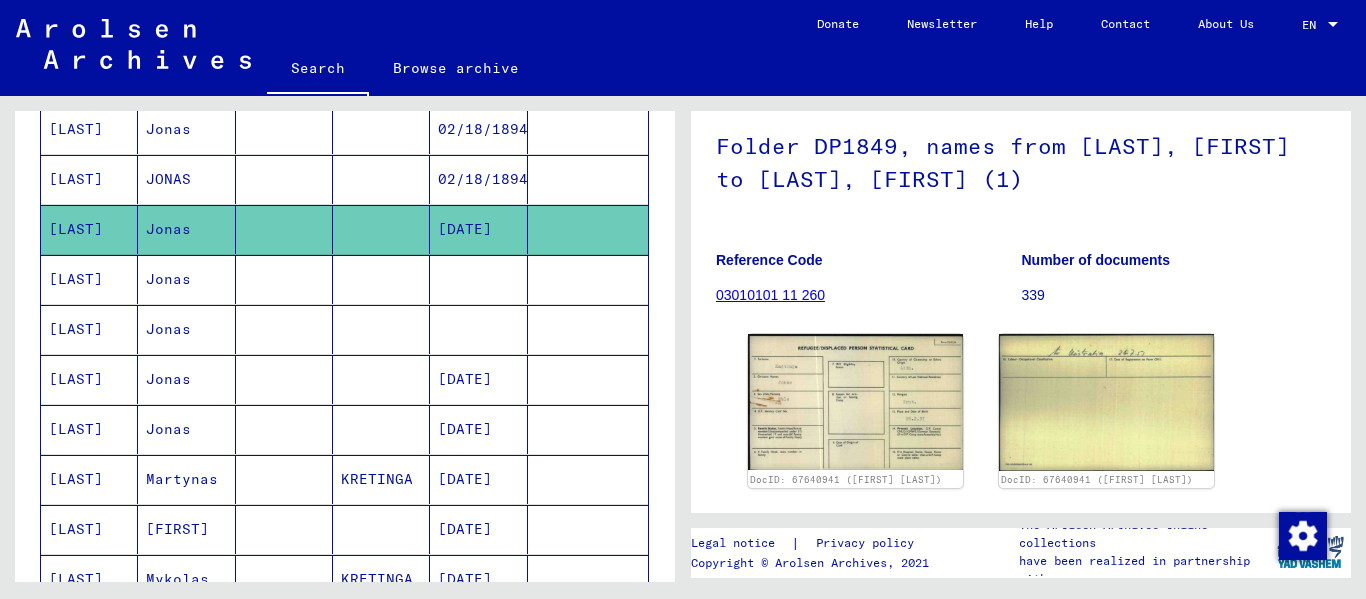 click on "Jonas" at bounding box center [186, 329] 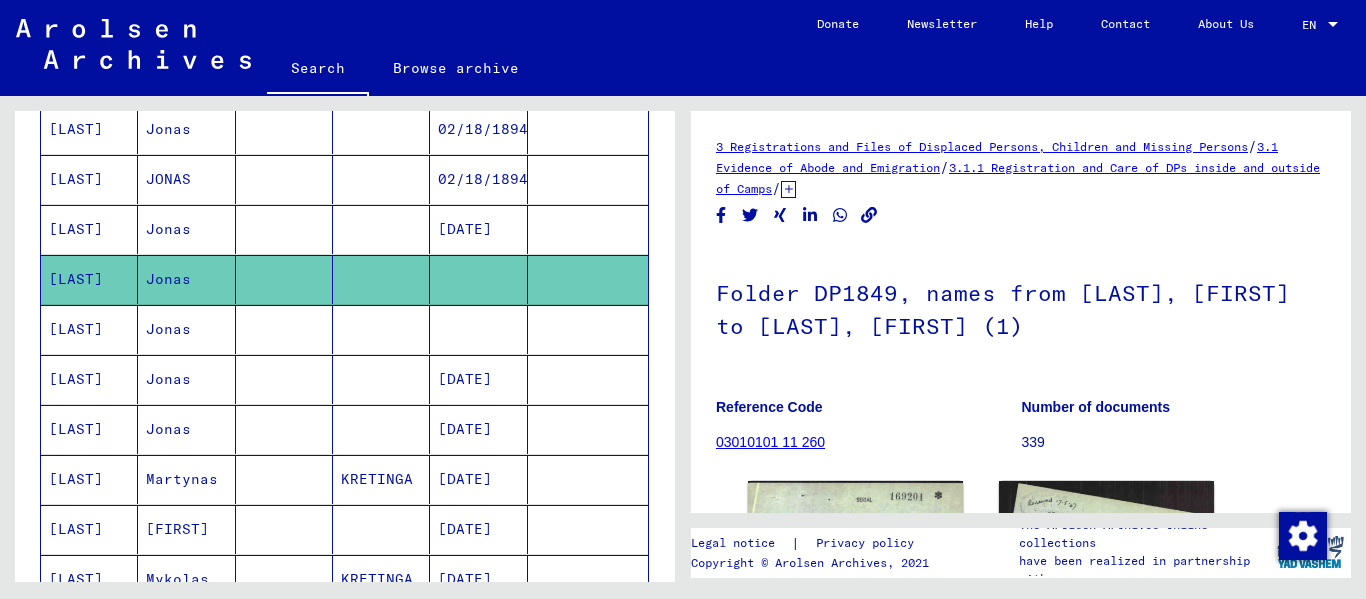 scroll, scrollTop: 300, scrollLeft: 0, axis: vertical 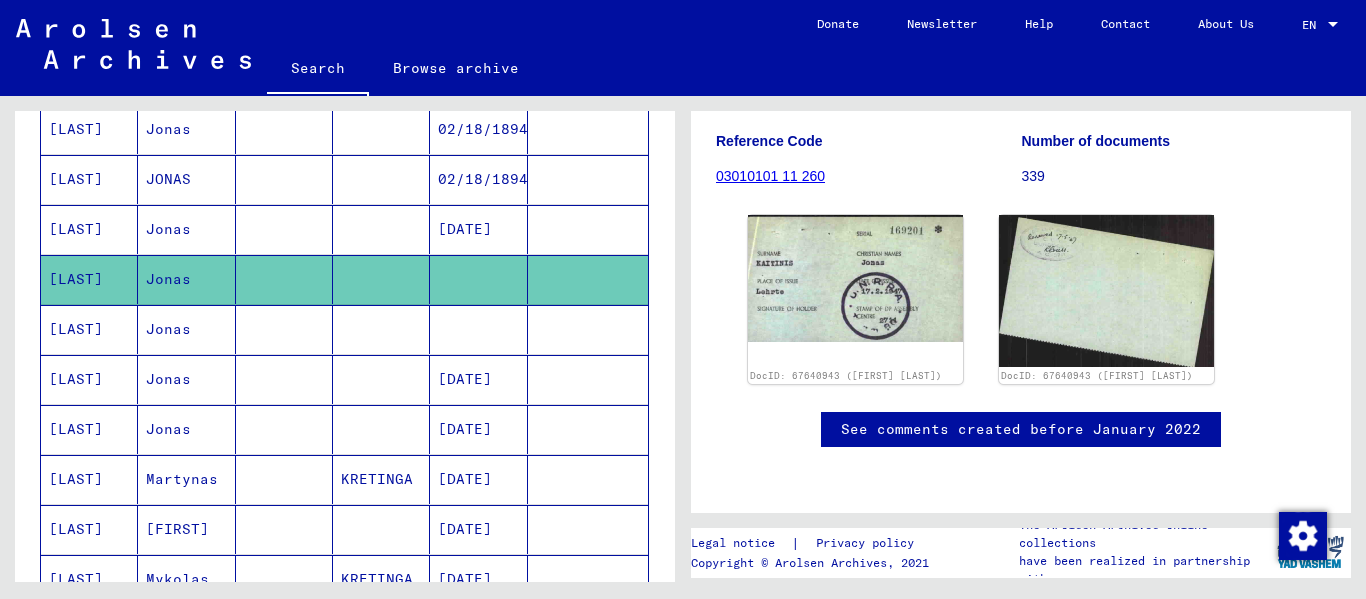 click on "Jonas" at bounding box center [186, 379] 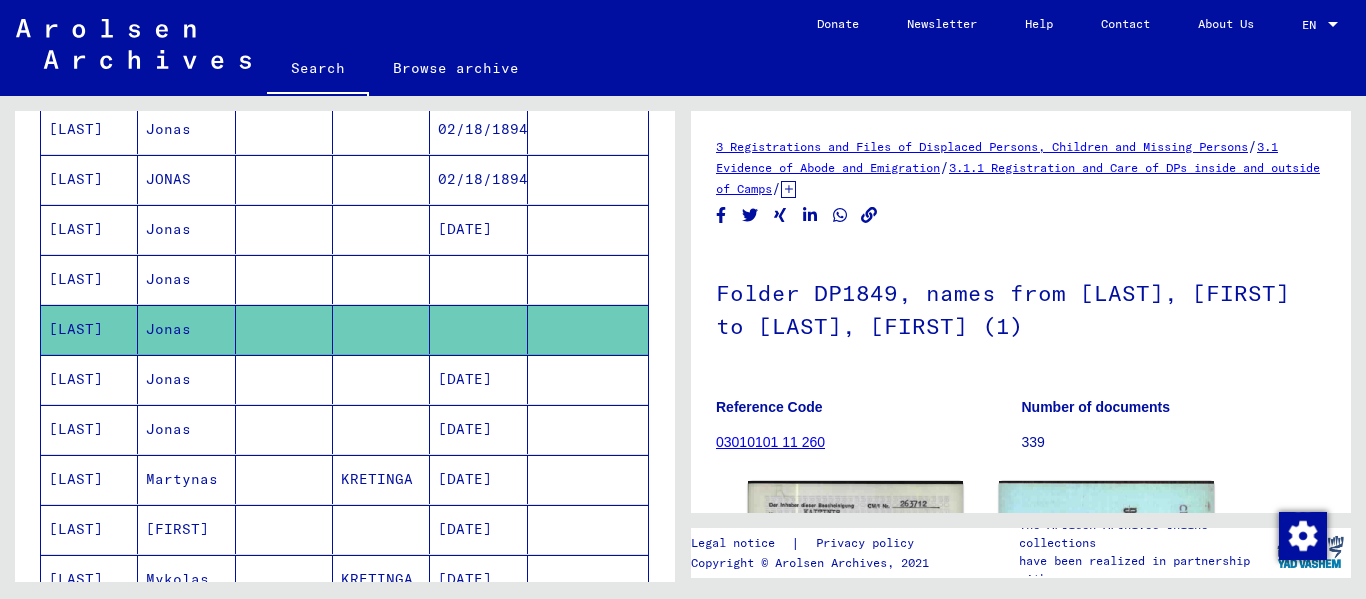 scroll, scrollTop: 0, scrollLeft: 0, axis: both 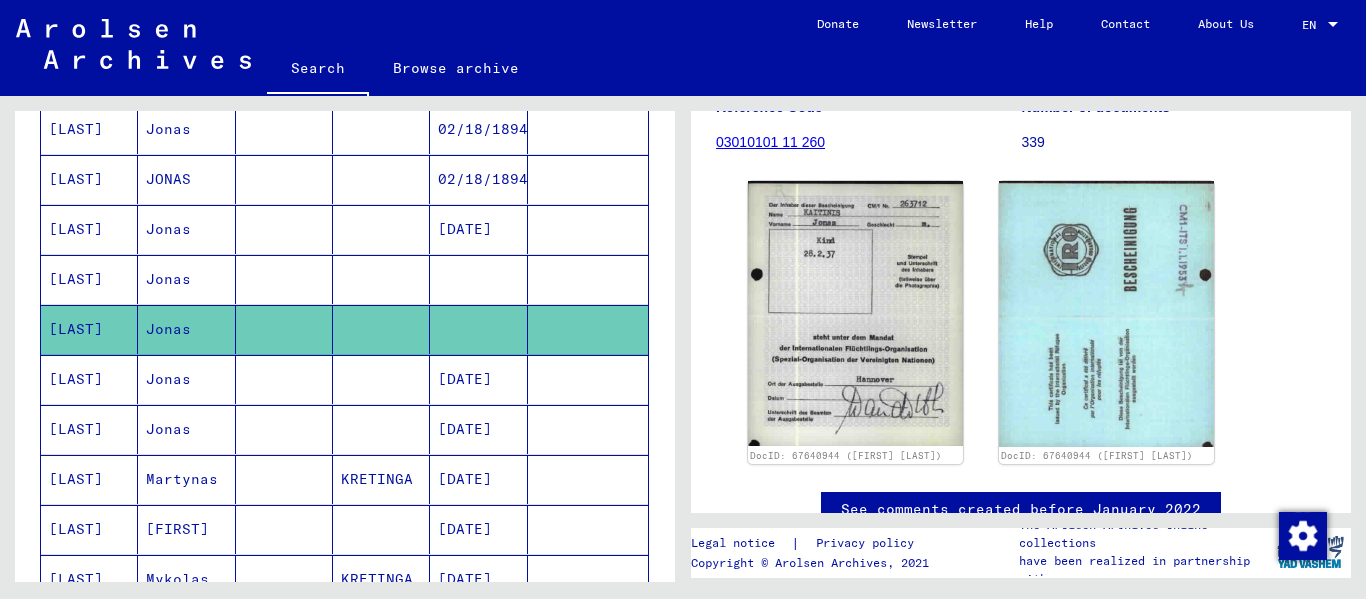 click on "Jonas" at bounding box center (186, 429) 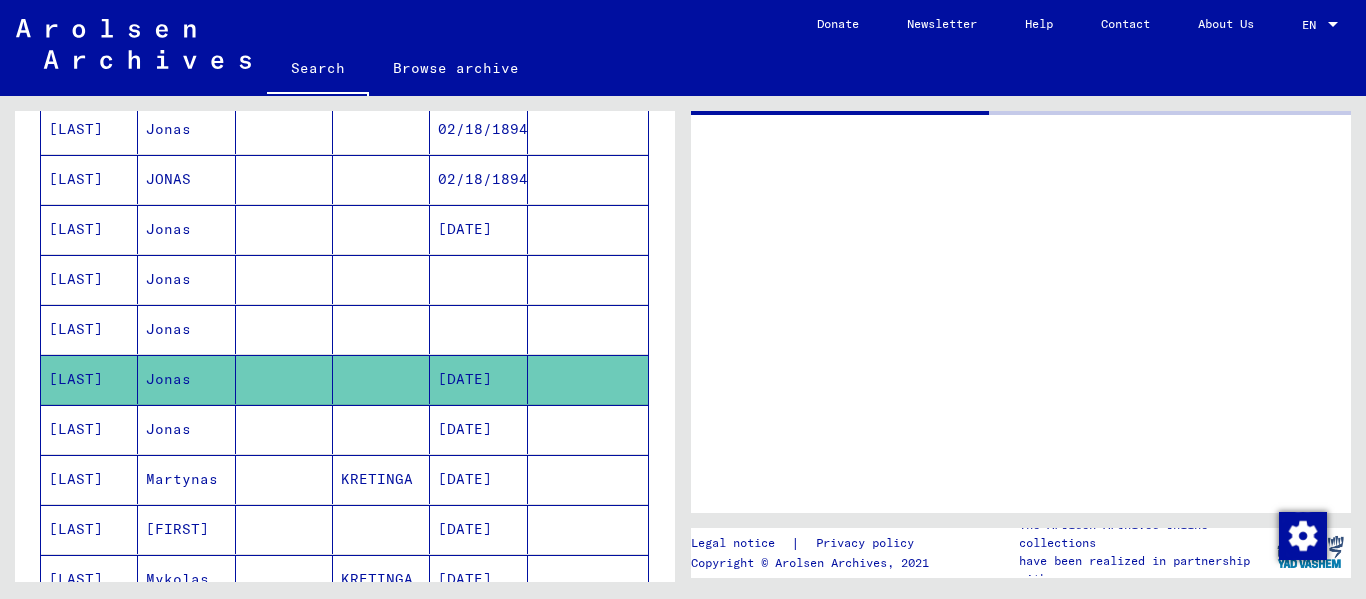 scroll, scrollTop: 0, scrollLeft: 0, axis: both 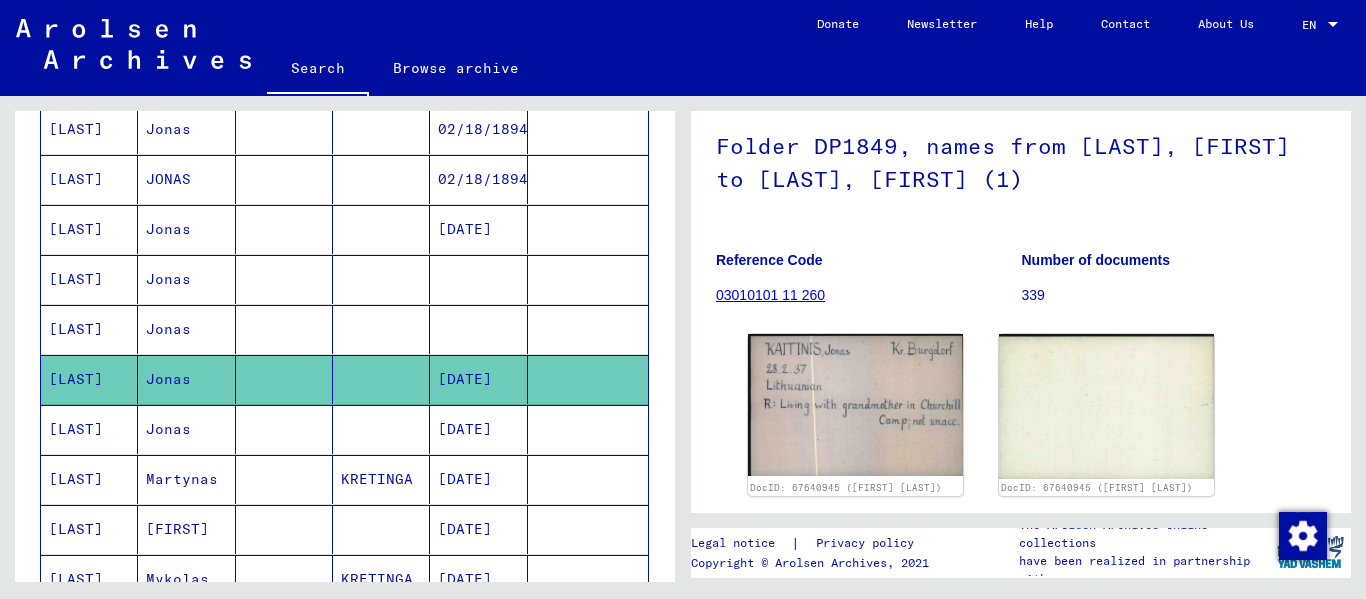 click on "[DATE]" at bounding box center [478, 479] 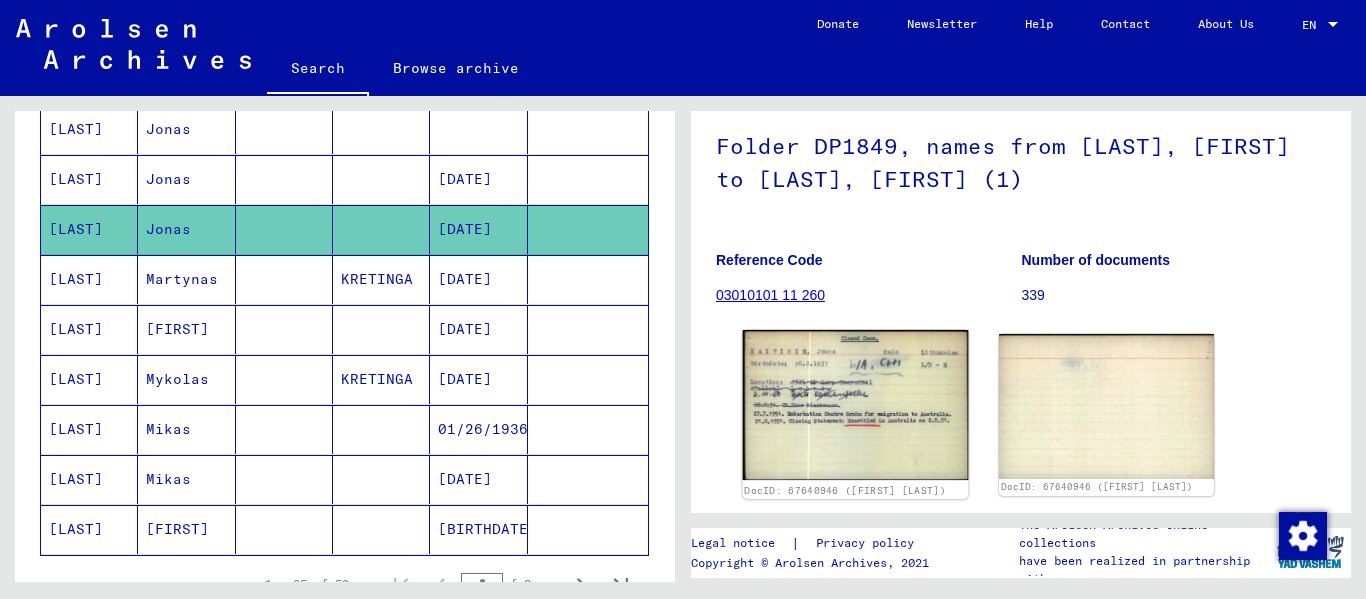 click 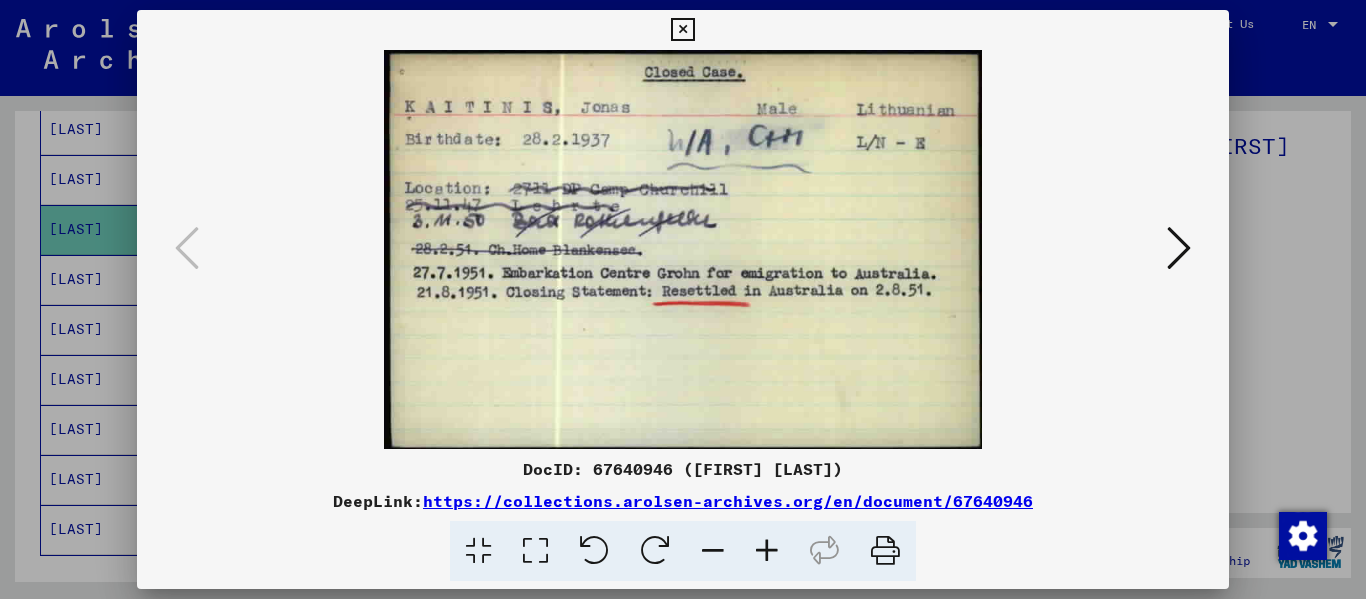 click at bounding box center (682, 30) 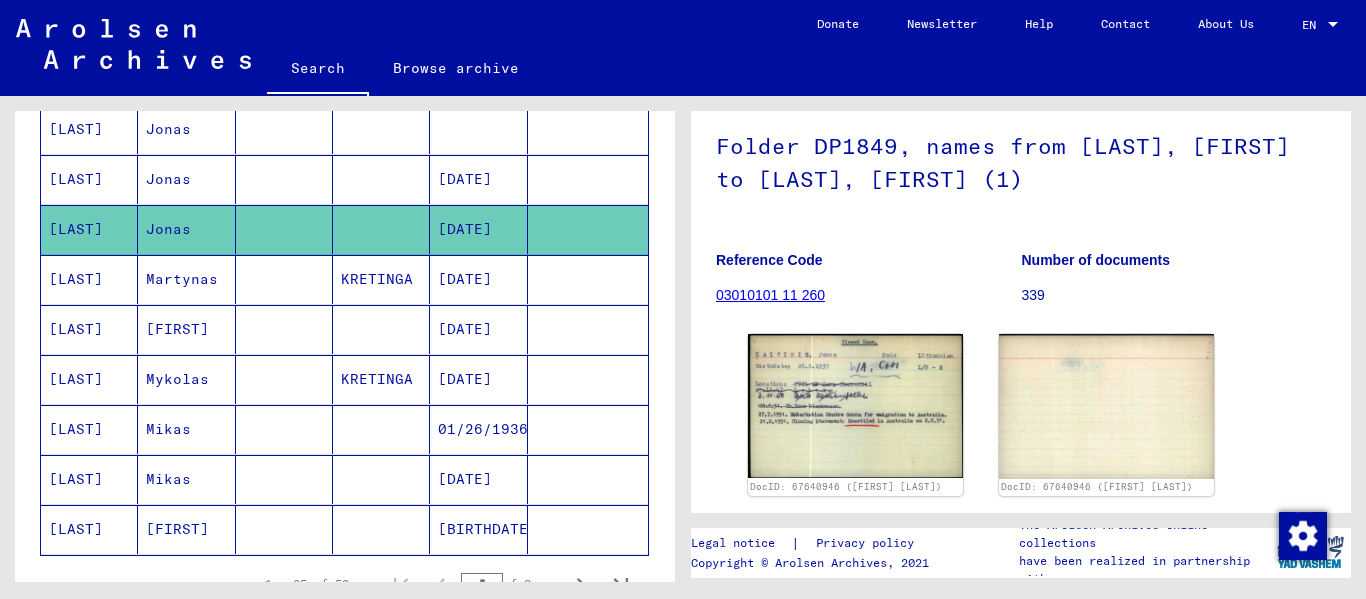 click on "KRETINGA" at bounding box center (381, 329) 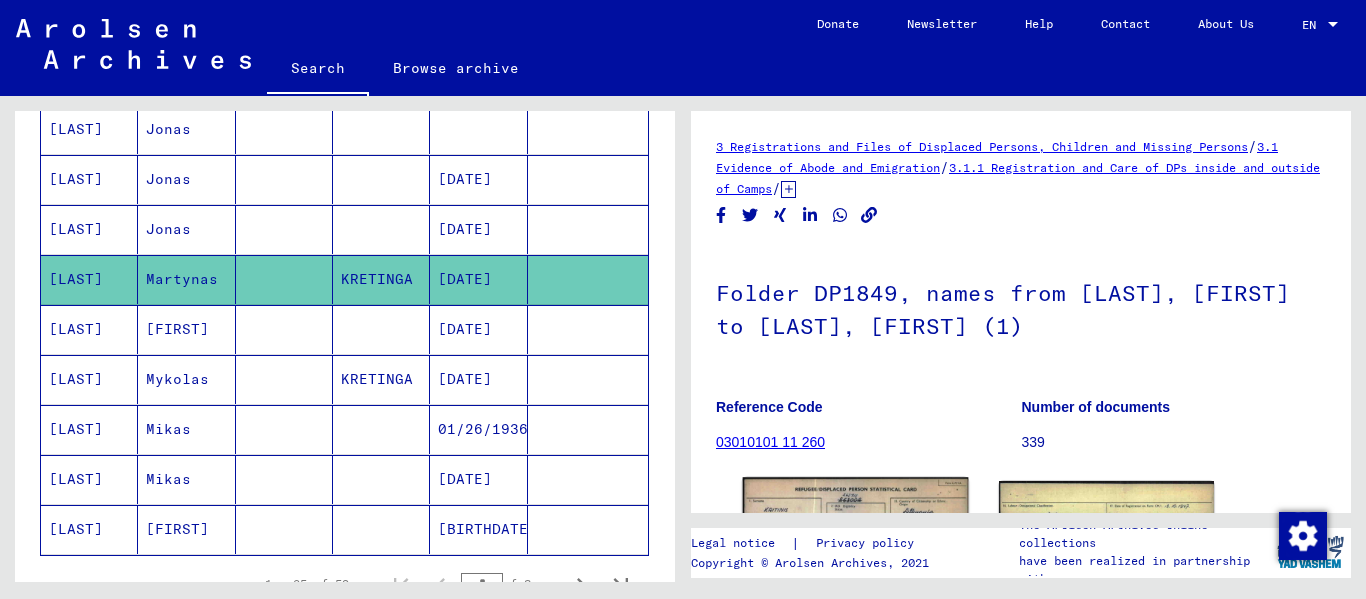 scroll, scrollTop: 300, scrollLeft: 0, axis: vertical 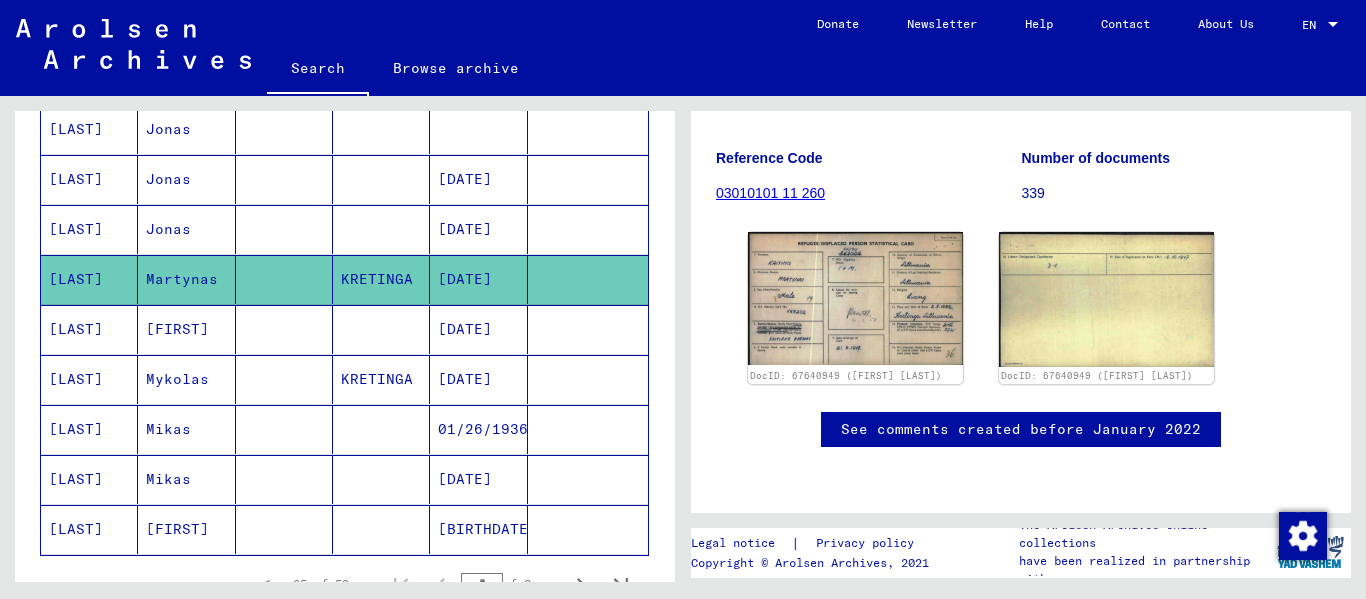 click at bounding box center [284, 379] 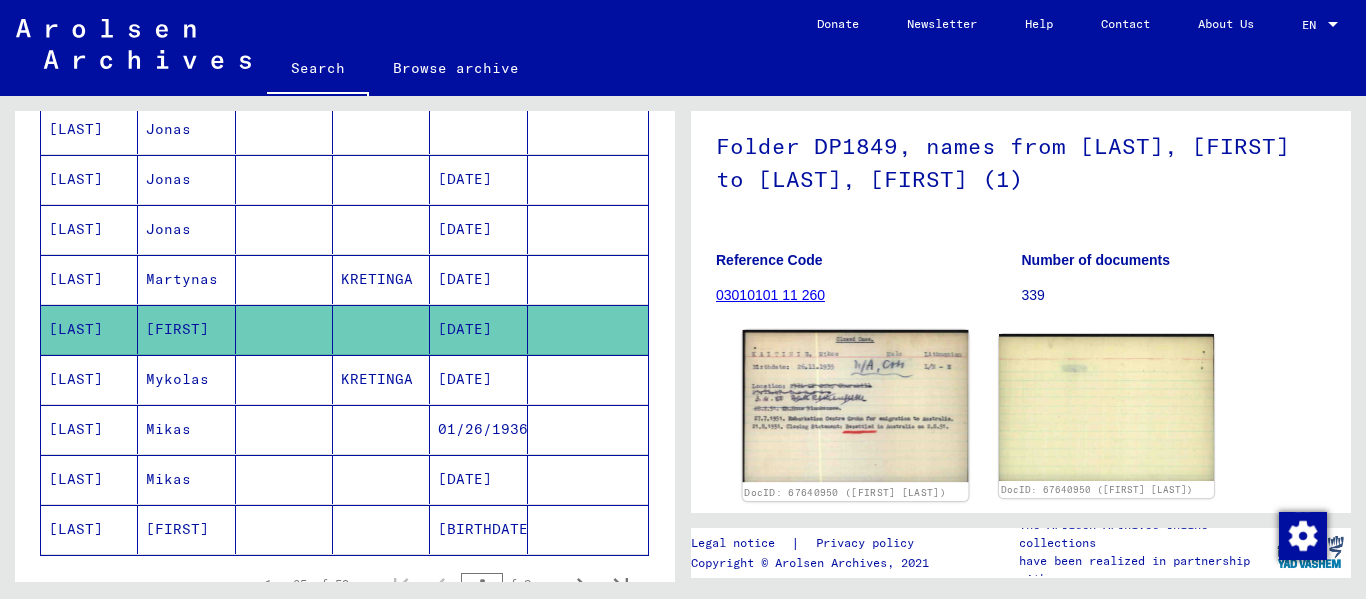 click 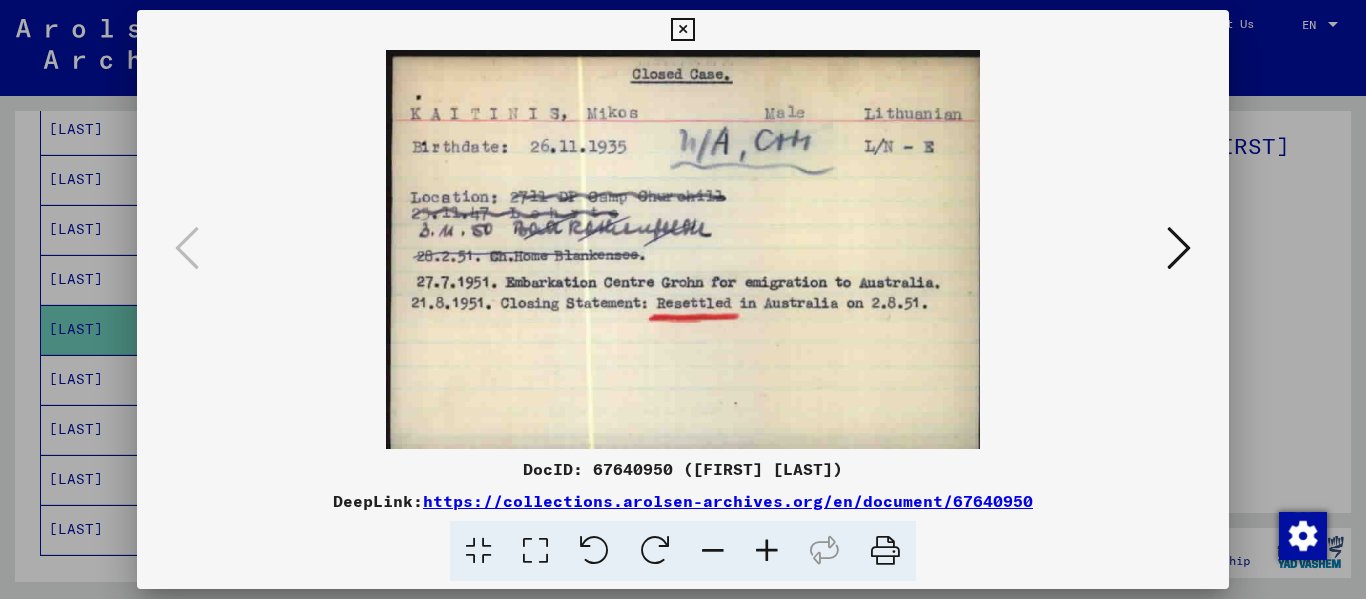 click at bounding box center [682, 30] 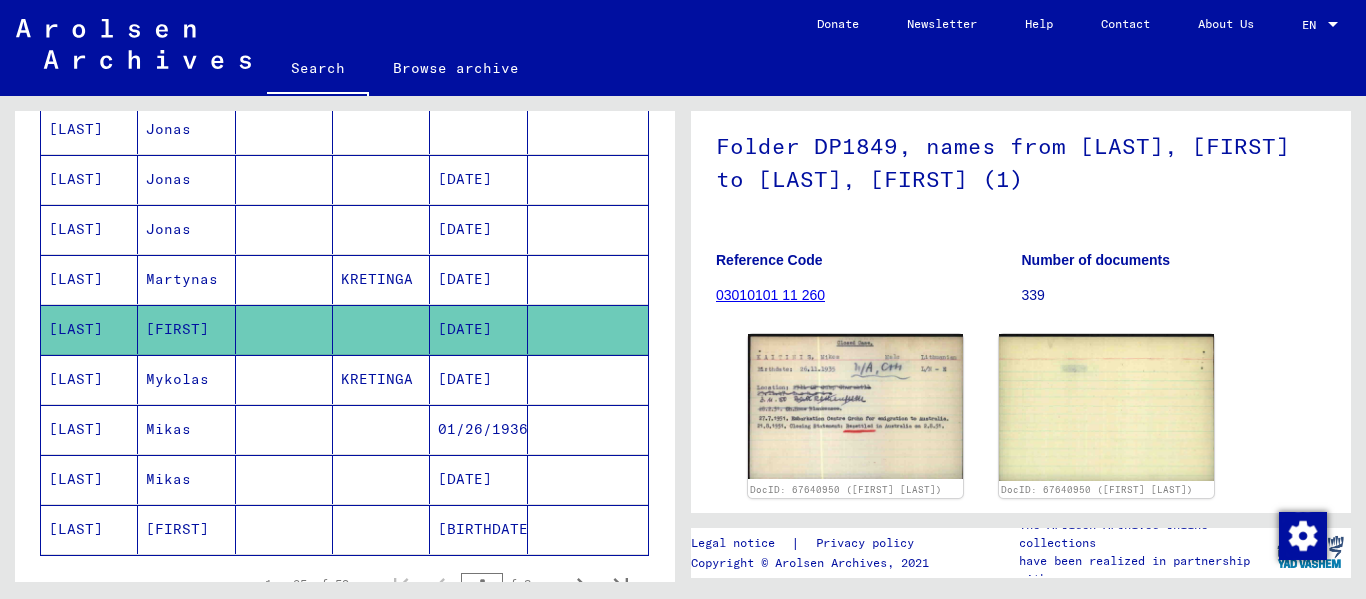 click on "KRETINGA" at bounding box center (381, 429) 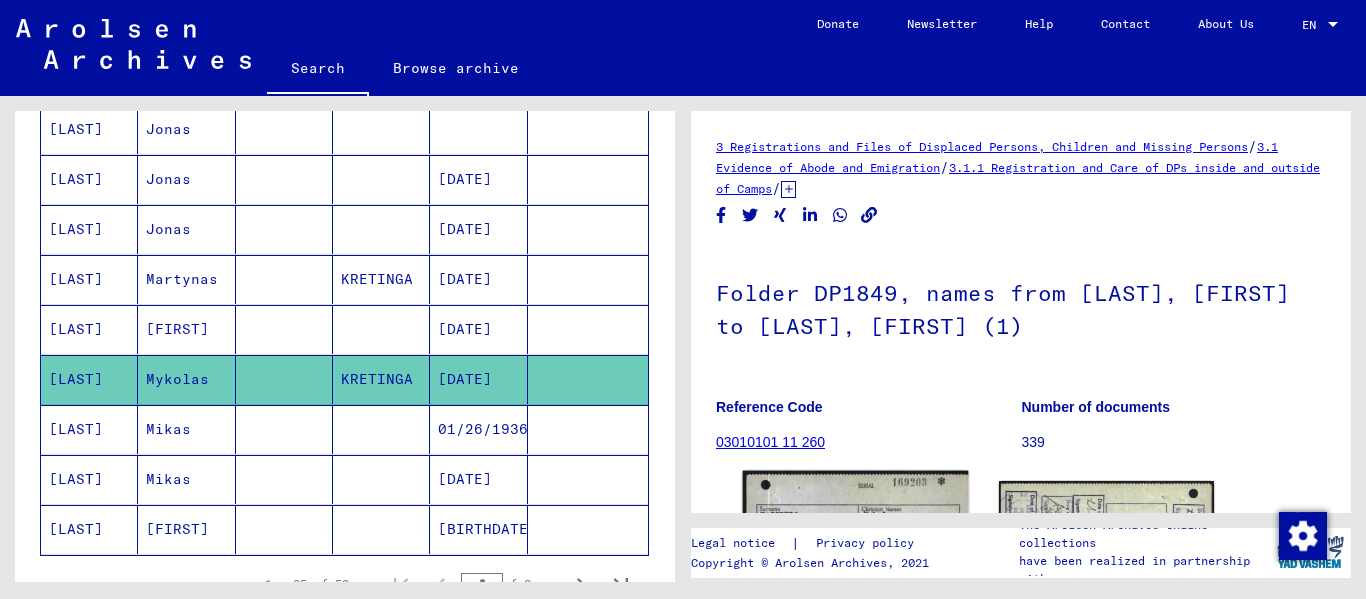 scroll, scrollTop: 0, scrollLeft: 0, axis: both 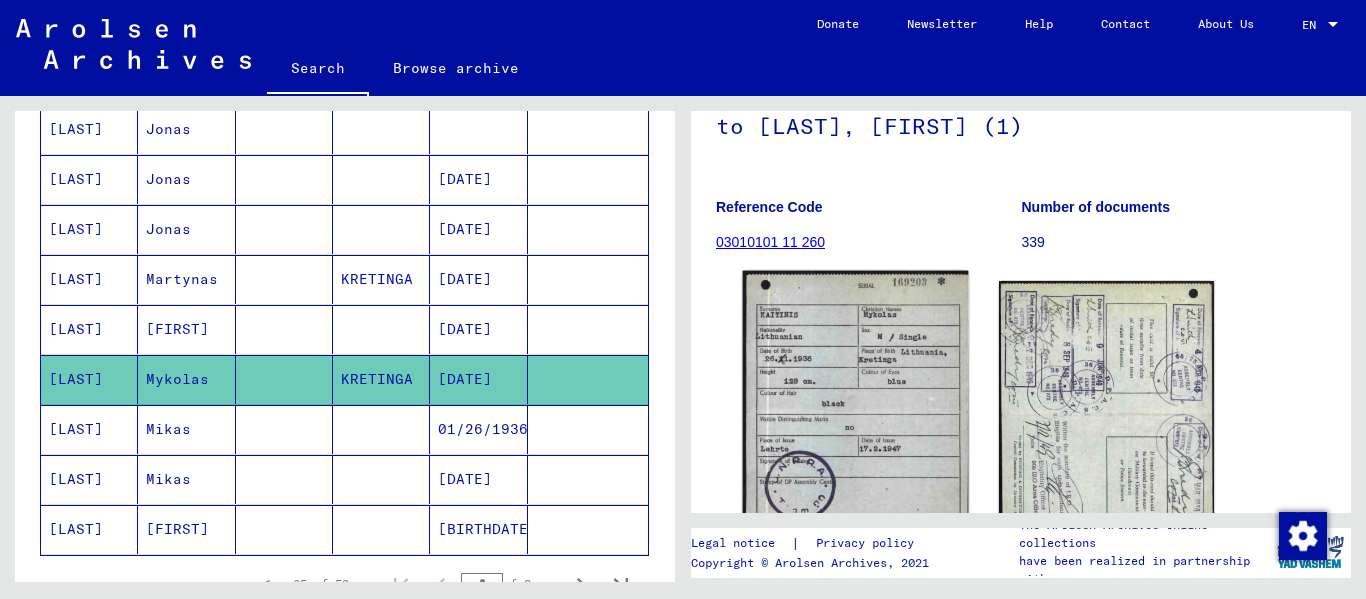 click 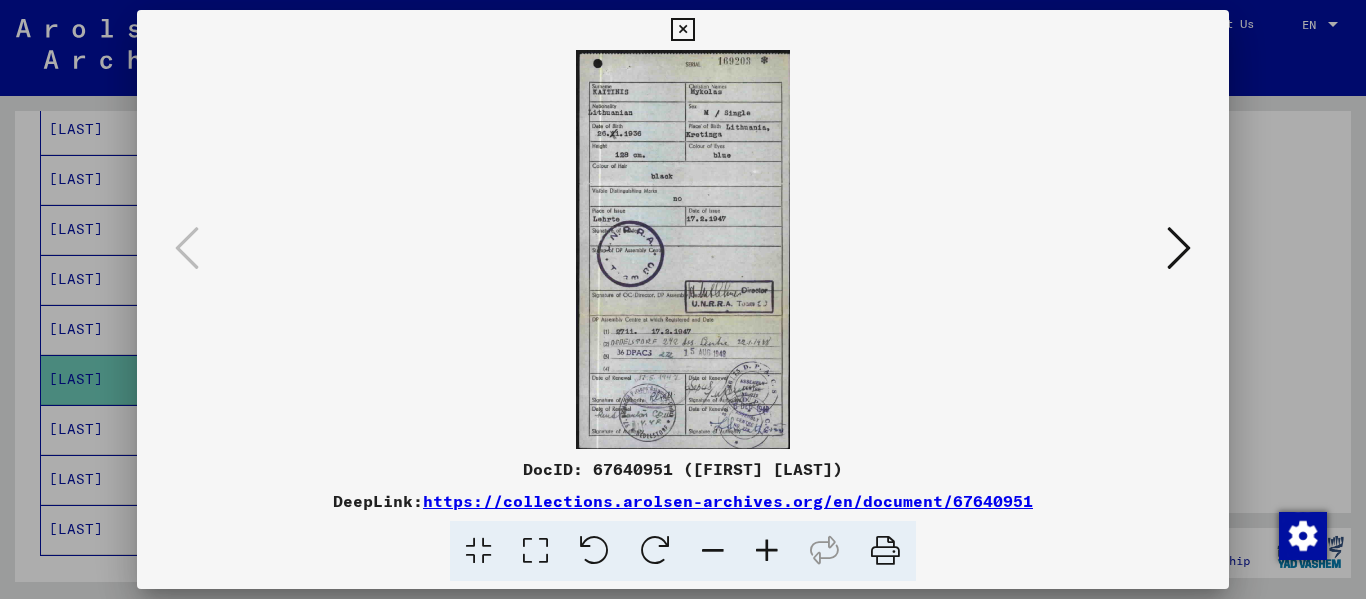 click at bounding box center (682, 30) 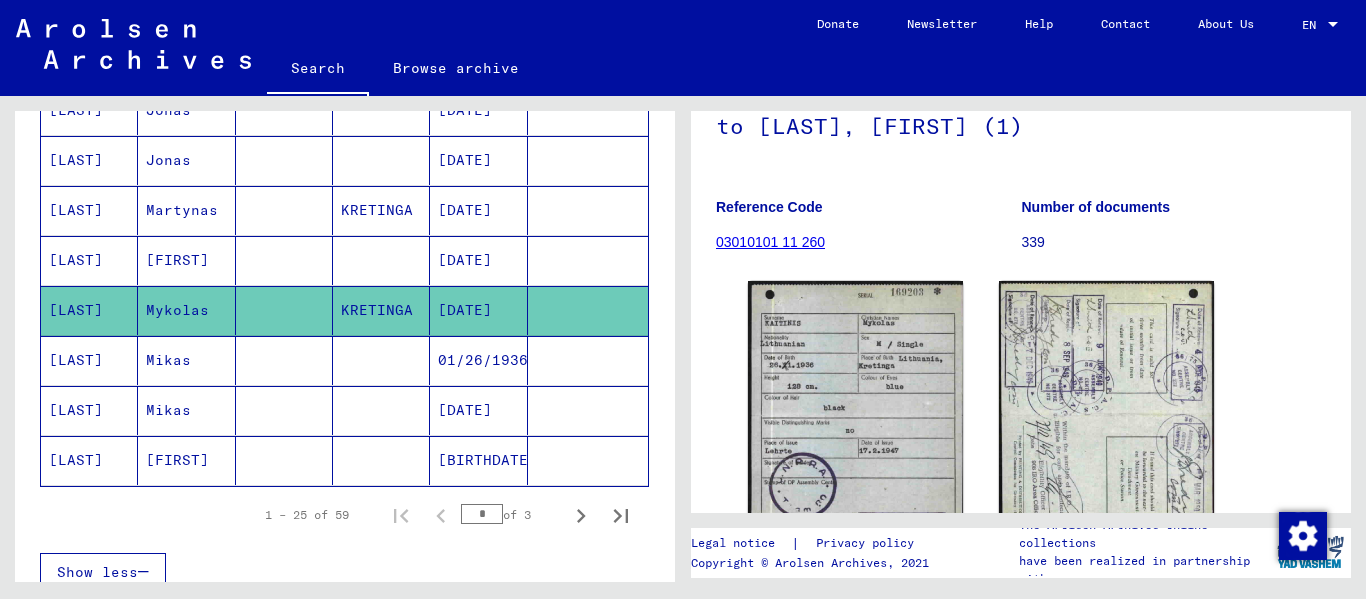 scroll, scrollTop: 1400, scrollLeft: 0, axis: vertical 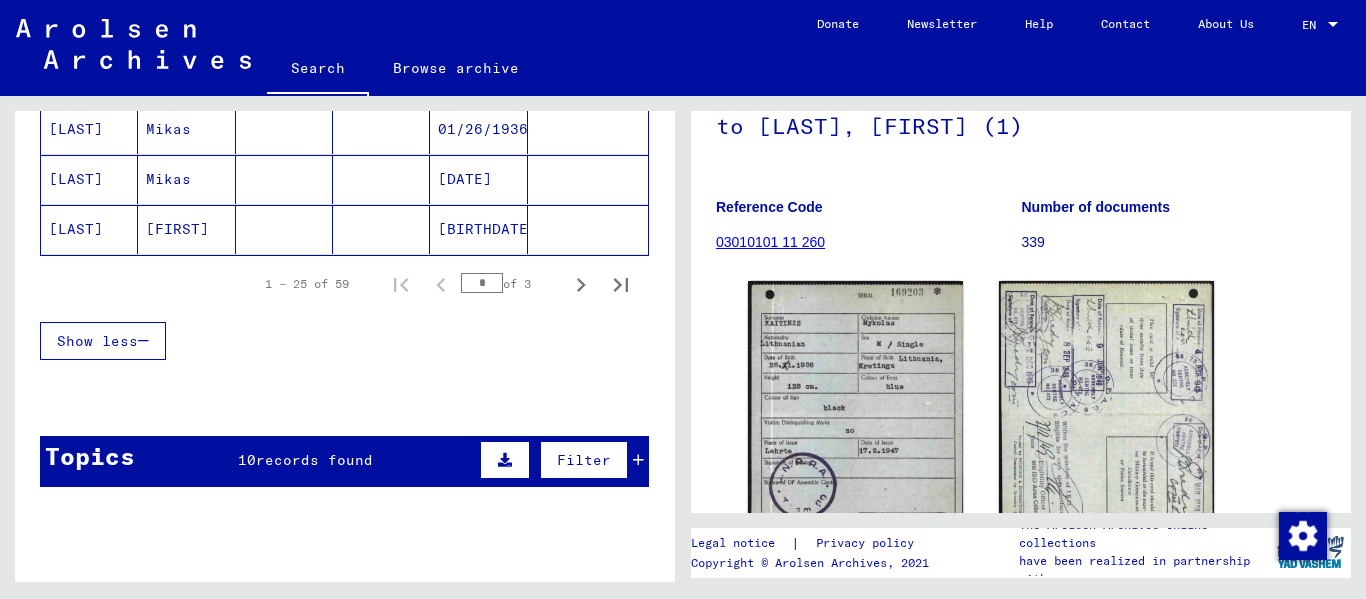 click at bounding box center [381, 179] 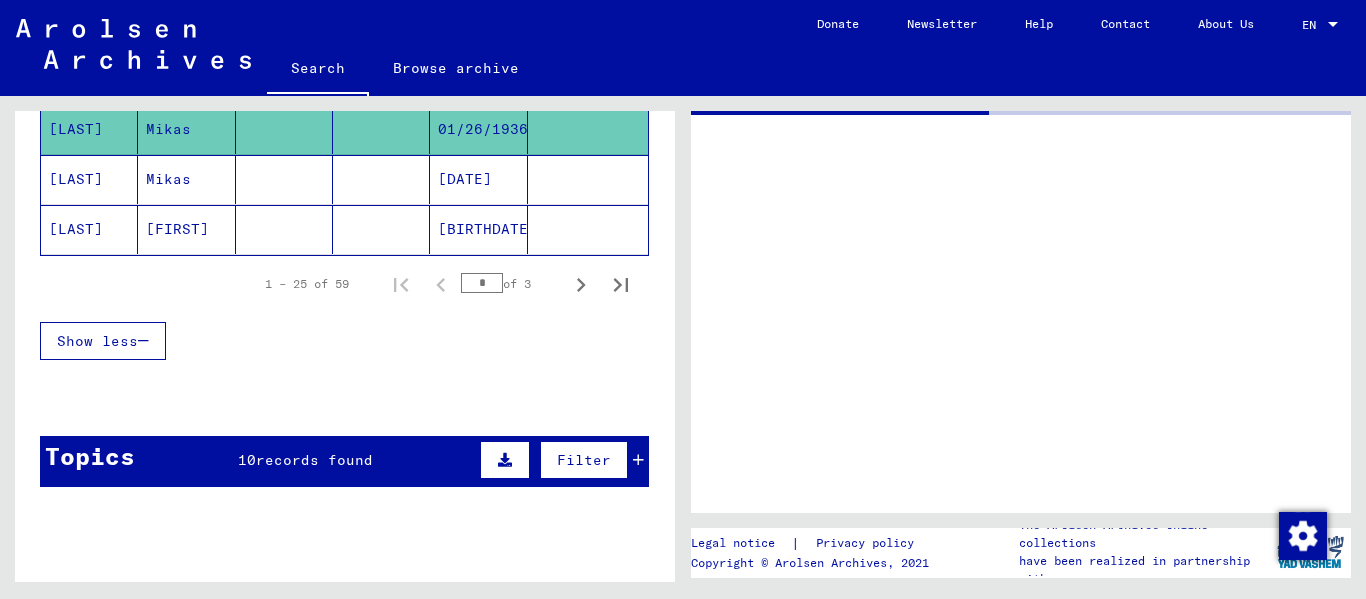 scroll, scrollTop: 0, scrollLeft: 0, axis: both 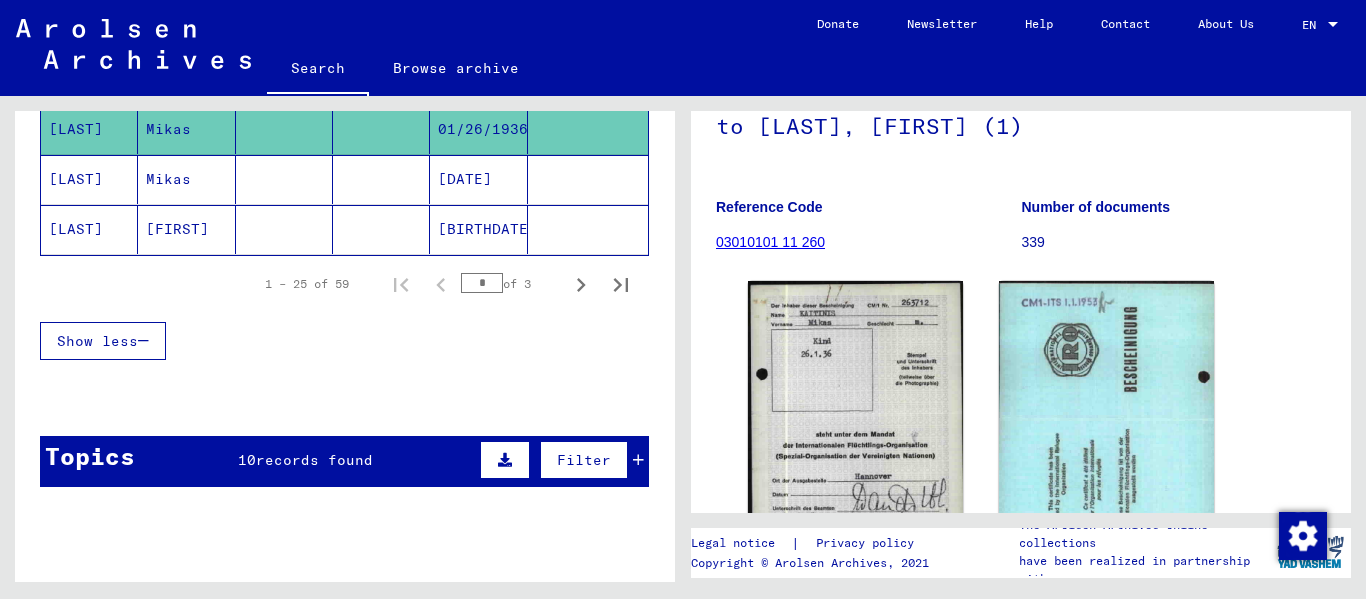 click at bounding box center (381, 229) 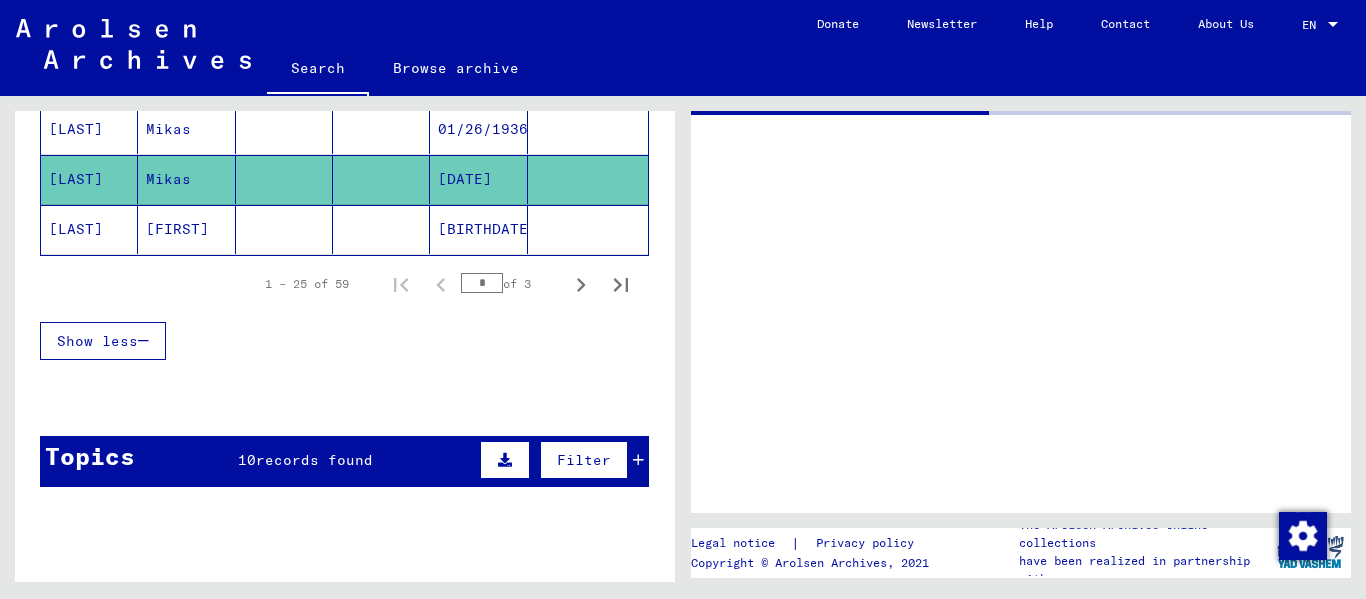 scroll, scrollTop: 0, scrollLeft: 0, axis: both 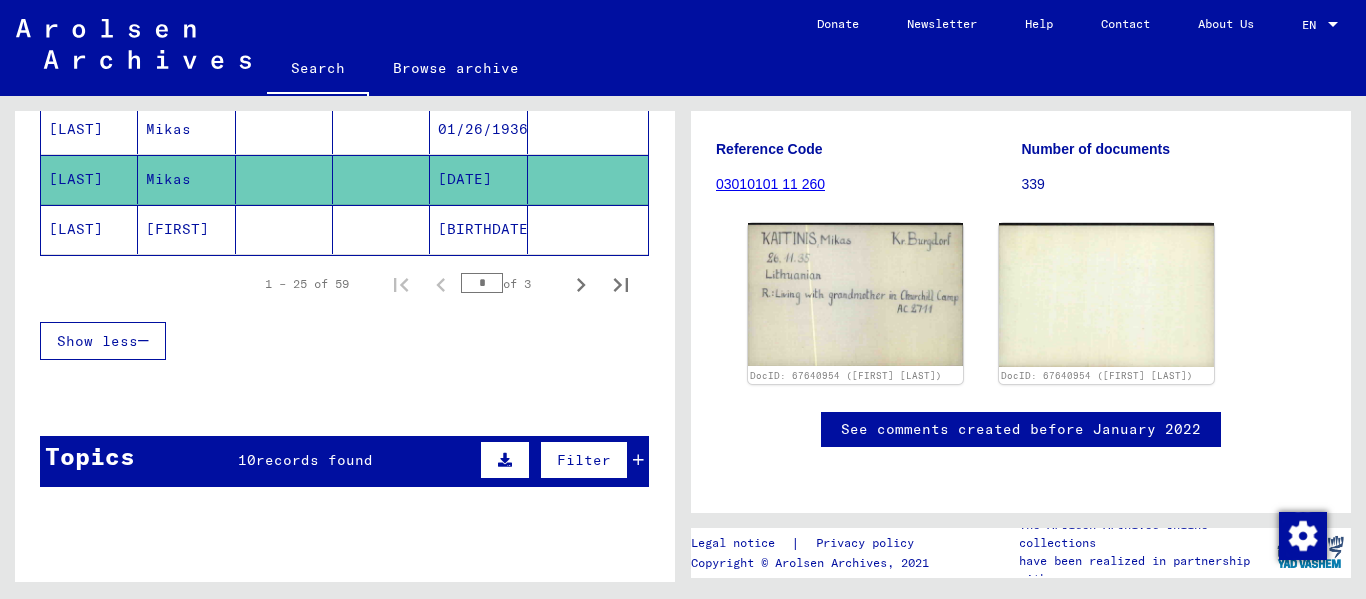 click 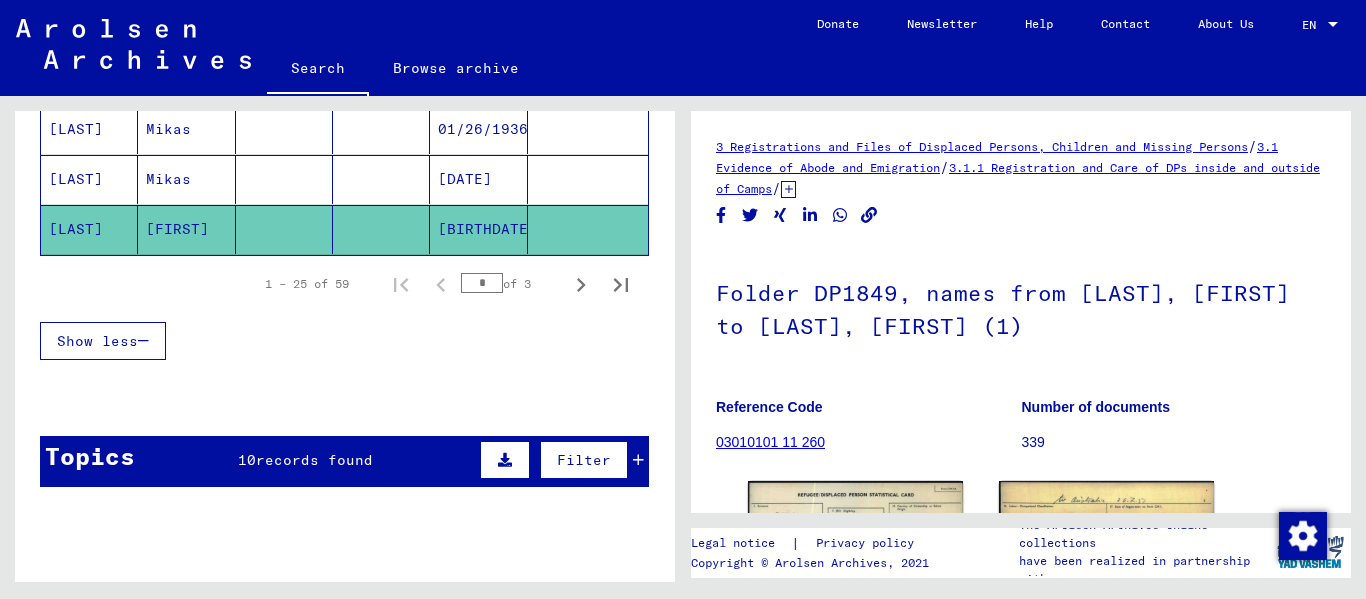 scroll, scrollTop: 147, scrollLeft: 0, axis: vertical 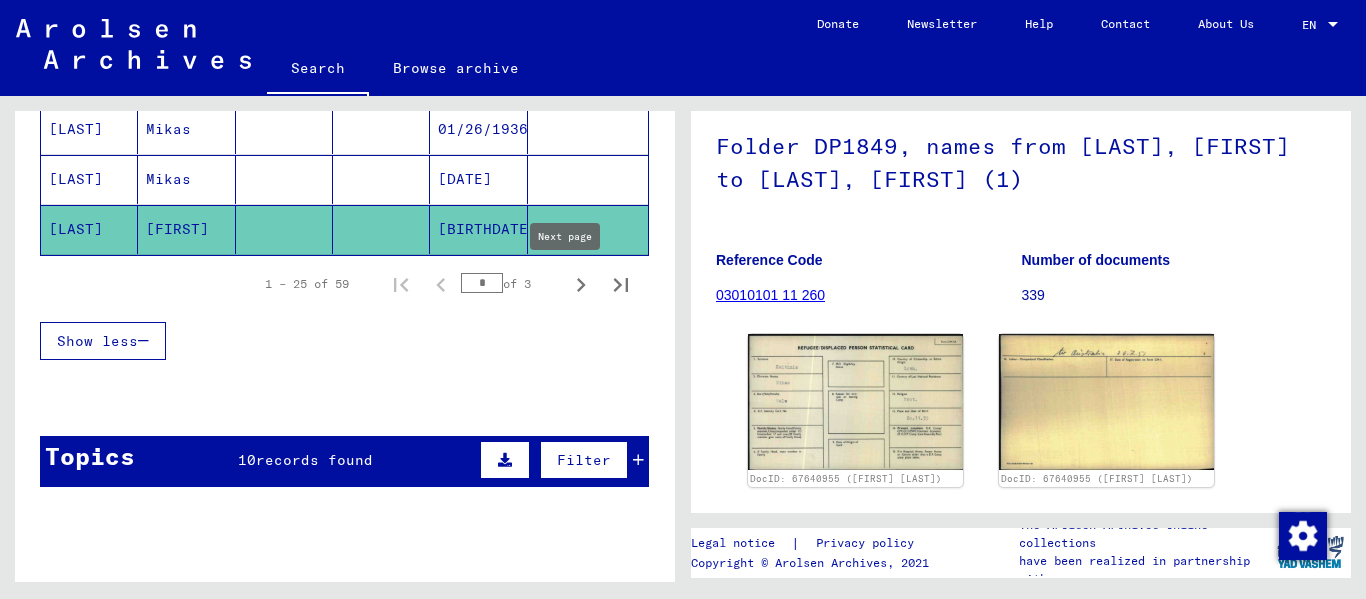 click 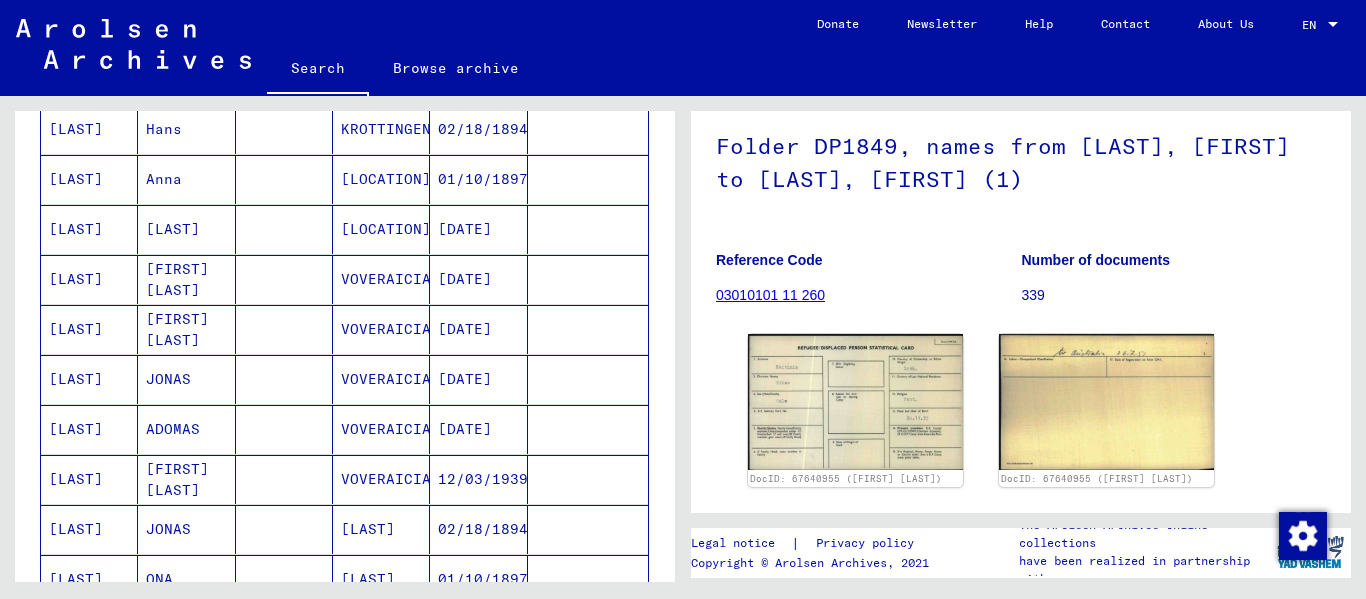 scroll, scrollTop: 100, scrollLeft: 0, axis: vertical 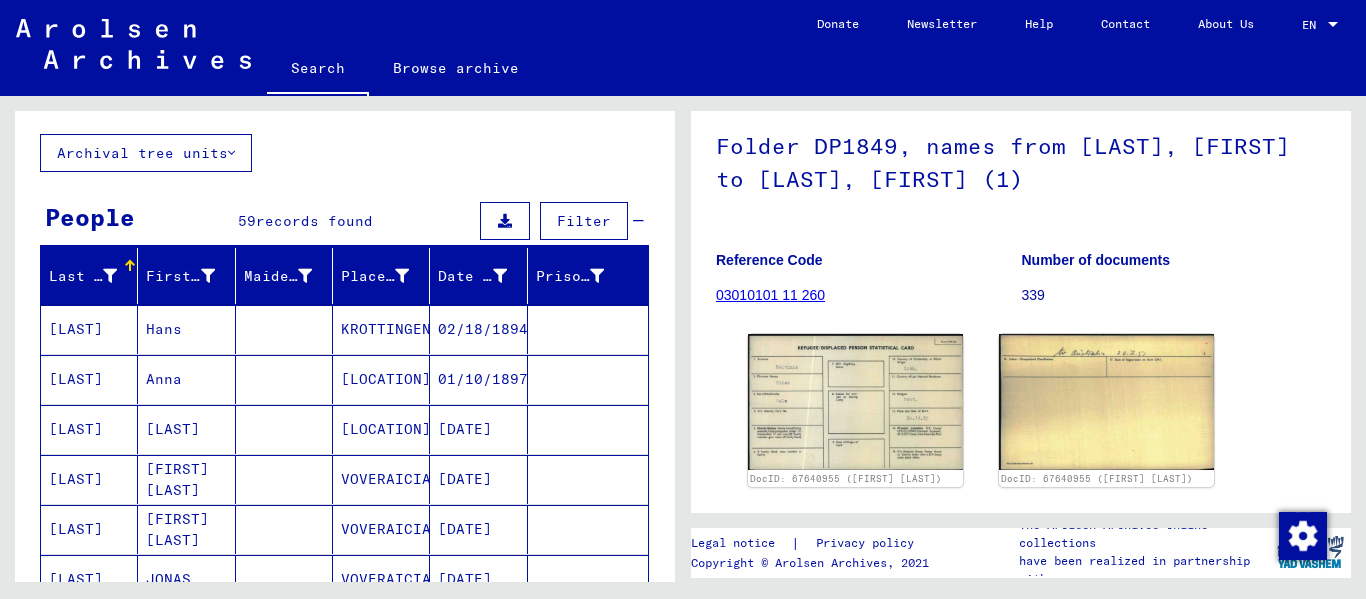 click on "KROTTINGEN" at bounding box center [381, 379] 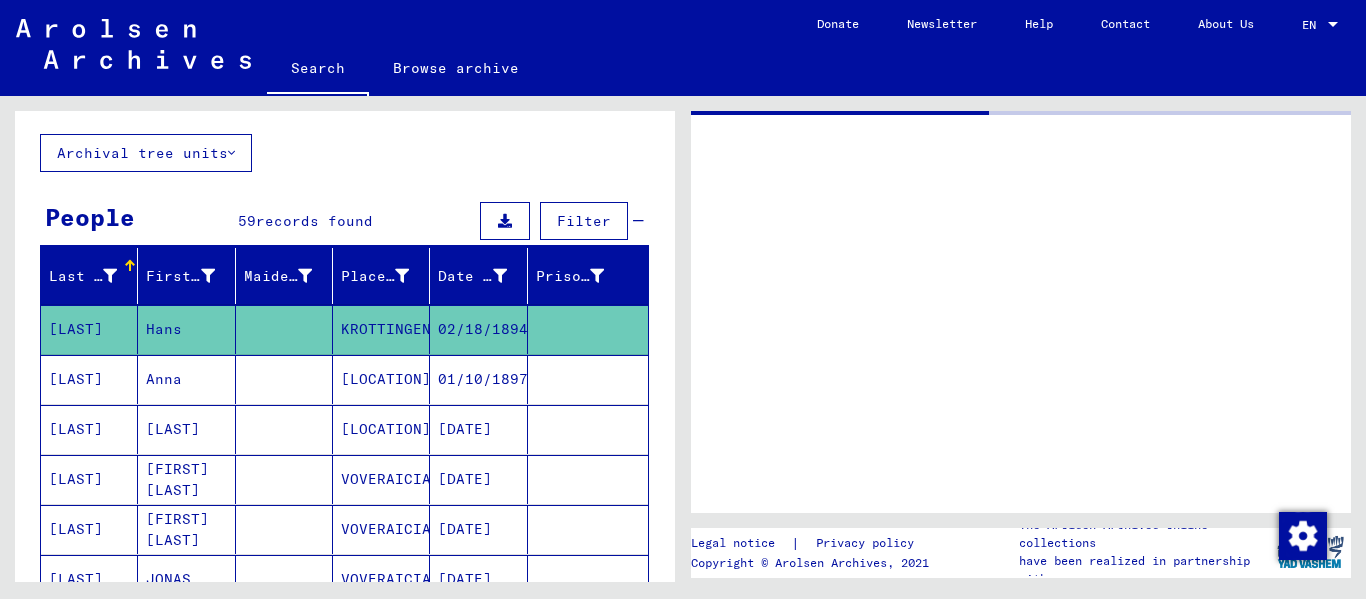 scroll, scrollTop: 0, scrollLeft: 0, axis: both 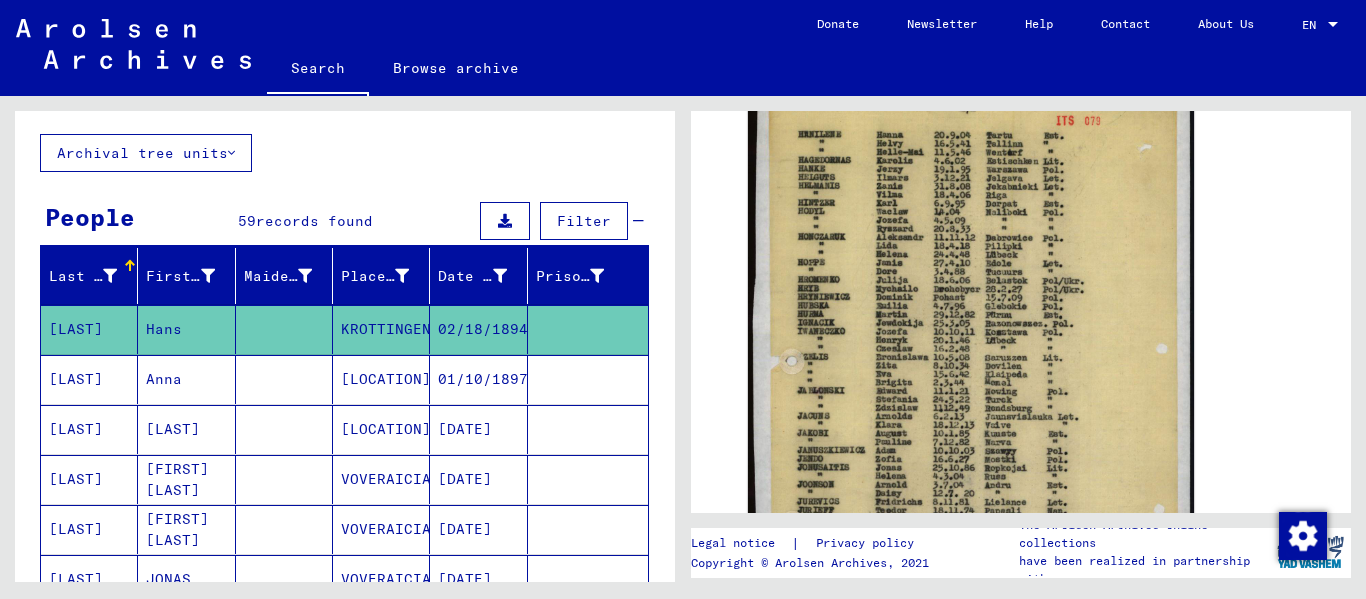 click on "[LOCATION]" at bounding box center (381, 479) 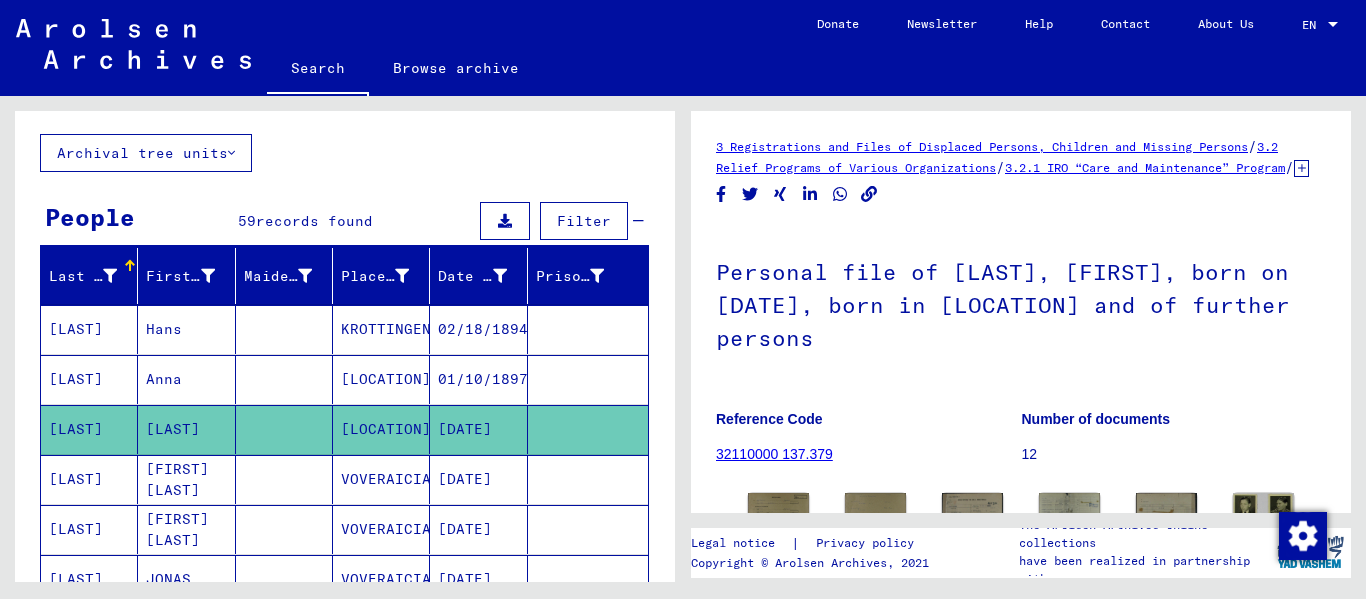 scroll, scrollTop: 326, scrollLeft: 0, axis: vertical 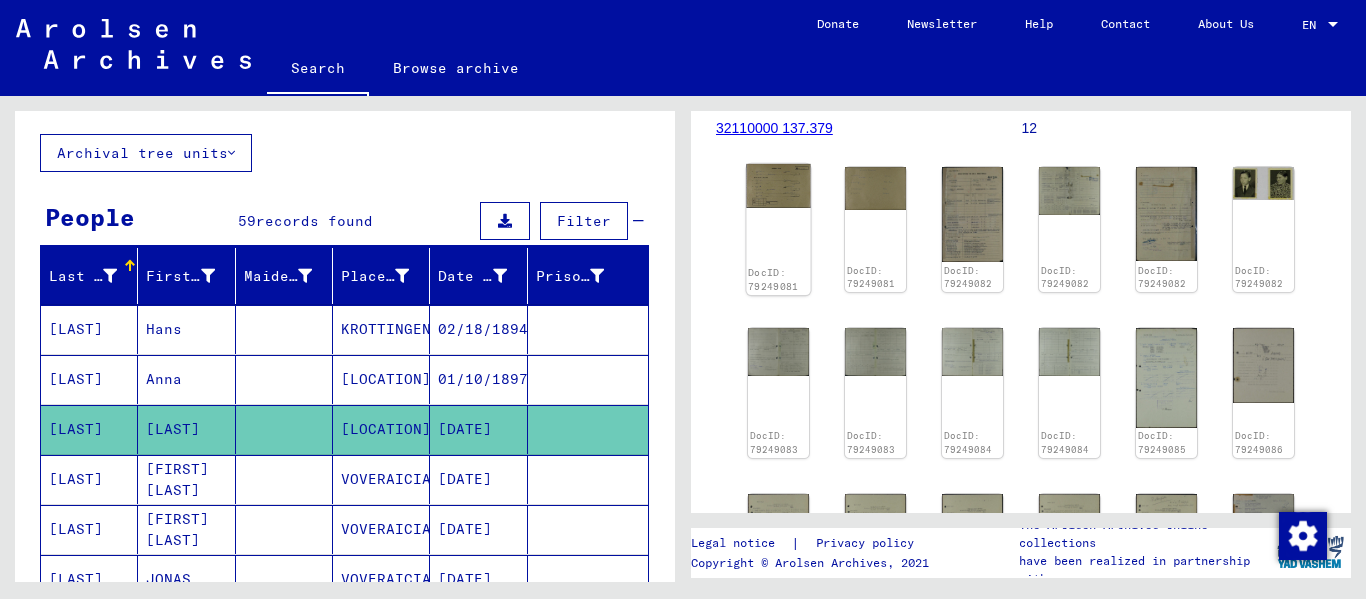 click 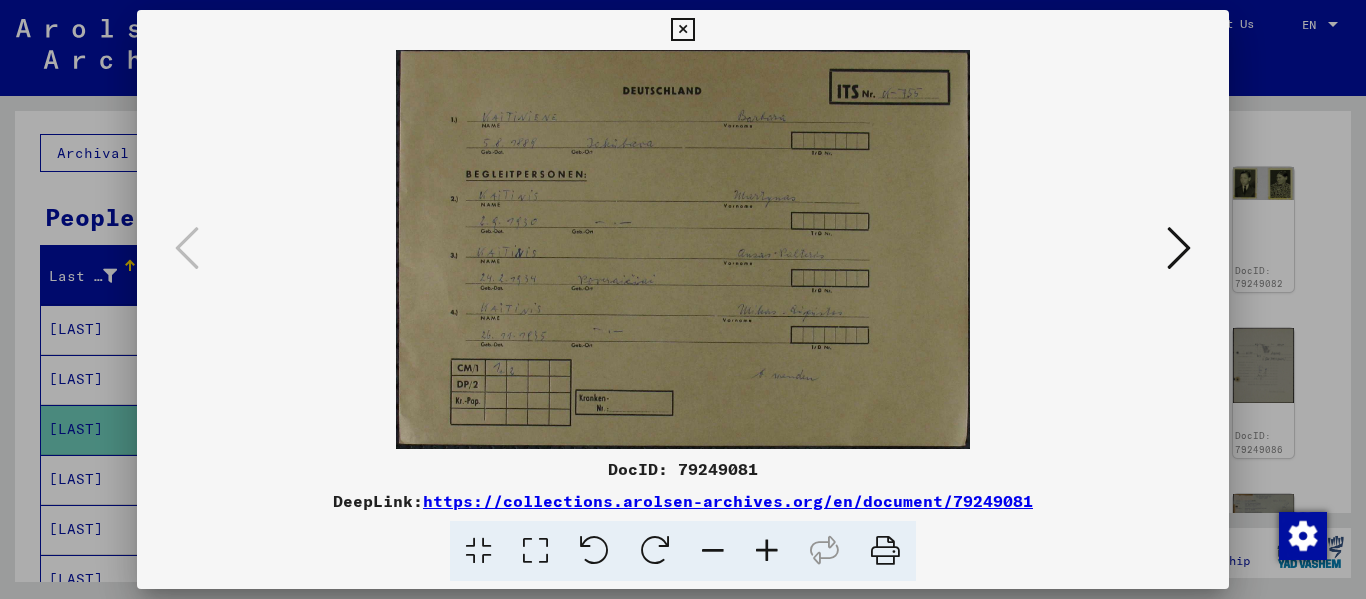 click at bounding box center [767, 551] 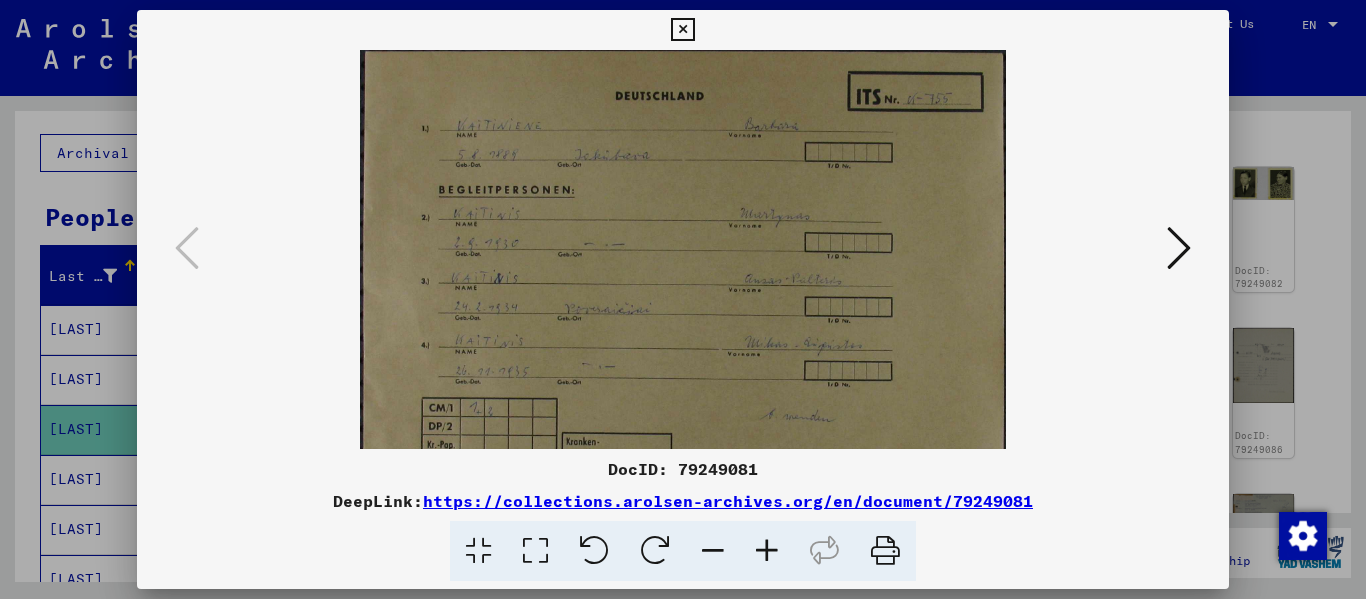 click at bounding box center [1179, 248] 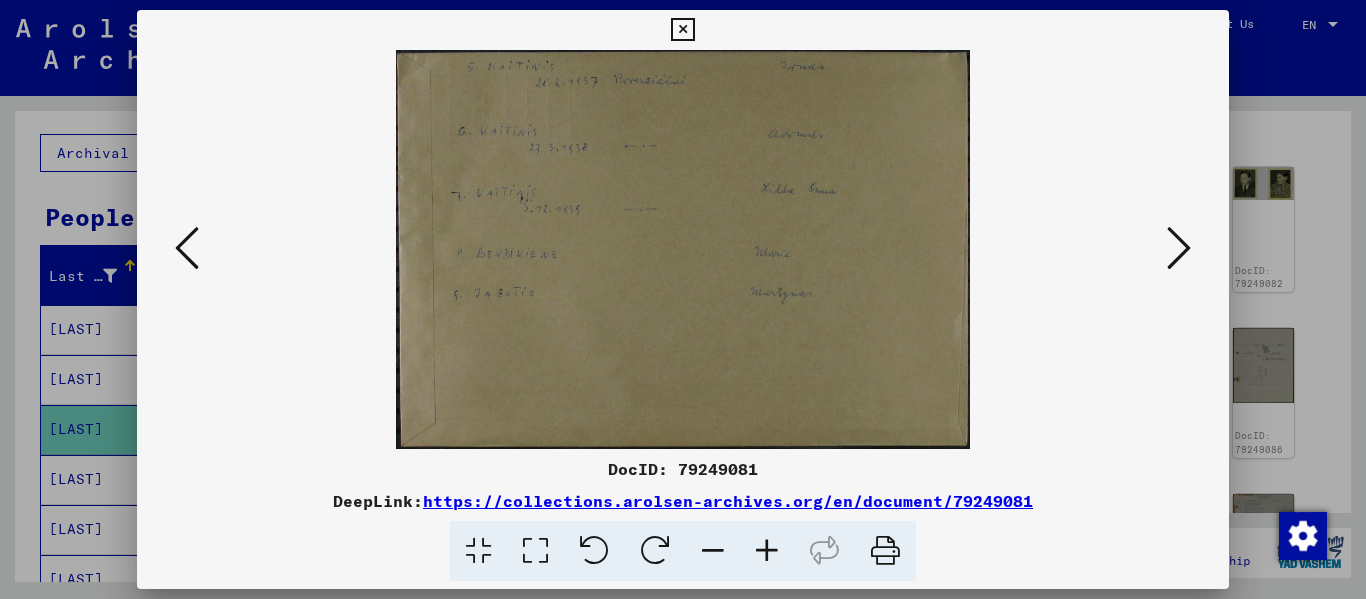 click at bounding box center (767, 551) 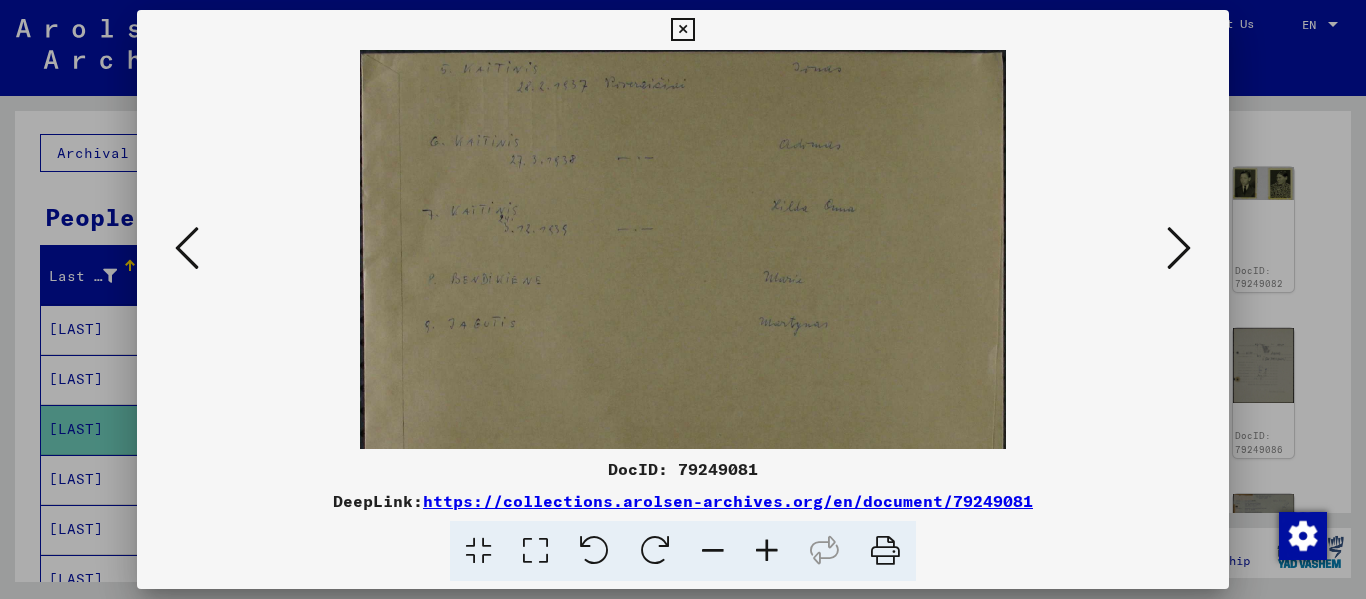 click at bounding box center [767, 551] 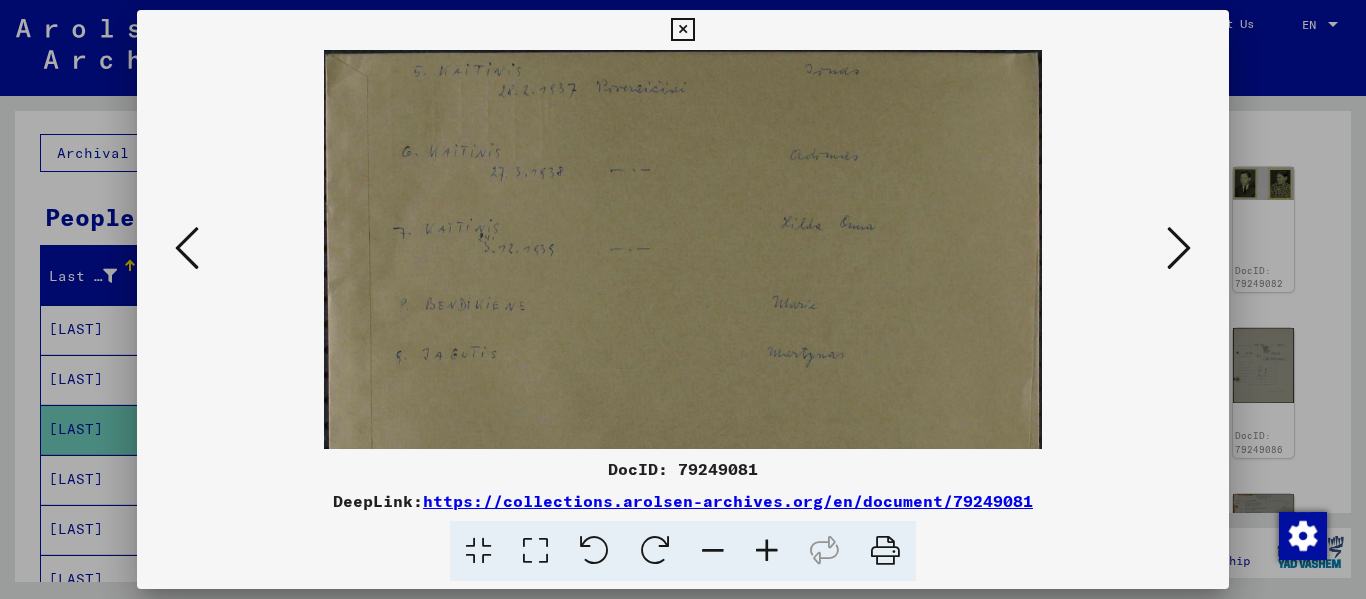 click at bounding box center (767, 551) 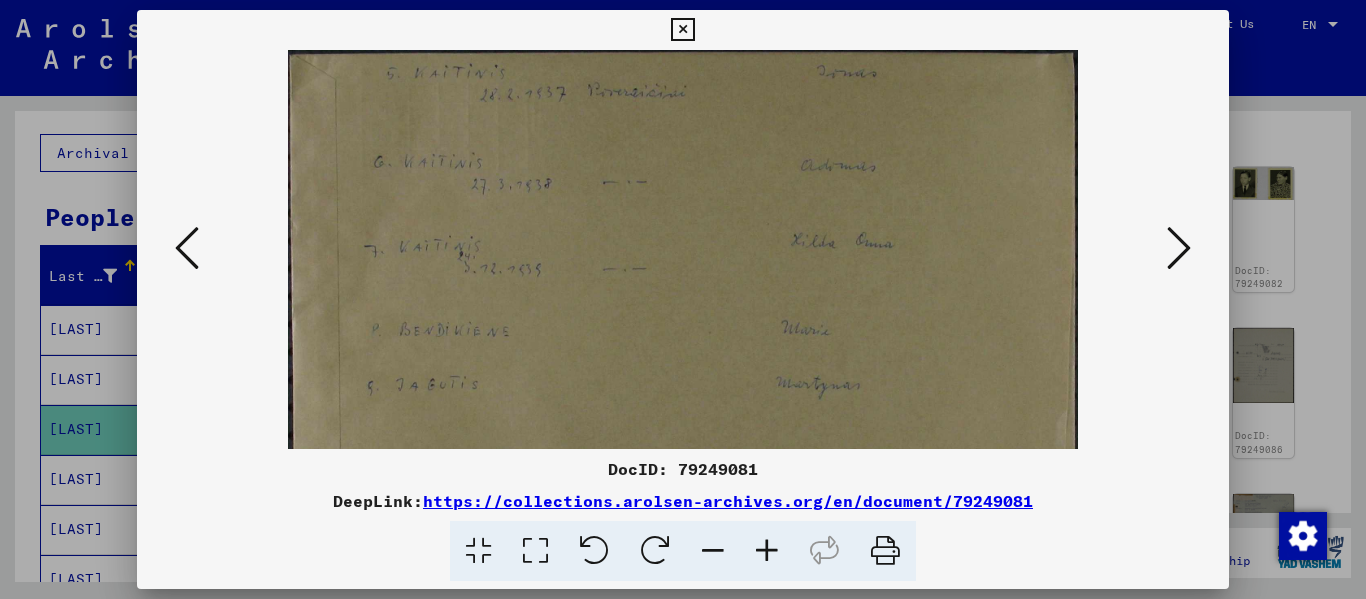 click at bounding box center (767, 551) 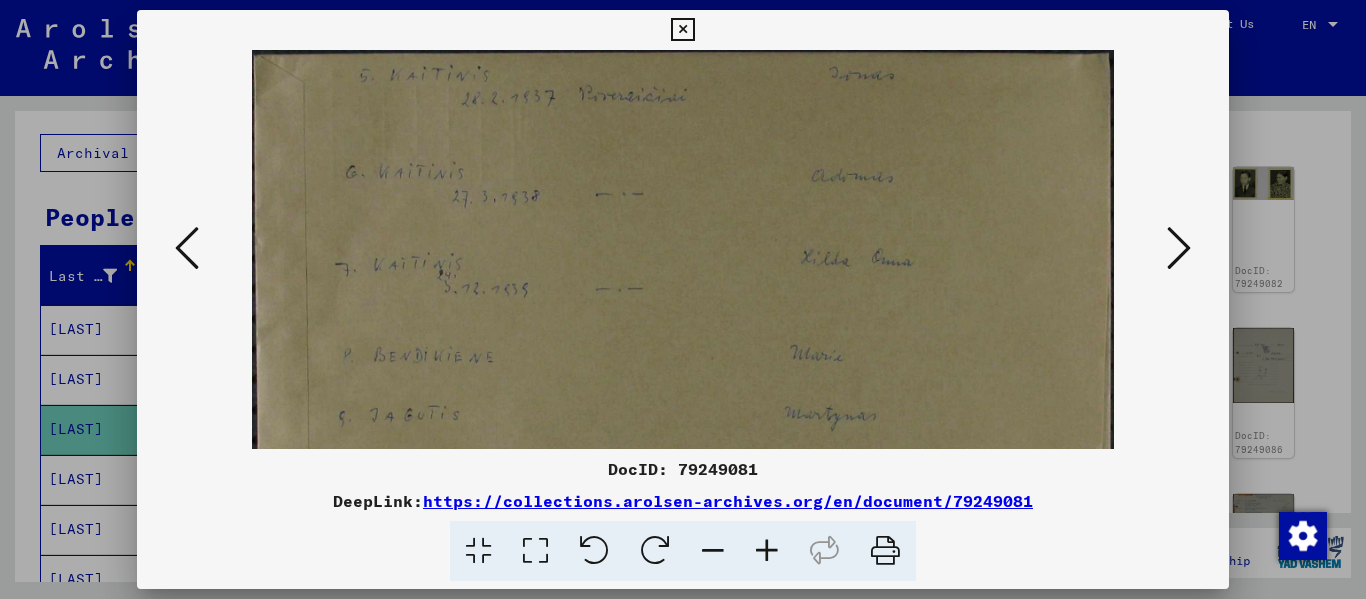 click at bounding box center [767, 551] 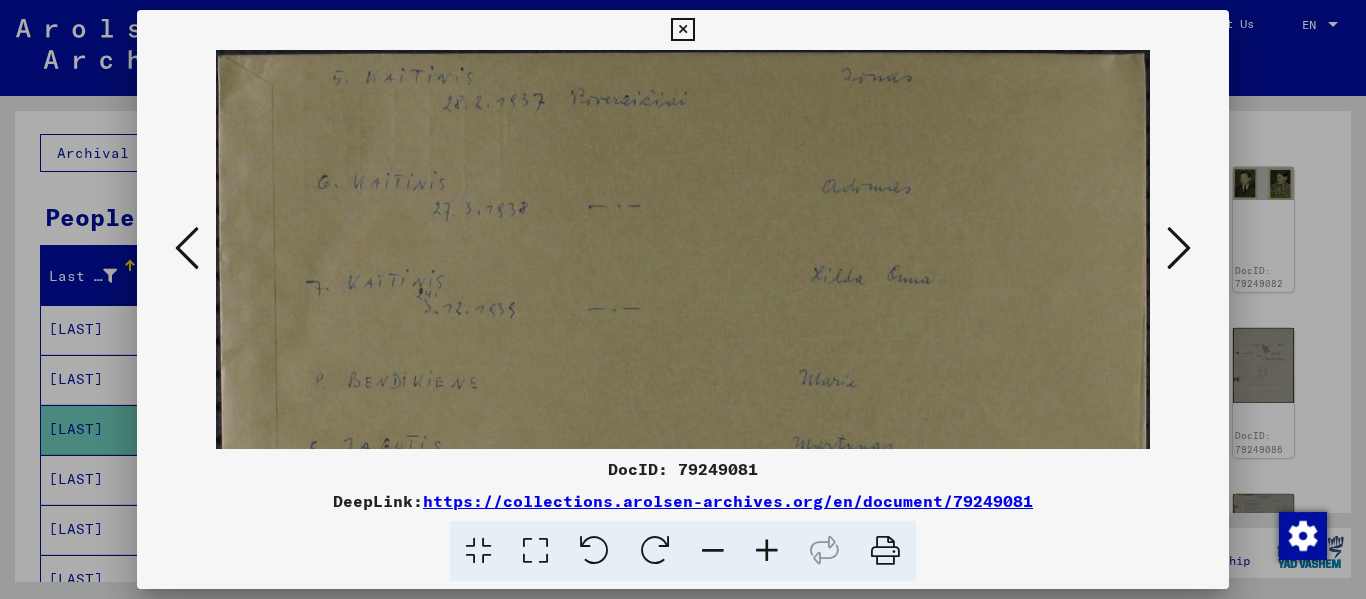 drag, startPoint x: 648, startPoint y: 223, endPoint x: 689, endPoint y: 369, distance: 151.64761 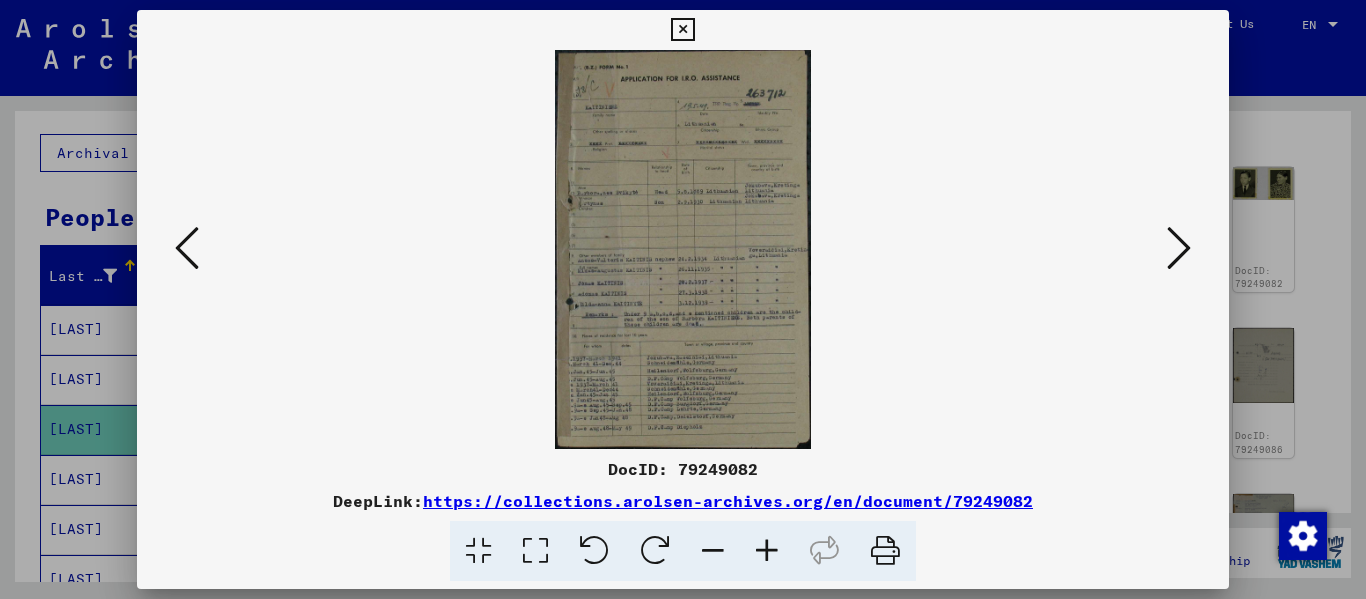 click at bounding box center (535, 551) 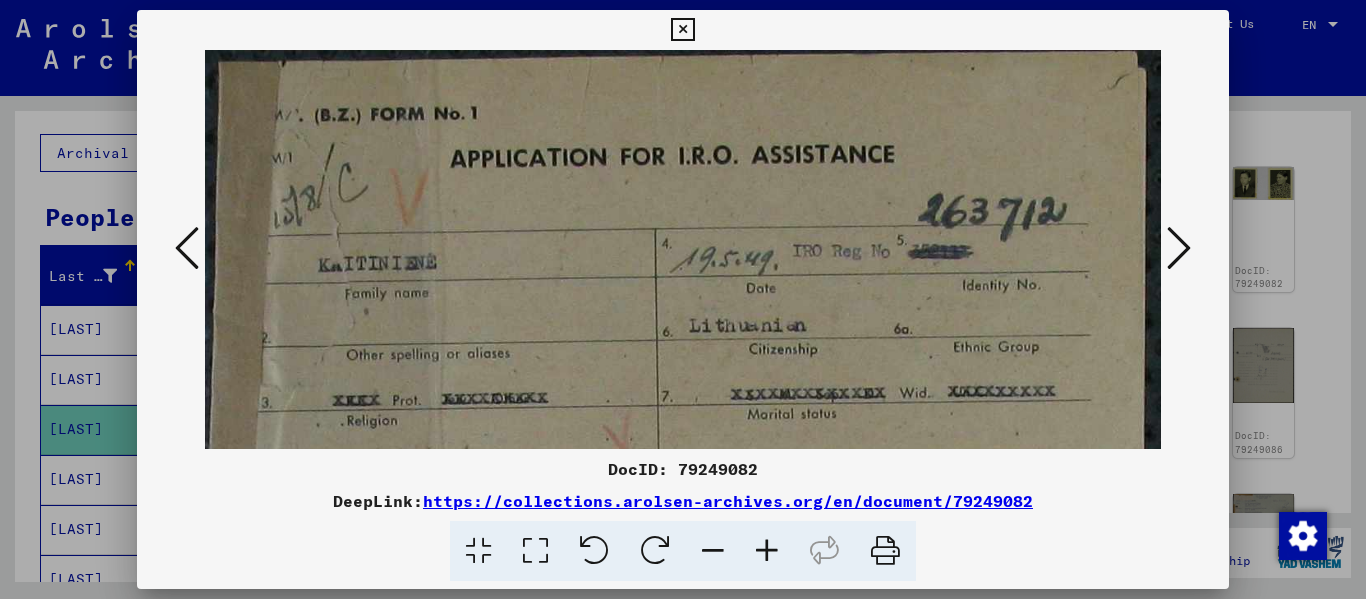 scroll, scrollTop: 360, scrollLeft: 0, axis: vertical 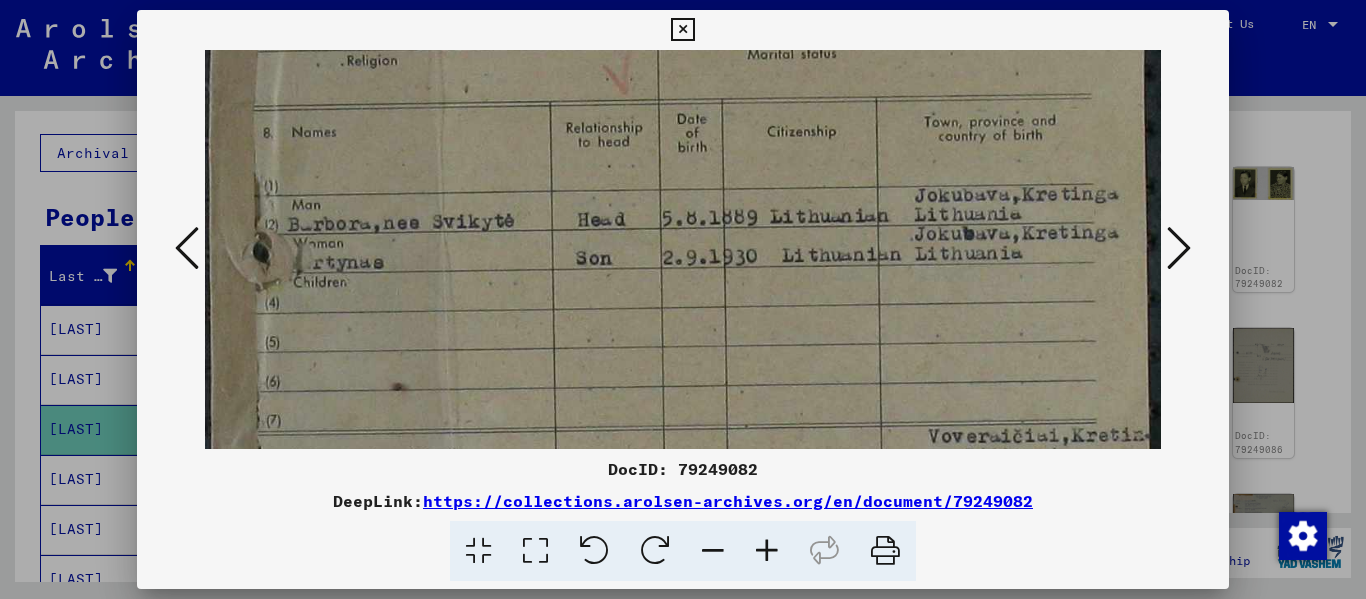 drag, startPoint x: 585, startPoint y: 366, endPoint x: 616, endPoint y: 61, distance: 306.57135 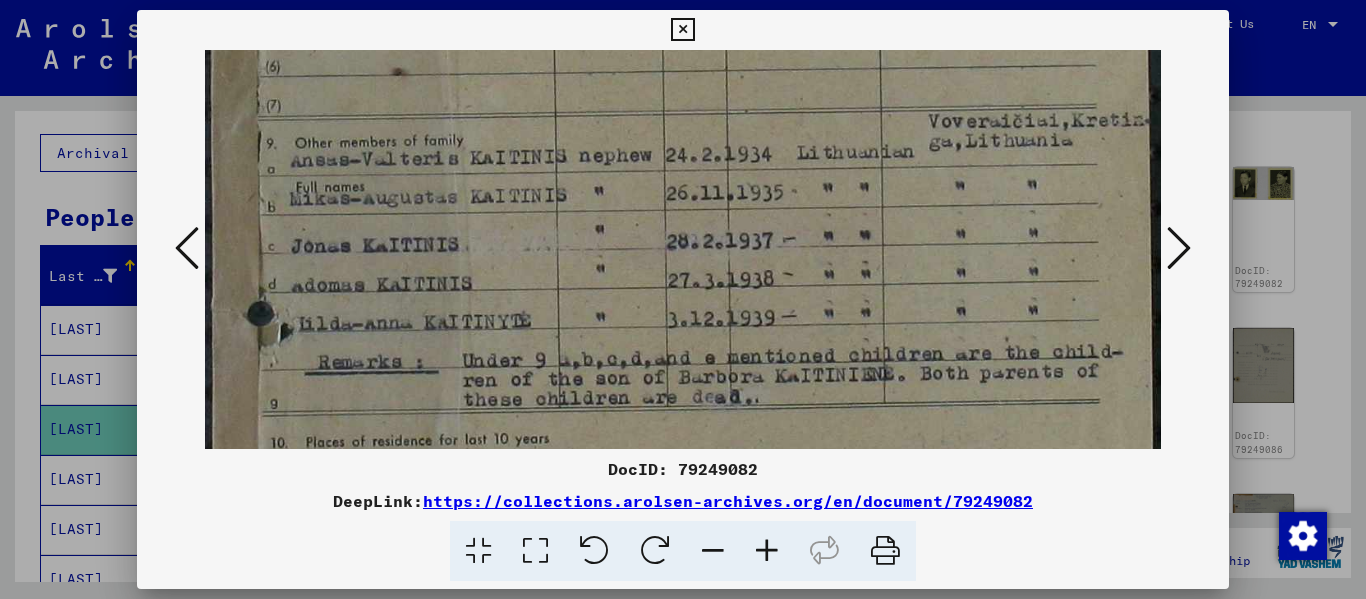 drag, startPoint x: 628, startPoint y: 371, endPoint x: 639, endPoint y: 56, distance: 315.19202 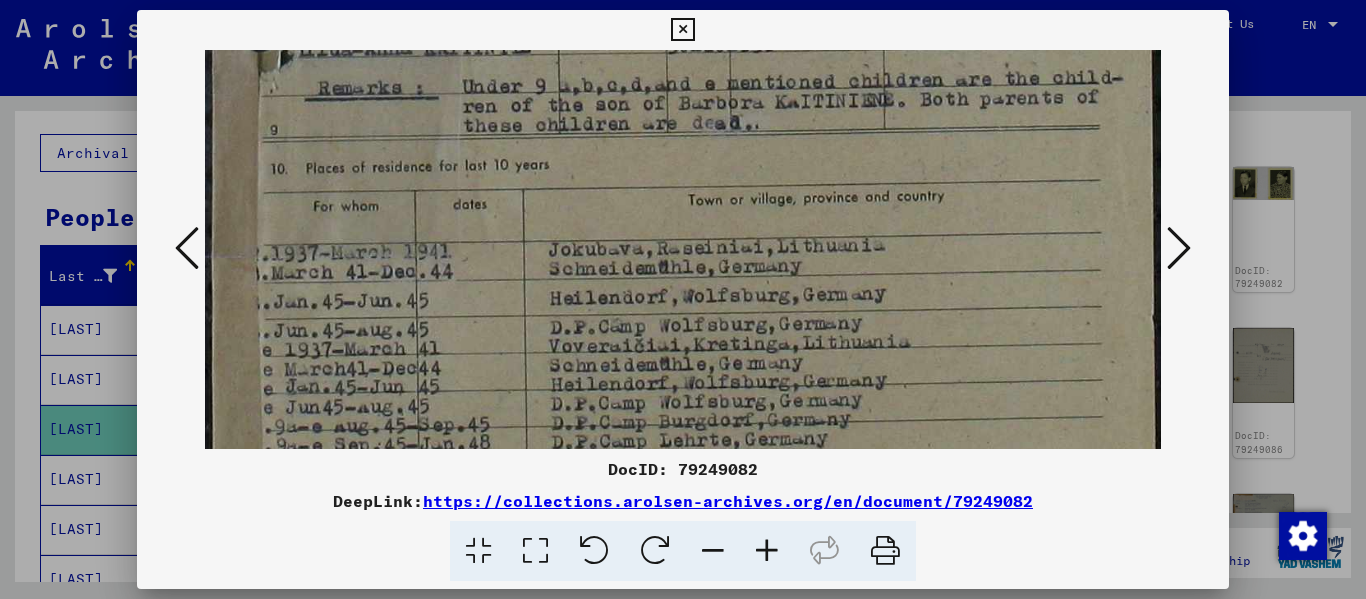 drag, startPoint x: 781, startPoint y: 372, endPoint x: 858, endPoint y: 93, distance: 289.43048 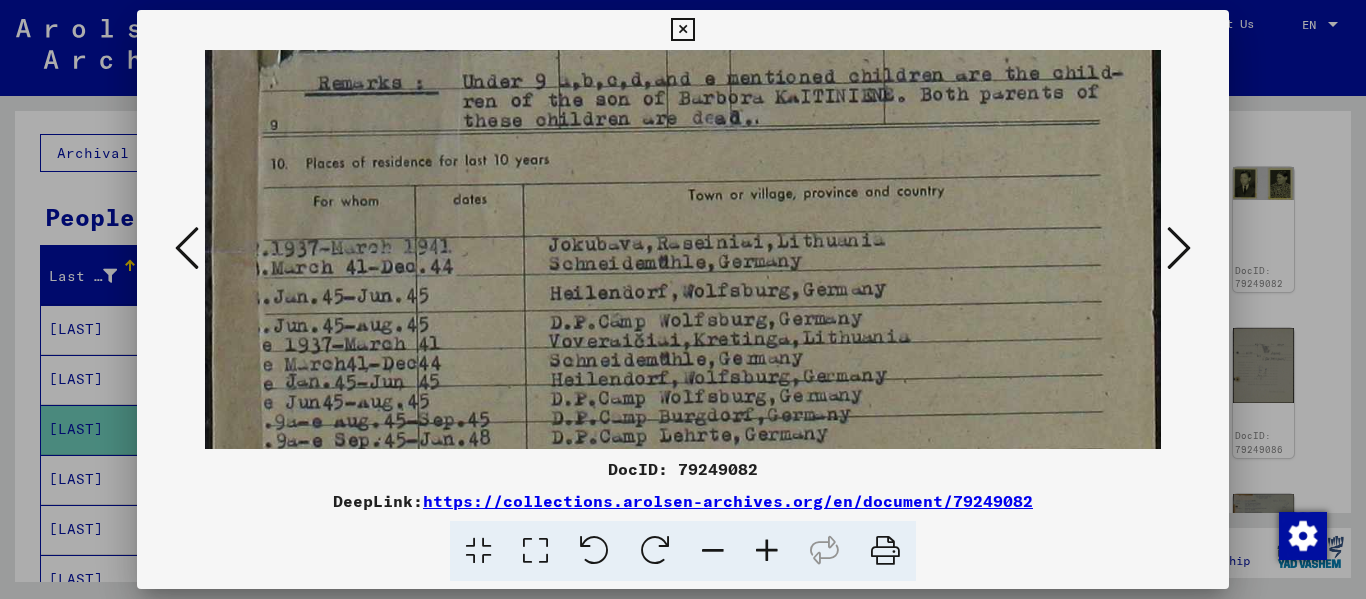 scroll, scrollTop: 1090, scrollLeft: 0, axis: vertical 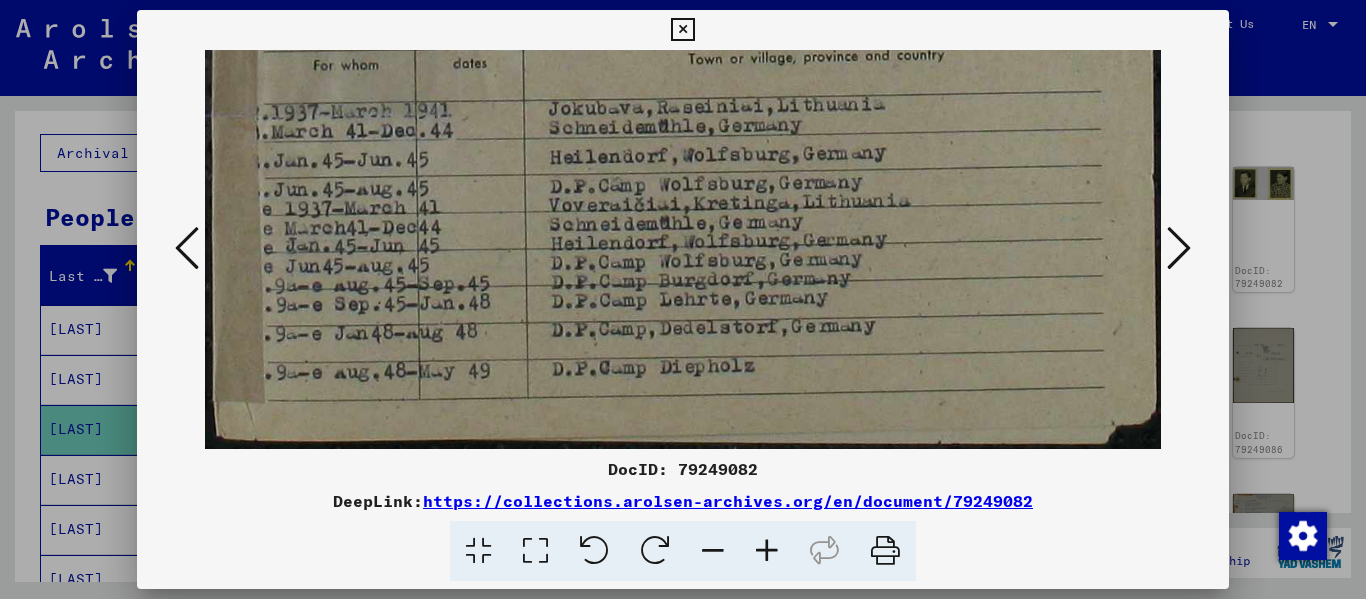 drag, startPoint x: 799, startPoint y: 394, endPoint x: 836, endPoint y: 195, distance: 202.41048 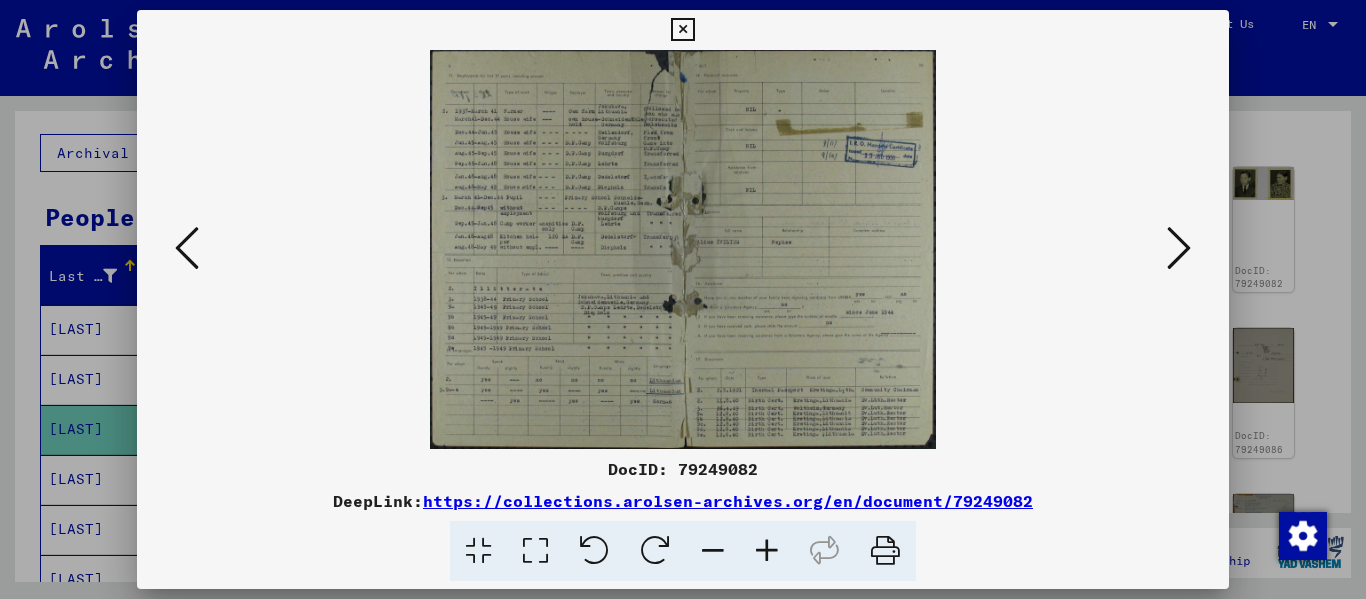 click at bounding box center (535, 551) 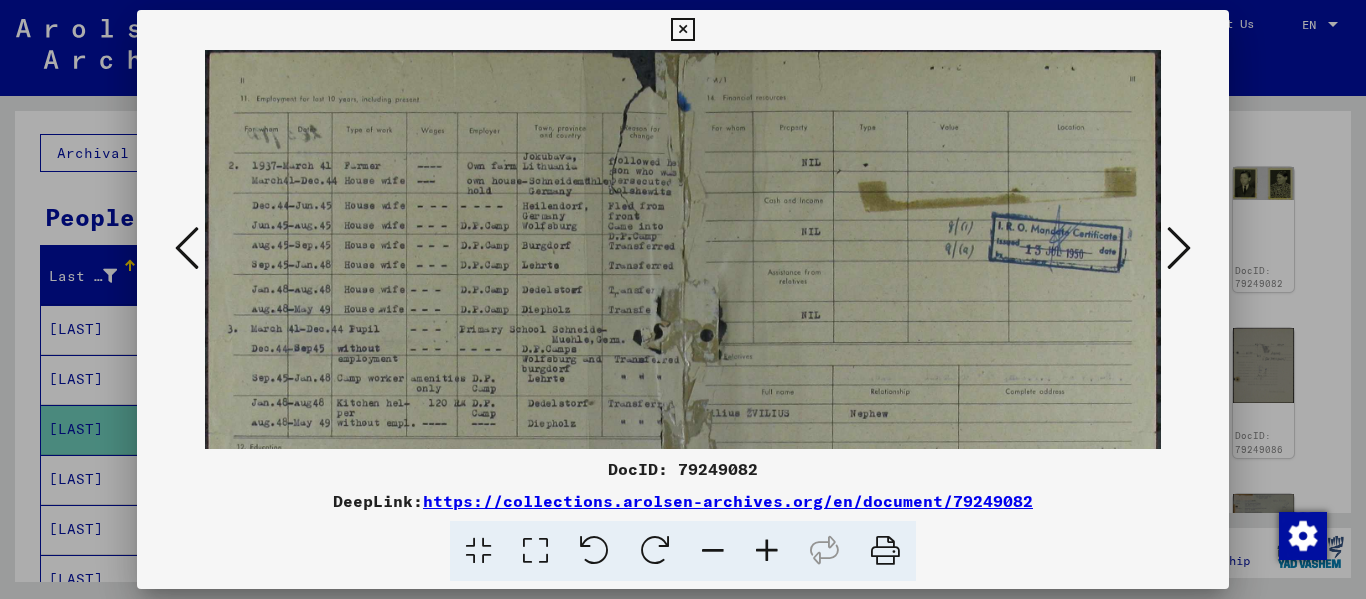 click at bounding box center (767, 551) 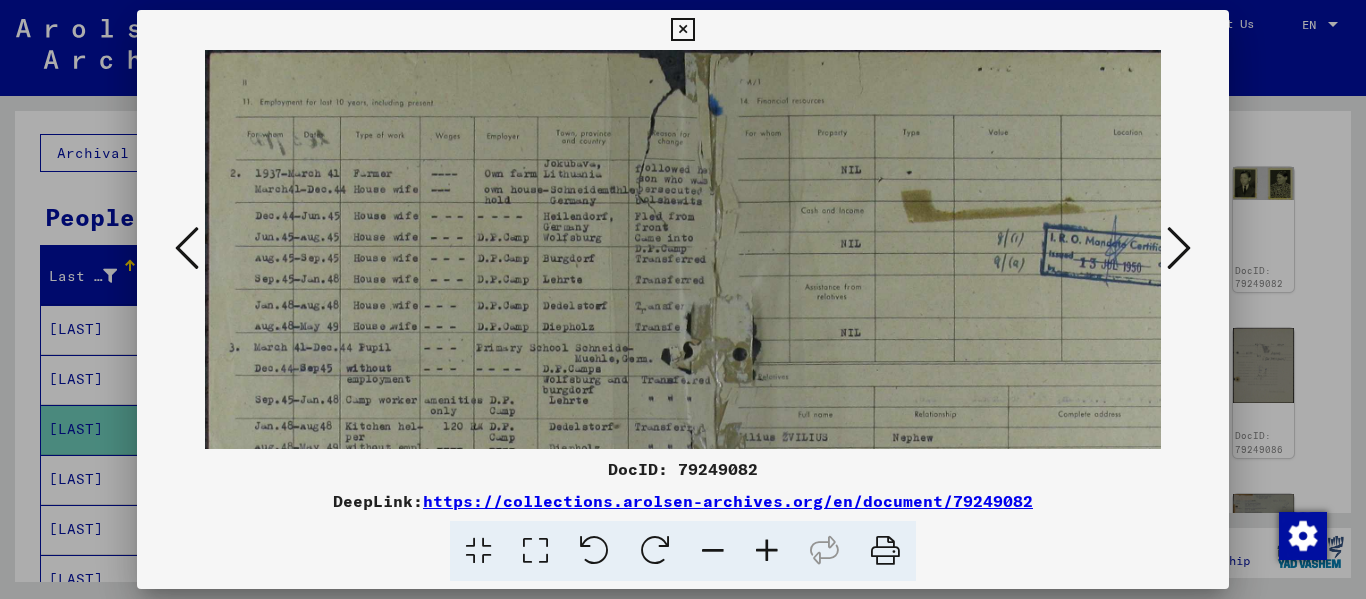 click at bounding box center (767, 551) 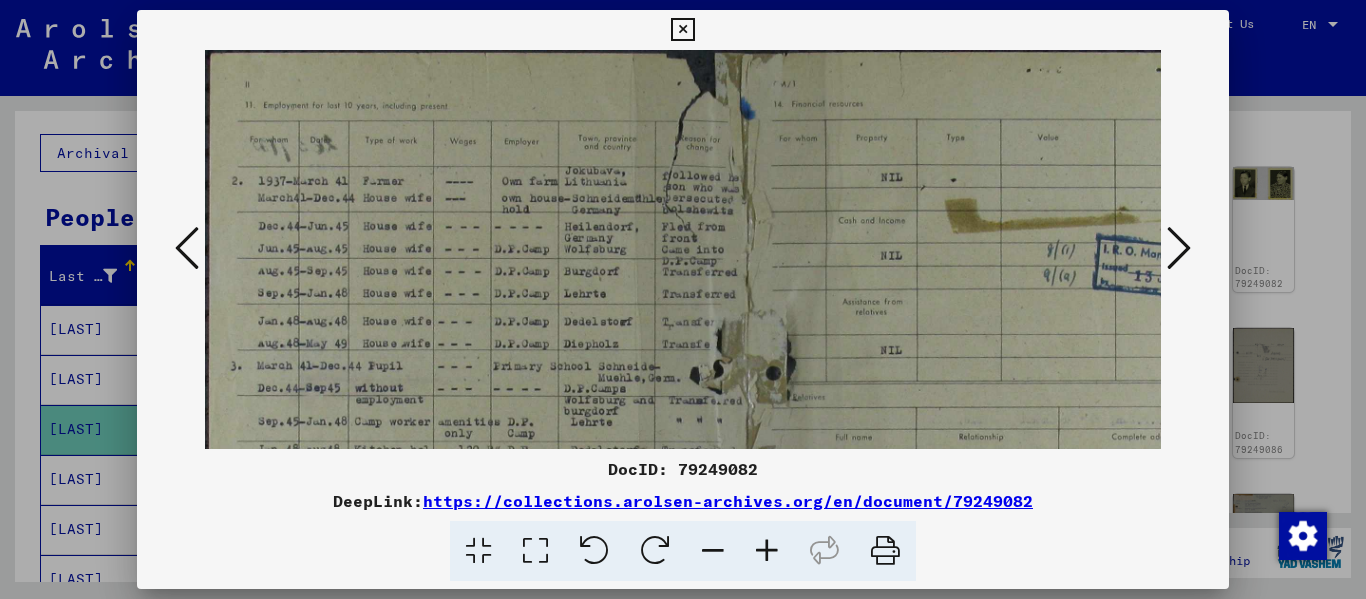 click at bounding box center [767, 551] 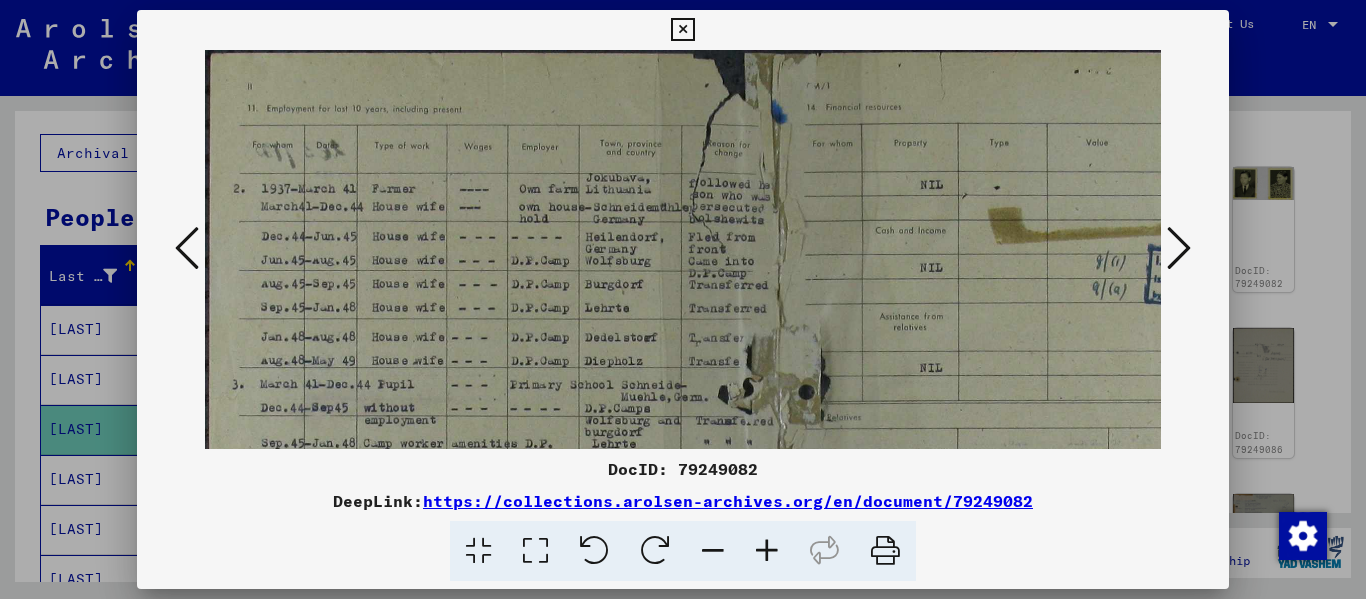 click at bounding box center [767, 551] 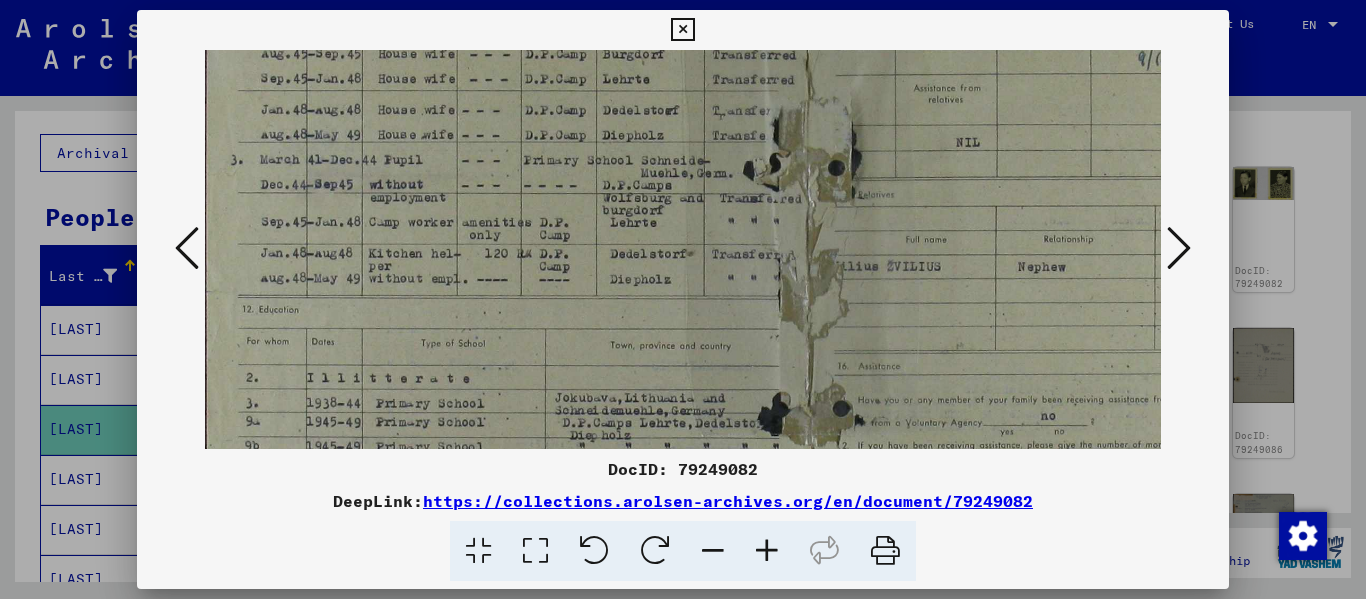 scroll, scrollTop: 245, scrollLeft: 3, axis: both 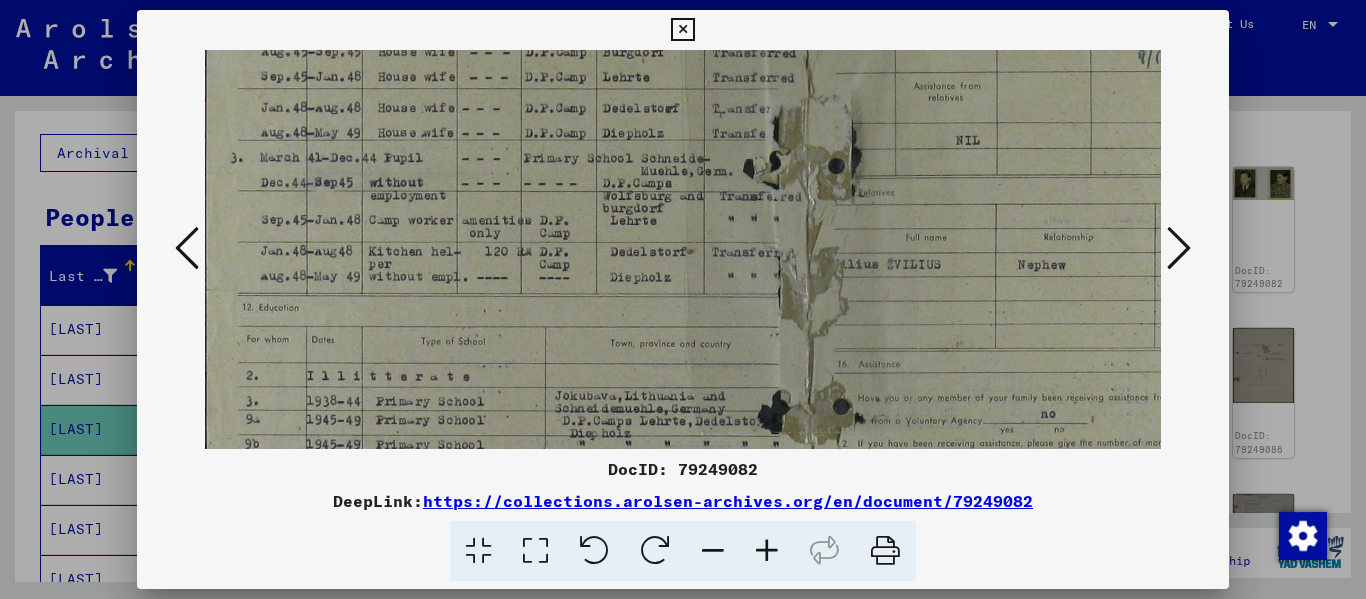 drag, startPoint x: 502, startPoint y: 391, endPoint x: 506, endPoint y: 146, distance: 245.03265 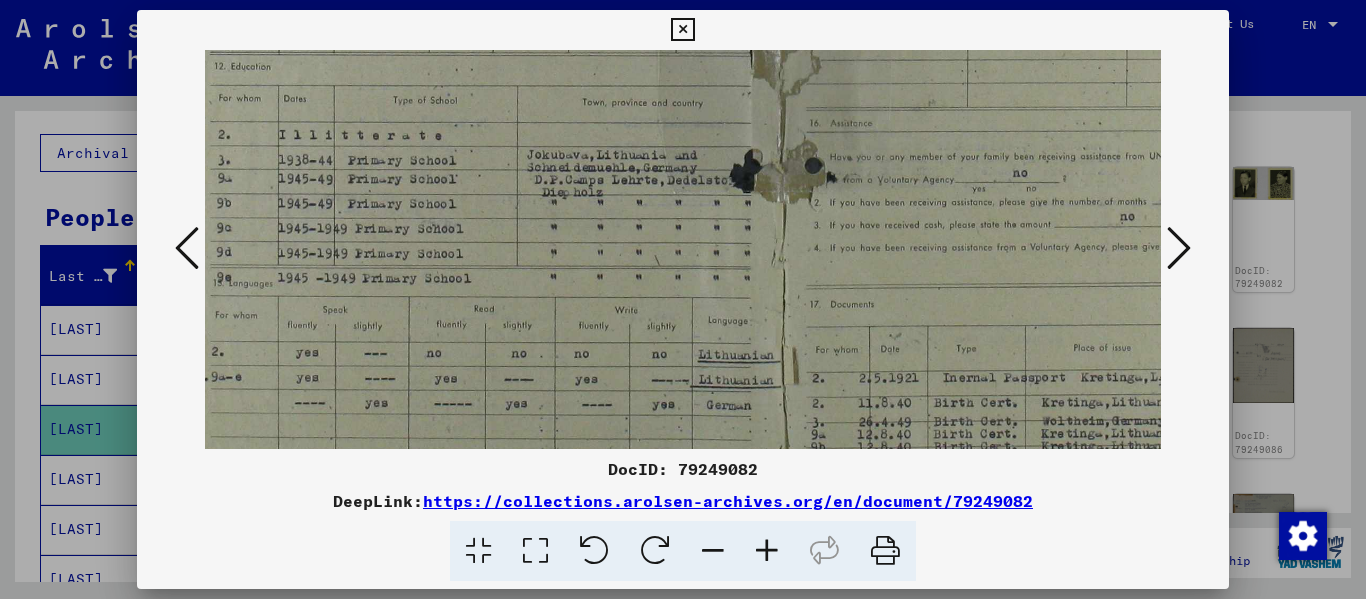drag, startPoint x: 584, startPoint y: 391, endPoint x: 556, endPoint y: 150, distance: 242.62111 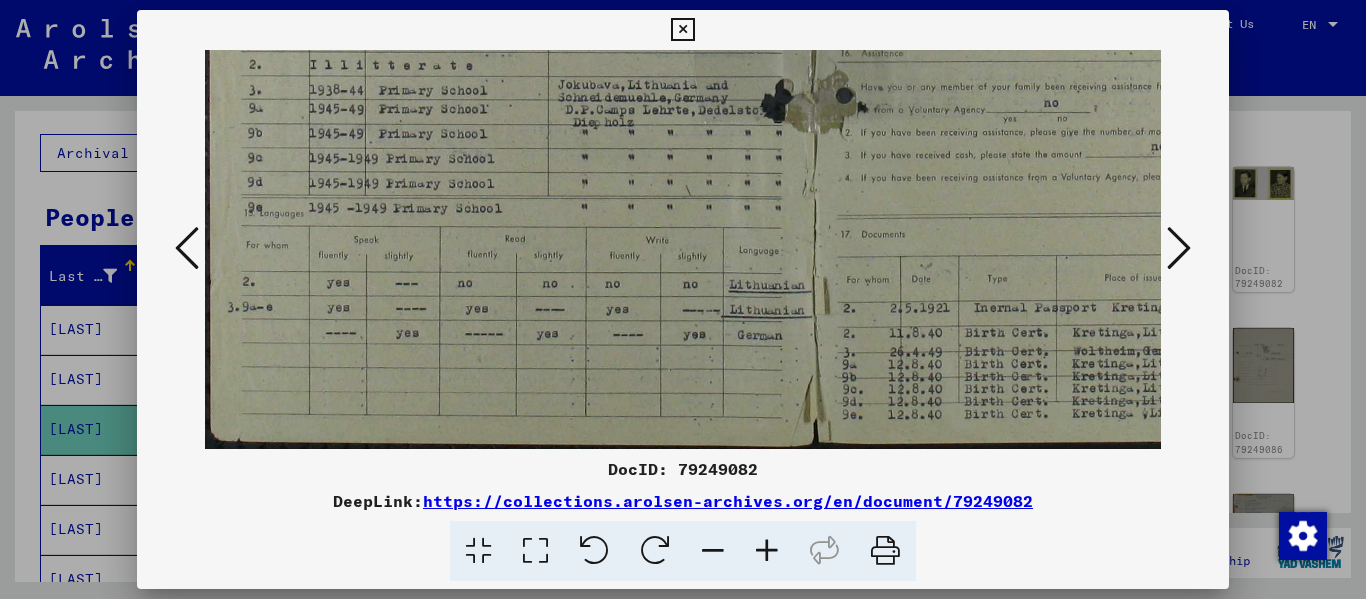 drag, startPoint x: 487, startPoint y: 394, endPoint x: 539, endPoint y: 207, distance: 194.09534 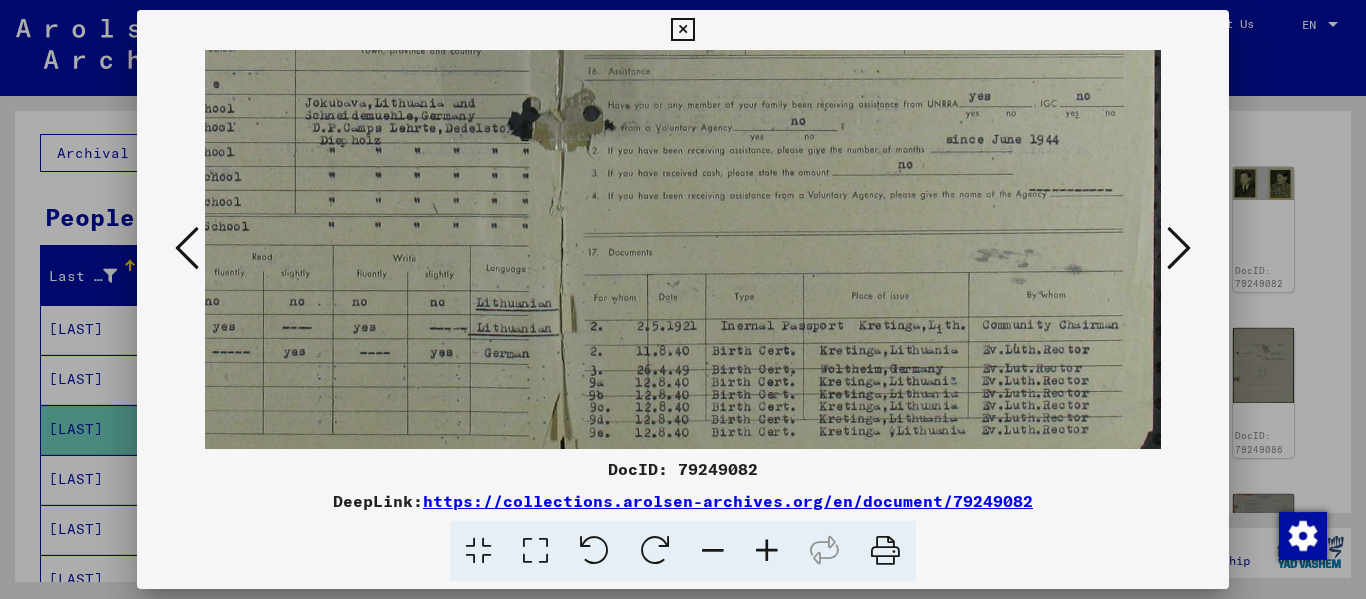 scroll, scrollTop: 544, scrollLeft: 253, axis: both 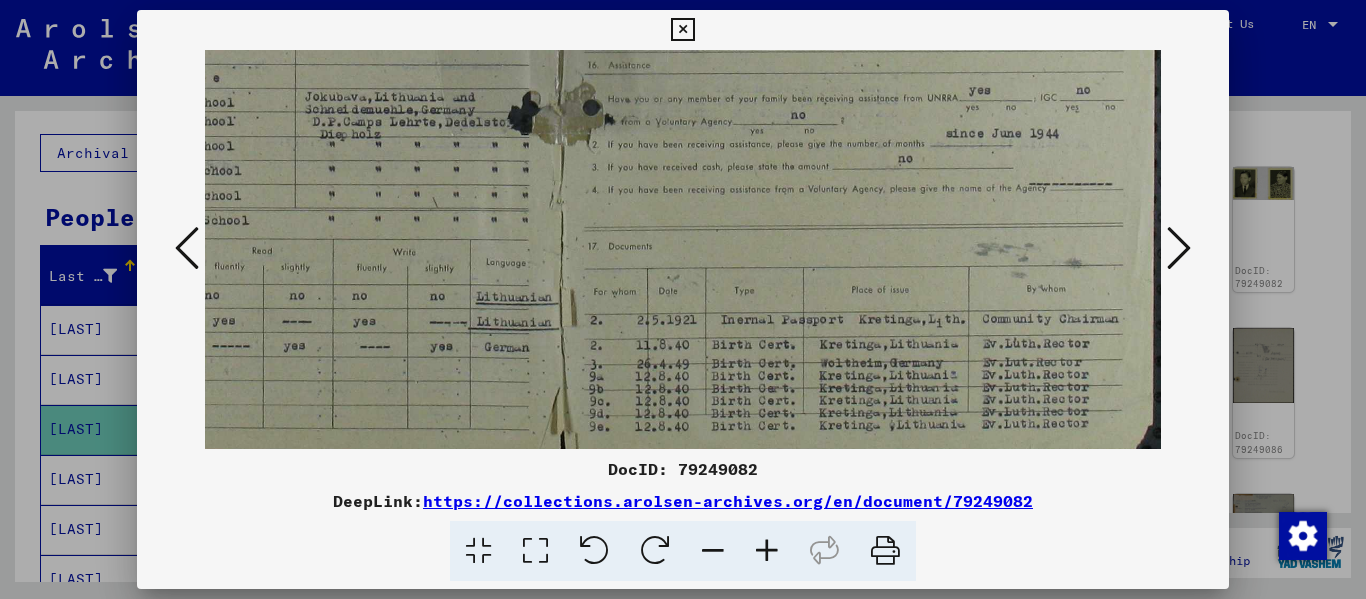 drag, startPoint x: 718, startPoint y: 265, endPoint x: 327, endPoint y: 277, distance: 391.1841 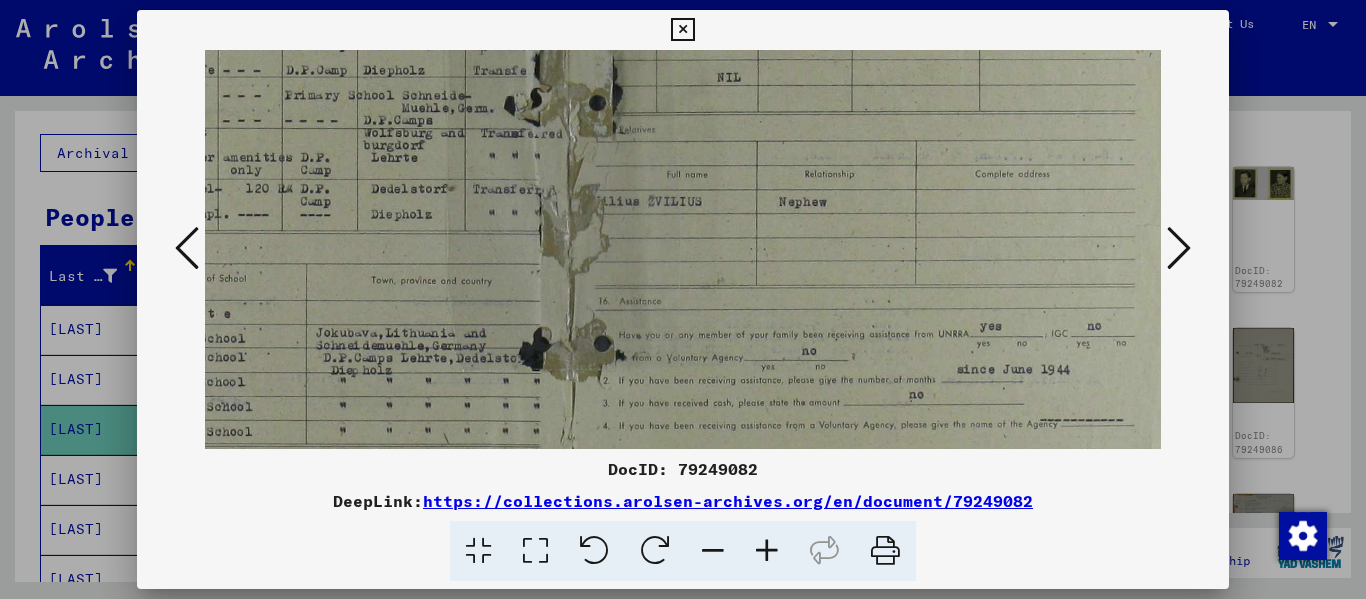scroll, scrollTop: 290, scrollLeft: 248, axis: both 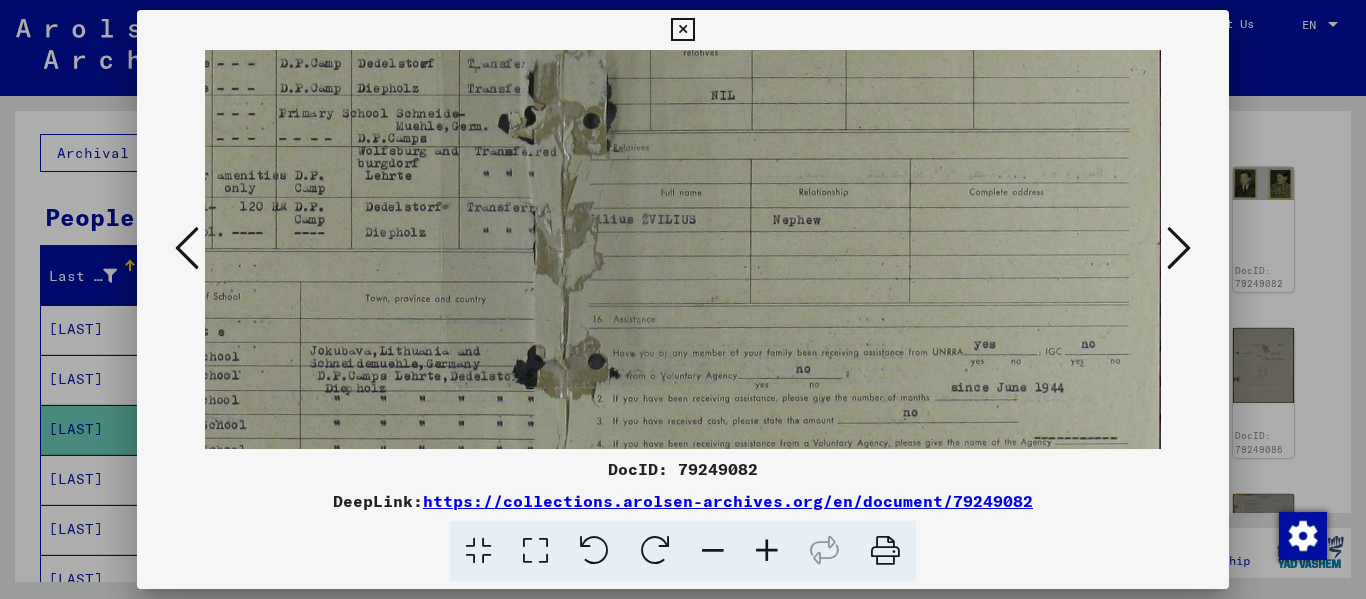 drag, startPoint x: 793, startPoint y: 191, endPoint x: 792, endPoint y: 385, distance: 194.00258 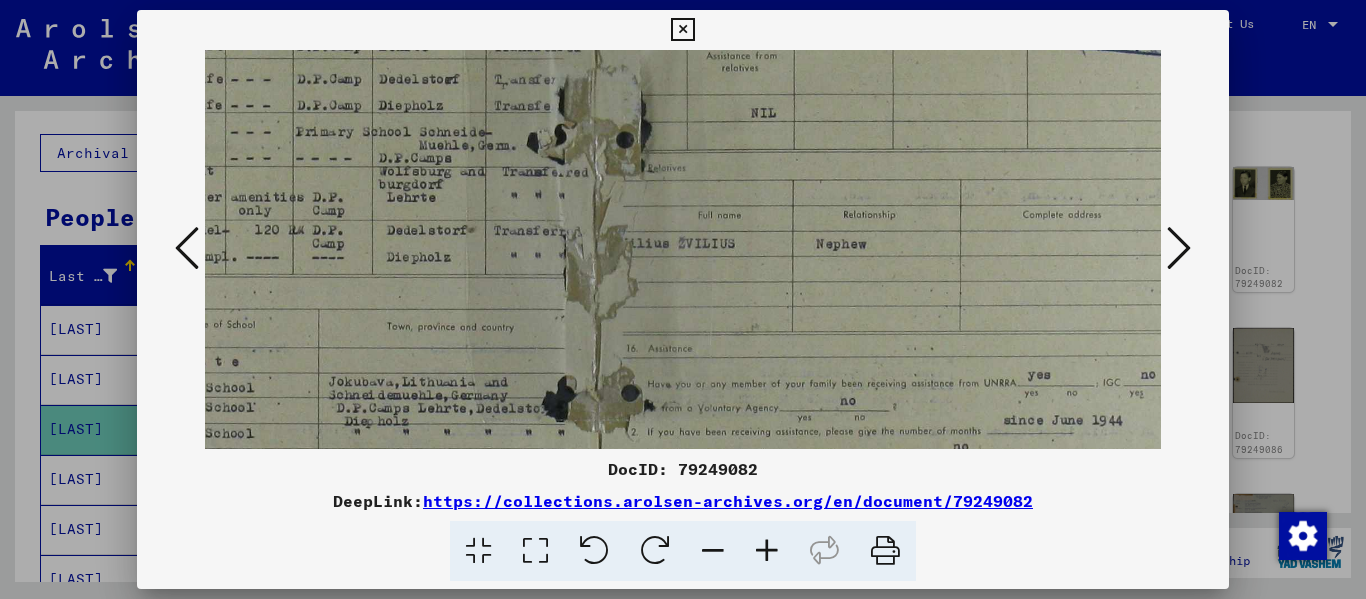scroll, scrollTop: 289, scrollLeft: 273, axis: both 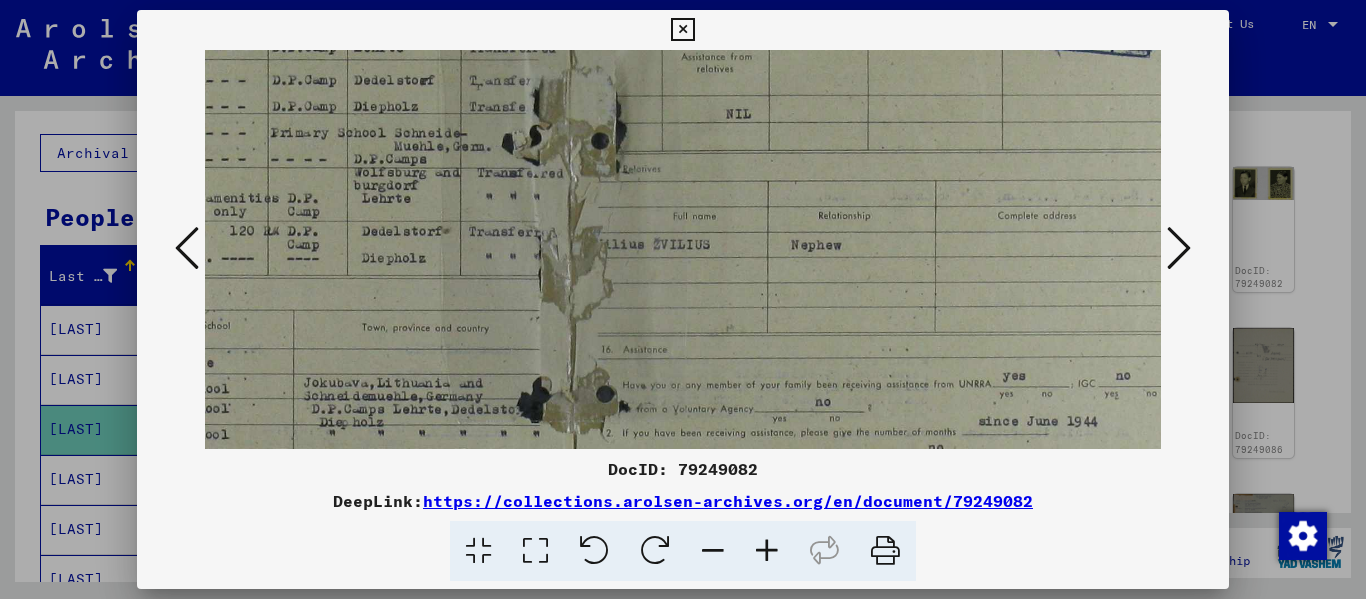 drag, startPoint x: 763, startPoint y: 298, endPoint x: 738, endPoint y: 299, distance: 25.019993 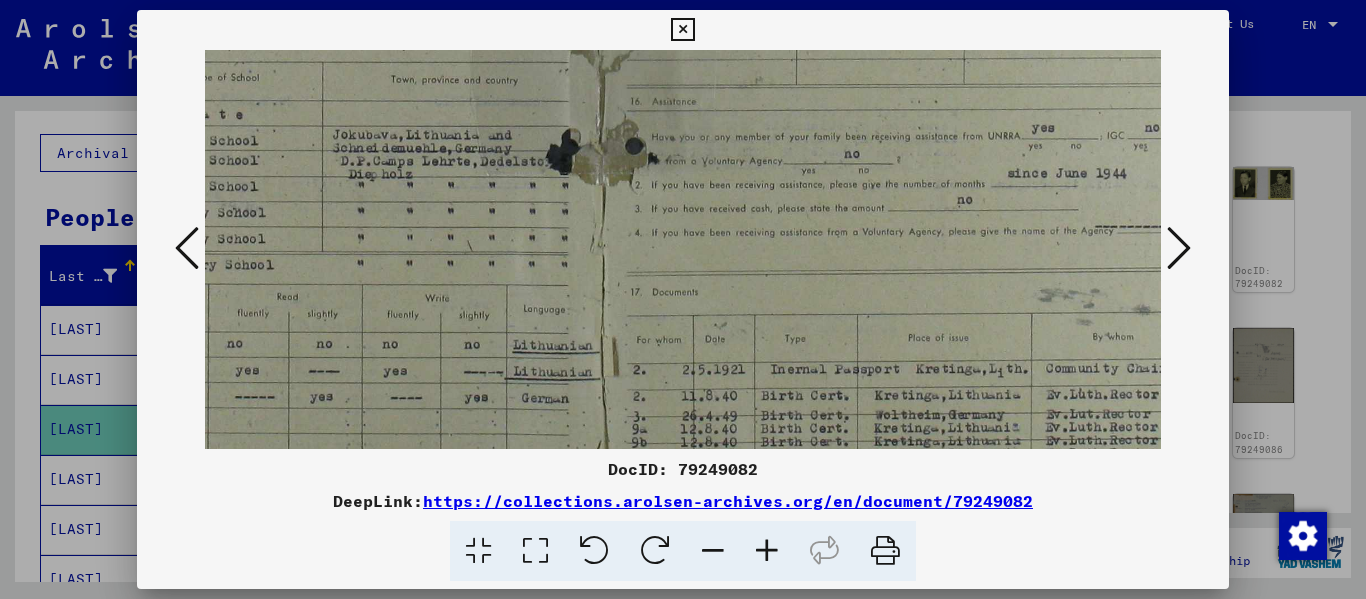 scroll, scrollTop: 594, scrollLeft: 316, axis: both 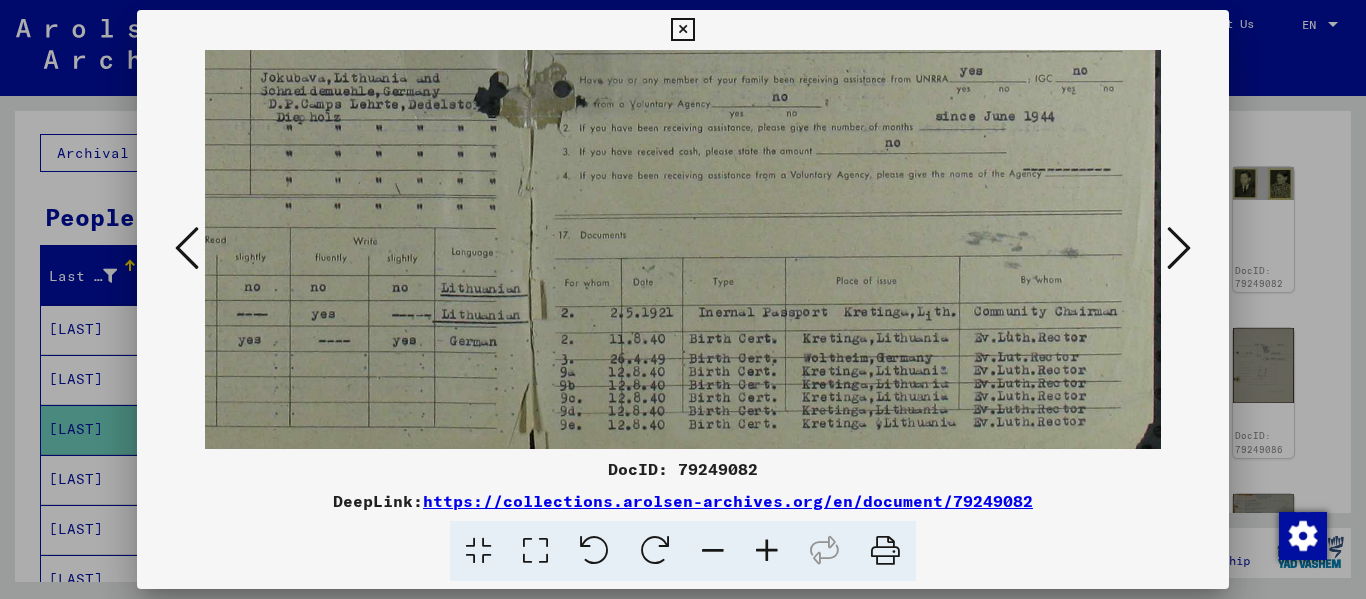 drag, startPoint x: 803, startPoint y: 374, endPoint x: 614, endPoint y: 69, distance: 358.81192 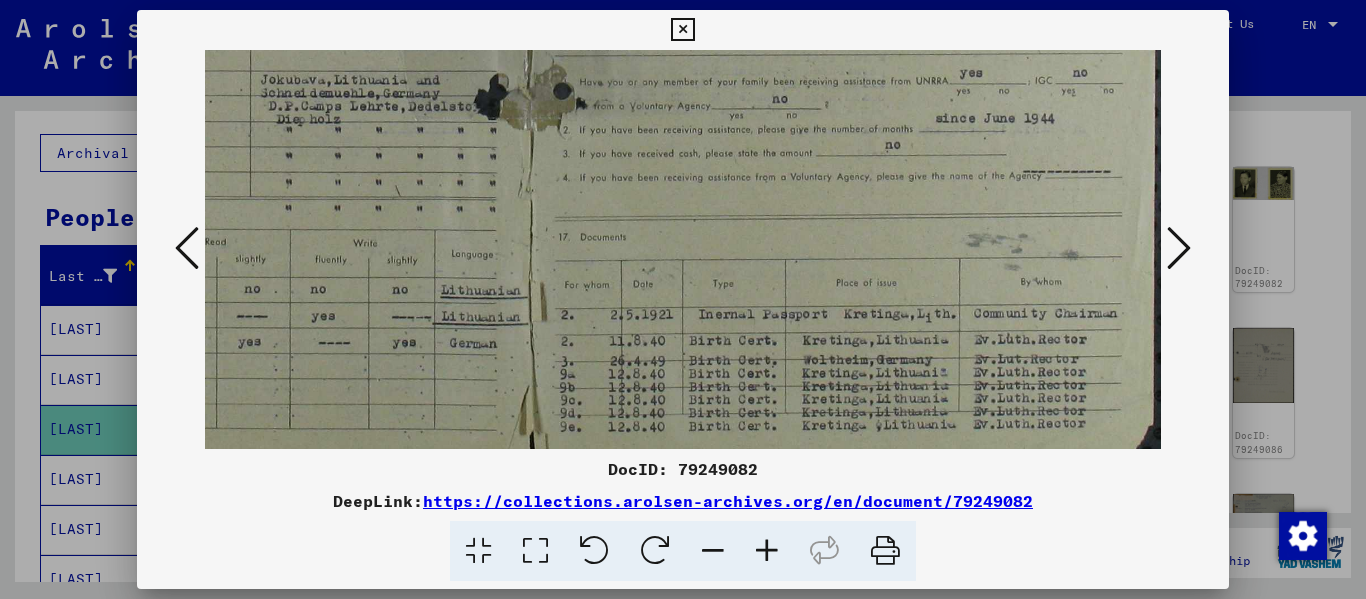 scroll, scrollTop: 606, scrollLeft: 316, axis: both 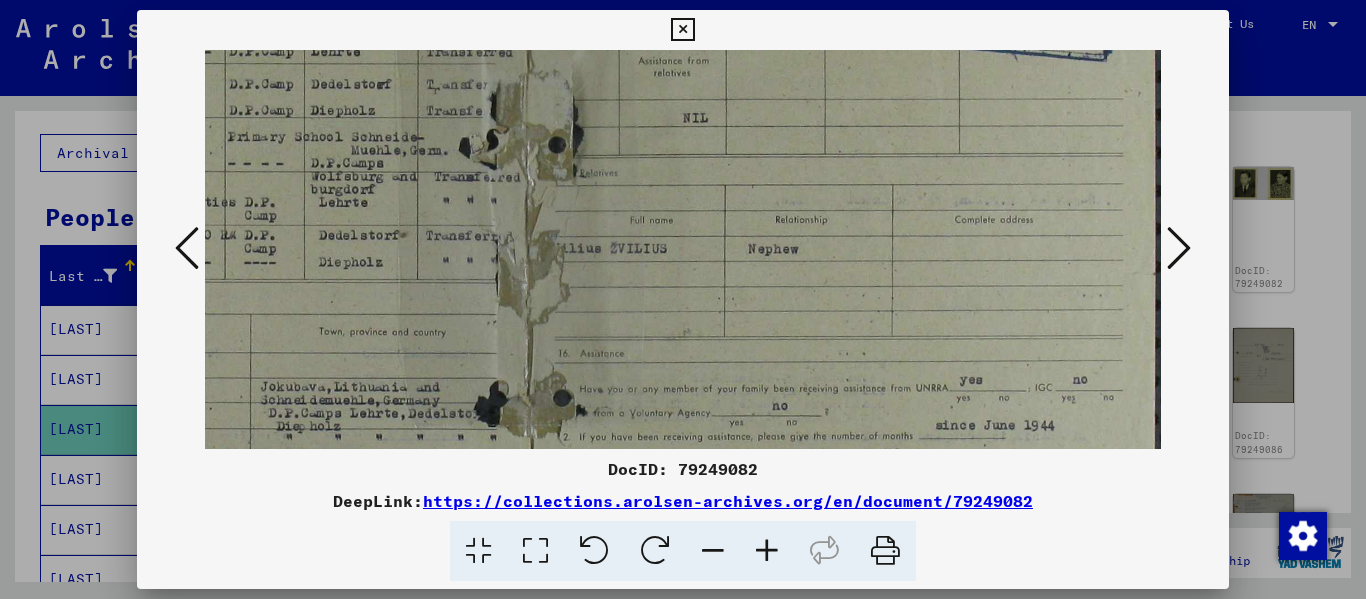 drag, startPoint x: 818, startPoint y: 249, endPoint x: 747, endPoint y: 468, distance: 230.22163 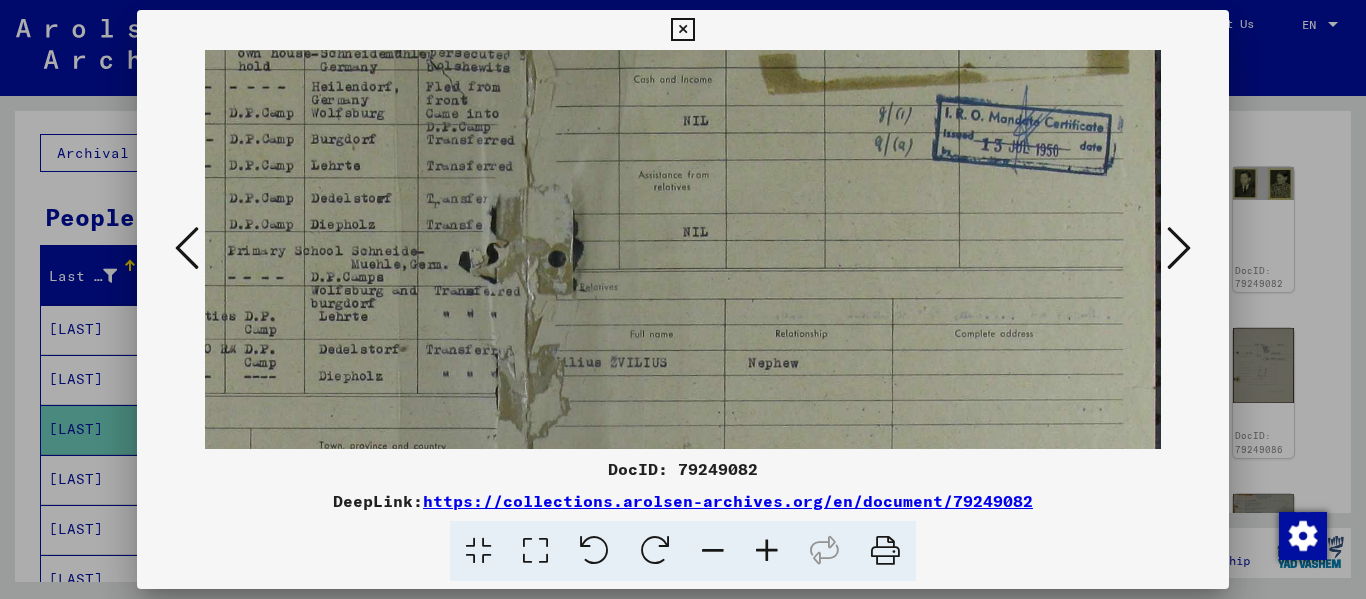 scroll, scrollTop: 0, scrollLeft: 316, axis: horizontal 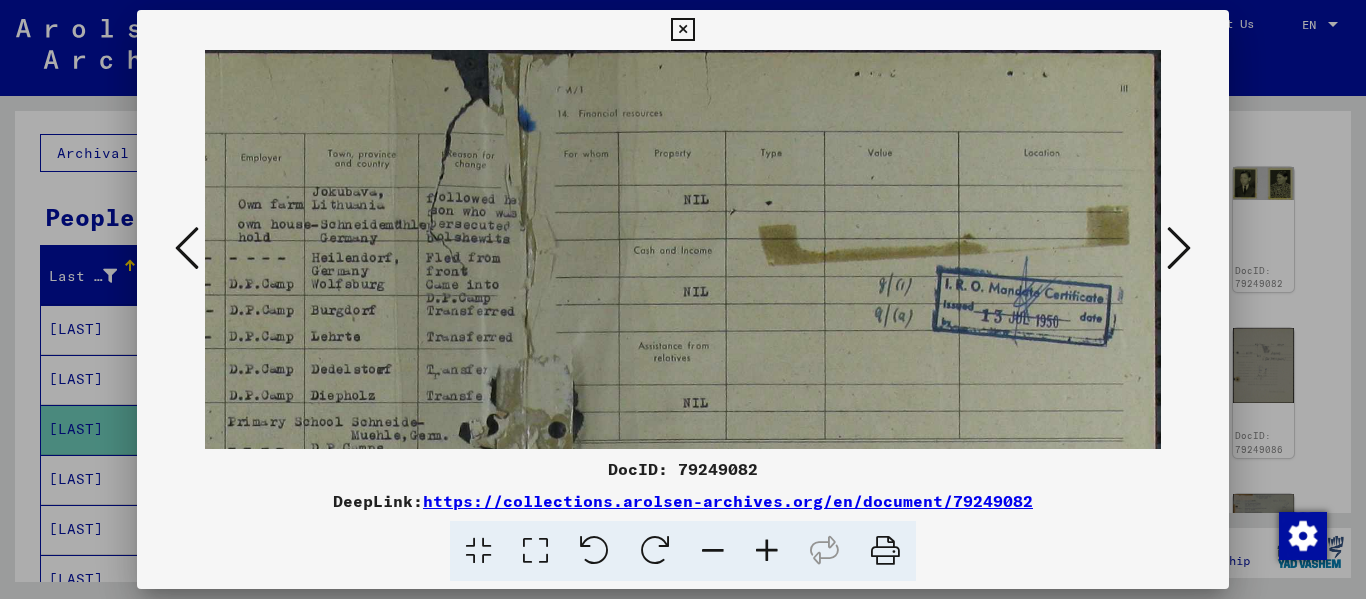 drag, startPoint x: 801, startPoint y: 118, endPoint x: 963, endPoint y: 344, distance: 278.06473 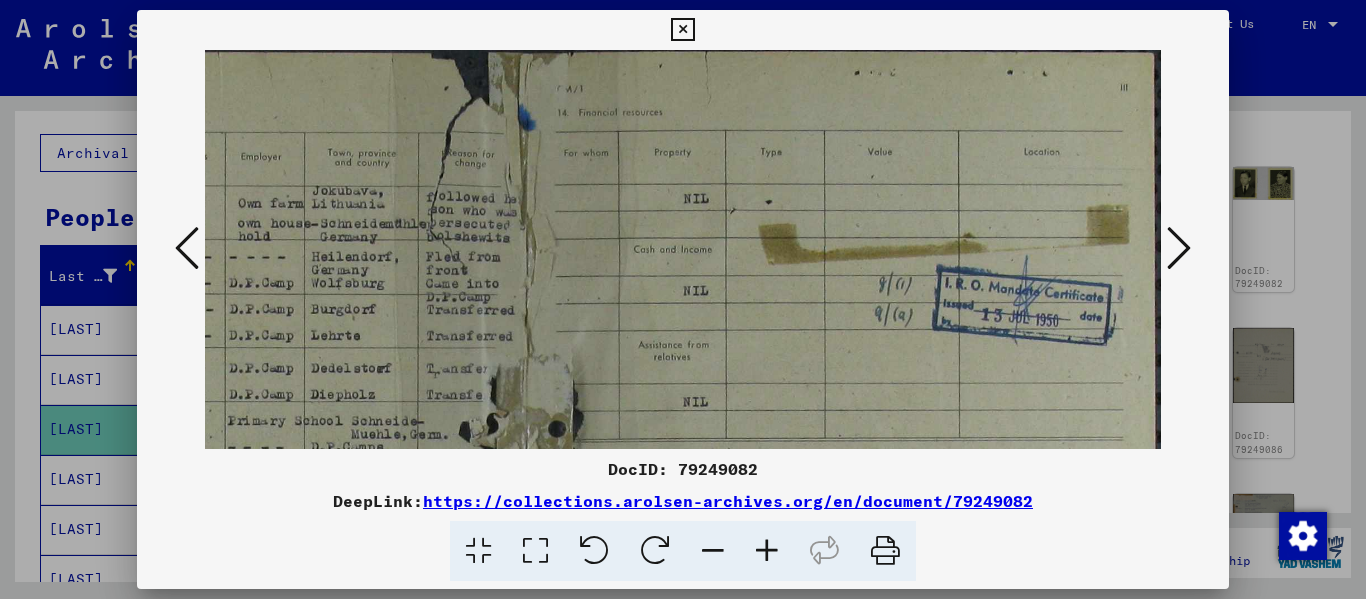 click at bounding box center (1179, 248) 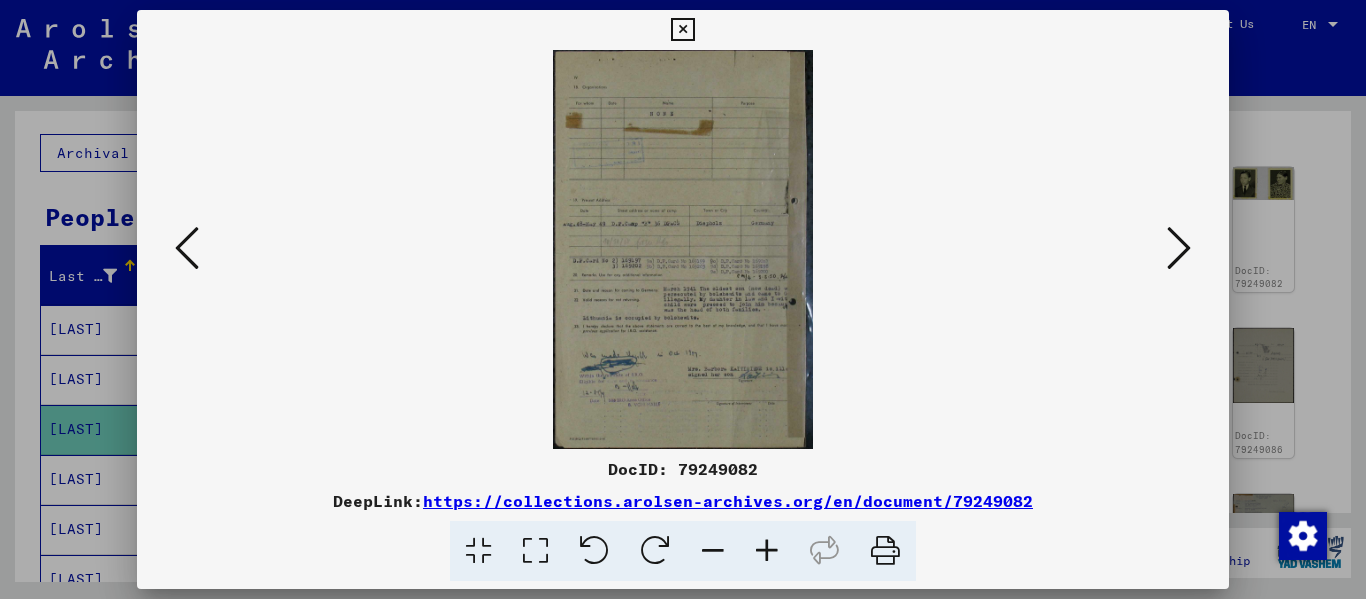 scroll, scrollTop: 0, scrollLeft: 0, axis: both 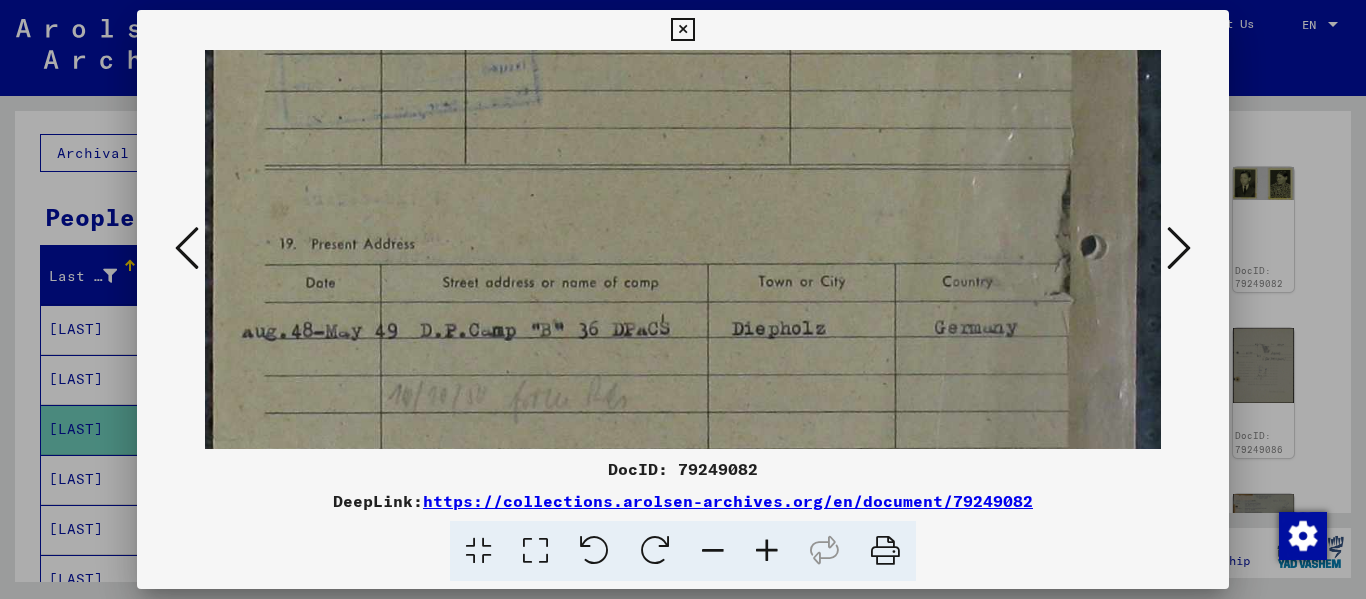 drag, startPoint x: 605, startPoint y: 373, endPoint x: 607, endPoint y: 67, distance: 306.00653 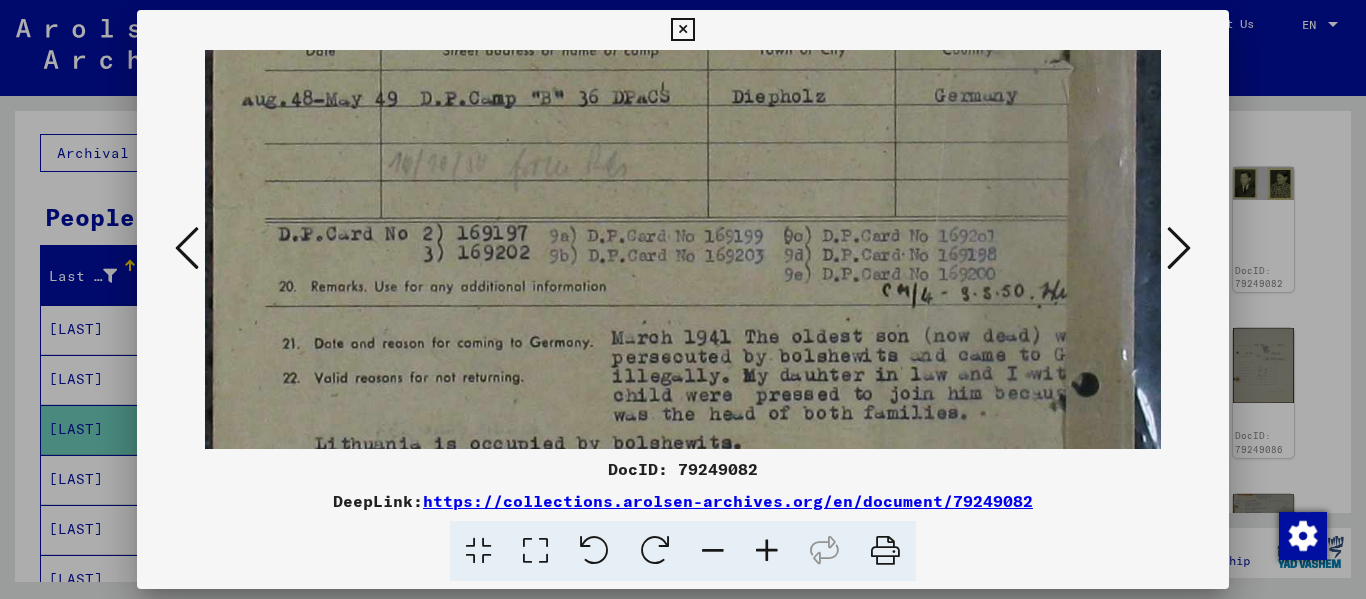 scroll, scrollTop: 607, scrollLeft: 0, axis: vertical 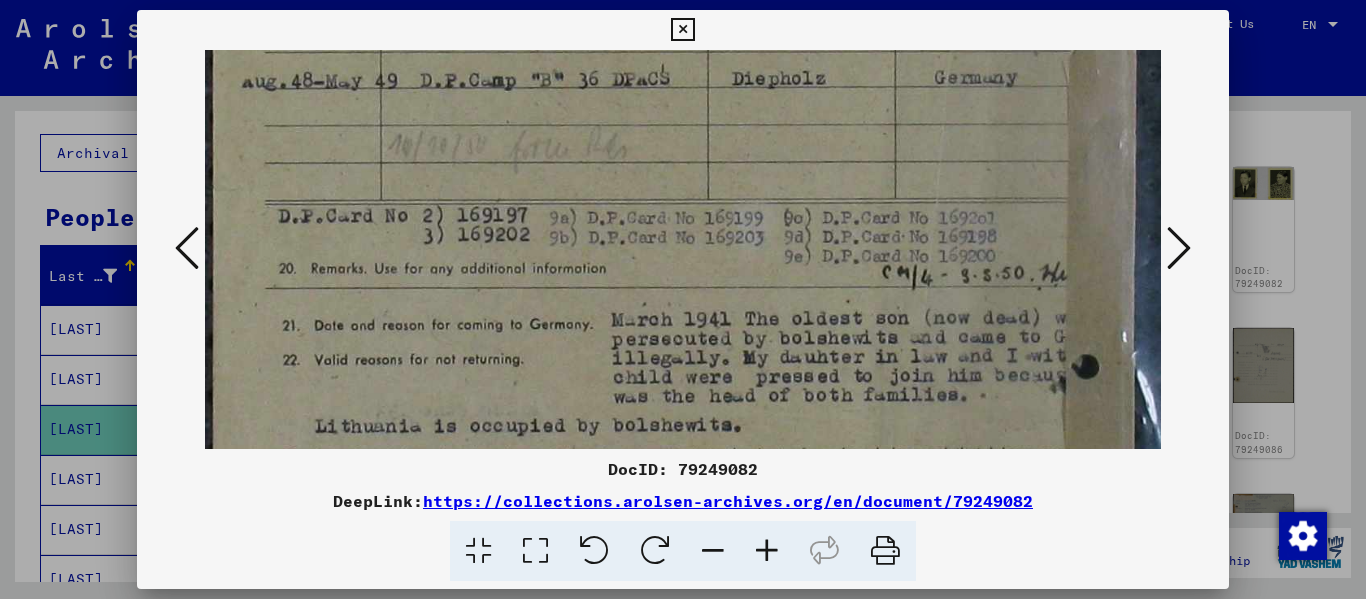 drag, startPoint x: 604, startPoint y: 396, endPoint x: 611, endPoint y: 146, distance: 250.09798 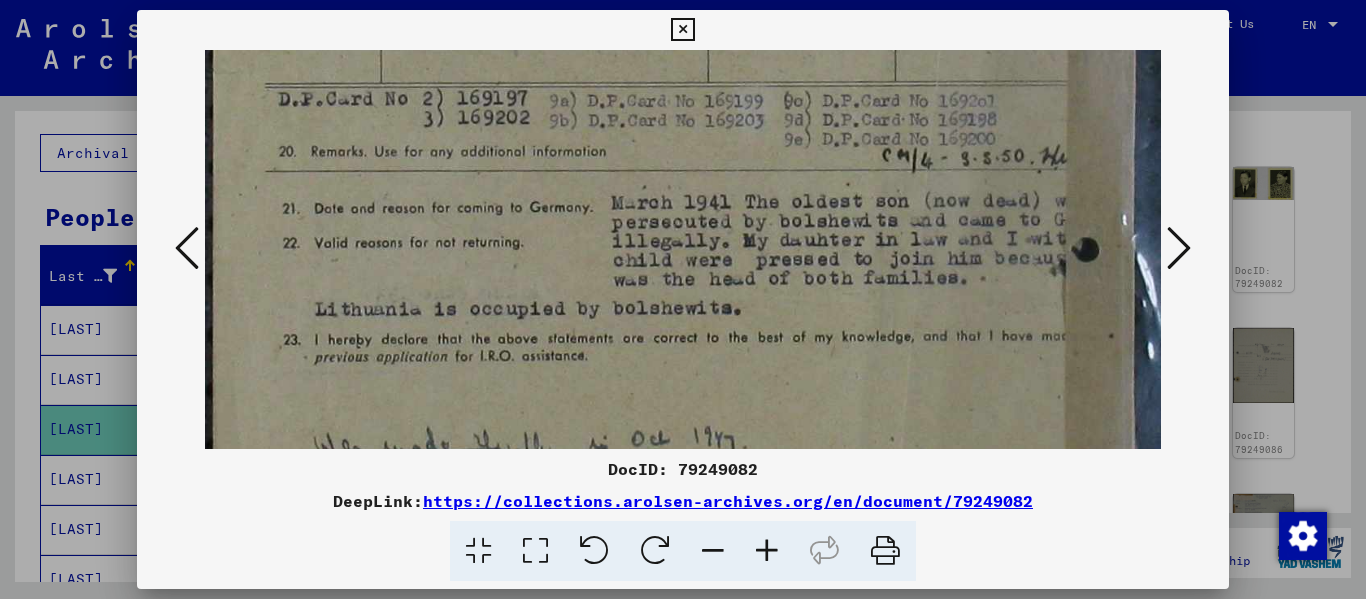 drag, startPoint x: 516, startPoint y: 396, endPoint x: 506, endPoint y: 279, distance: 117.426575 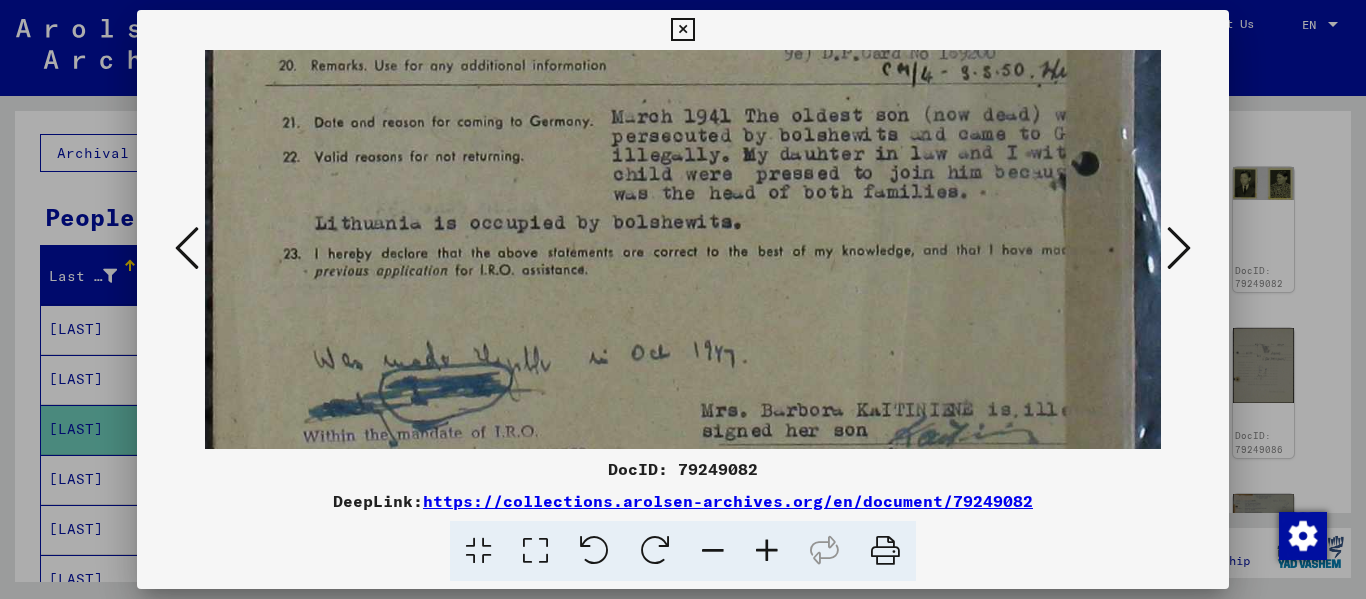 scroll, scrollTop: 721, scrollLeft: 0, axis: vertical 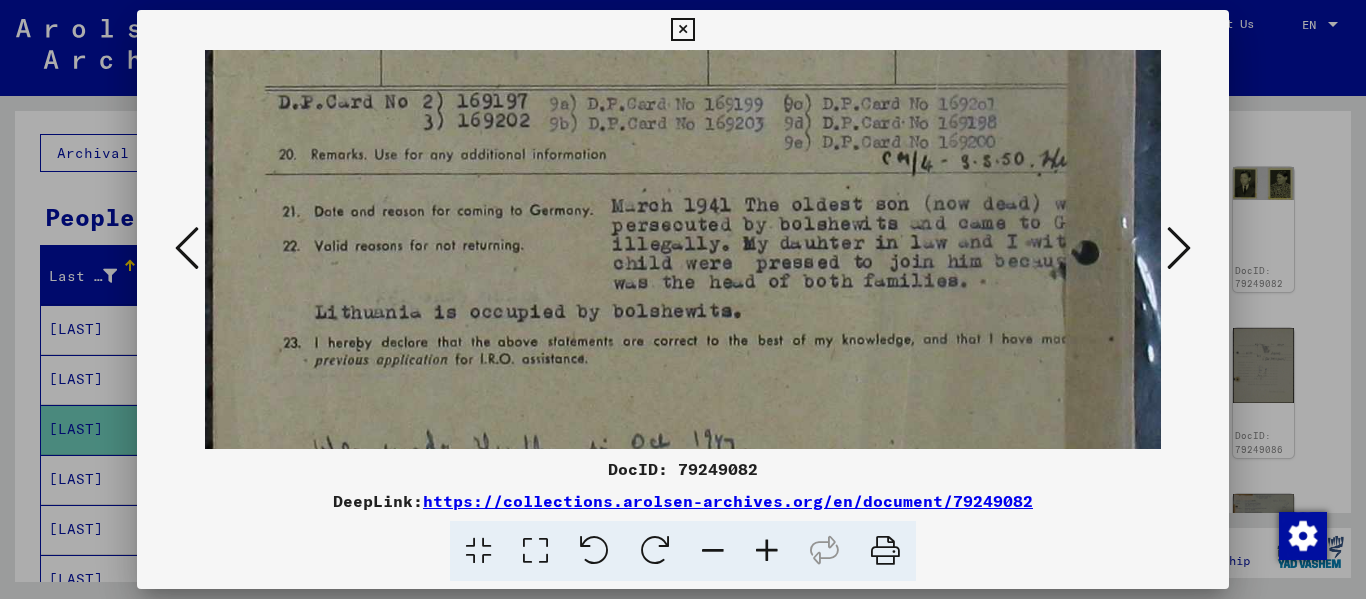 click at bounding box center [683, 61] 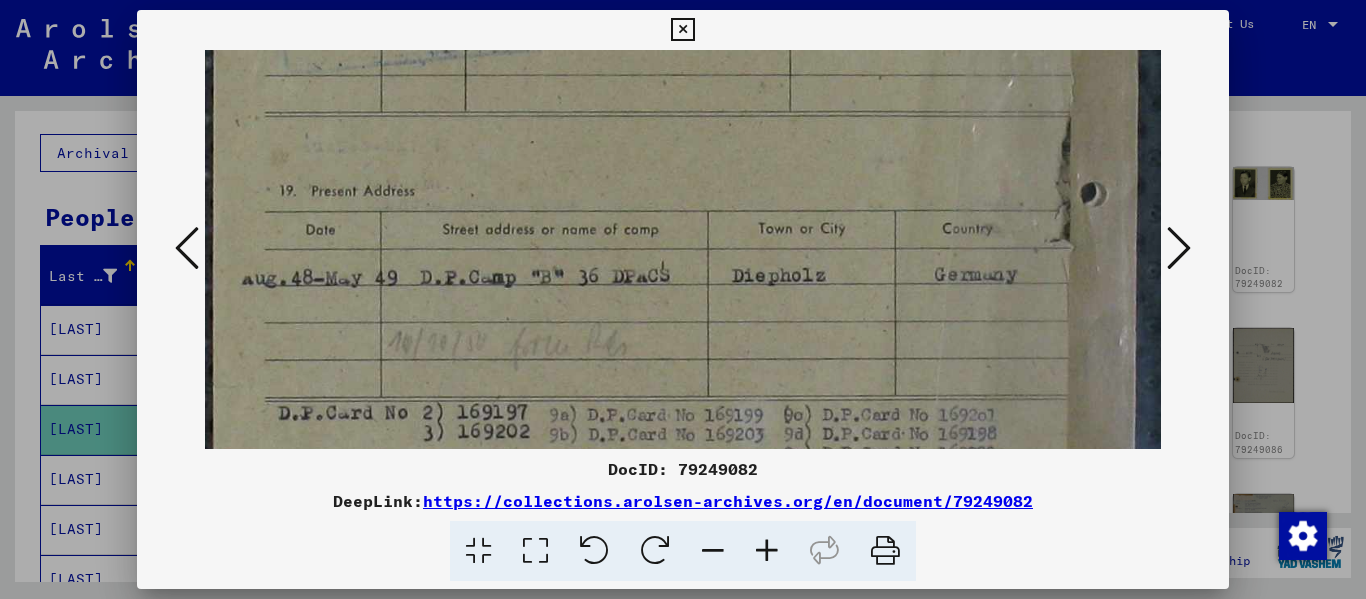 drag, startPoint x: 754, startPoint y: 132, endPoint x: 814, endPoint y: 443, distance: 316.7349 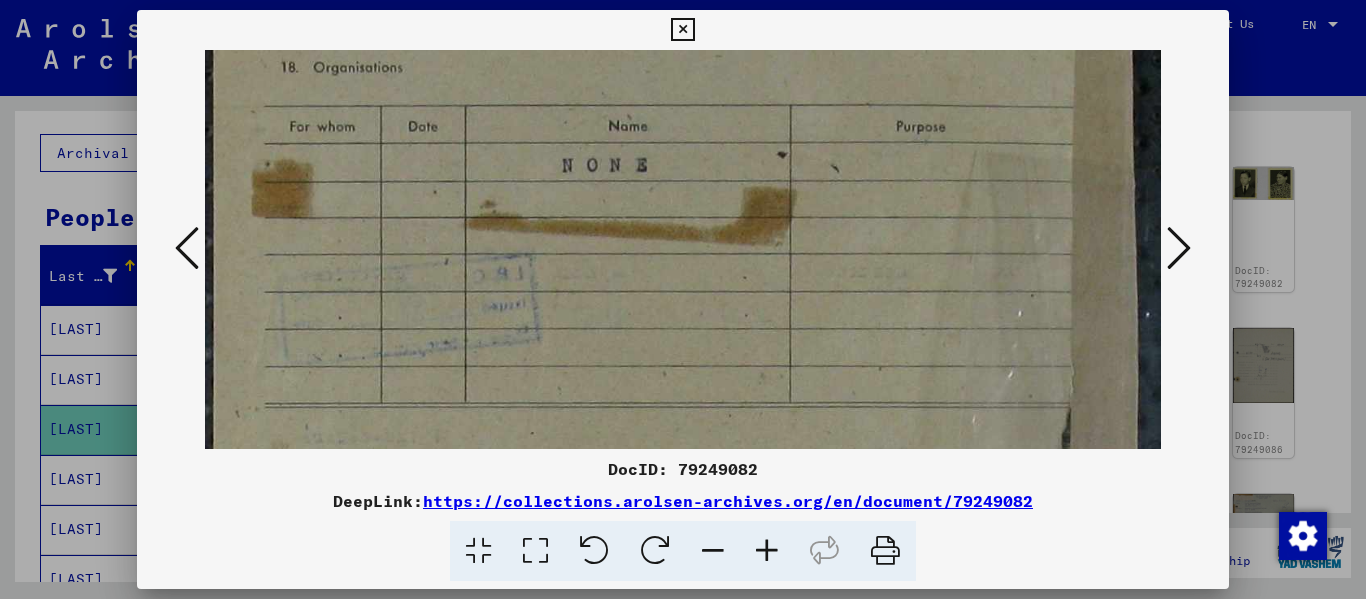 drag, startPoint x: 758, startPoint y: 216, endPoint x: 800, endPoint y: 493, distance: 280.16602 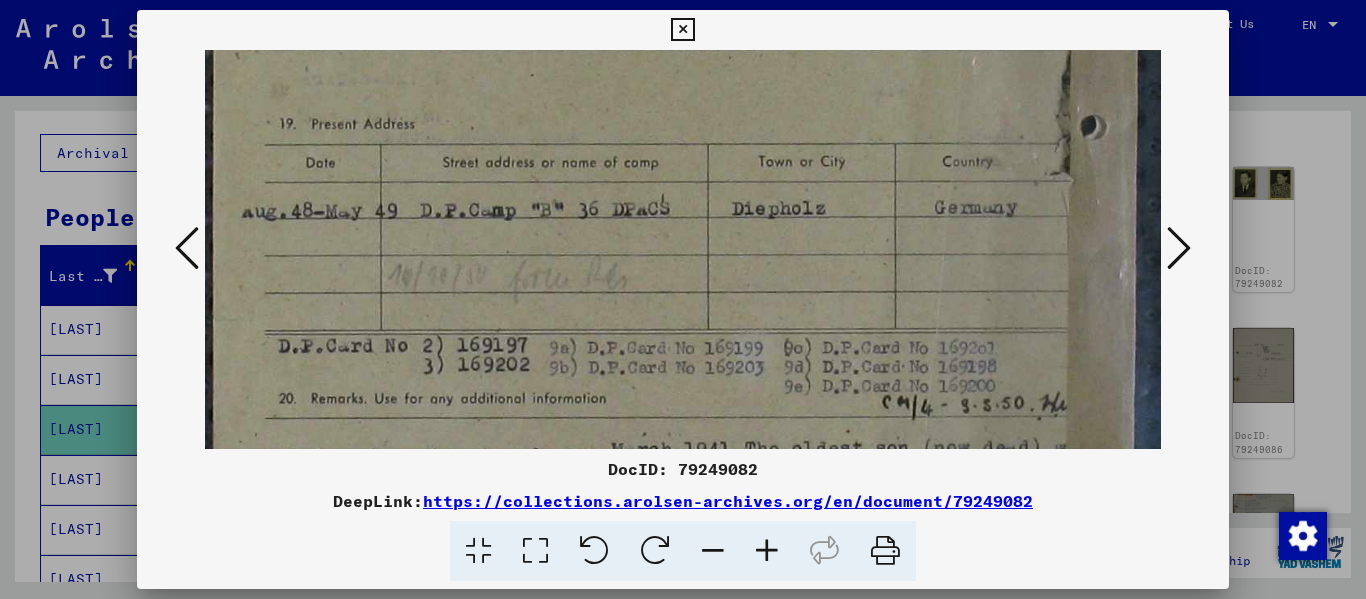 drag, startPoint x: 756, startPoint y: 304, endPoint x: 748, endPoint y: -78, distance: 382.08377 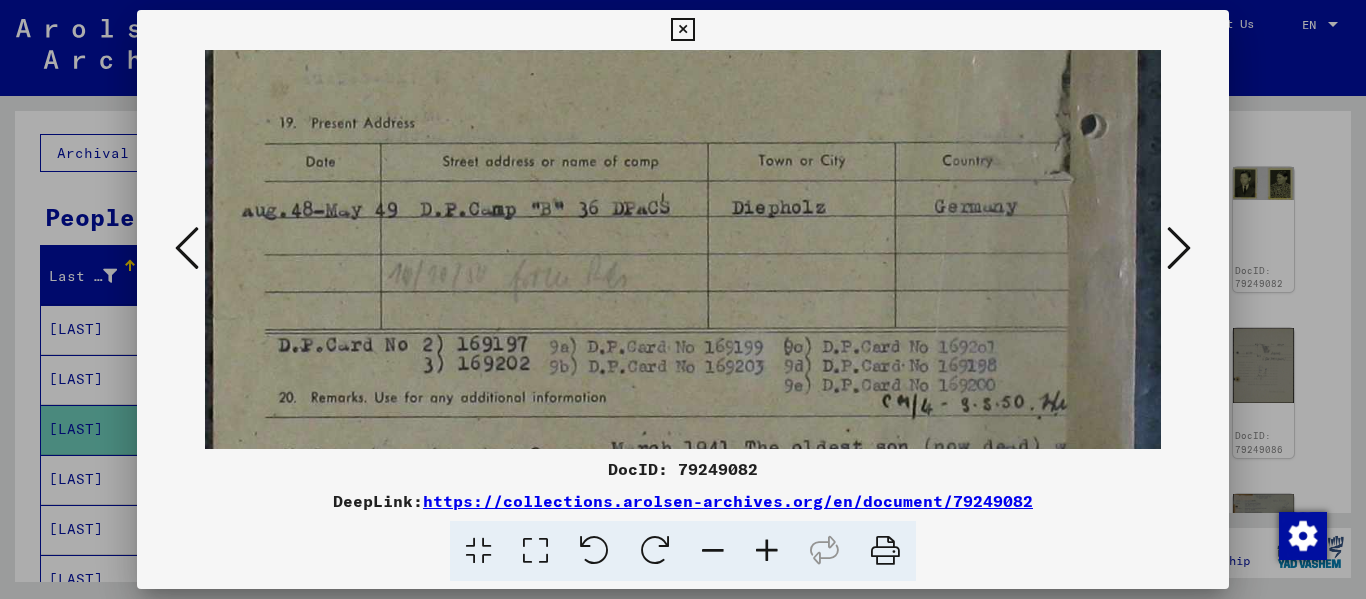scroll, scrollTop: 817, scrollLeft: 0, axis: vertical 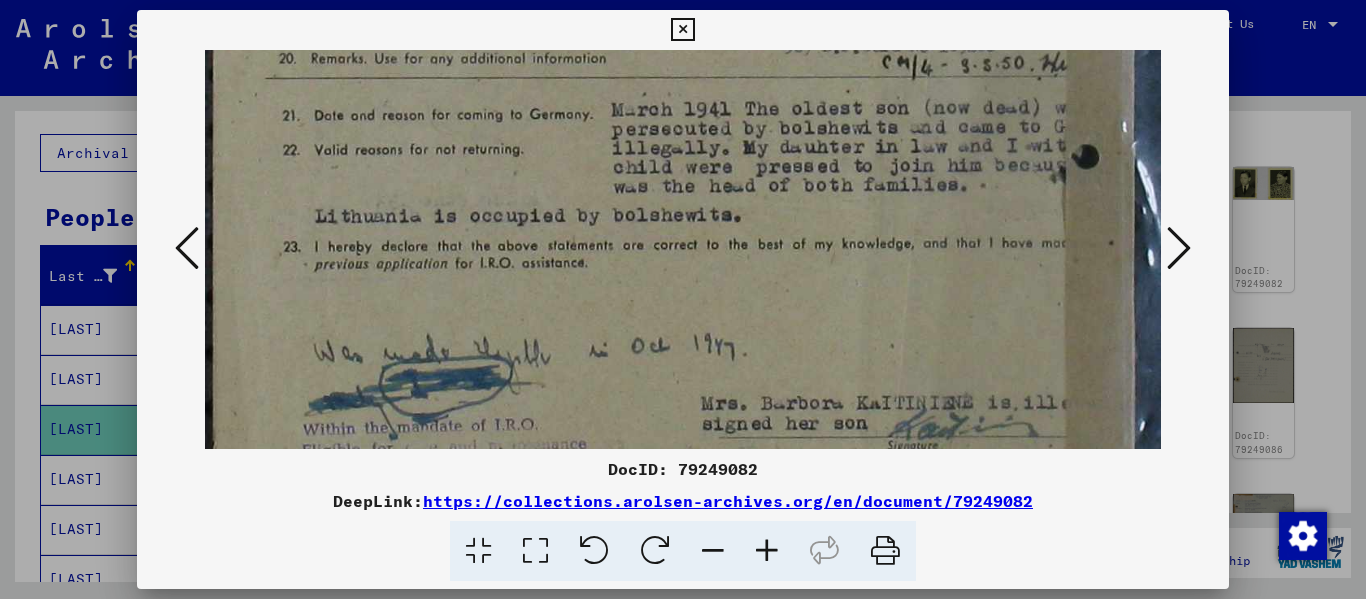 drag, startPoint x: 762, startPoint y: 269, endPoint x: 766, endPoint y: -70, distance: 339.0236 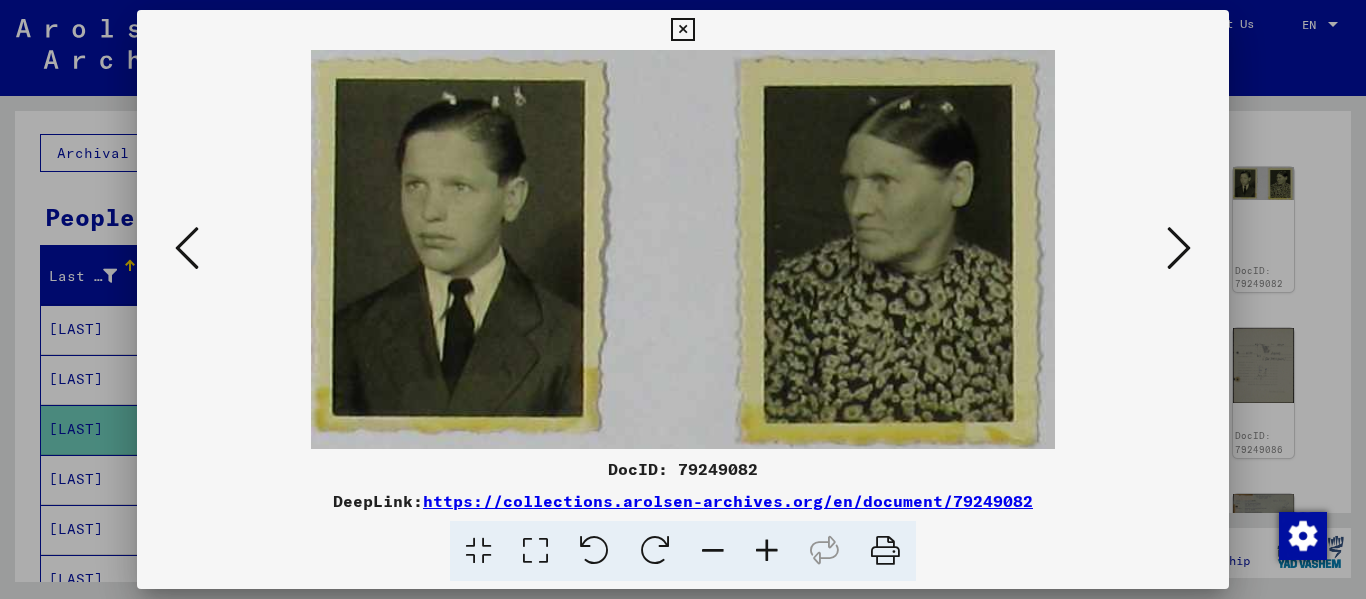 scroll, scrollTop: 0, scrollLeft: 0, axis: both 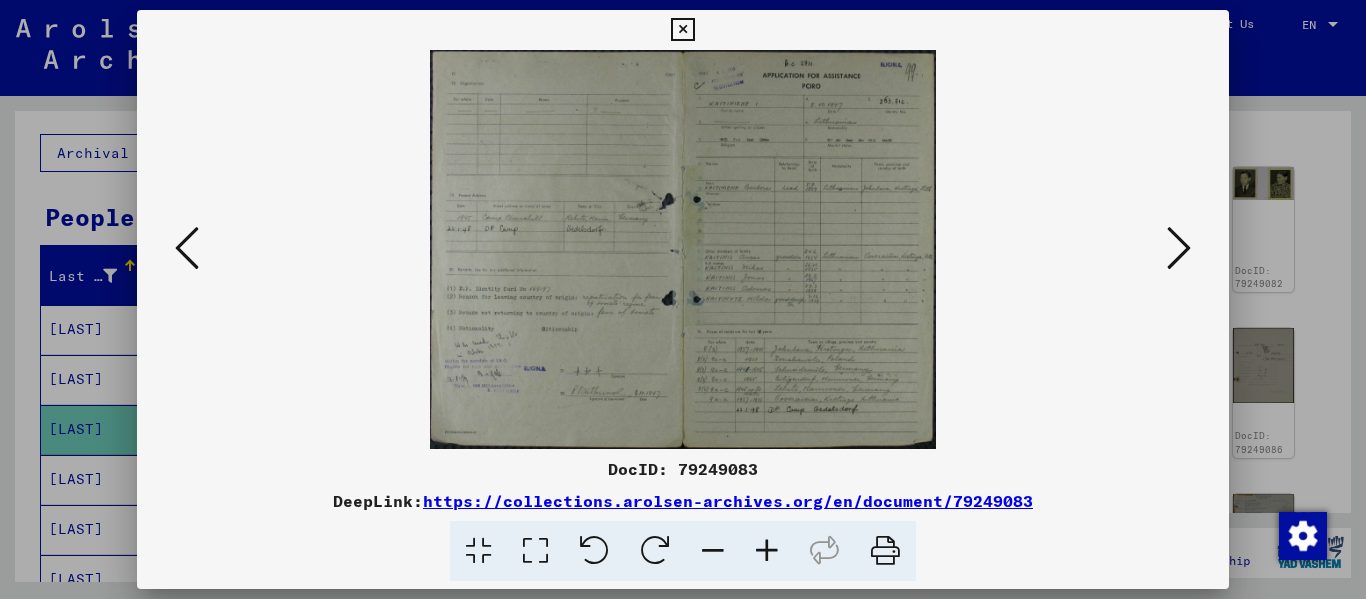 click at bounding box center [767, 551] 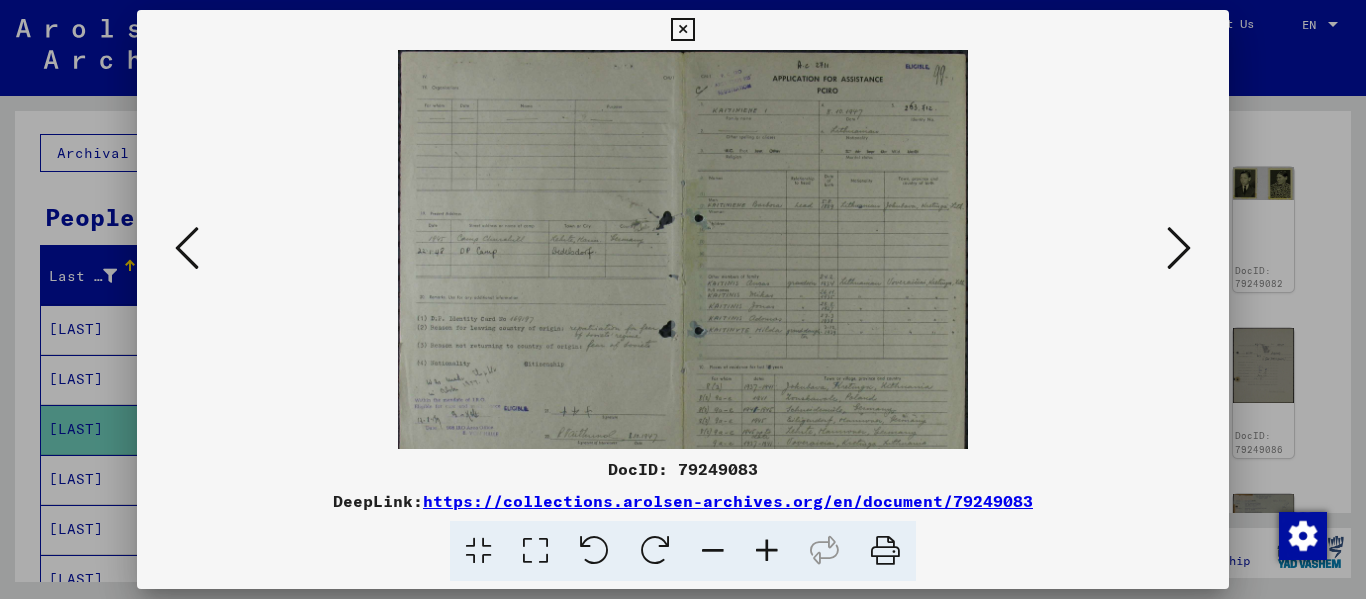 click at bounding box center [767, 551] 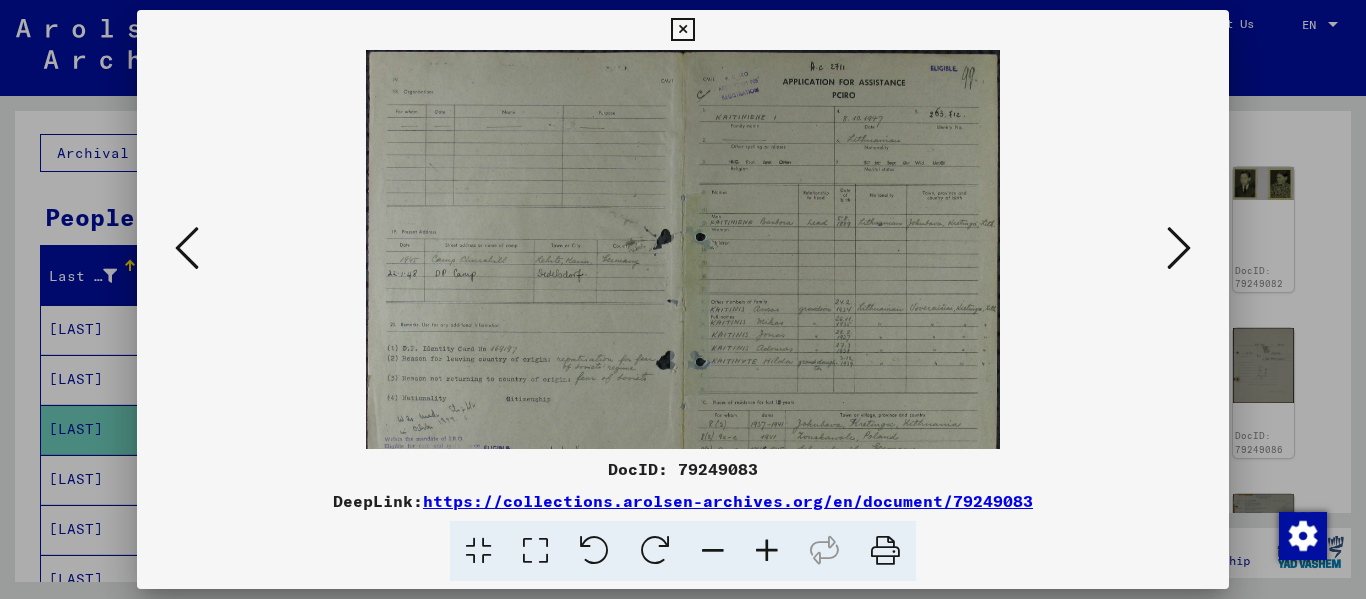 click at bounding box center [767, 551] 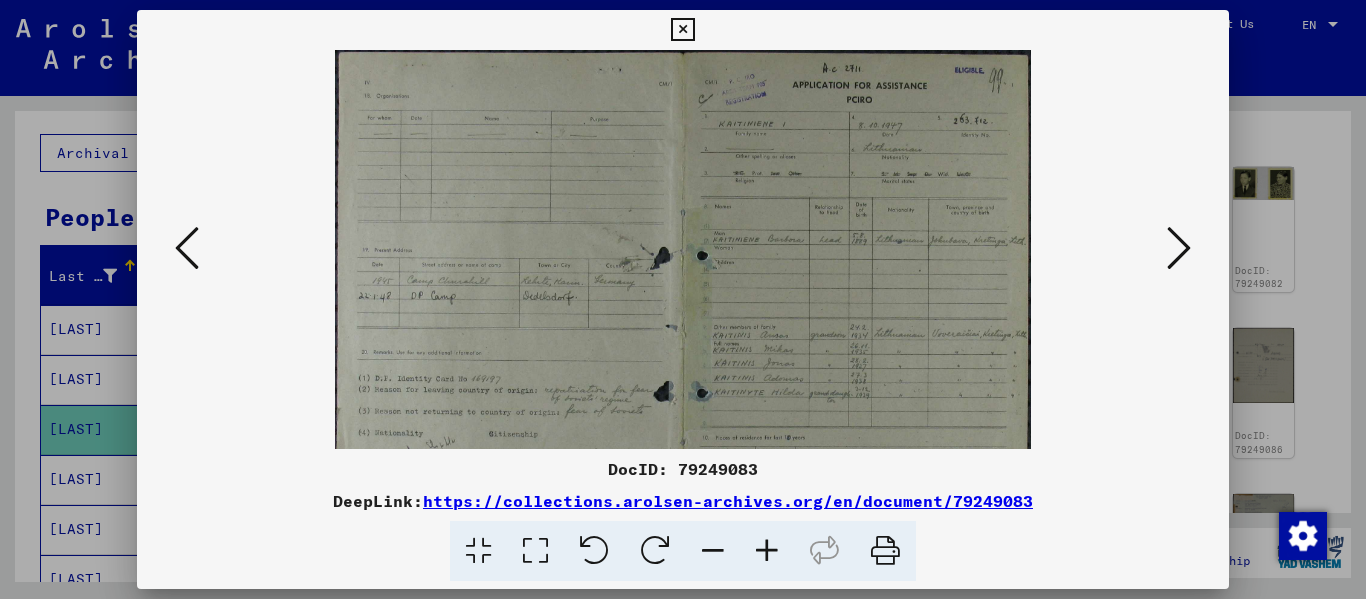 click at bounding box center (767, 551) 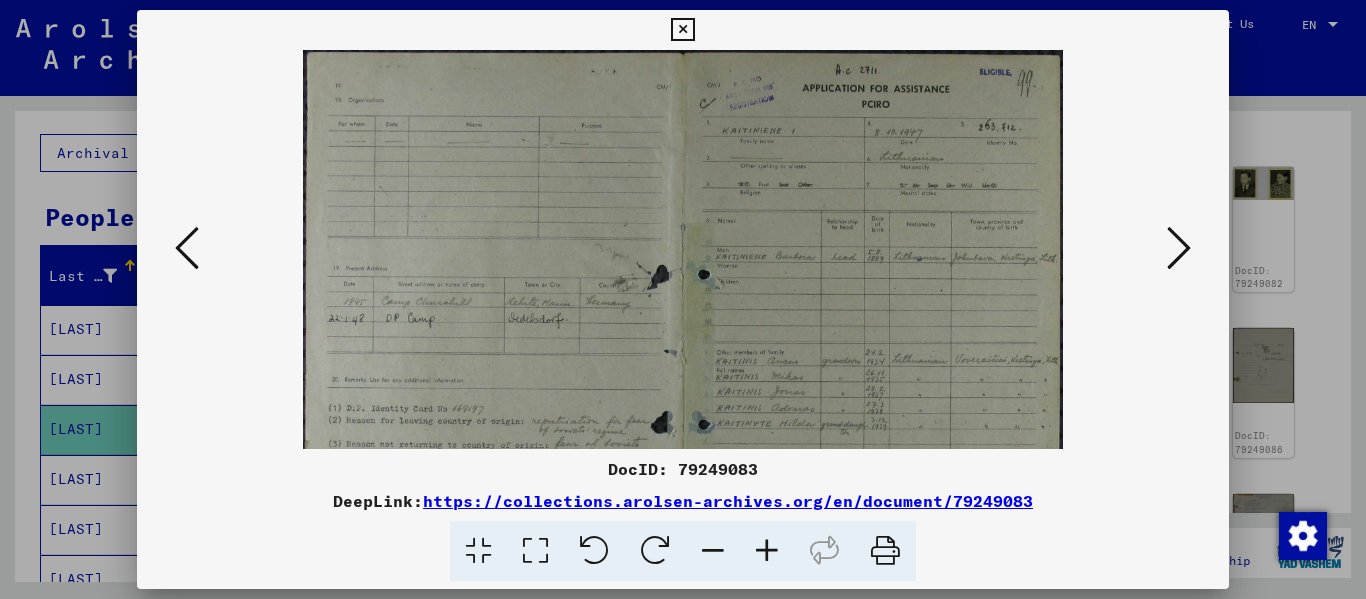 click at bounding box center [535, 551] 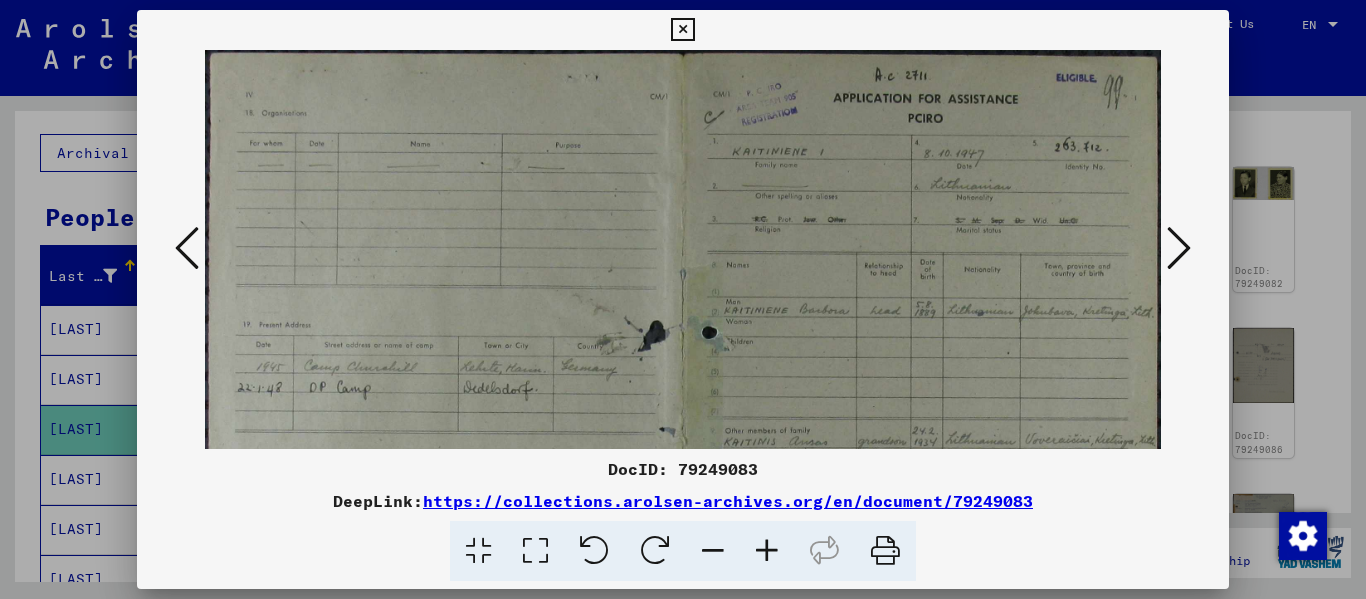 scroll, scrollTop: 278, scrollLeft: 0, axis: vertical 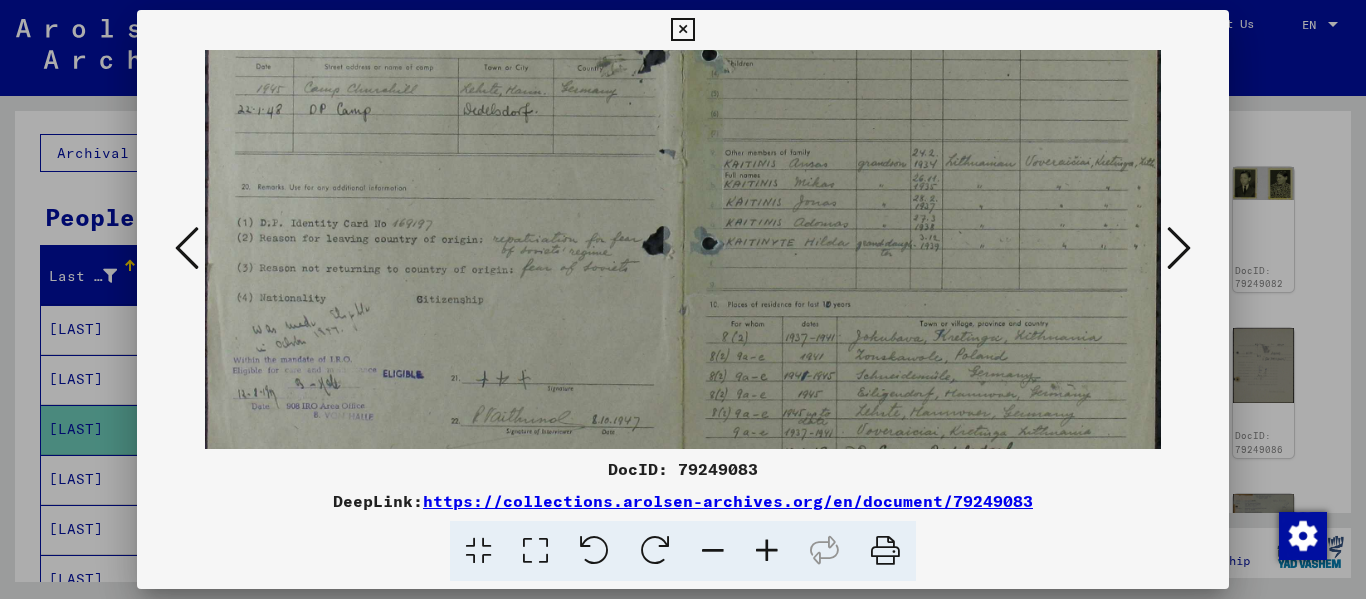drag, startPoint x: 498, startPoint y: 413, endPoint x: 506, endPoint y: 135, distance: 278.11508 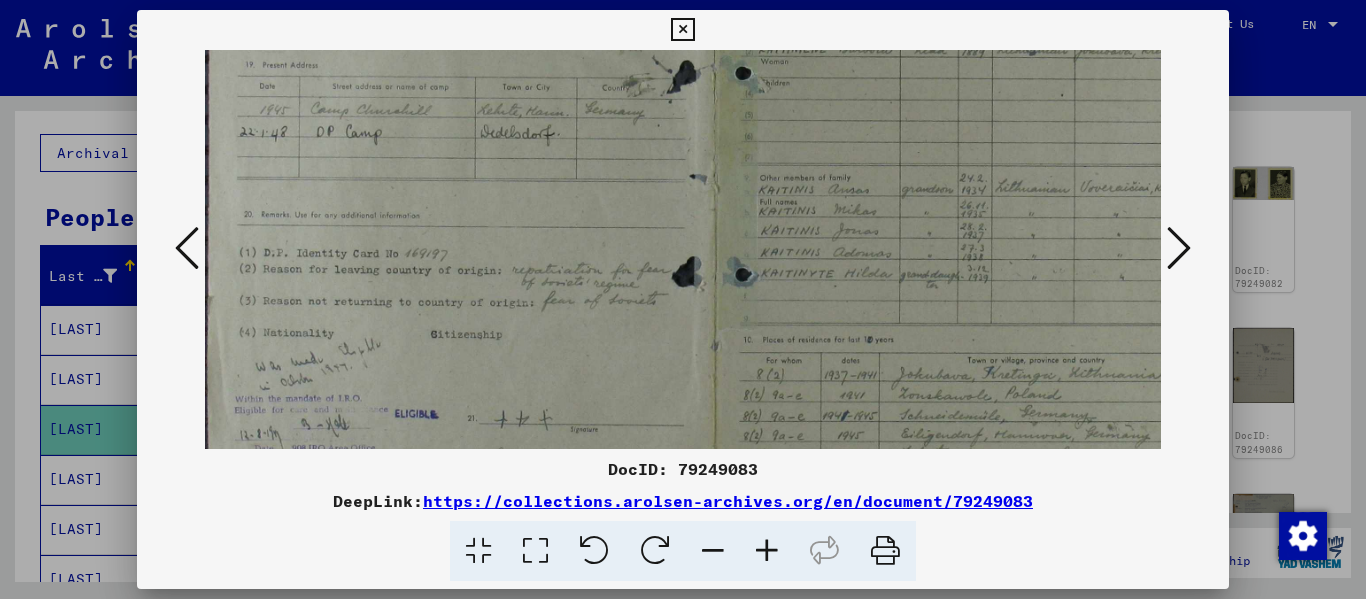 click at bounding box center [767, 551] 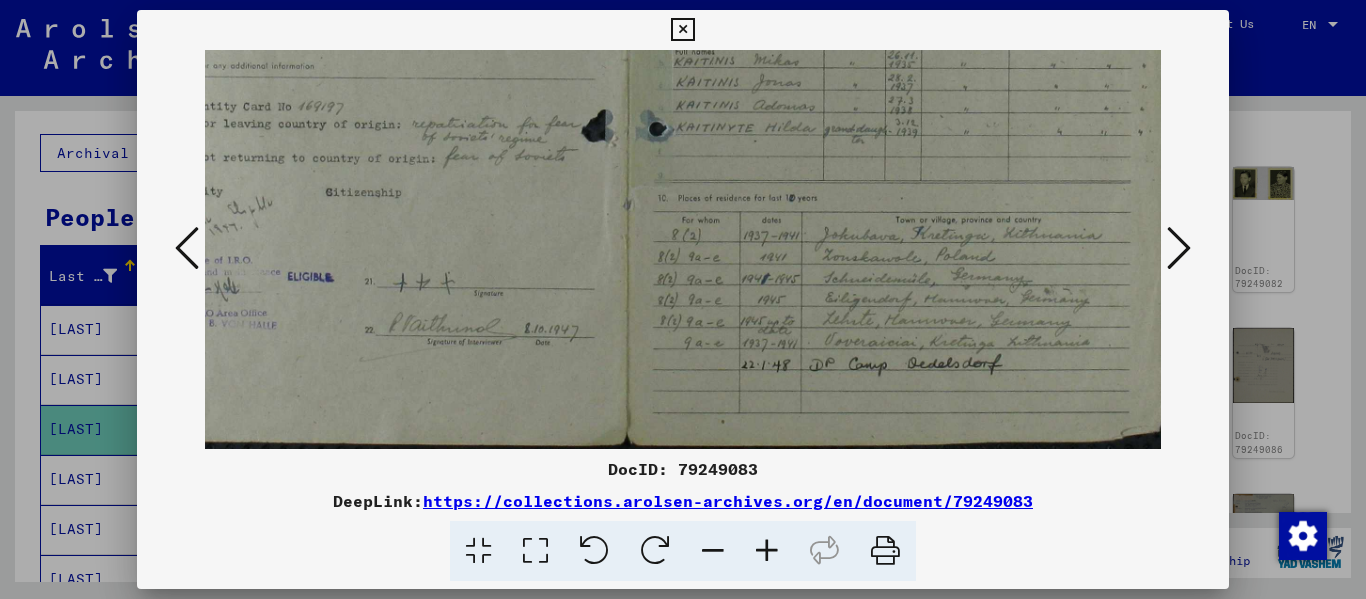 scroll, scrollTop: 455, scrollLeft: 118, axis: both 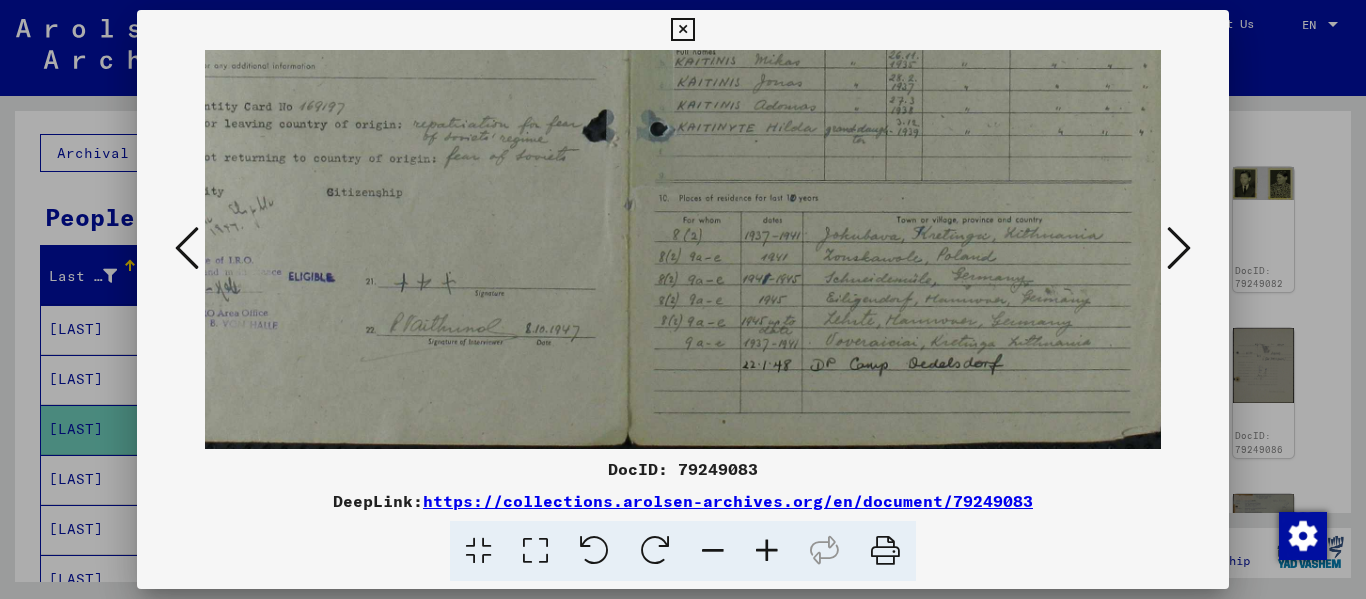 drag, startPoint x: 867, startPoint y: 372, endPoint x: 536, endPoint y: 161, distance: 392.5328 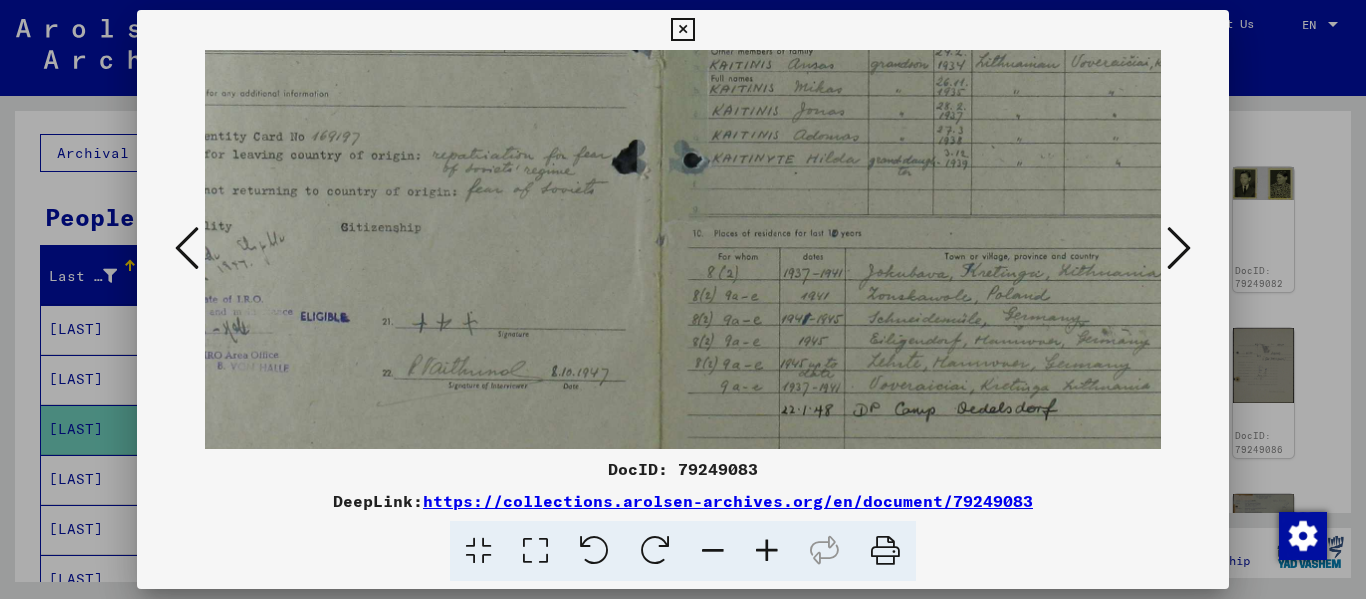 click at bounding box center (767, 551) 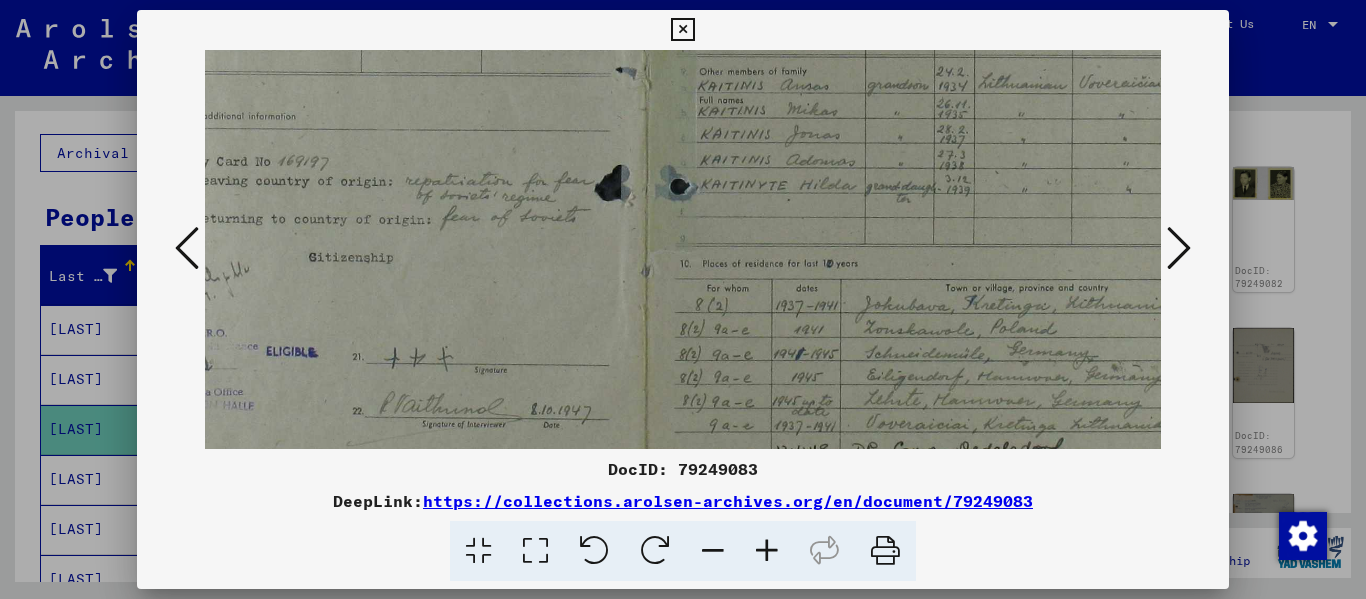 scroll, scrollTop: 493, scrollLeft: 253, axis: both 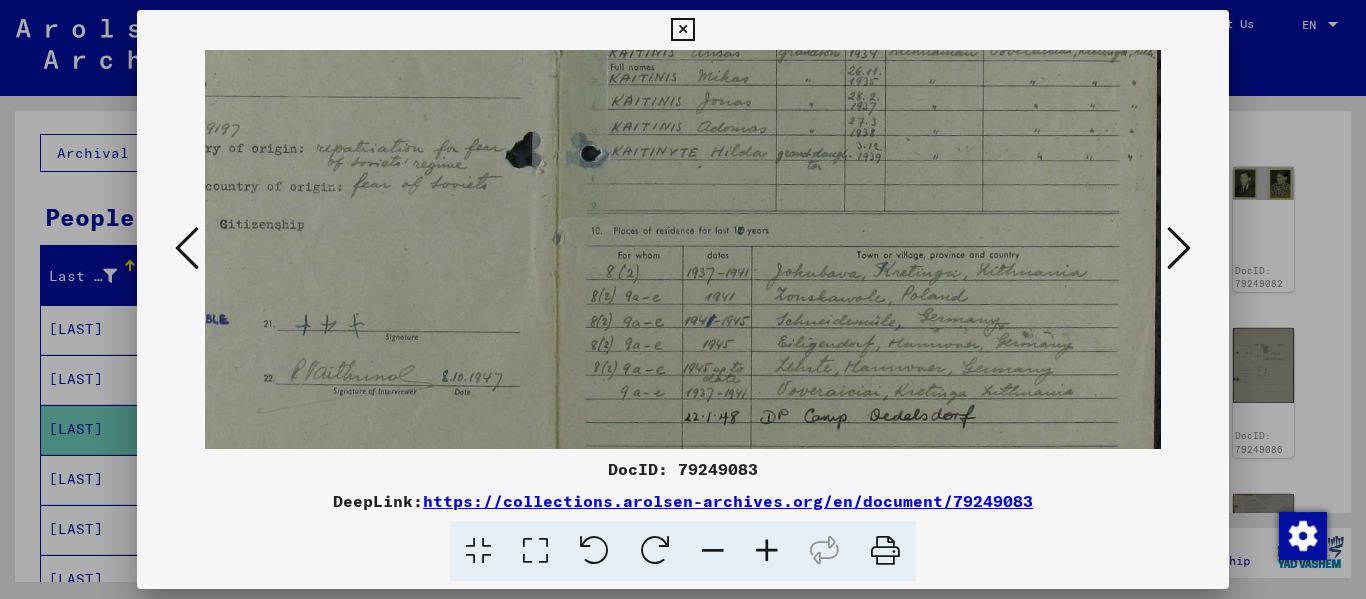 drag, startPoint x: 801, startPoint y: 389, endPoint x: 745, endPoint y: 211, distance: 186.60118 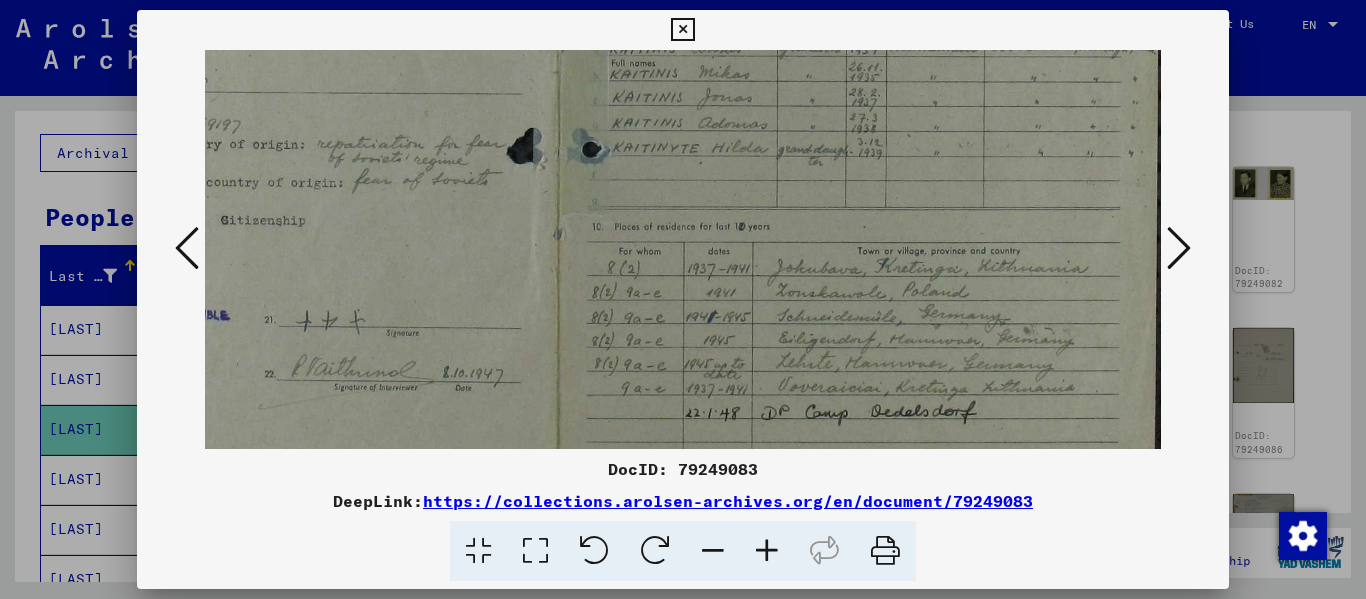 scroll, scrollTop: 289, scrollLeft: 244, axis: both 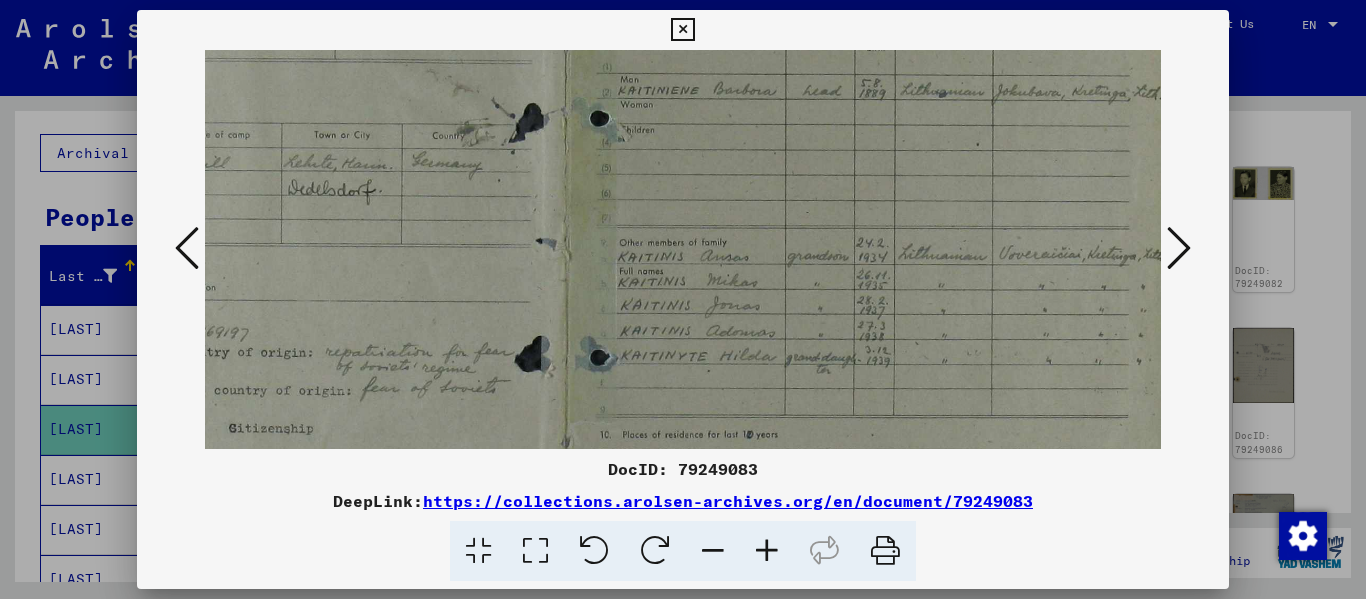 drag, startPoint x: 875, startPoint y: 129, endPoint x: 883, endPoint y: 337, distance: 208.1538 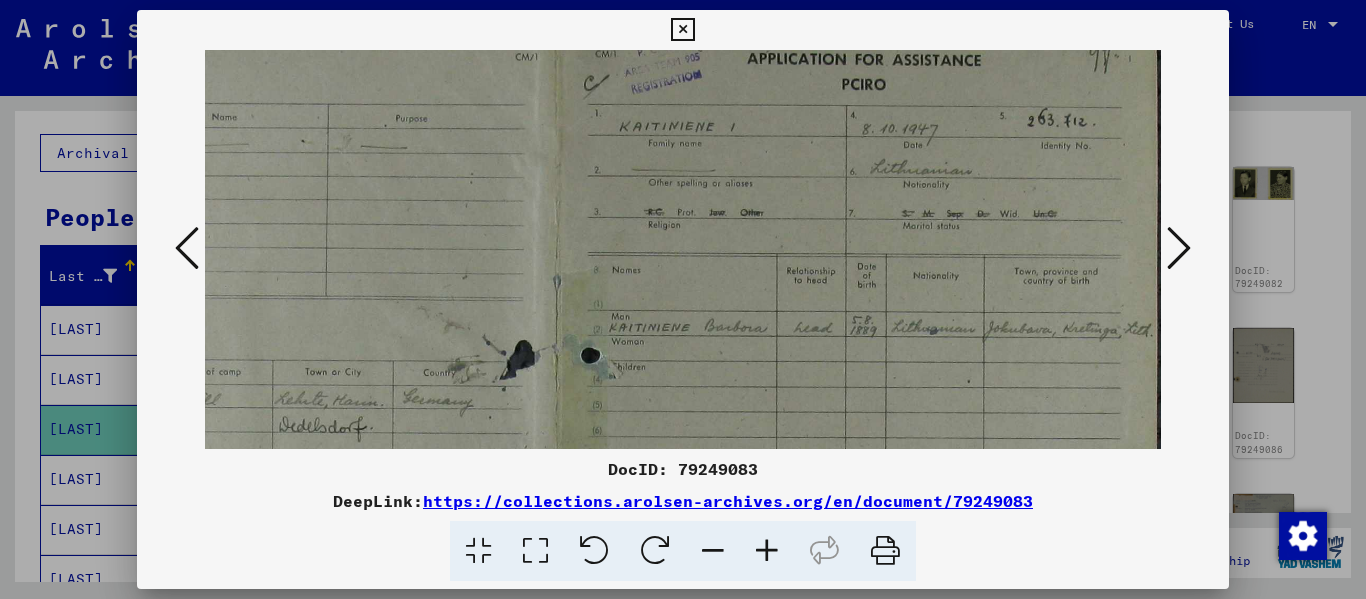 scroll, scrollTop: 51, scrollLeft: 253, axis: both 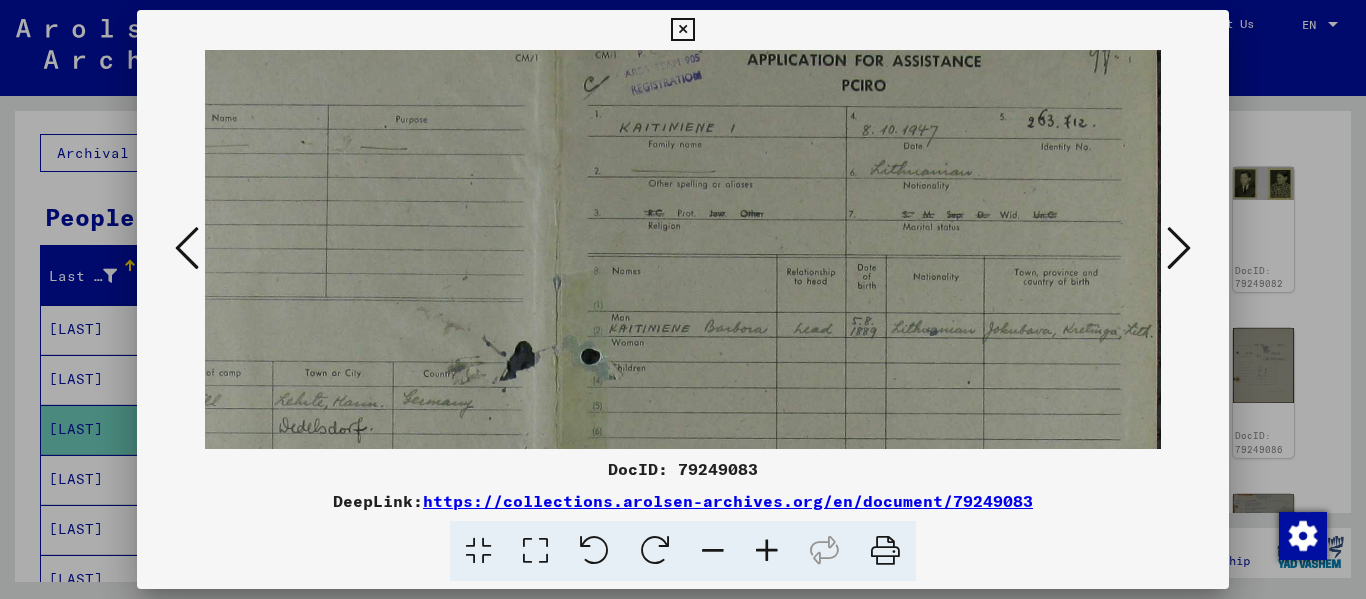 drag, startPoint x: 847, startPoint y: 136, endPoint x: 812, endPoint y: 374, distance: 240.55977 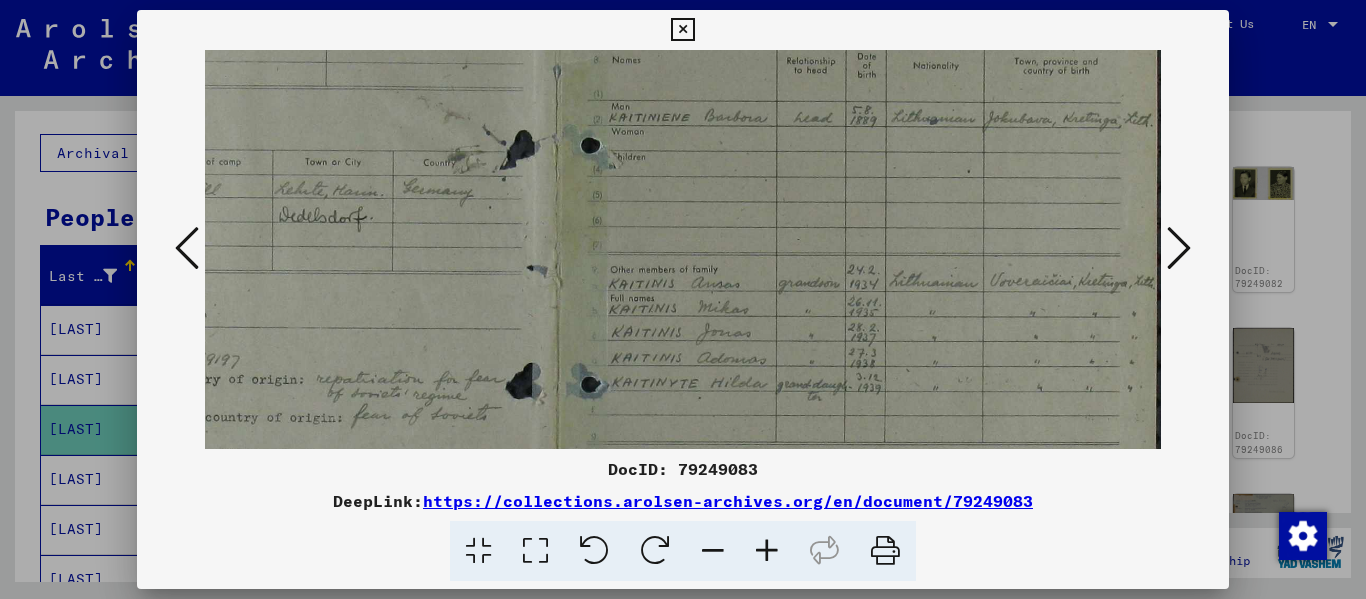 scroll, scrollTop: 268, scrollLeft: 0, axis: vertical 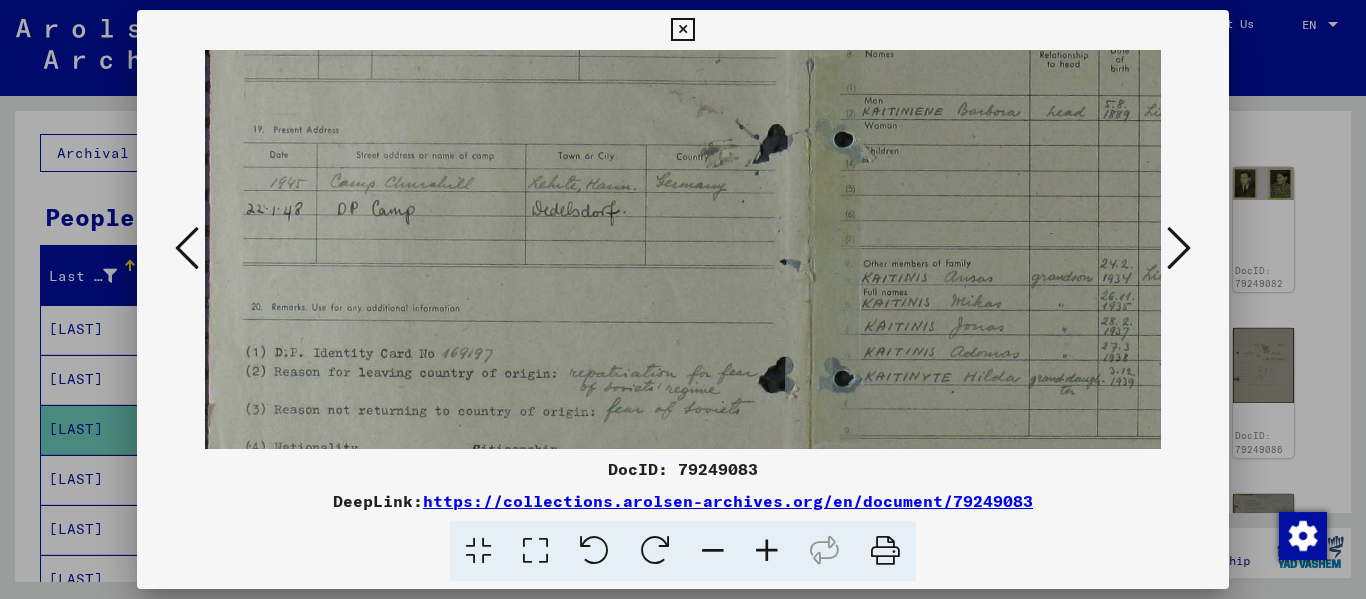 drag, startPoint x: 752, startPoint y: 407, endPoint x: 1088, endPoint y: 190, distance: 399.98126 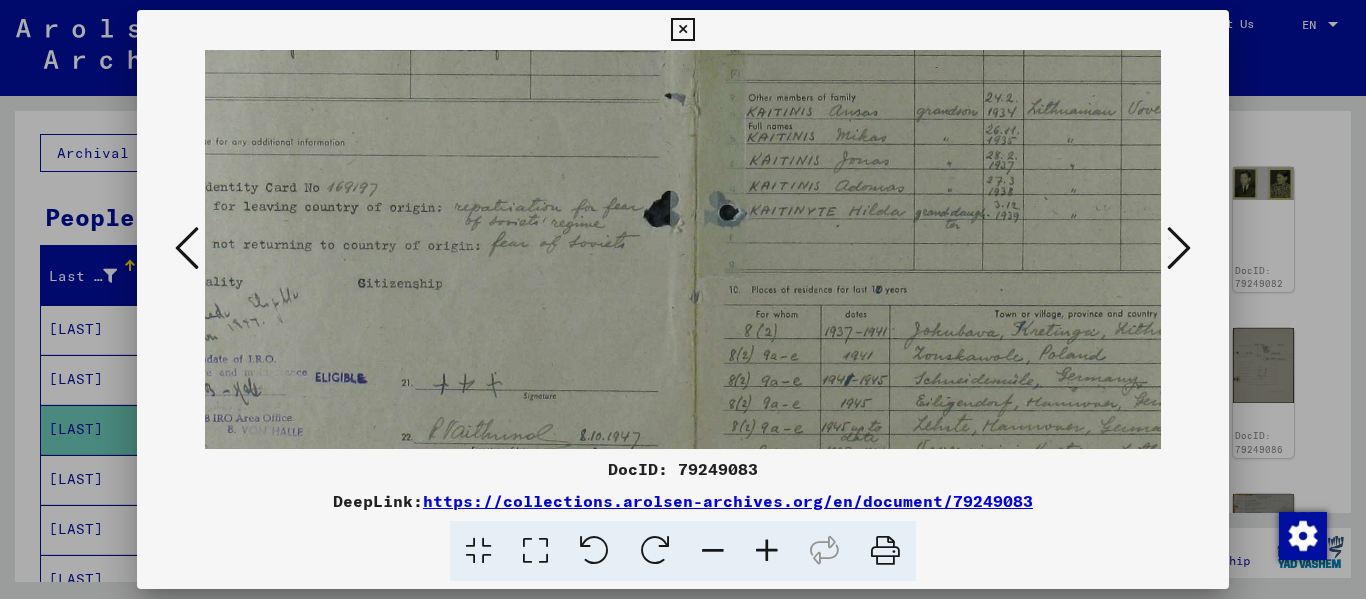 scroll, scrollTop: 447, scrollLeft: 253, axis: both 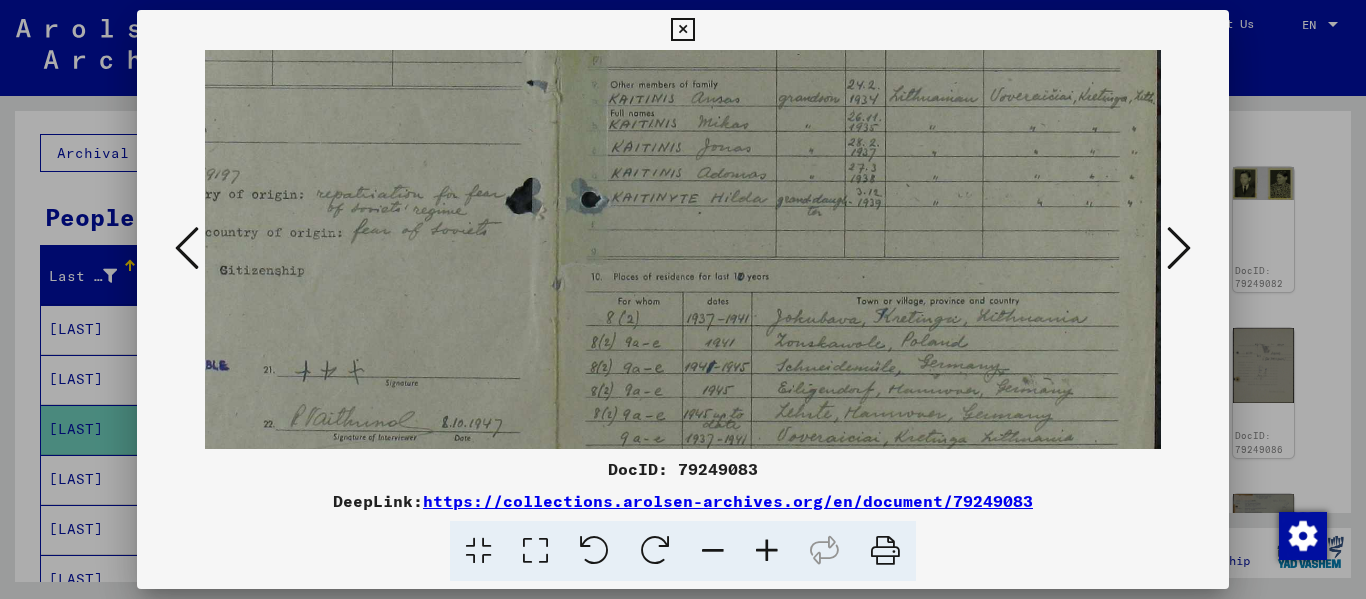 drag, startPoint x: 618, startPoint y: 343, endPoint x: 340, endPoint y: 164, distance: 330.6433 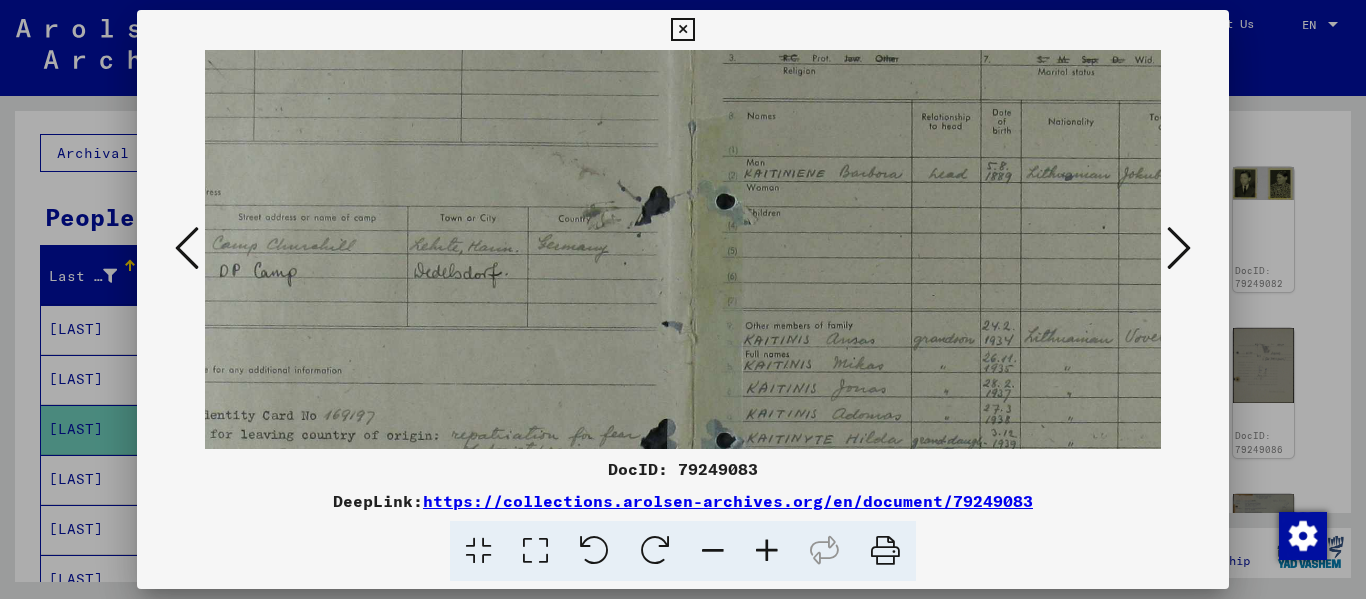 drag, startPoint x: 854, startPoint y: 284, endPoint x: 954, endPoint y: 518, distance: 254.472 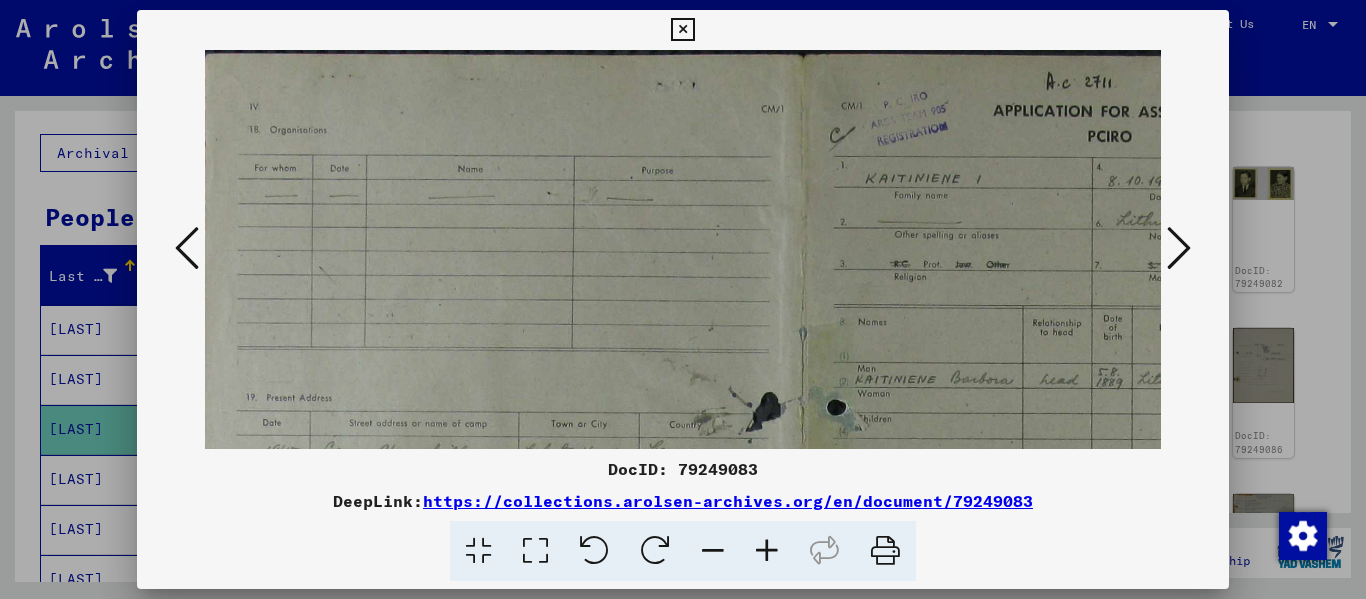 scroll, scrollTop: 0, scrollLeft: 10, axis: horizontal 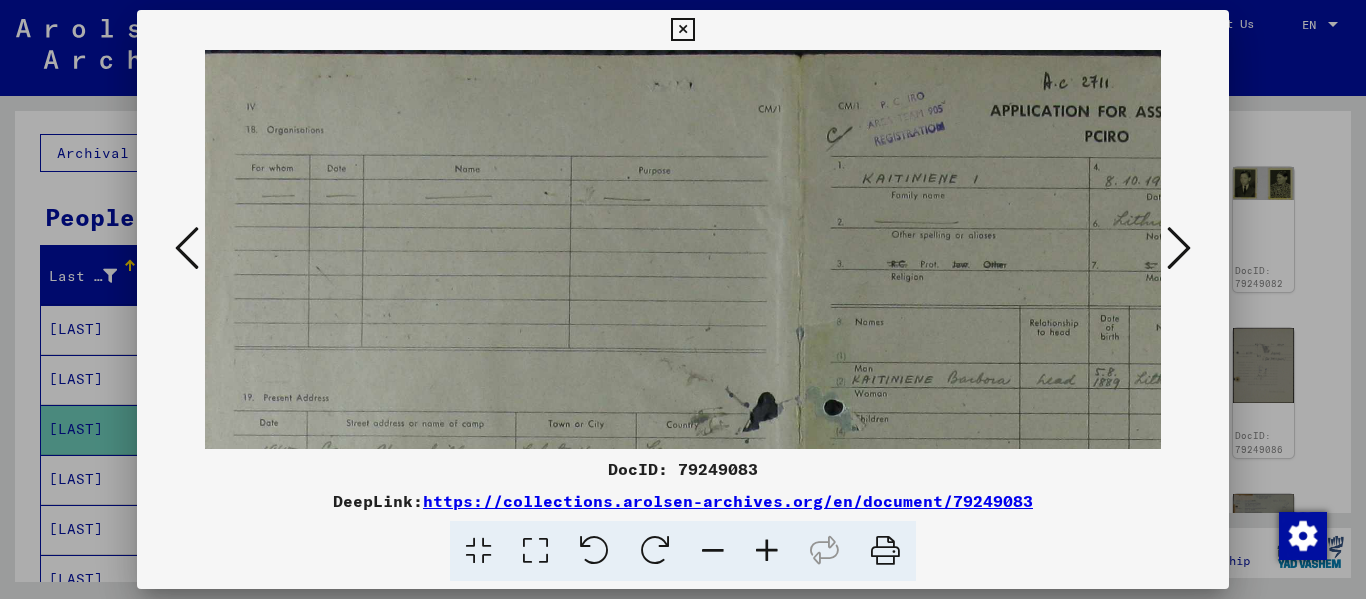 drag, startPoint x: 398, startPoint y: 157, endPoint x: 506, endPoint y: 467, distance: 328.27426 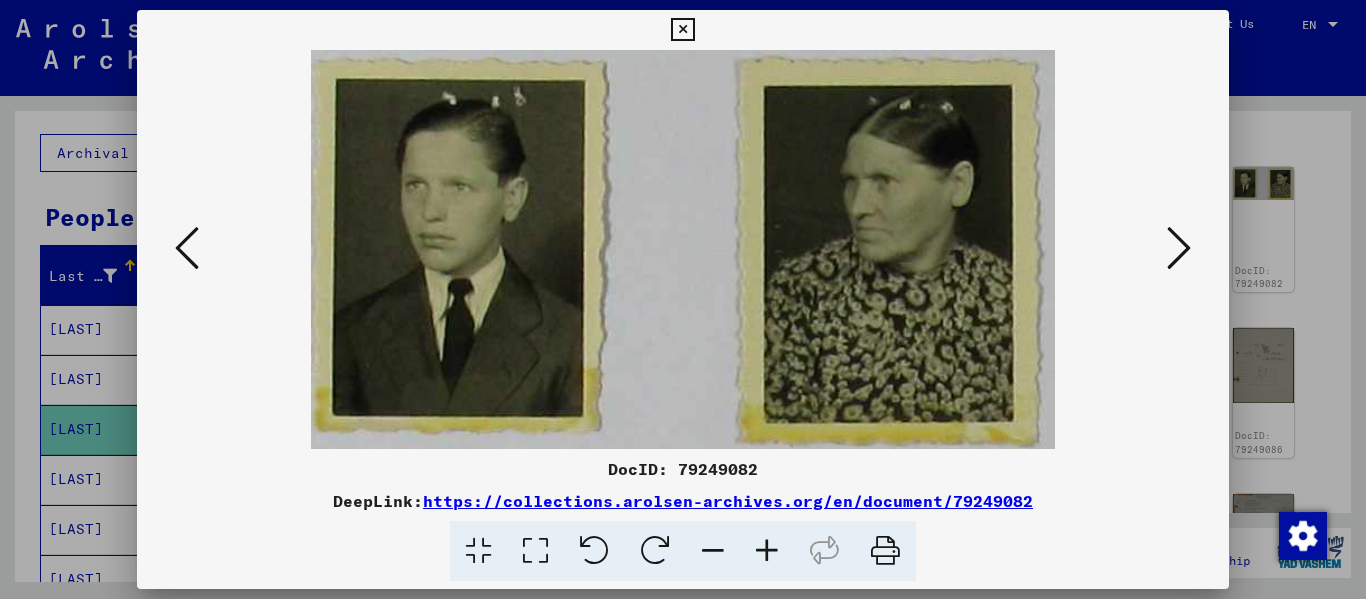 click at bounding box center [683, 249] 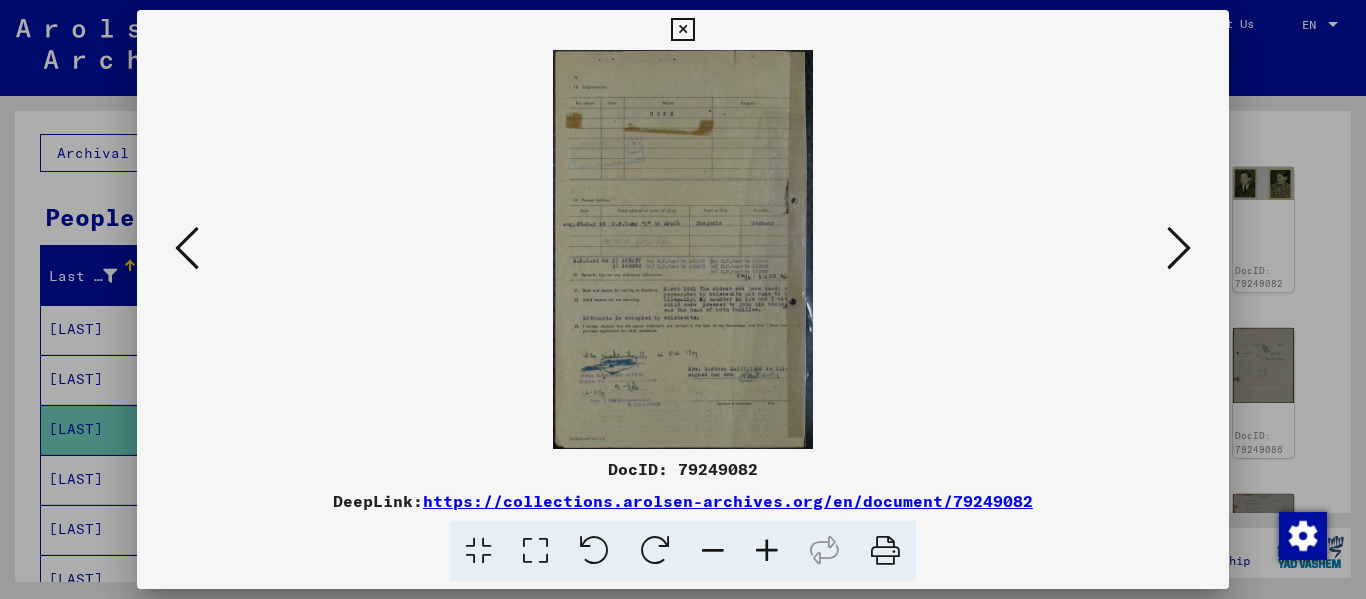 click at bounding box center (767, 551) 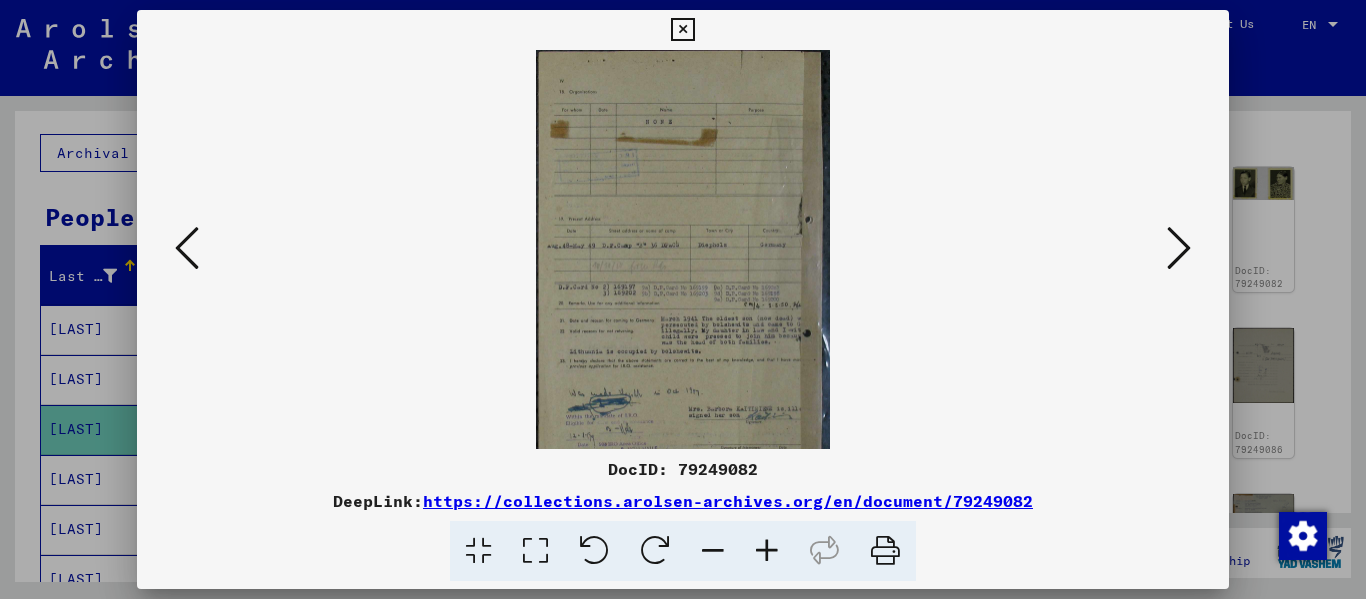 click at bounding box center (767, 551) 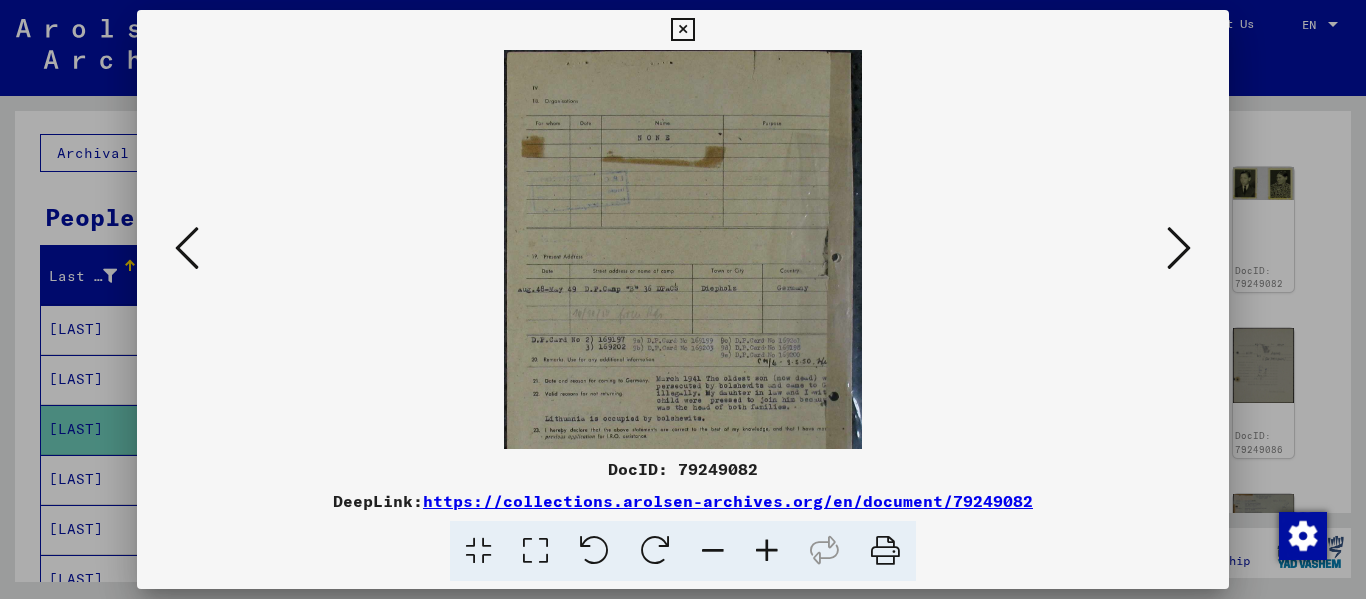click at bounding box center (767, 551) 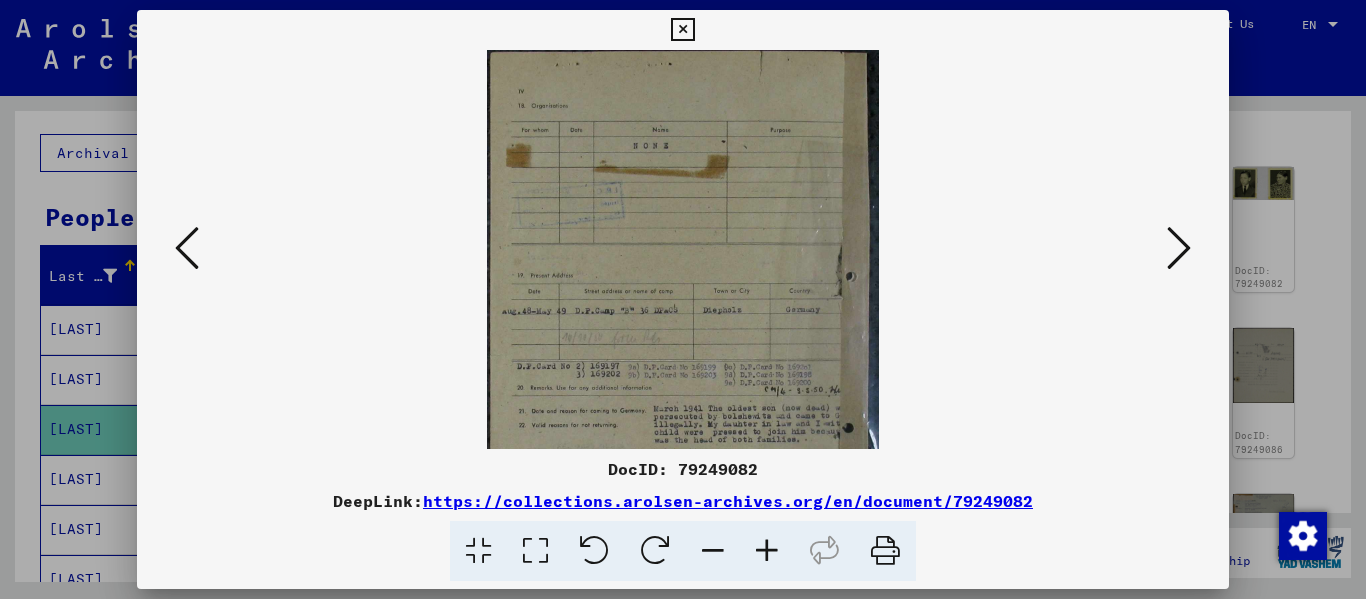 click at bounding box center (767, 551) 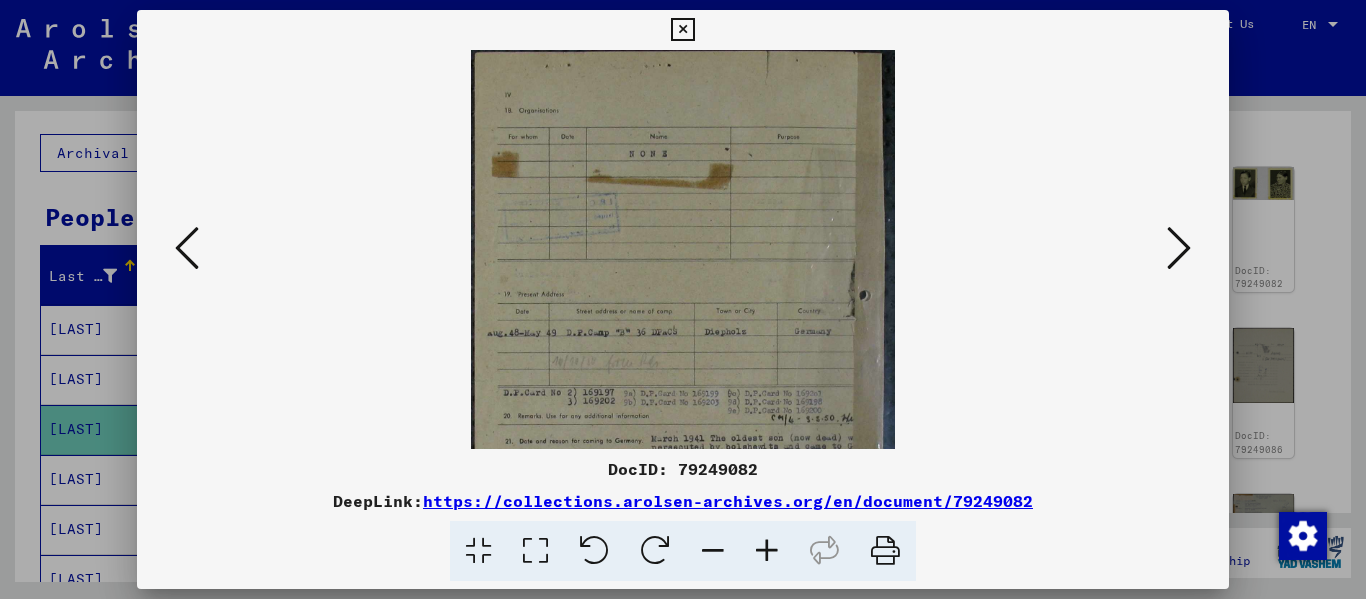 click at bounding box center (767, 551) 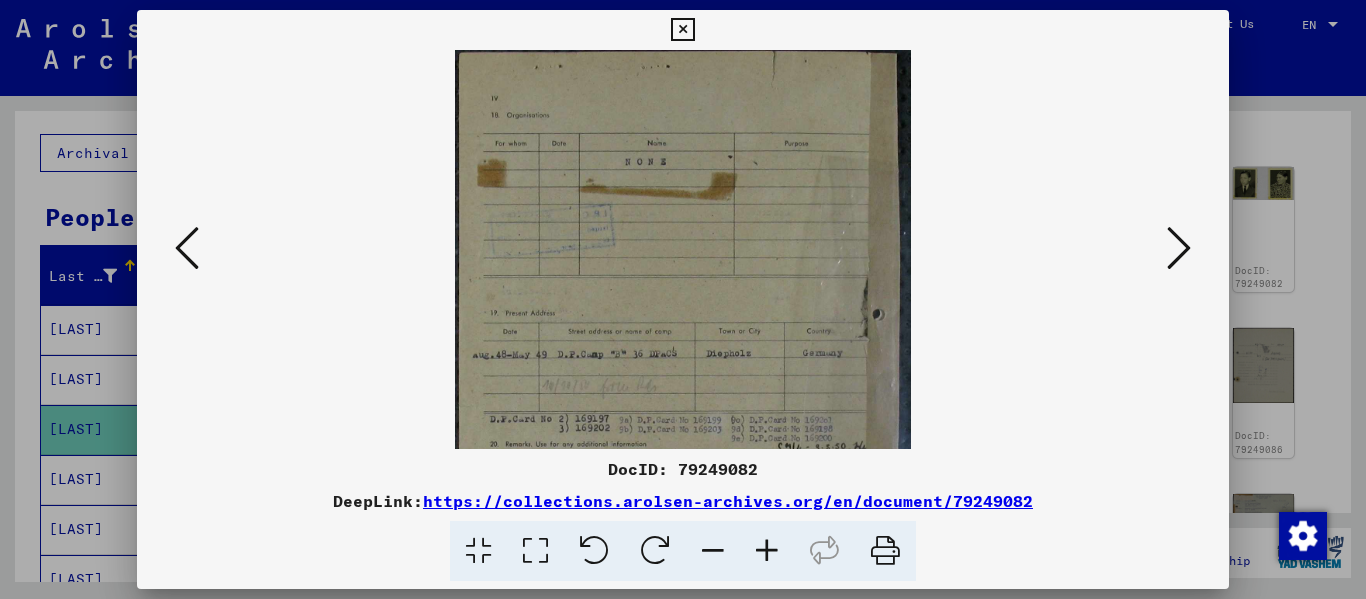 click at bounding box center (767, 551) 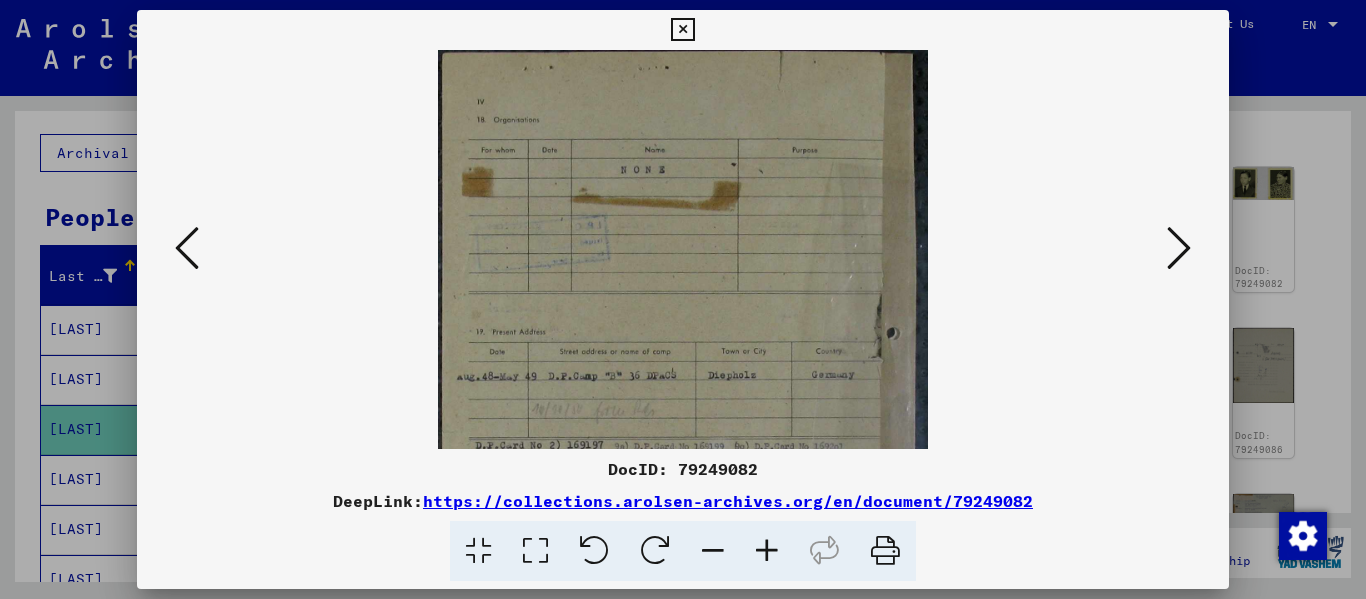 scroll, scrollTop: 350, scrollLeft: 0, axis: vertical 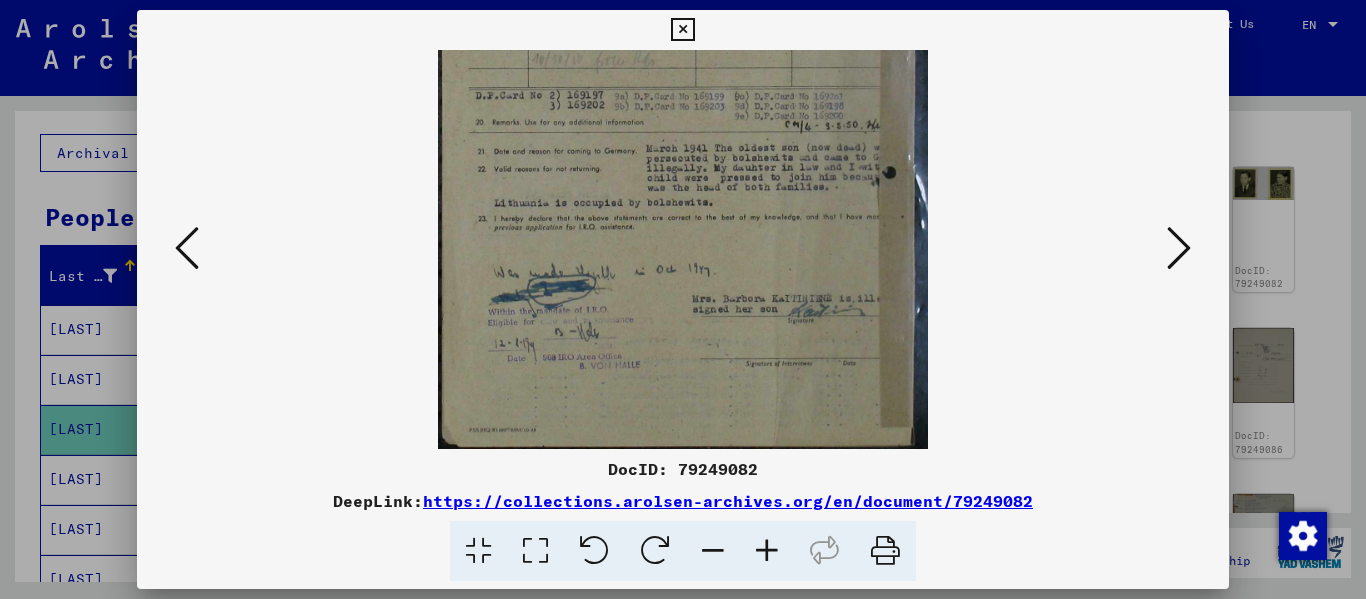 drag, startPoint x: 695, startPoint y: 410, endPoint x: 657, endPoint y: 41, distance: 370.95148 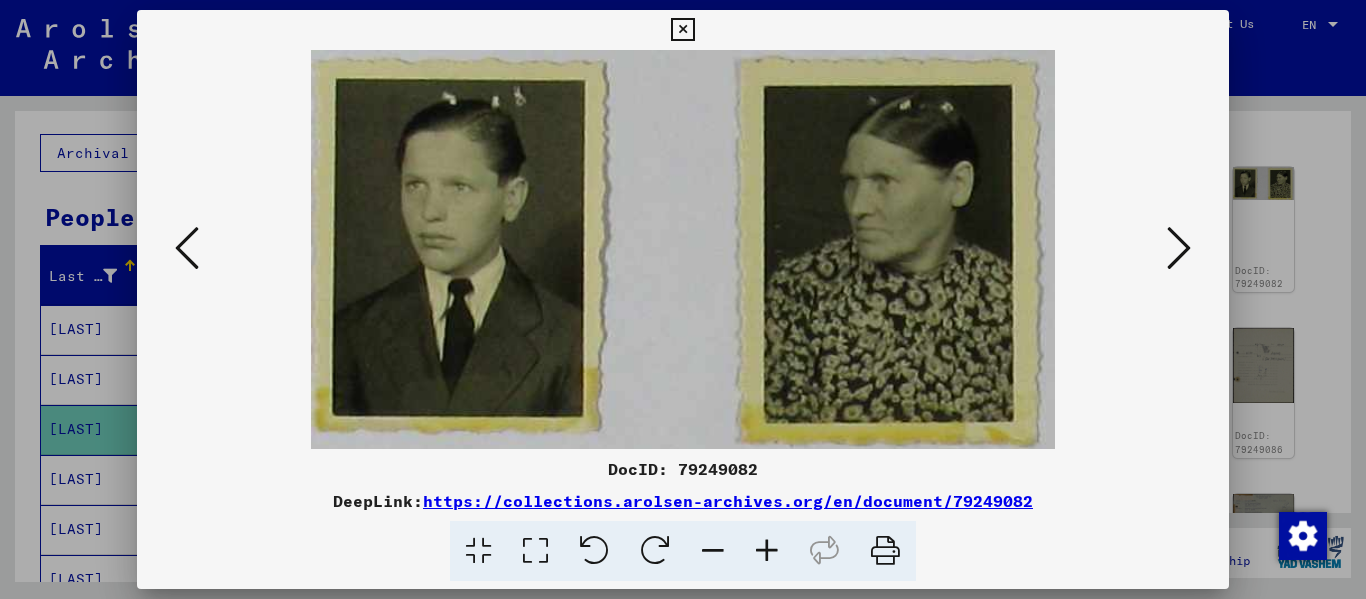 click at bounding box center (1179, 248) 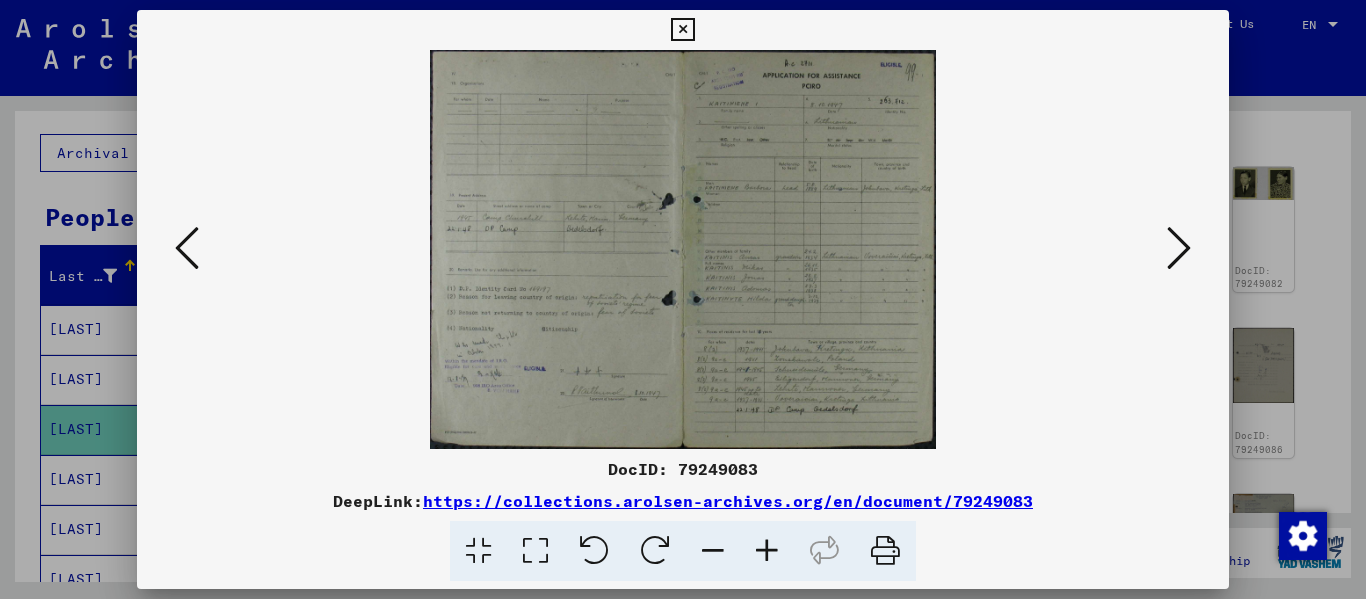 click at bounding box center [1179, 248] 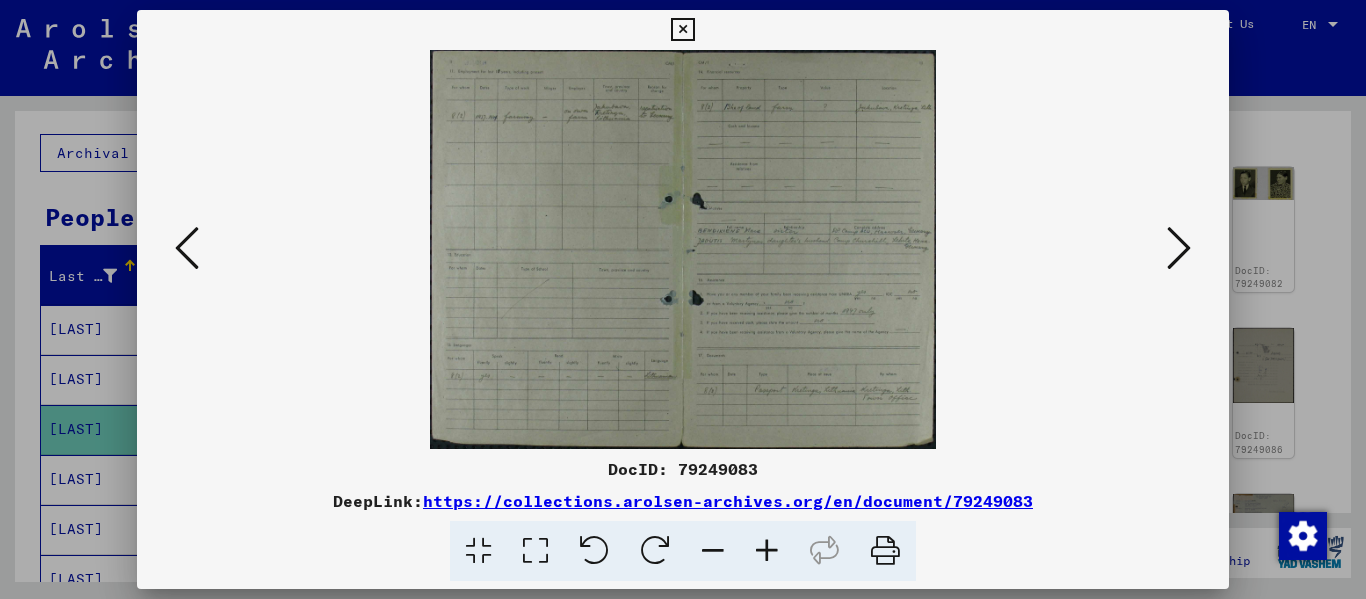 click at bounding box center [767, 551] 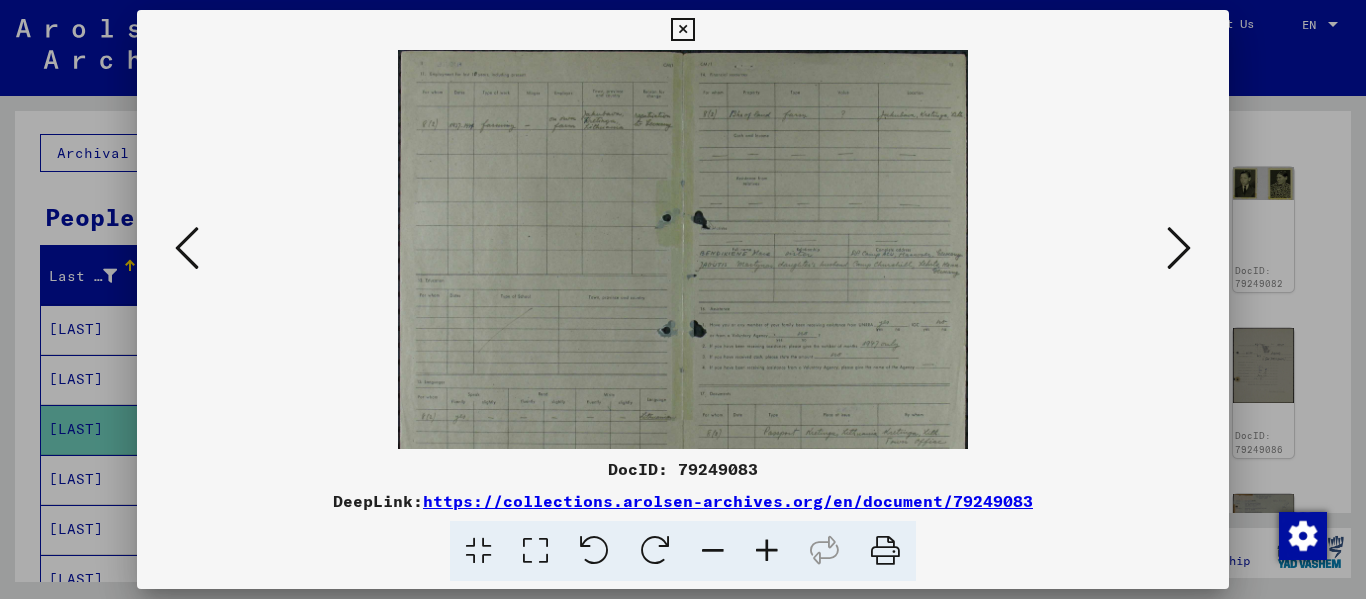 click at bounding box center [767, 551] 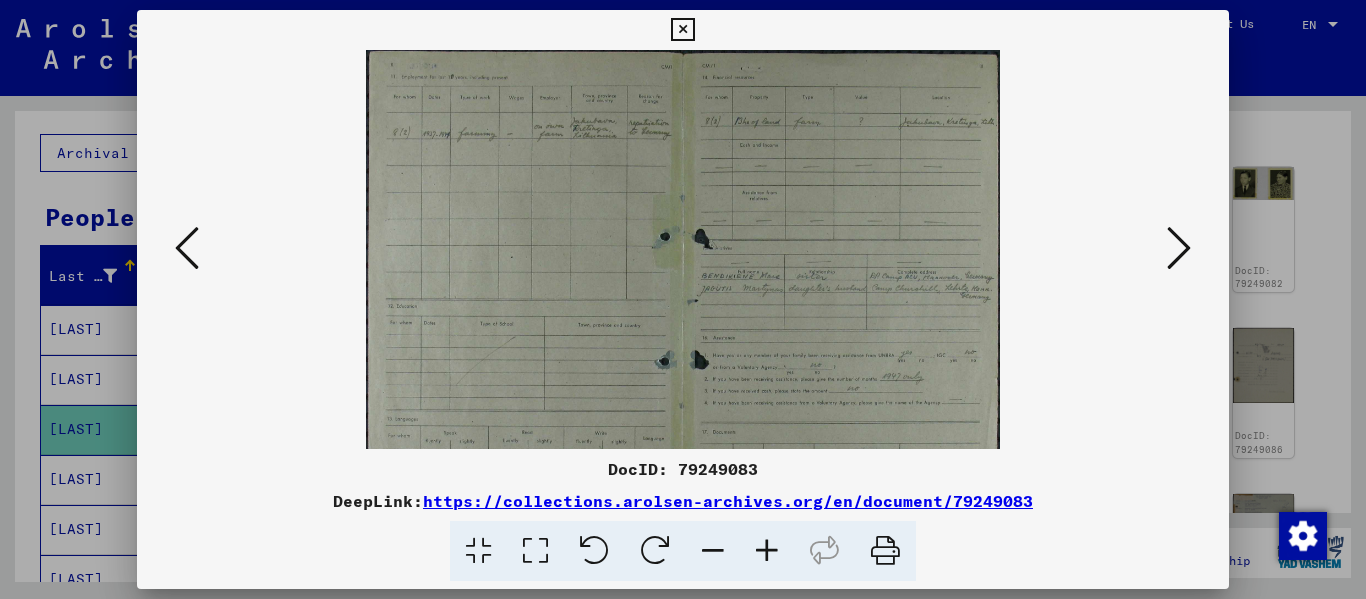 click at bounding box center (767, 551) 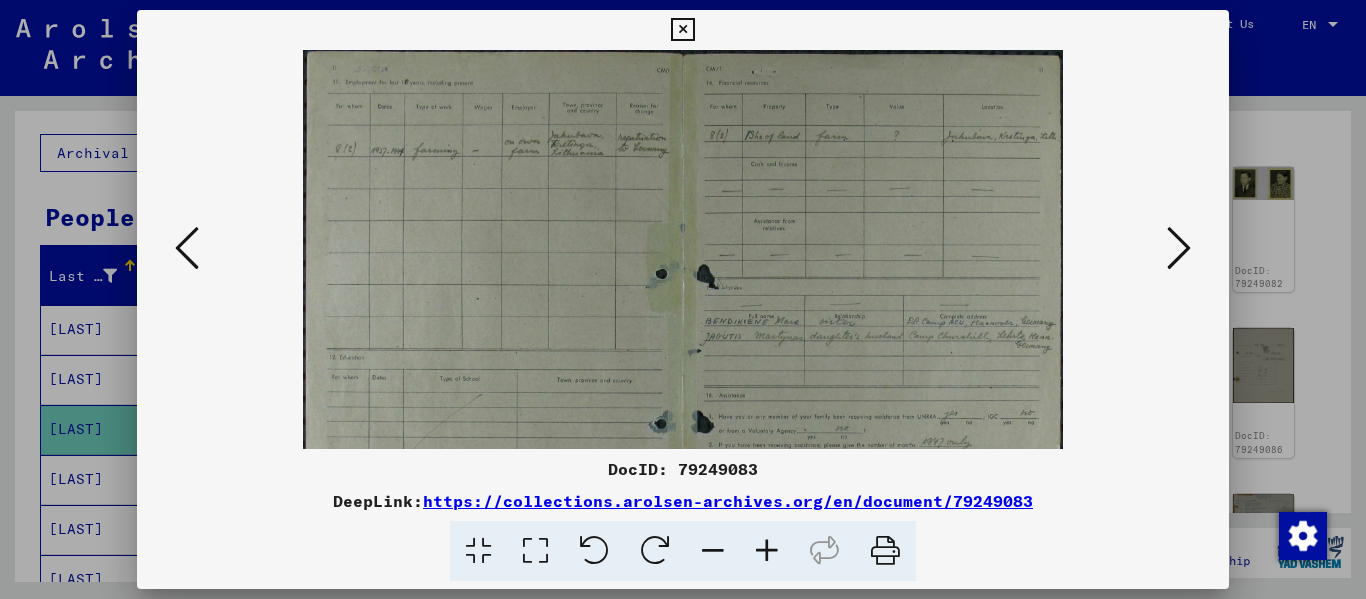 click at bounding box center [767, 551] 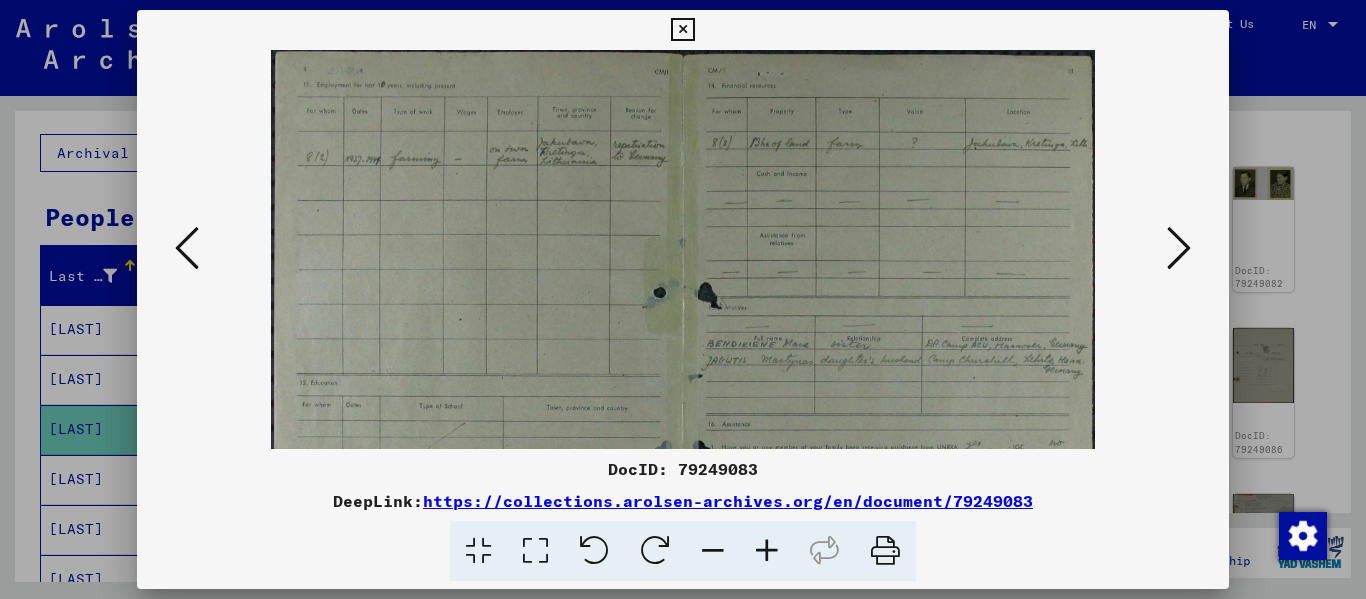 click at bounding box center (767, 551) 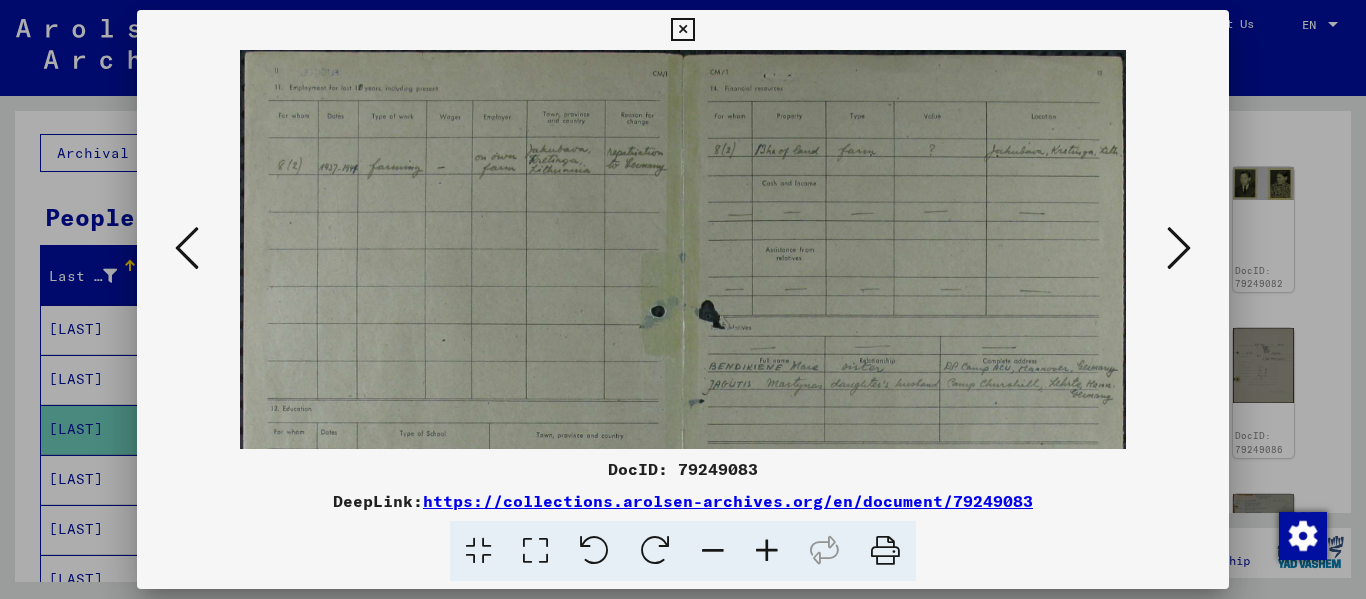 click at bounding box center (767, 551) 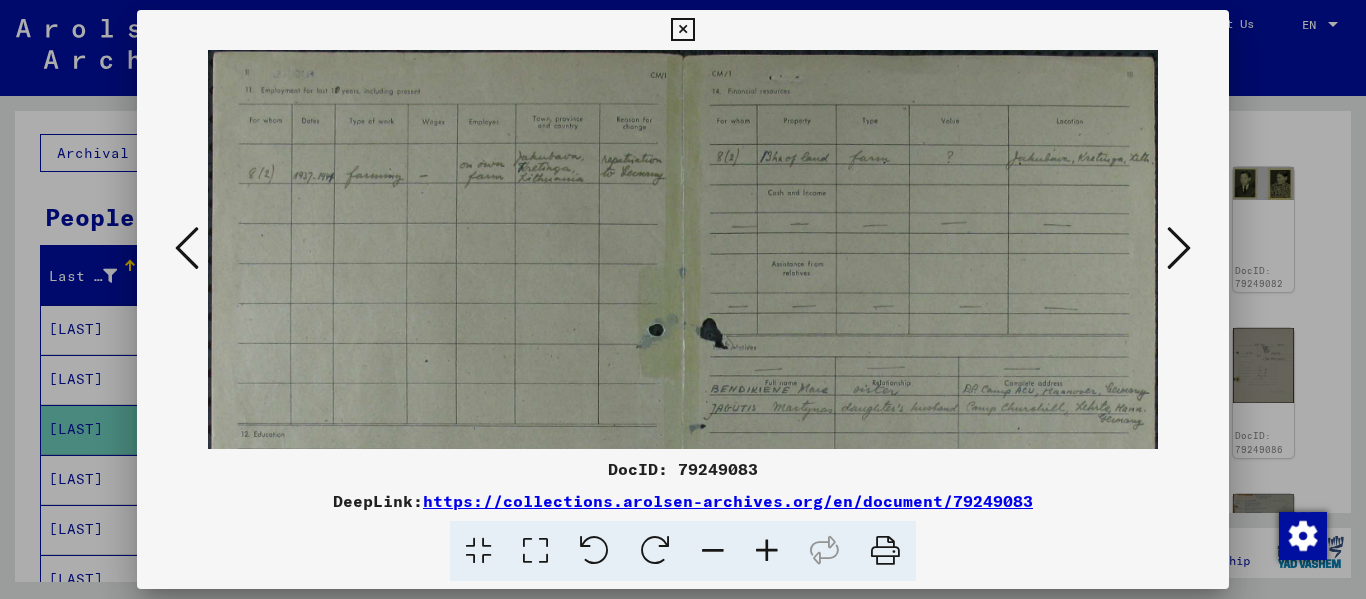 scroll, scrollTop: 148, scrollLeft: 0, axis: vertical 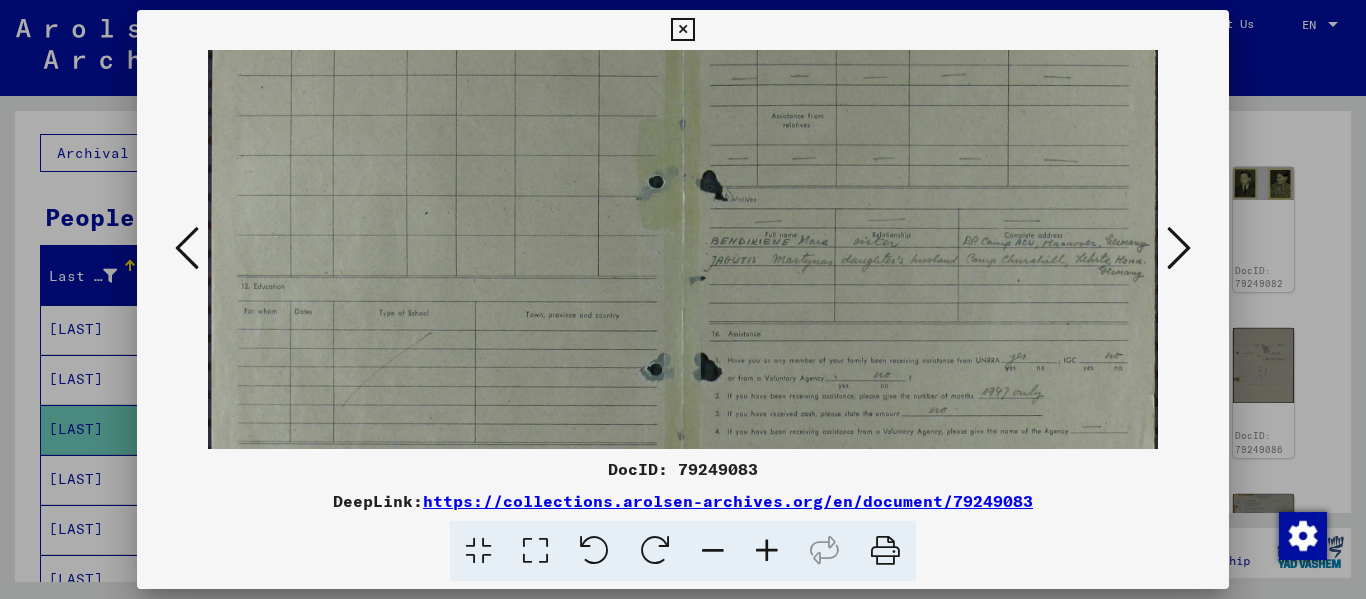 drag, startPoint x: 856, startPoint y: 407, endPoint x: 608, endPoint y: 259, distance: 288.80444 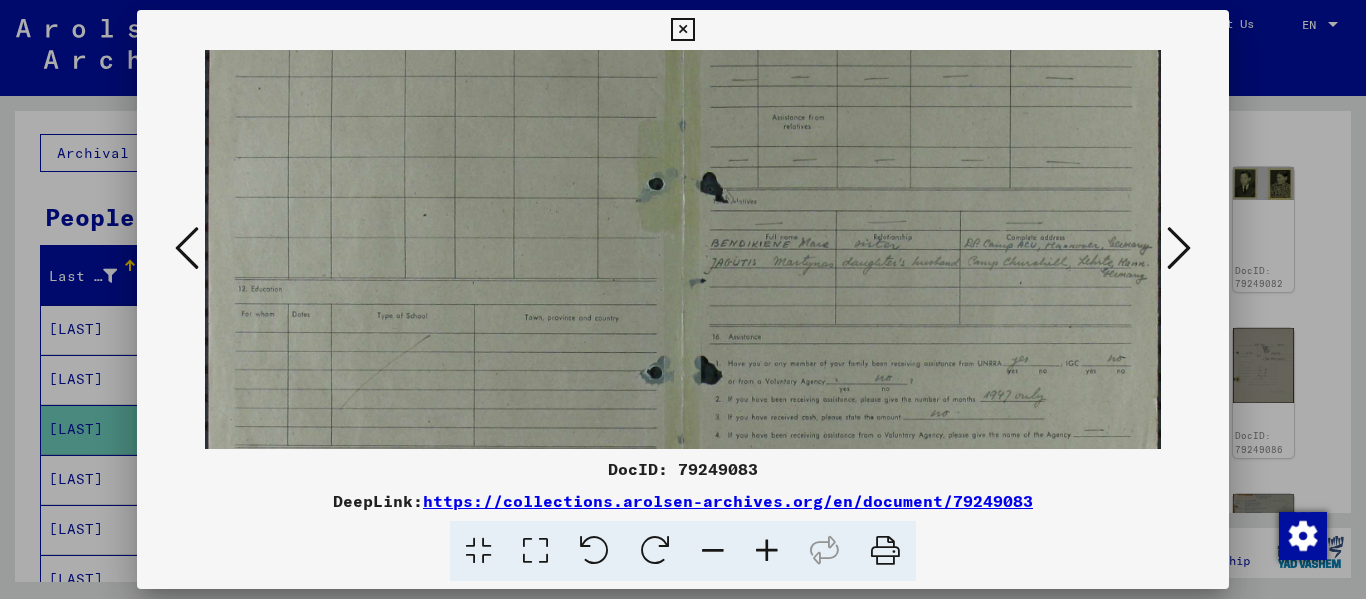 click at bounding box center (767, 551) 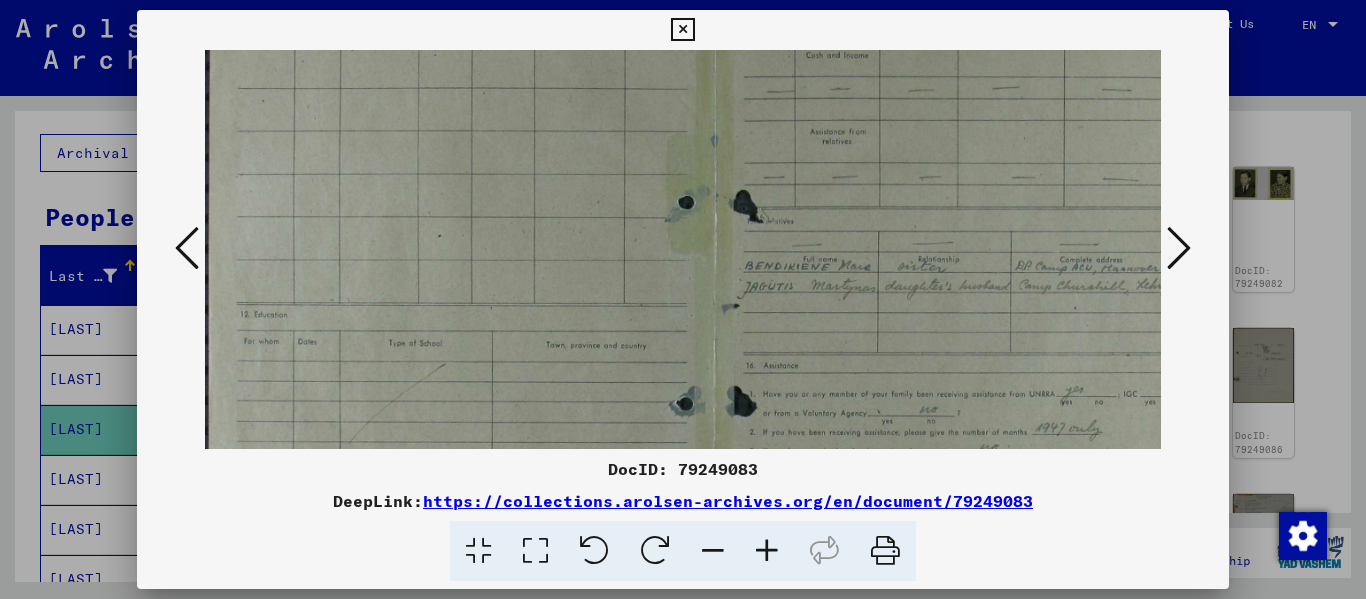click at bounding box center (767, 551) 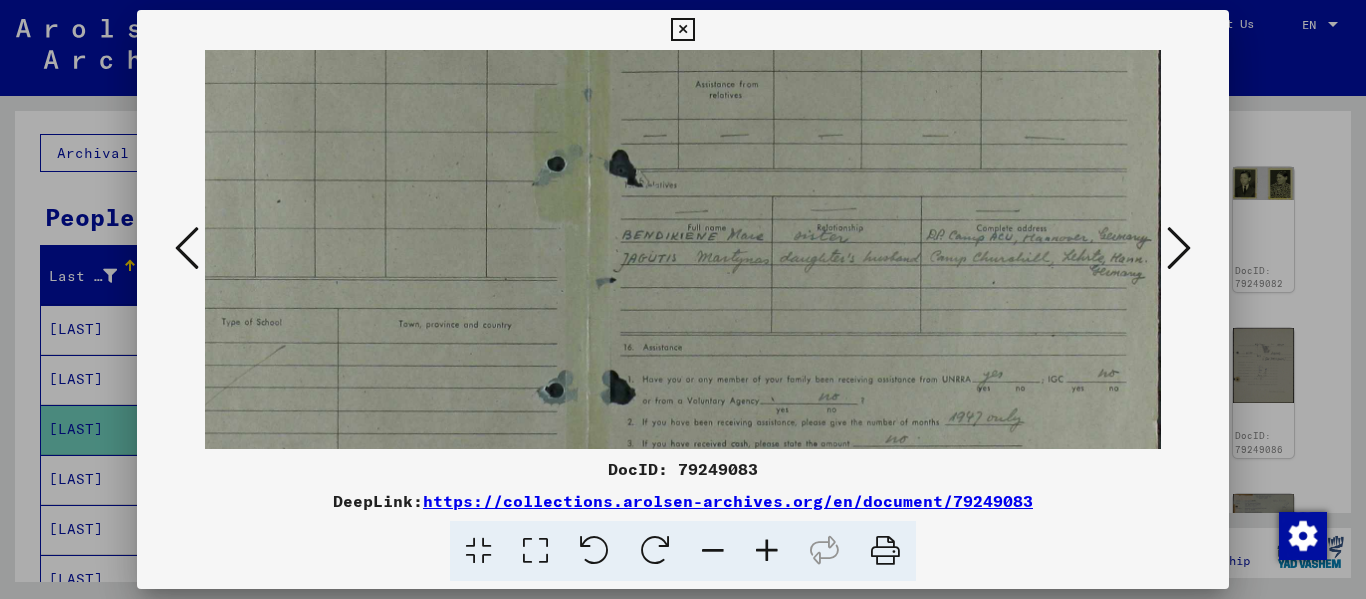 scroll, scrollTop: 232, scrollLeft: 190, axis: both 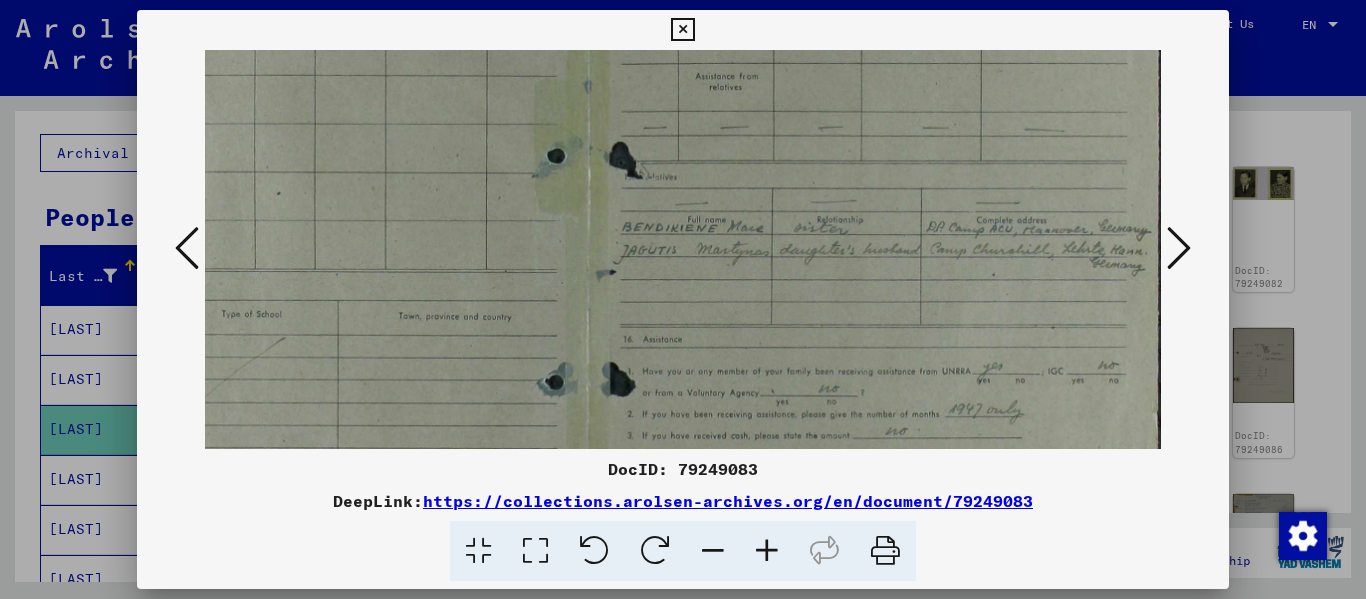 drag, startPoint x: 821, startPoint y: 342, endPoint x: 407, endPoint y: 269, distance: 420.38672 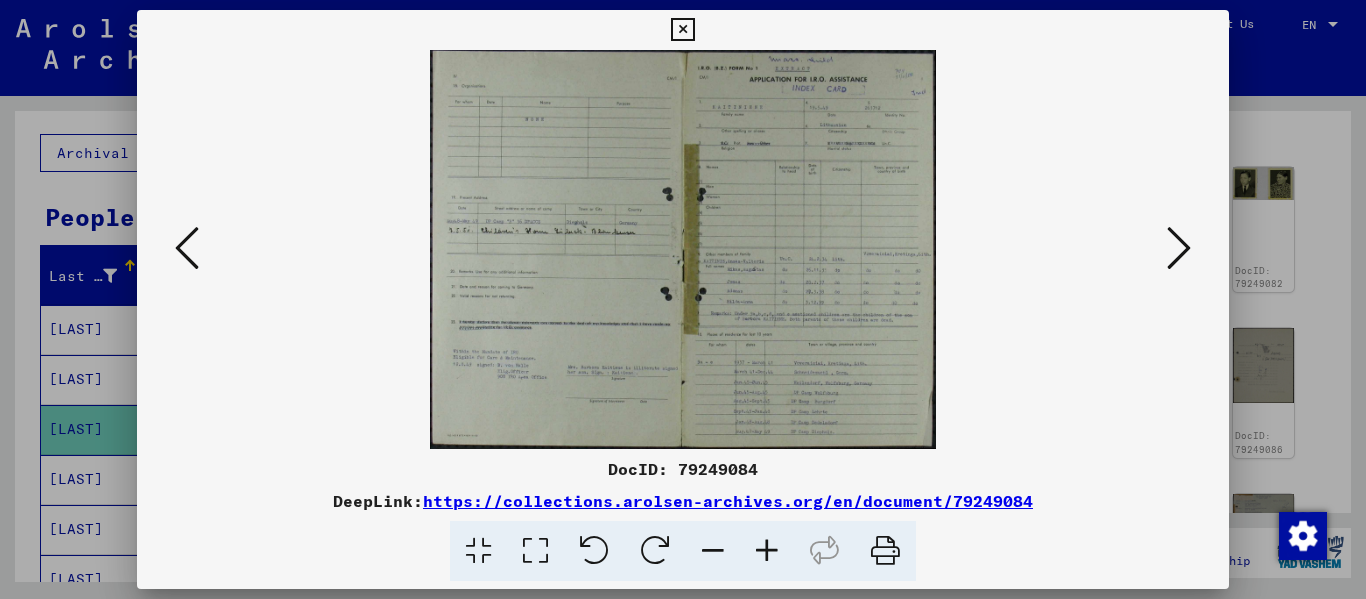 scroll, scrollTop: 0, scrollLeft: 0, axis: both 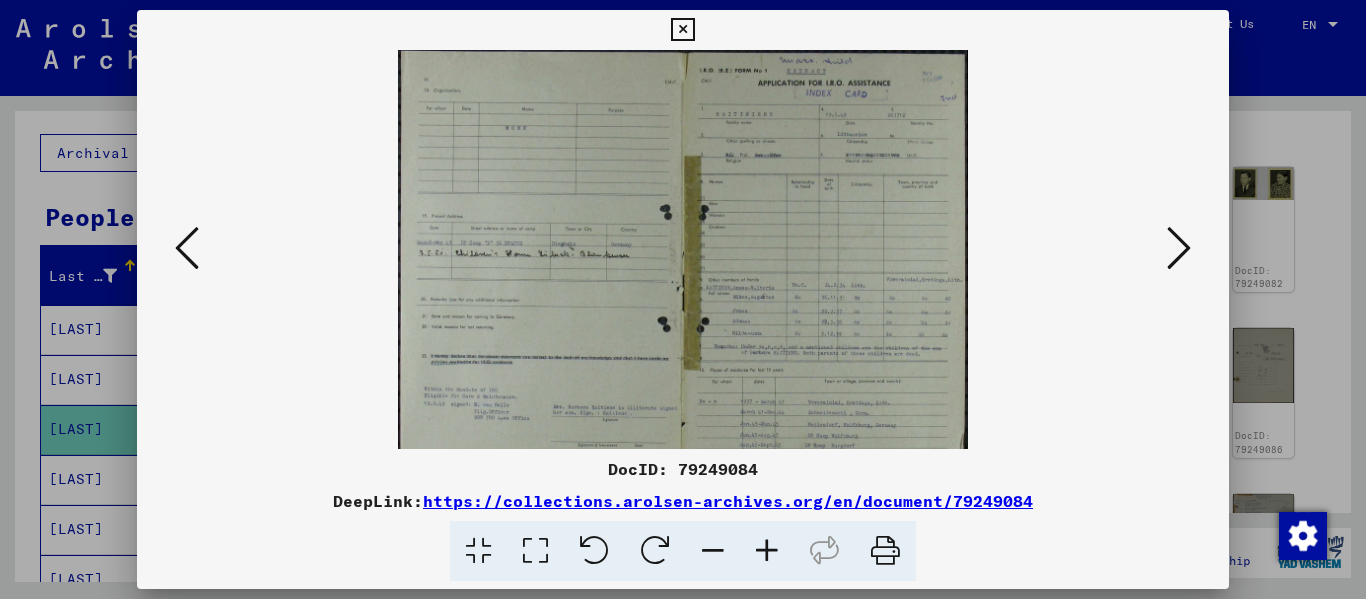 click at bounding box center (767, 551) 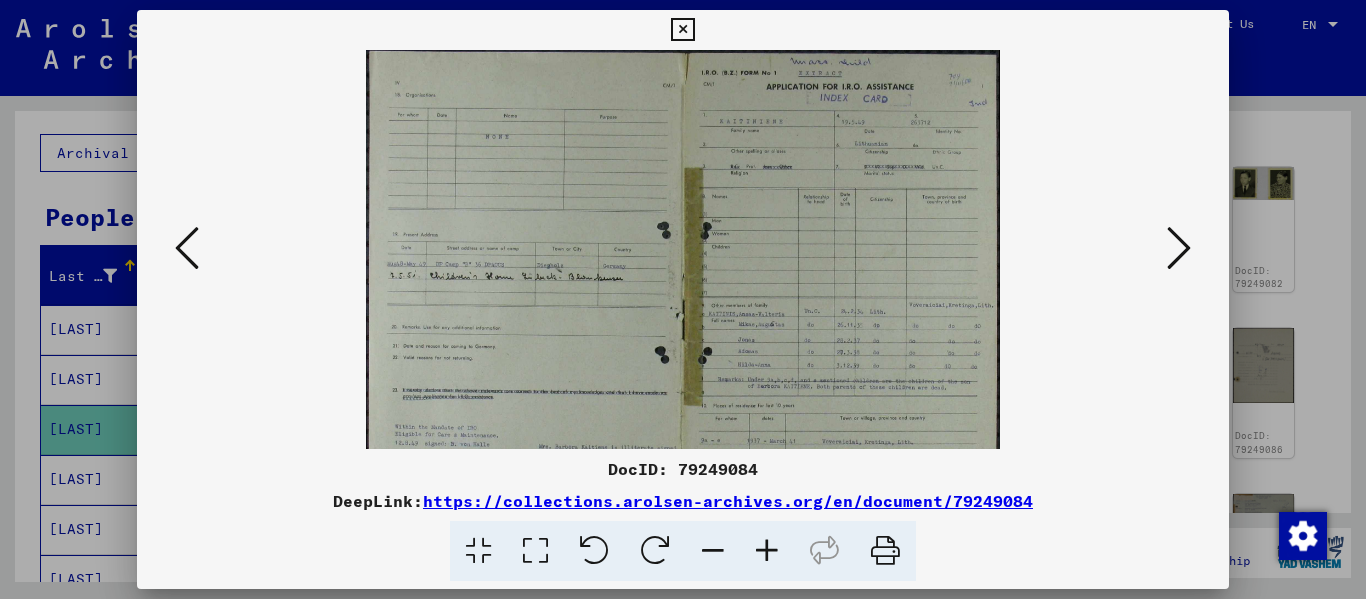 click at bounding box center (767, 551) 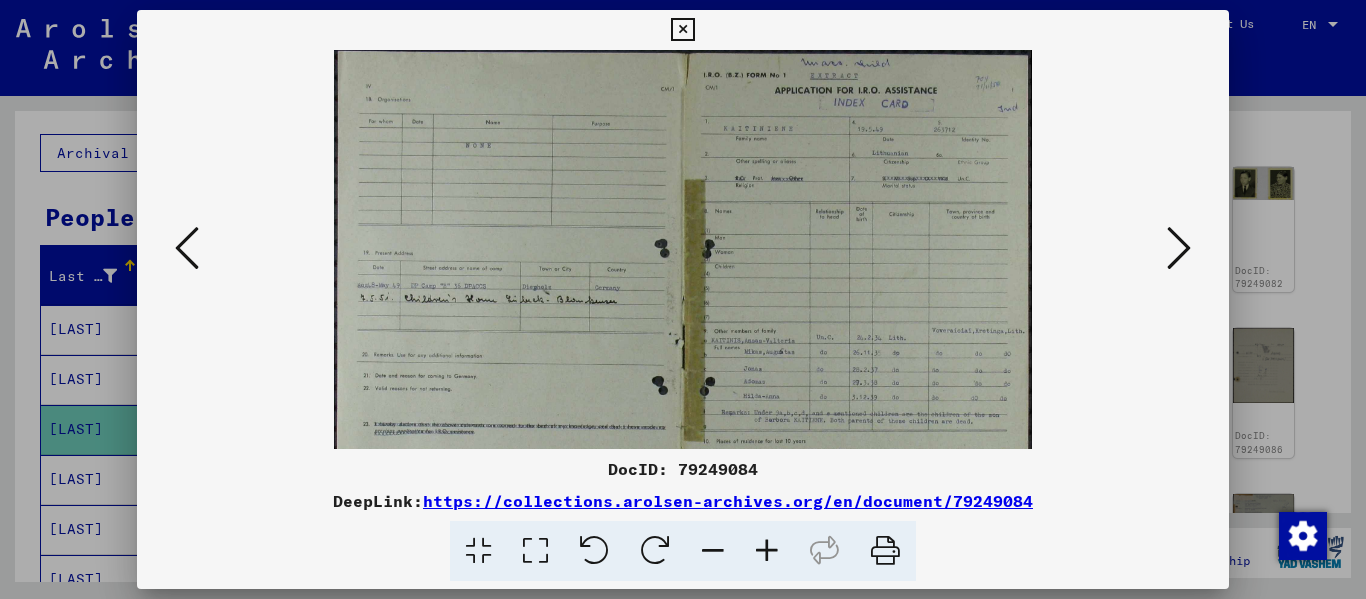 click at bounding box center (767, 551) 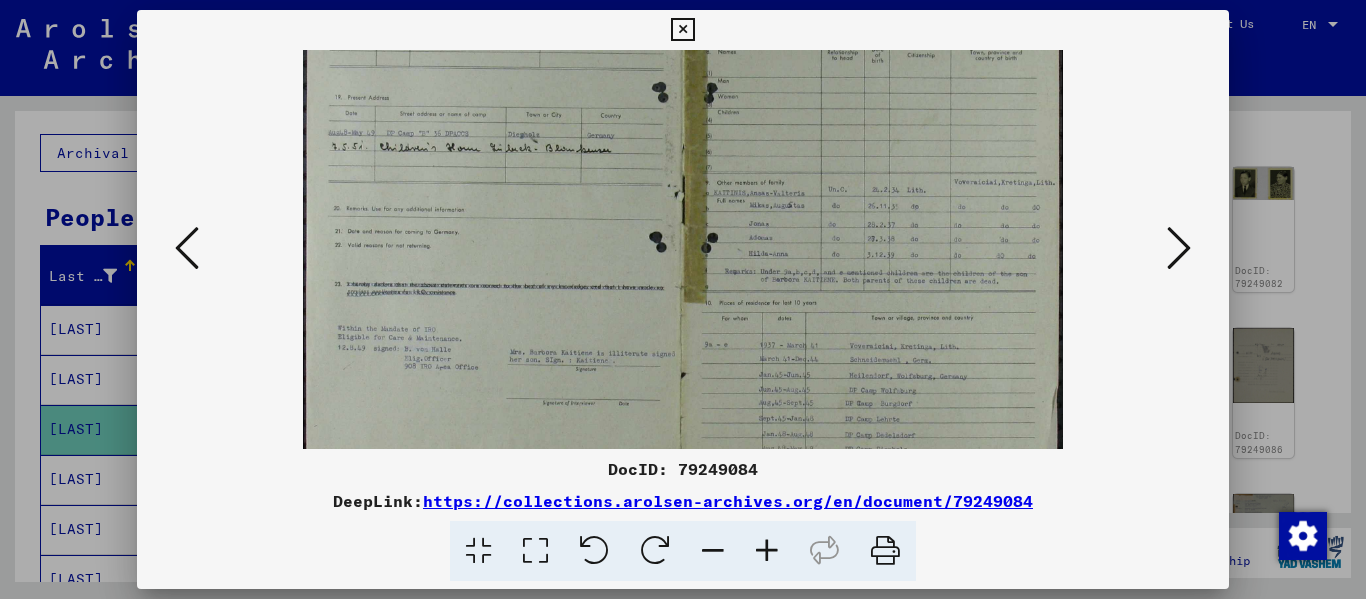drag, startPoint x: 579, startPoint y: 382, endPoint x: 545, endPoint y: 208, distance: 177.29073 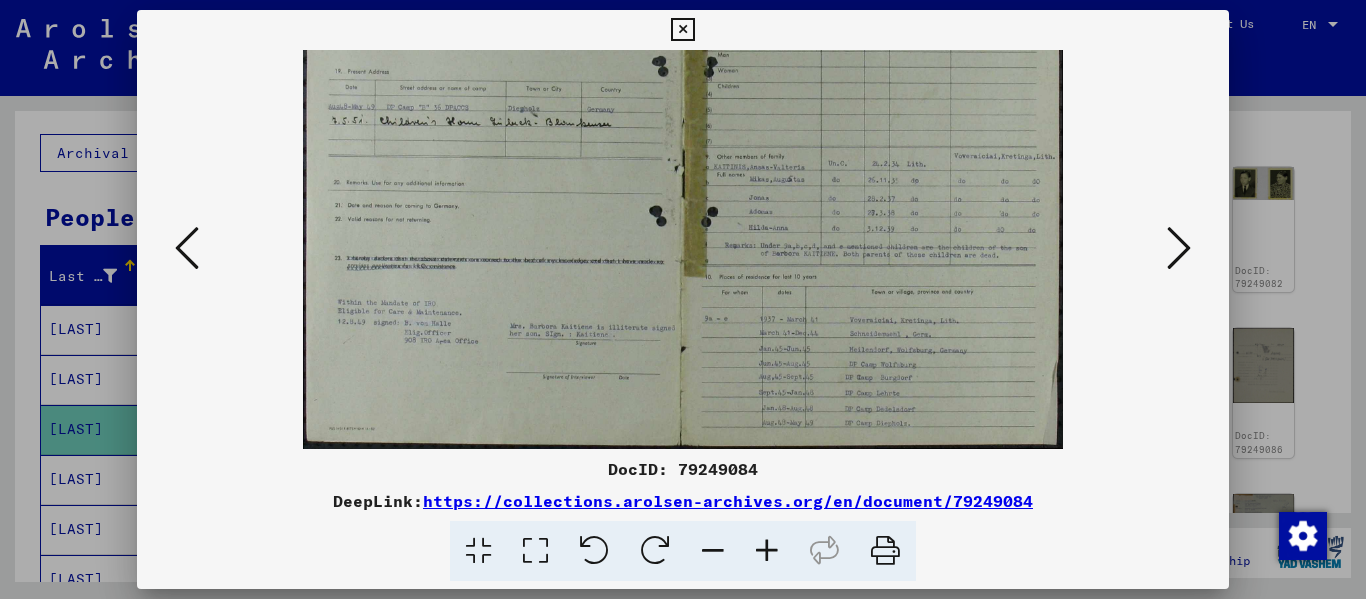 drag, startPoint x: 853, startPoint y: 351, endPoint x: 822, endPoint y: 174, distance: 179.69418 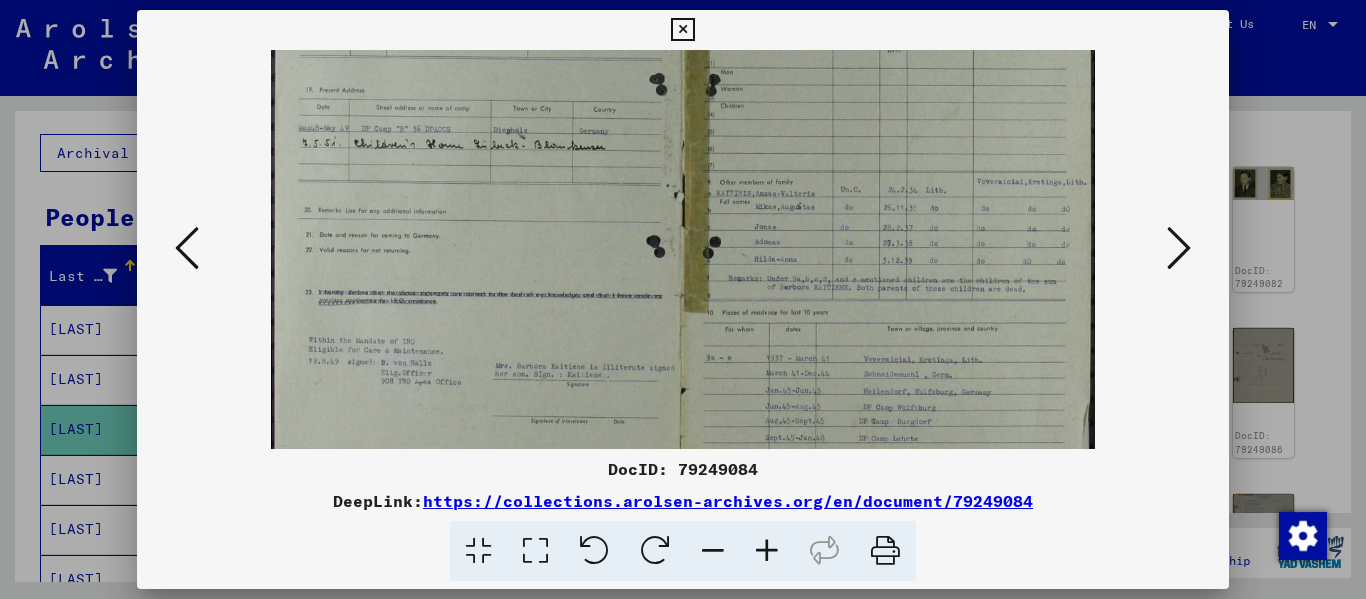 click at bounding box center (767, 551) 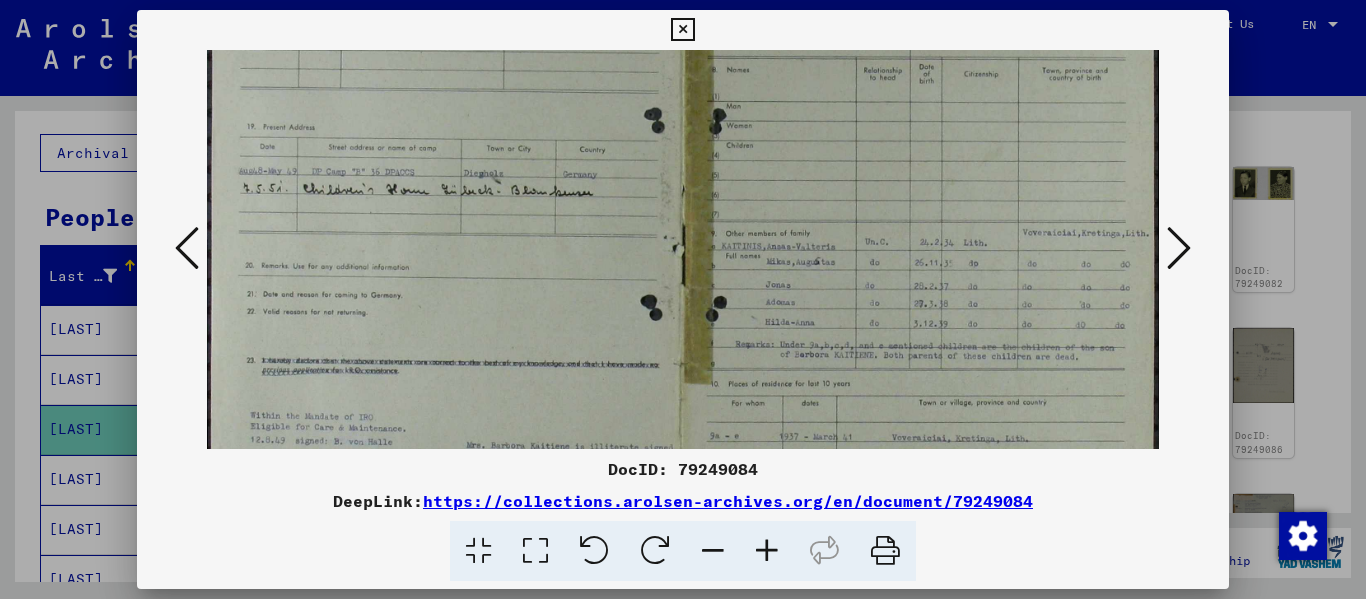 click at bounding box center (767, 551) 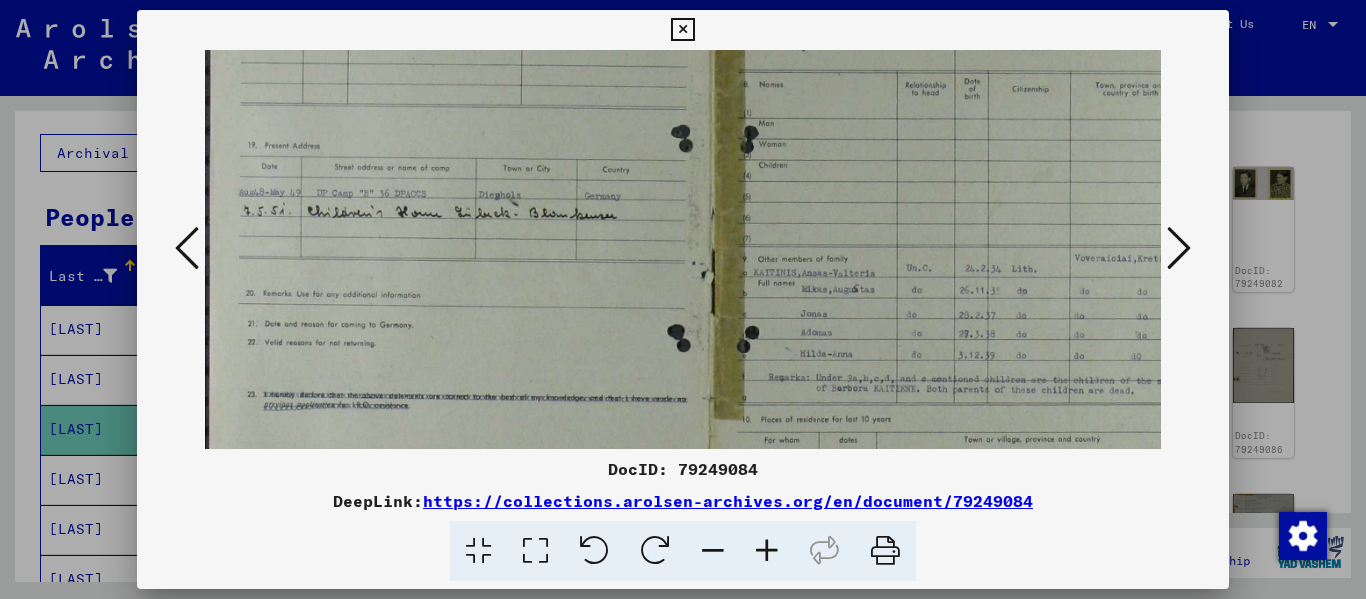 click at bounding box center (767, 551) 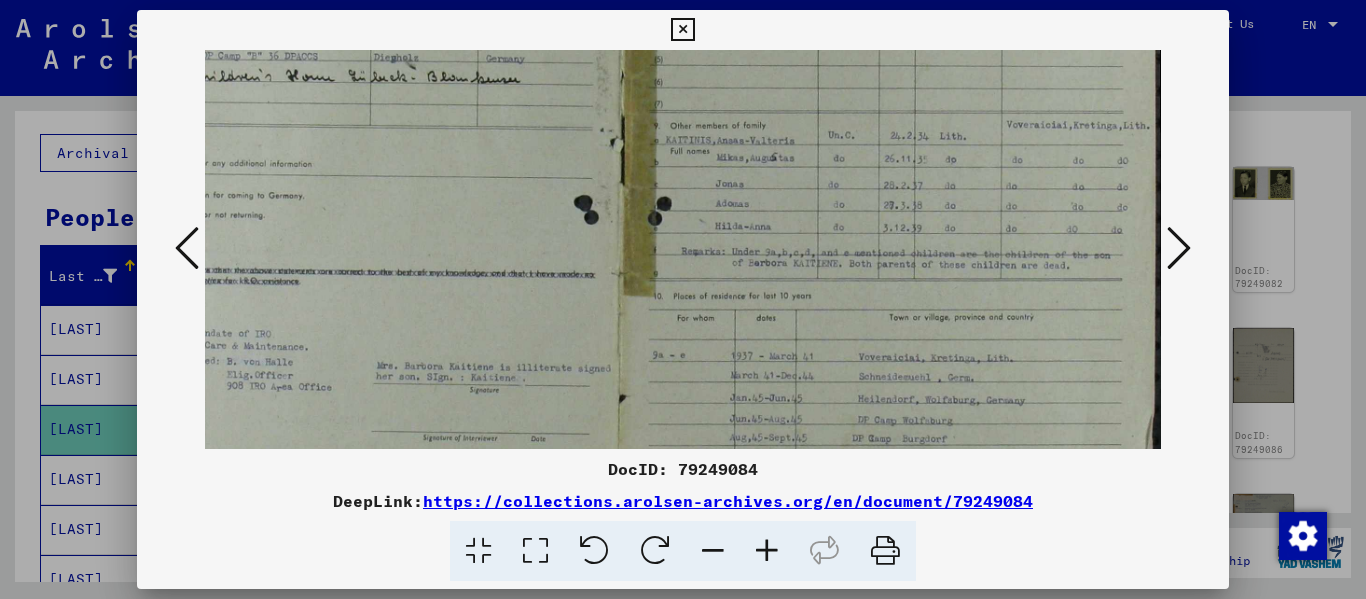 scroll, scrollTop: 430, scrollLeft: 118, axis: both 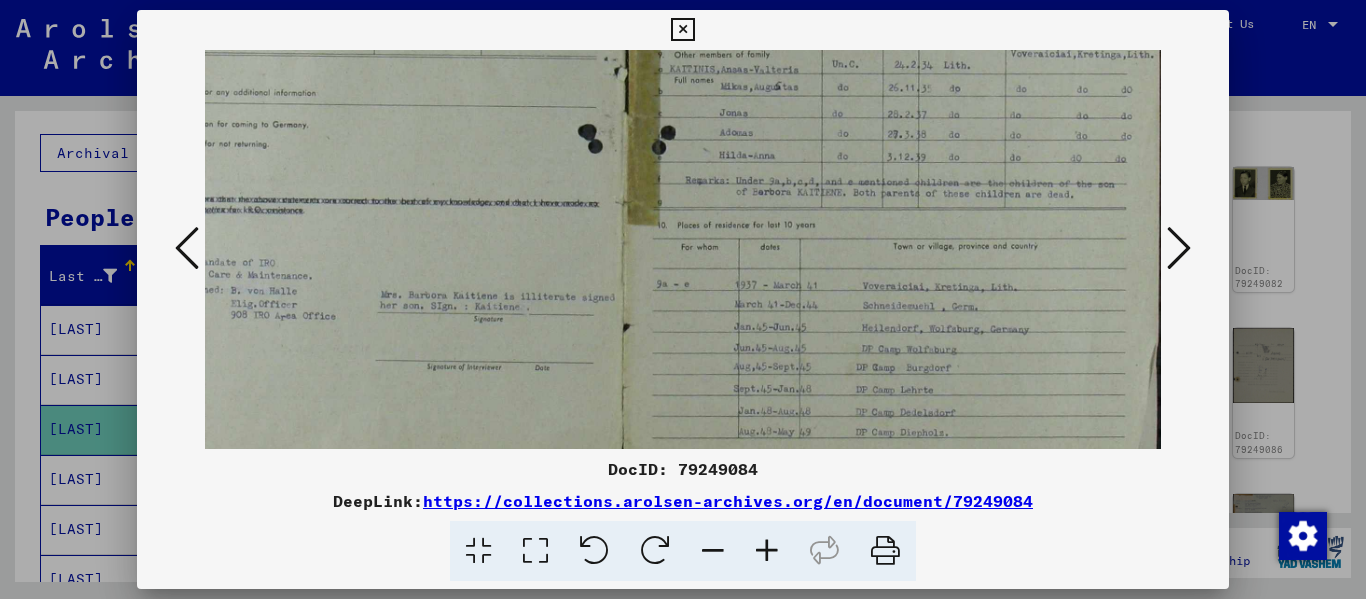 drag, startPoint x: 962, startPoint y: 341, endPoint x: 557, endPoint y: 111, distance: 465.75208 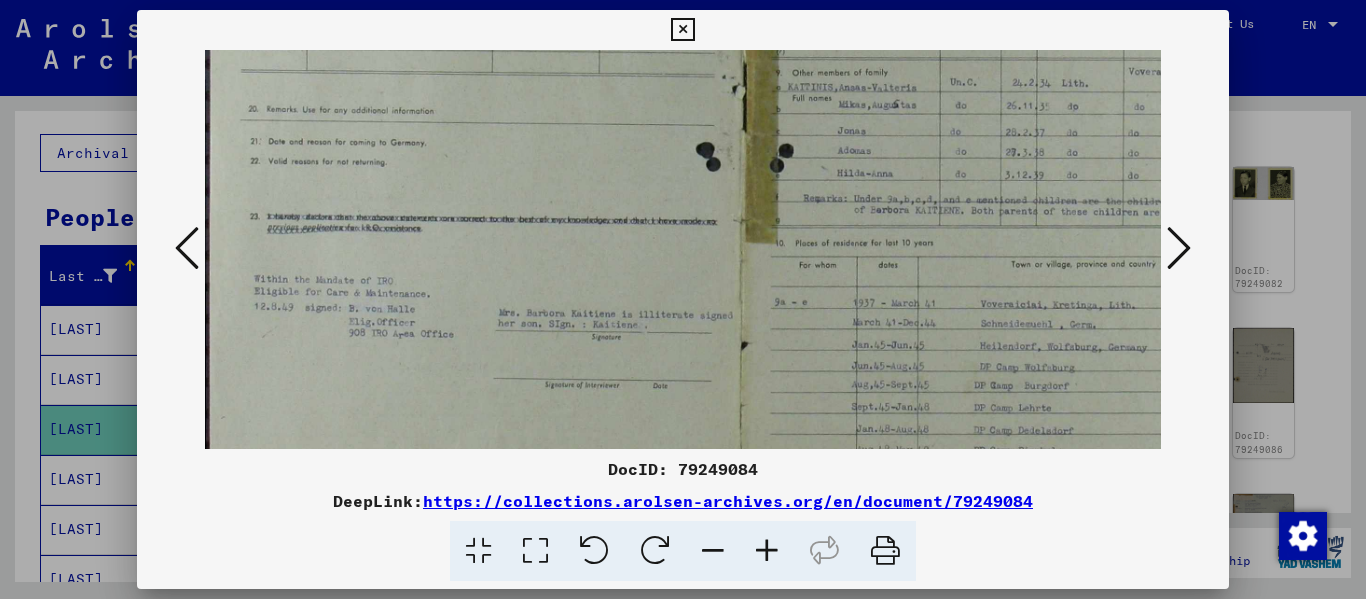 scroll, scrollTop: 450, scrollLeft: 122, axis: both 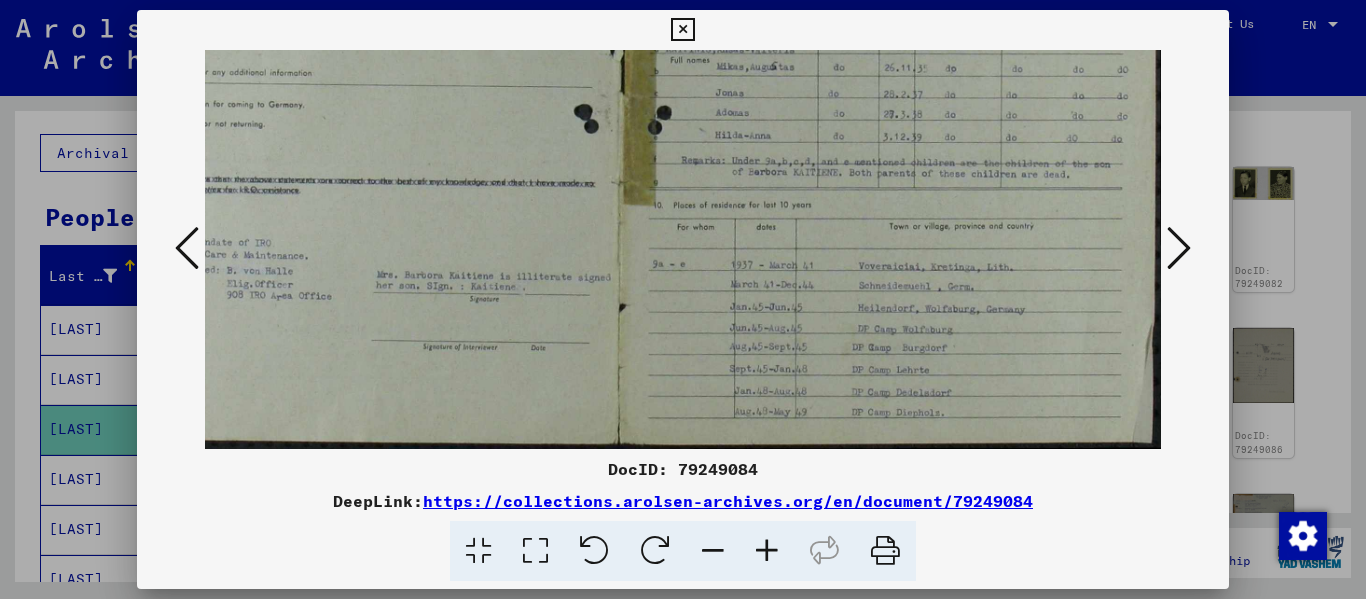 drag, startPoint x: 500, startPoint y: 338, endPoint x: 351, endPoint y: 269, distance: 164.2011 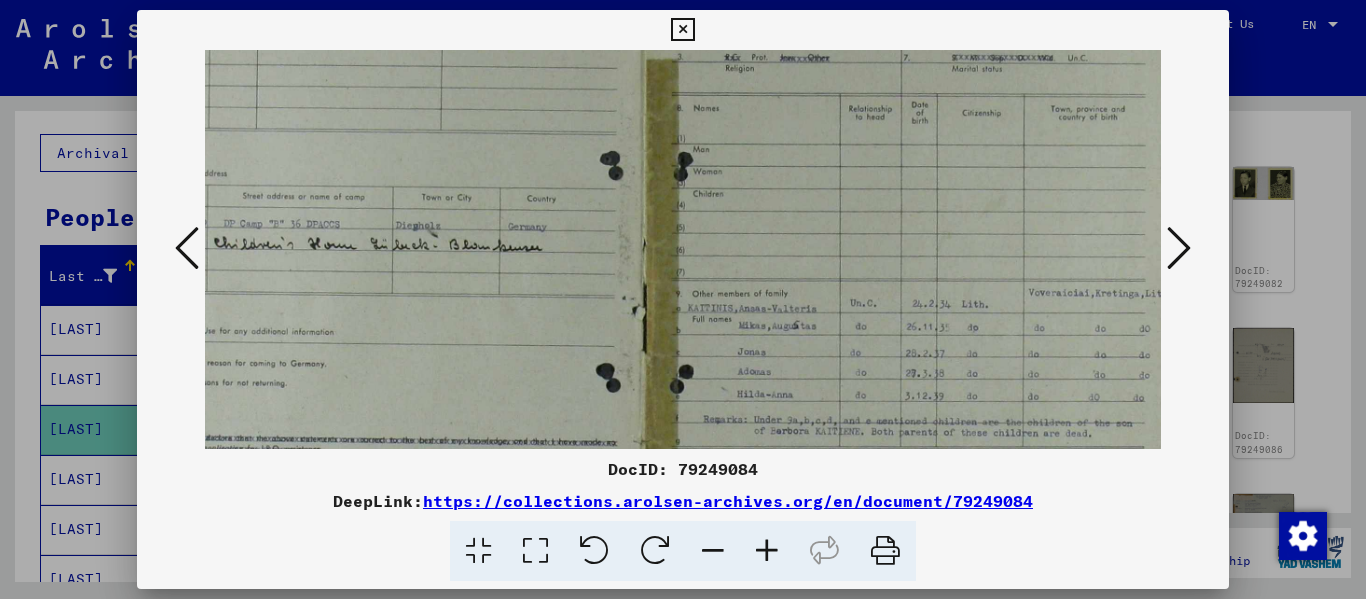 scroll, scrollTop: 188, scrollLeft: 101, axis: both 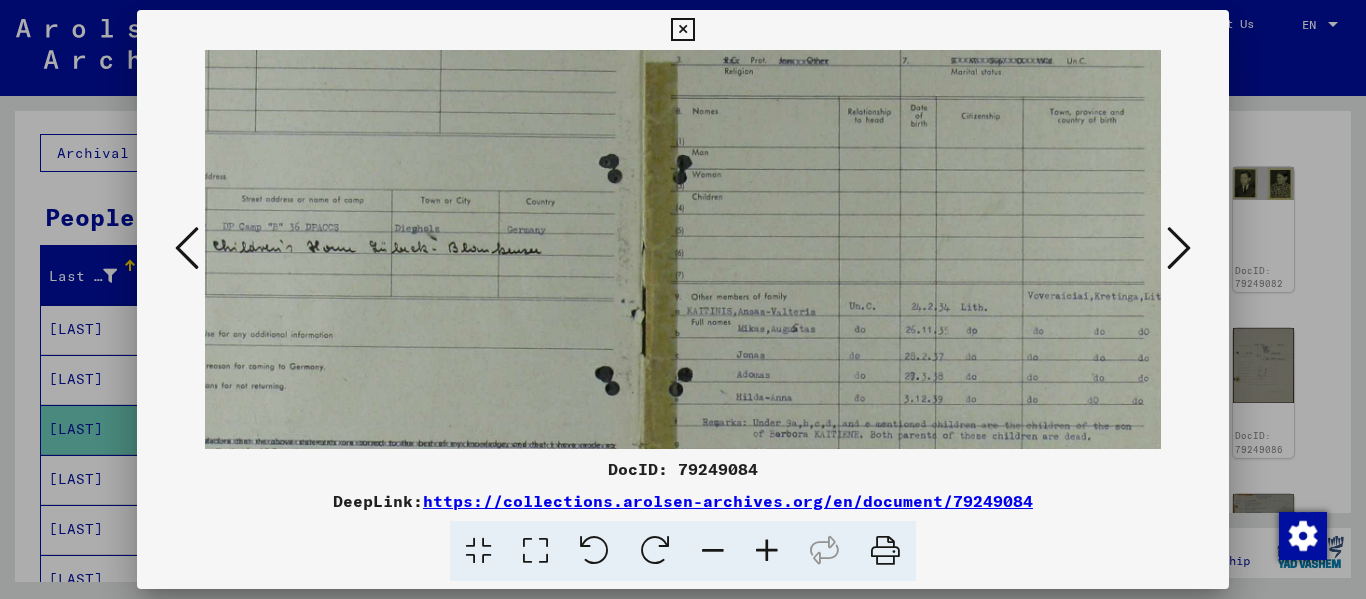 drag, startPoint x: 928, startPoint y: 120, endPoint x: 949, endPoint y: 382, distance: 262.84024 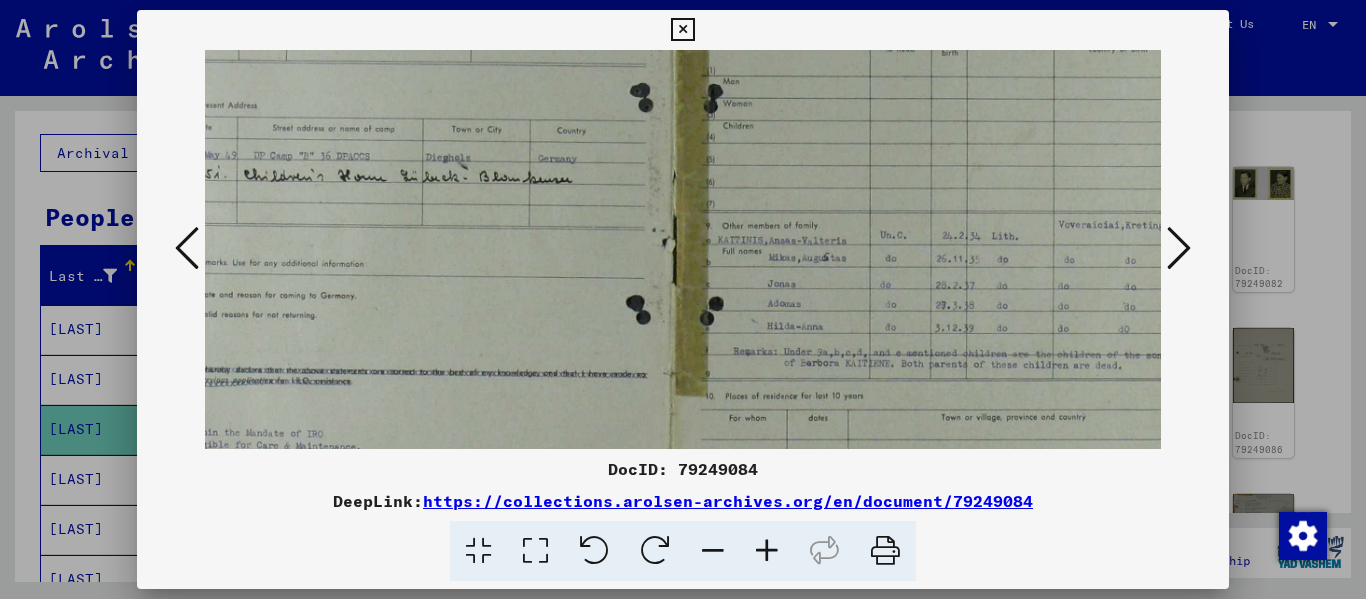 scroll, scrollTop: 270, scrollLeft: 66, axis: both 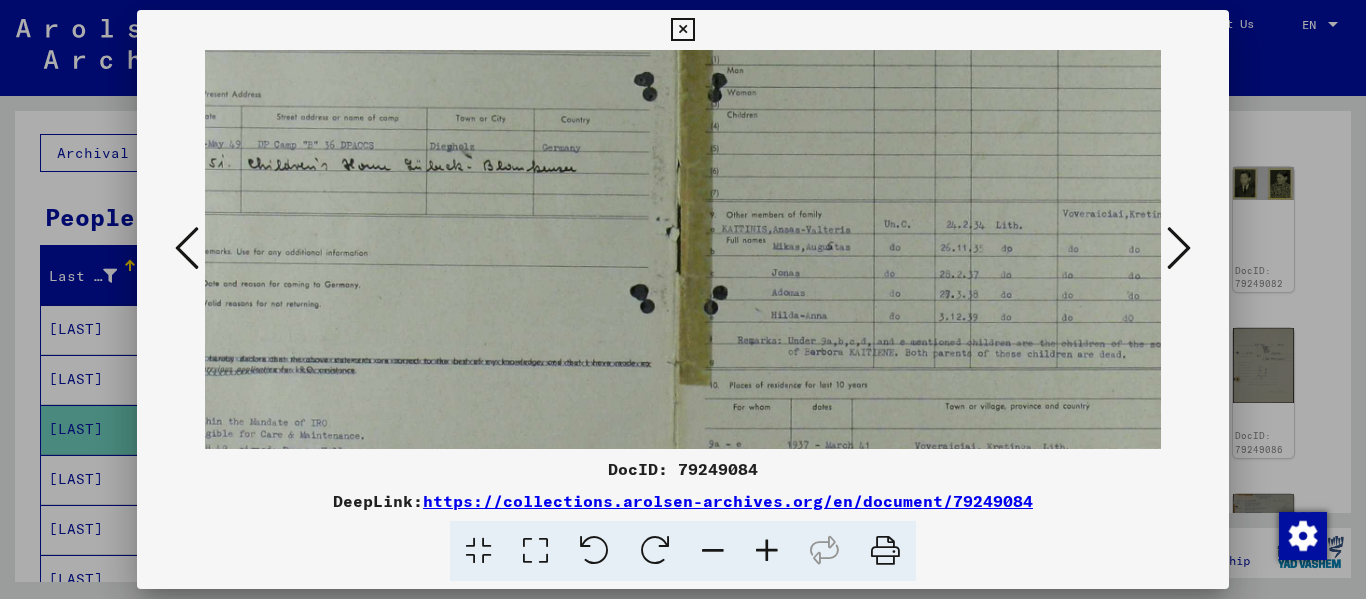 drag, startPoint x: 903, startPoint y: 129, endPoint x: 938, endPoint y: 81, distance: 59.405388 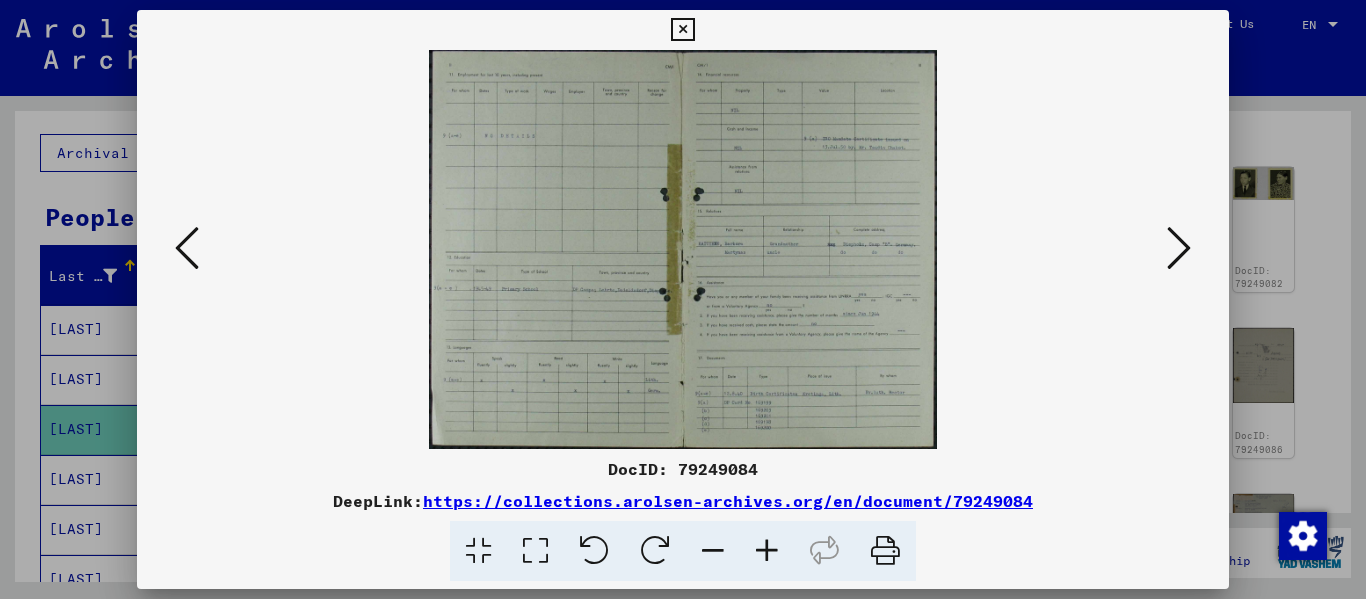 click at bounding box center [767, 551] 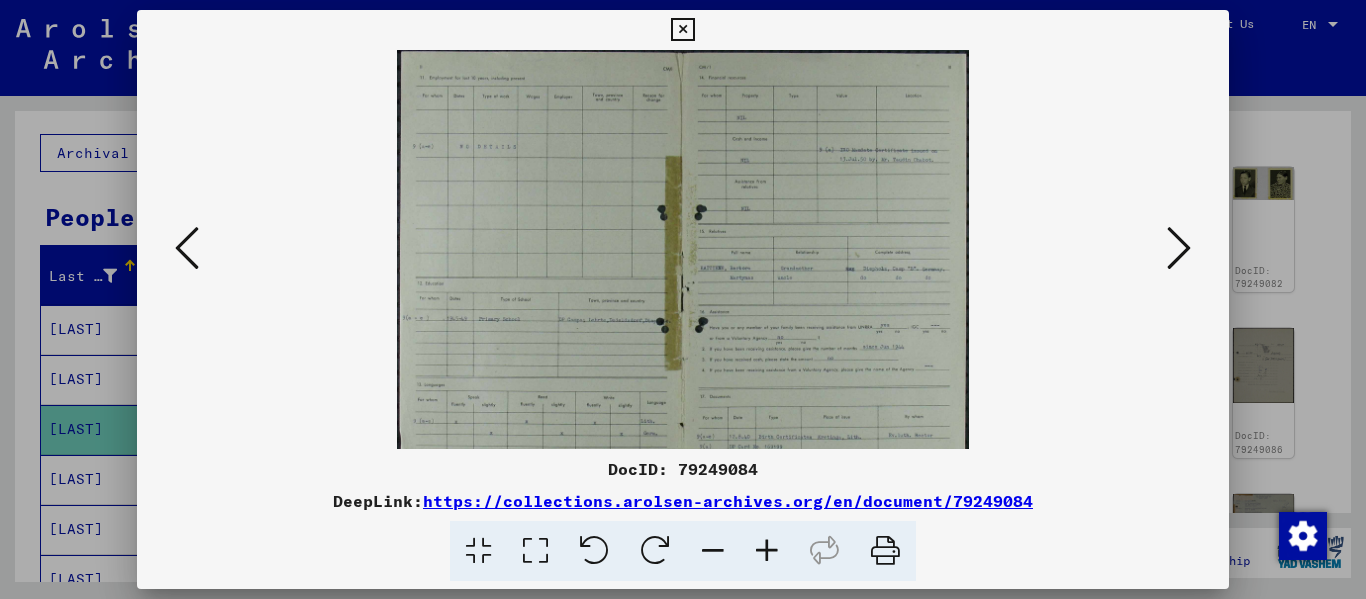 click at bounding box center (767, 551) 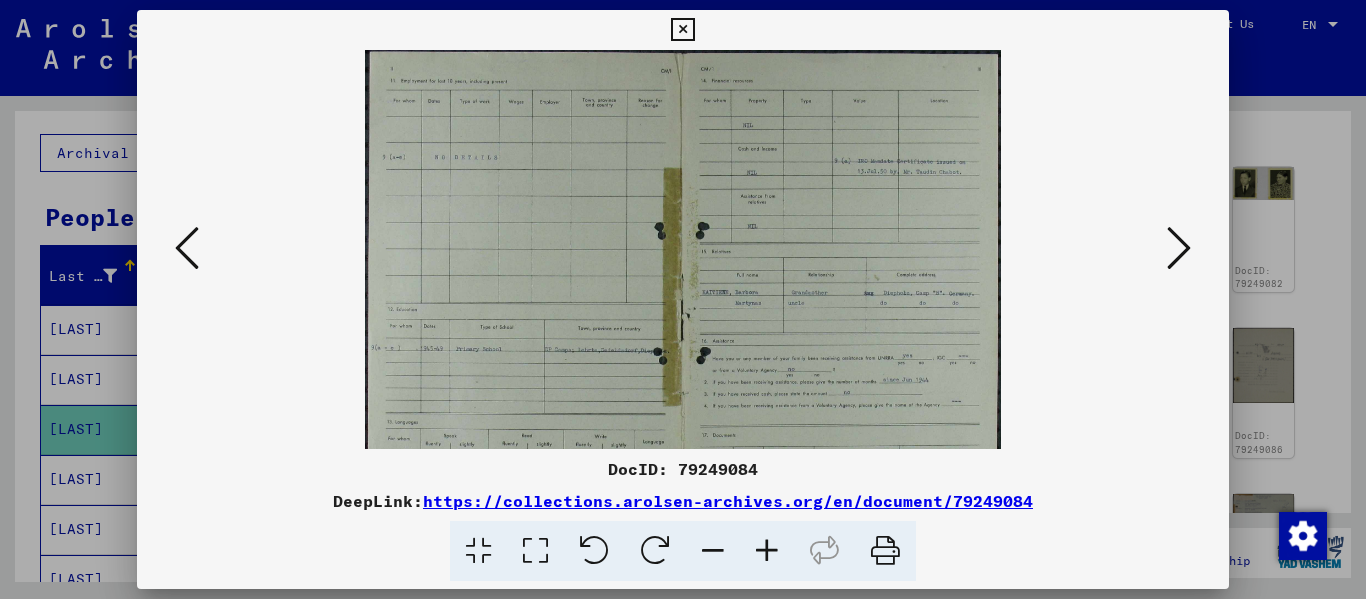 click at bounding box center (767, 551) 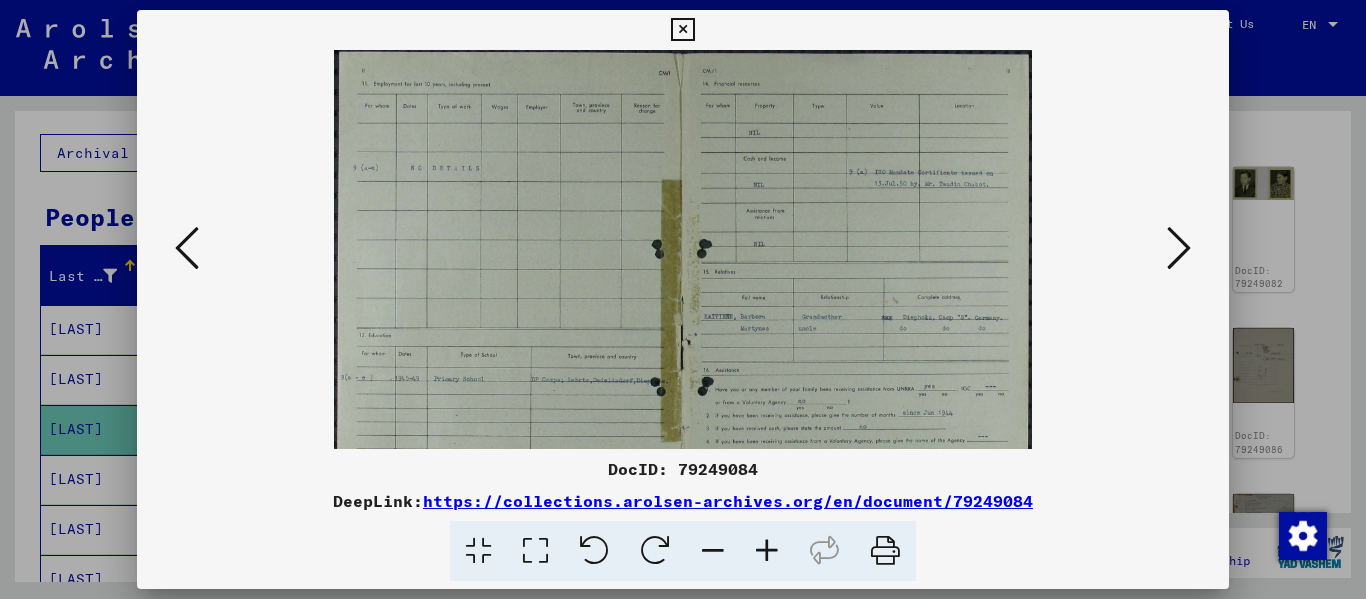 click at bounding box center [767, 551] 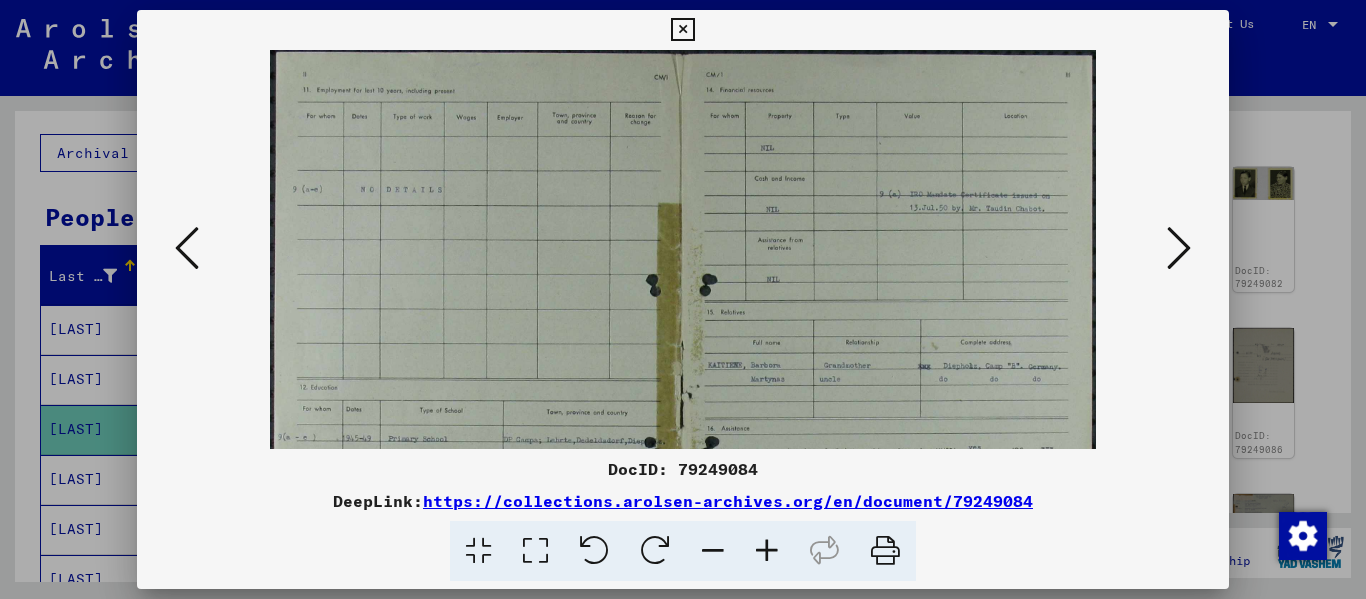 click at bounding box center [767, 551] 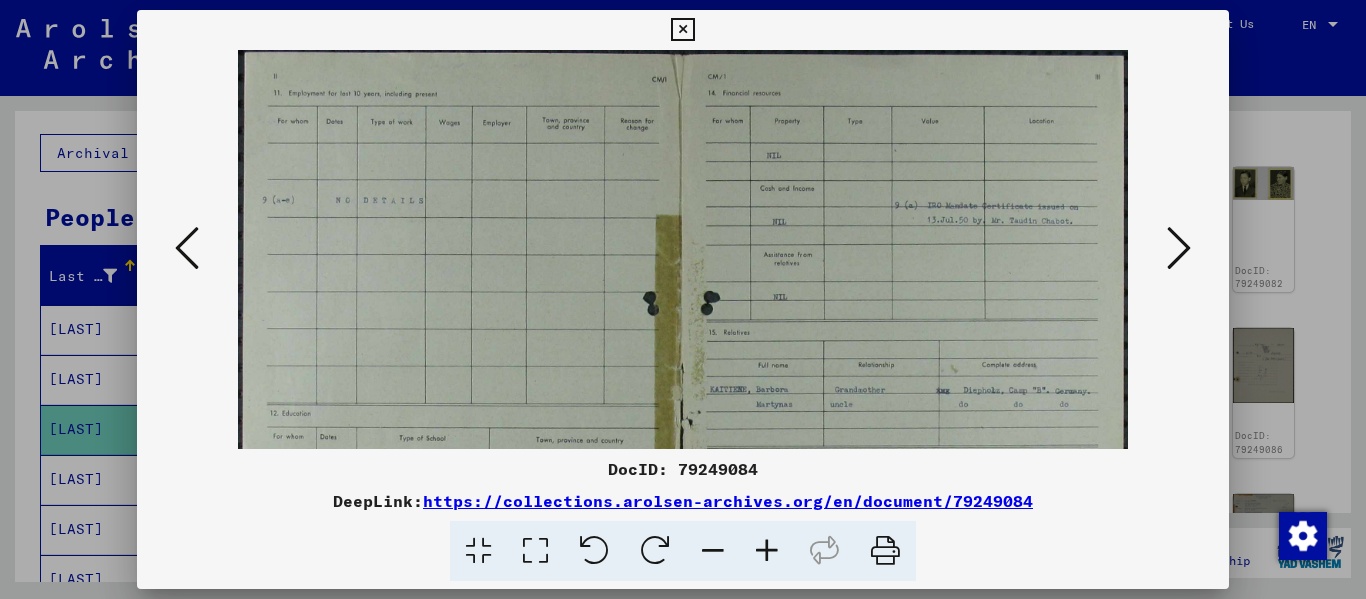 click at bounding box center (767, 551) 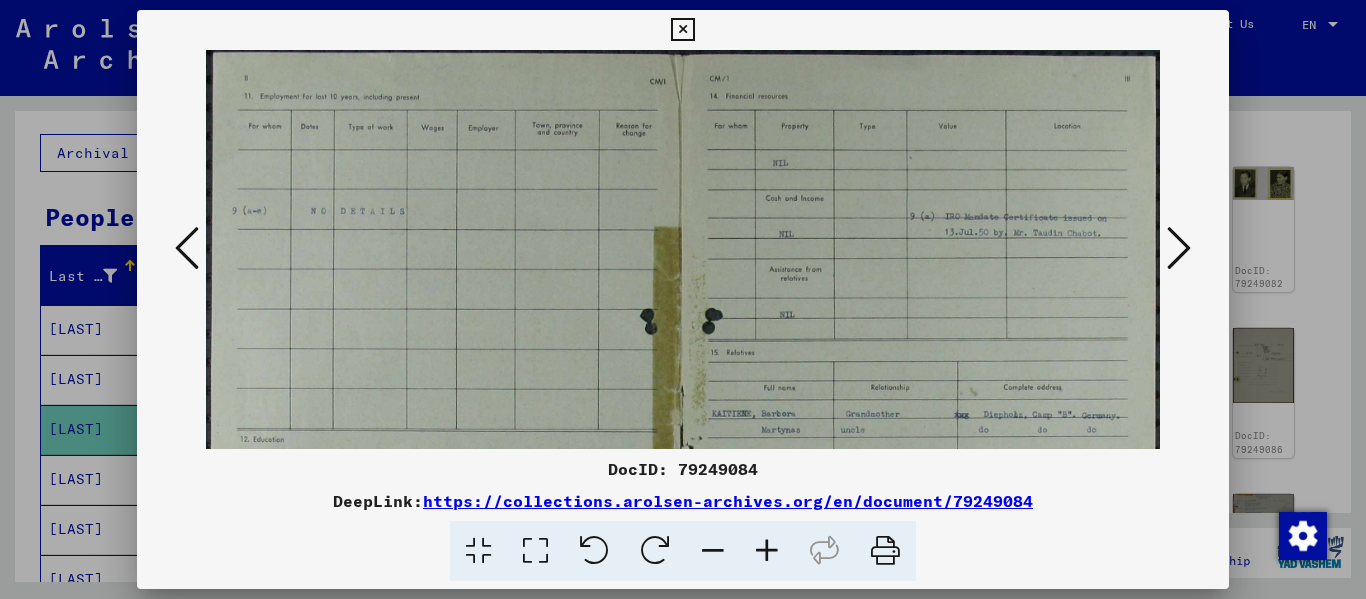 click at bounding box center [767, 551] 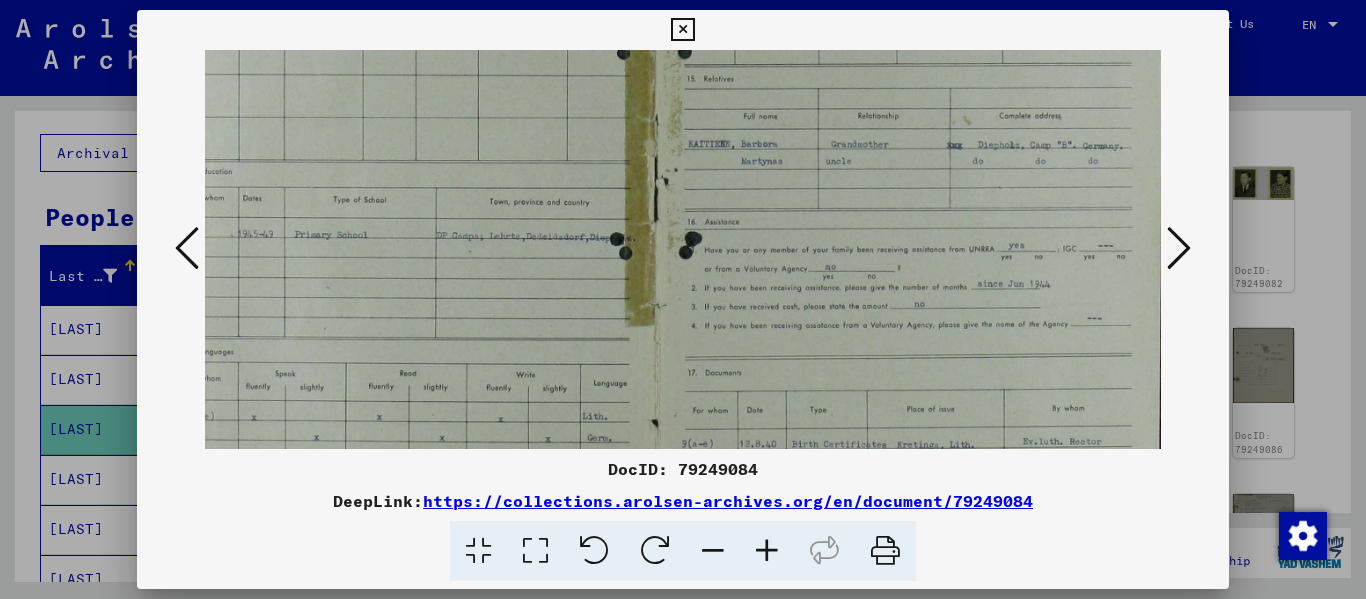scroll, scrollTop: 295, scrollLeft: 56, axis: both 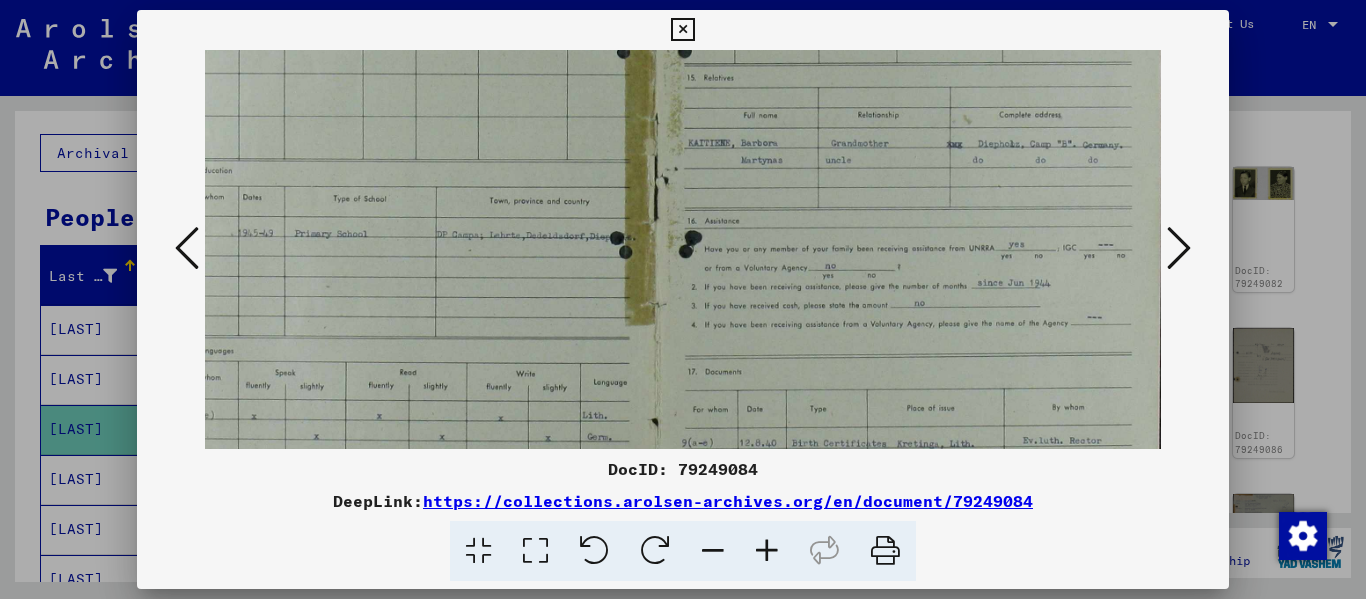drag, startPoint x: 927, startPoint y: 378, endPoint x: 853, endPoint y: 83, distance: 304.13977 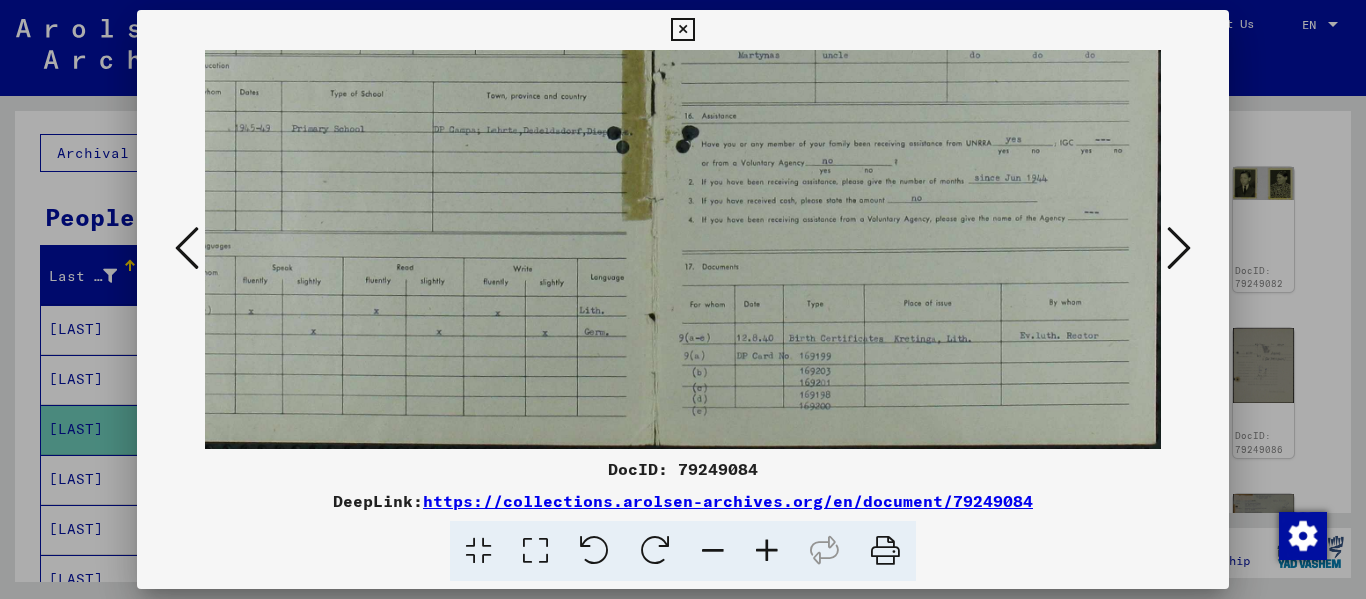 drag, startPoint x: 781, startPoint y: 309, endPoint x: 778, endPoint y: 154, distance: 155.02902 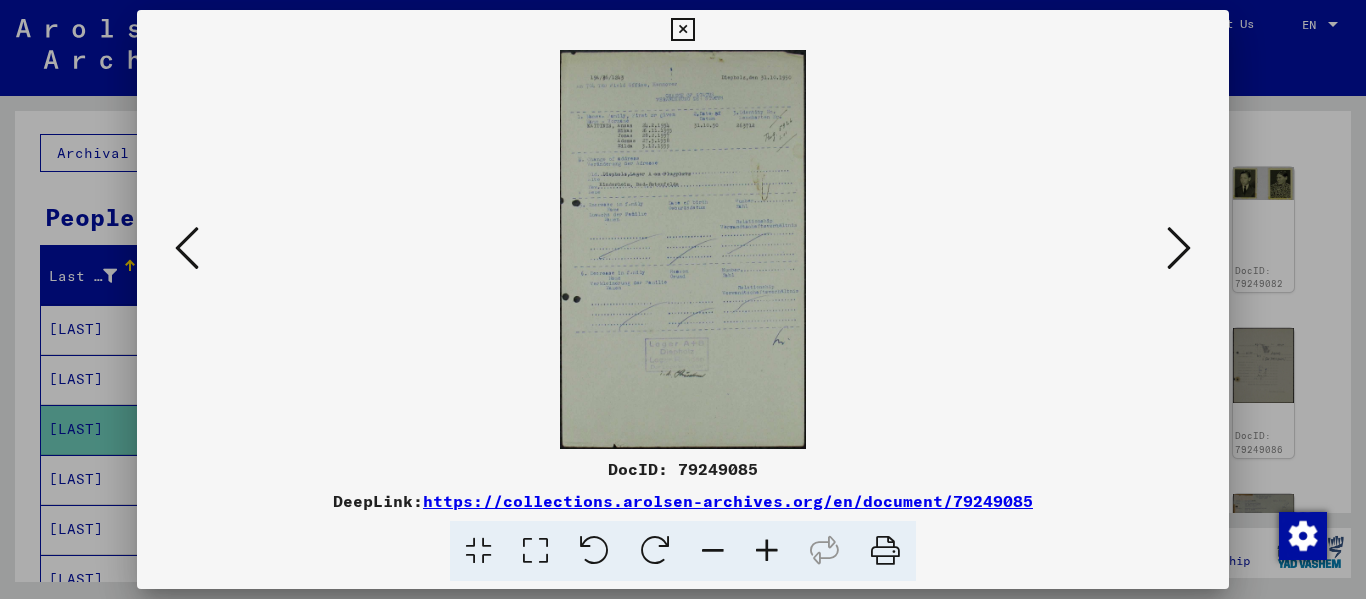 scroll, scrollTop: 0, scrollLeft: 0, axis: both 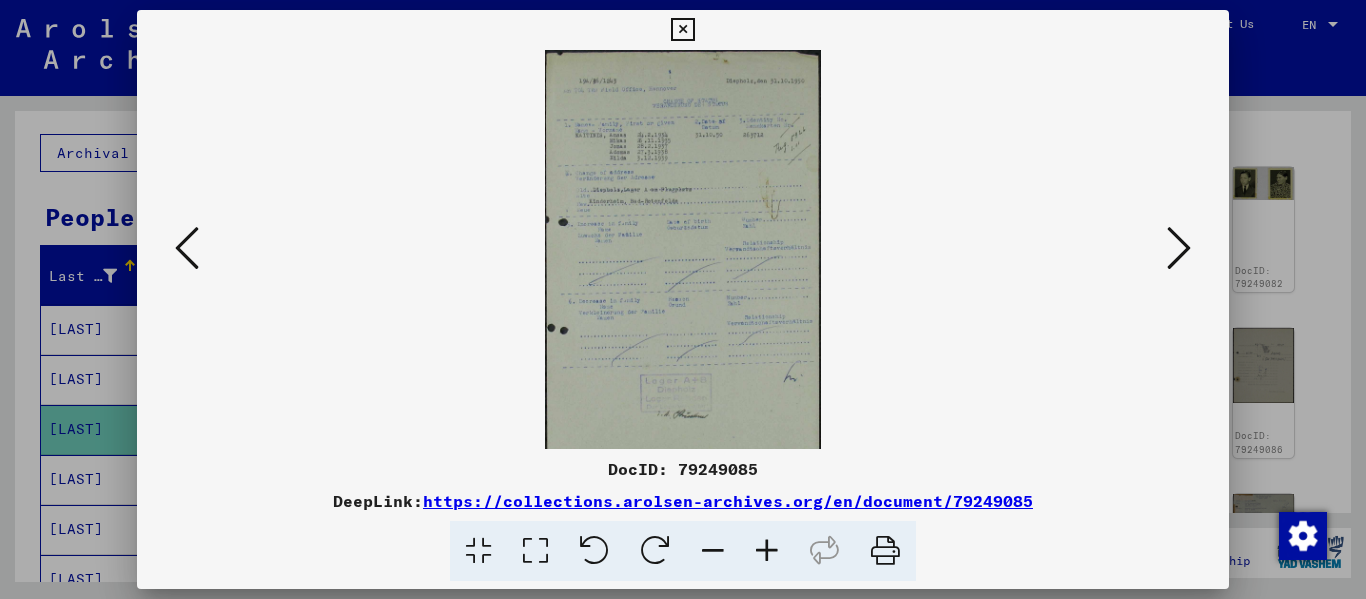 click at bounding box center [767, 551] 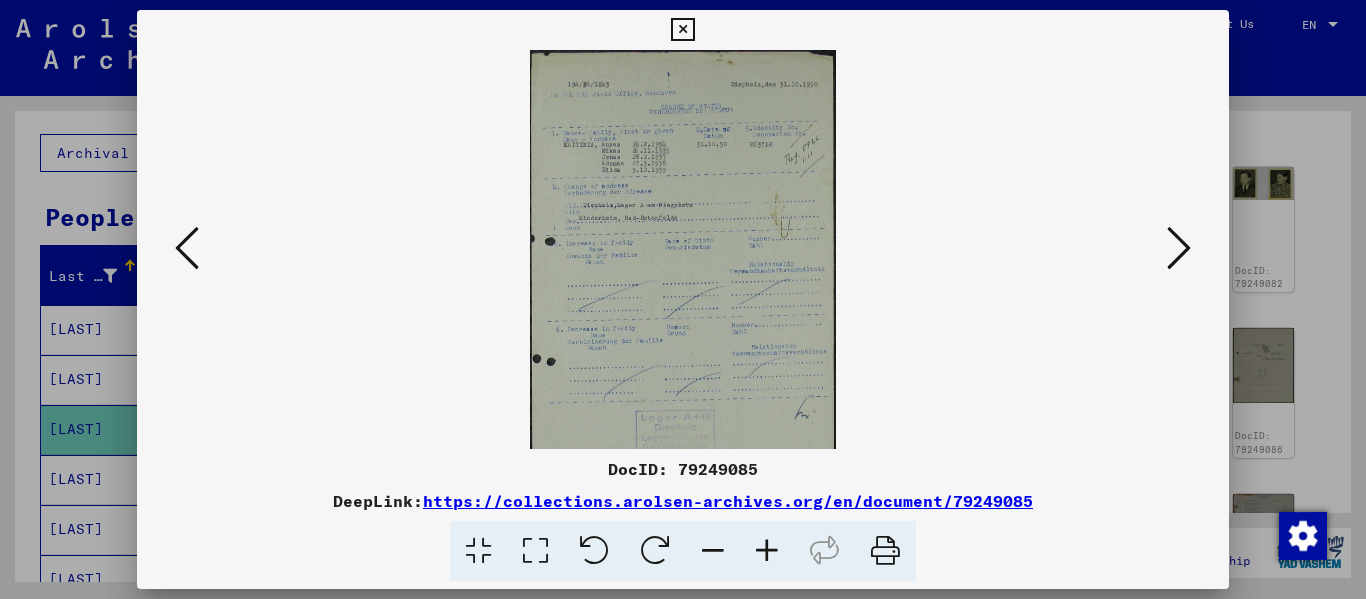 click at bounding box center (767, 551) 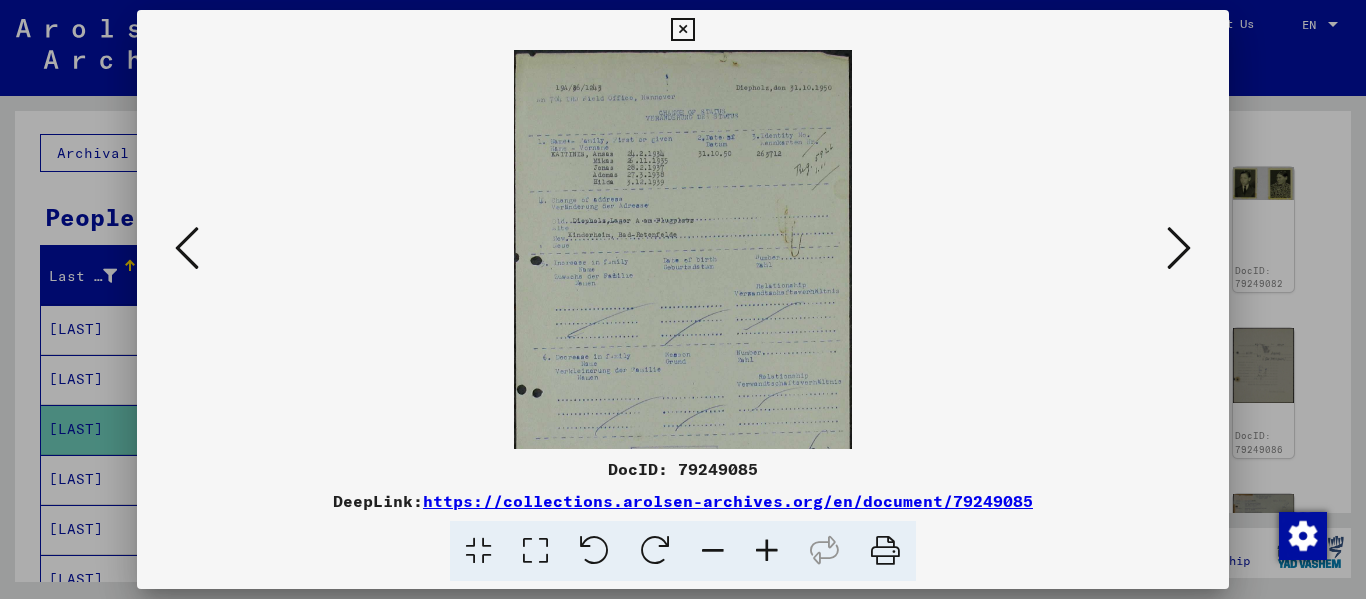 click at bounding box center (767, 551) 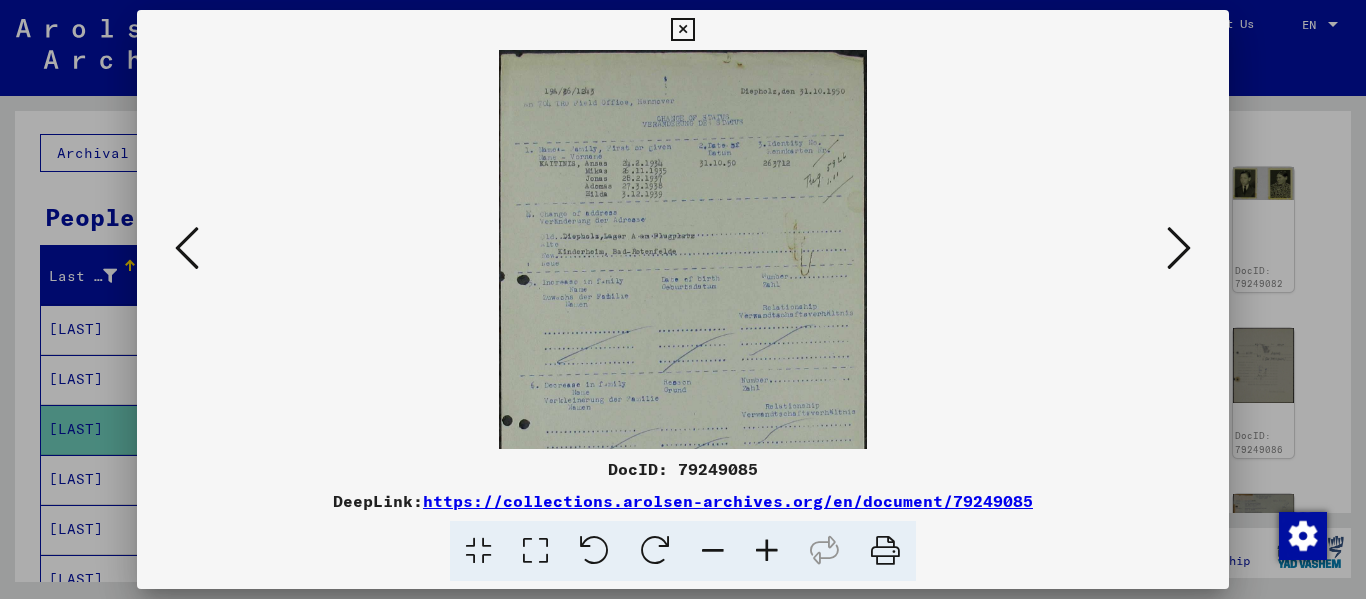 click at bounding box center [767, 551] 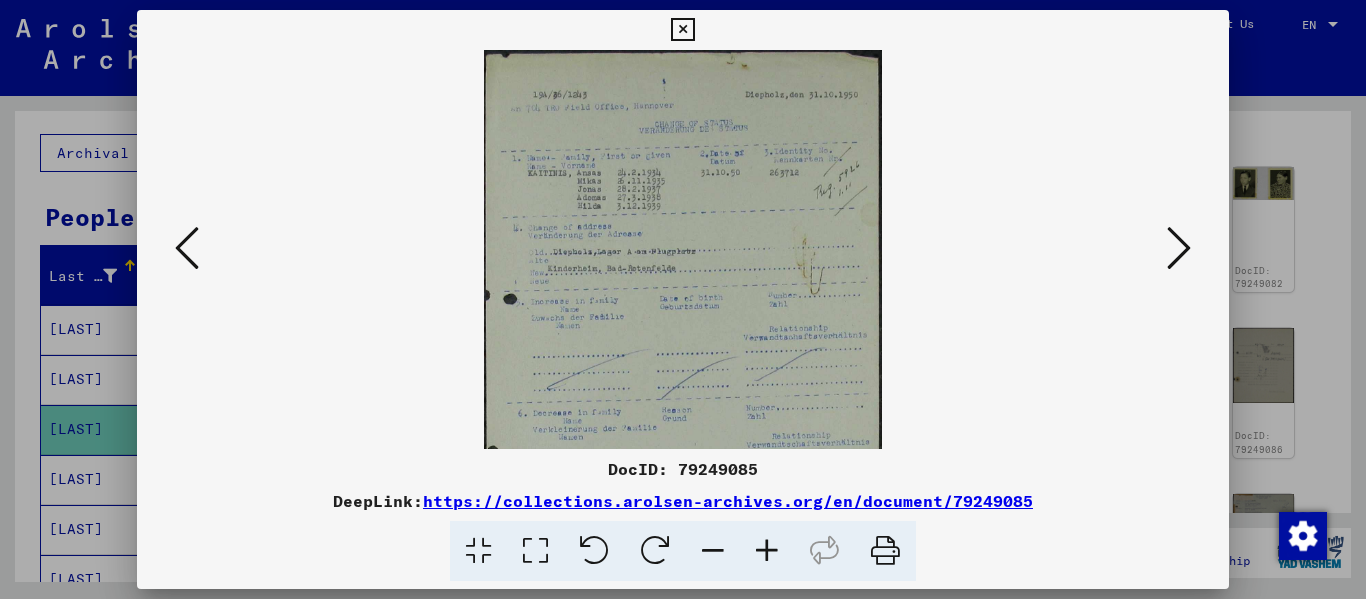 click at bounding box center (767, 551) 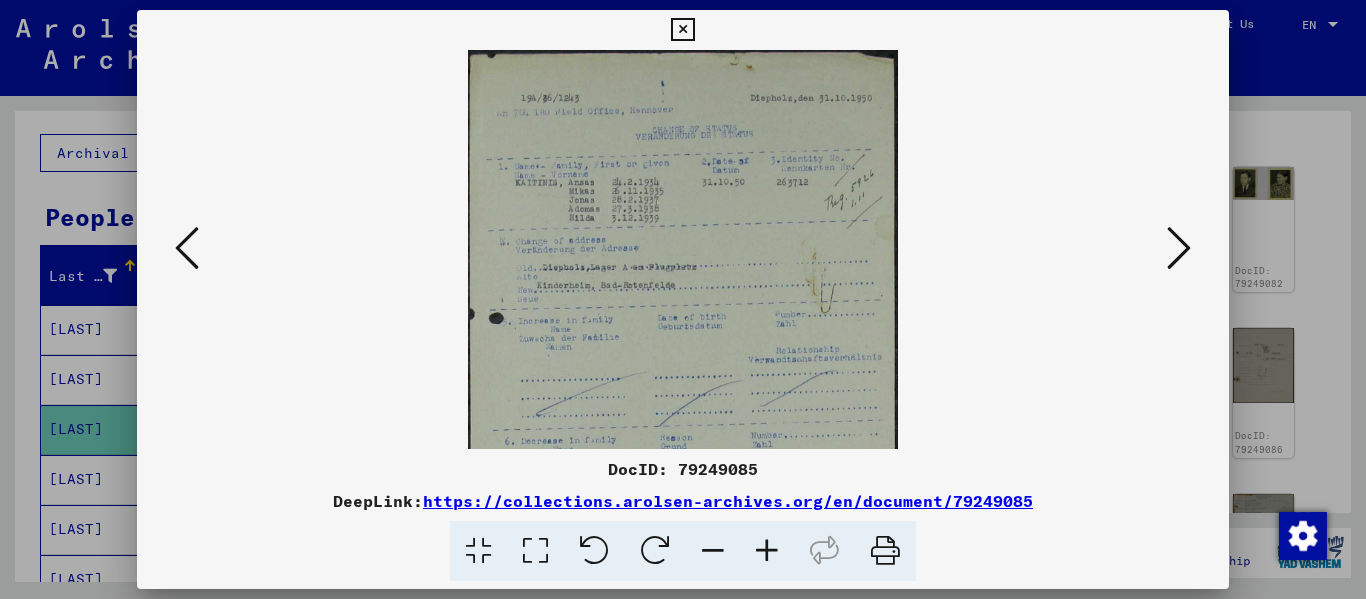 click at bounding box center [767, 551] 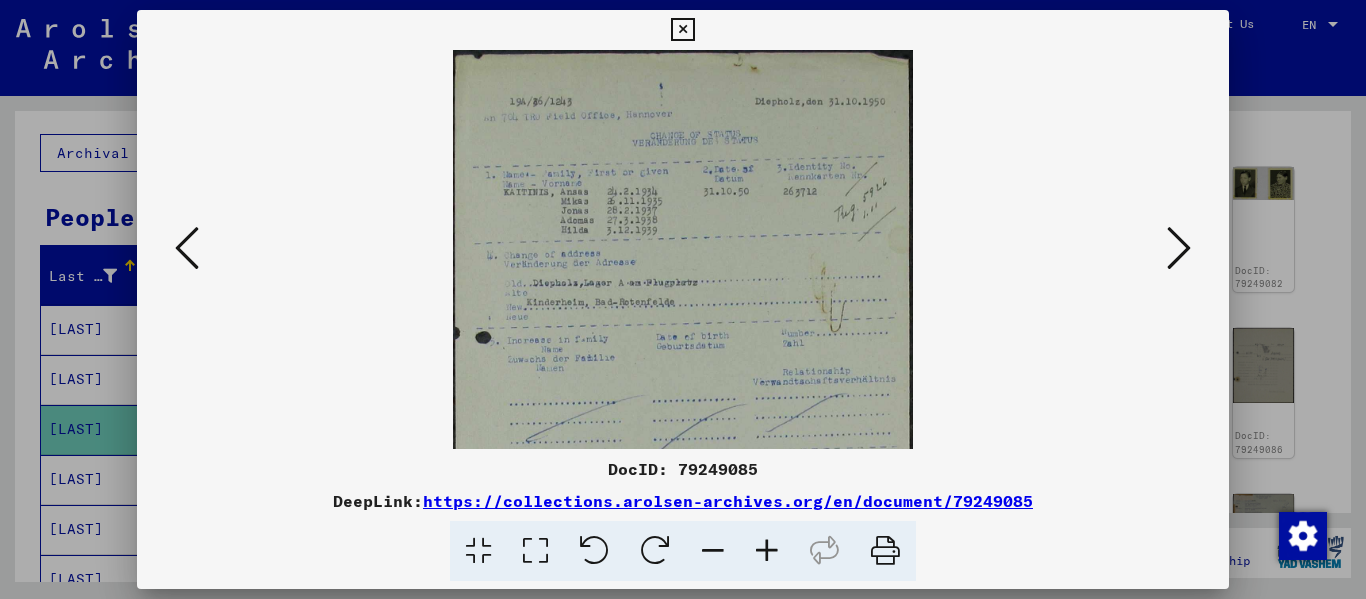 click at bounding box center (767, 551) 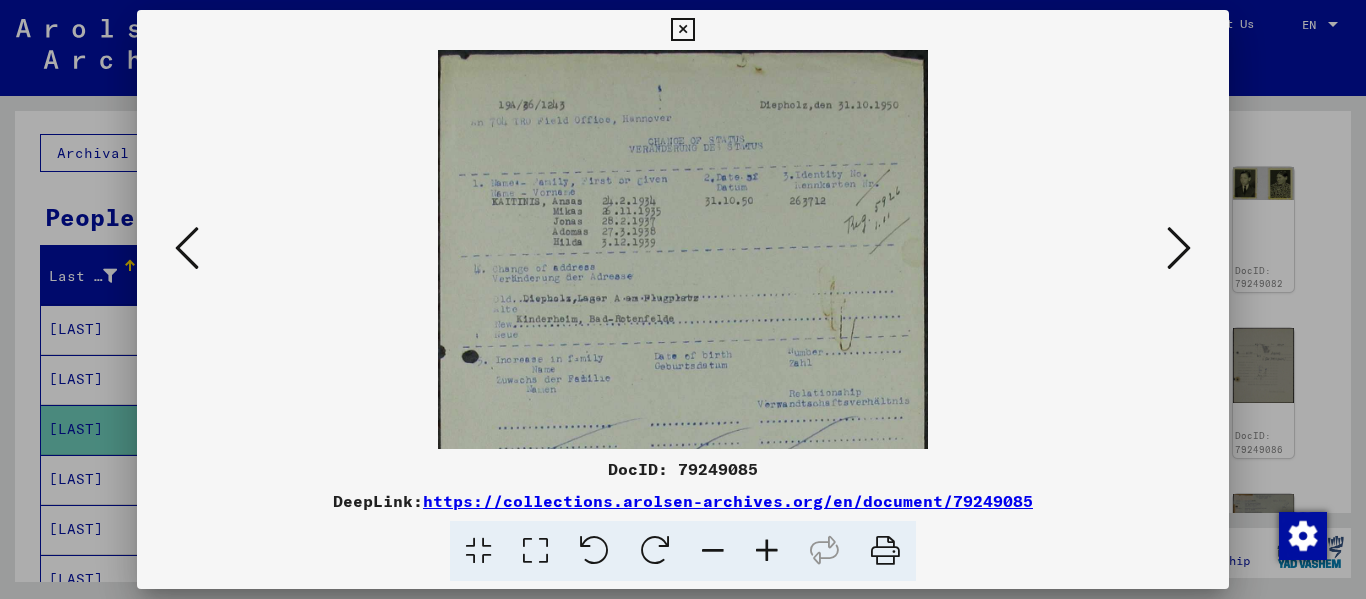 click at bounding box center (767, 551) 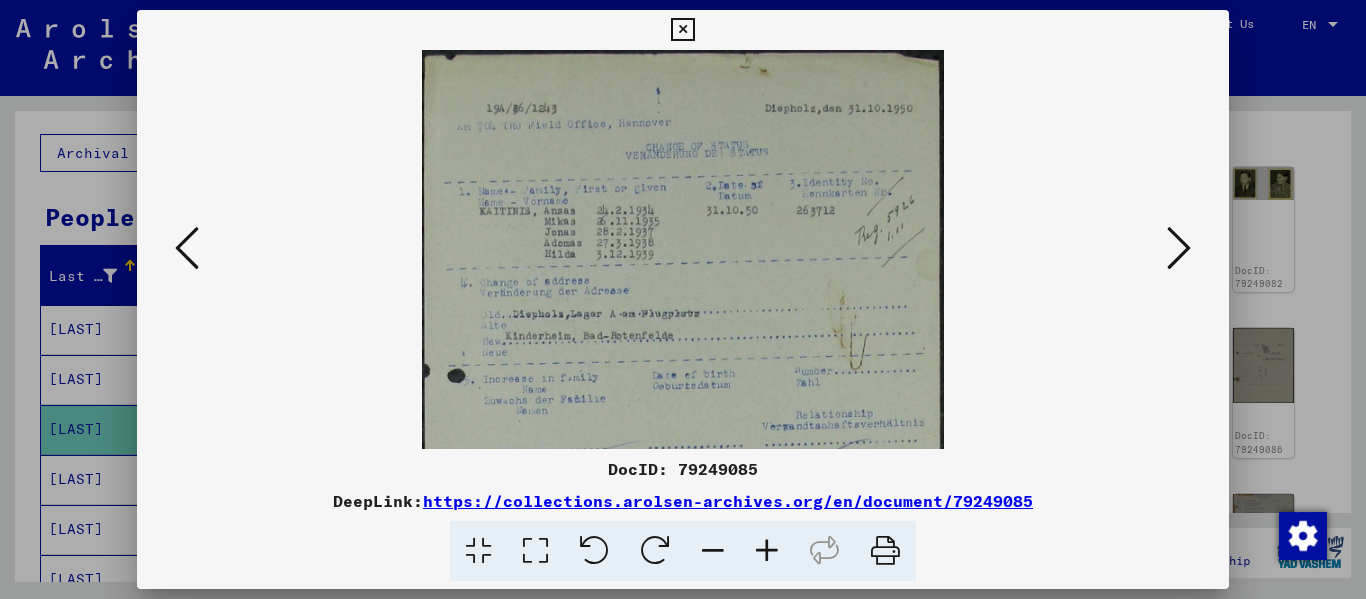 click at bounding box center [767, 551] 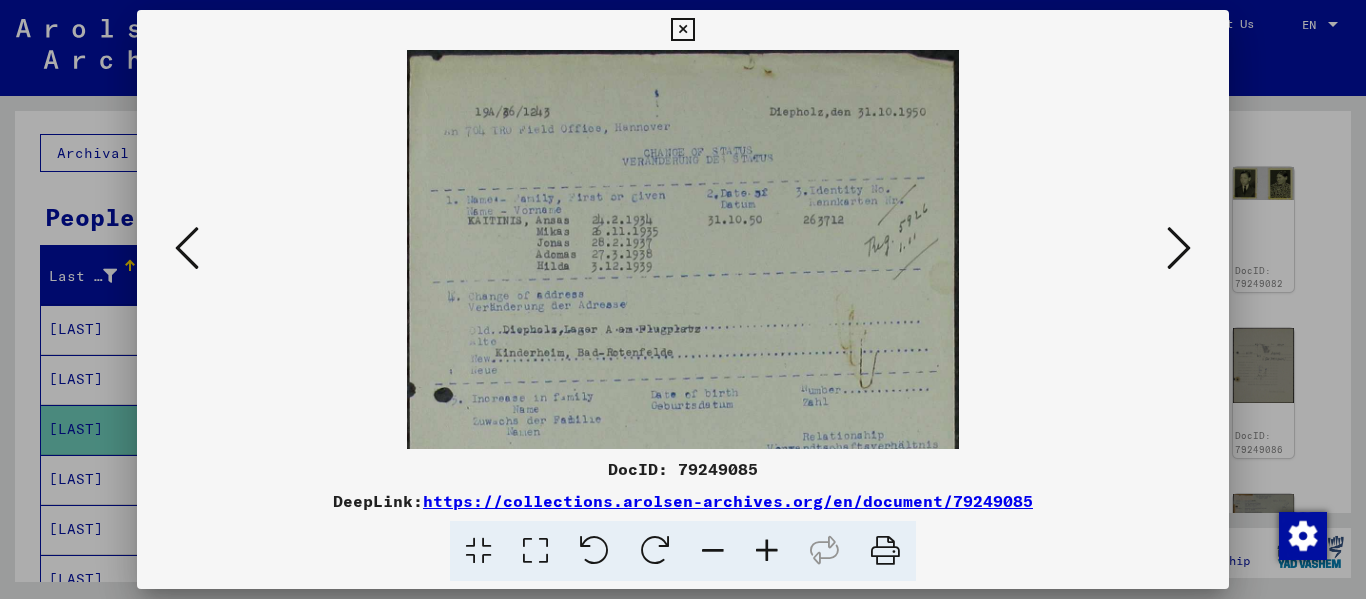 click at bounding box center (767, 551) 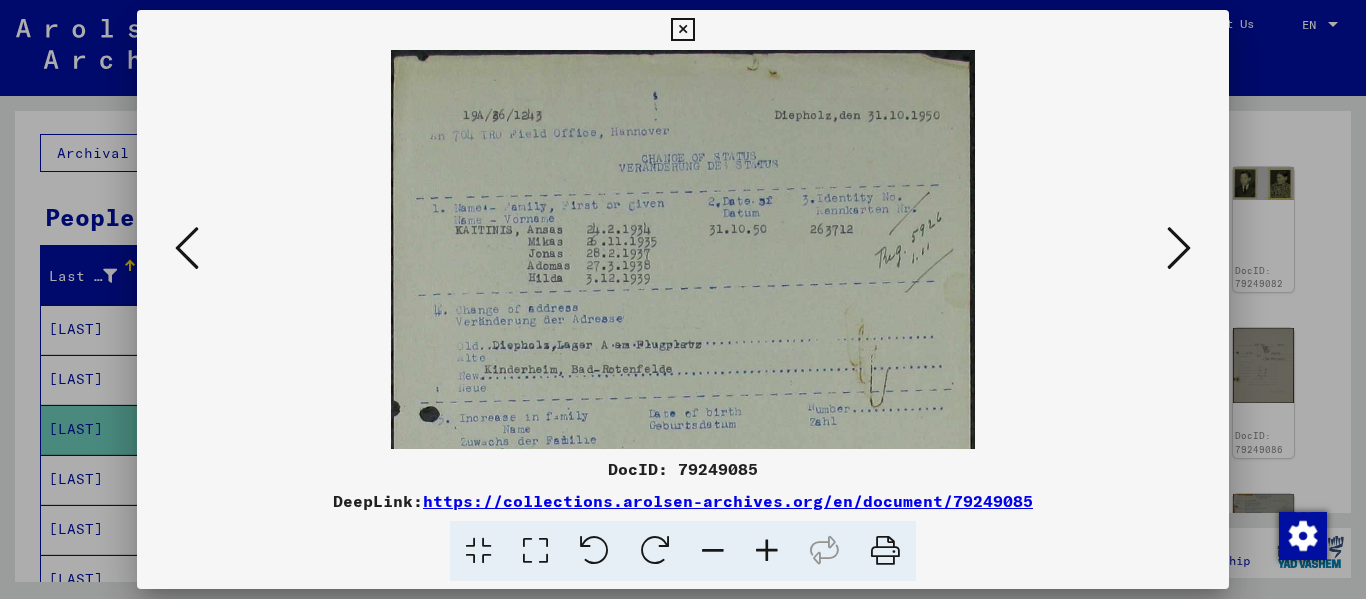 click at bounding box center (767, 551) 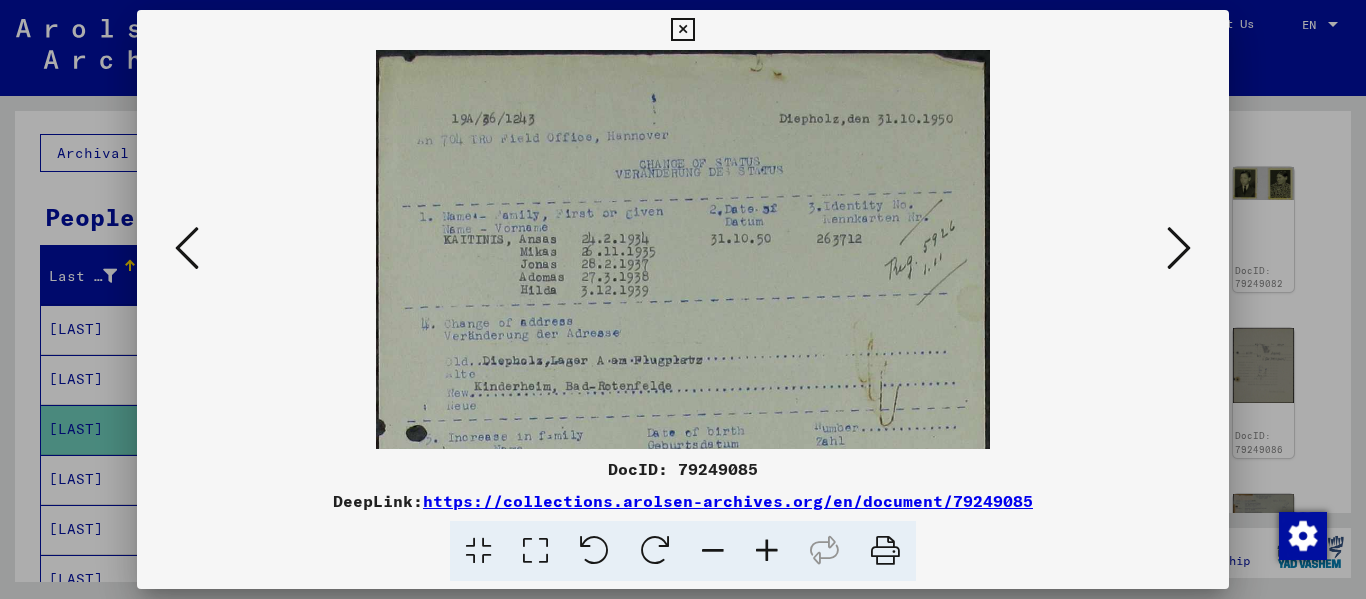 click at bounding box center (767, 551) 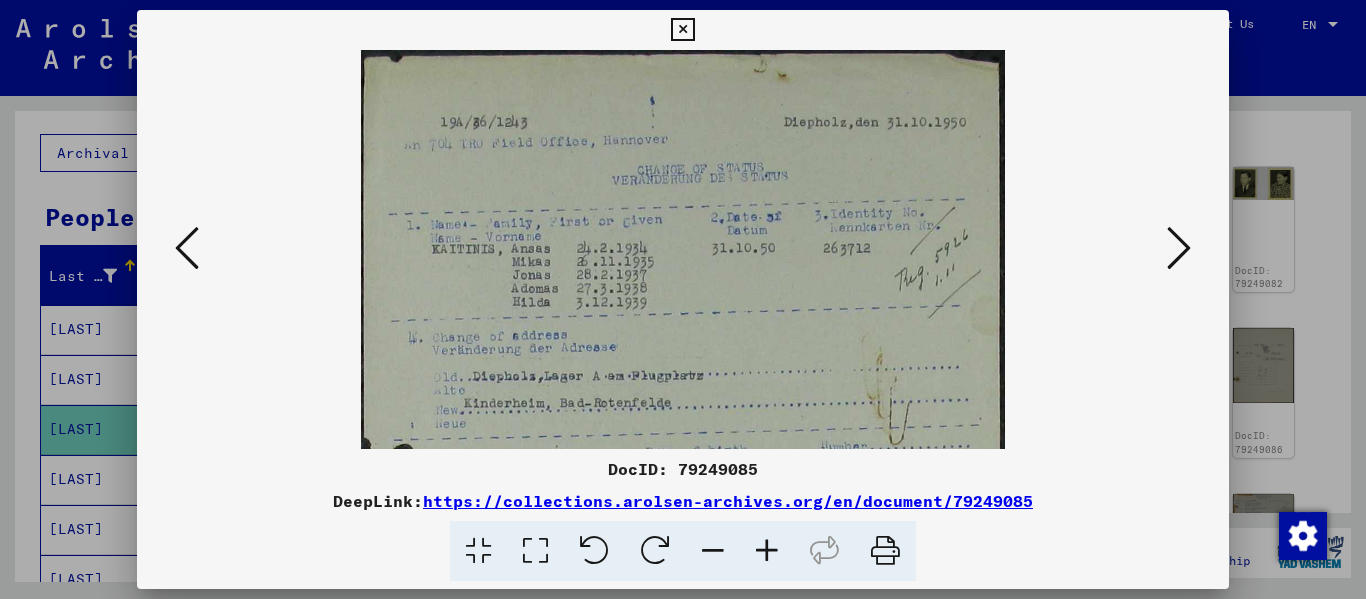 scroll, scrollTop: 171, scrollLeft: 0, axis: vertical 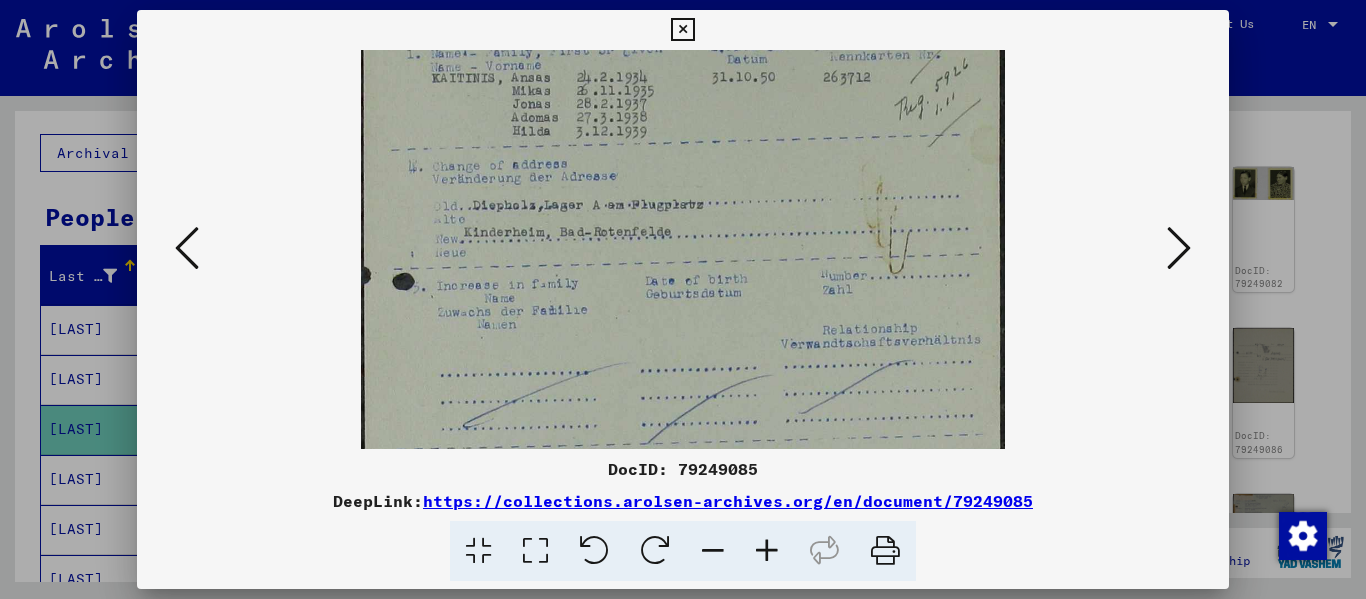 drag, startPoint x: 573, startPoint y: 377, endPoint x: 597, endPoint y: 206, distance: 172.676 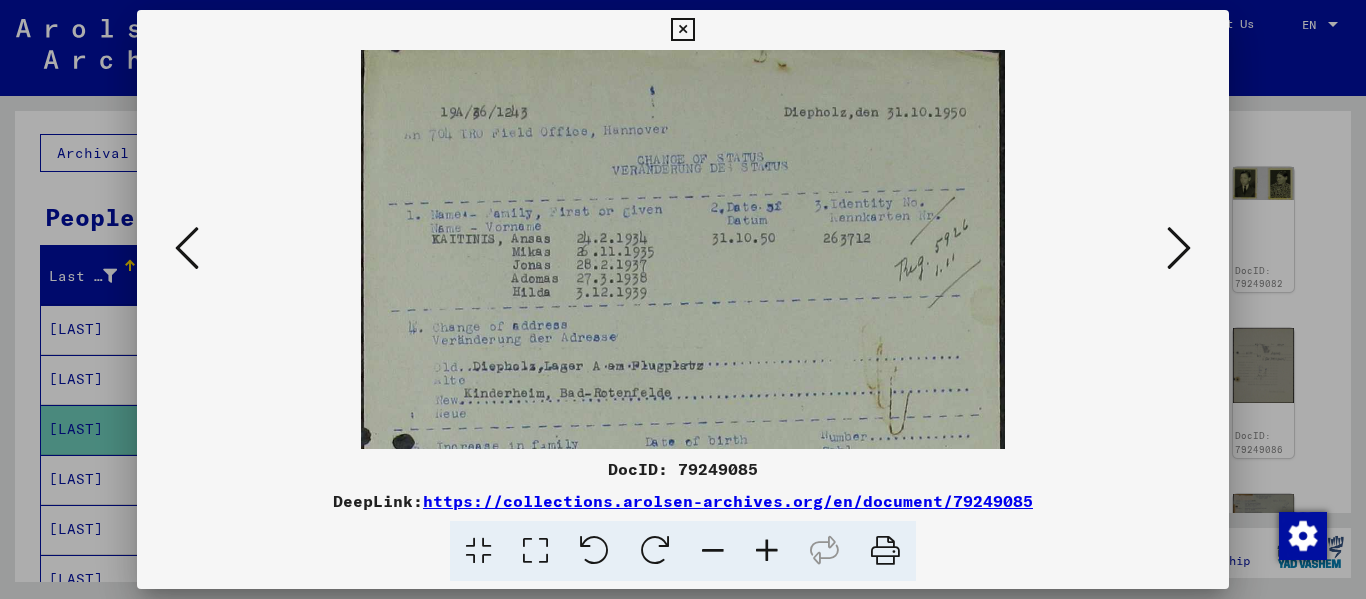scroll, scrollTop: 6, scrollLeft: 0, axis: vertical 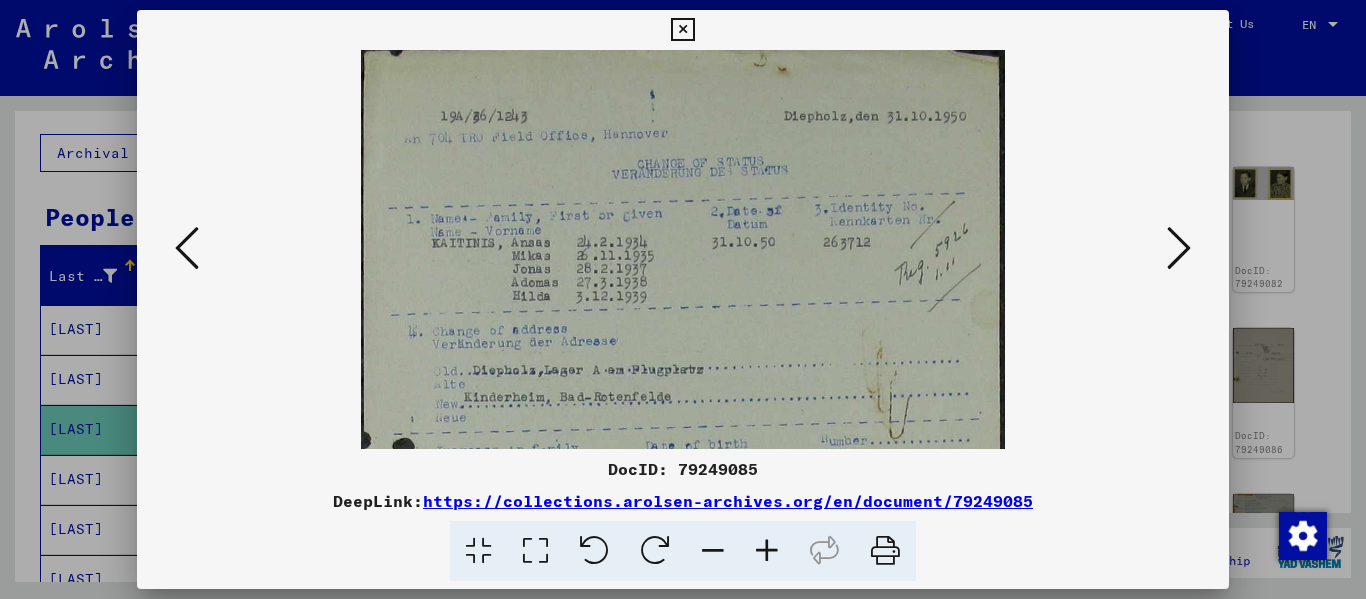 drag, startPoint x: 774, startPoint y: 162, endPoint x: 788, endPoint y: 327, distance: 165.59288 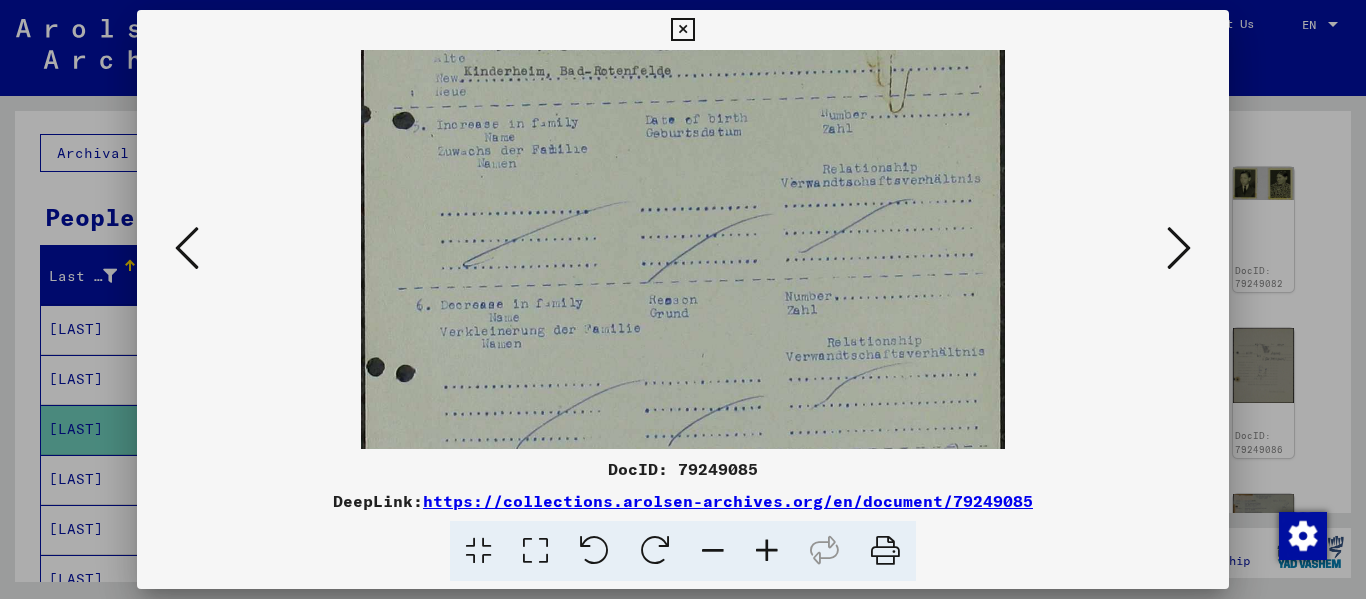 drag, startPoint x: 769, startPoint y: 383, endPoint x: 801, endPoint y: 57, distance: 327.56677 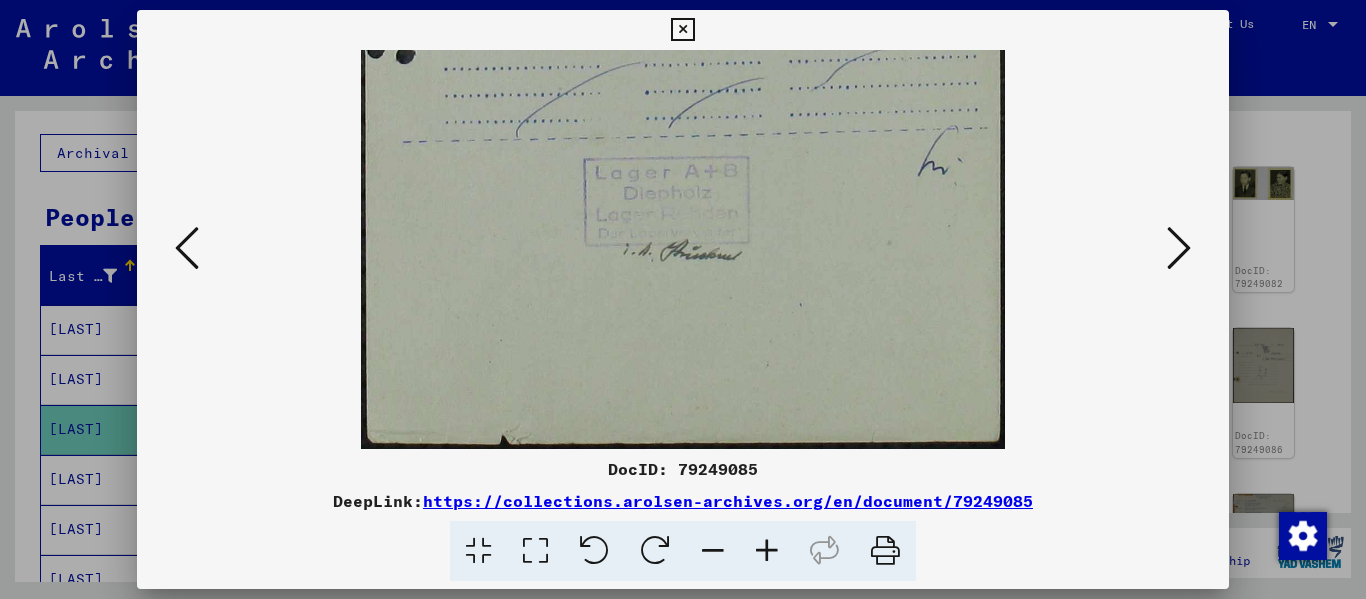 drag, startPoint x: 743, startPoint y: 376, endPoint x: 777, endPoint y: 14, distance: 363.59317 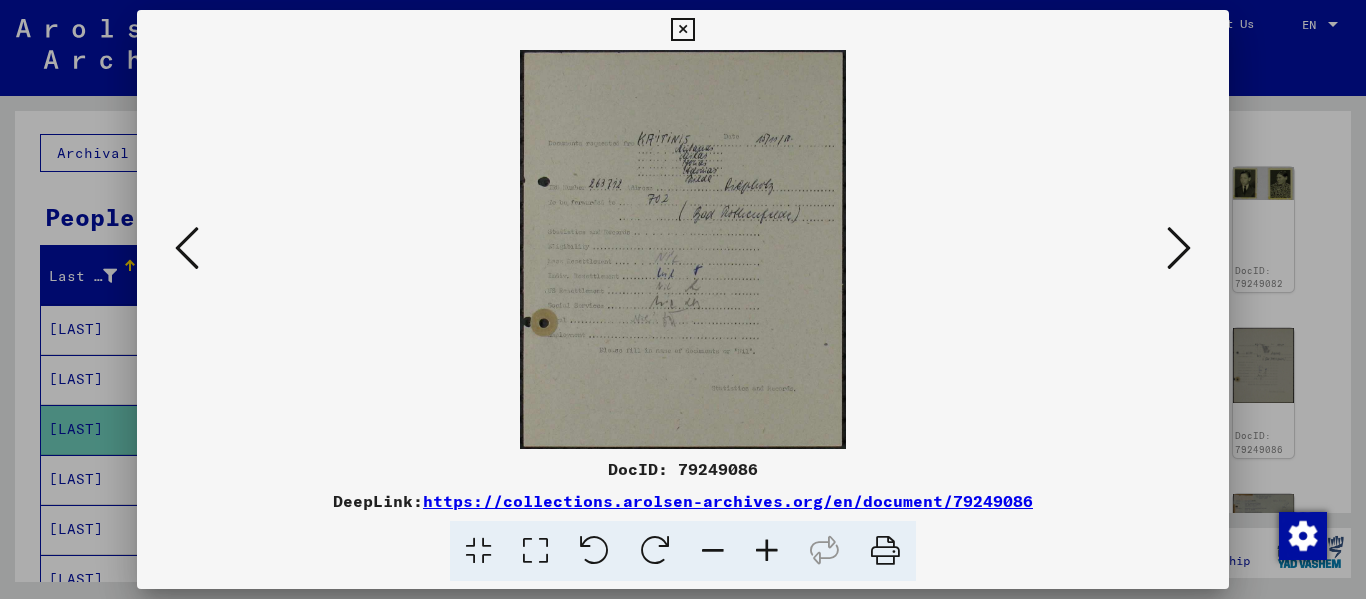 scroll, scrollTop: 0, scrollLeft: 0, axis: both 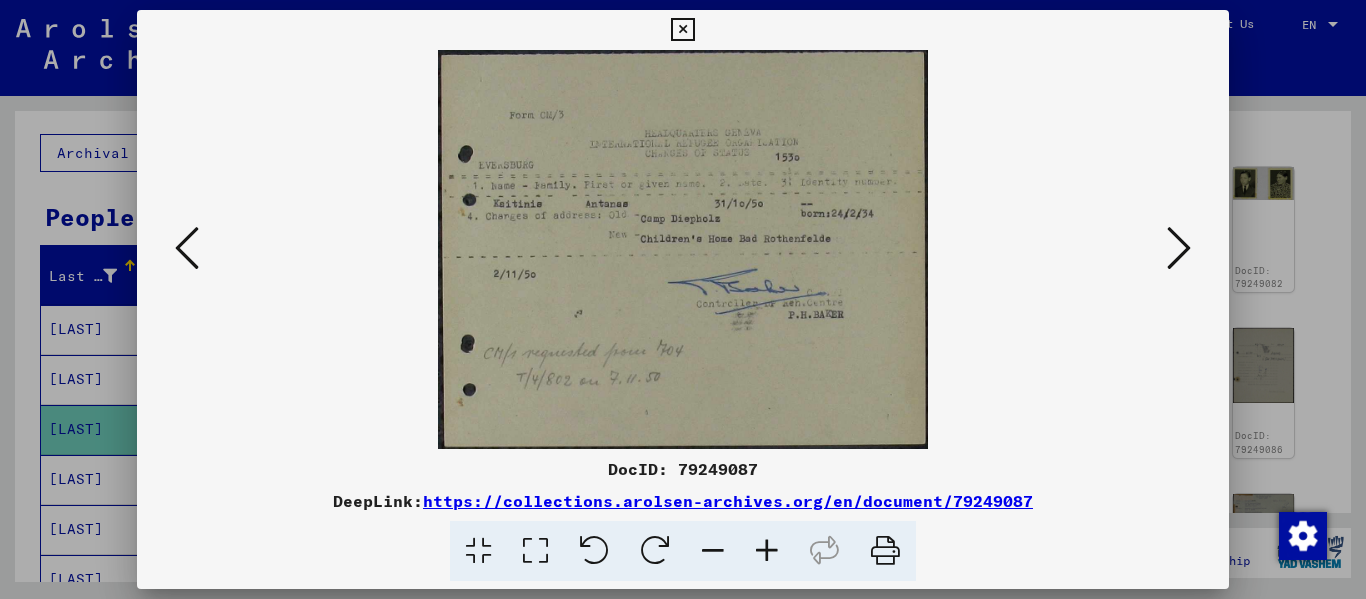 click at bounding box center (682, 30) 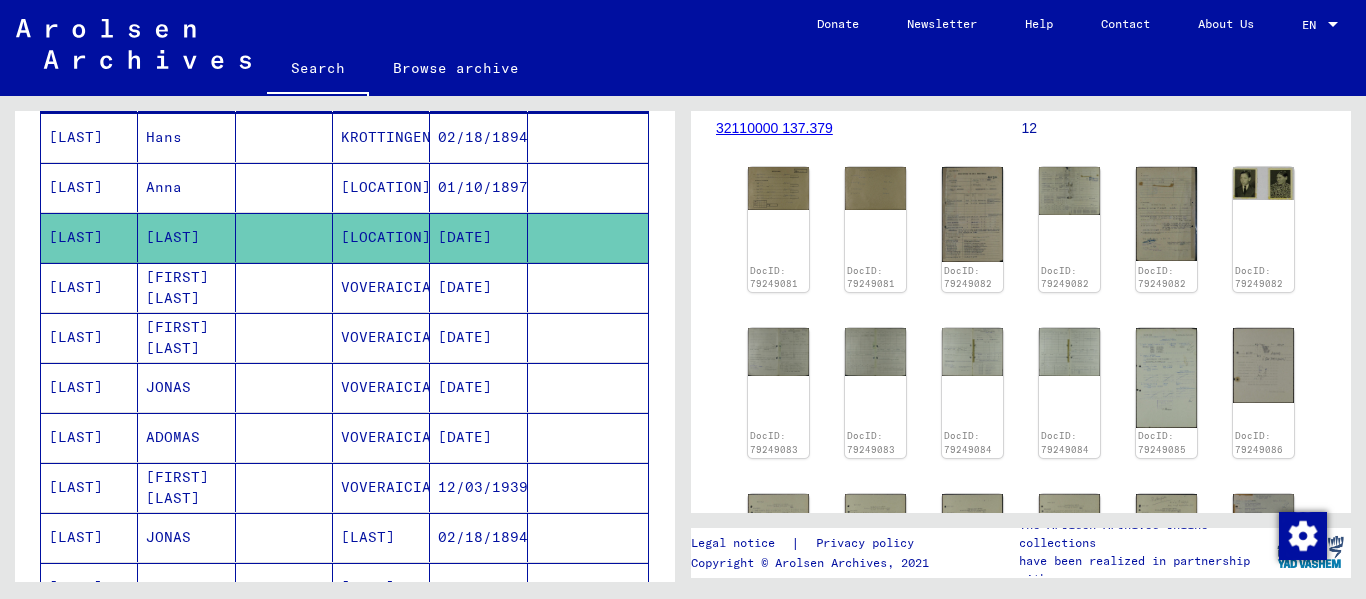 scroll, scrollTop: 300, scrollLeft: 0, axis: vertical 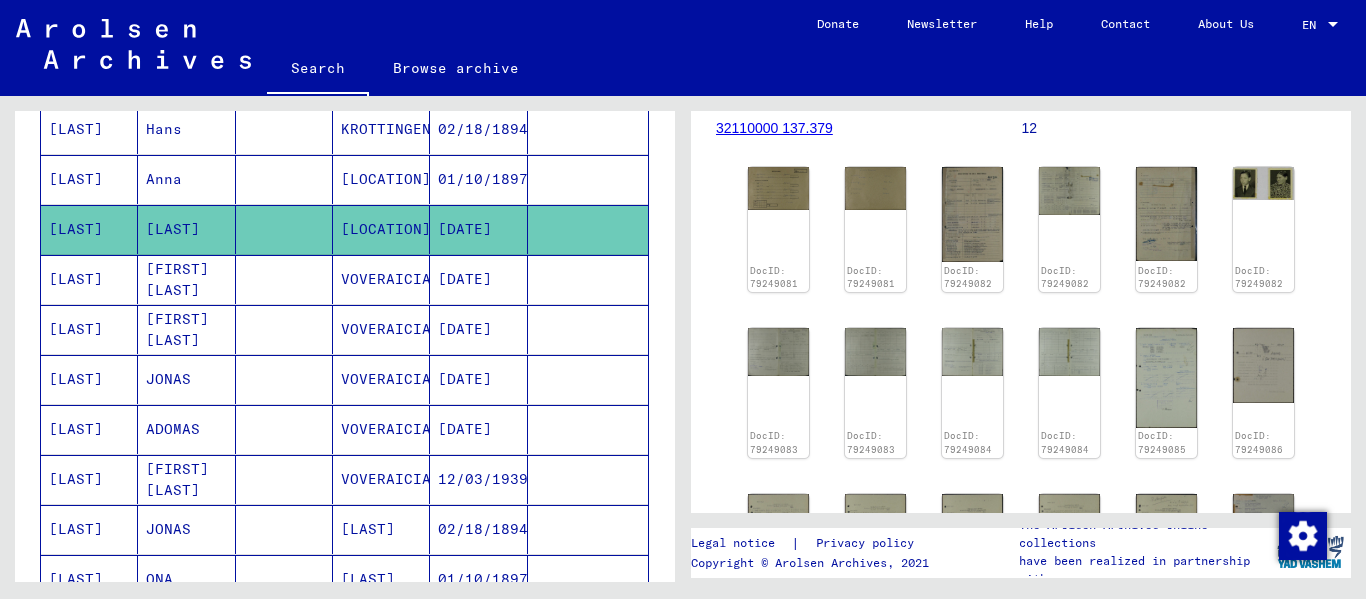 click on "[FIRST] [LAST]" at bounding box center (186, 329) 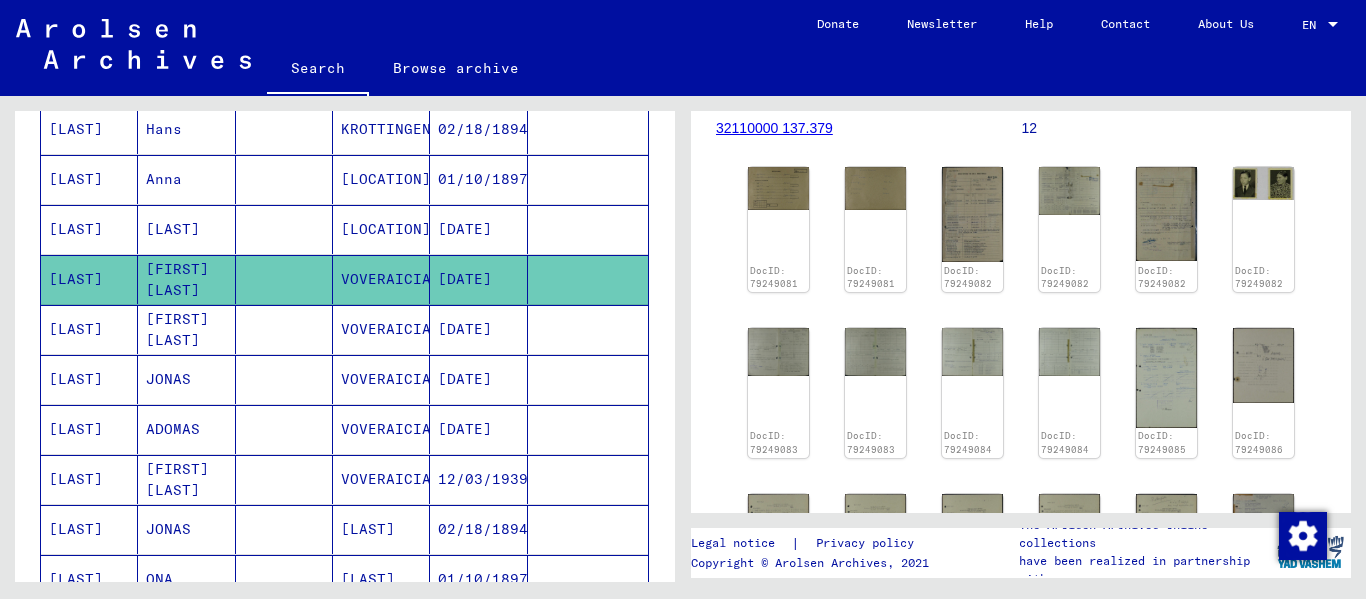 scroll, scrollTop: 526, scrollLeft: 0, axis: vertical 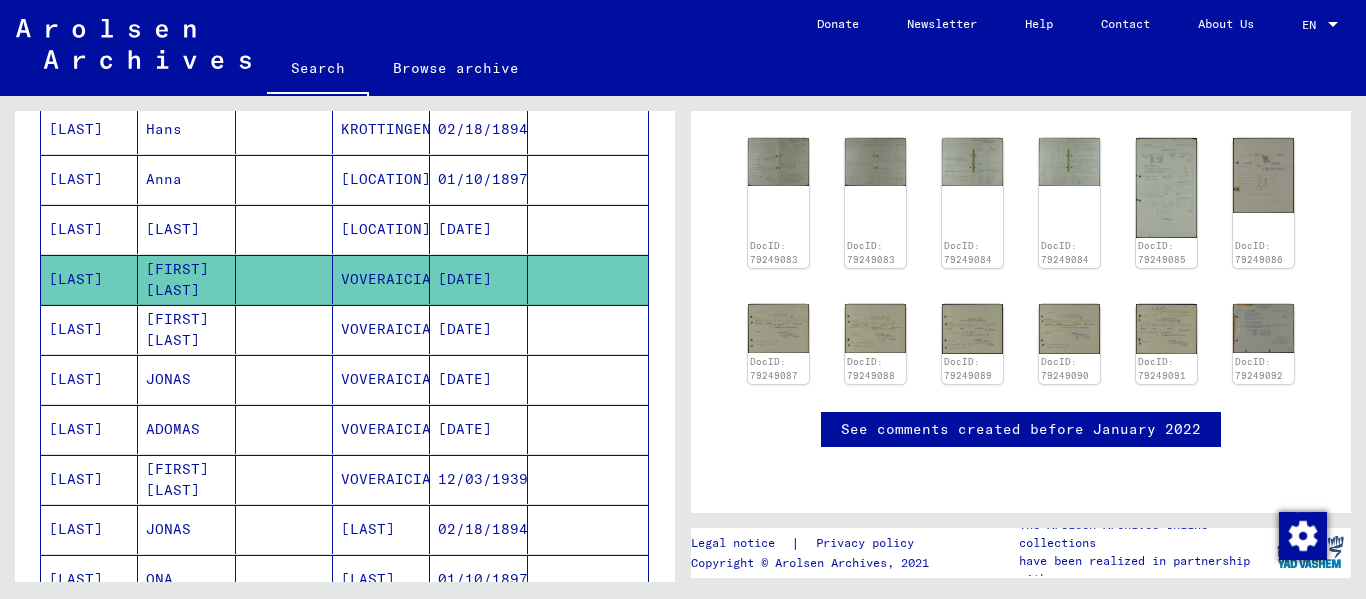 click on "[FIRST] [LAST]" 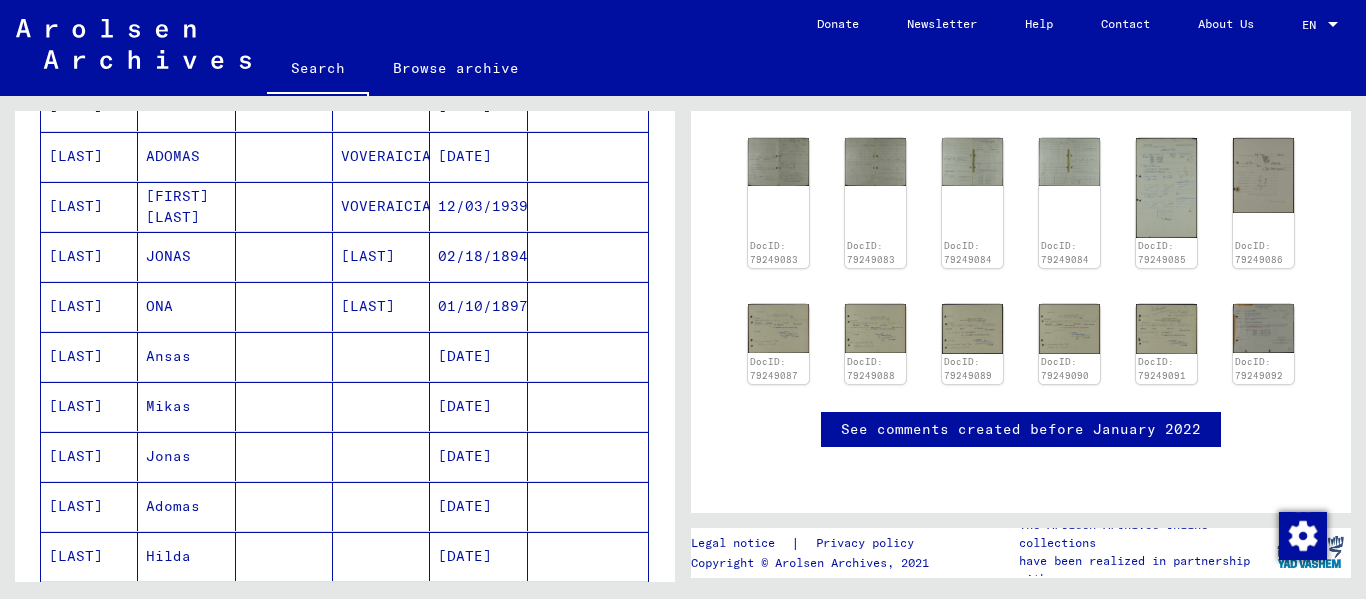 scroll, scrollTop: 600, scrollLeft: 0, axis: vertical 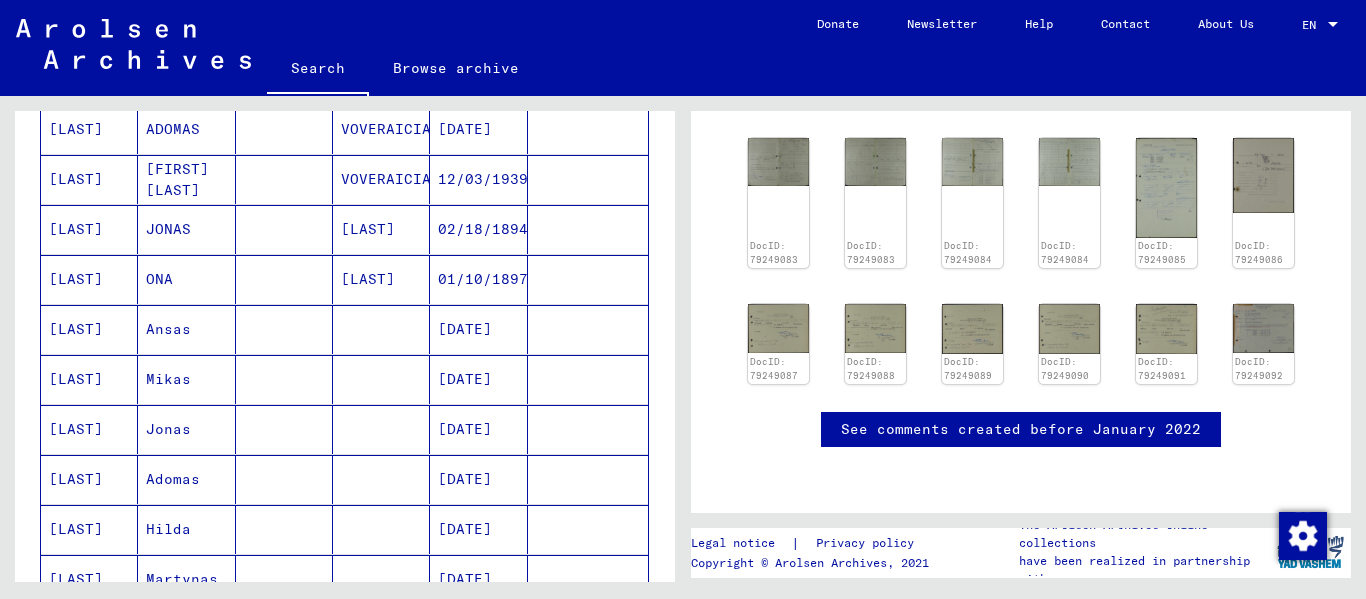click on "[FIRST] [LAST]" at bounding box center [186, 229] 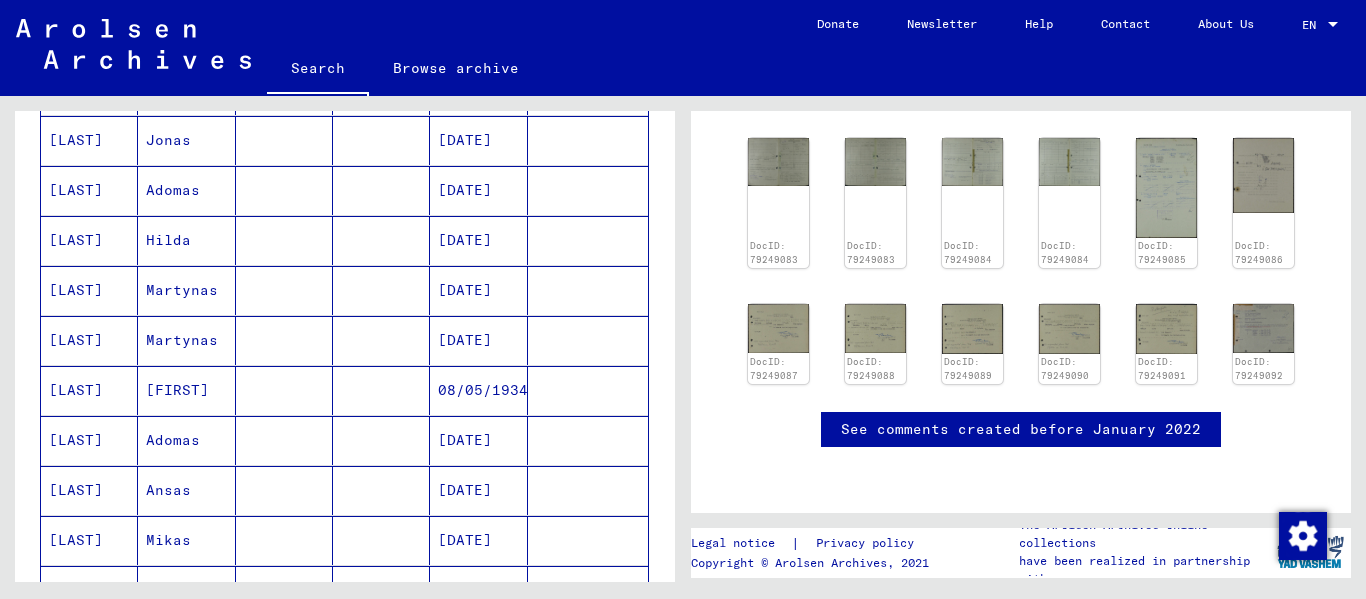 scroll, scrollTop: 900, scrollLeft: 0, axis: vertical 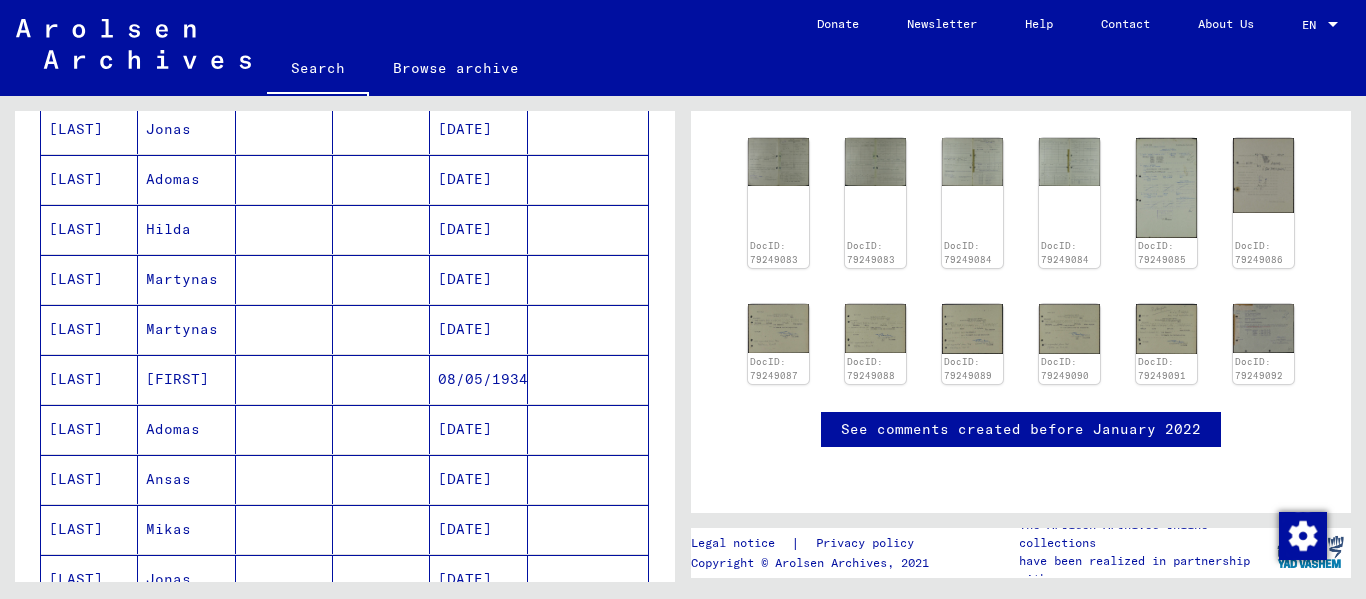click on "Hilda" at bounding box center (186, 279) 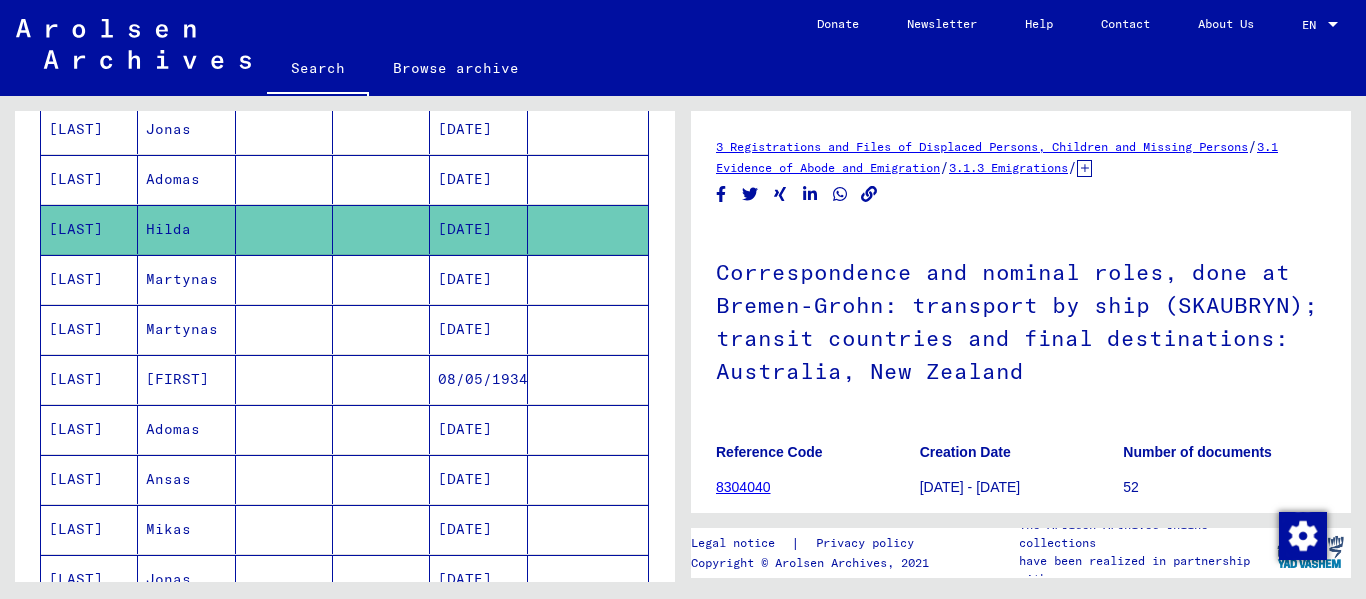 scroll, scrollTop: 400, scrollLeft: 0, axis: vertical 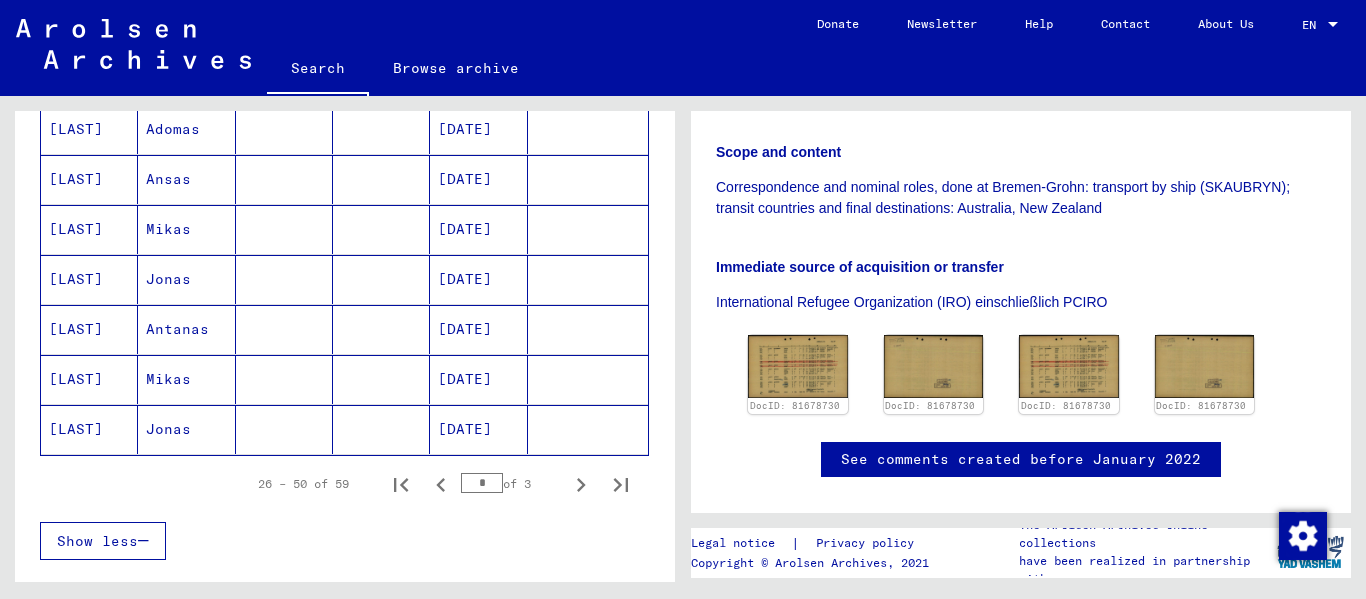 click on "Jonas" 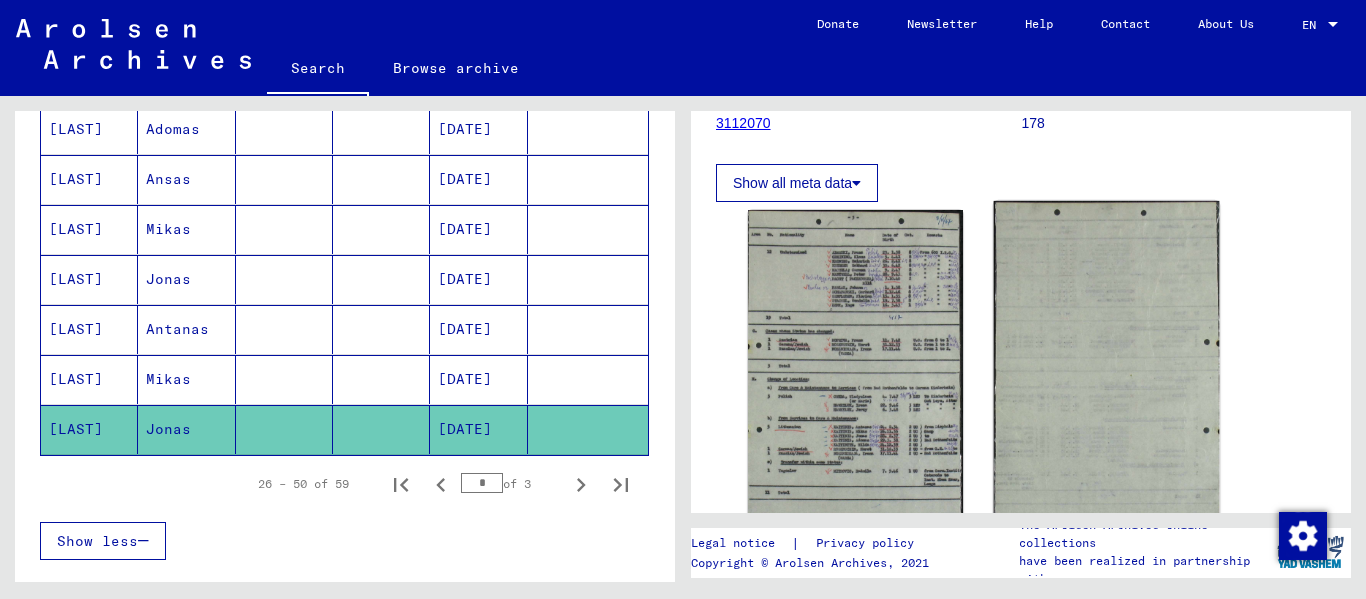 scroll, scrollTop: 362, scrollLeft: 0, axis: vertical 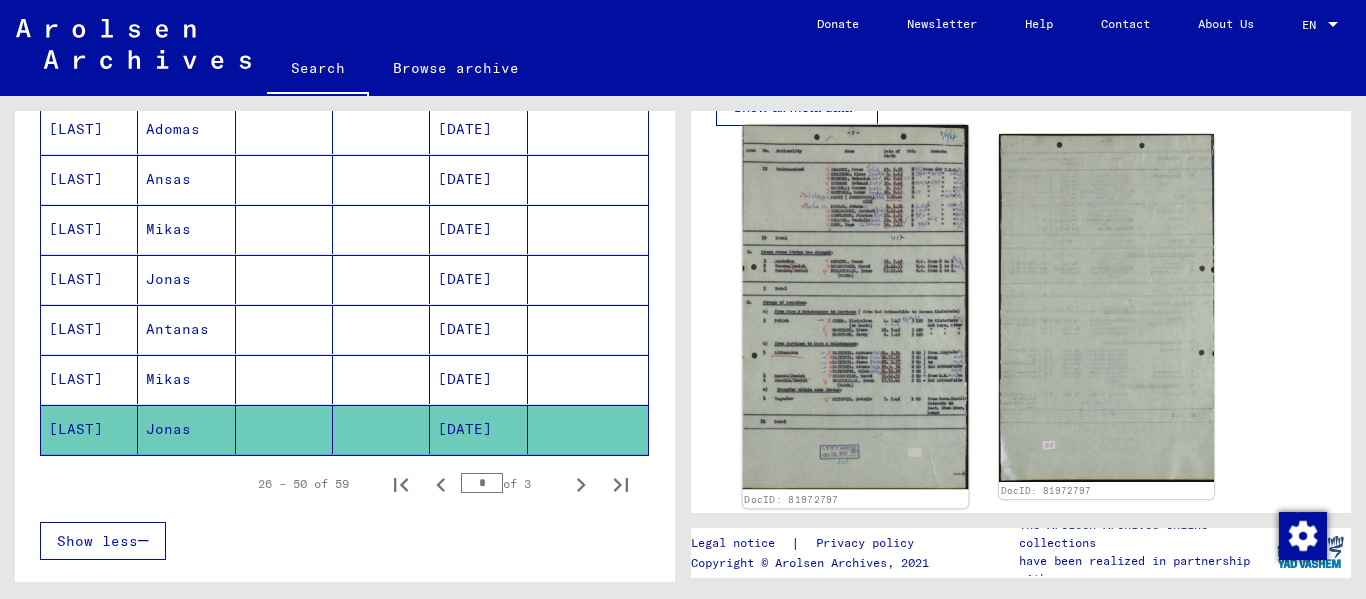 click 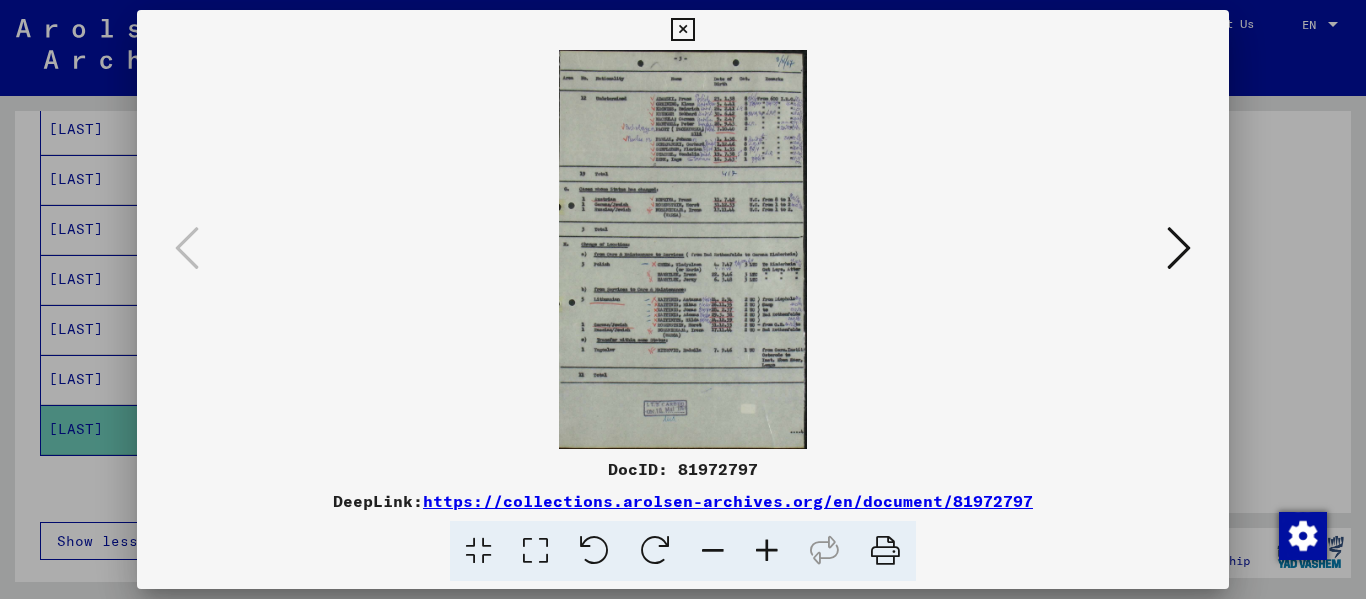 click at bounding box center [767, 551] 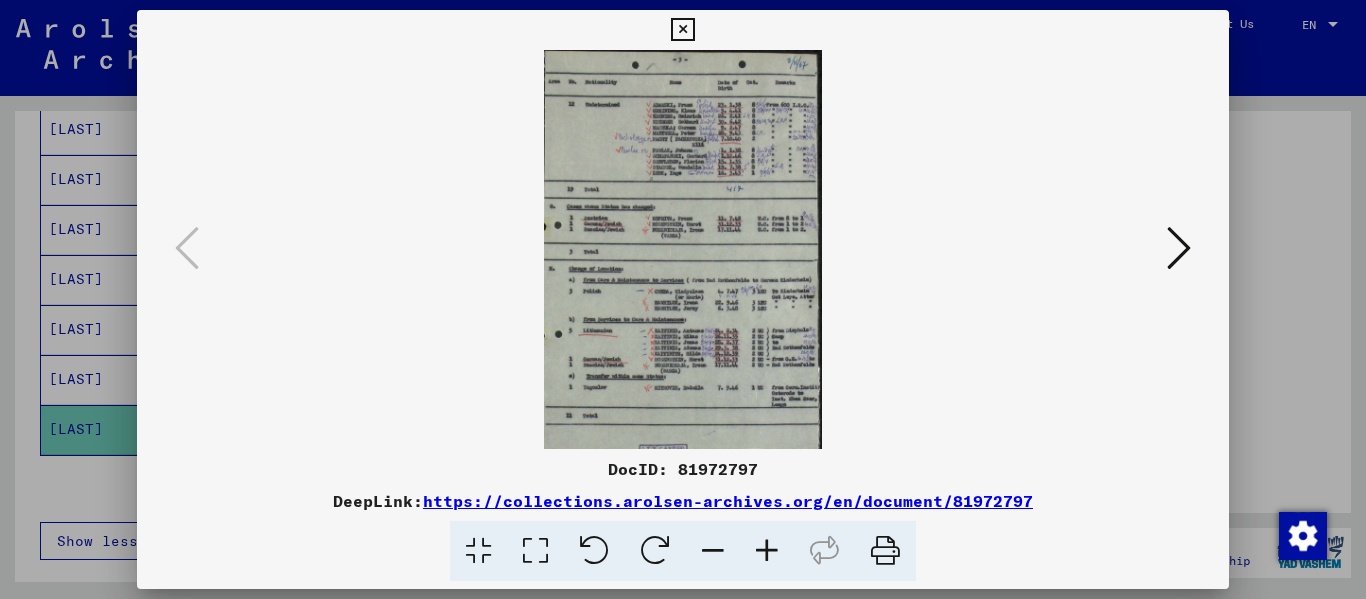 click at bounding box center [767, 551] 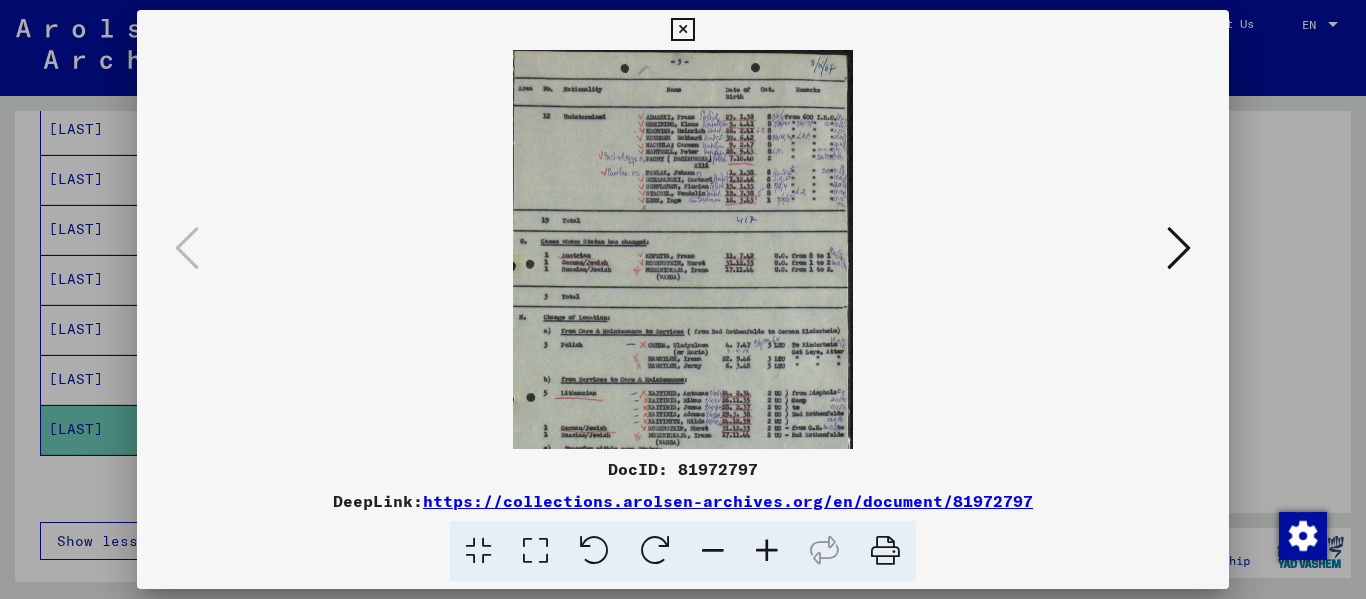 click at bounding box center (767, 551) 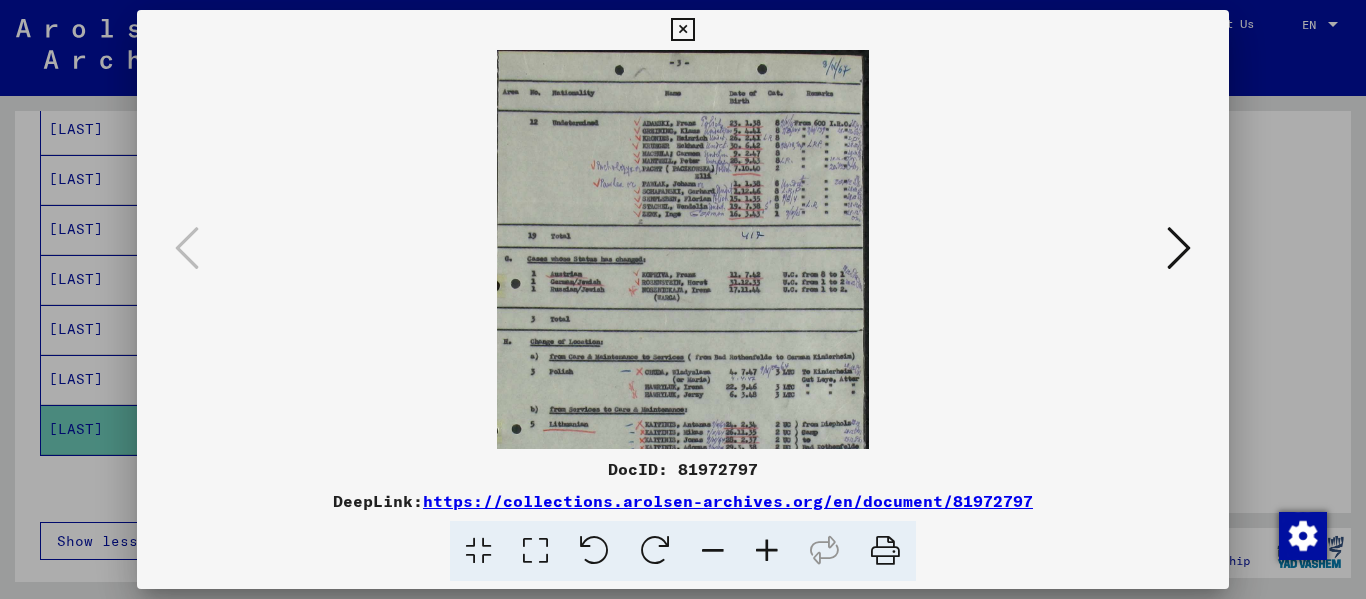 click at bounding box center (767, 551) 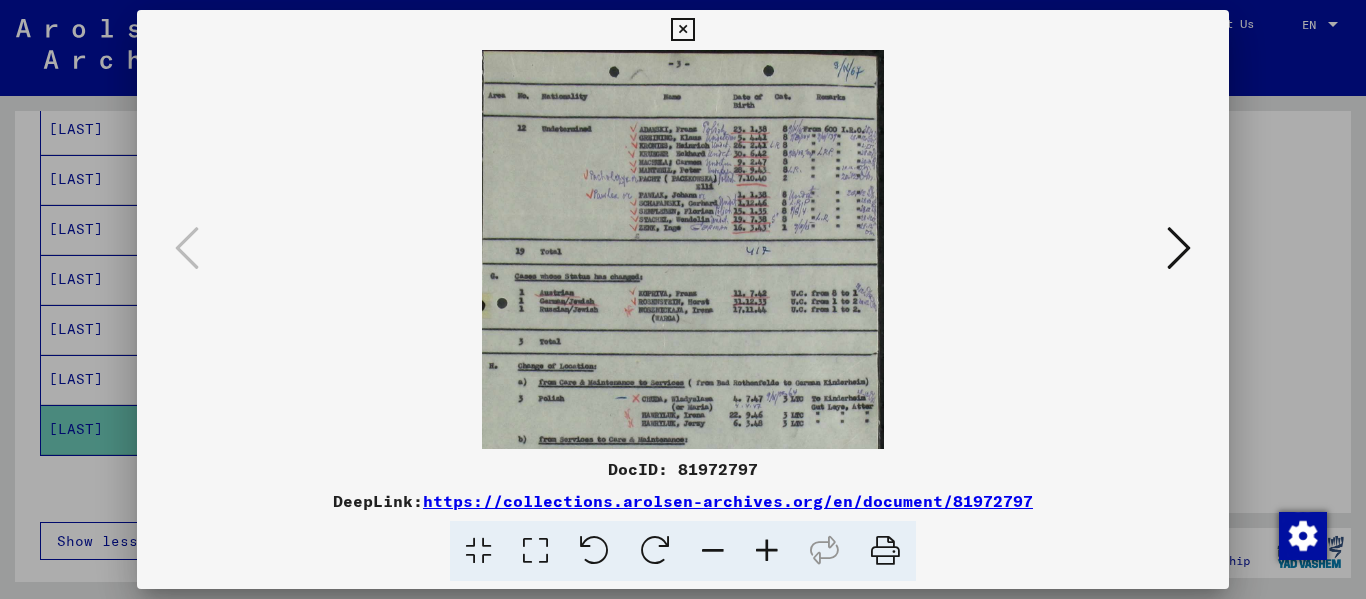 click at bounding box center [767, 551] 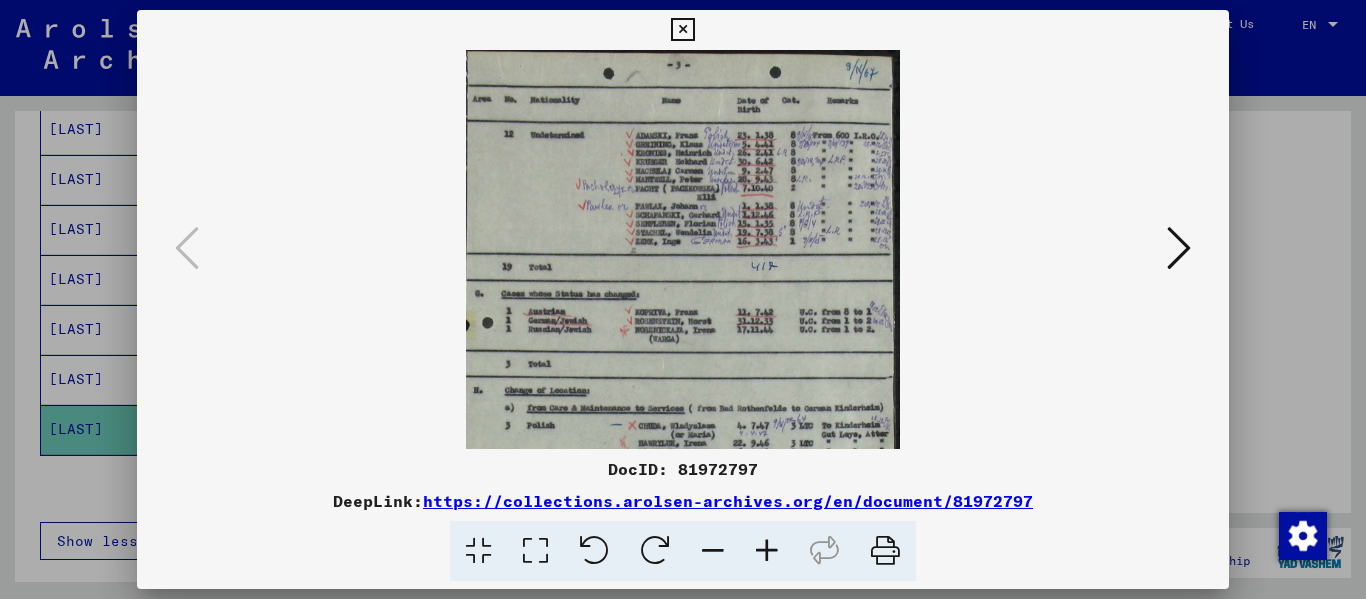 click at bounding box center [767, 551] 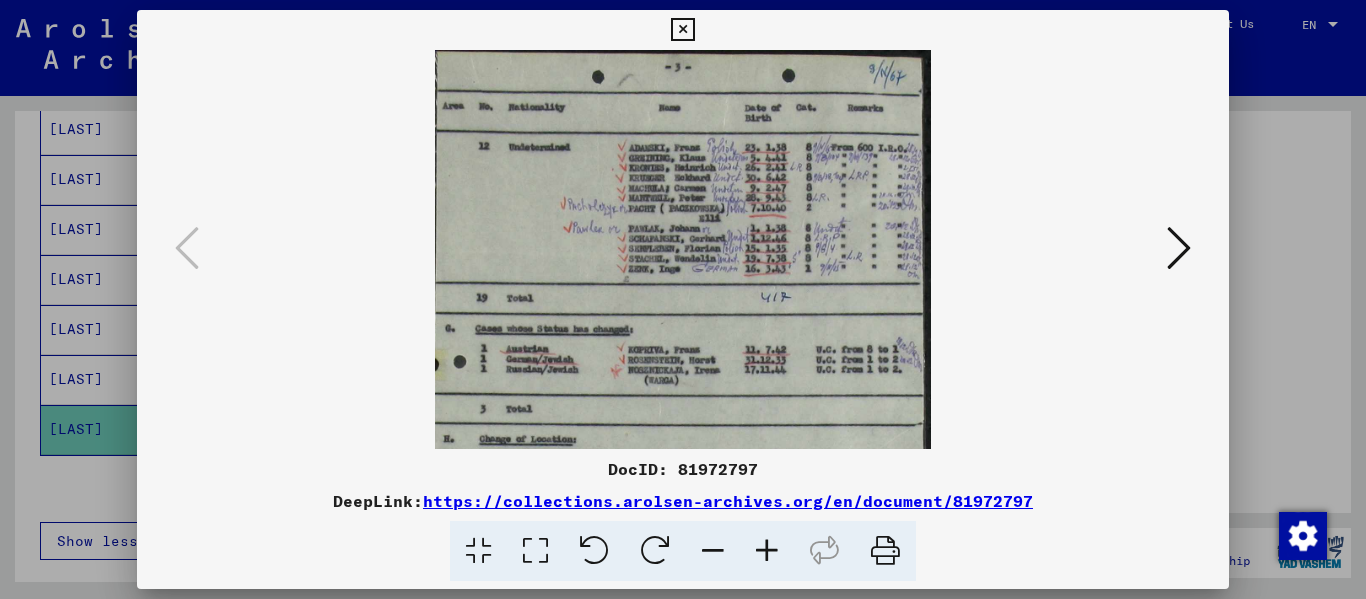 click at bounding box center (767, 551) 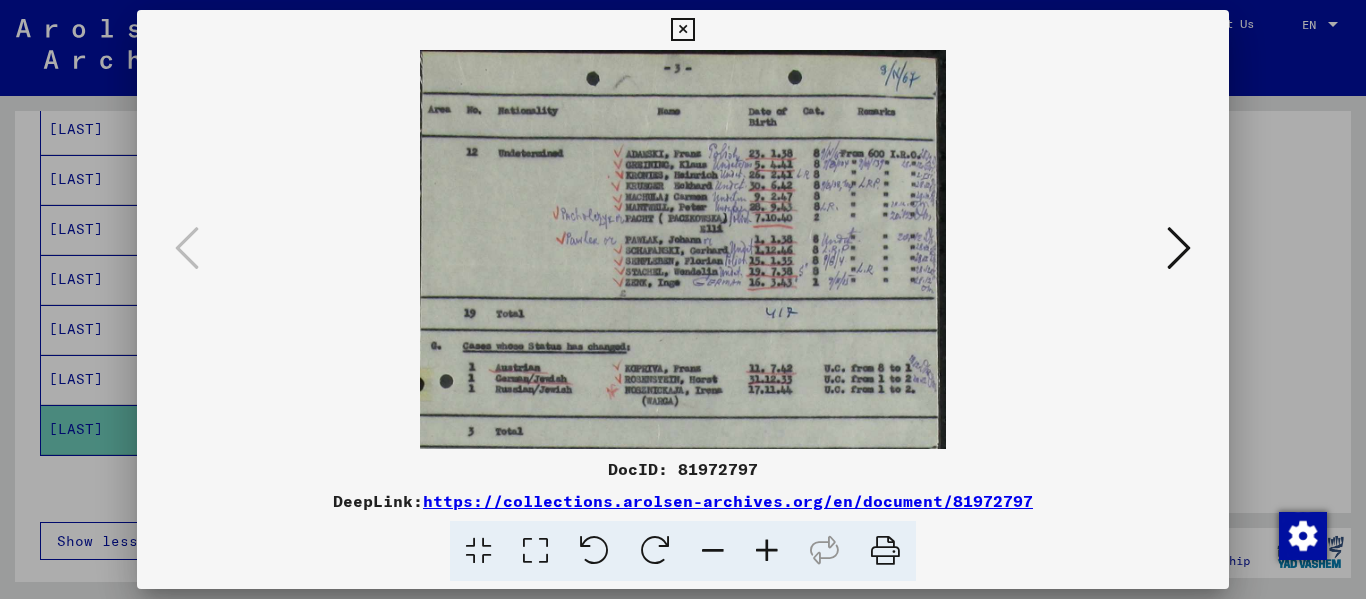 click at bounding box center (767, 551) 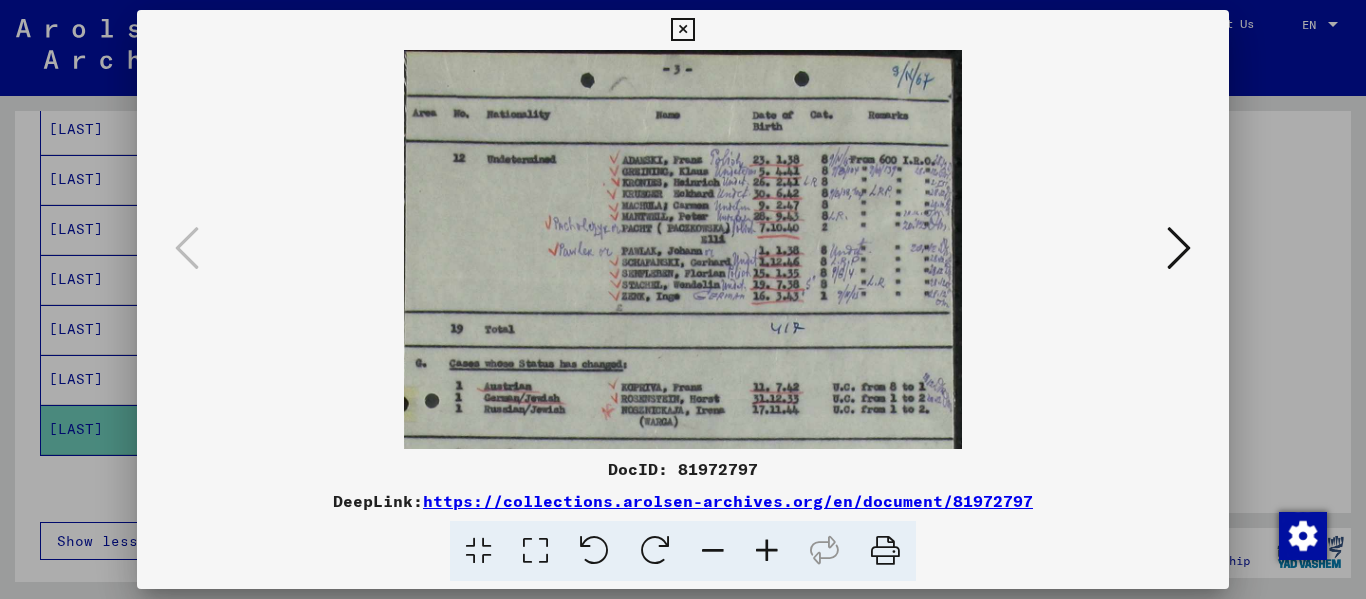click at bounding box center (767, 551) 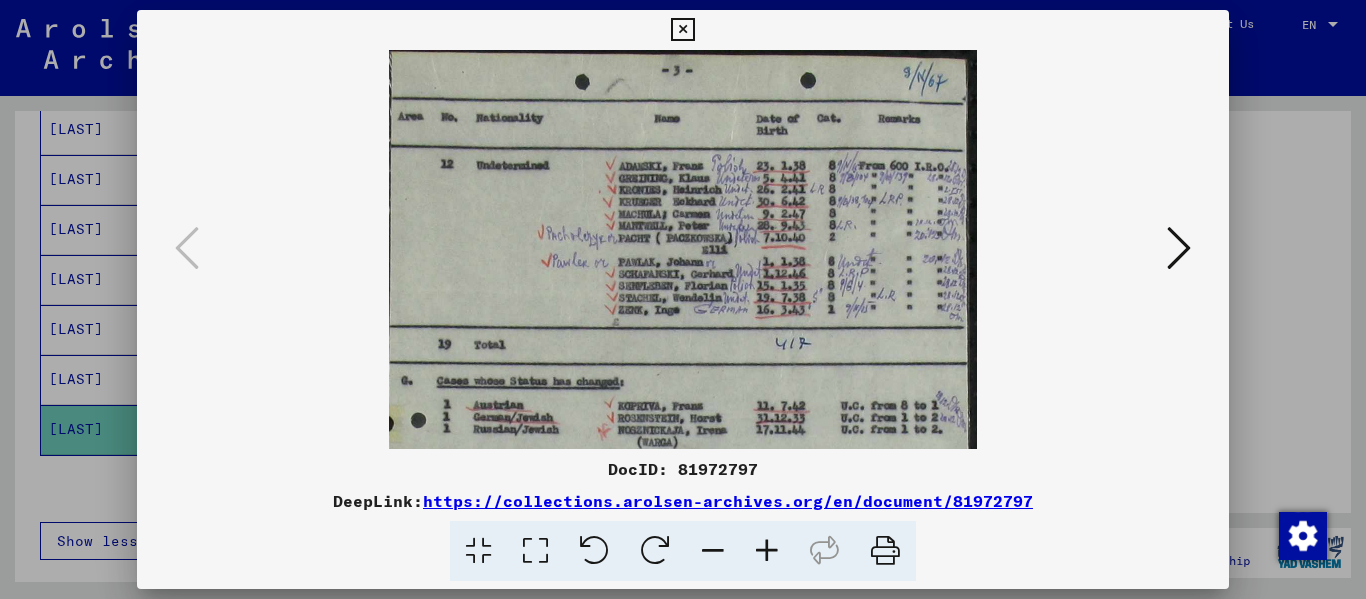 click at bounding box center [767, 551] 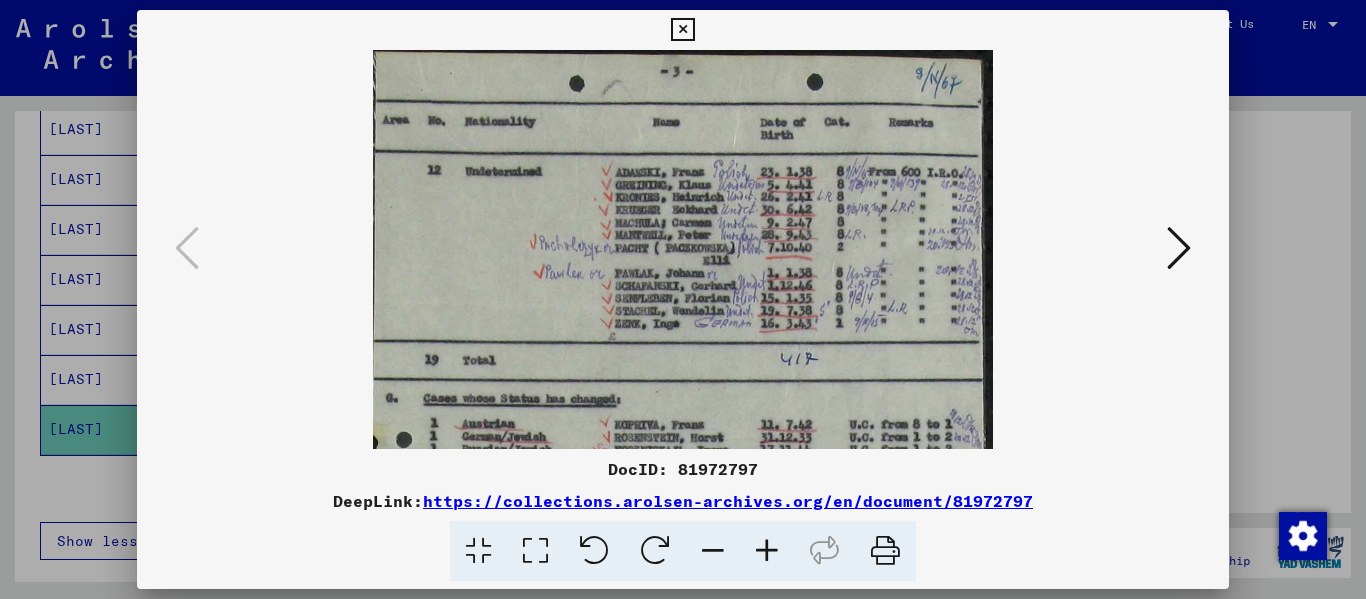 scroll, scrollTop: 15, scrollLeft: 0, axis: vertical 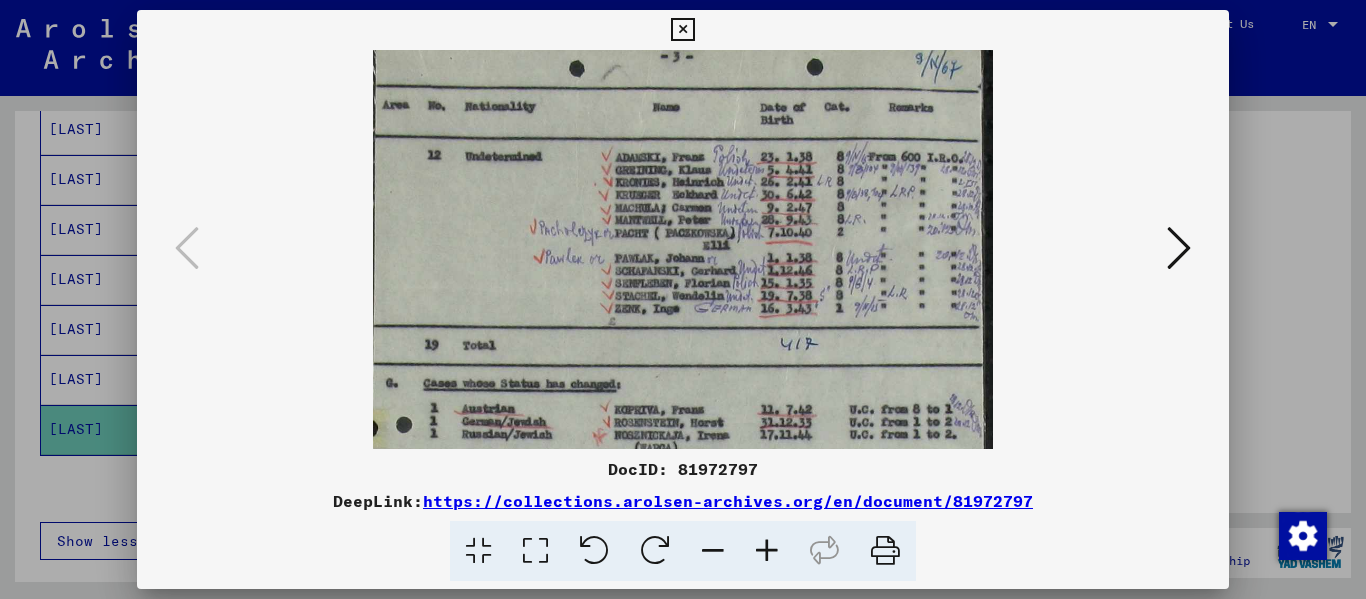 drag, startPoint x: 727, startPoint y: 389, endPoint x: 638, endPoint y: 374, distance: 90.255196 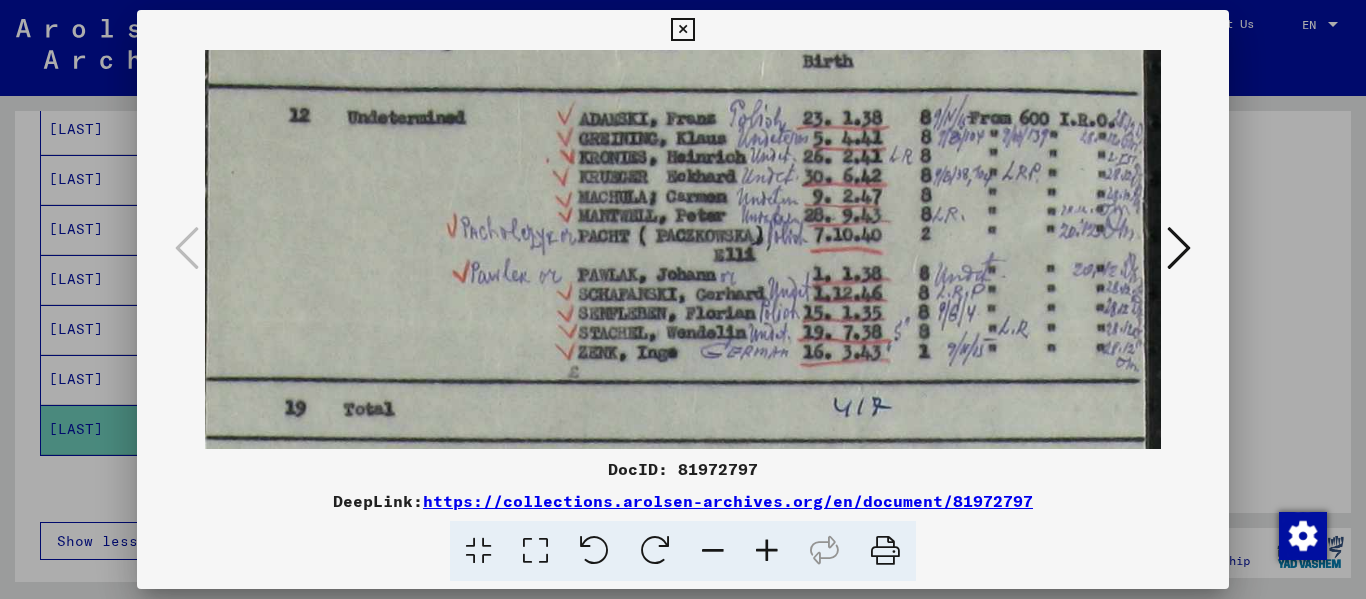 scroll, scrollTop: 116, scrollLeft: 0, axis: vertical 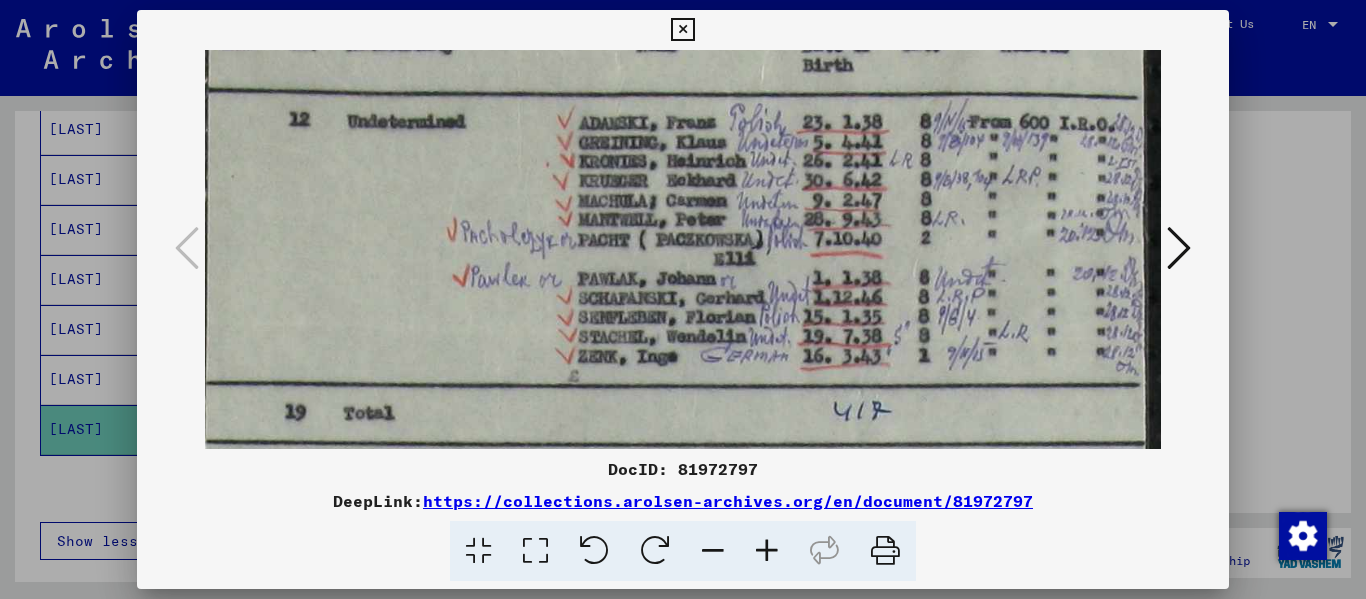 drag, startPoint x: 601, startPoint y: 399, endPoint x: 639, endPoint y: 298, distance: 107.912 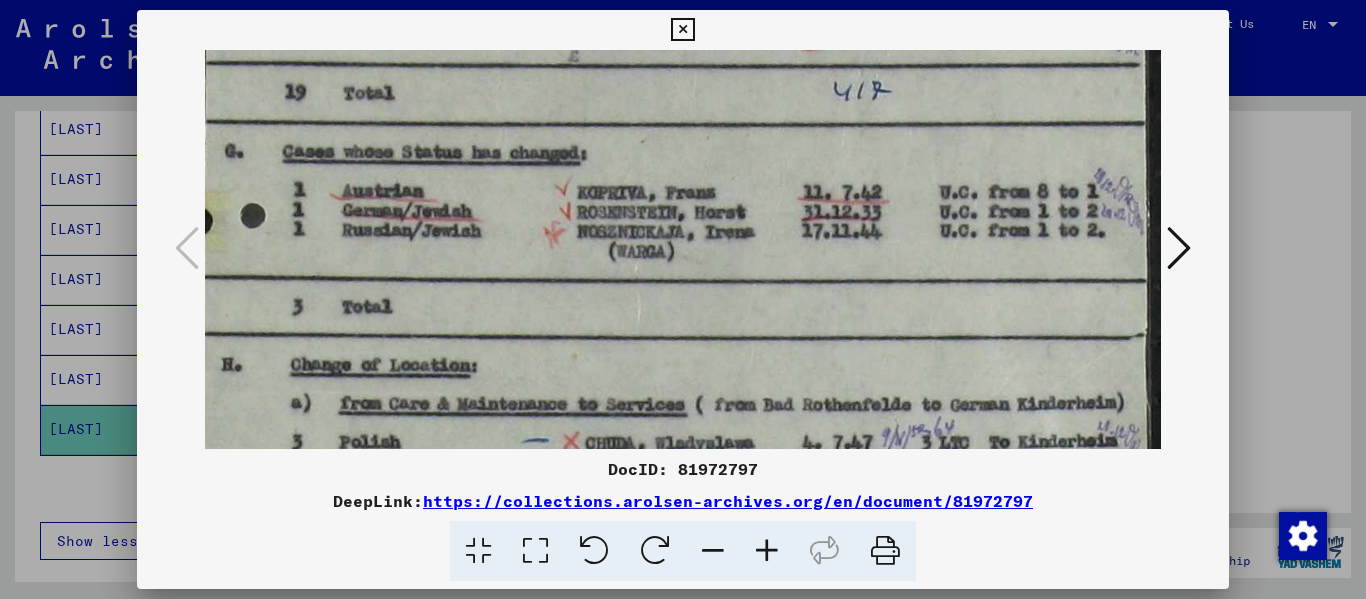 scroll, scrollTop: 437, scrollLeft: 0, axis: vertical 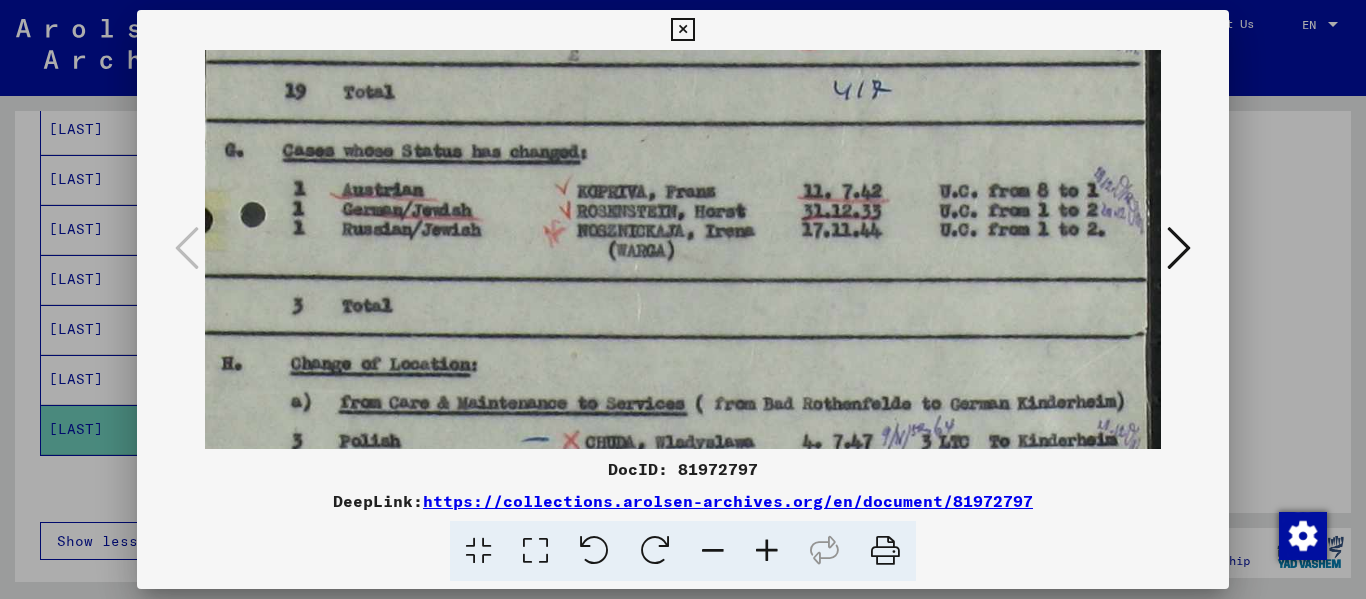 drag, startPoint x: 603, startPoint y: 387, endPoint x: 625, endPoint y: 66, distance: 321.75302 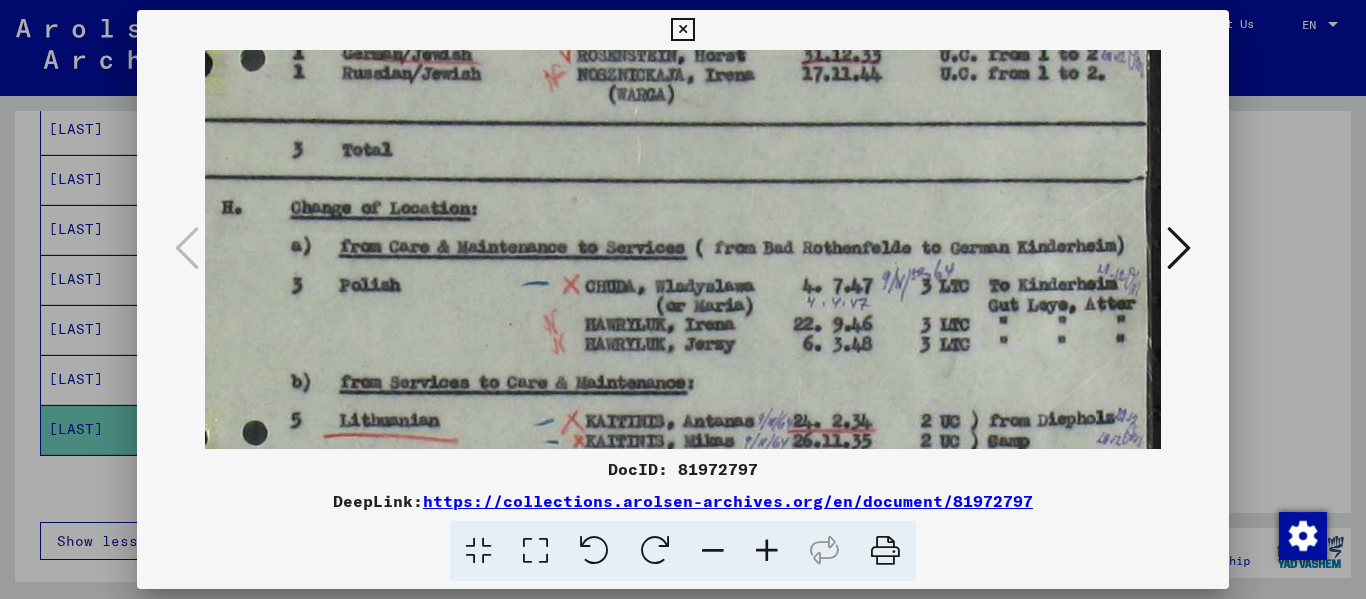 scroll, scrollTop: 641, scrollLeft: 0, axis: vertical 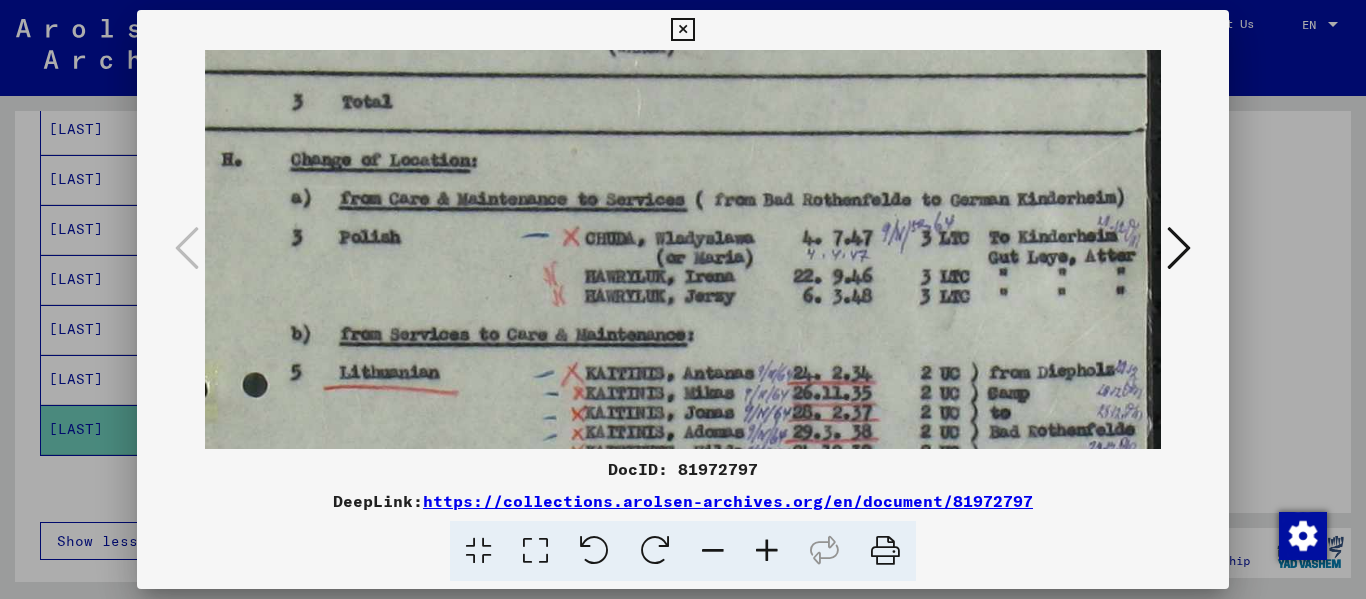 drag, startPoint x: 561, startPoint y: 324, endPoint x: 564, endPoint y: 120, distance: 204.02206 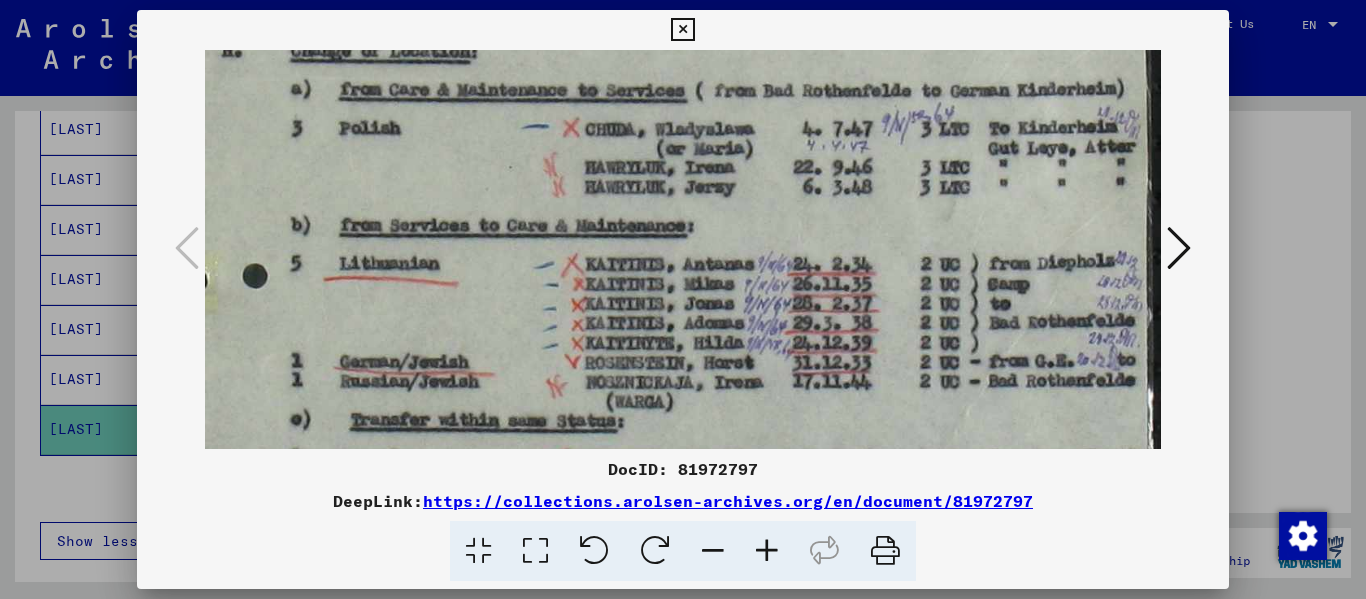 scroll, scrollTop: 755, scrollLeft: 0, axis: vertical 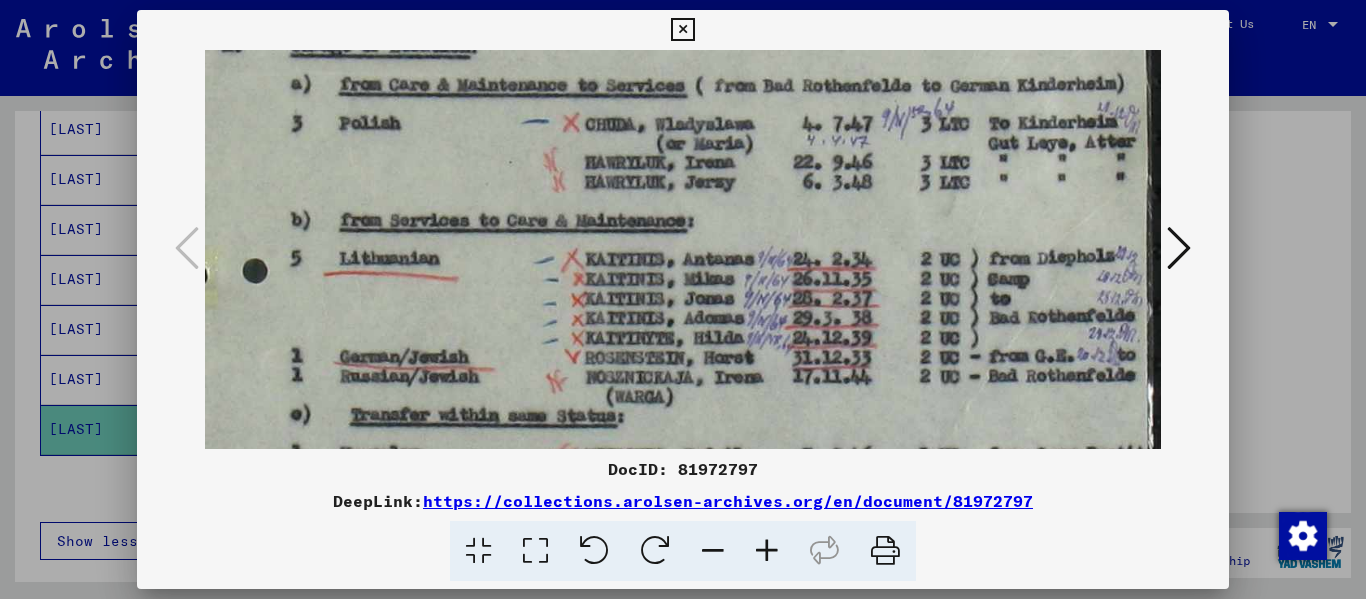 drag, startPoint x: 529, startPoint y: 317, endPoint x: 533, endPoint y: 203, distance: 114.07015 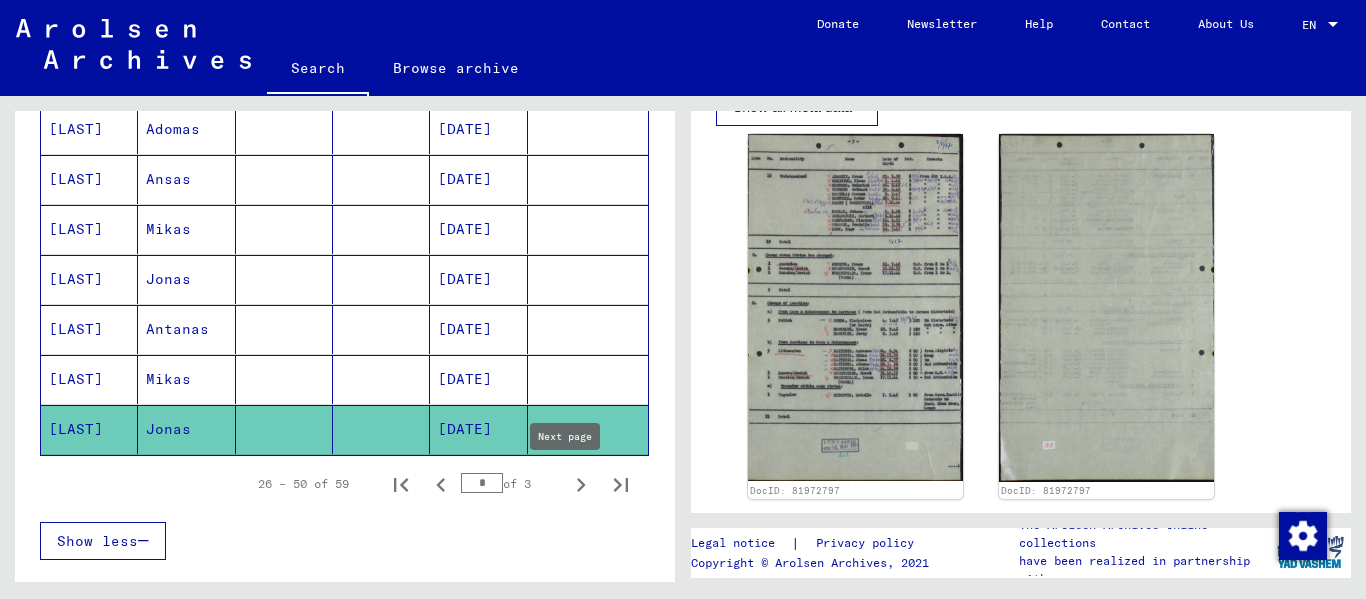 click 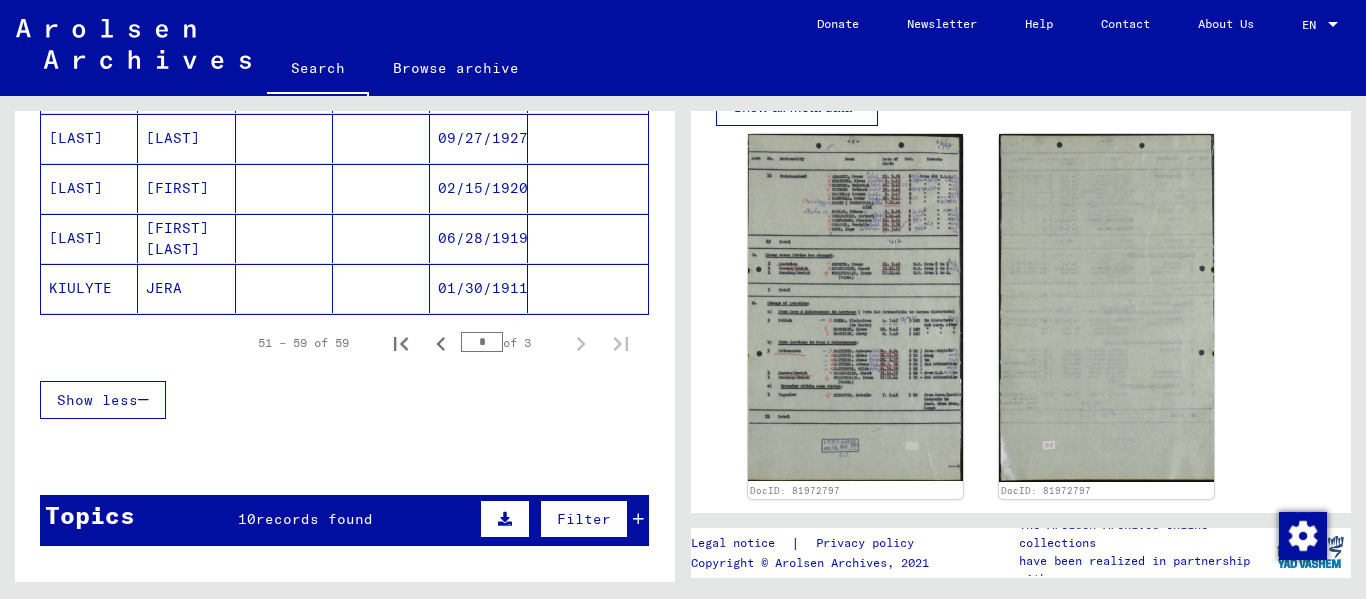 scroll, scrollTop: 300, scrollLeft: 0, axis: vertical 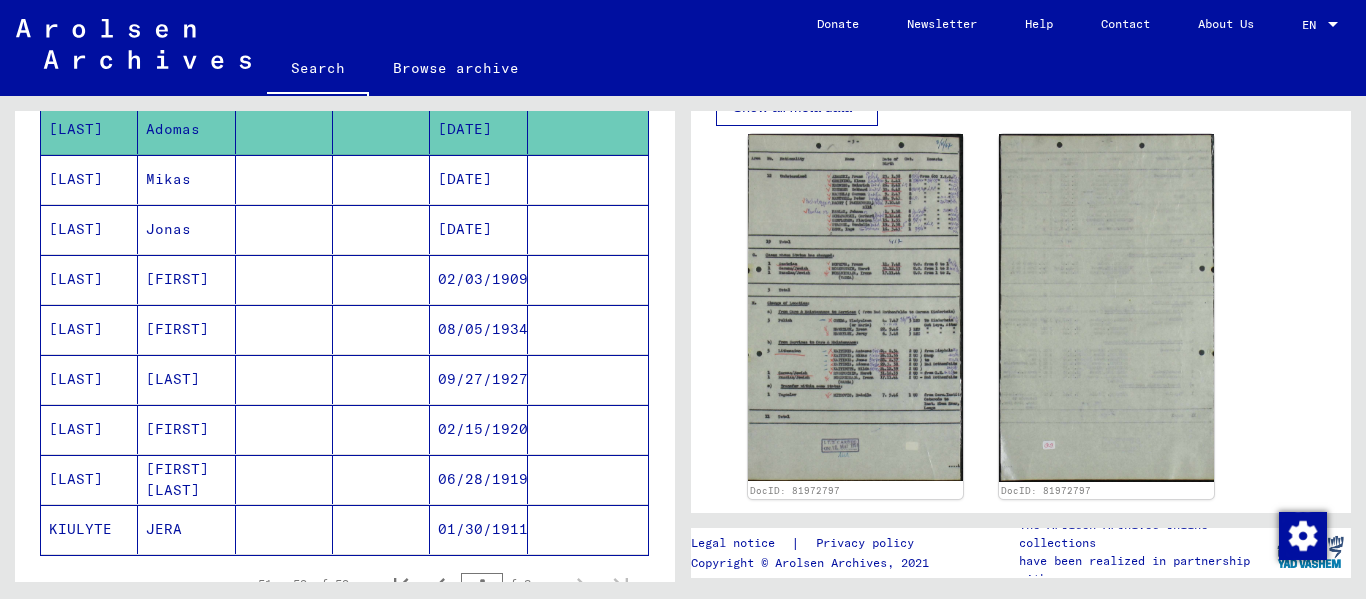 click on "[FIRST] [LAST]" at bounding box center (186, 529) 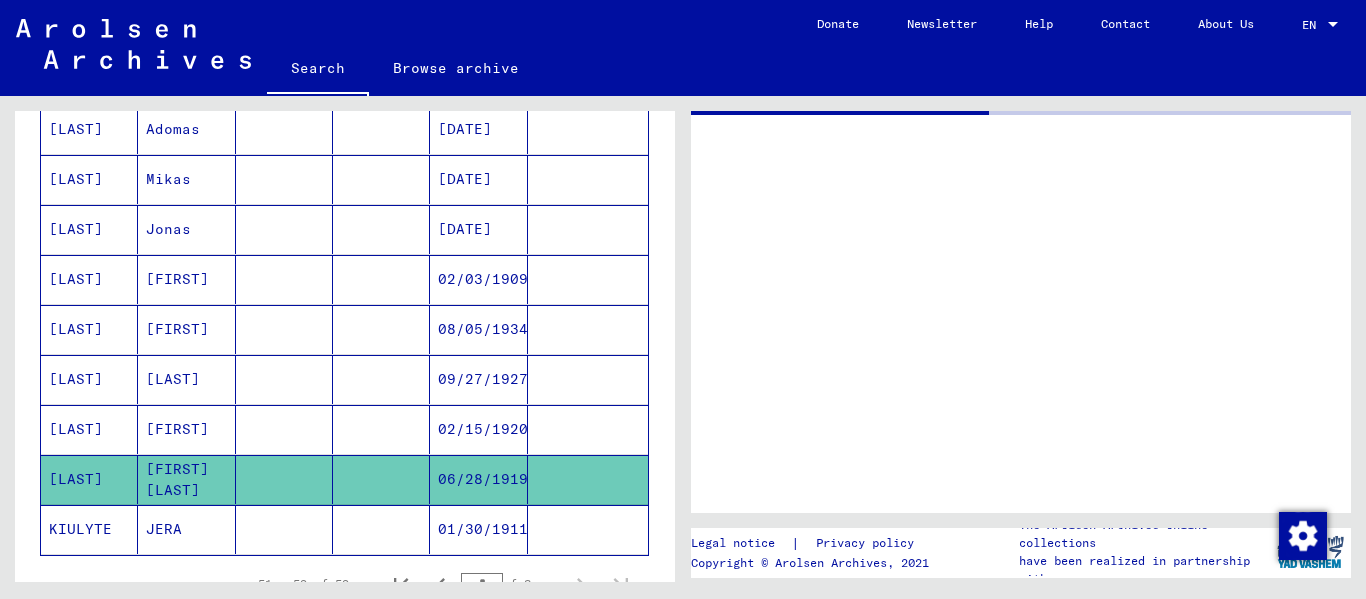 scroll, scrollTop: 0, scrollLeft: 0, axis: both 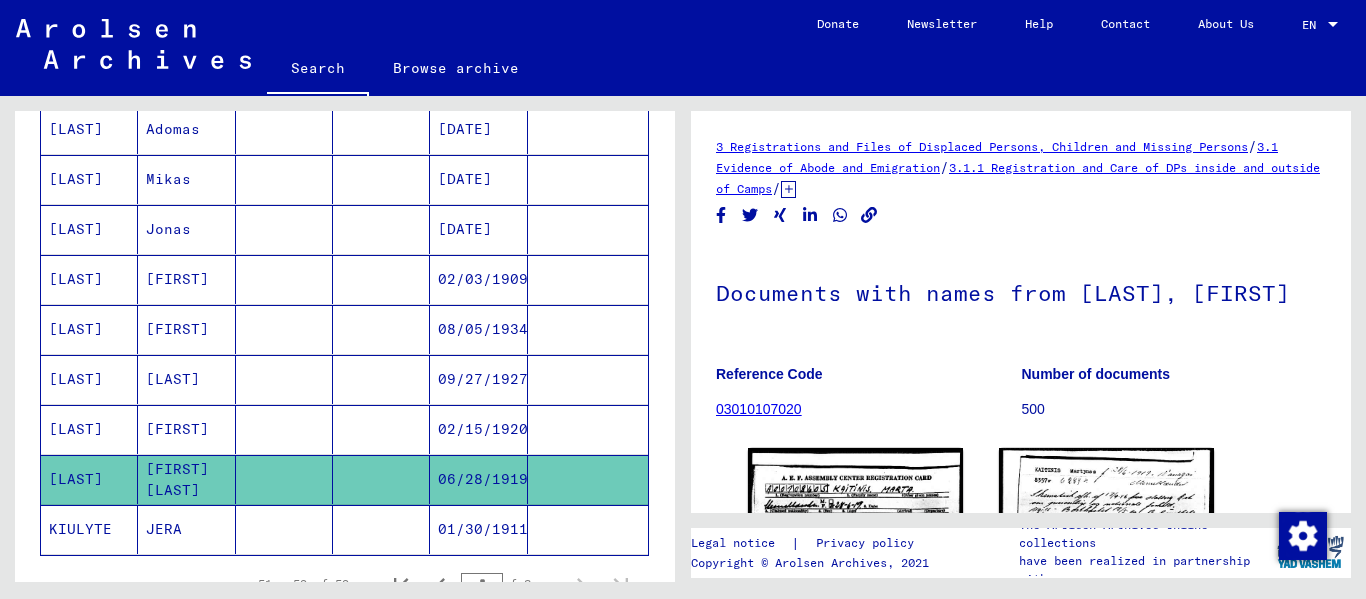 click on "[FIRST]" at bounding box center (186, 479) 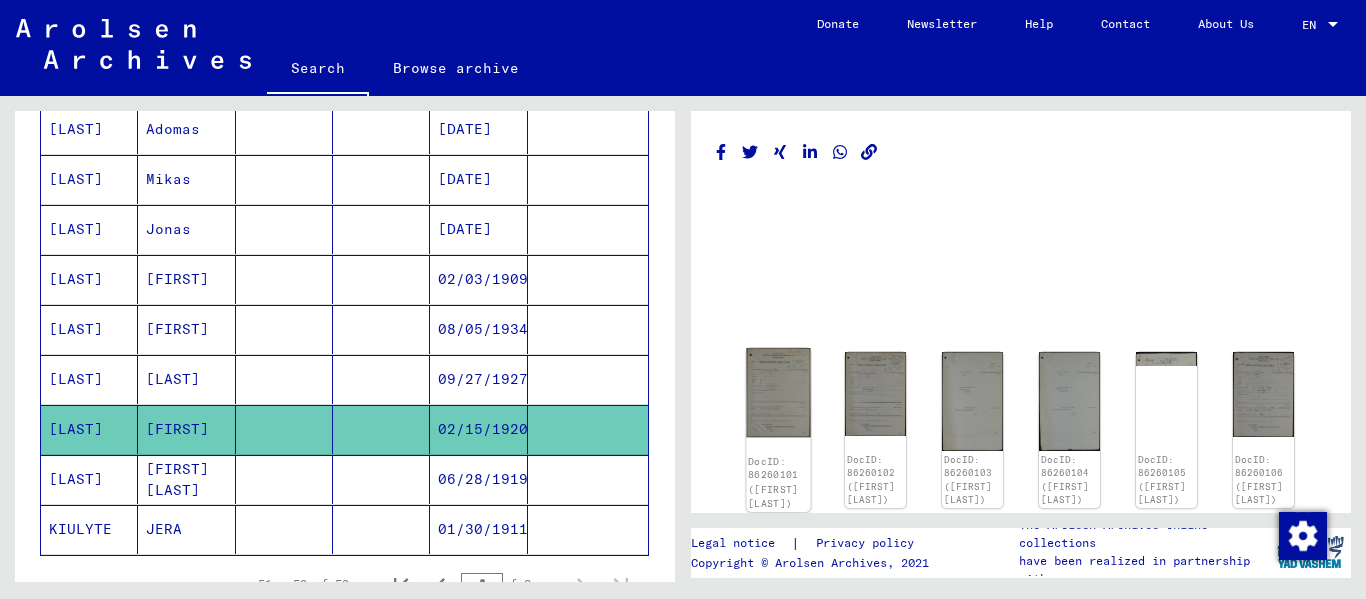 click 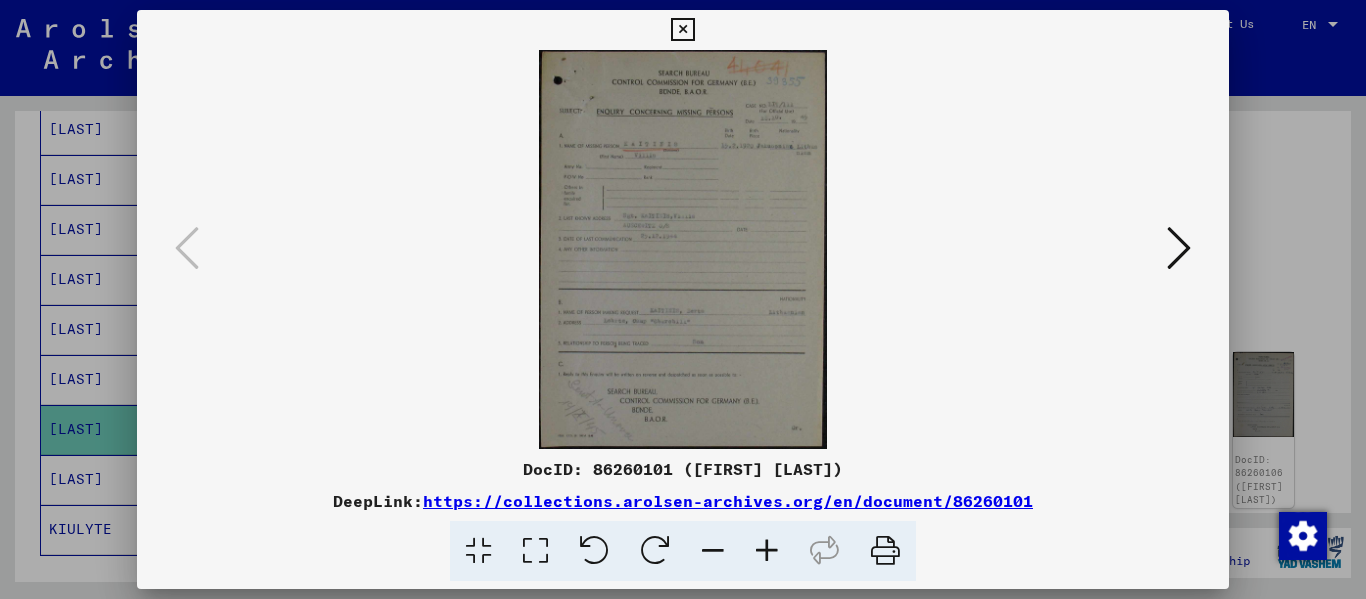 click at bounding box center (767, 551) 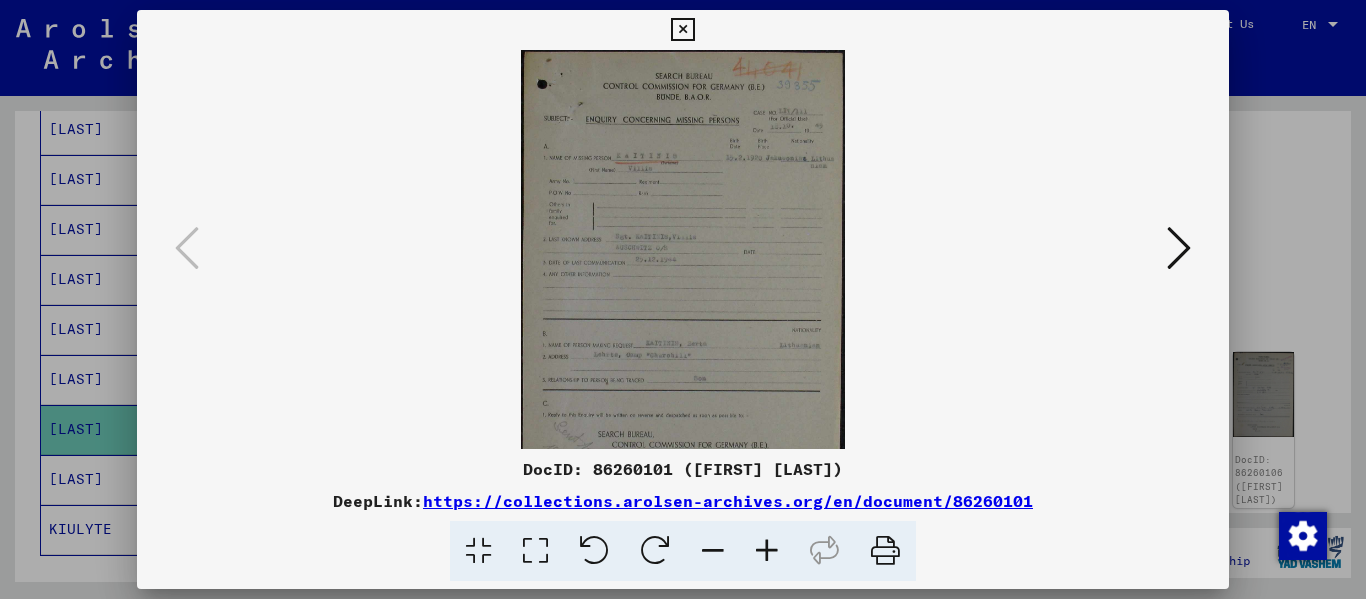 click at bounding box center (767, 551) 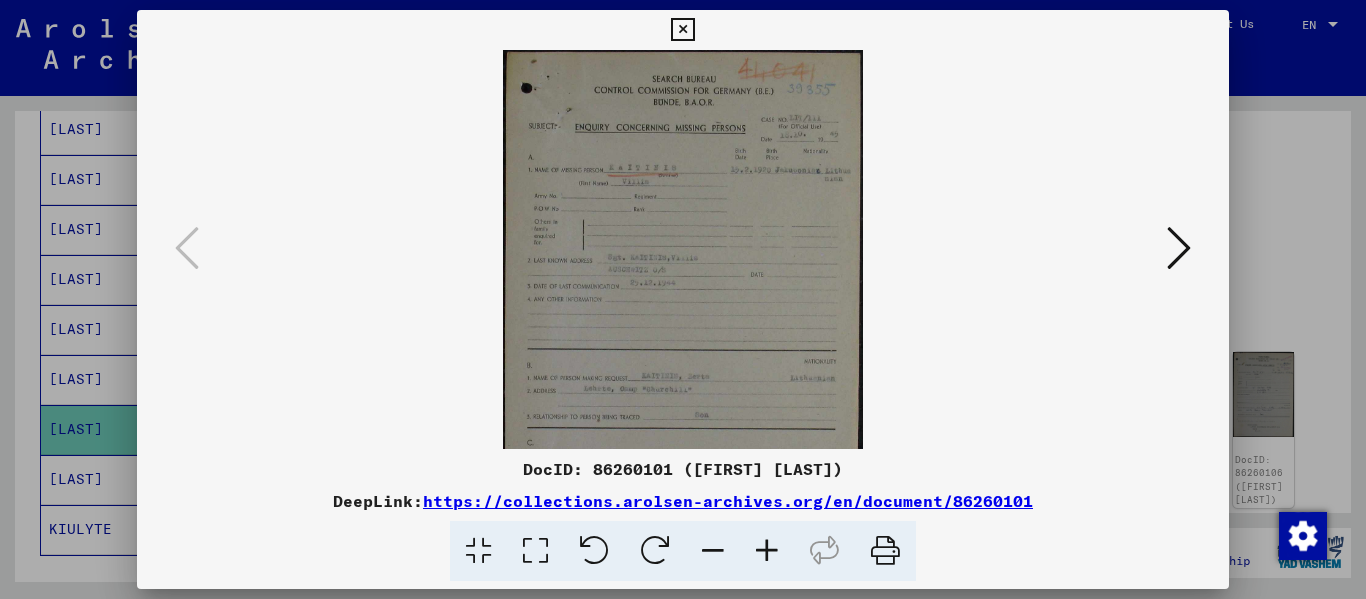click at bounding box center (767, 551) 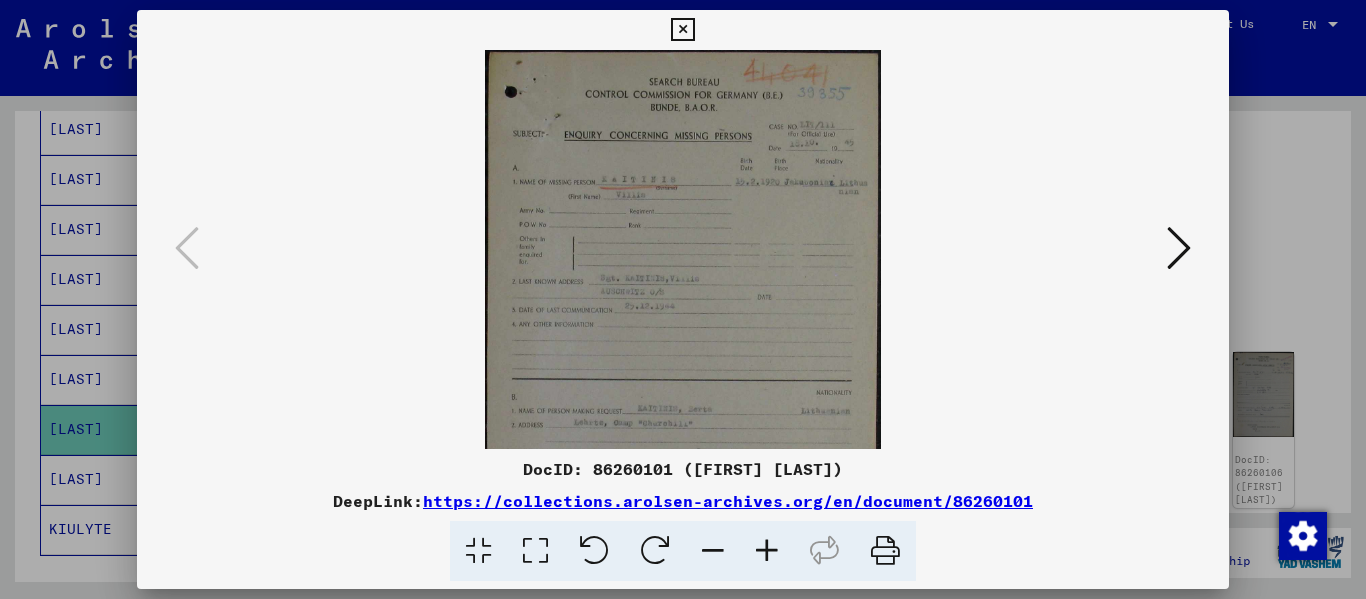 click at bounding box center (767, 551) 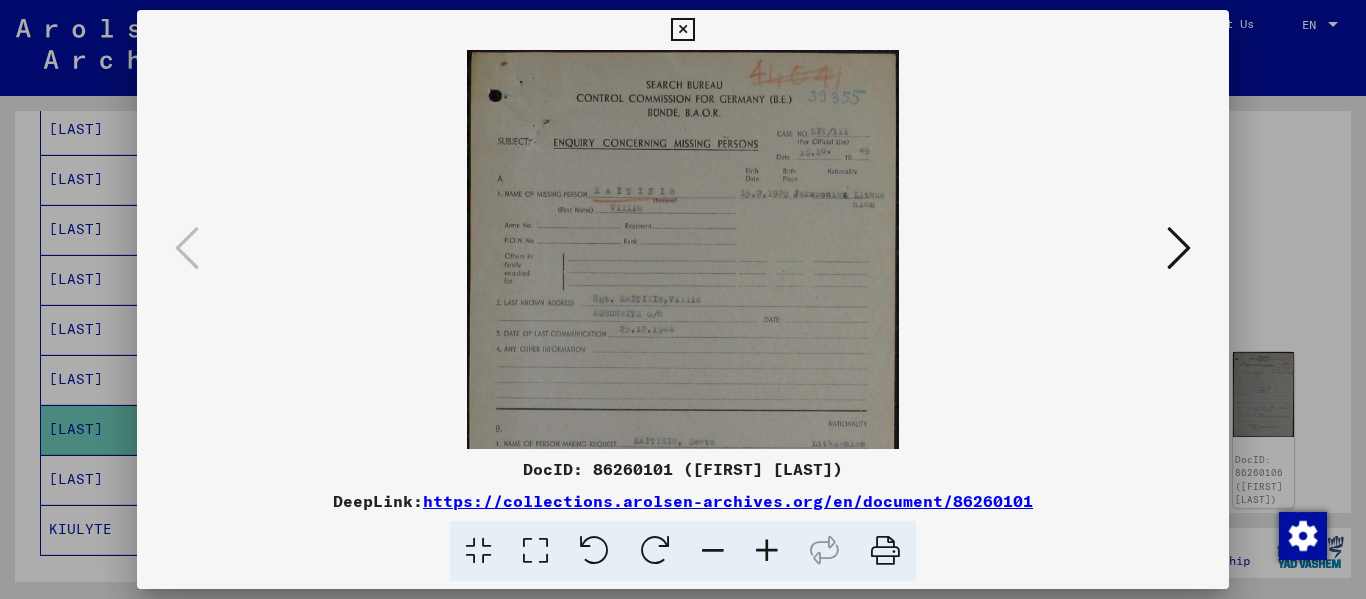 click at bounding box center (767, 551) 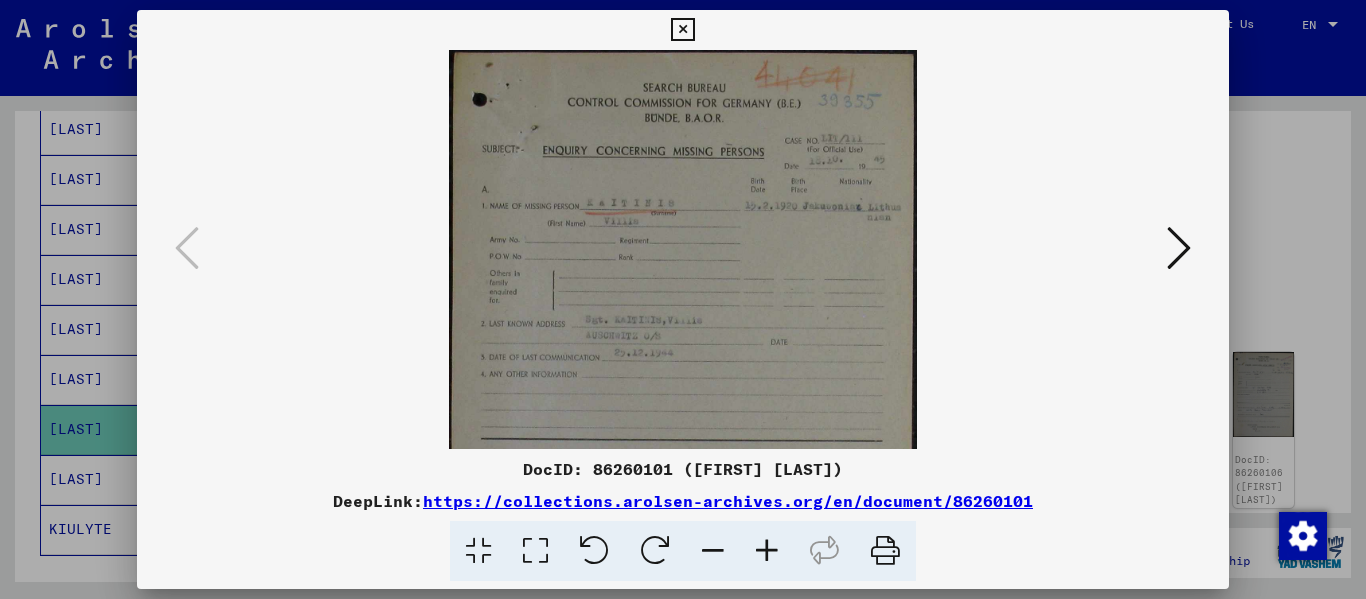 click at bounding box center (767, 551) 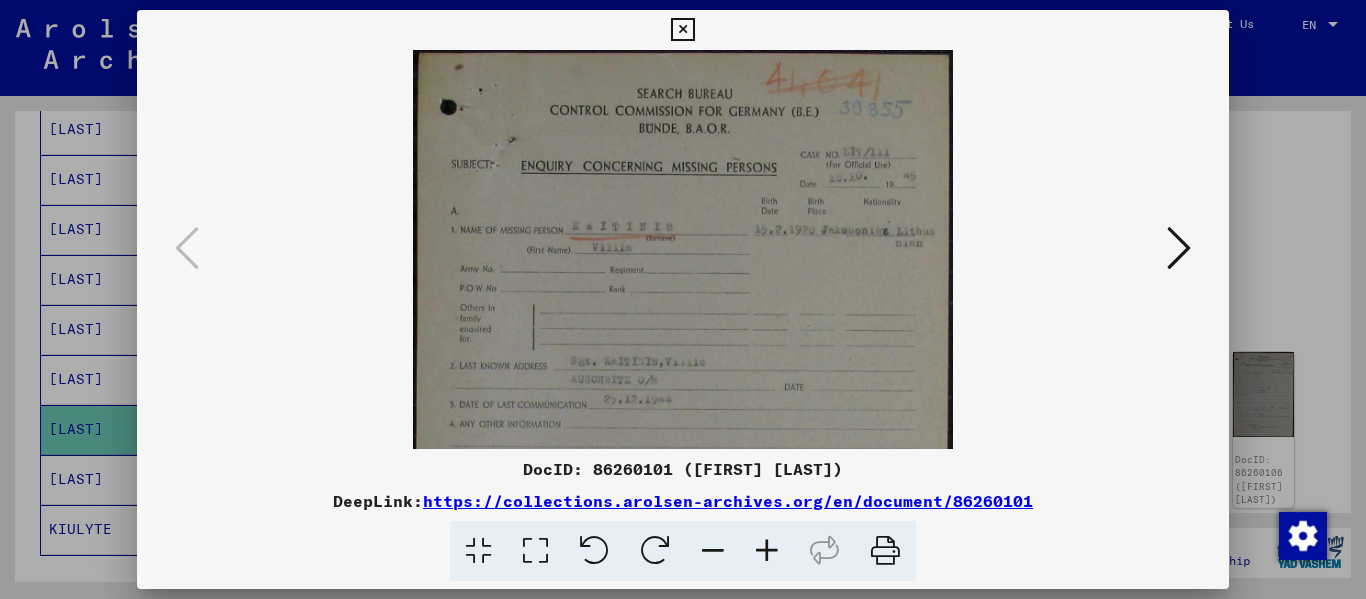 click at bounding box center (767, 551) 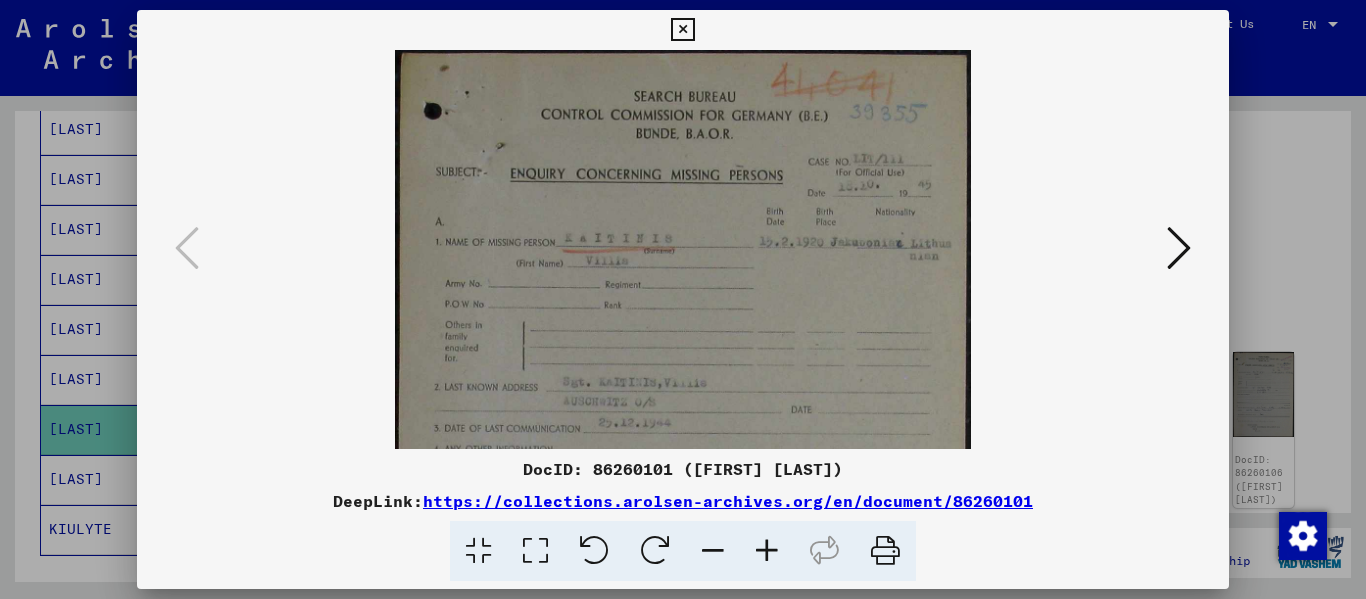 click at bounding box center (767, 551) 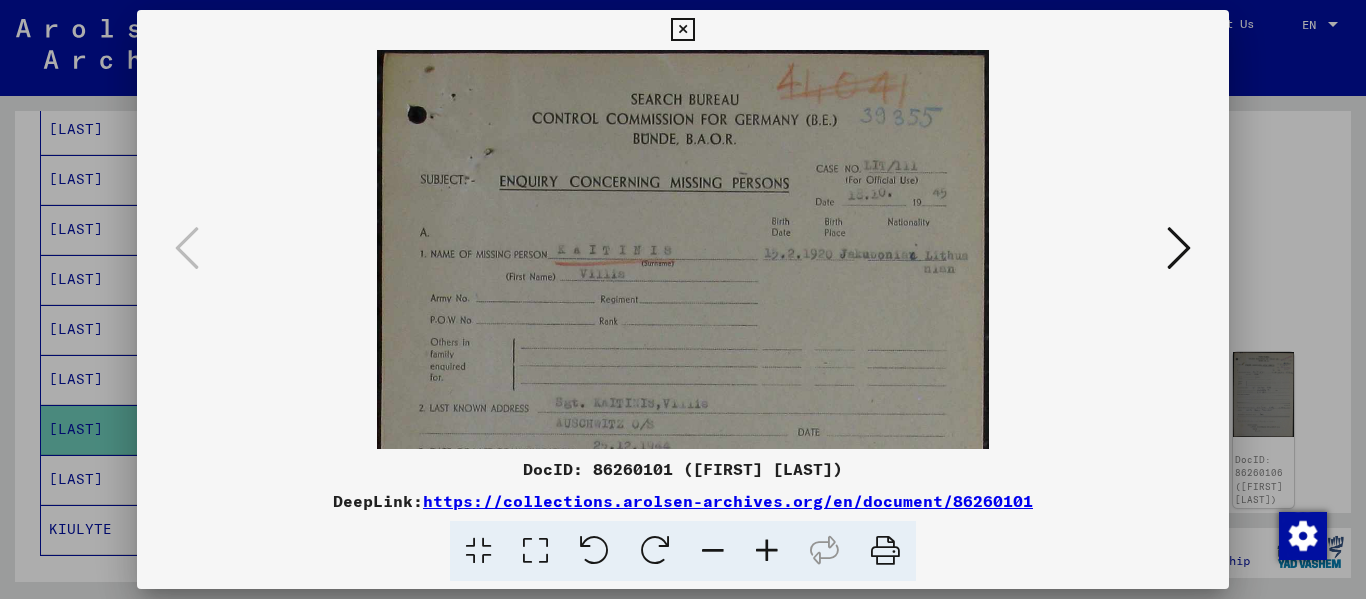 click at bounding box center [767, 551] 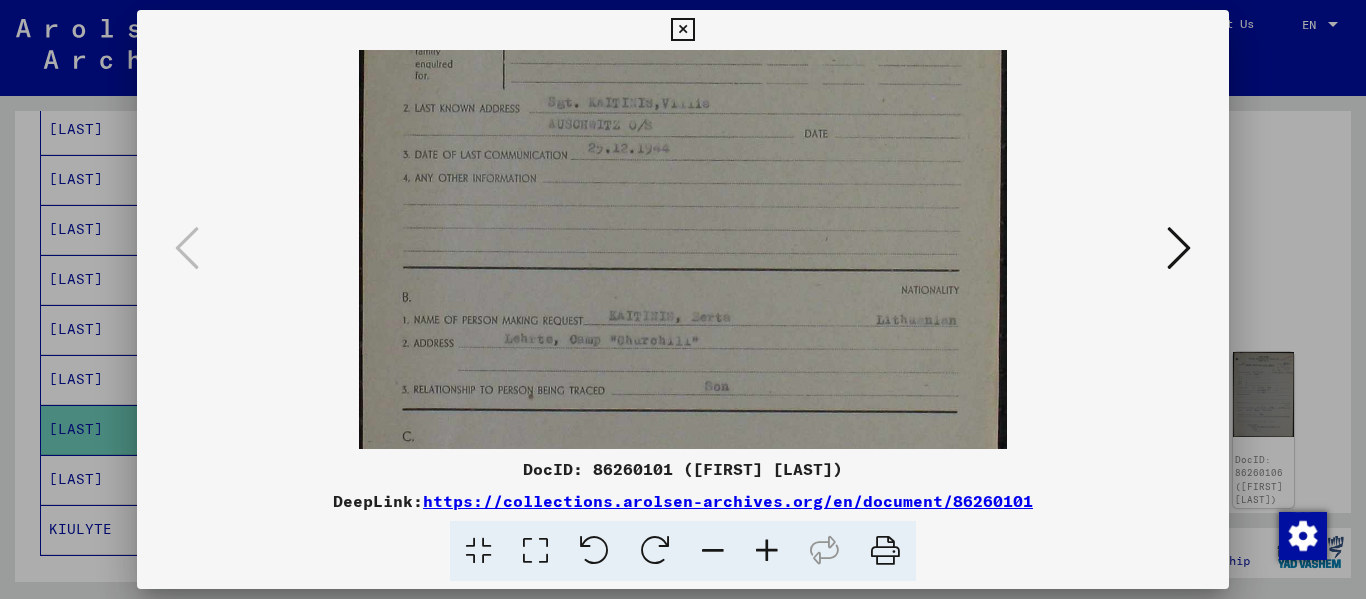 scroll, scrollTop: 333, scrollLeft: 0, axis: vertical 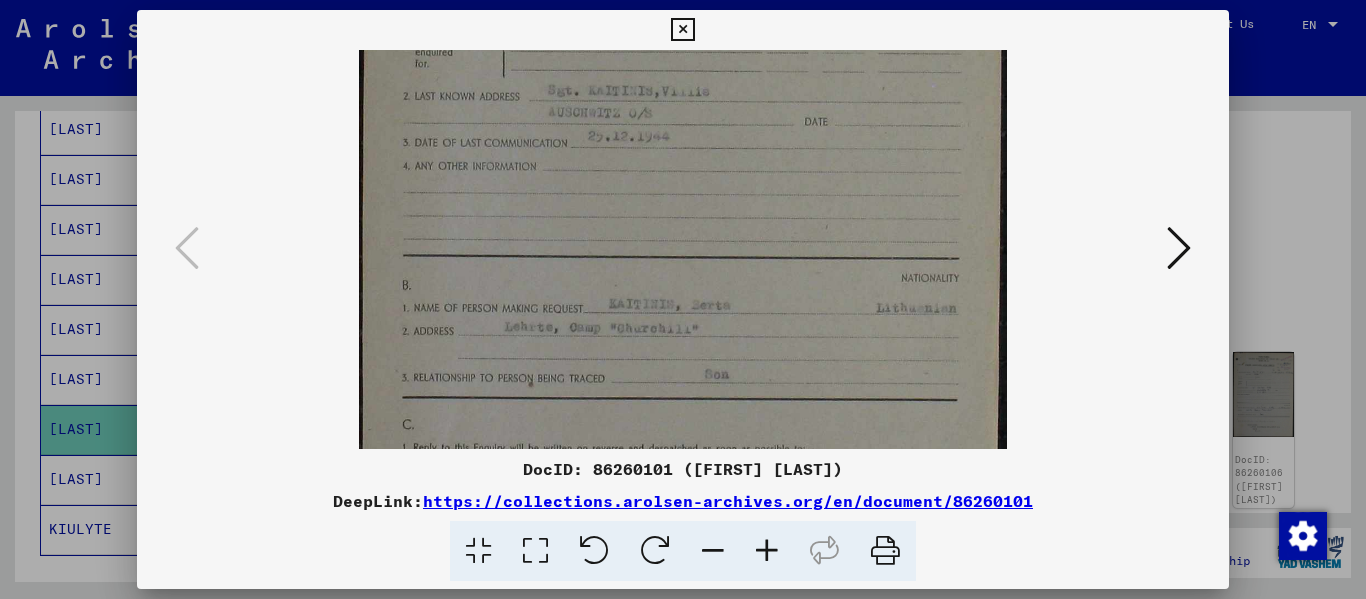 drag, startPoint x: 656, startPoint y: 407, endPoint x: 655, endPoint y: 74, distance: 333.0015 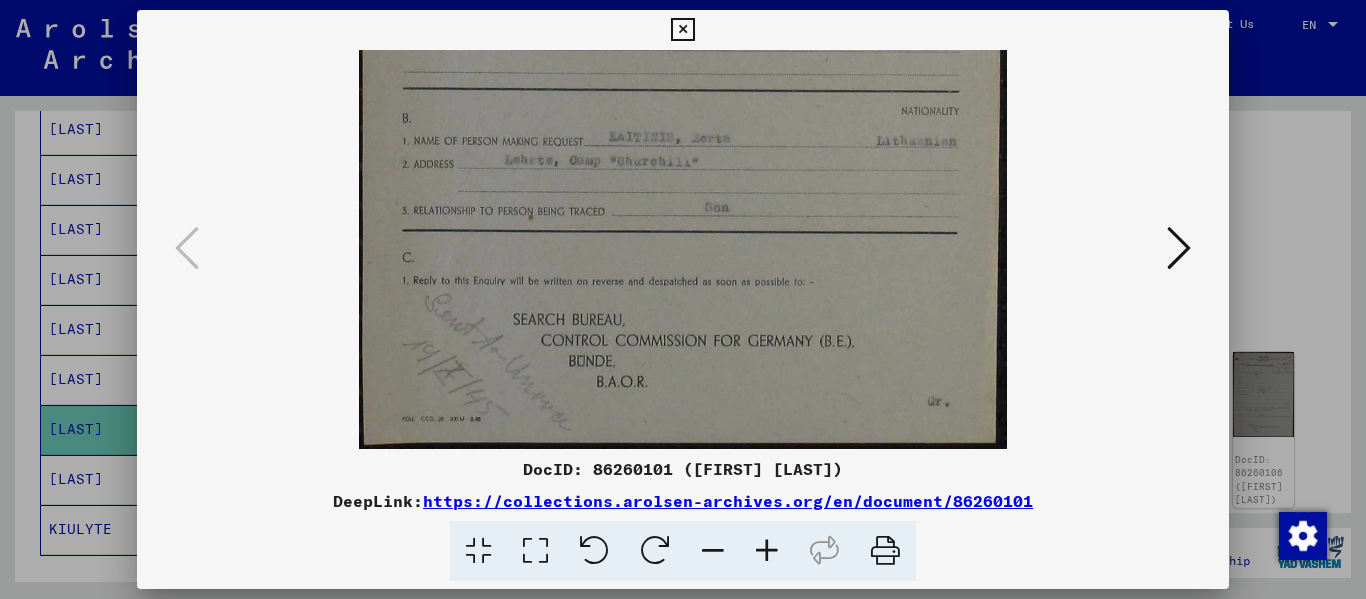 drag, startPoint x: 641, startPoint y: 365, endPoint x: 644, endPoint y: 163, distance: 202.02228 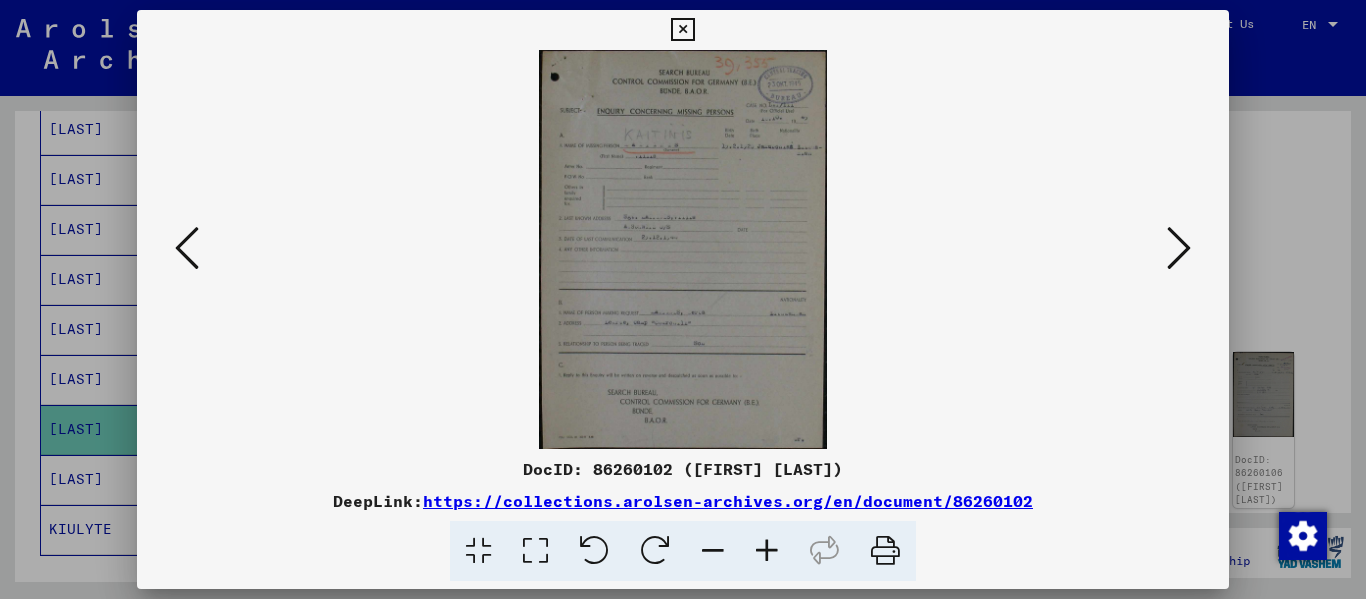 click at bounding box center [767, 551] 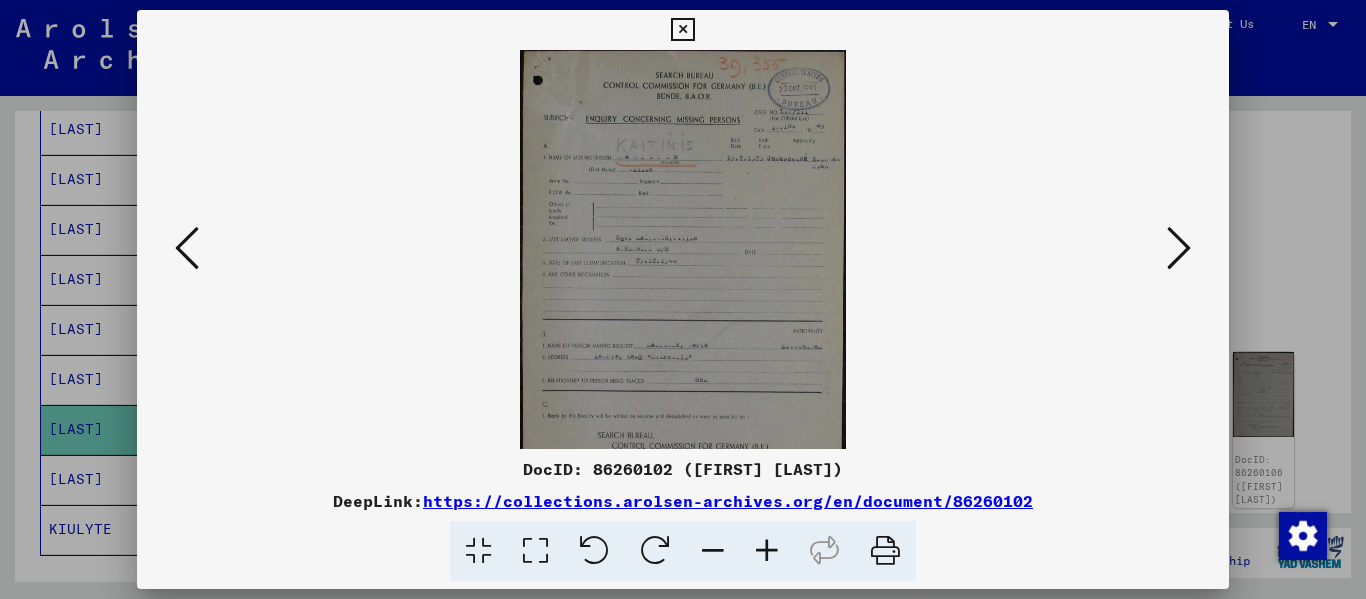 click at bounding box center [767, 551] 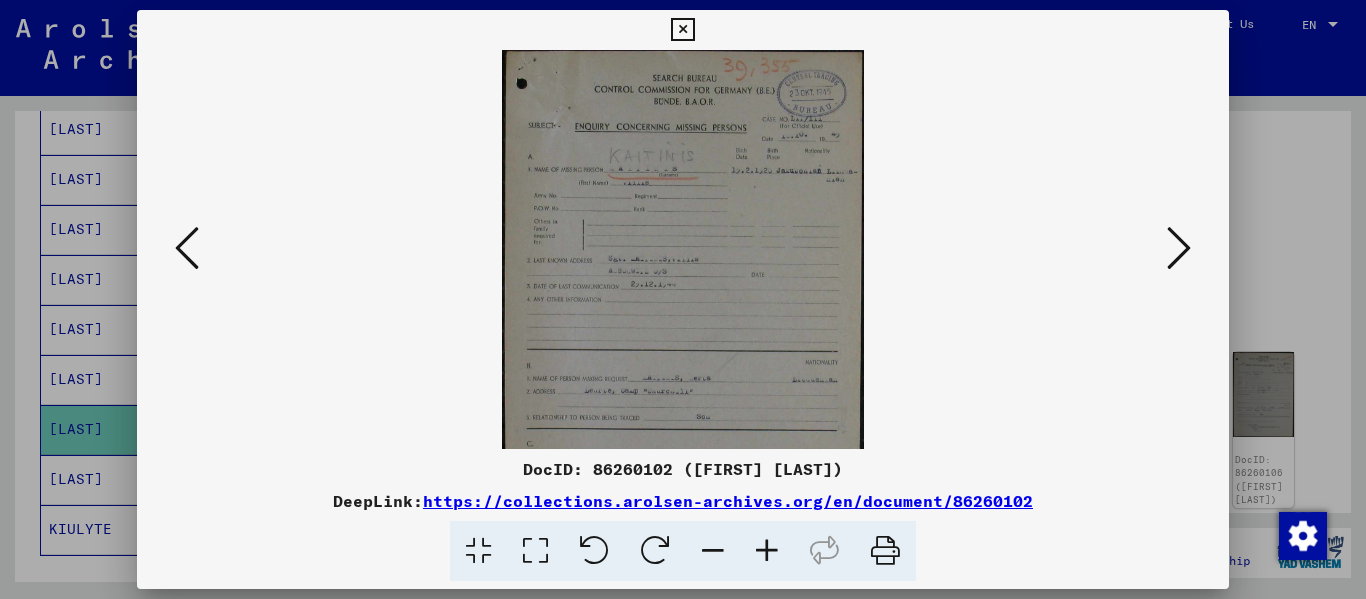 click at bounding box center (767, 551) 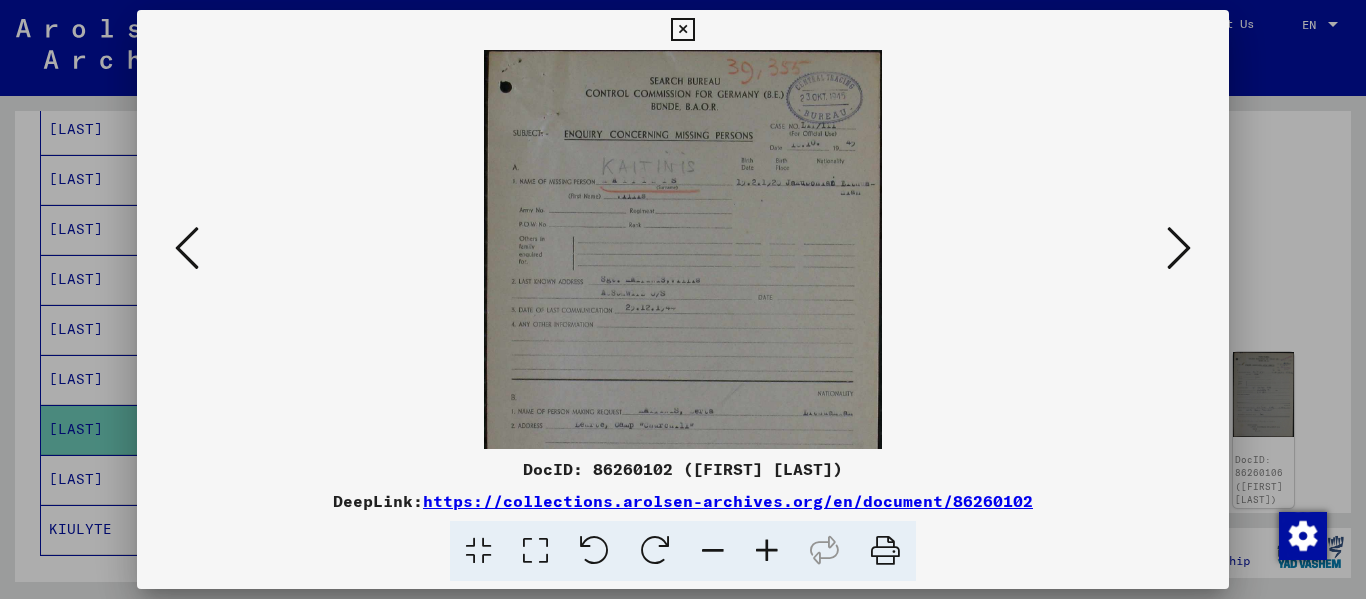 click at bounding box center [767, 551] 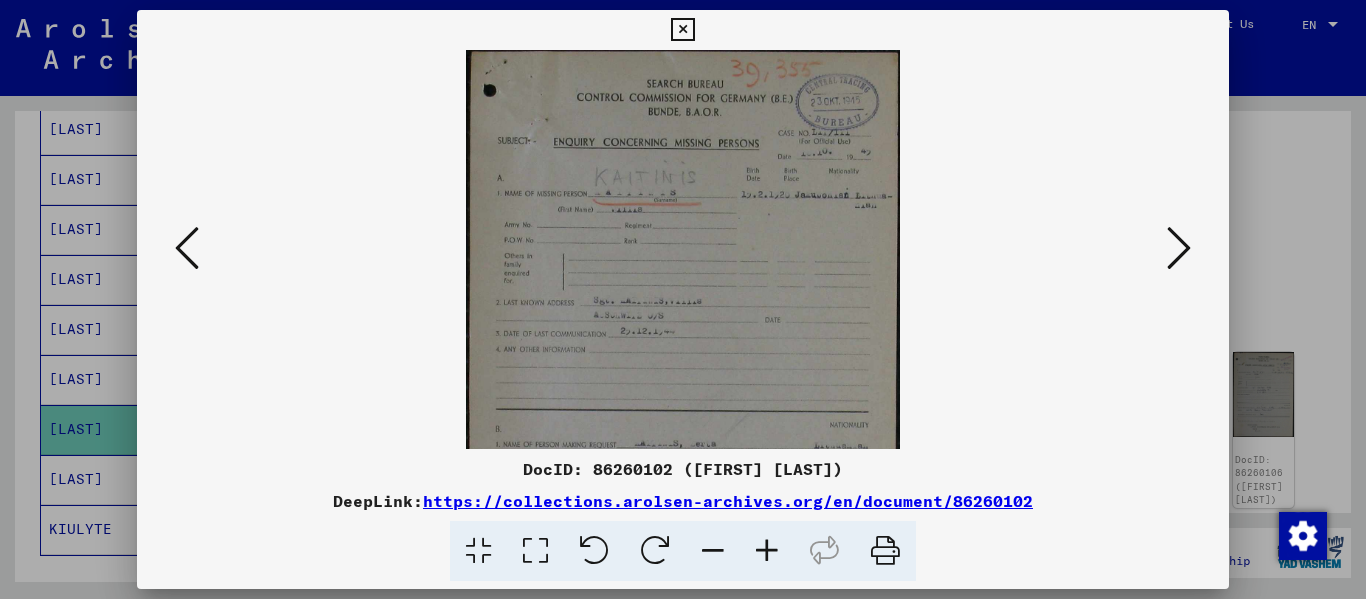 click at bounding box center [767, 551] 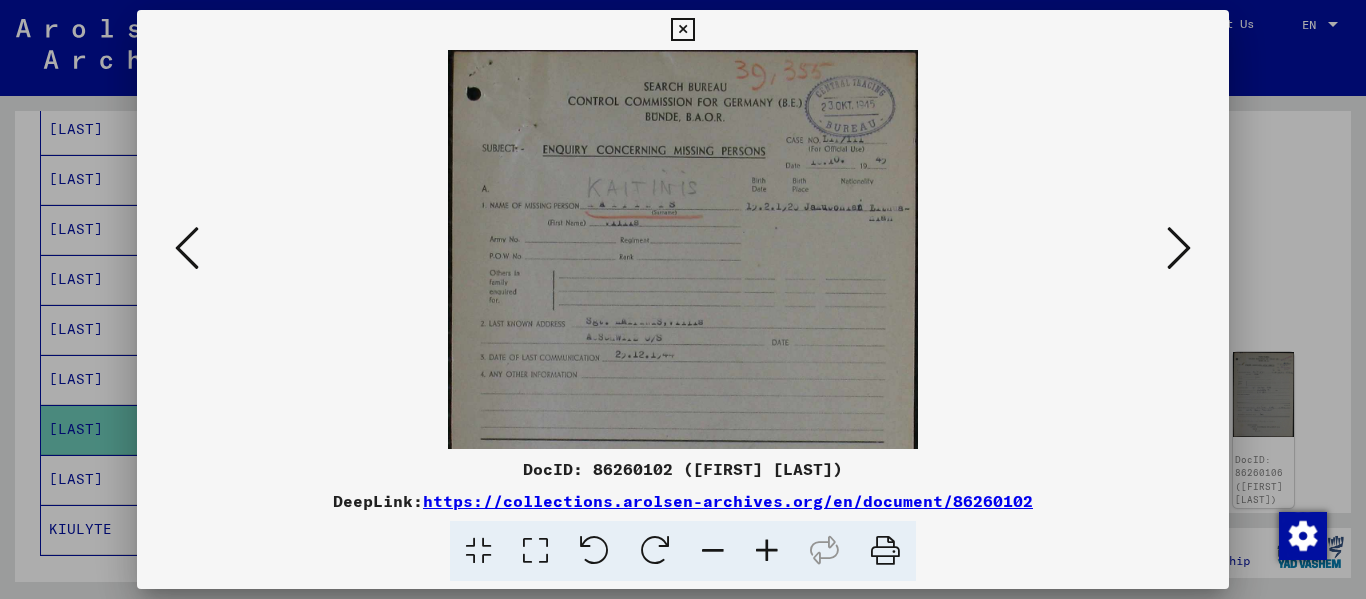 click at bounding box center (767, 551) 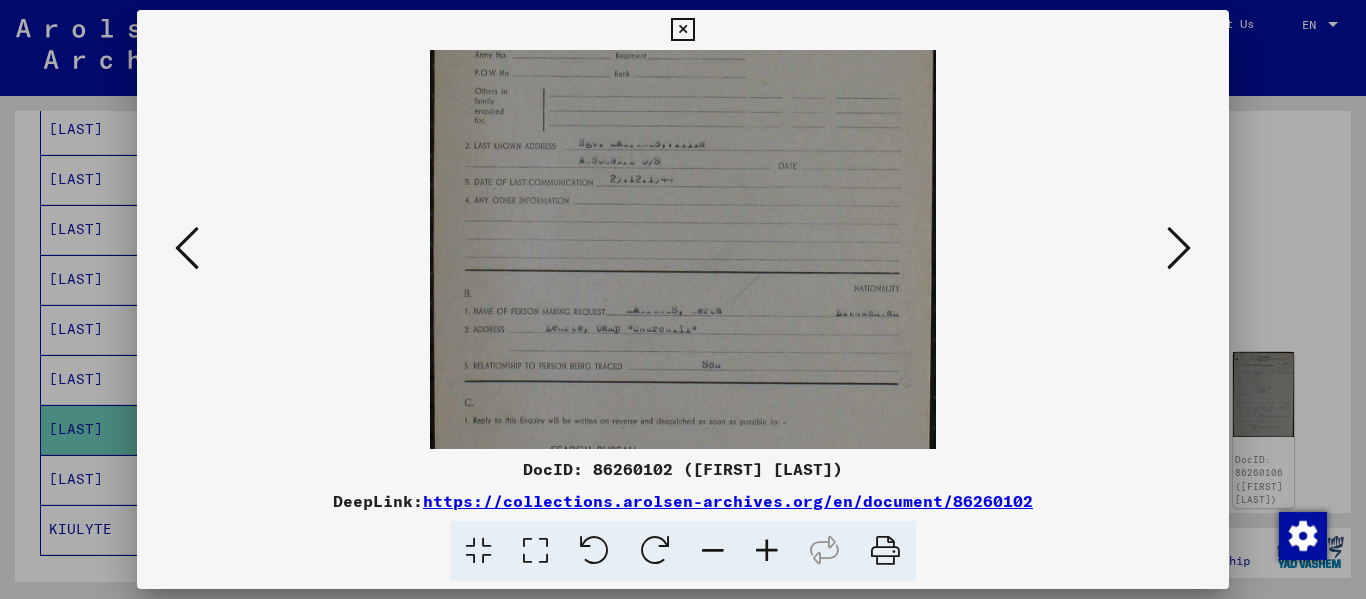scroll, scrollTop: 283, scrollLeft: 0, axis: vertical 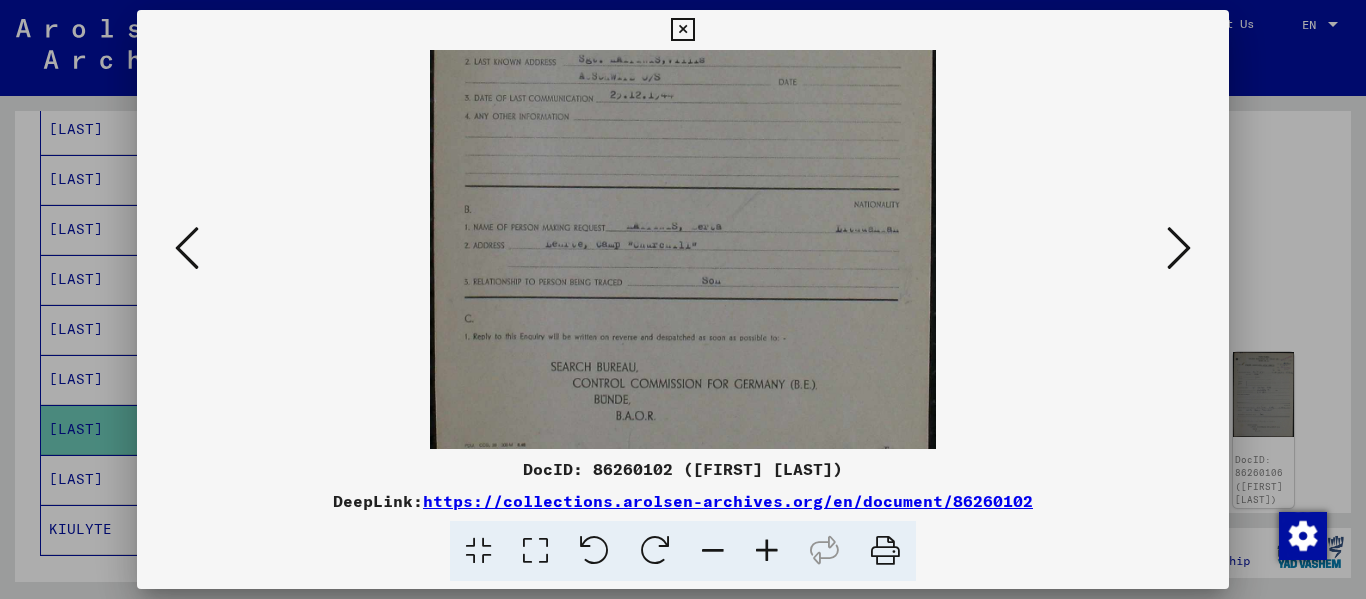 drag, startPoint x: 748, startPoint y: 409, endPoint x: 691, endPoint y: 126, distance: 288.68323 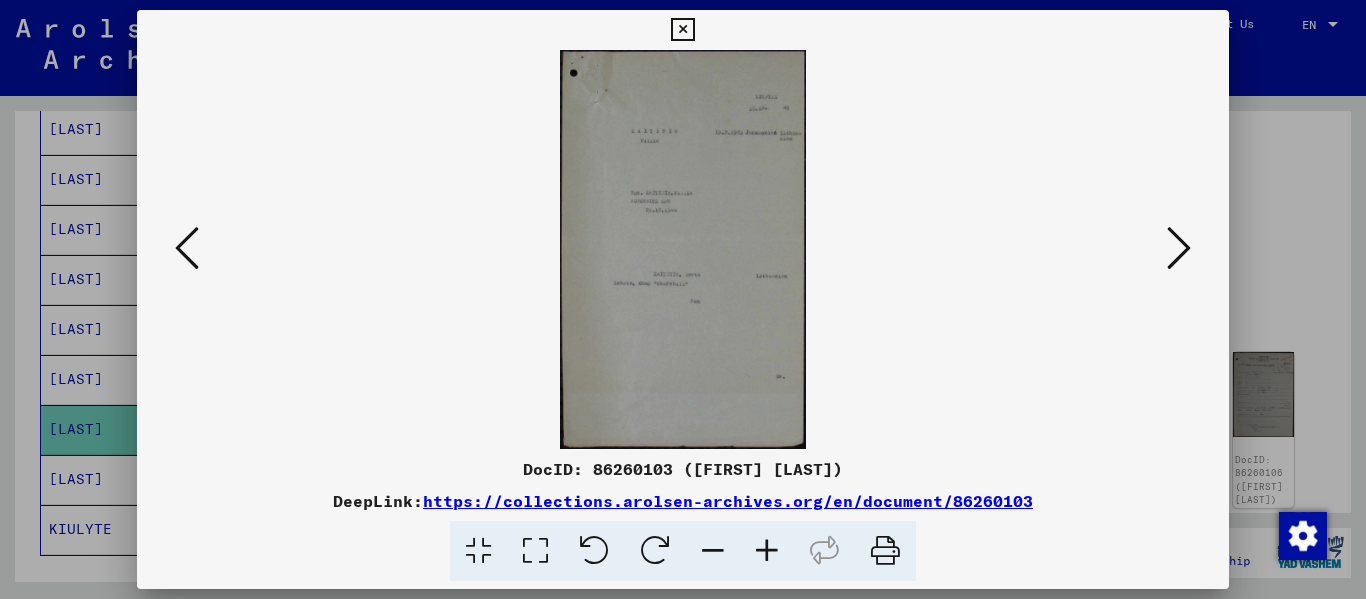 click at bounding box center [1179, 248] 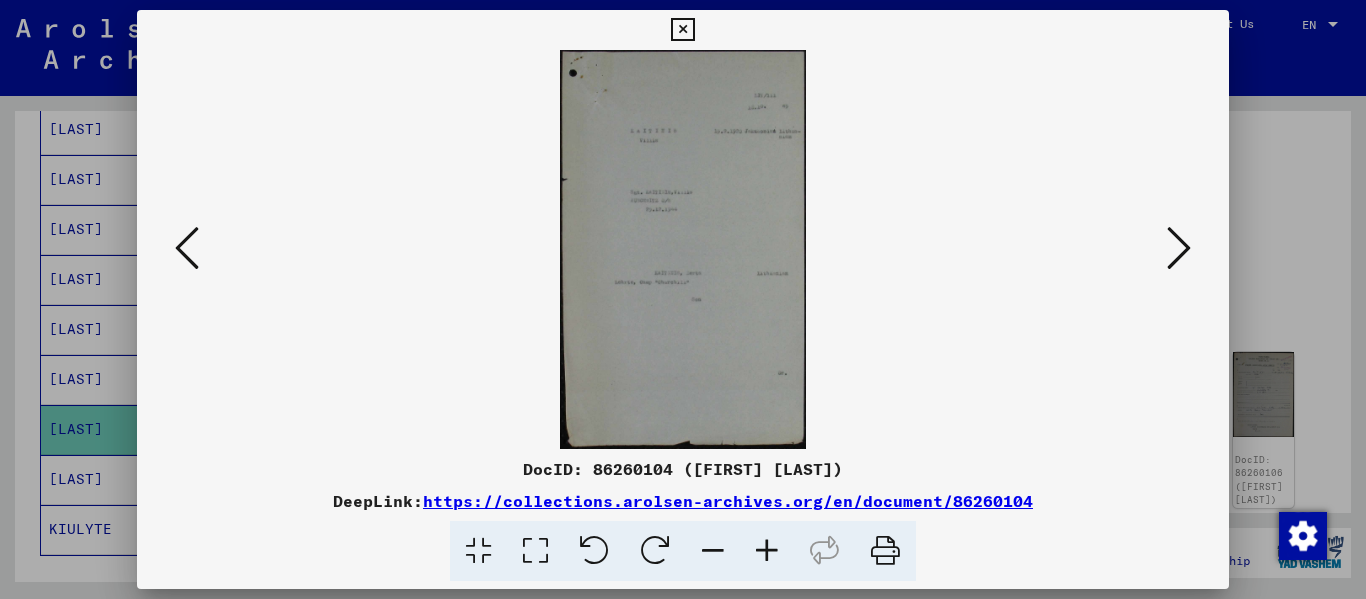 click at bounding box center [1179, 248] 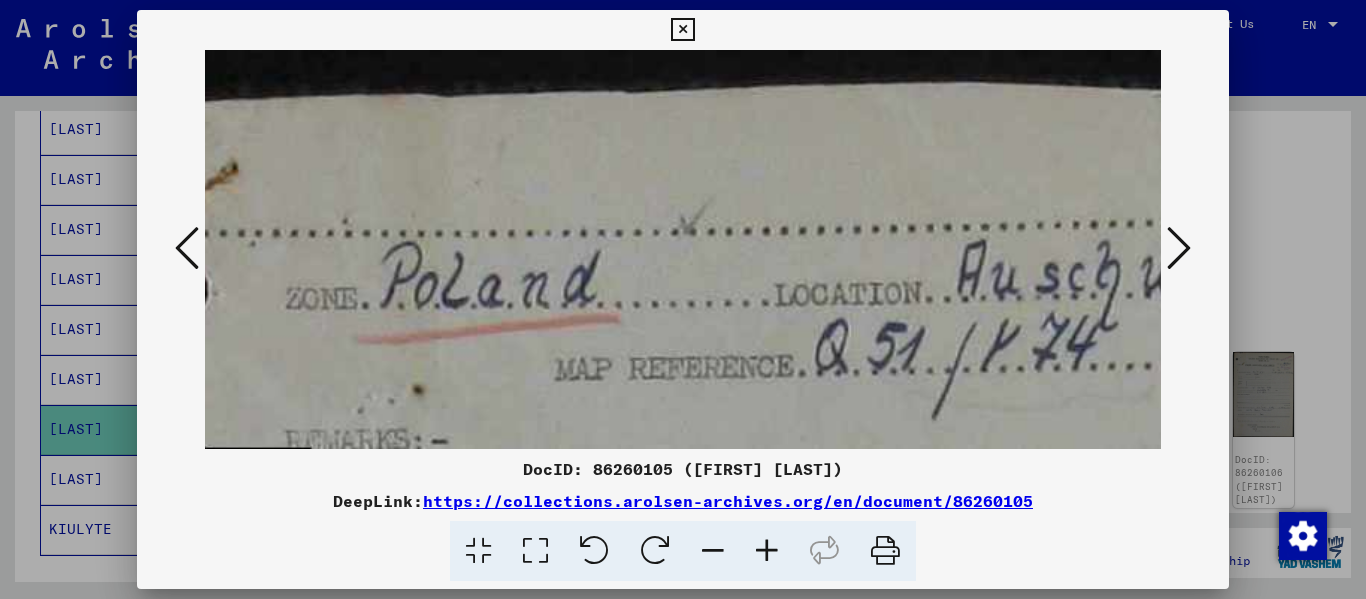scroll, scrollTop: 0, scrollLeft: 120, axis: horizontal 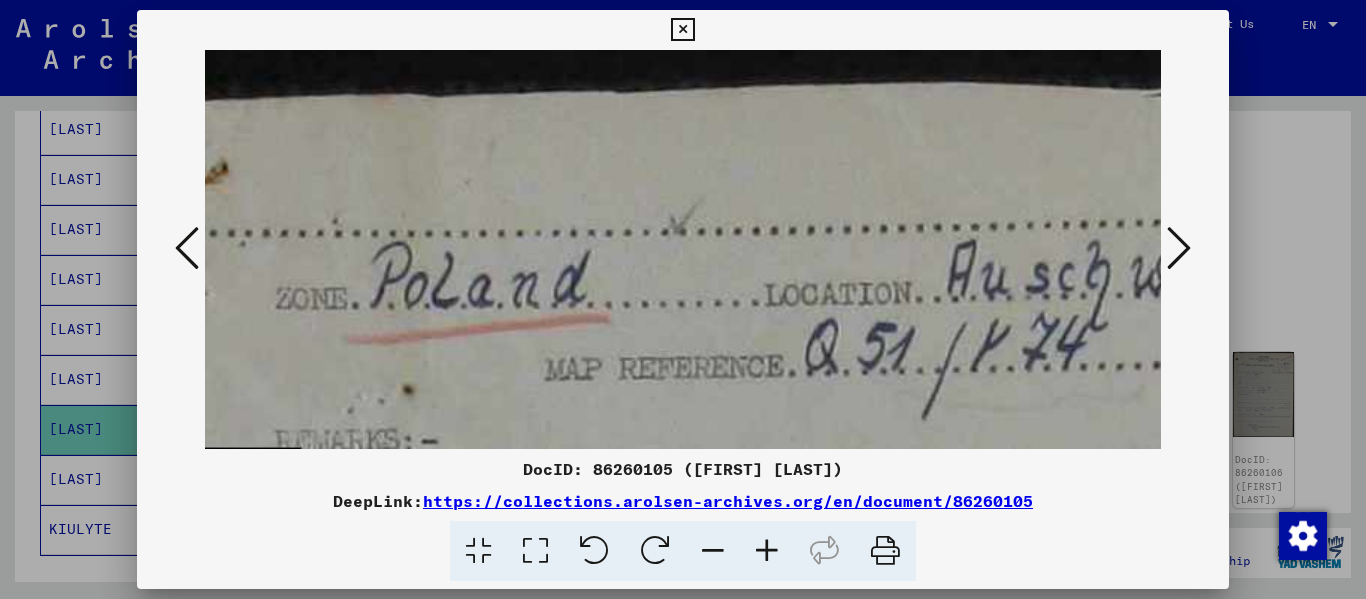drag, startPoint x: 812, startPoint y: 179, endPoint x: 795, endPoint y: 133, distance: 49.0408 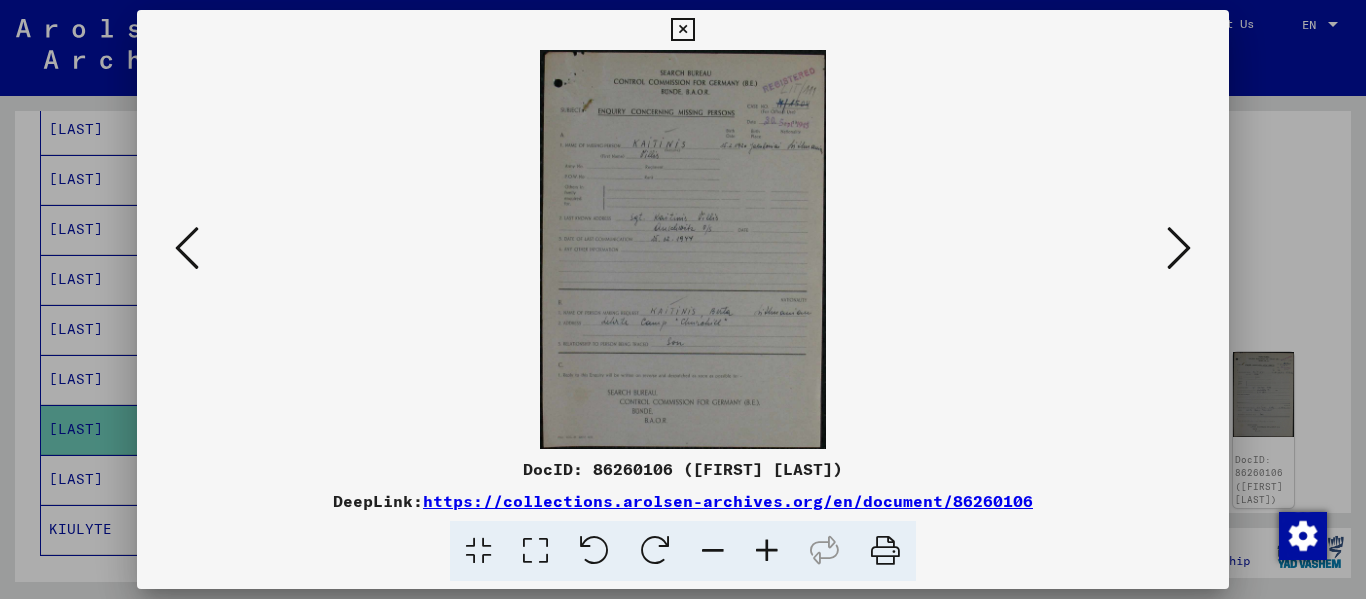 scroll, scrollTop: 0, scrollLeft: 0, axis: both 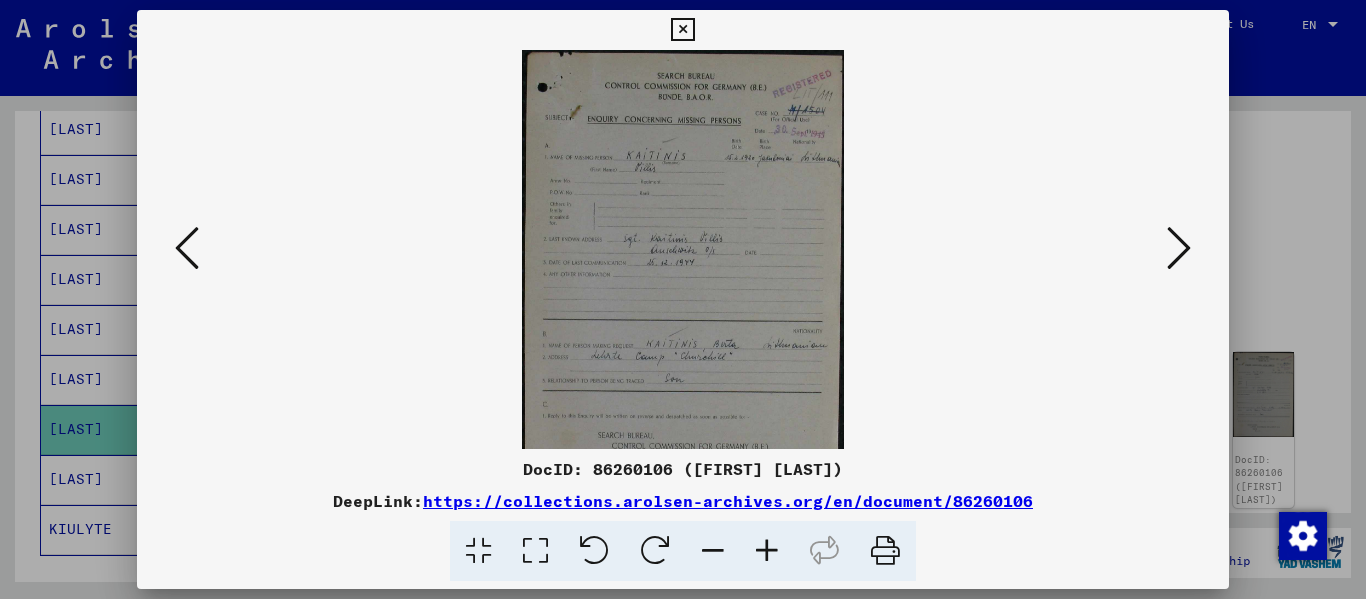 click at bounding box center [767, 551] 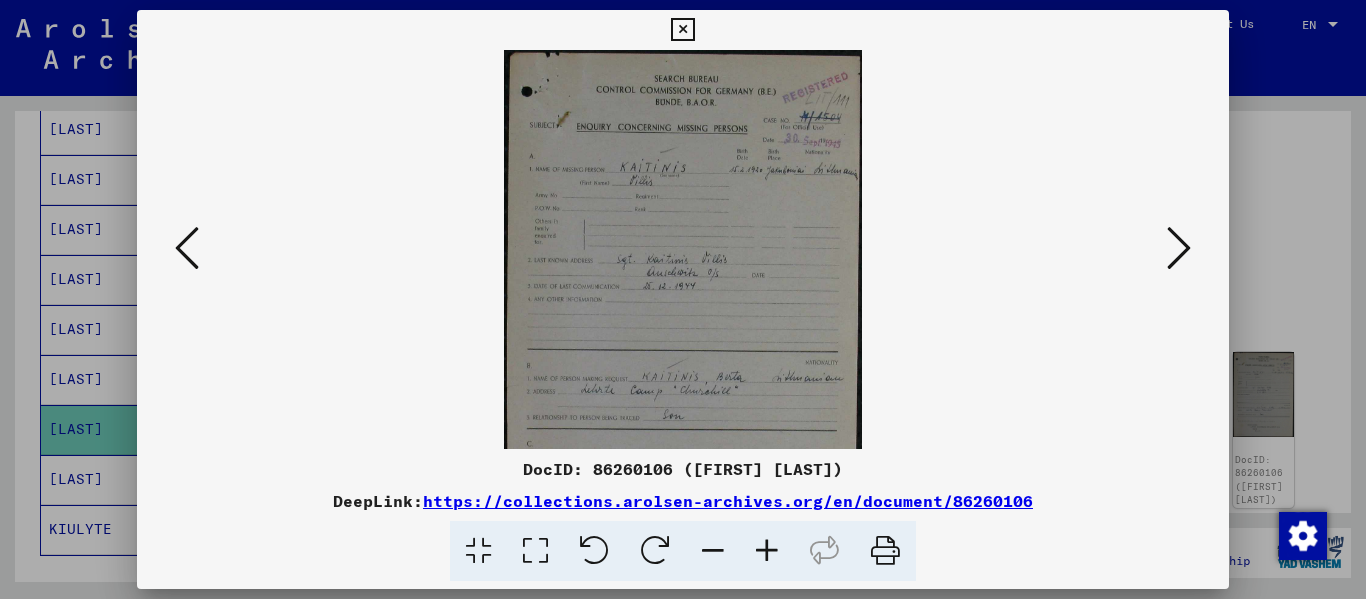 click at bounding box center (767, 551) 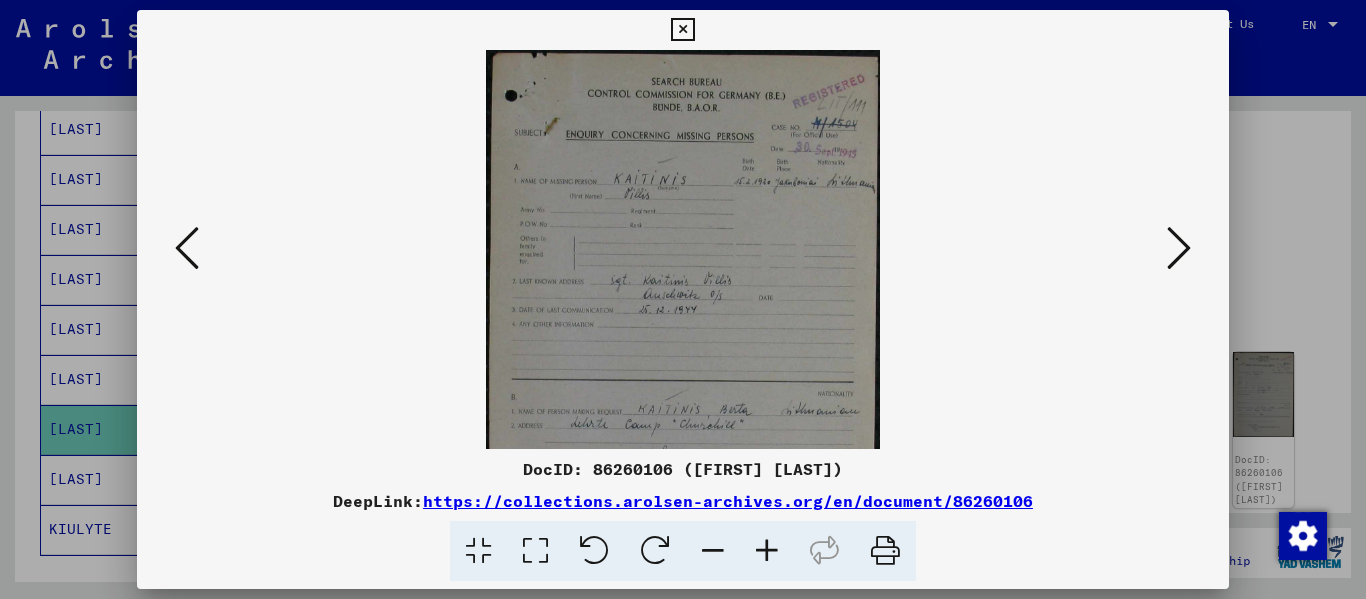 click at bounding box center [767, 551] 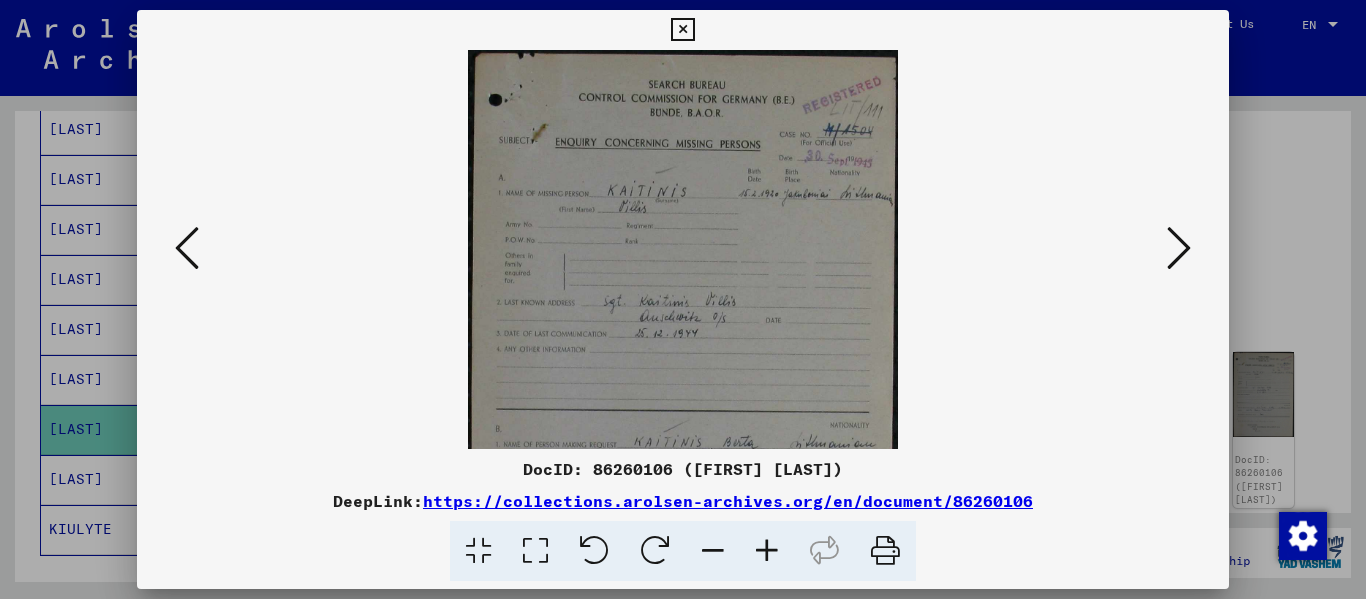 click at bounding box center (767, 551) 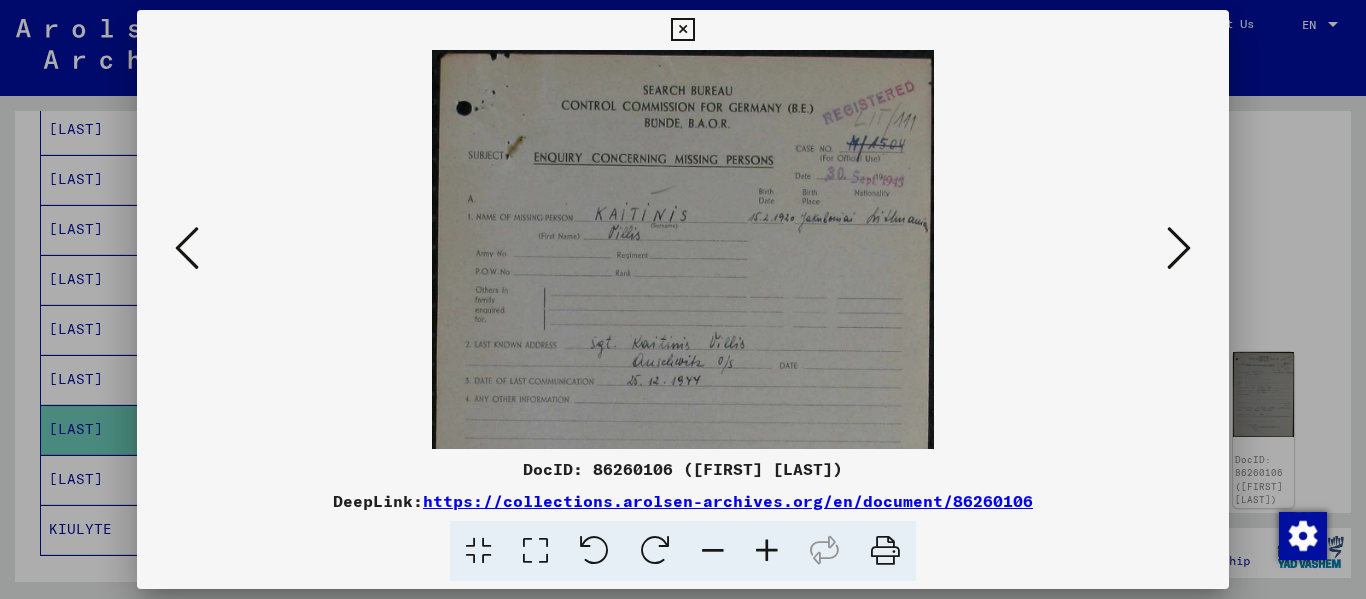 click at bounding box center (767, 551) 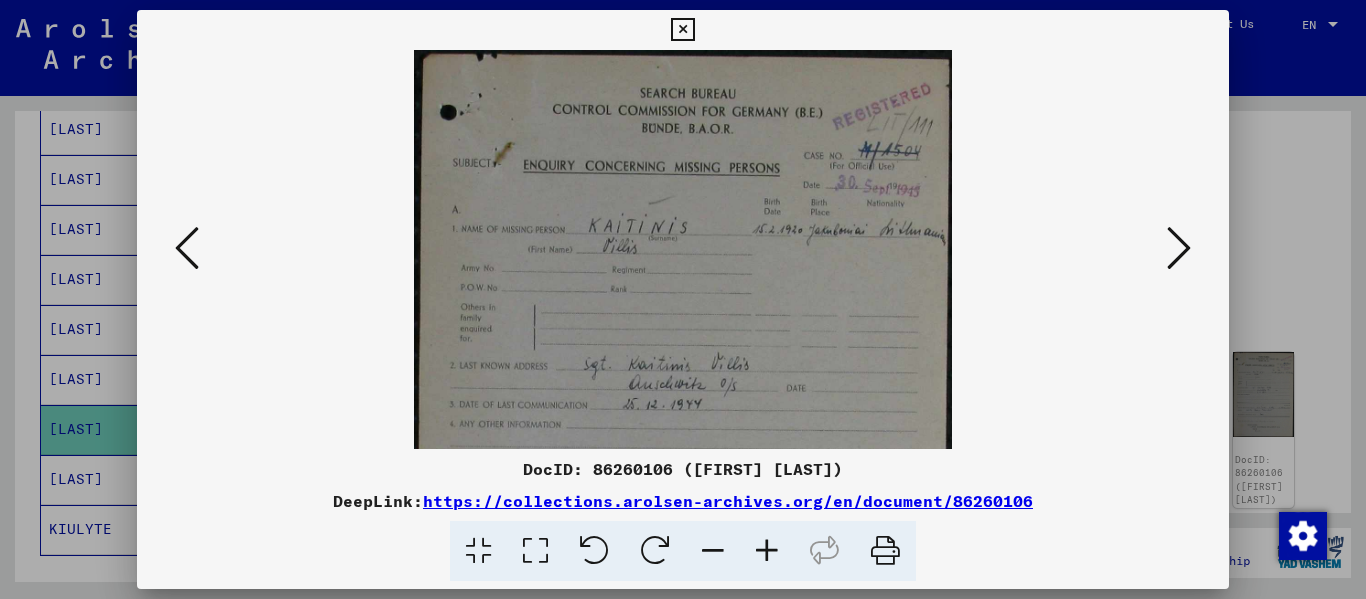 scroll, scrollTop: 271, scrollLeft: 0, axis: vertical 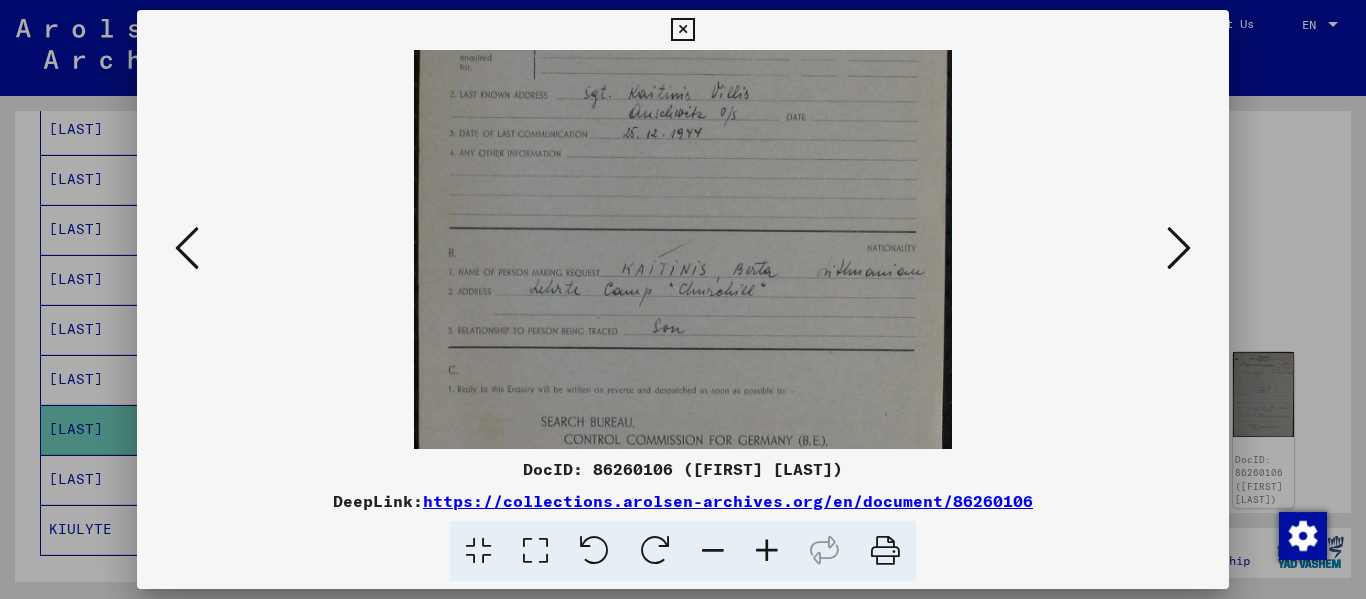 drag, startPoint x: 606, startPoint y: 415, endPoint x: 568, endPoint y: 144, distance: 273.65125 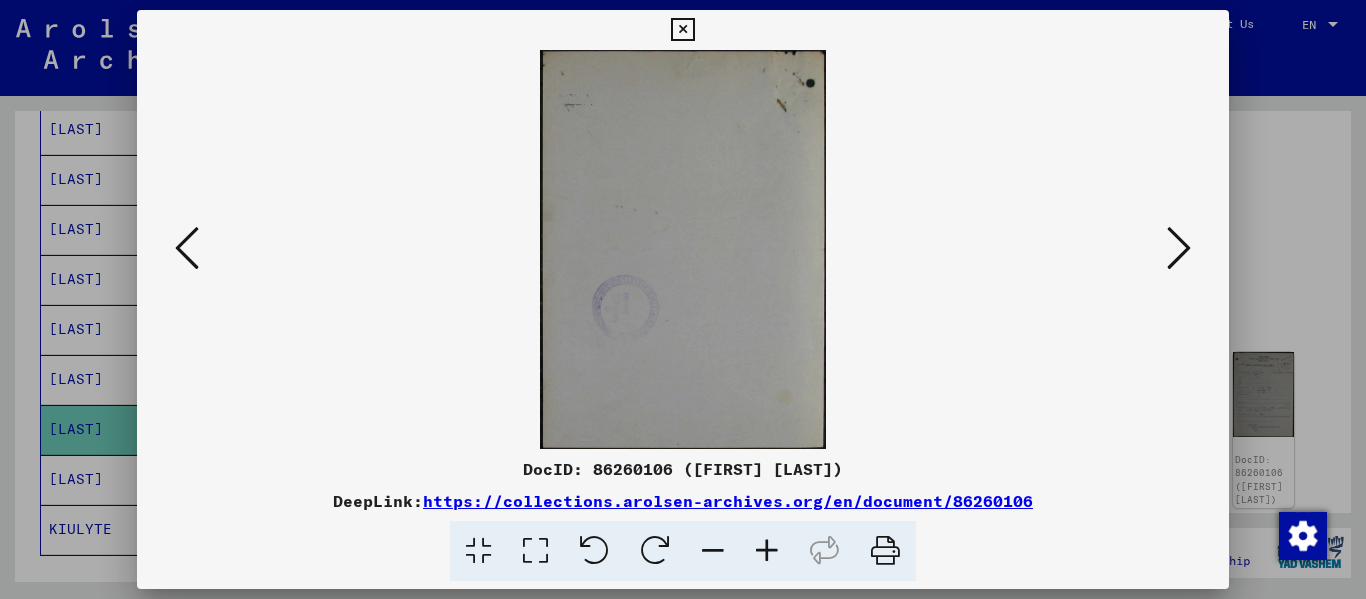 scroll, scrollTop: 0, scrollLeft: 0, axis: both 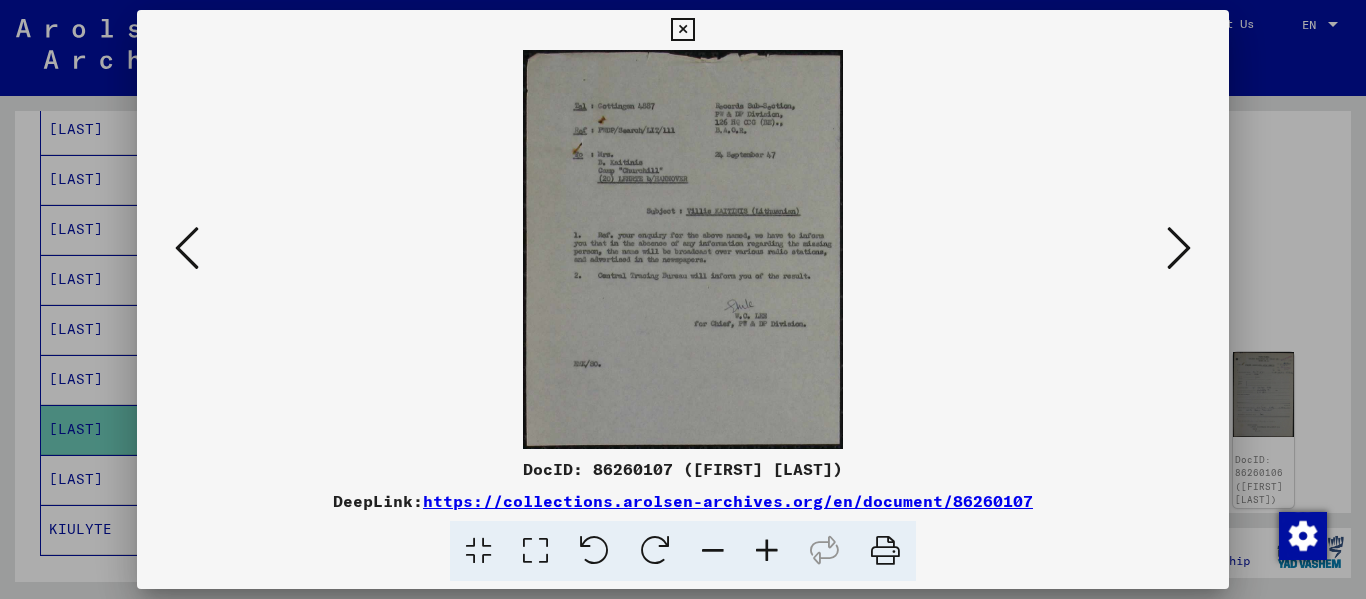click at bounding box center [767, 551] 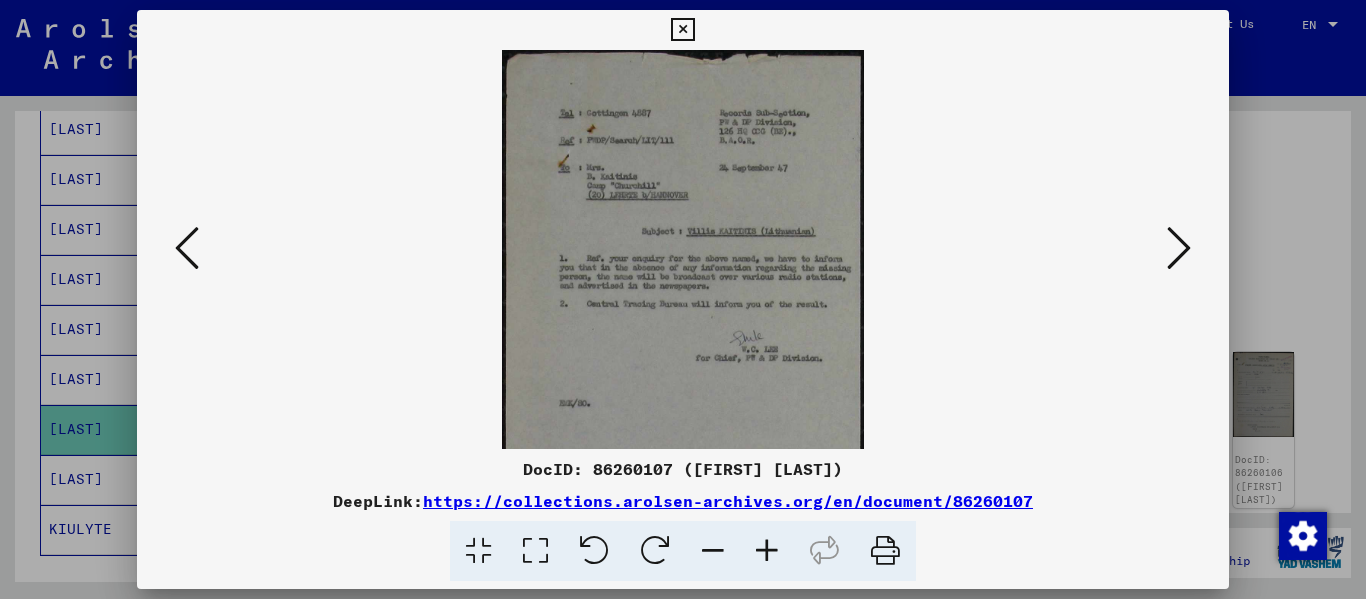click at bounding box center (767, 551) 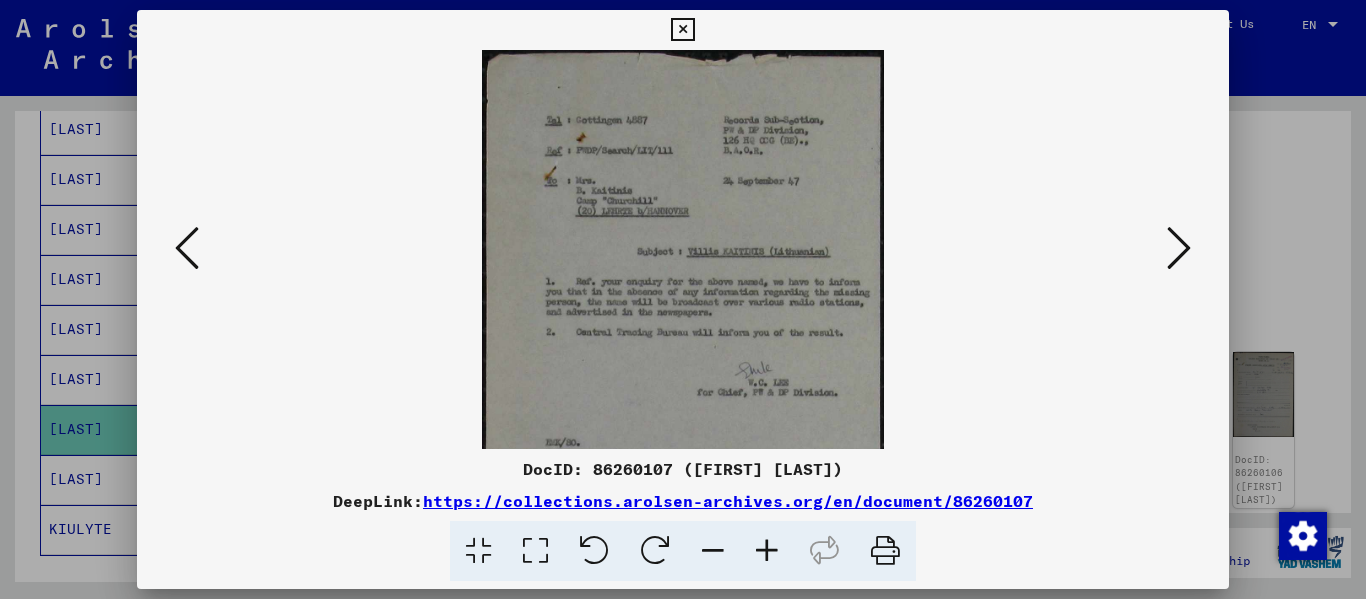 click at bounding box center [767, 551] 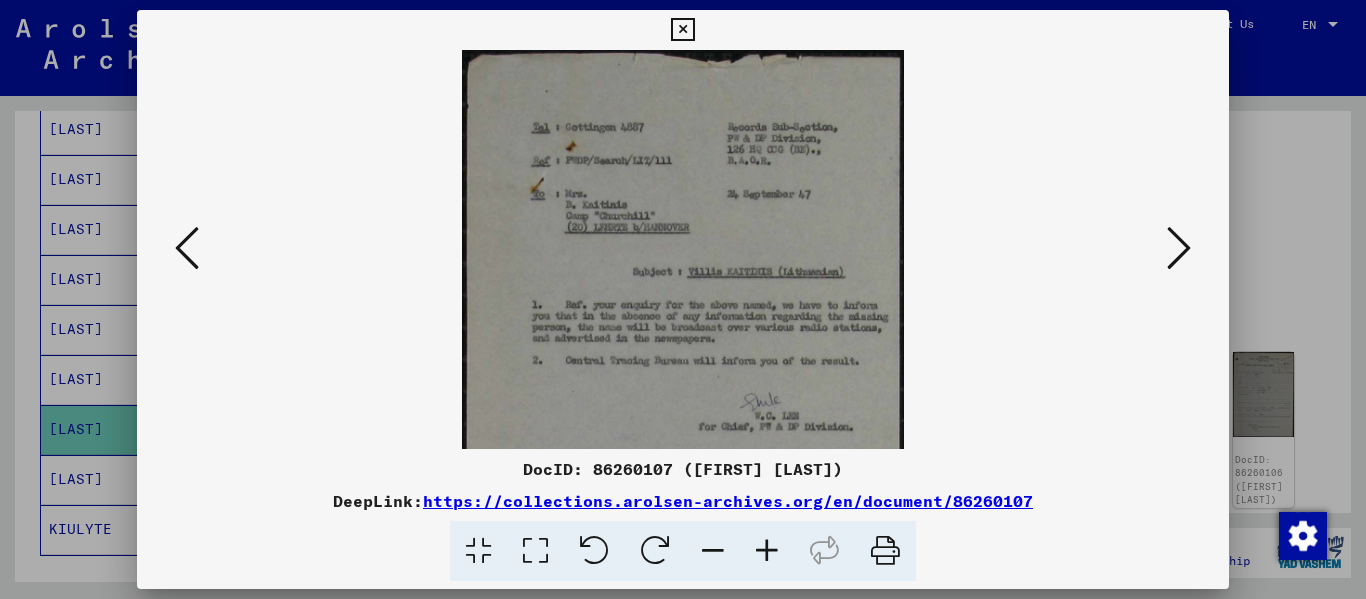 click at bounding box center [767, 551] 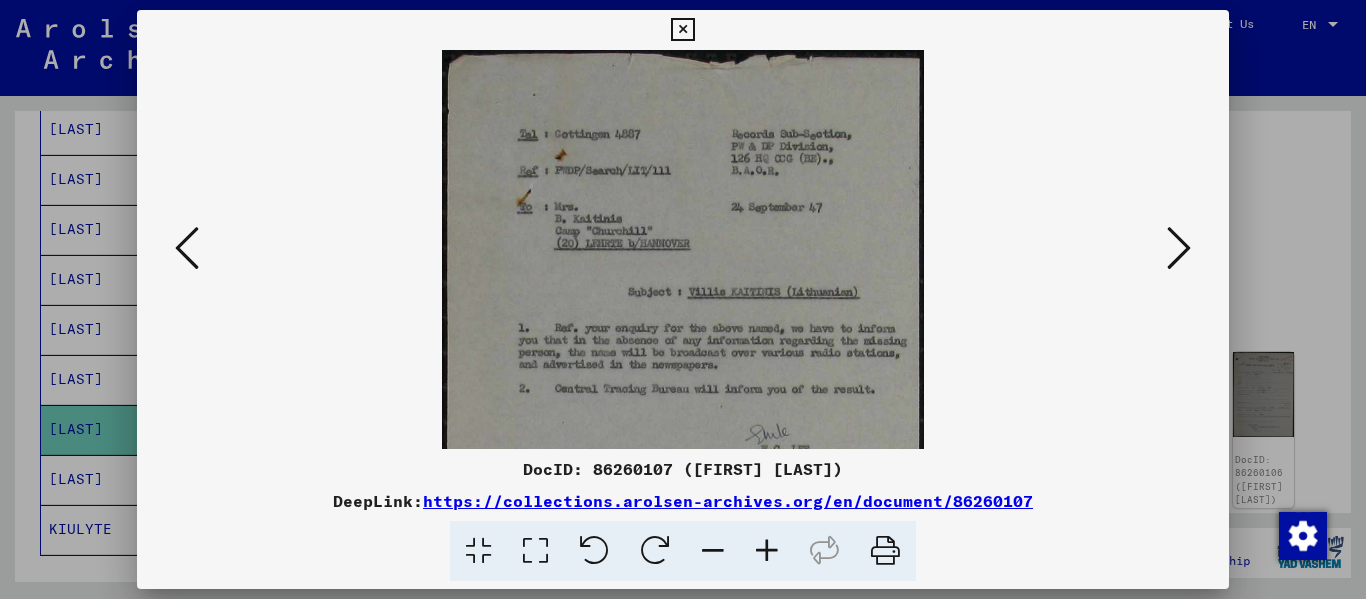 click at bounding box center [767, 551] 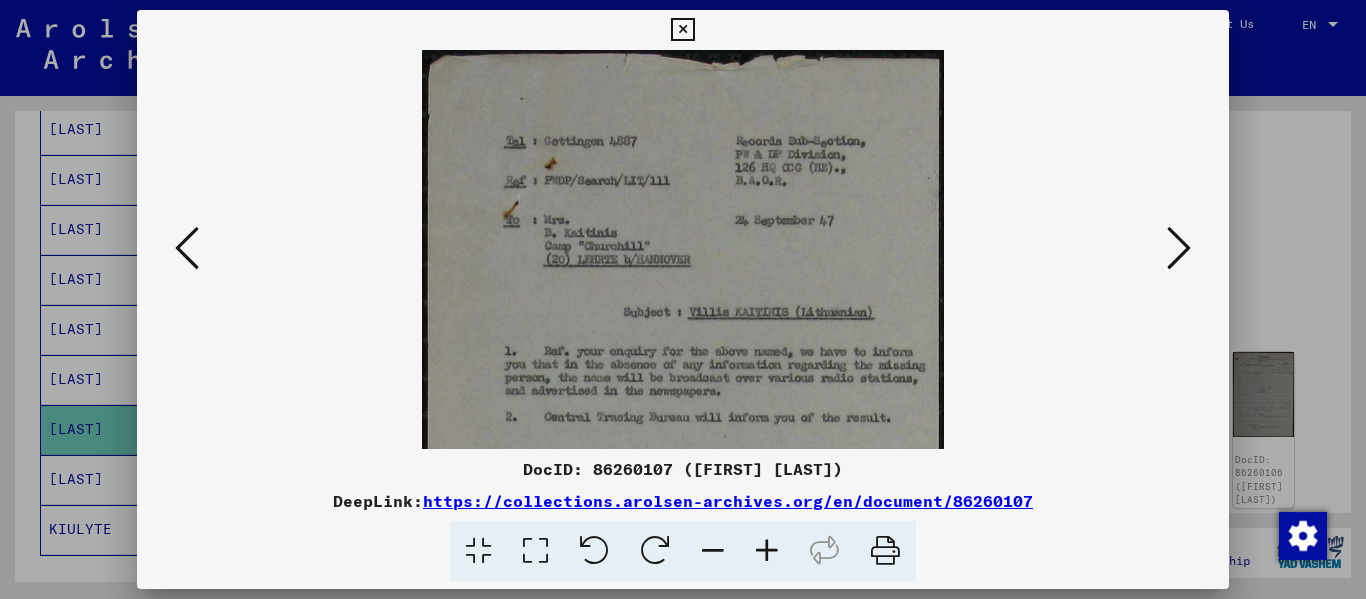scroll, scrollTop: 141, scrollLeft: 0, axis: vertical 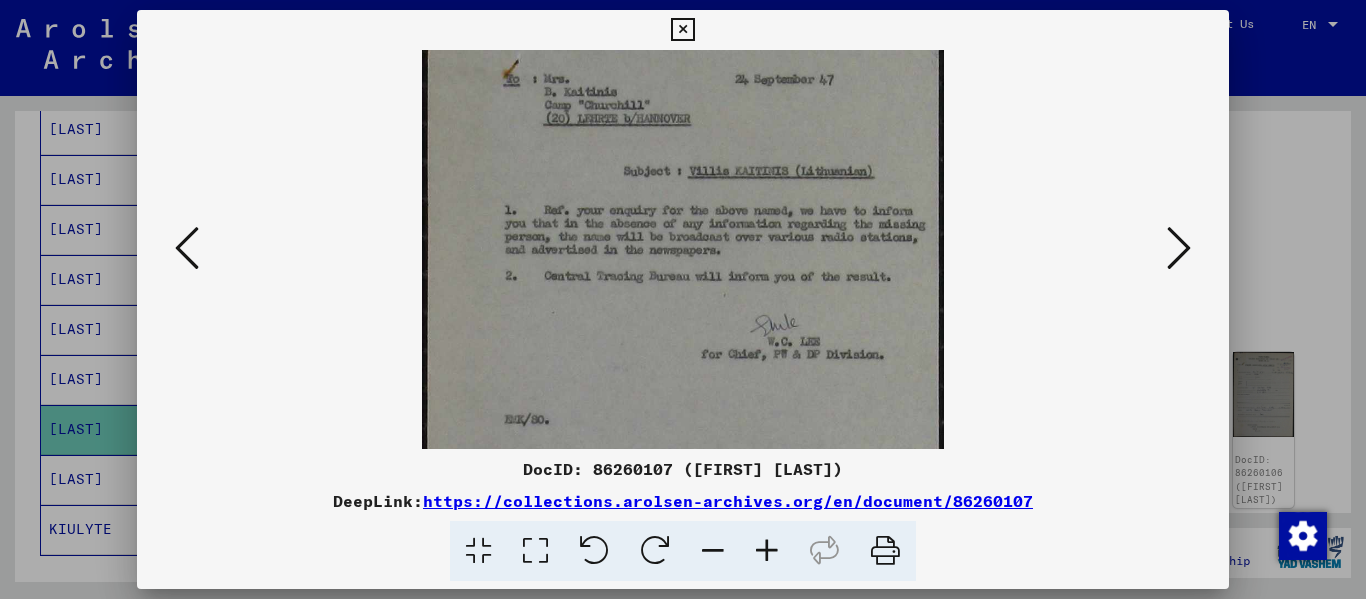 drag, startPoint x: 610, startPoint y: 308, endPoint x: 603, endPoint y: 254, distance: 54.451813 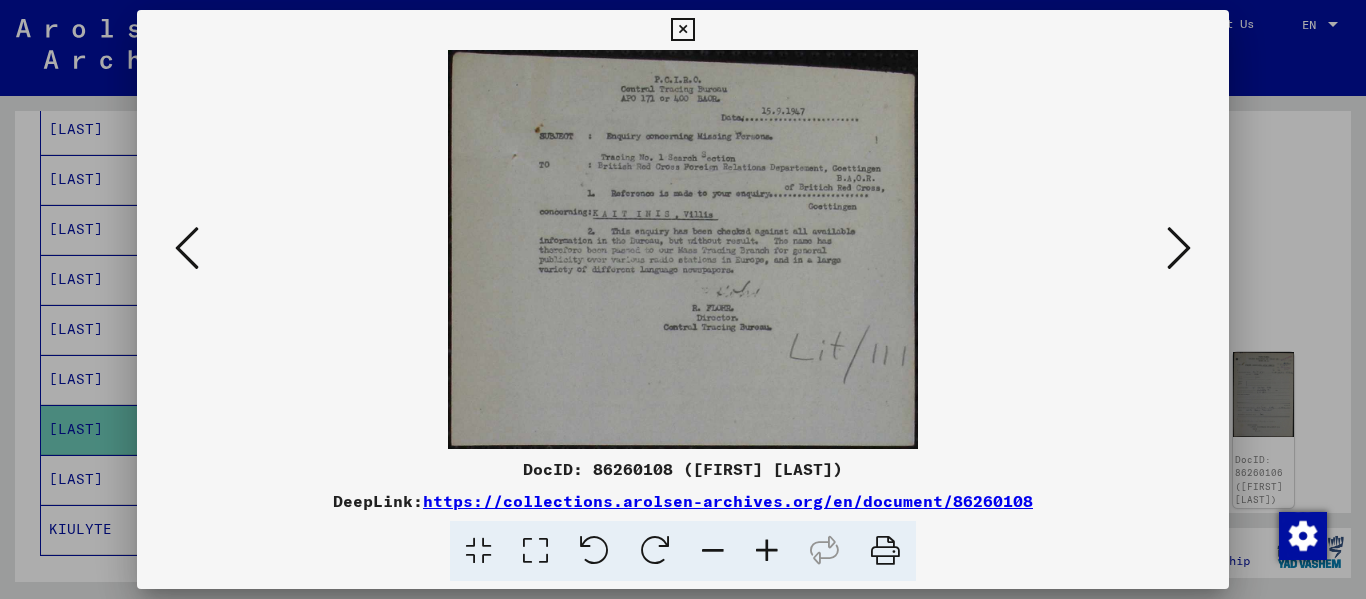 click at bounding box center [767, 551] 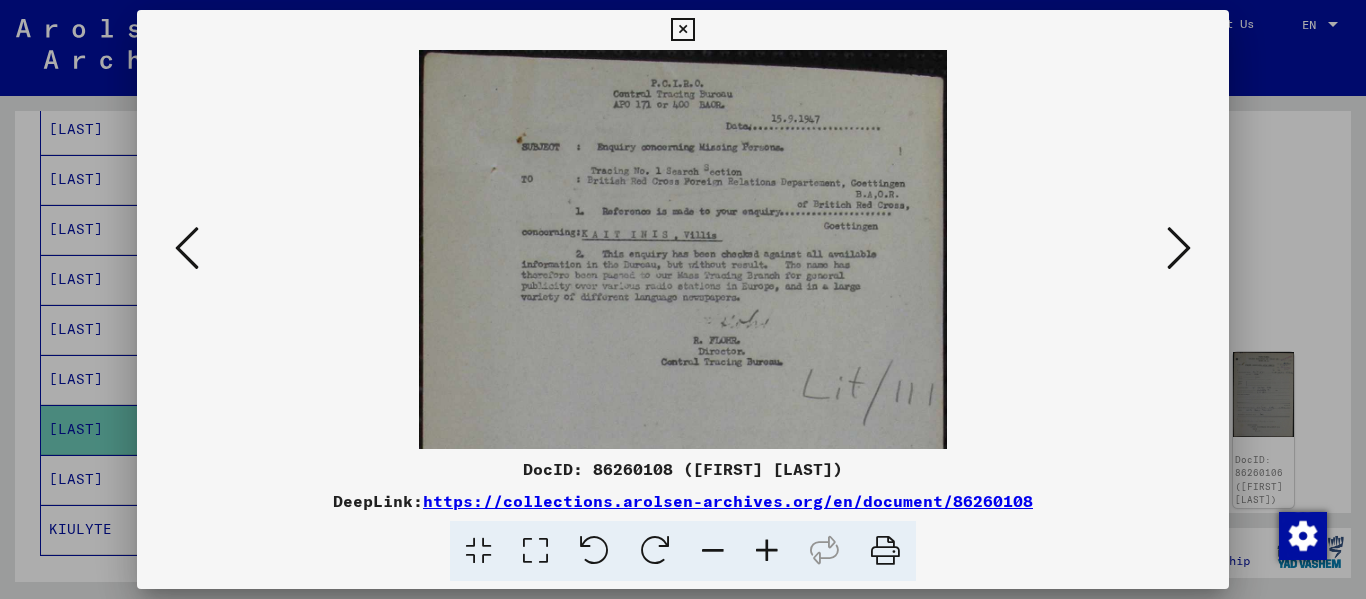 click at bounding box center [767, 551] 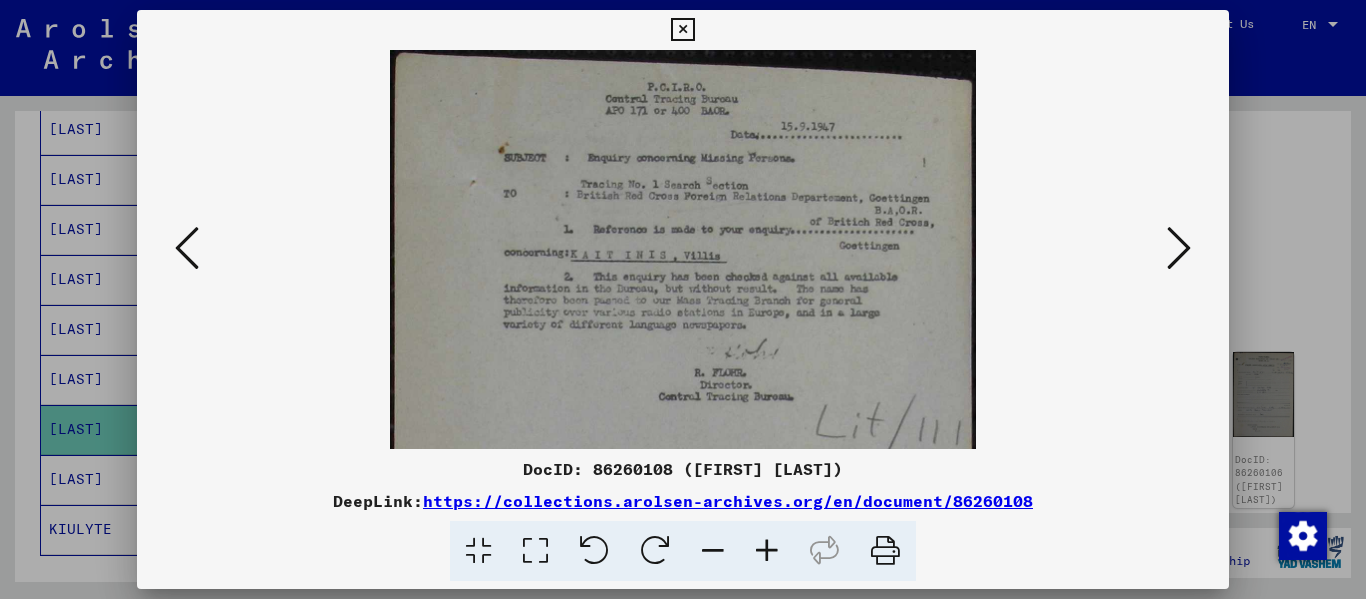 click at bounding box center [767, 551] 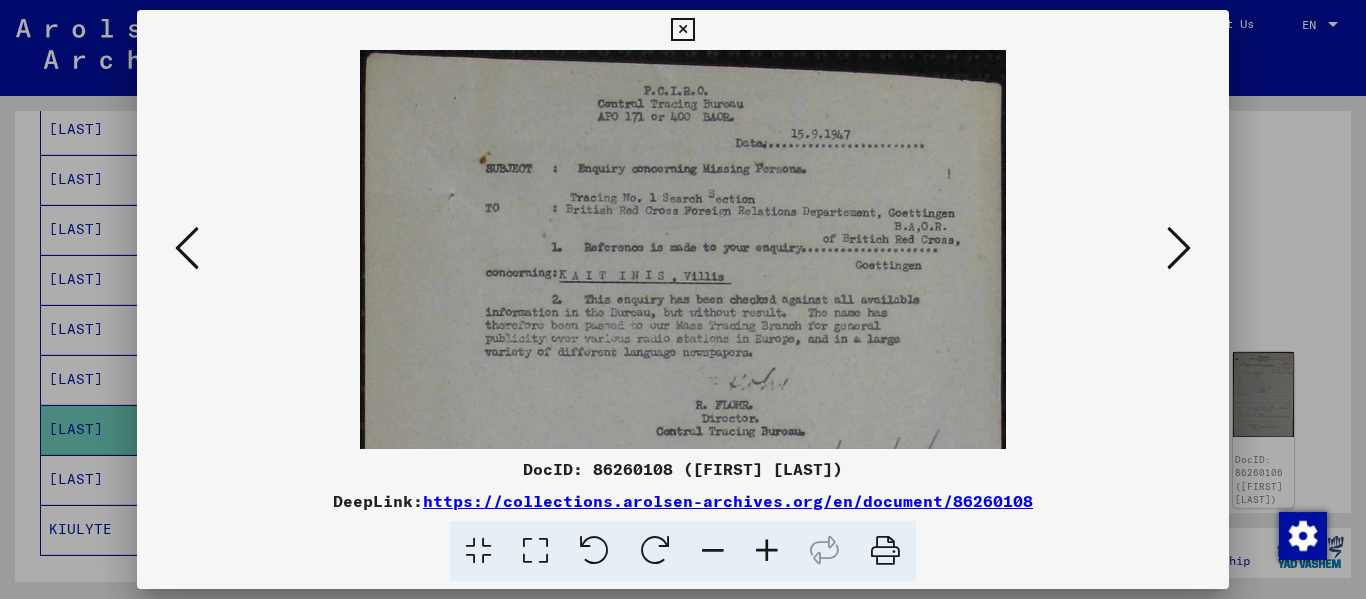 click at bounding box center [767, 551] 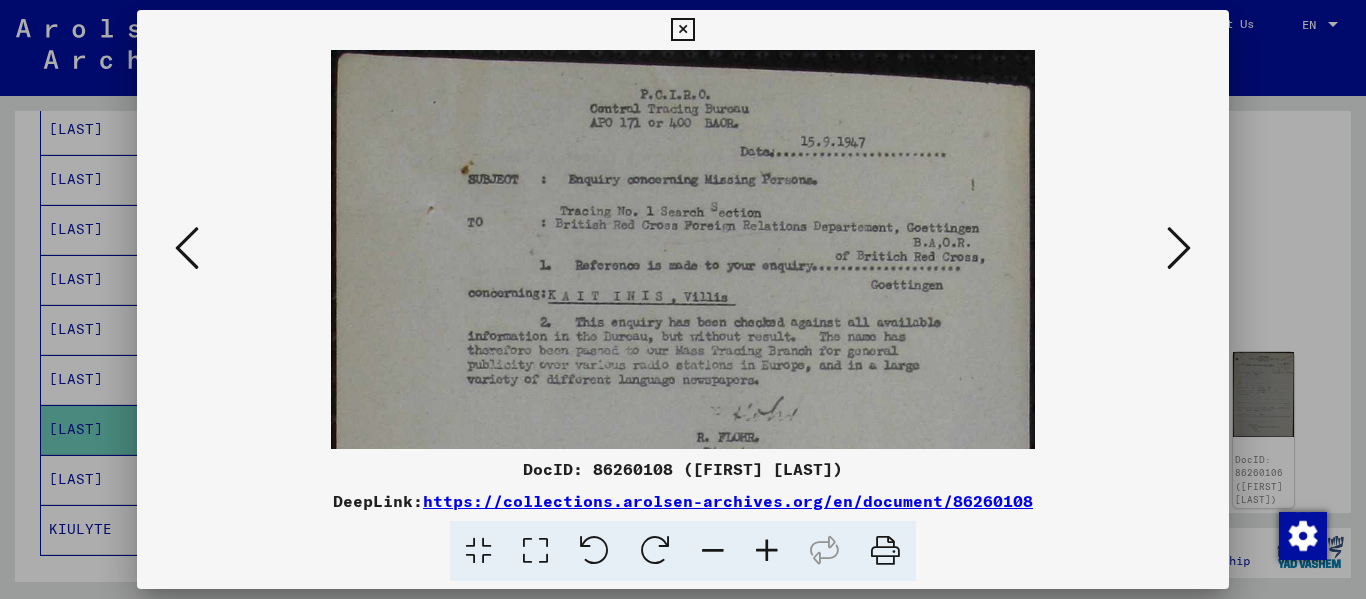 click at bounding box center [682, 30] 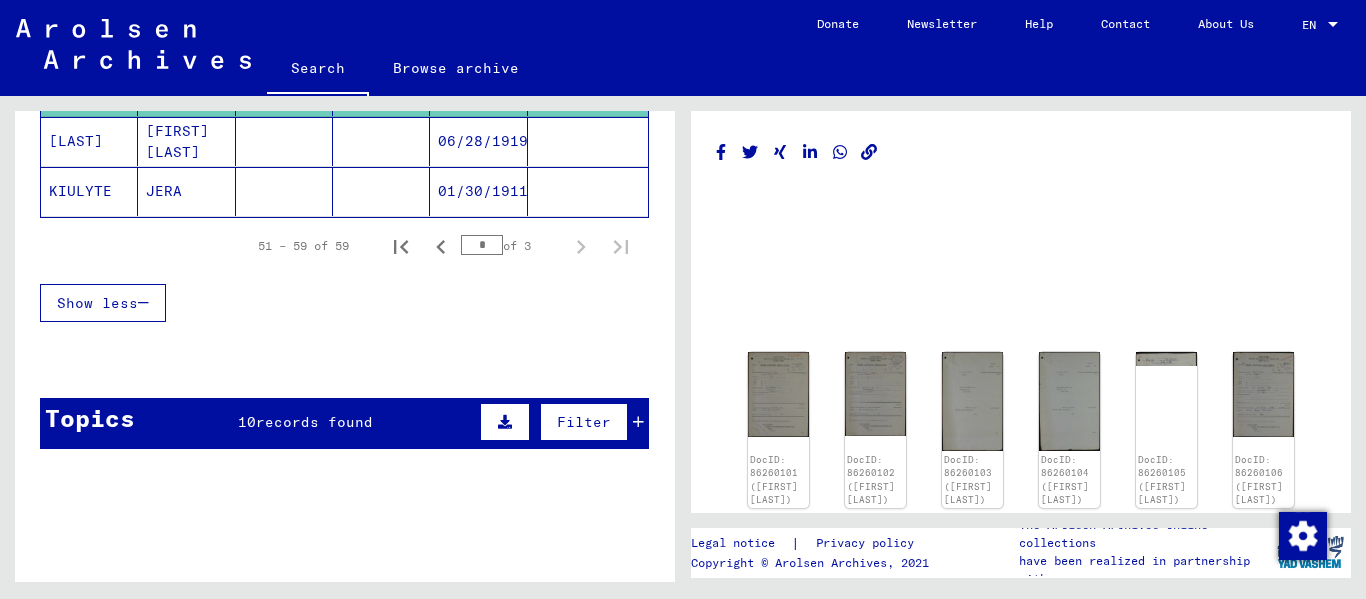 scroll, scrollTop: 800, scrollLeft: 0, axis: vertical 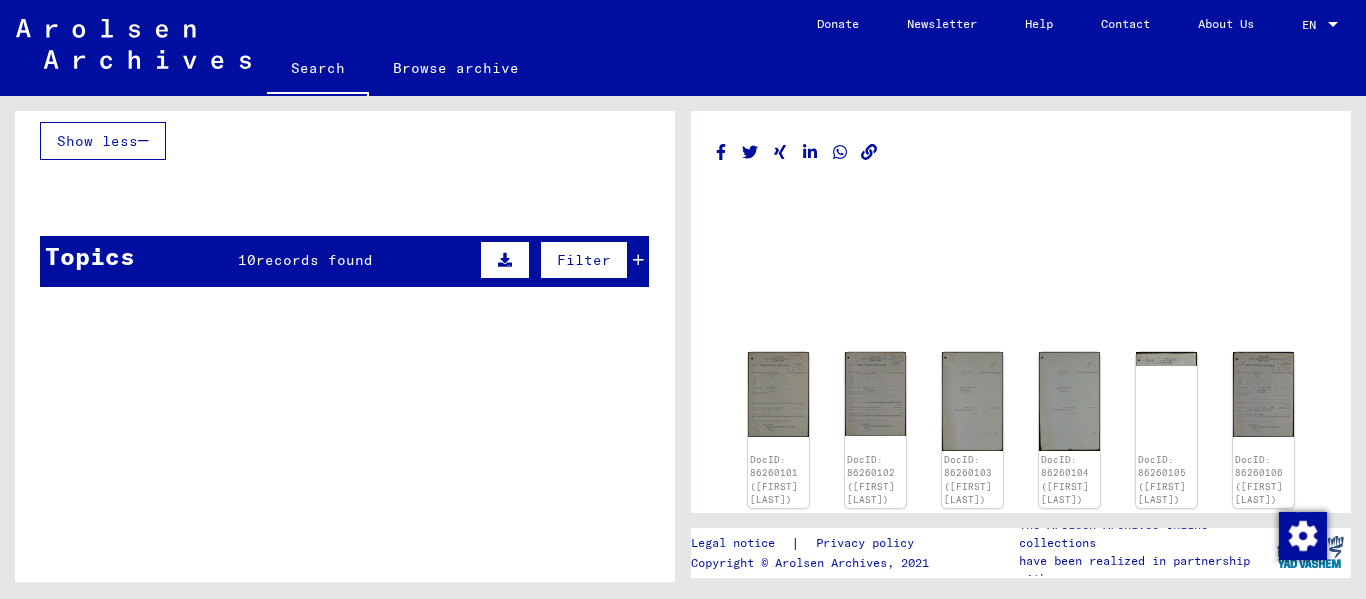 click on "records found" at bounding box center [314, 260] 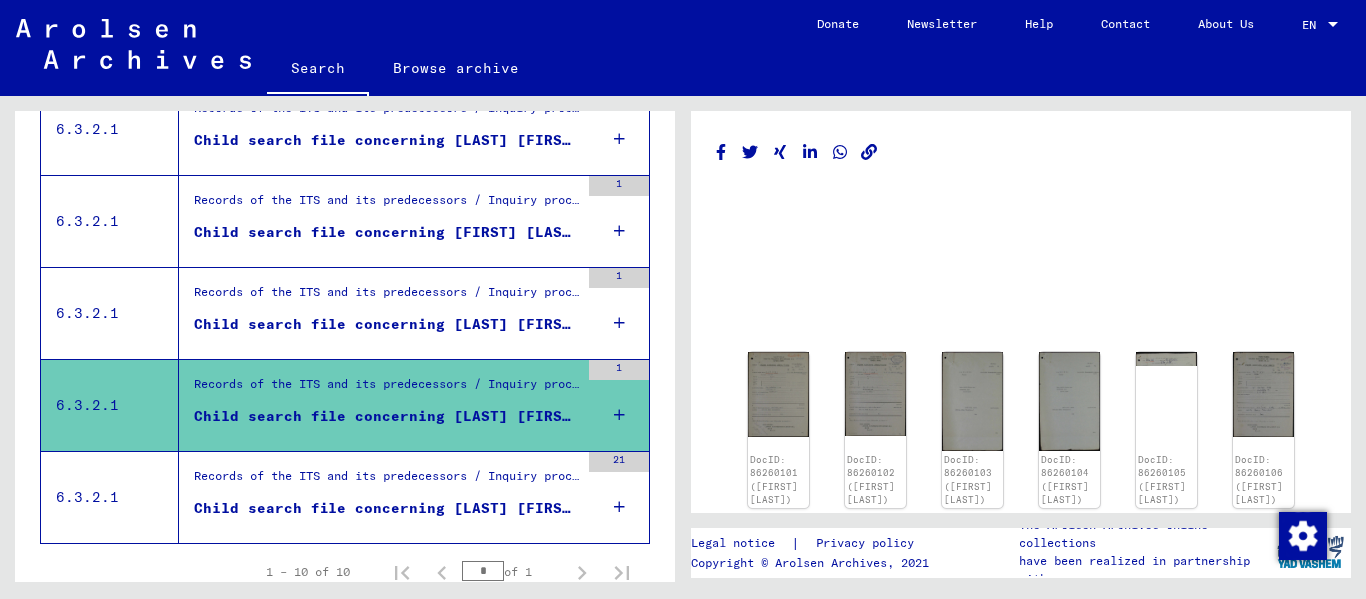 scroll, scrollTop: 1577, scrollLeft: 0, axis: vertical 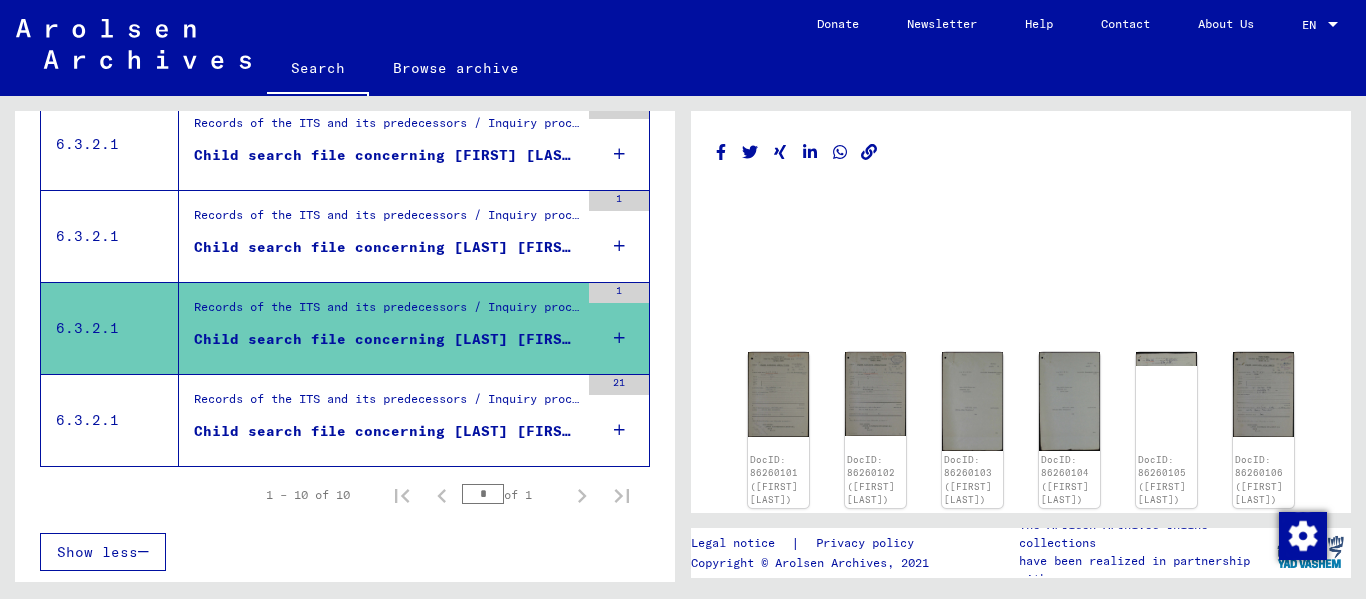 click on "Child search file concerning [LAST] [FIRST] [DATE]" at bounding box center [386, 431] 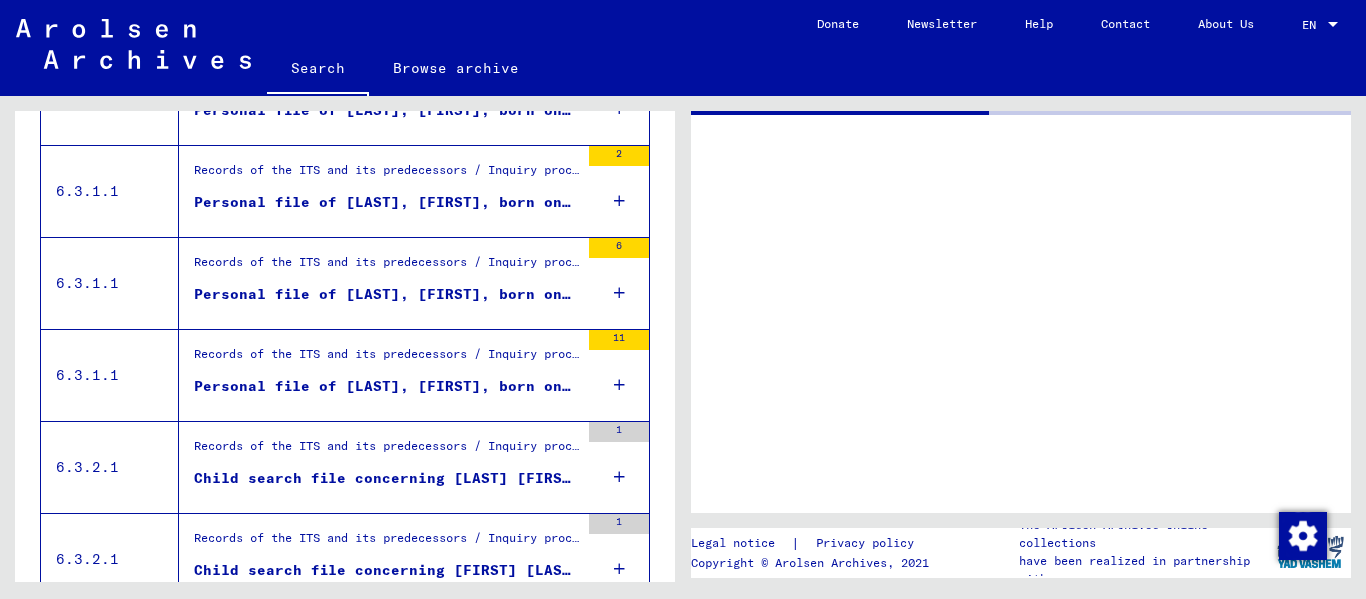 scroll, scrollTop: 955, scrollLeft: 0, axis: vertical 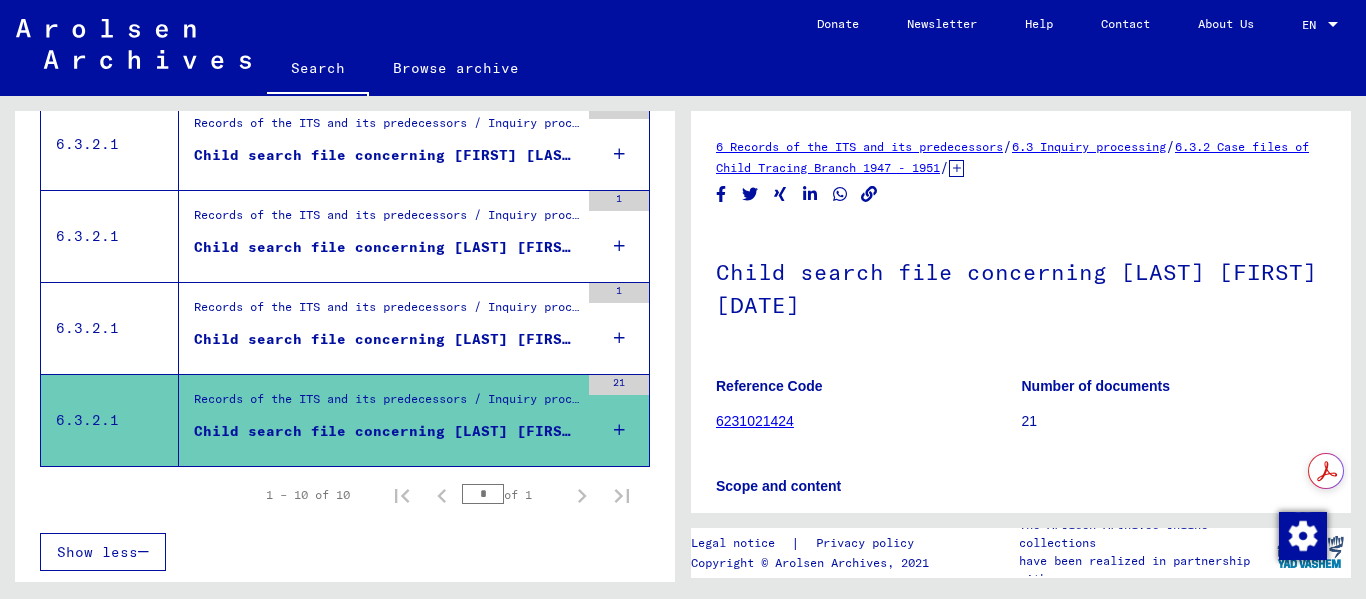 click on "Child search file concerning [LAST] [FIRST] [DATE]" at bounding box center [386, 339] 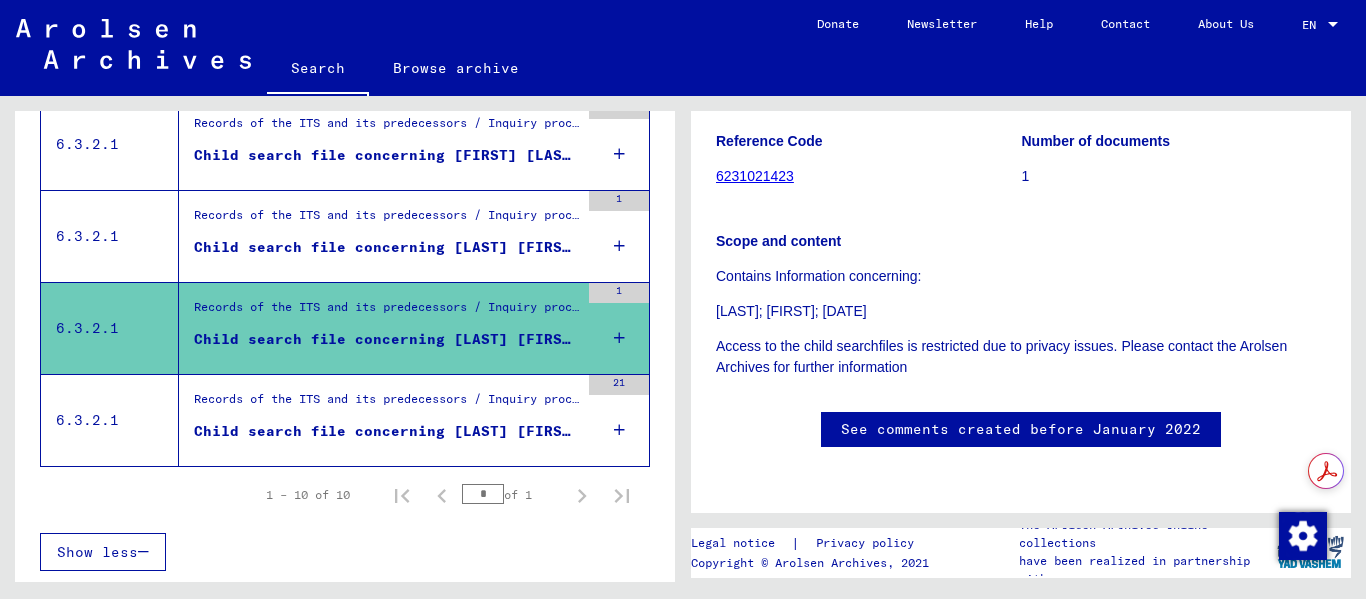 scroll, scrollTop: 0, scrollLeft: 0, axis: both 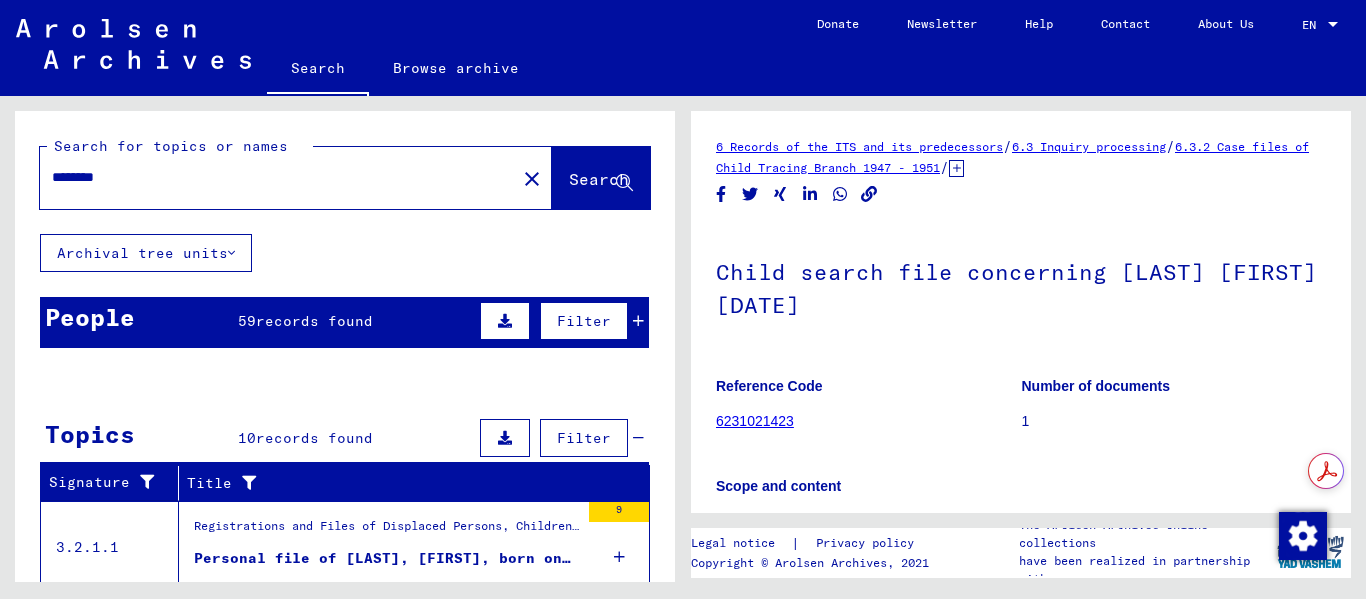 click on "59" at bounding box center [247, 321] 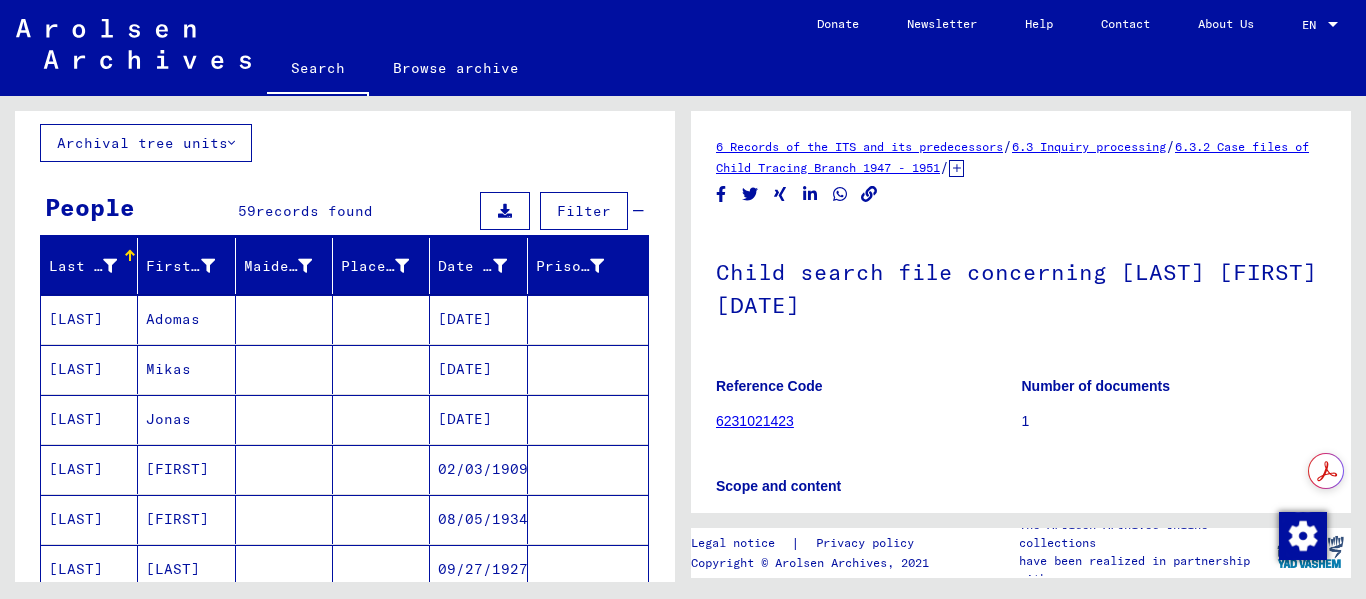 scroll, scrollTop: 0, scrollLeft: 0, axis: both 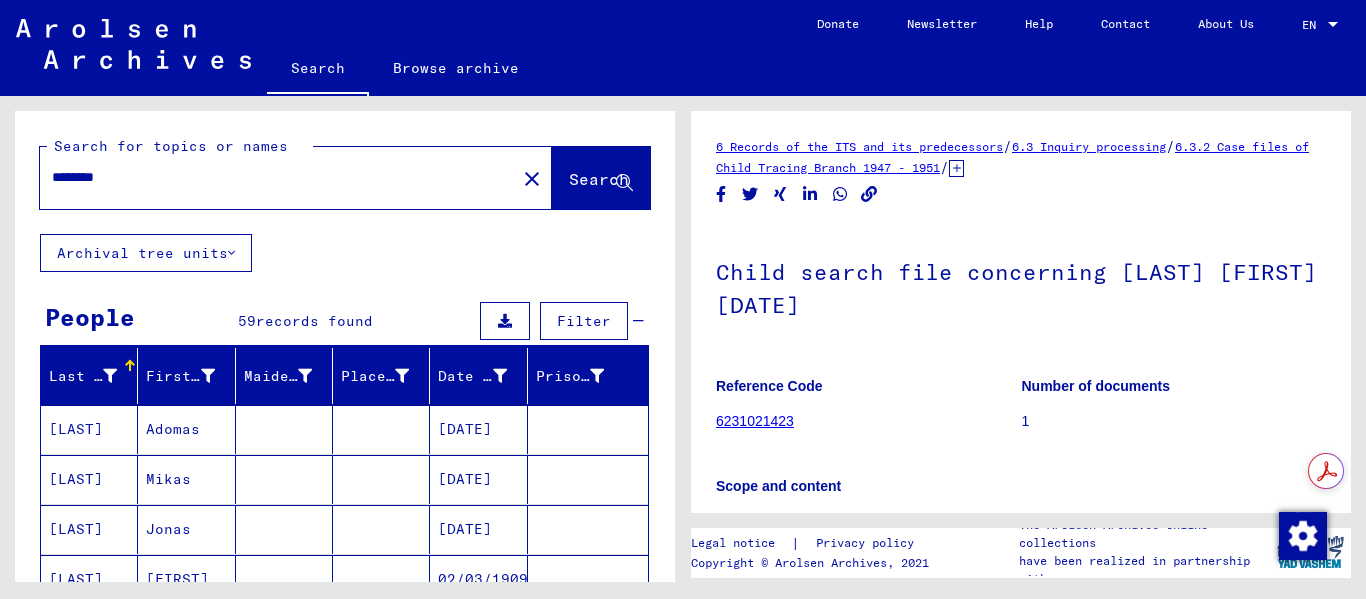 click on "********" at bounding box center [278, 177] 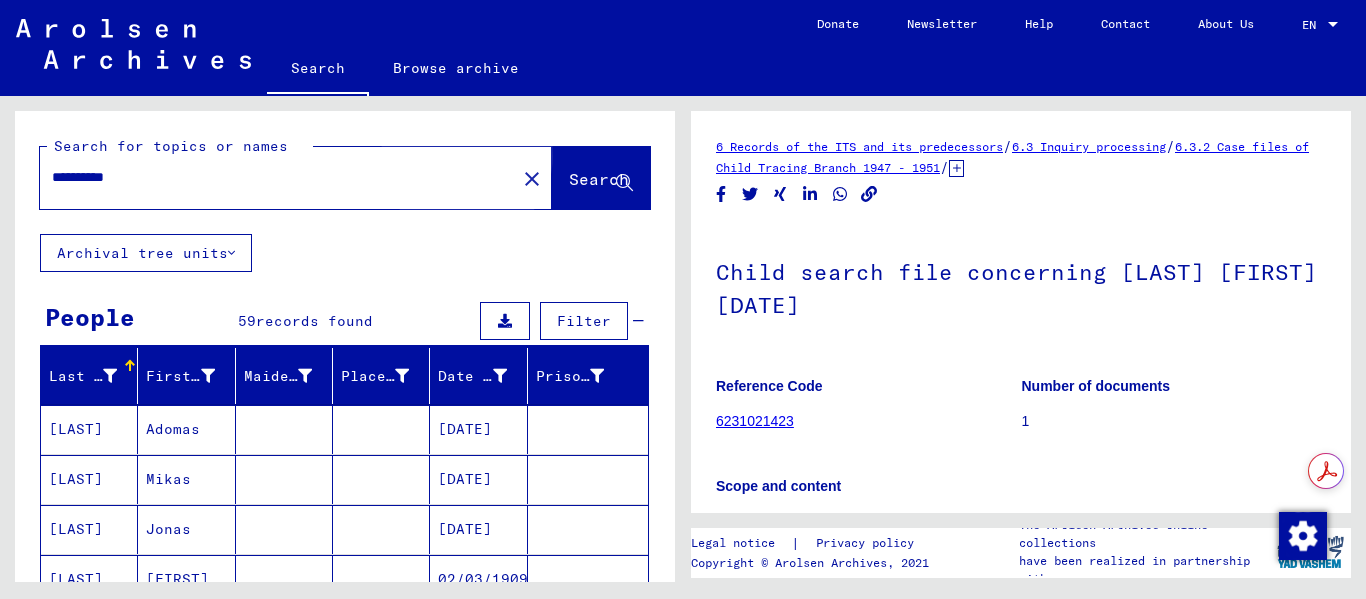 click on "Search" 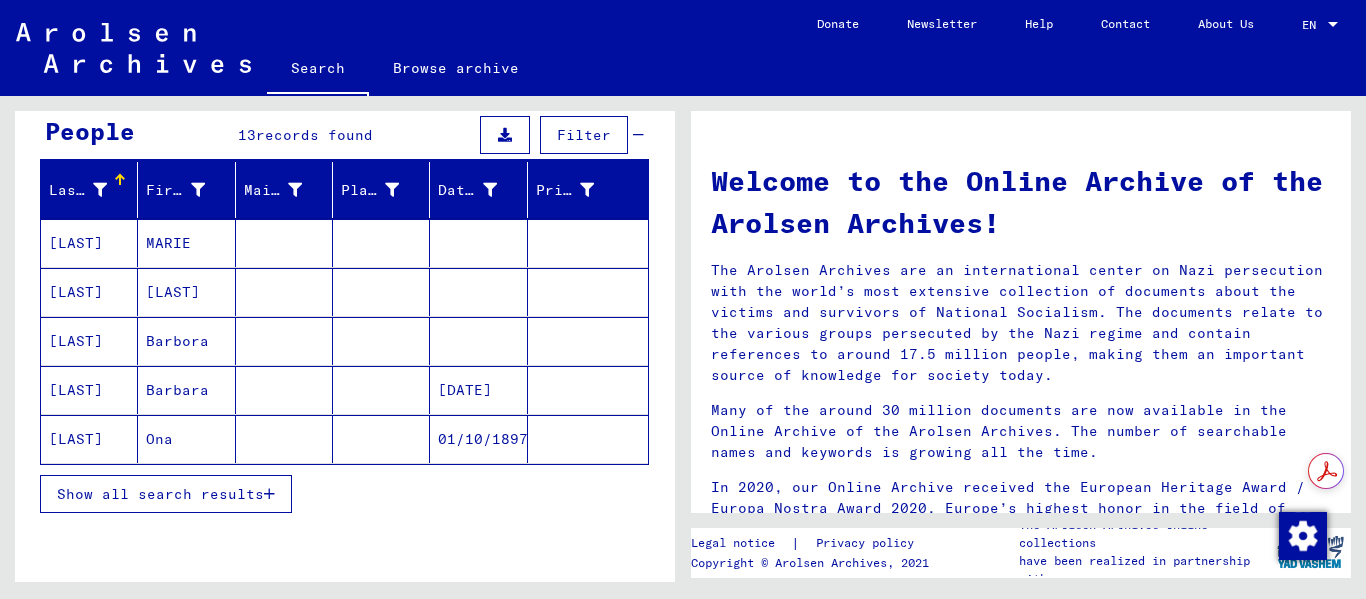scroll, scrollTop: 200, scrollLeft: 0, axis: vertical 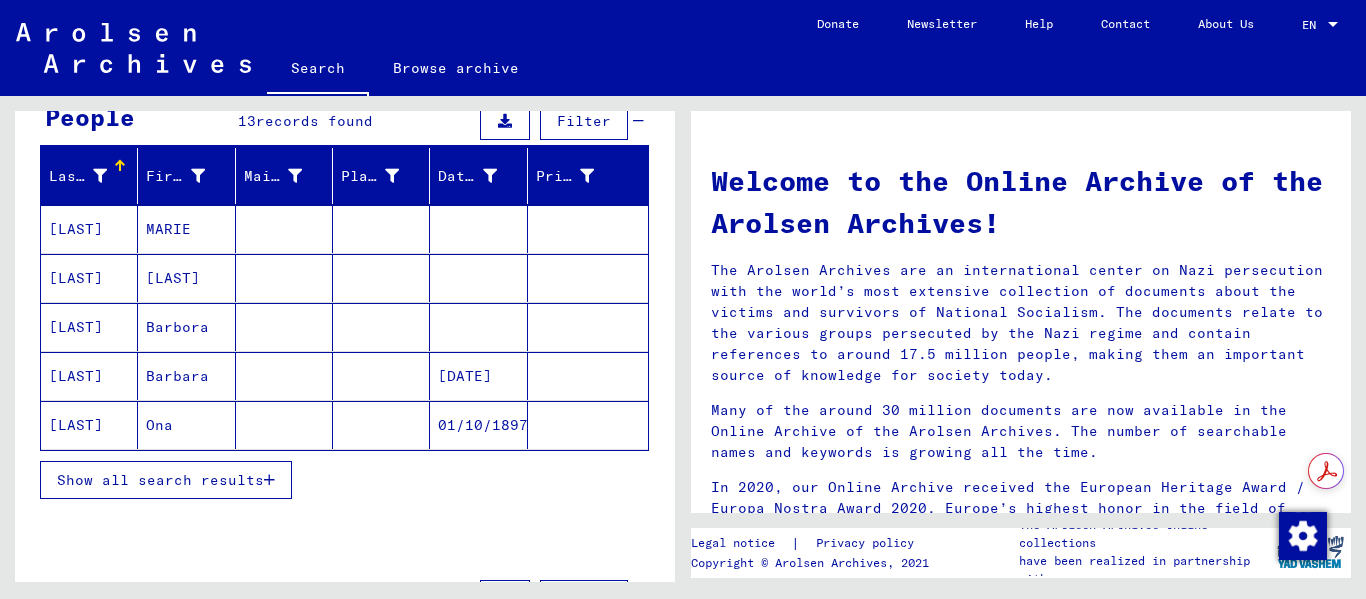 click on "Show all search results" at bounding box center [160, 480] 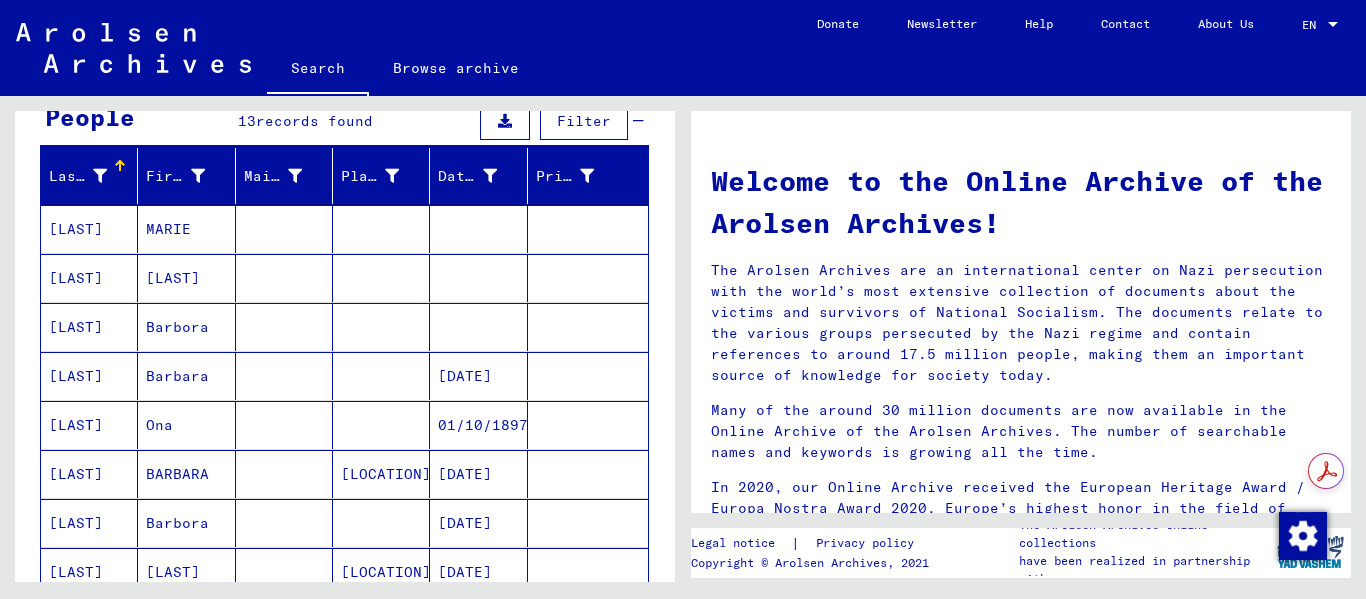 click on "[LAST]" at bounding box center (89, 278) 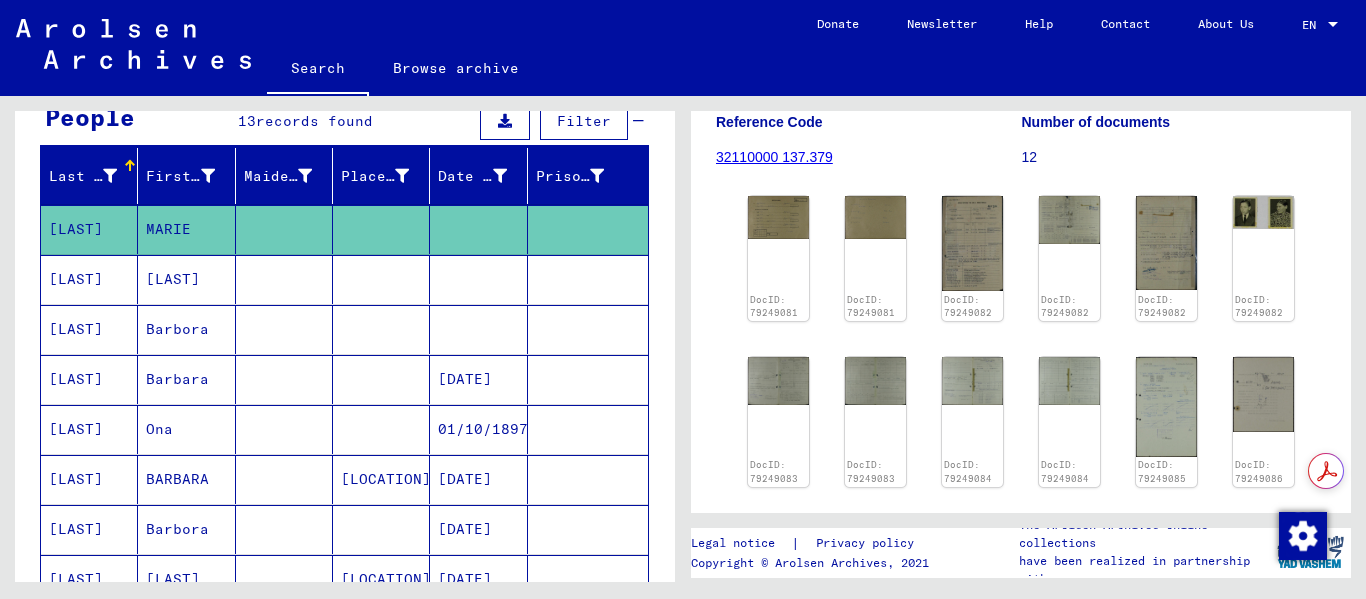 scroll, scrollTop: 300, scrollLeft: 0, axis: vertical 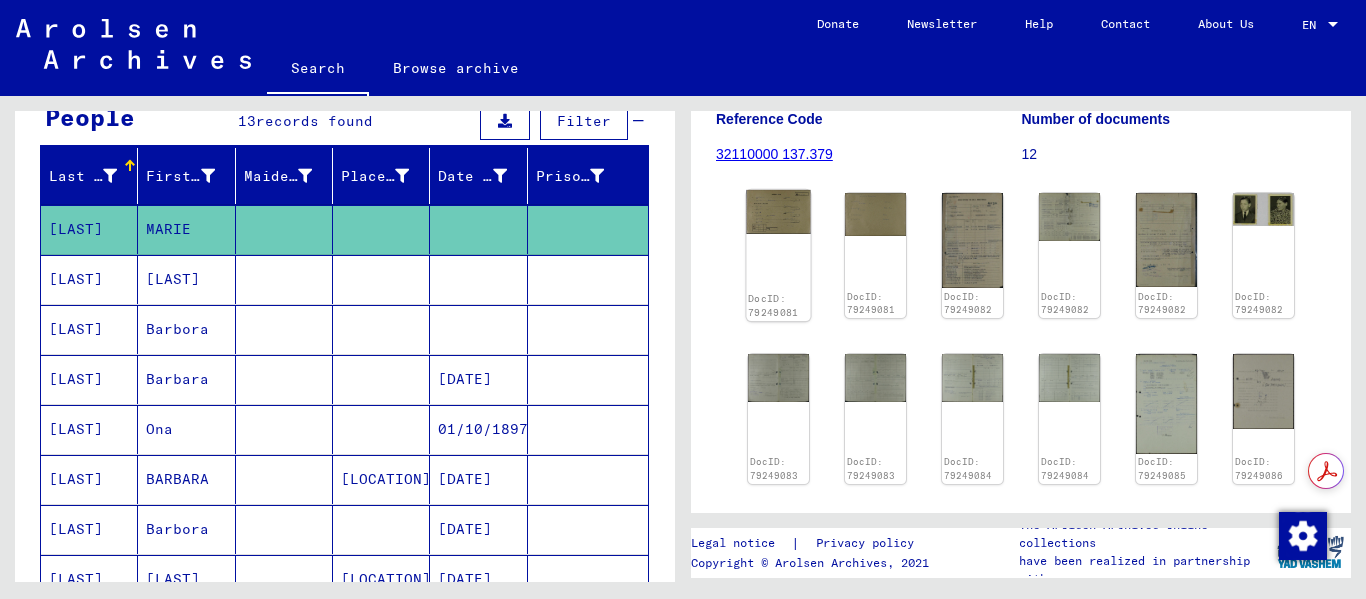 click 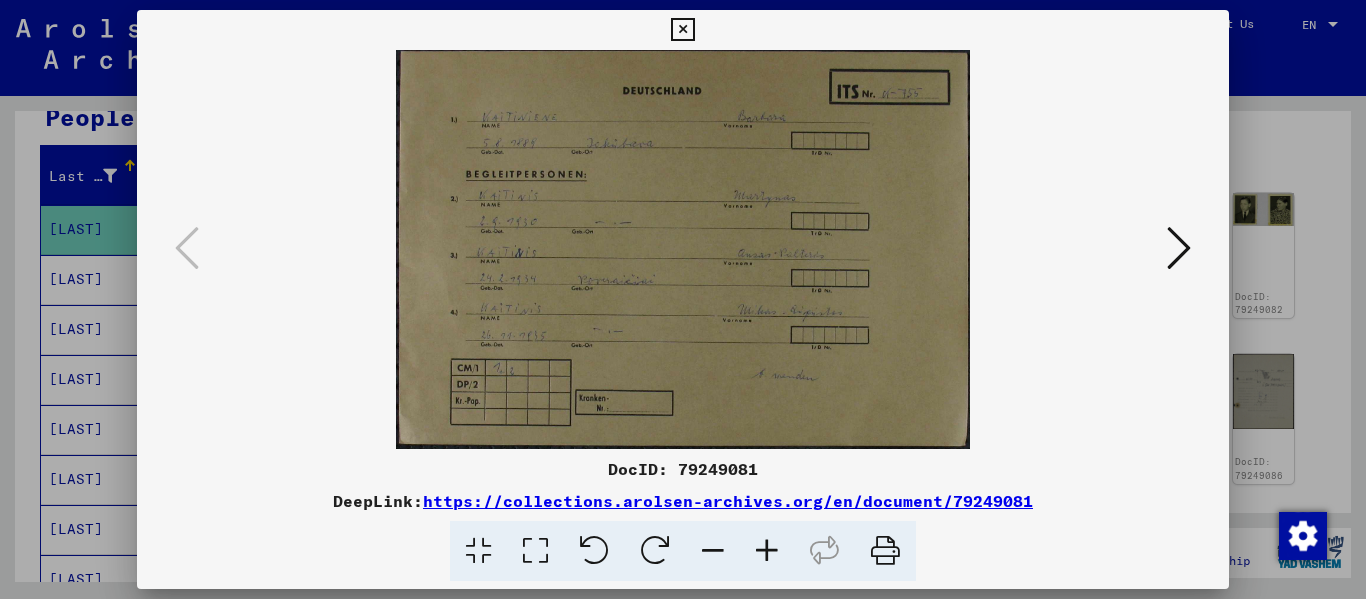click at bounding box center [767, 551] 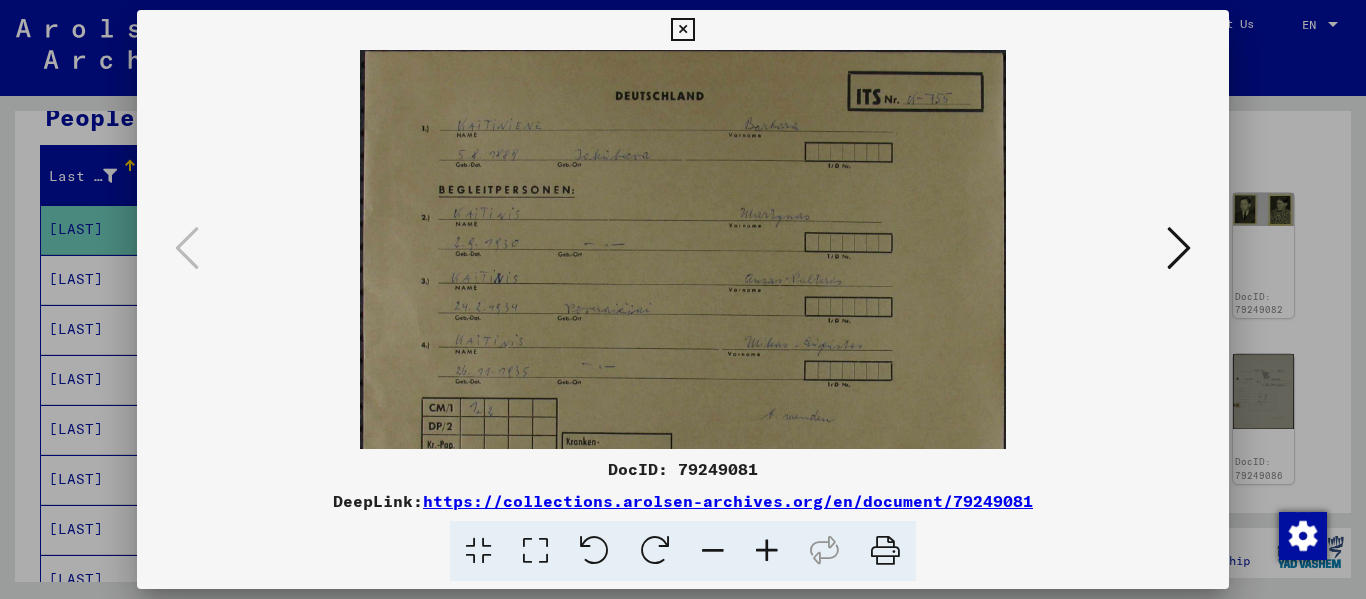click at bounding box center [767, 551] 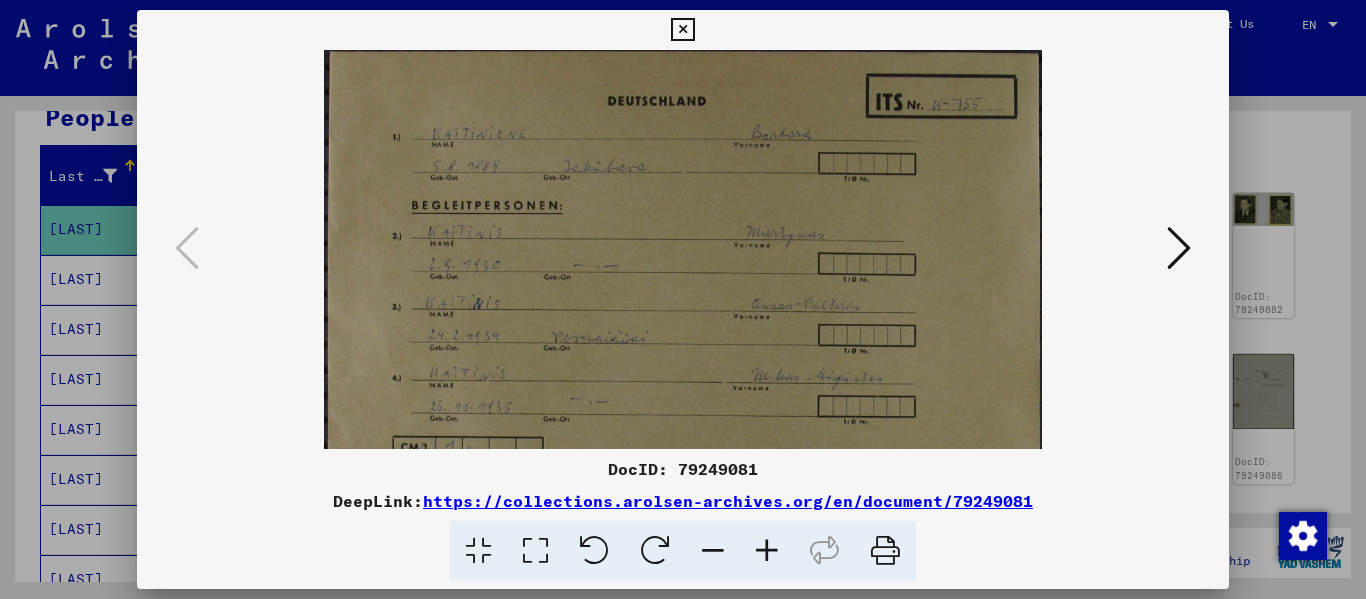click at bounding box center (767, 551) 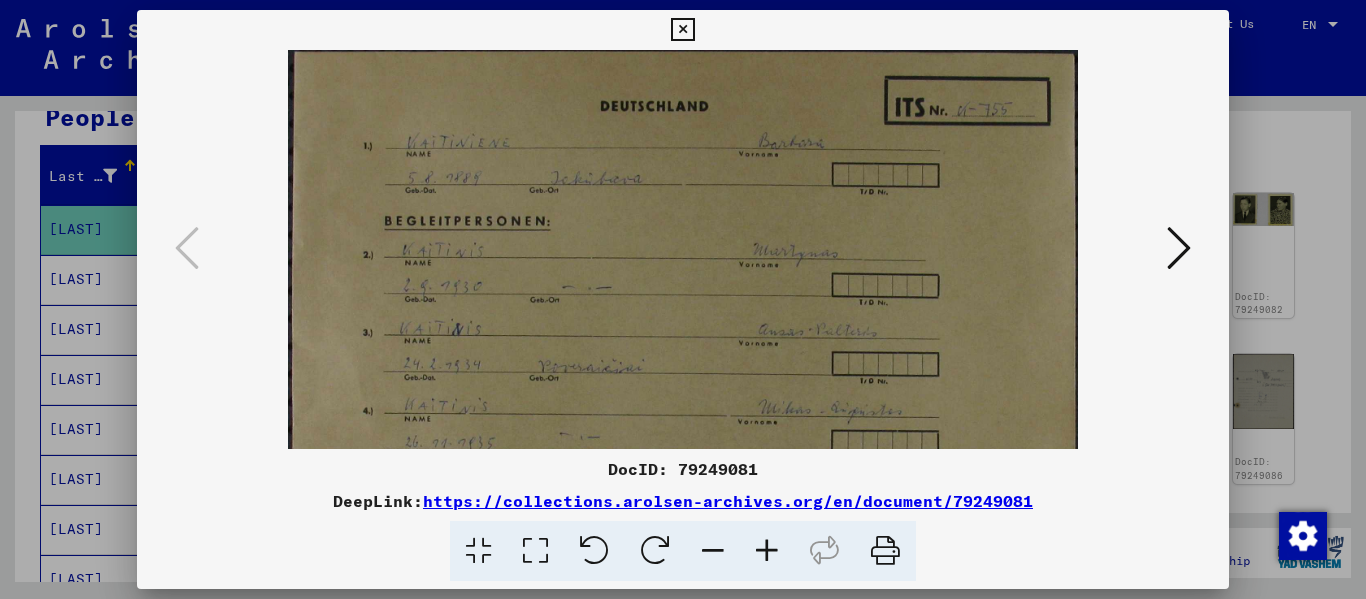 click at bounding box center (767, 551) 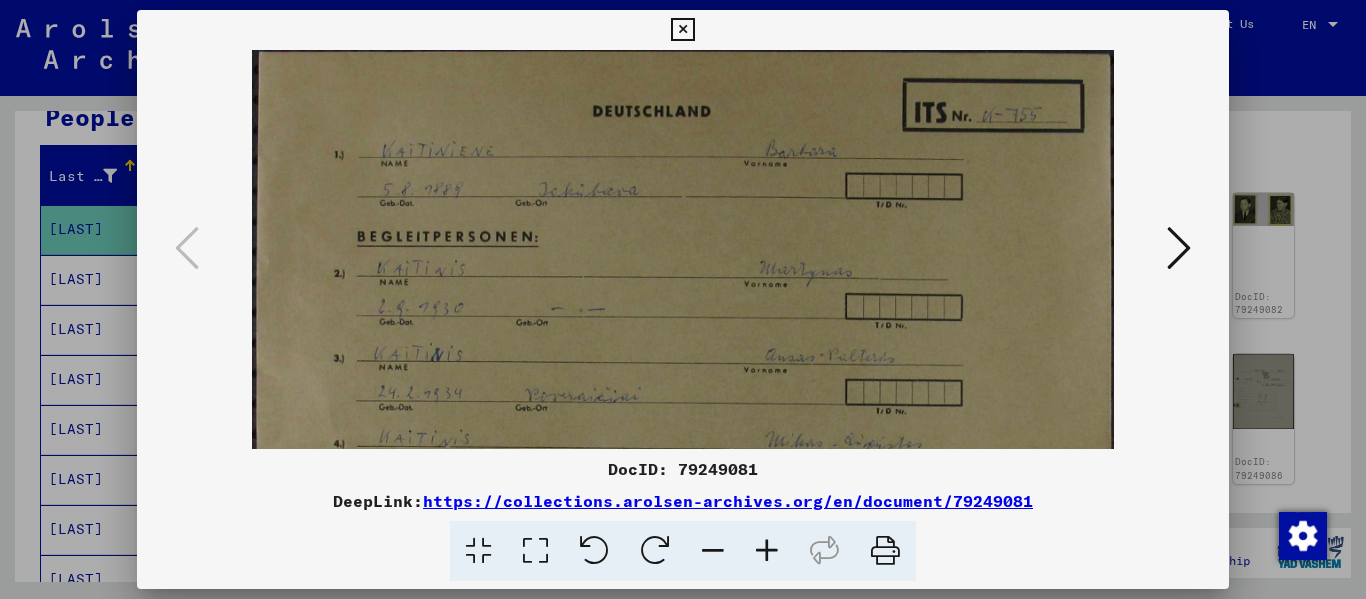 click at bounding box center [767, 551] 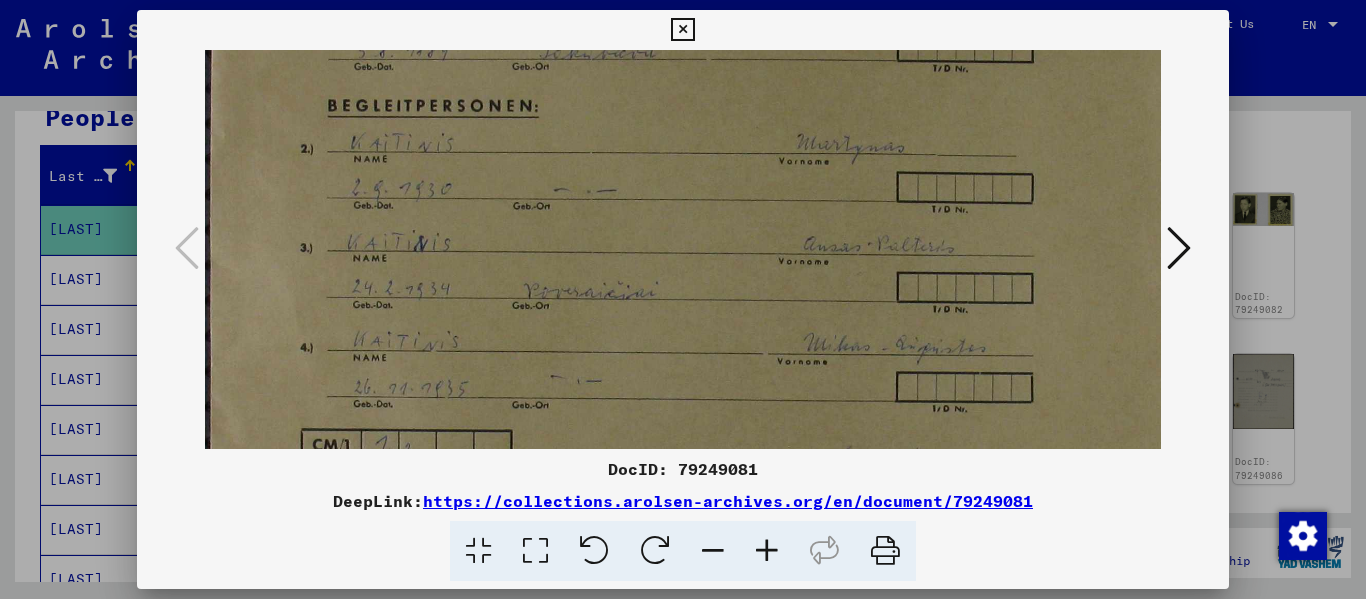 scroll, scrollTop: 256, scrollLeft: 0, axis: vertical 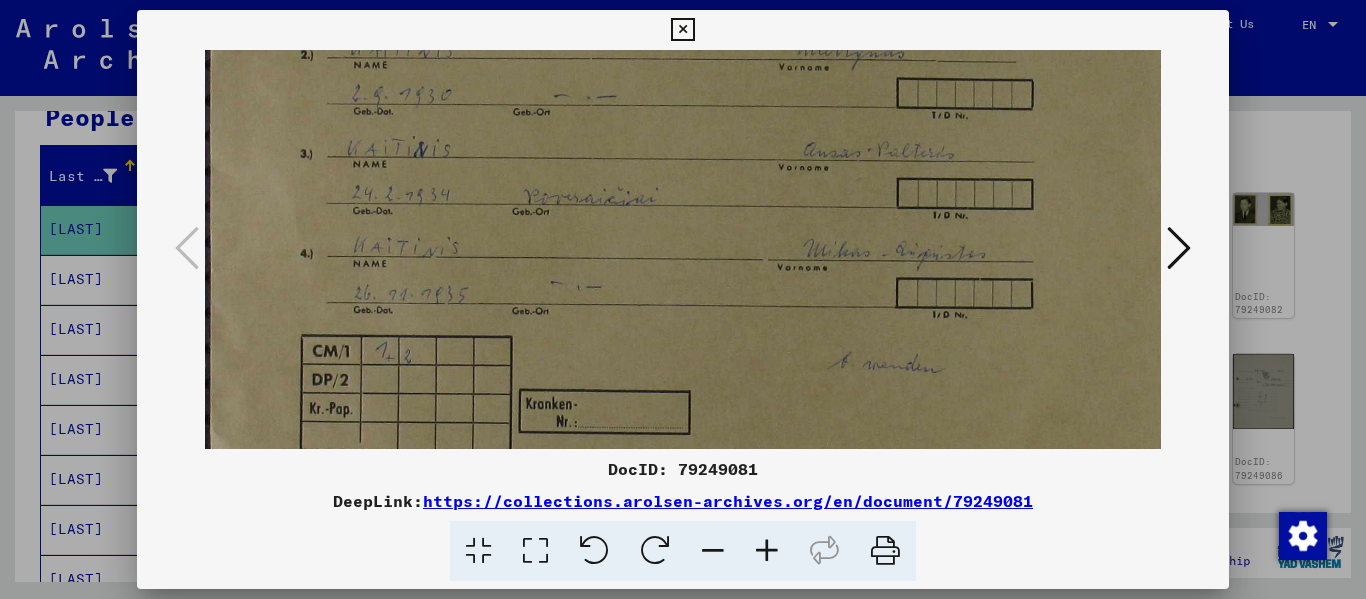 drag, startPoint x: 675, startPoint y: 398, endPoint x: 681, endPoint y: 142, distance: 256.0703 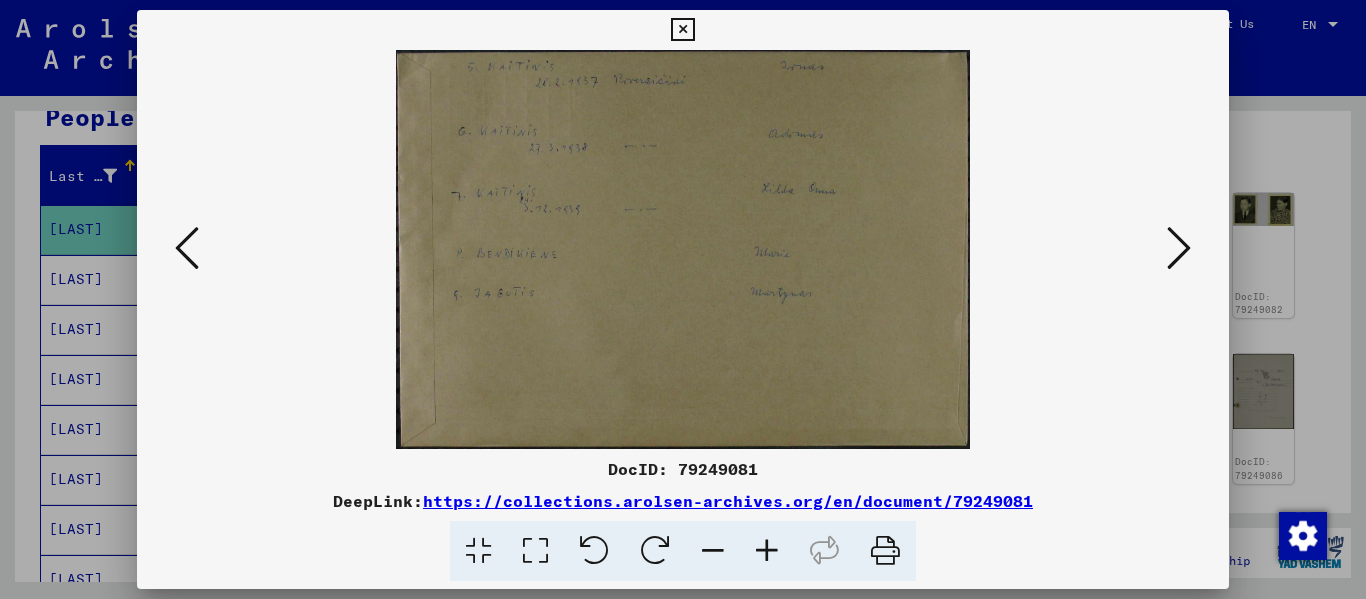 click at bounding box center [1179, 248] 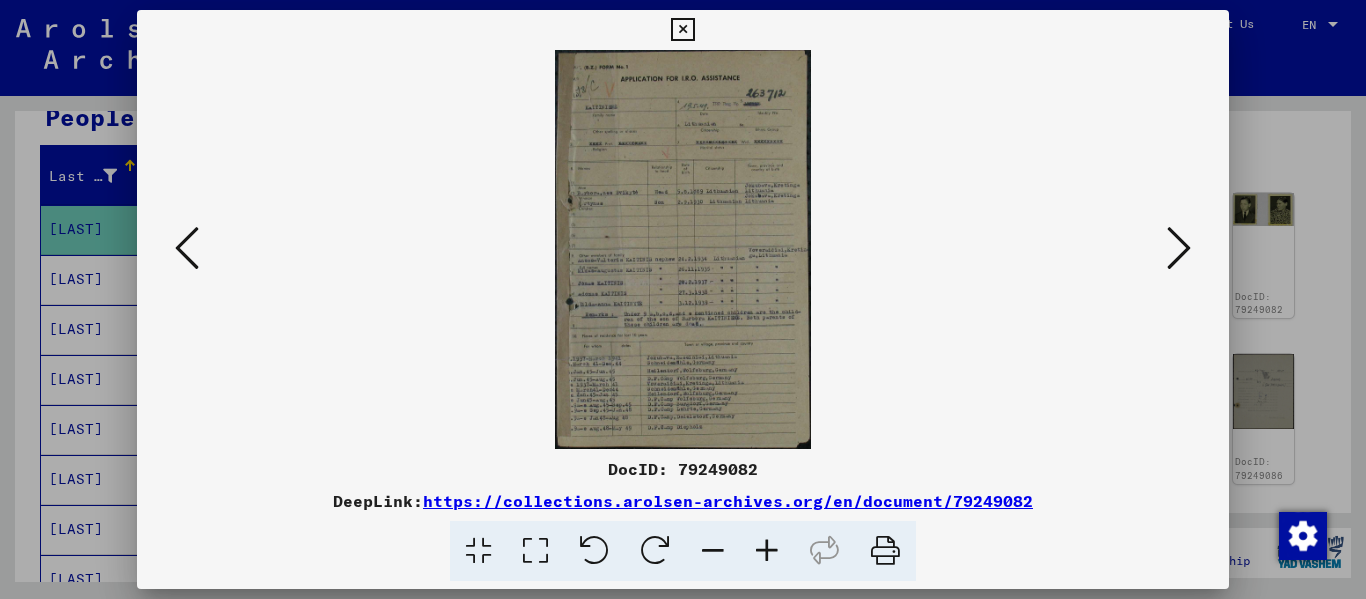 click at bounding box center [767, 551] 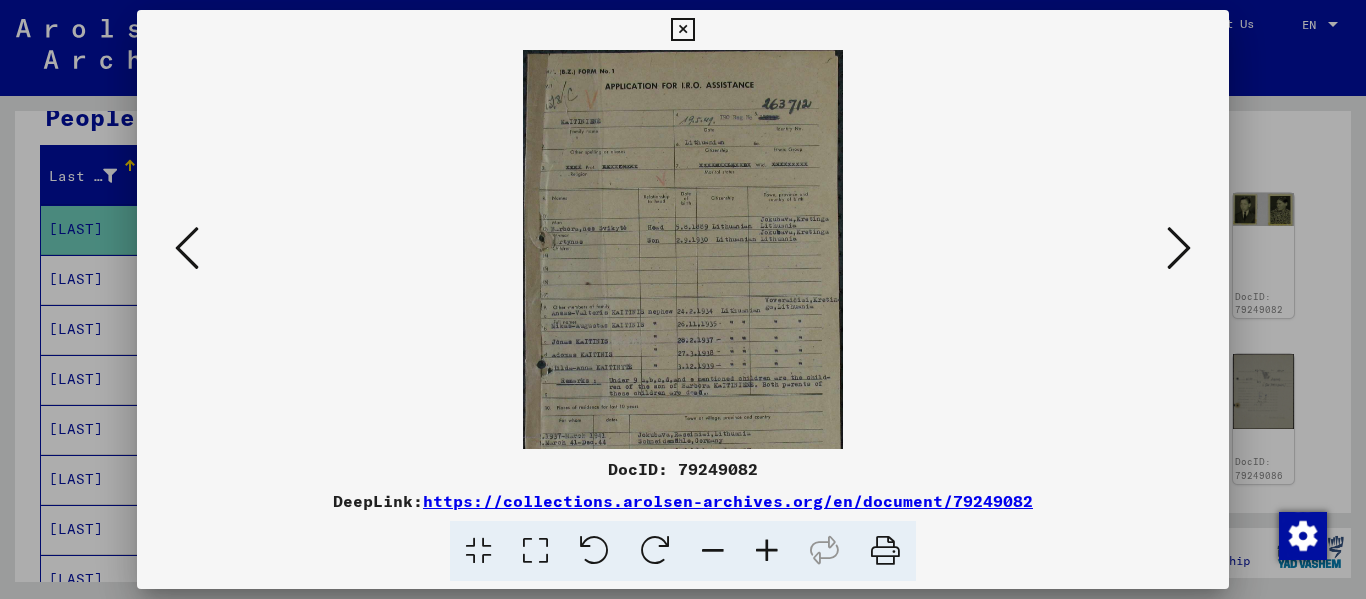 click at bounding box center (767, 551) 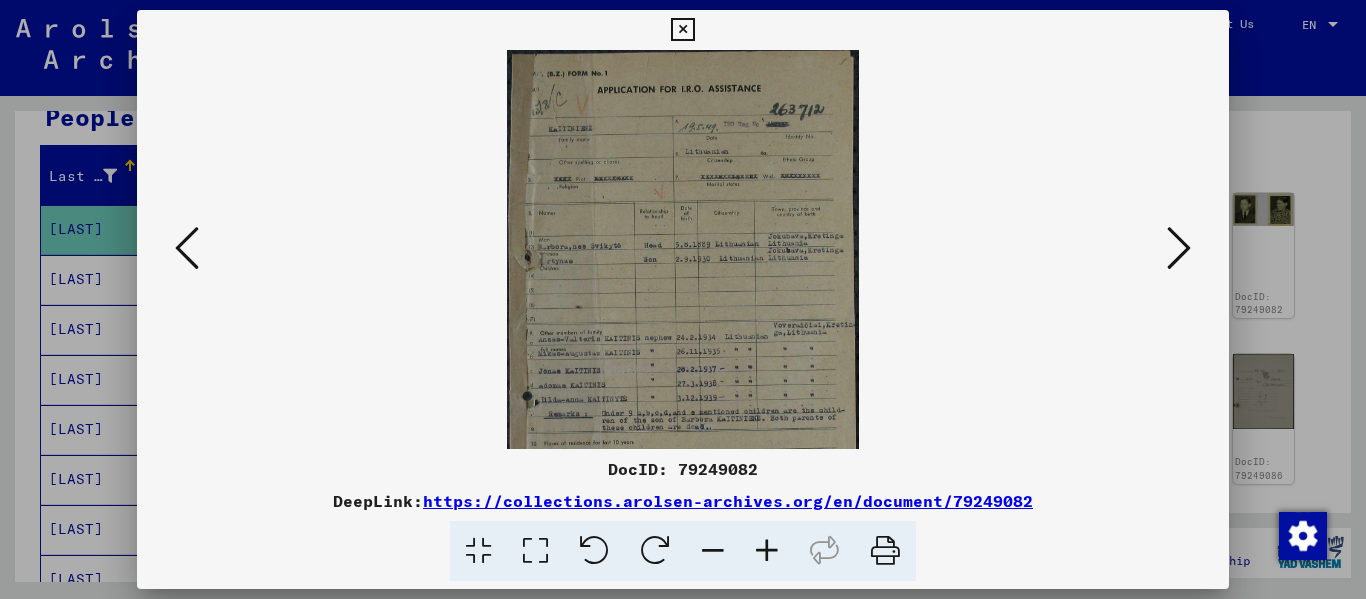 click at bounding box center [767, 551] 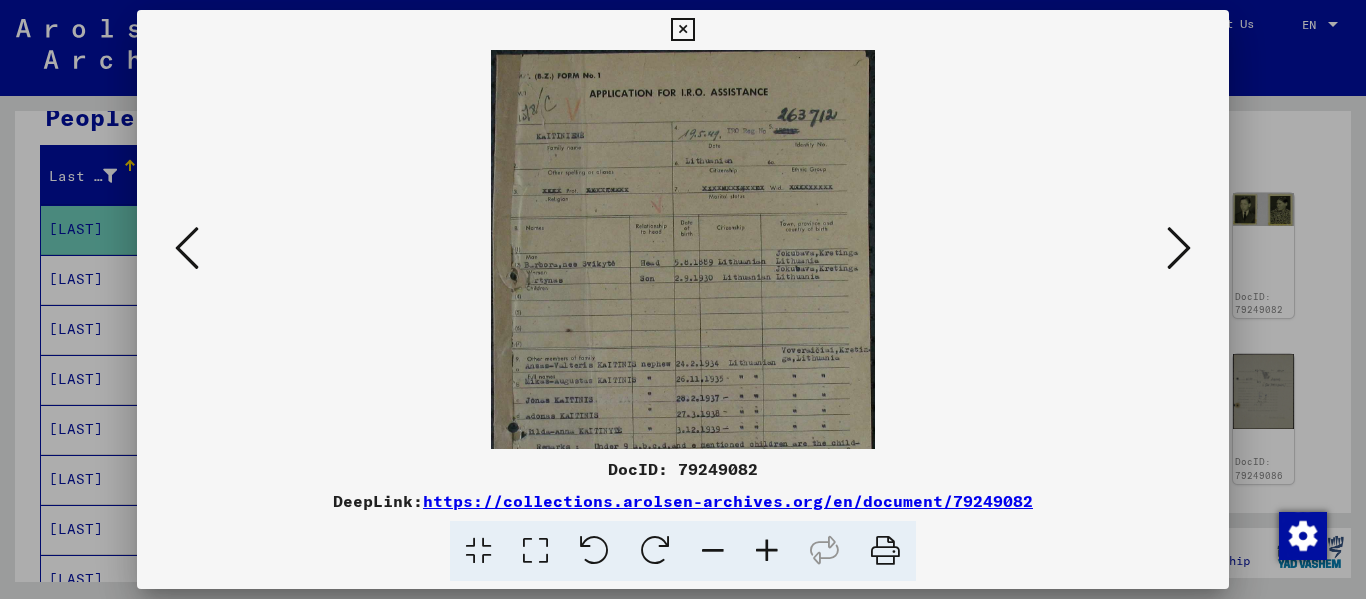 click at bounding box center [767, 551] 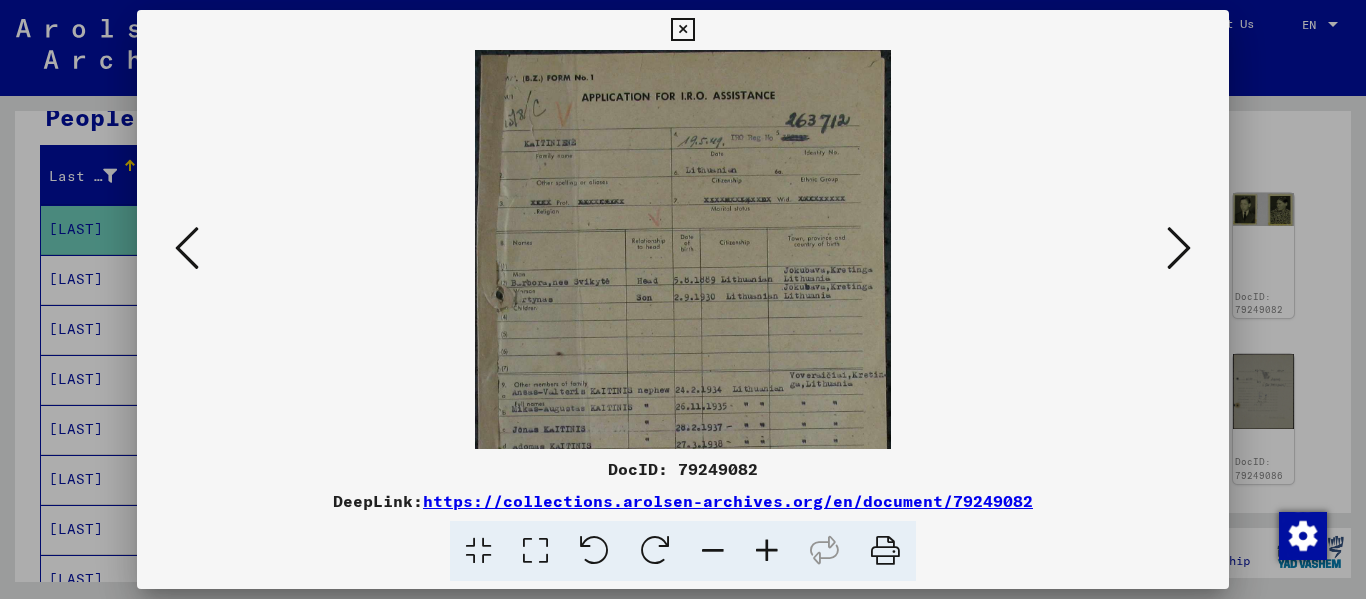 click at bounding box center (767, 551) 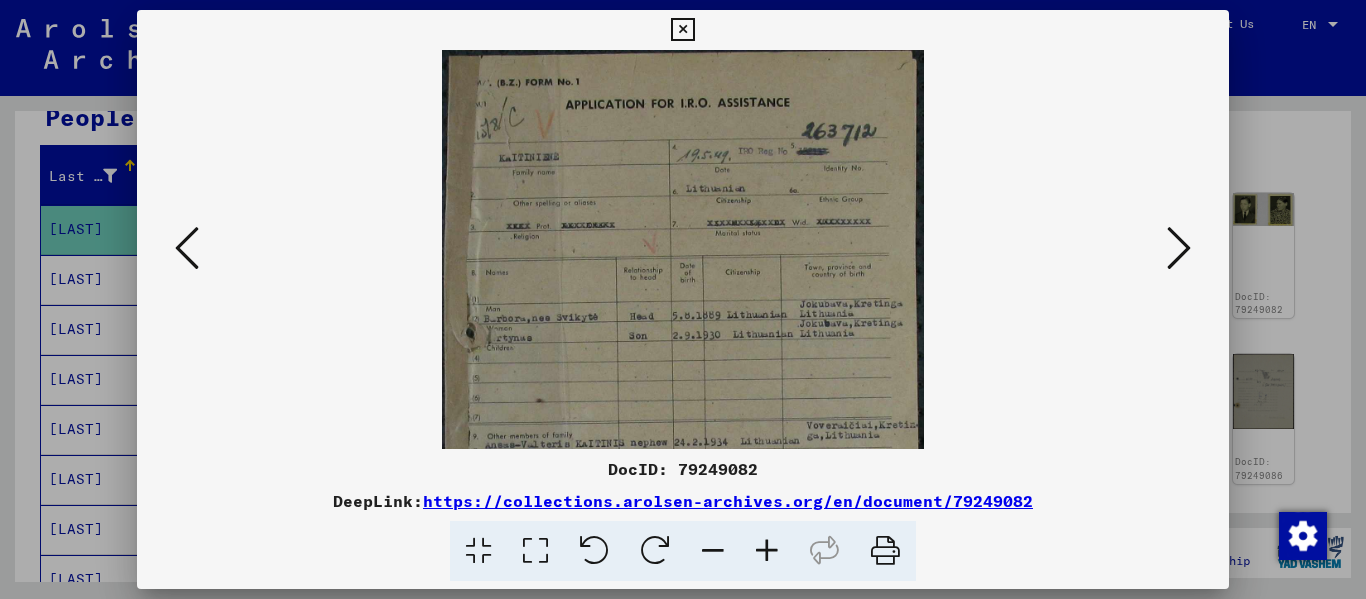 click at bounding box center (535, 551) 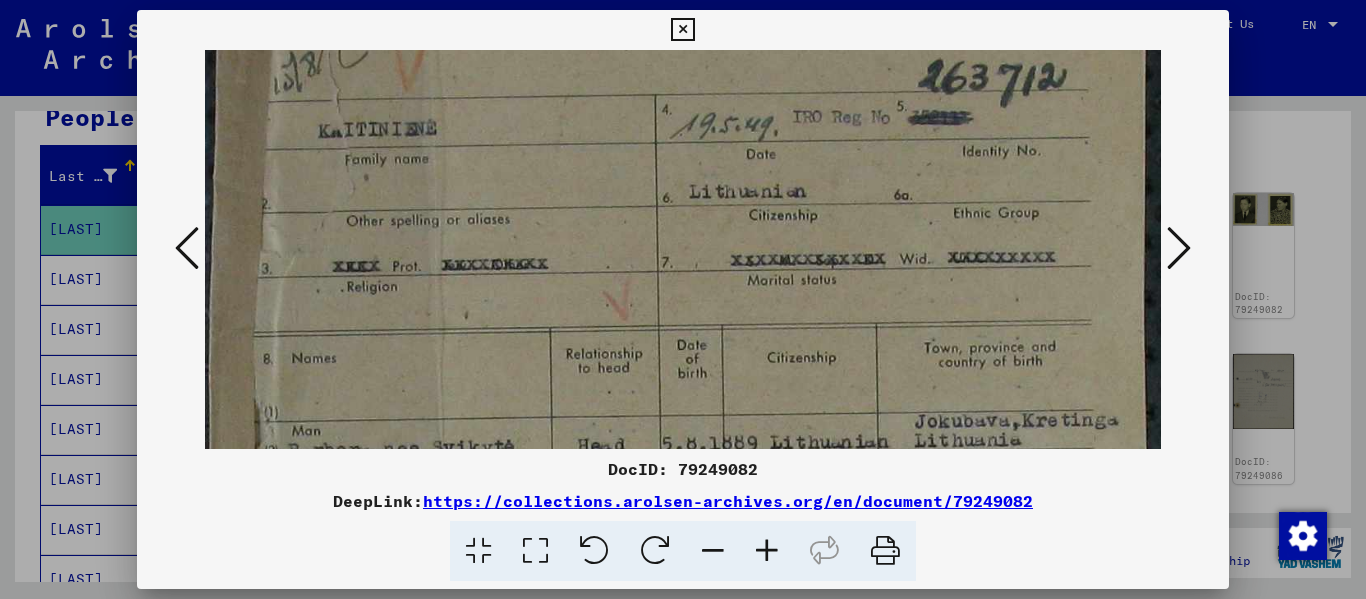scroll, scrollTop: 250, scrollLeft: 0, axis: vertical 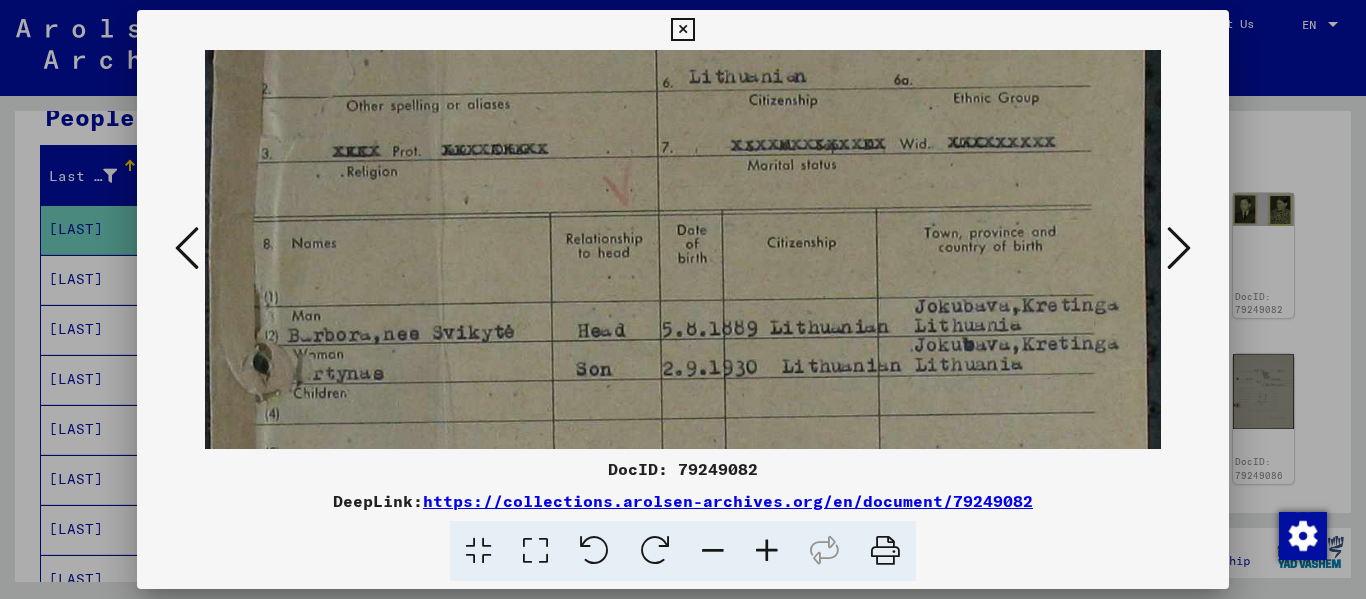 drag, startPoint x: 578, startPoint y: 390, endPoint x: 637, endPoint y: 148, distance: 249.08833 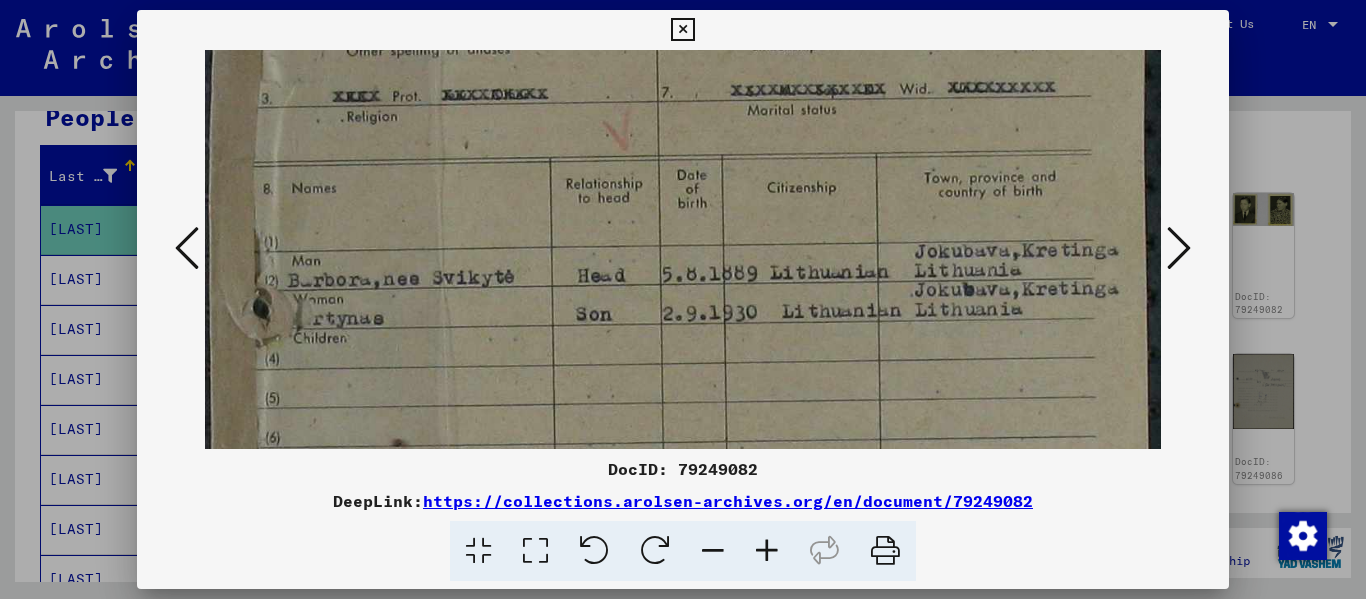 scroll, scrollTop: 314, scrollLeft: 0, axis: vertical 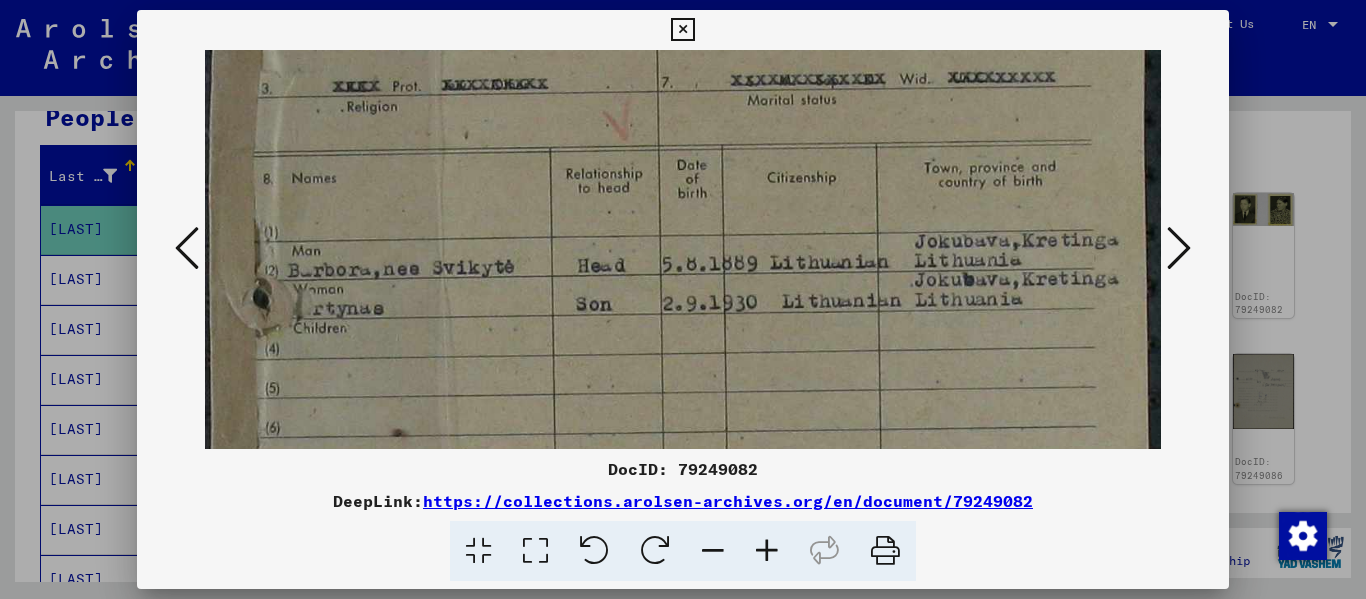 drag, startPoint x: 612, startPoint y: 393, endPoint x: 608, endPoint y: 329, distance: 64.12488 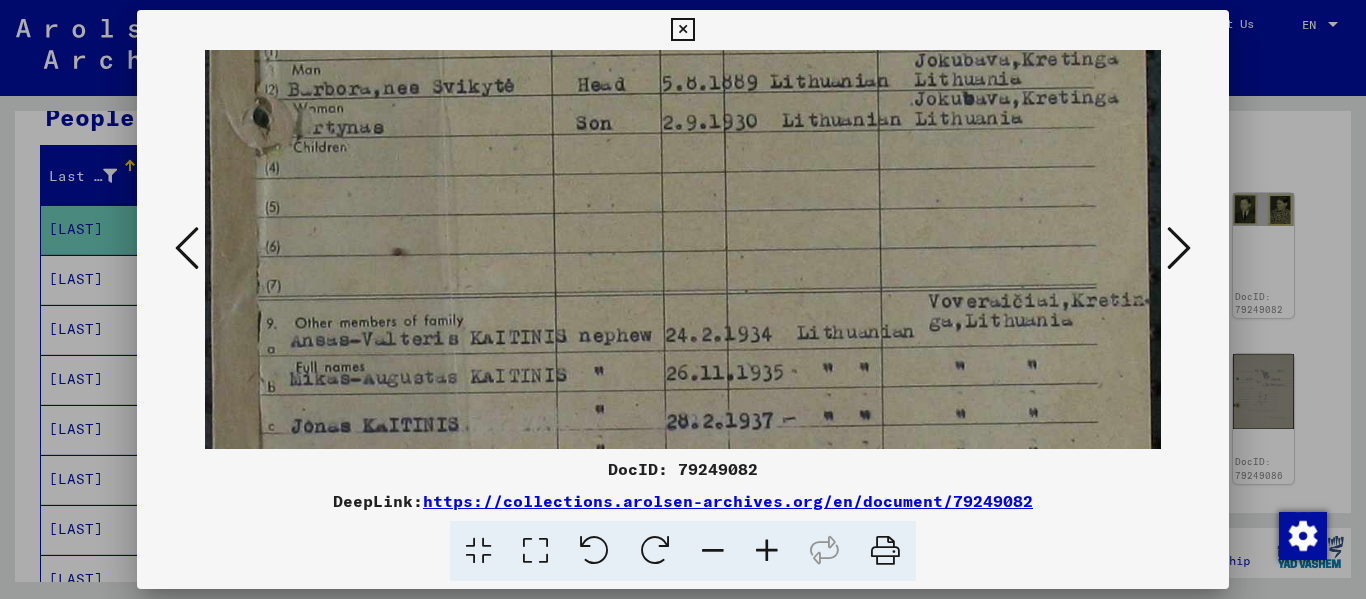 scroll, scrollTop: 601, scrollLeft: 0, axis: vertical 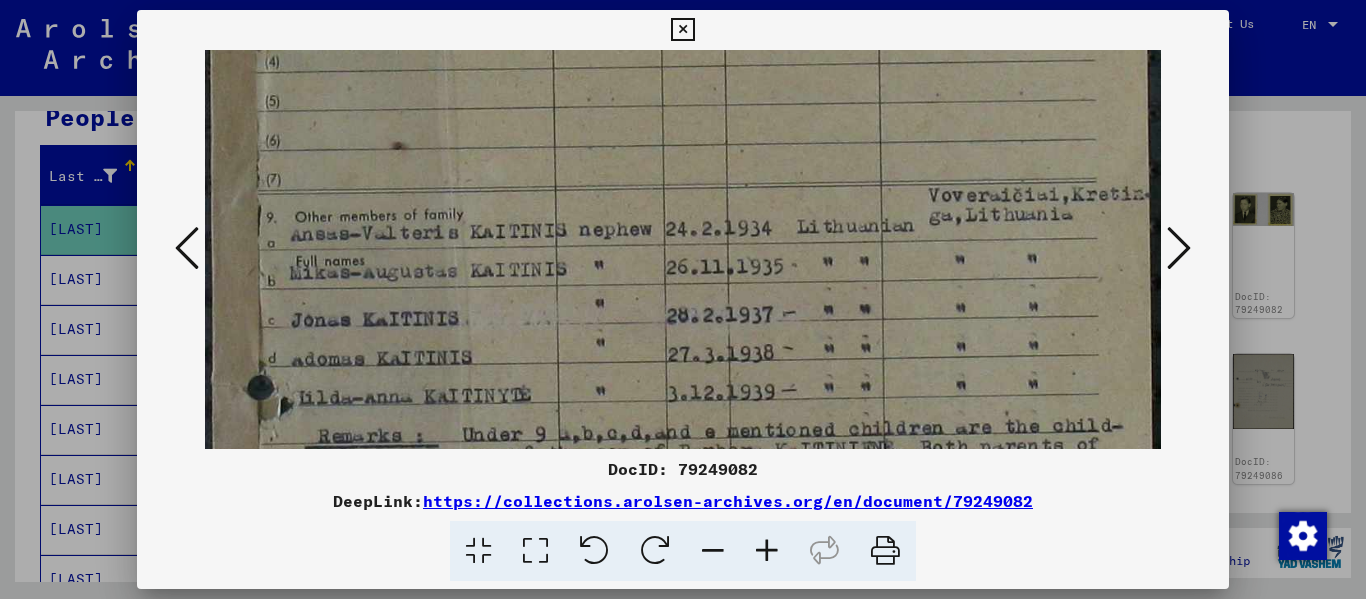 drag, startPoint x: 838, startPoint y: 394, endPoint x: 825, endPoint y: 107, distance: 287.29428 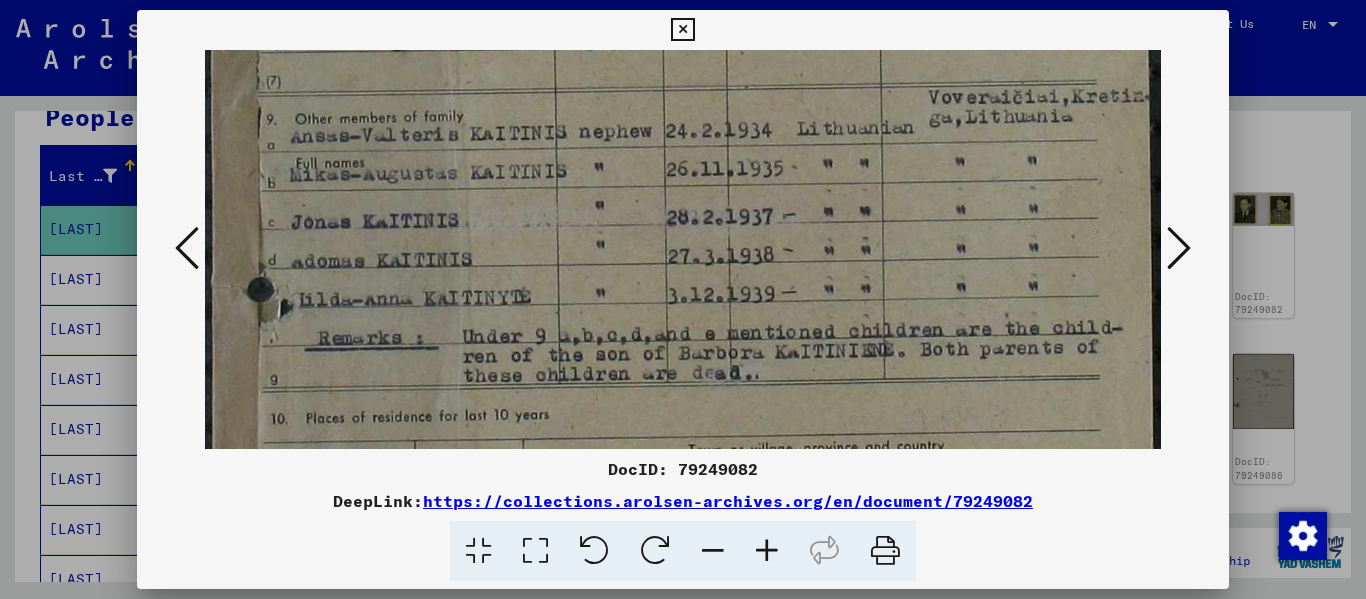 scroll, scrollTop: 706, scrollLeft: 0, axis: vertical 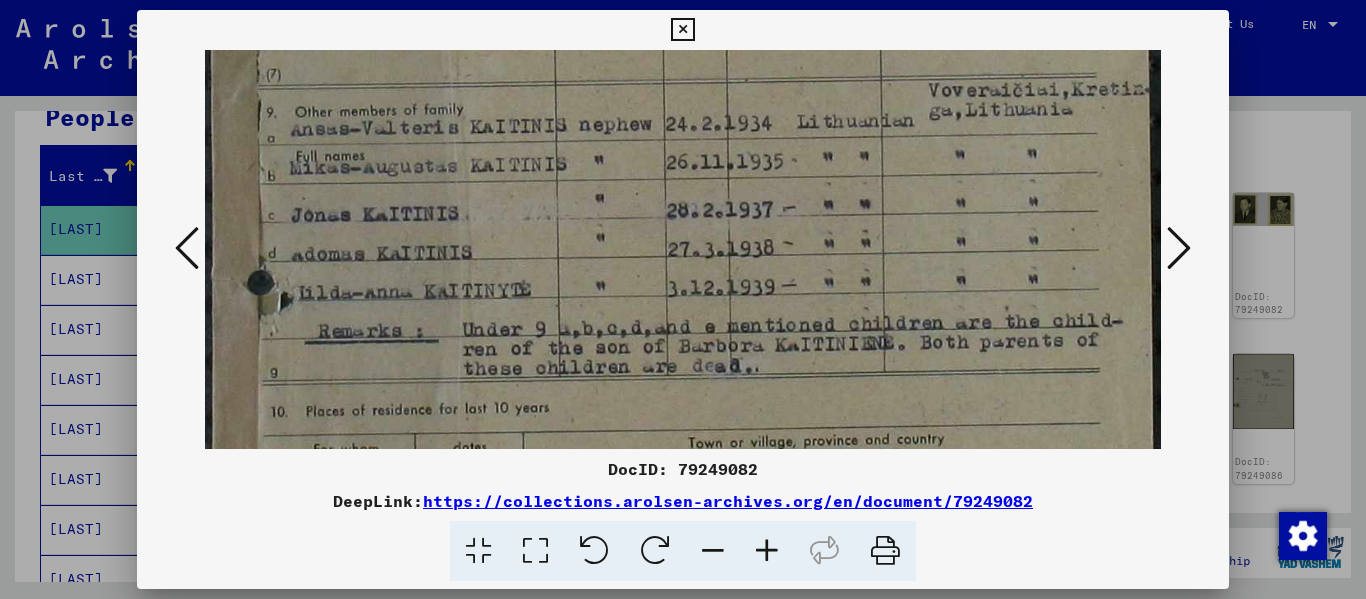drag, startPoint x: 672, startPoint y: 387, endPoint x: 702, endPoint y: 282, distance: 109.201645 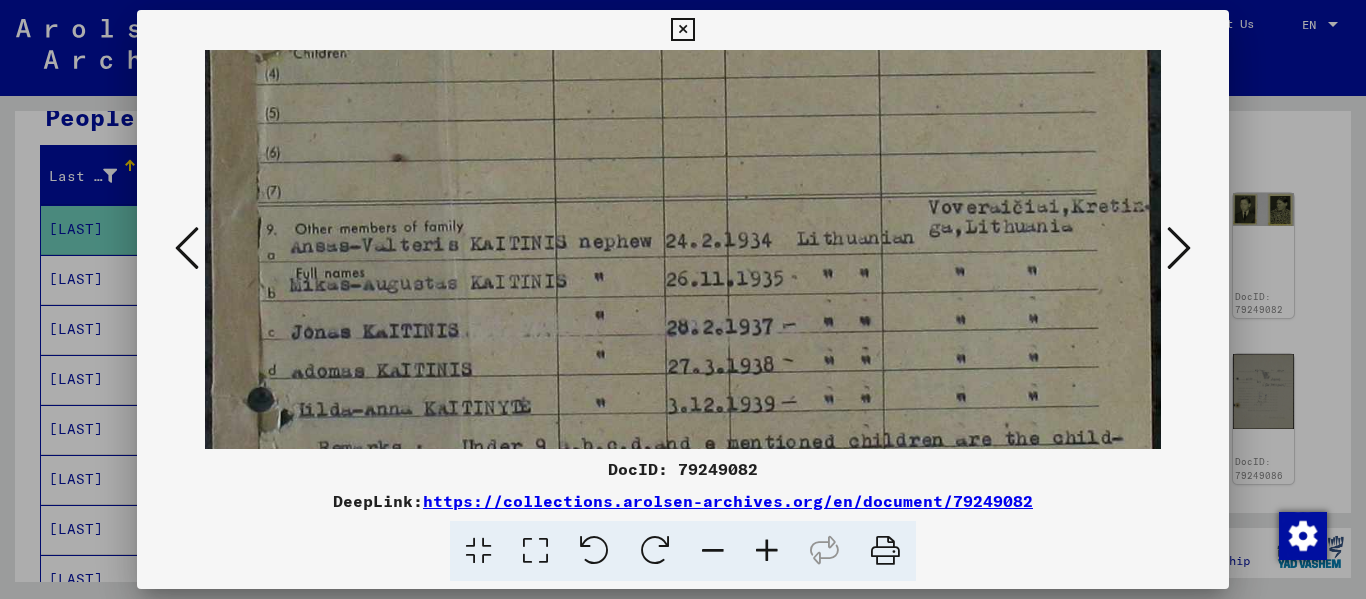 drag, startPoint x: 884, startPoint y: 383, endPoint x: 876, endPoint y: 446, distance: 63.505905 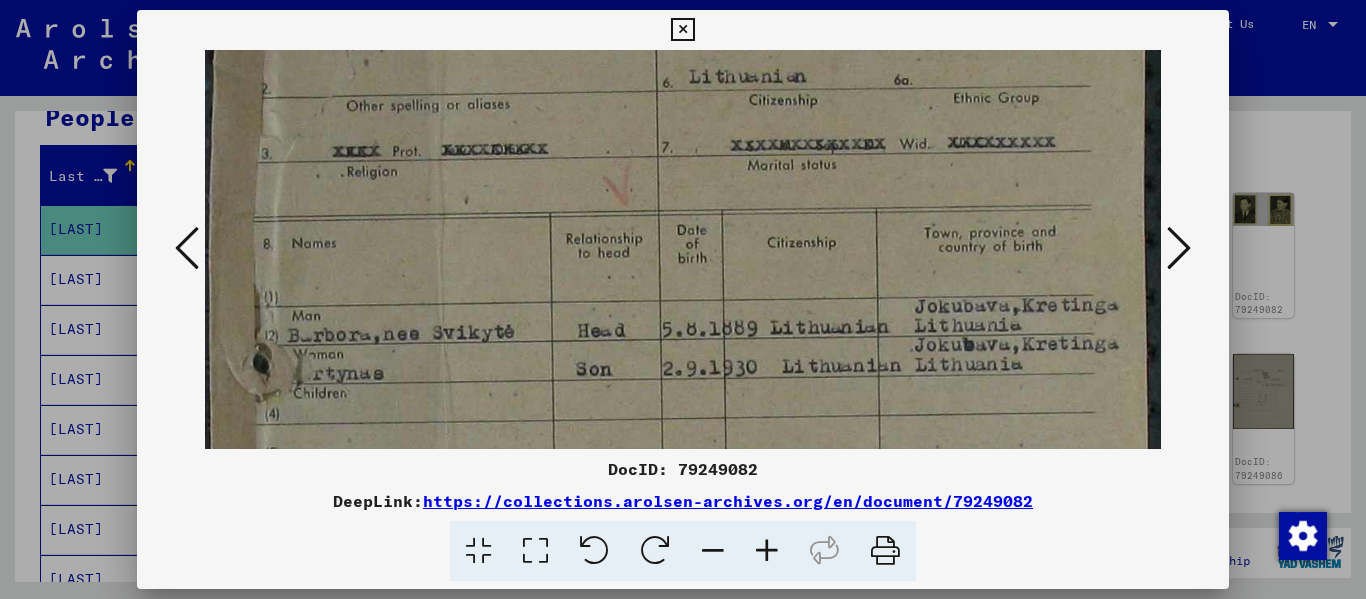 scroll, scrollTop: 246, scrollLeft: 0, axis: vertical 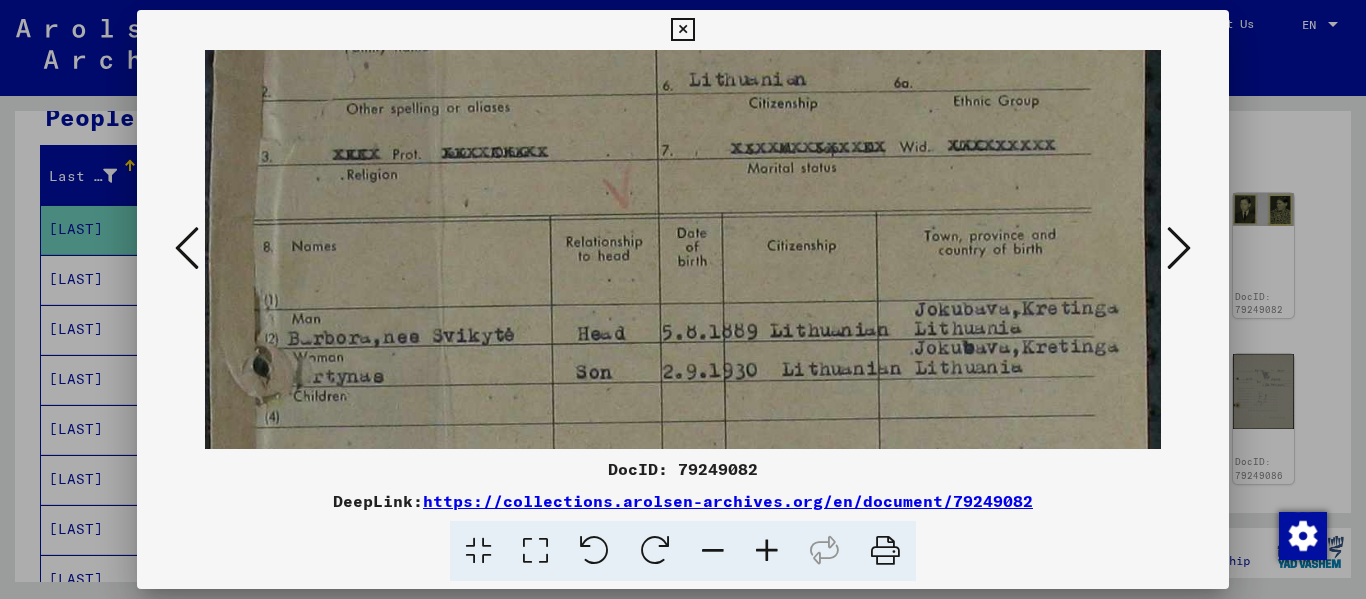 drag, startPoint x: 714, startPoint y: 87, endPoint x: 727, endPoint y: 406, distance: 319.26477 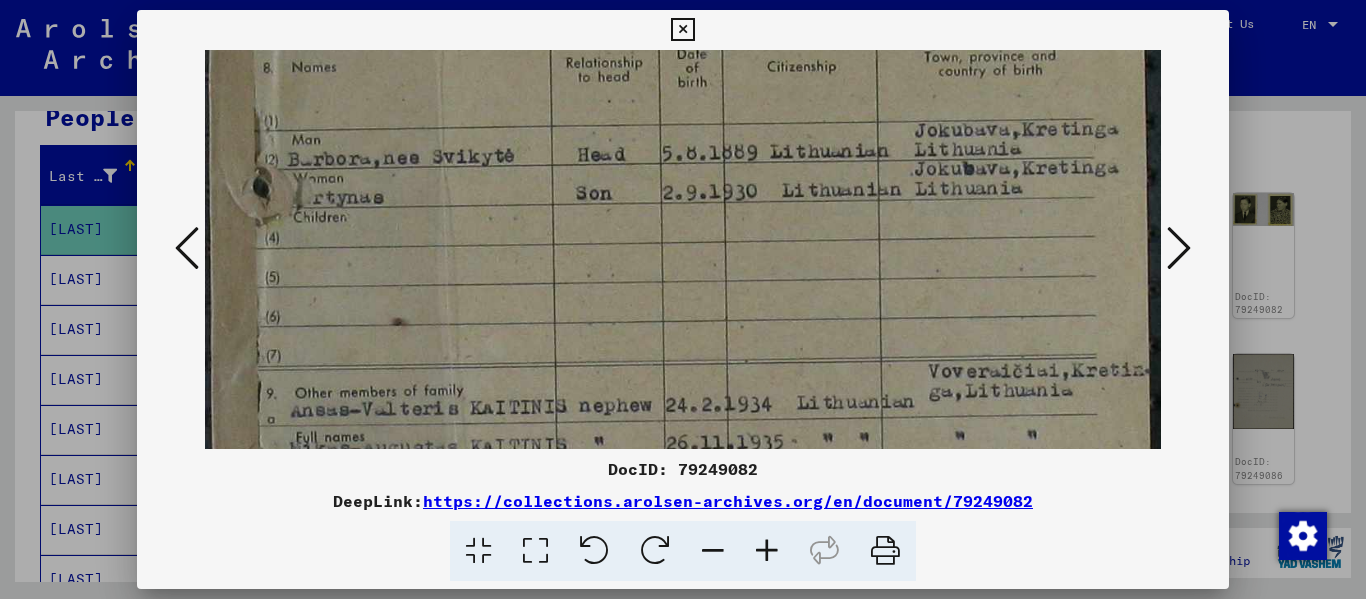 scroll, scrollTop: 447, scrollLeft: 0, axis: vertical 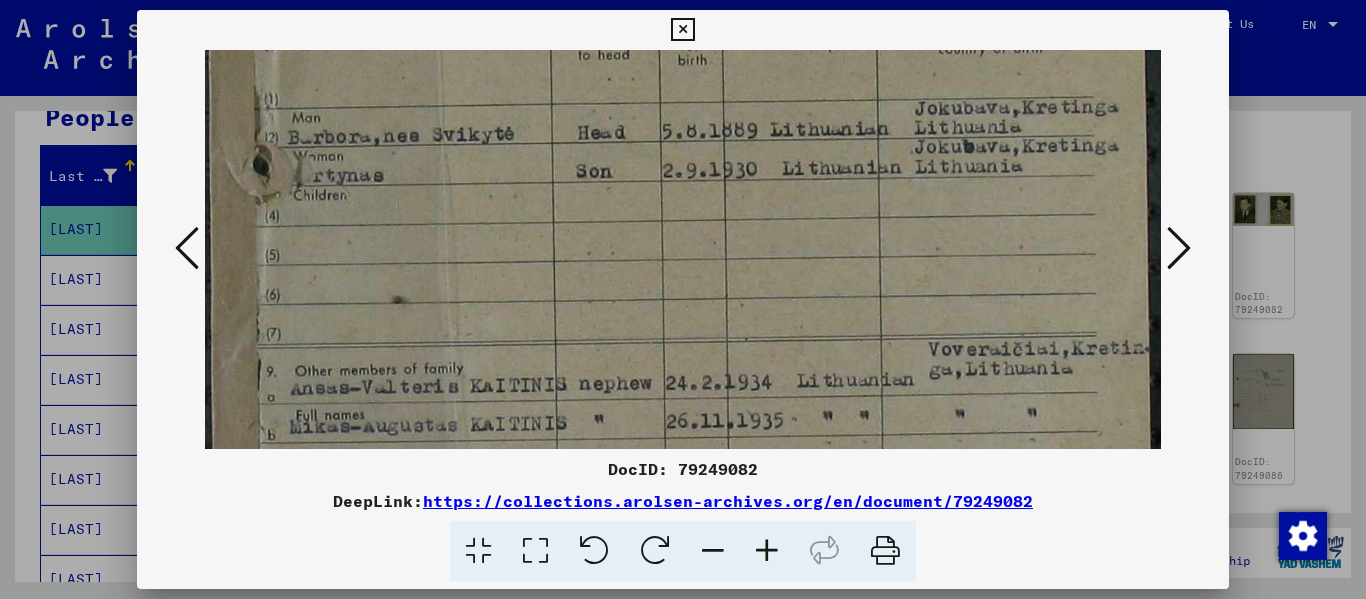 drag, startPoint x: 811, startPoint y: 381, endPoint x: 842, endPoint y: 180, distance: 203.3765 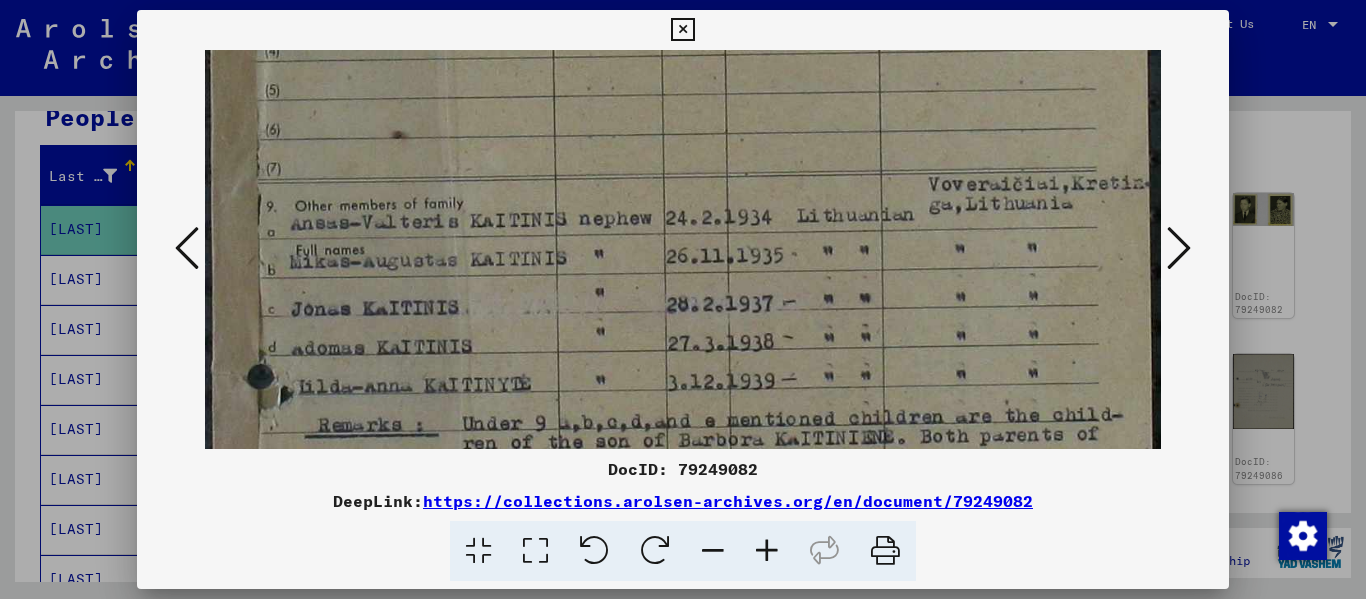 scroll, scrollTop: 631, scrollLeft: 0, axis: vertical 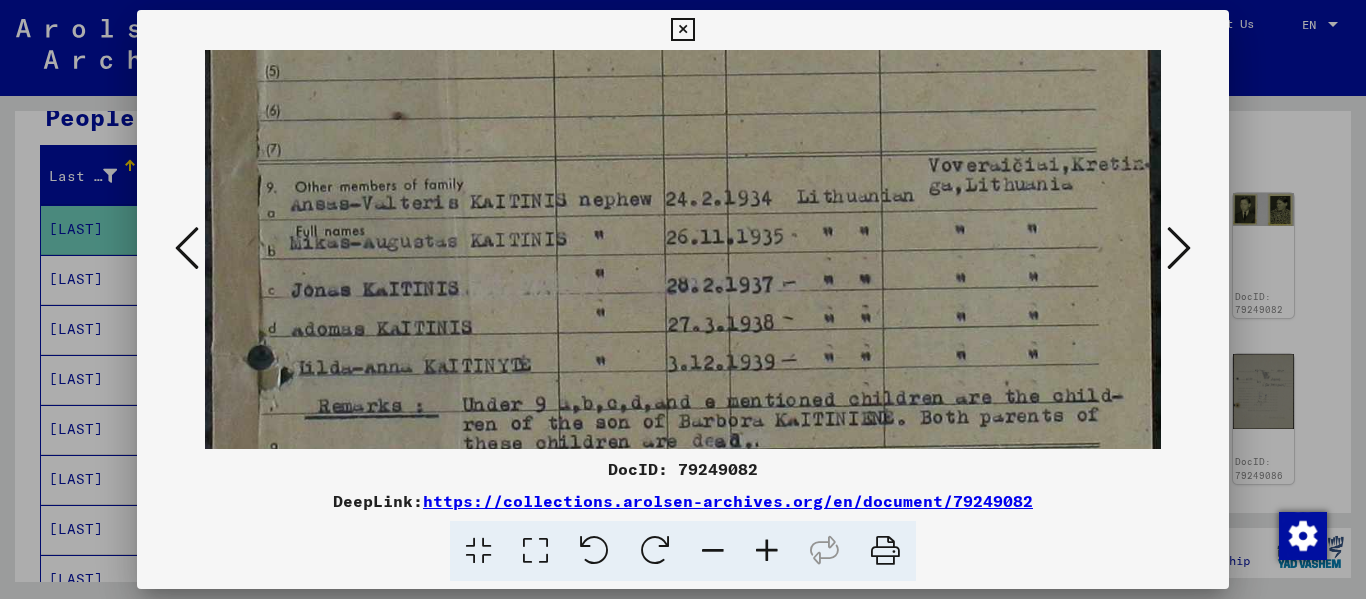 drag, startPoint x: 783, startPoint y: 418, endPoint x: 806, endPoint y: 234, distance: 185.43193 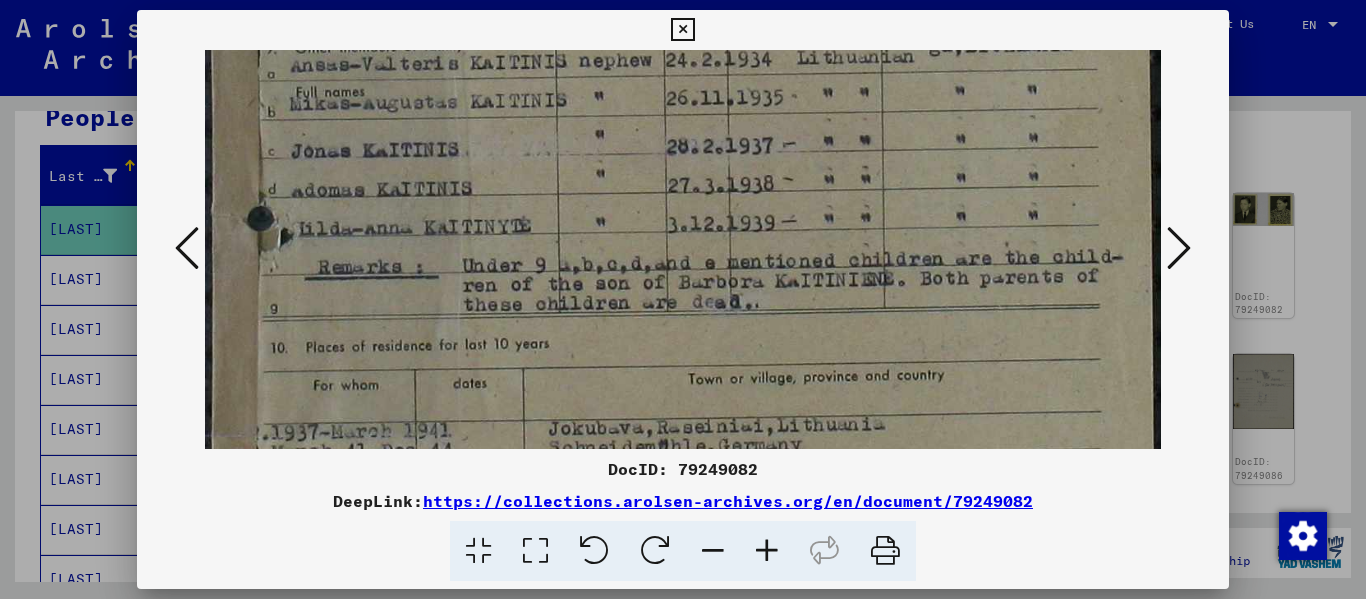 scroll, scrollTop: 771, scrollLeft: 0, axis: vertical 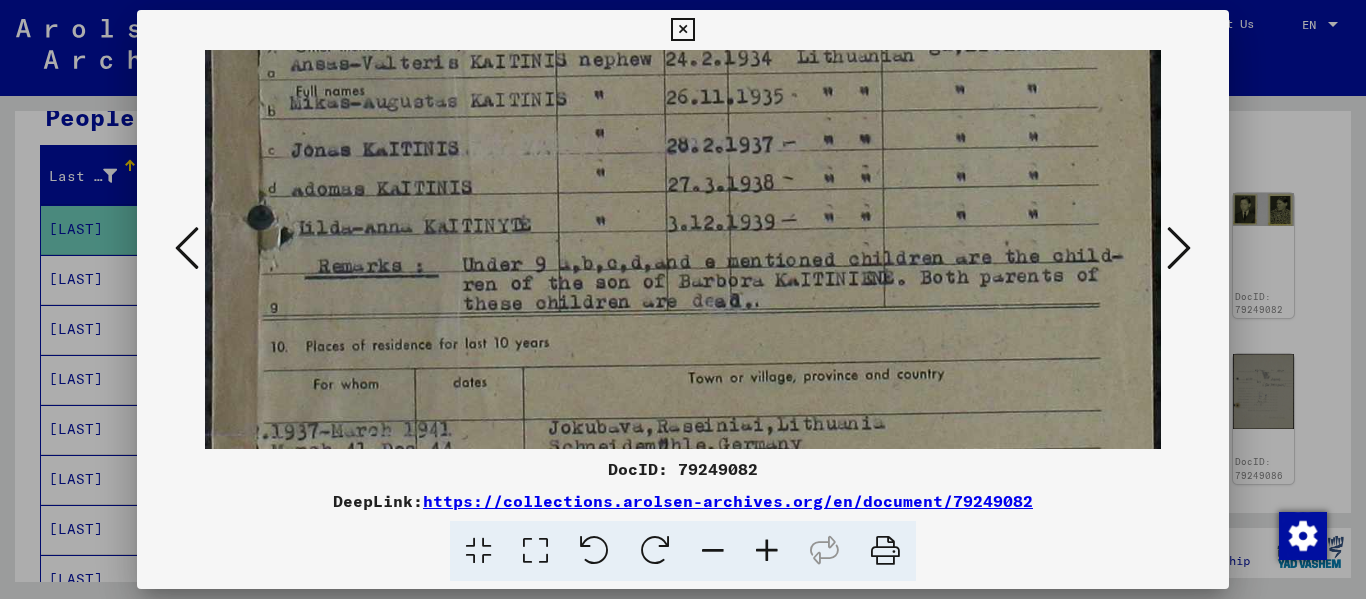 drag, startPoint x: 794, startPoint y: 366, endPoint x: 799, endPoint y: 244, distance: 122.10242 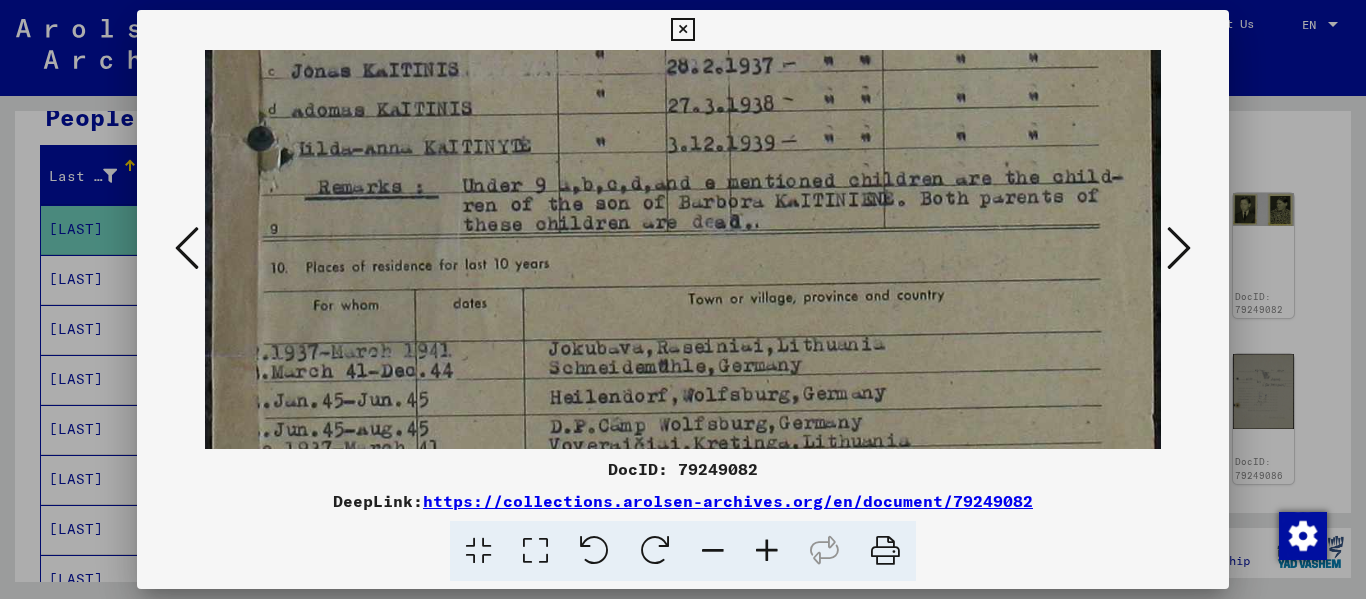 scroll, scrollTop: 851, scrollLeft: 0, axis: vertical 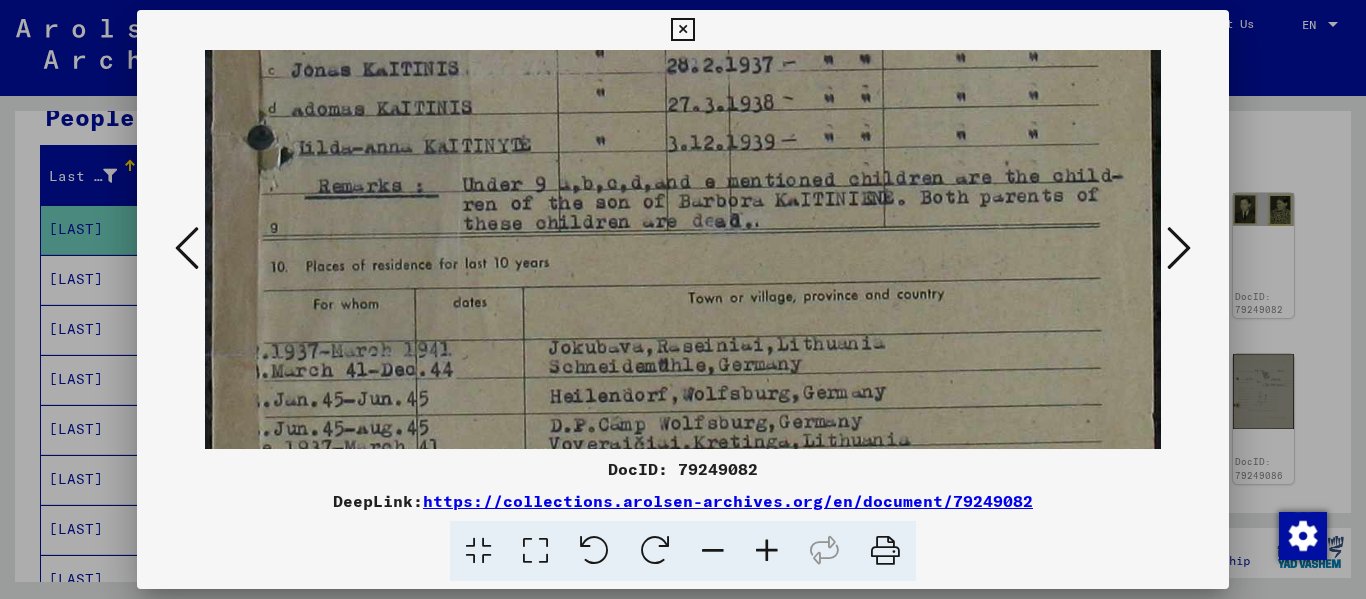 drag, startPoint x: 760, startPoint y: 366, endPoint x: 769, endPoint y: 287, distance: 79.51101 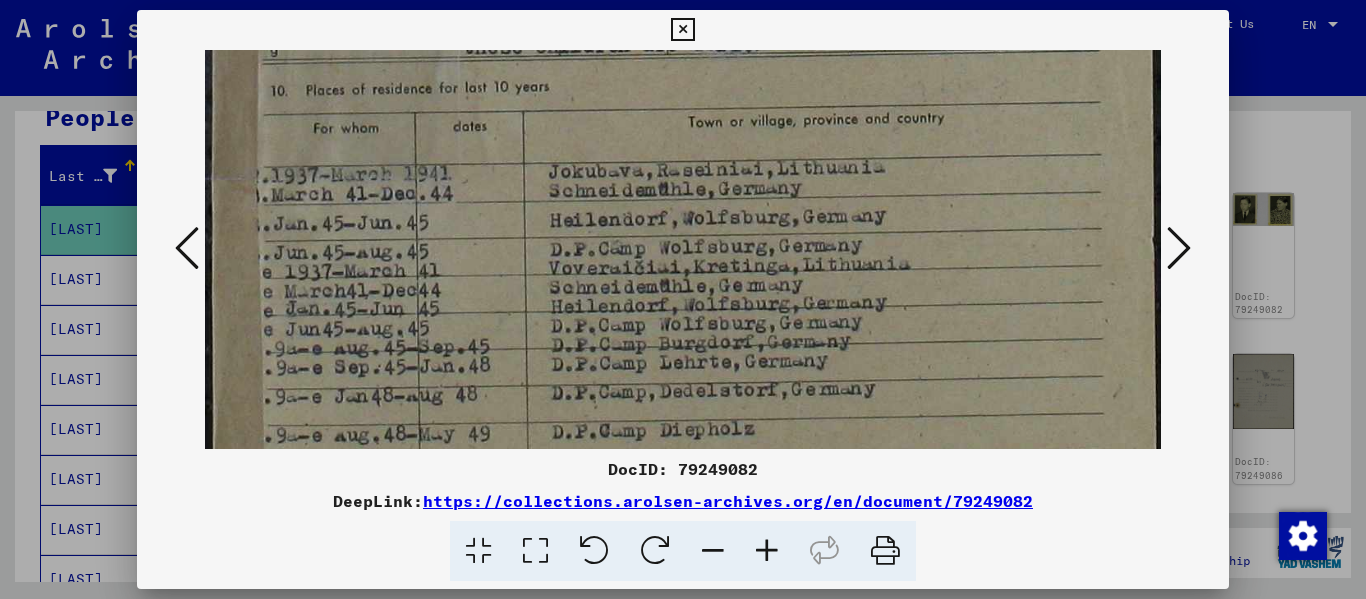 scroll, scrollTop: 1034, scrollLeft: 0, axis: vertical 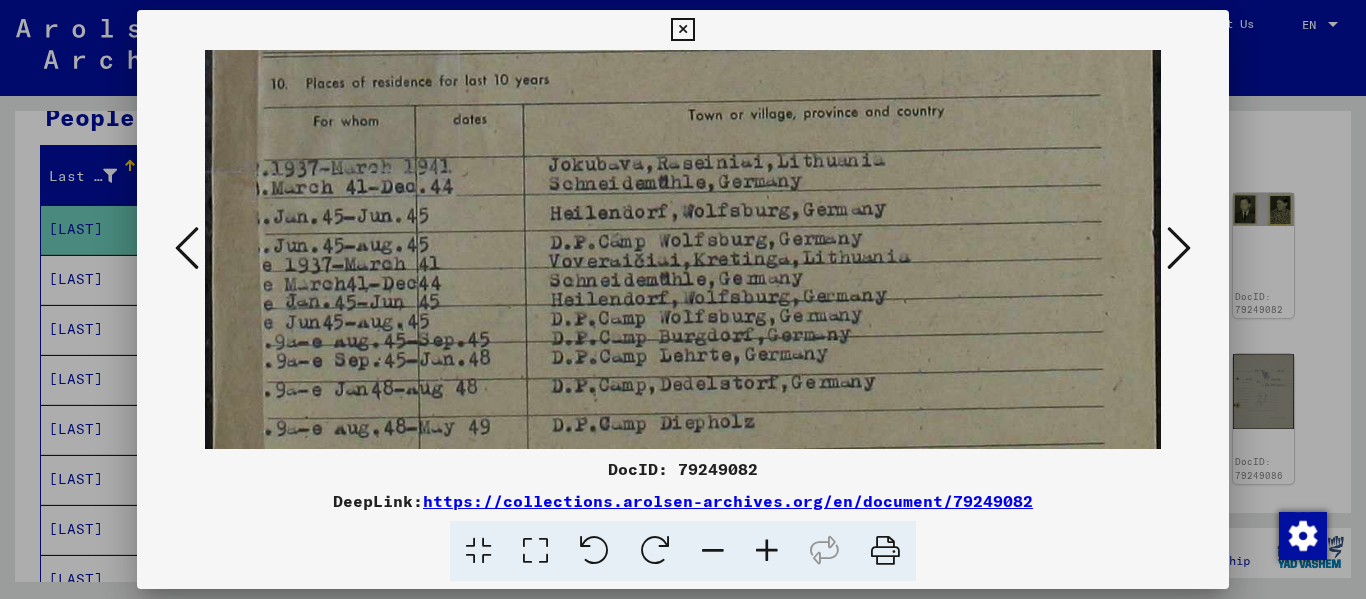 drag, startPoint x: 885, startPoint y: 342, endPoint x: 886, endPoint y: 159, distance: 183.00273 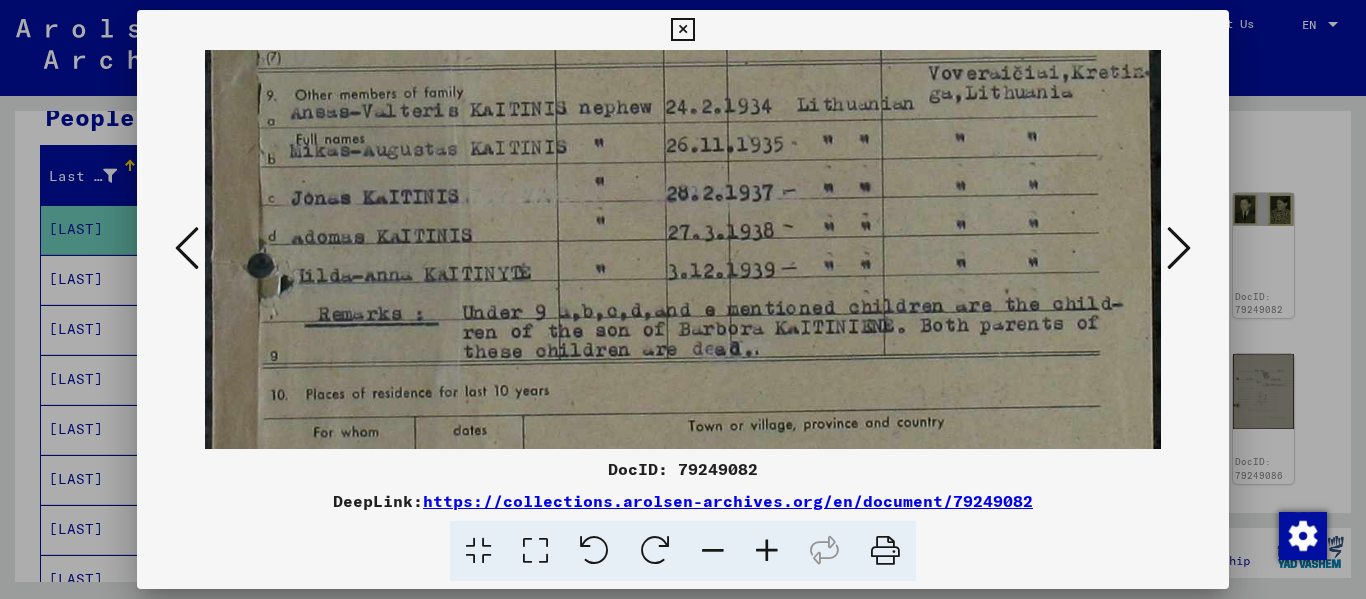 drag, startPoint x: 809, startPoint y: 363, endPoint x: 808, endPoint y: 461, distance: 98.005104 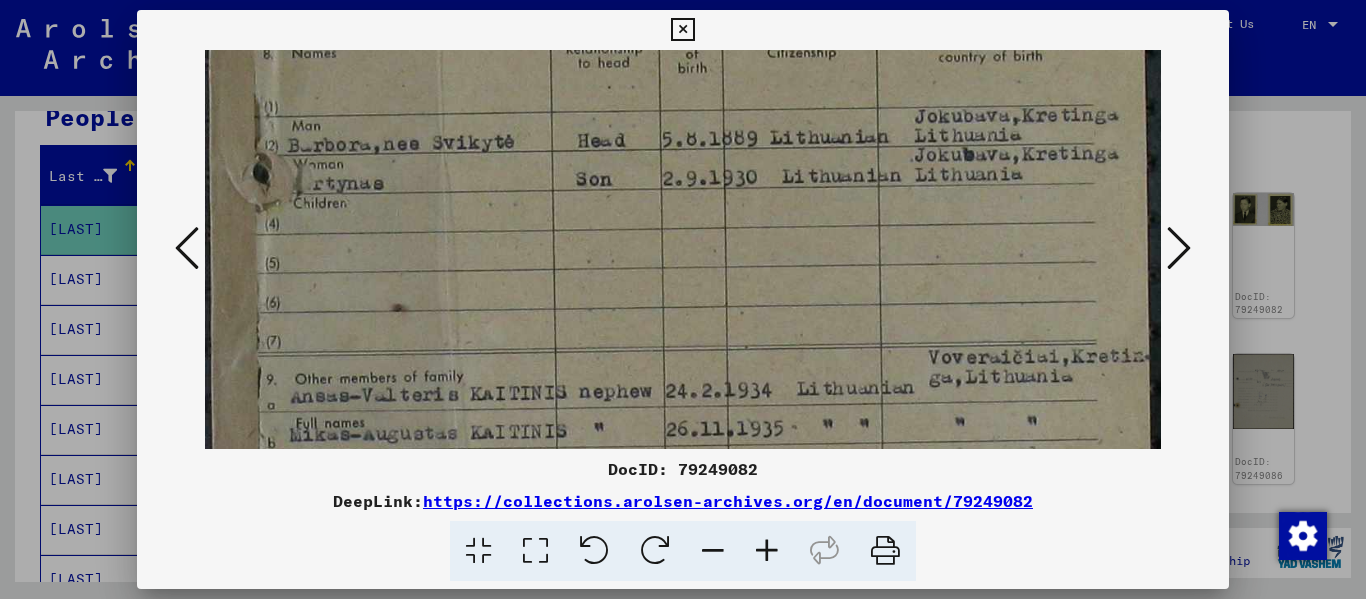 scroll, scrollTop: 438, scrollLeft: 0, axis: vertical 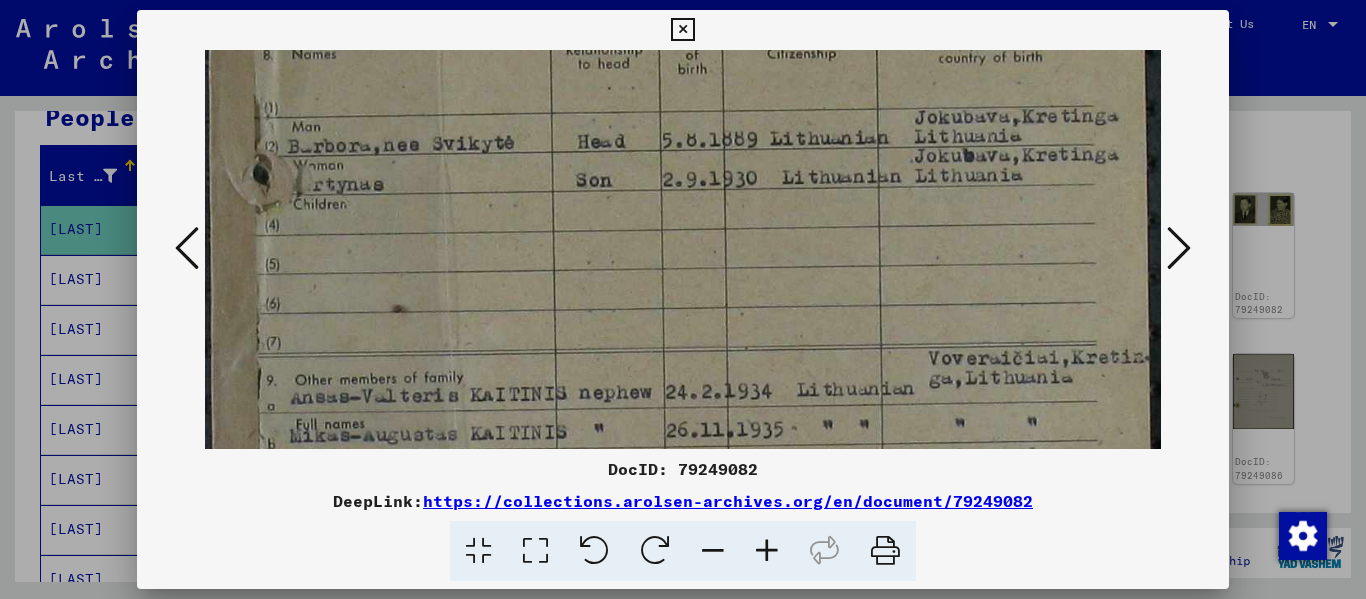 drag, startPoint x: 781, startPoint y: 231, endPoint x: 768, endPoint y: 429, distance: 198.42632 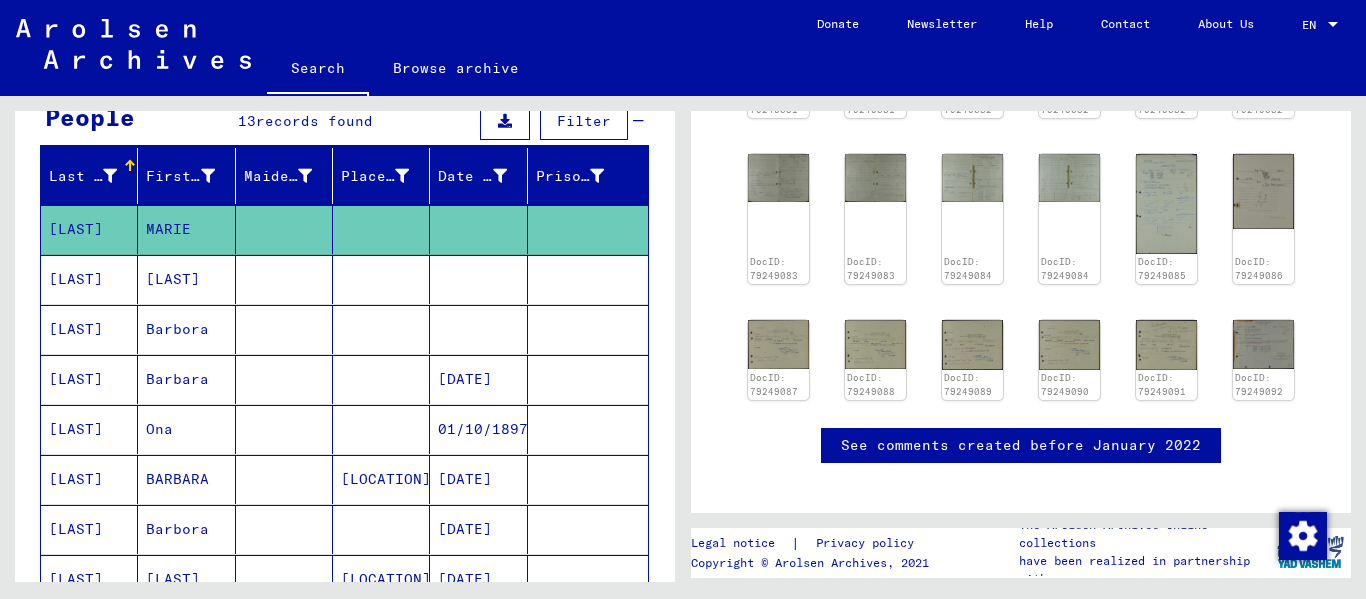 scroll, scrollTop: 560, scrollLeft: 0, axis: vertical 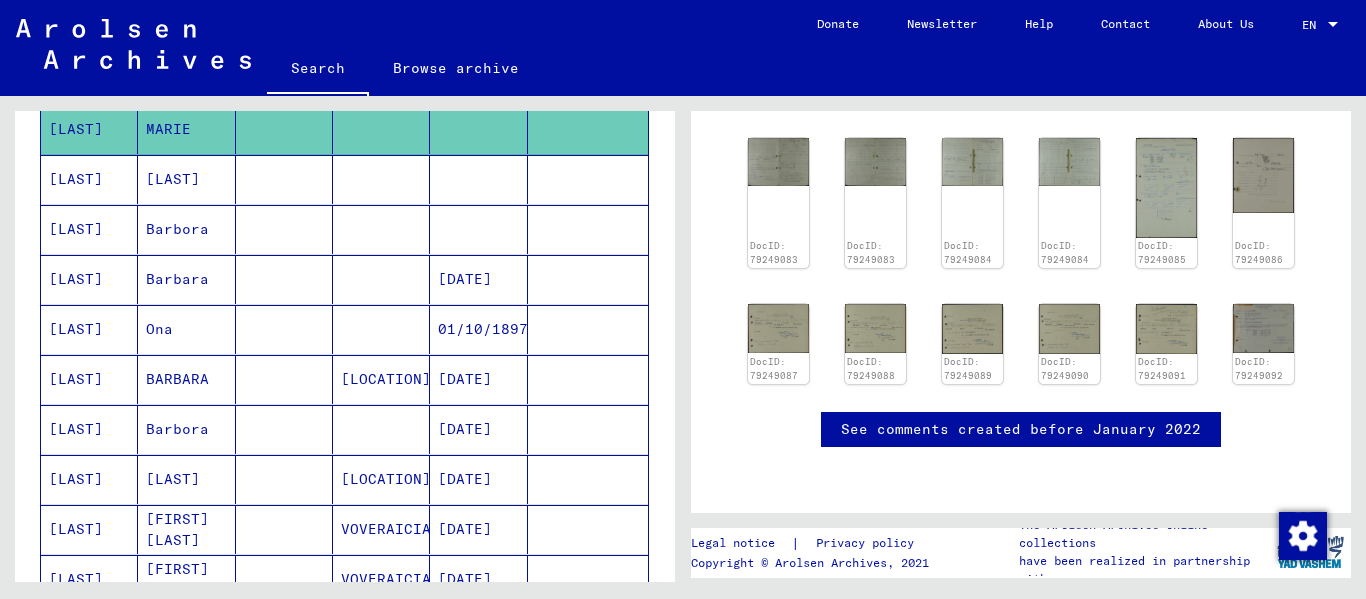 click on "BARBARA" at bounding box center (186, 429) 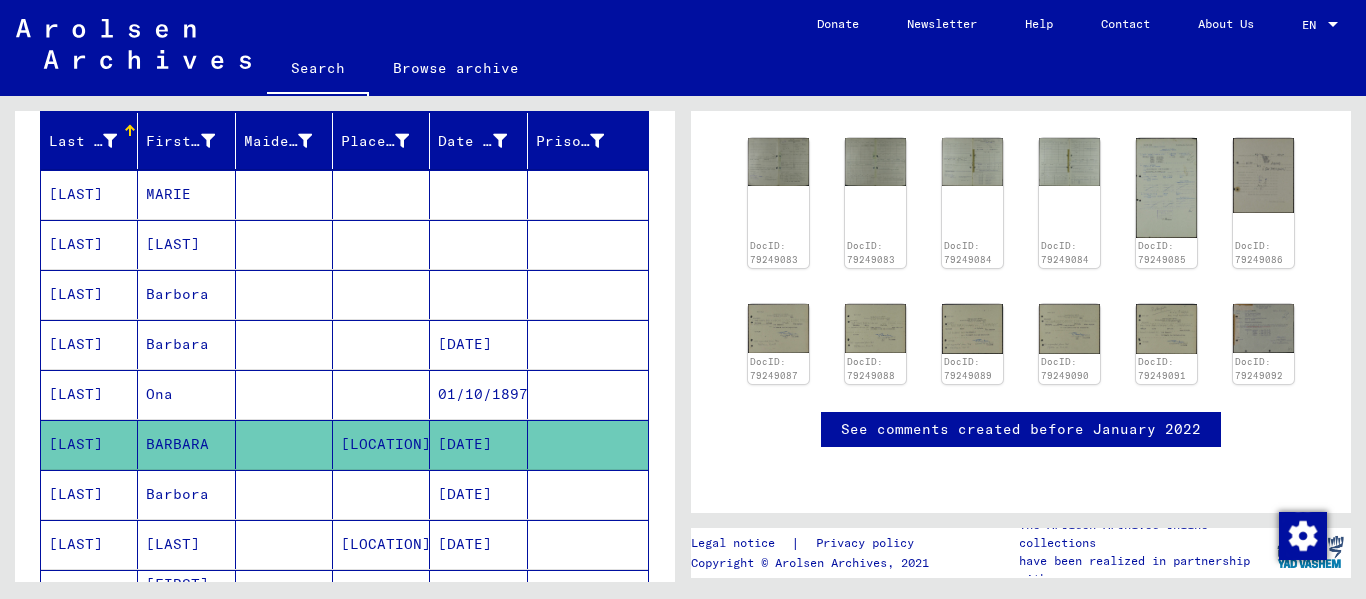 scroll, scrollTop: 0, scrollLeft: 0, axis: both 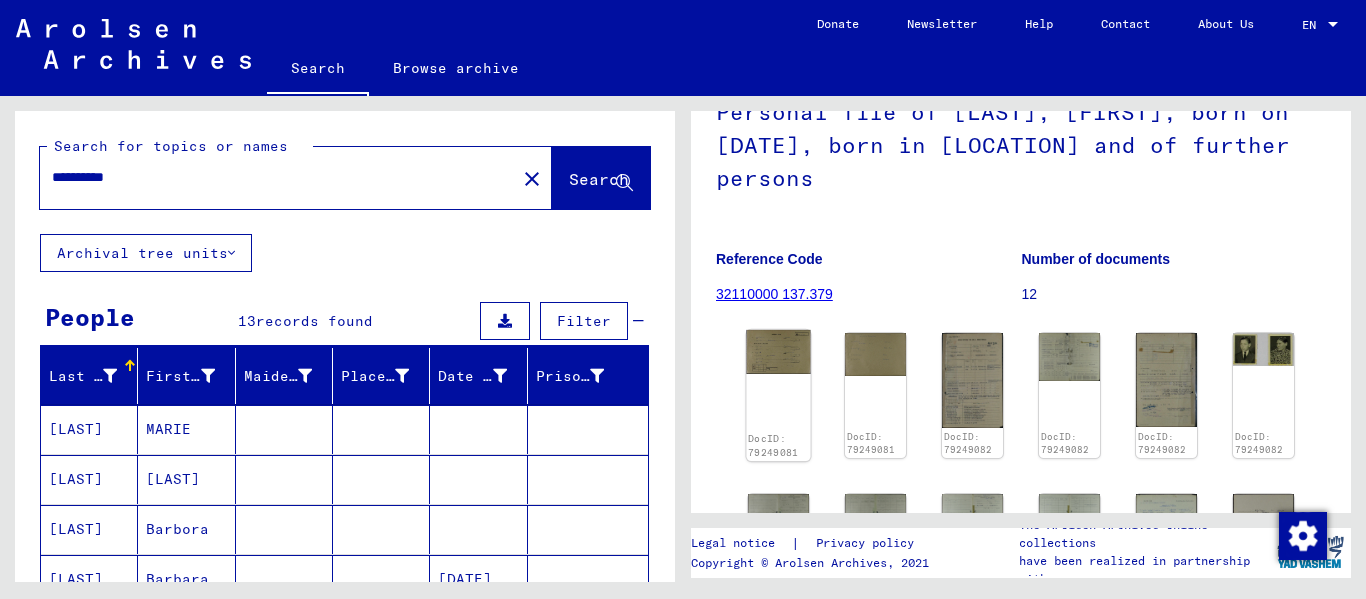 click on "DocID: 79249081" 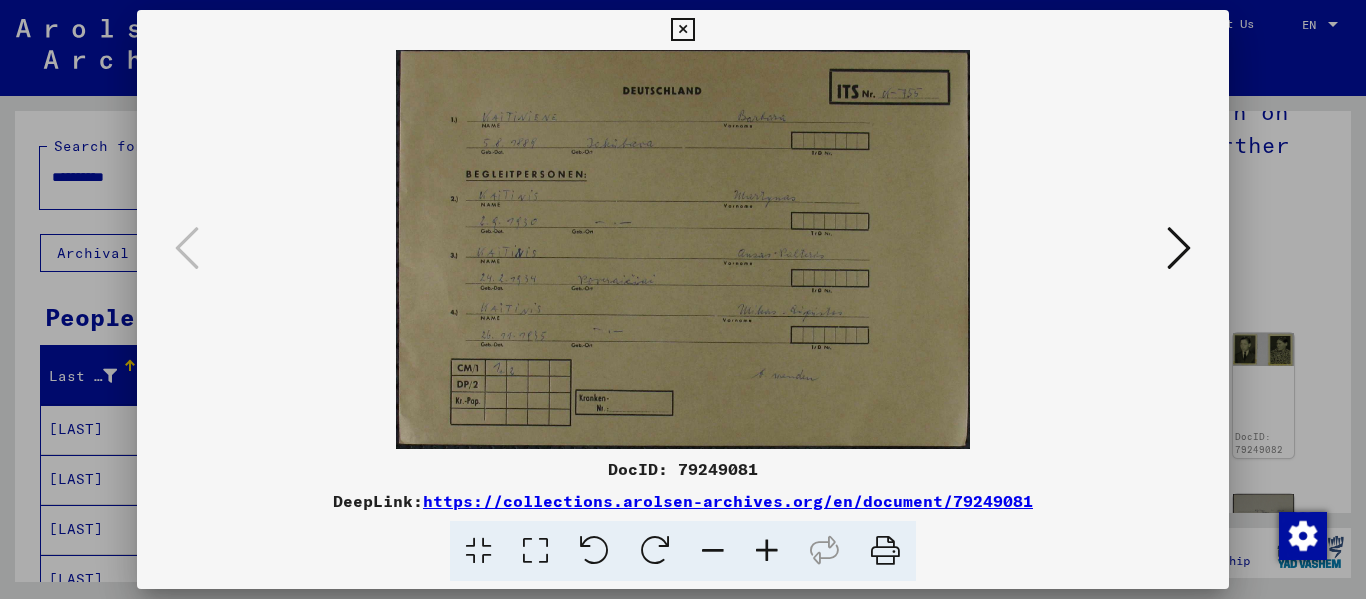 click at bounding box center [767, 551] 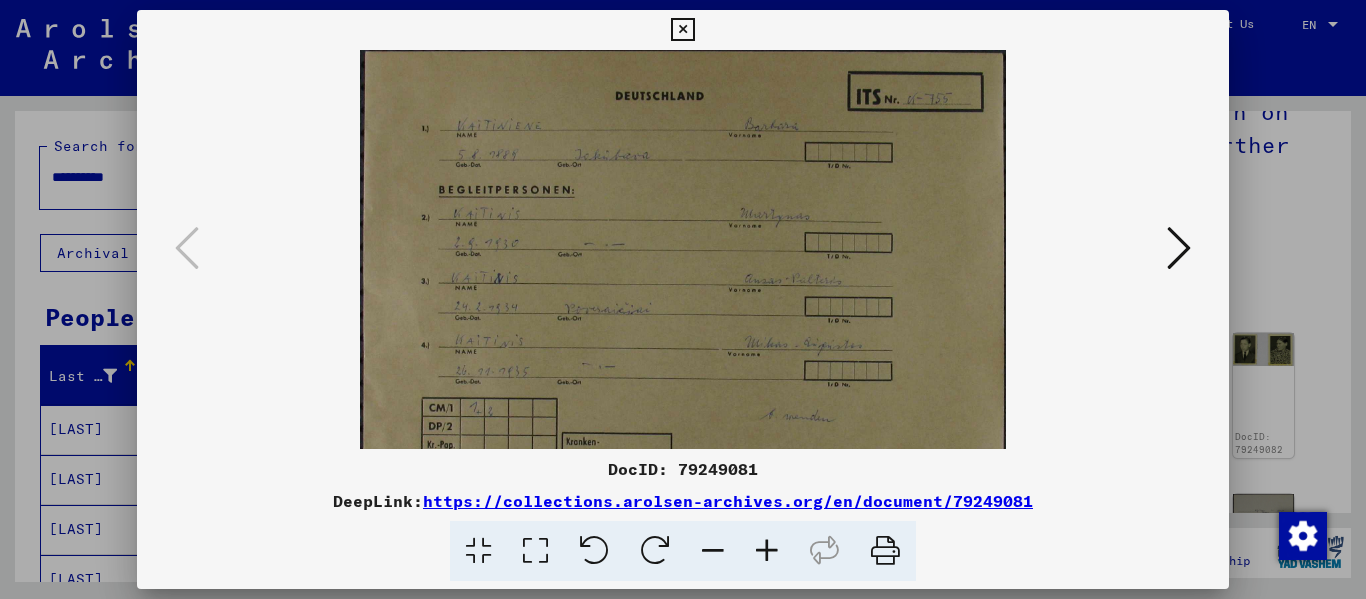 click at bounding box center [767, 551] 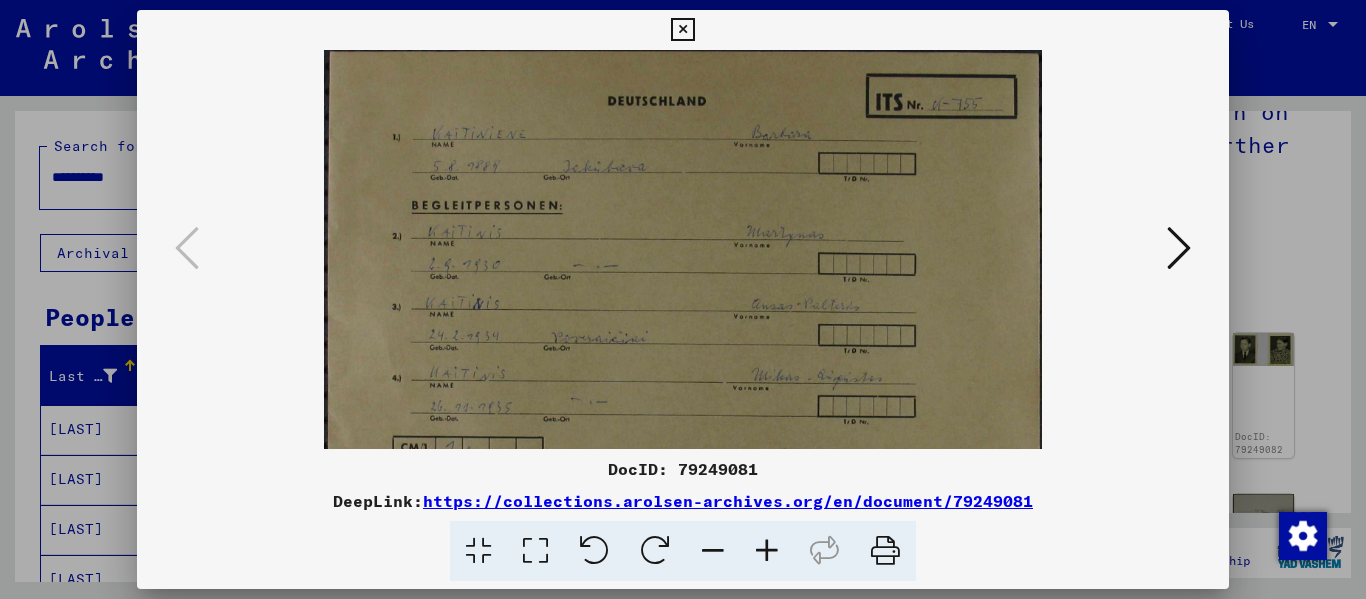 click at bounding box center [767, 551] 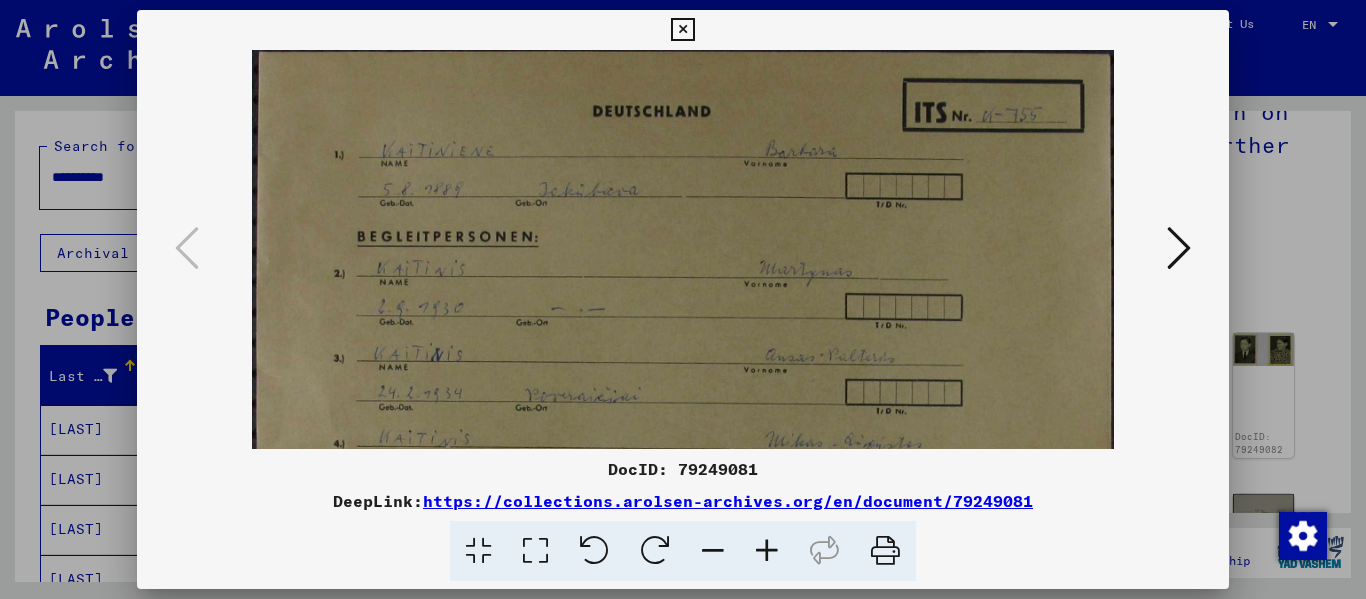 click at bounding box center (535, 551) 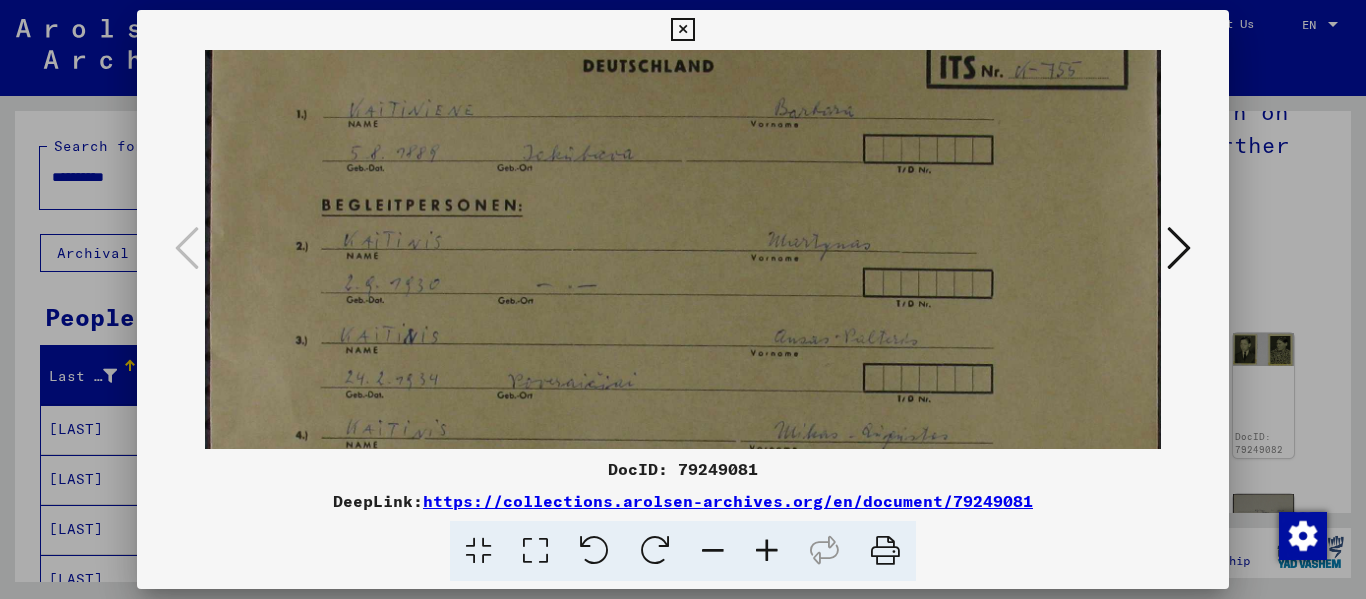 scroll, scrollTop: 51, scrollLeft: 0, axis: vertical 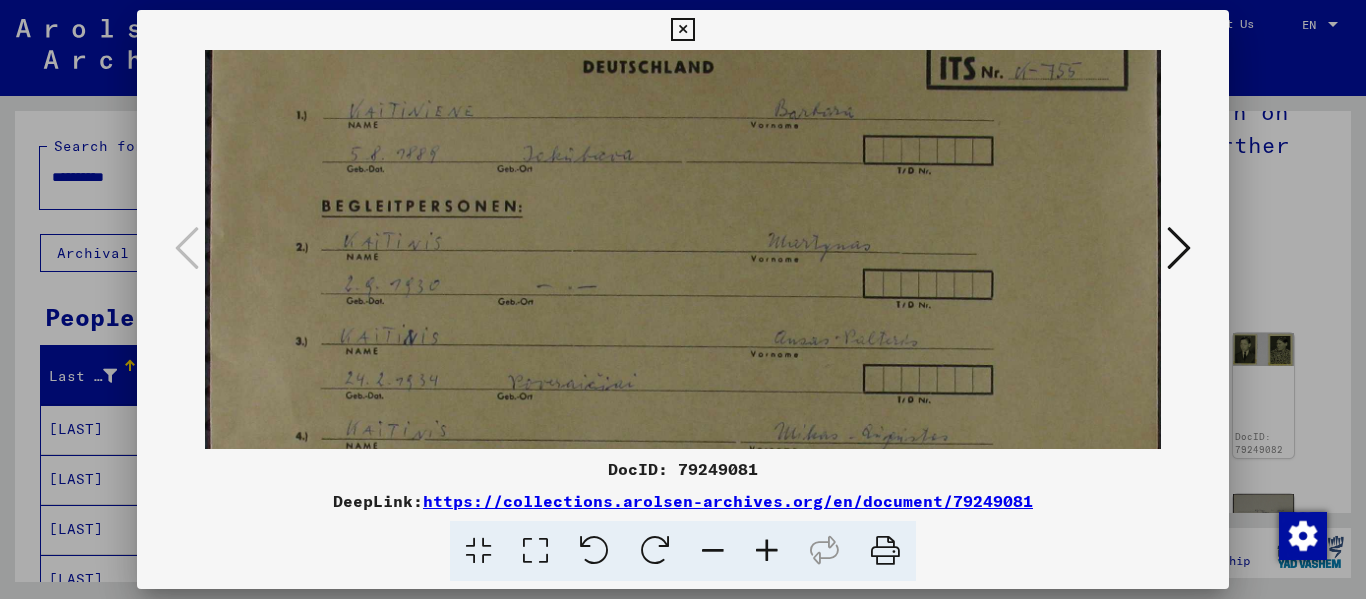 drag, startPoint x: 516, startPoint y: 402, endPoint x: 557, endPoint y: 341, distance: 73.4983 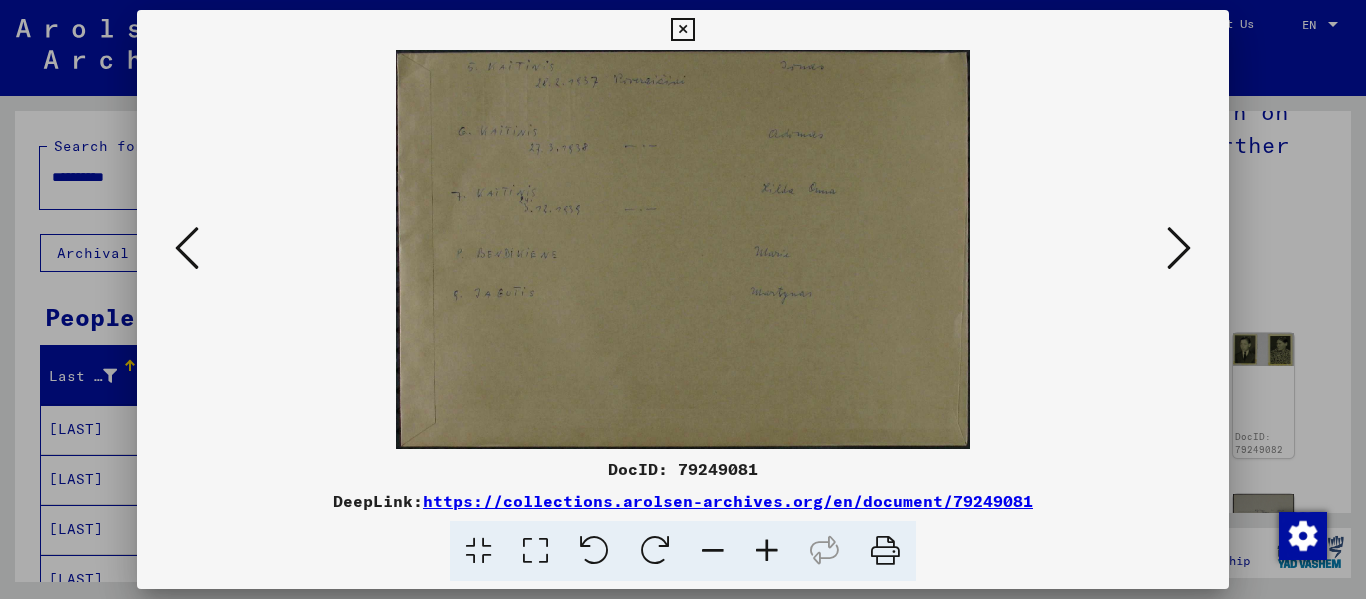 click at bounding box center [767, 551] 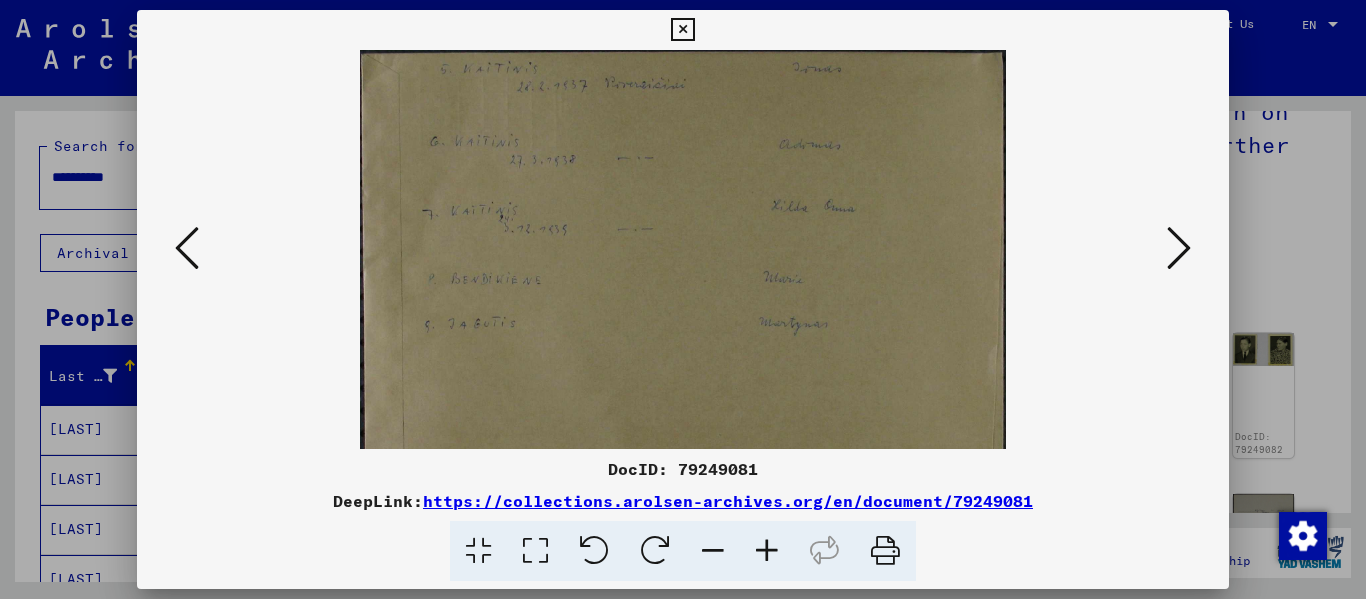 click at bounding box center [767, 551] 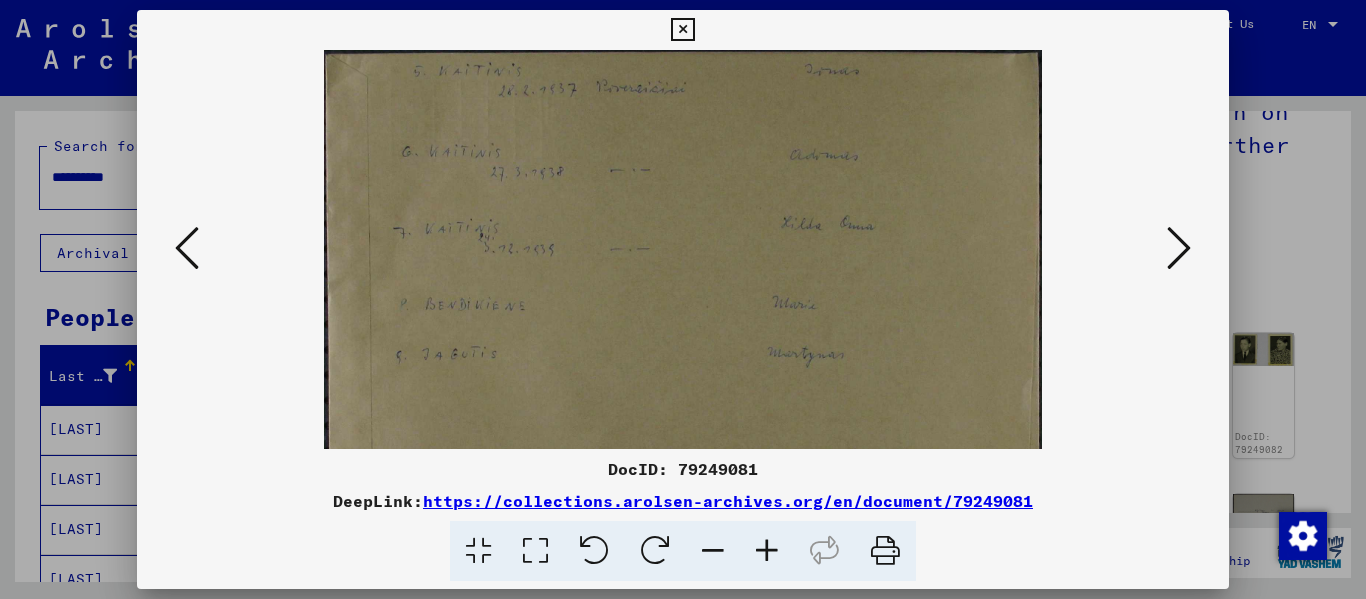 click at bounding box center [767, 551] 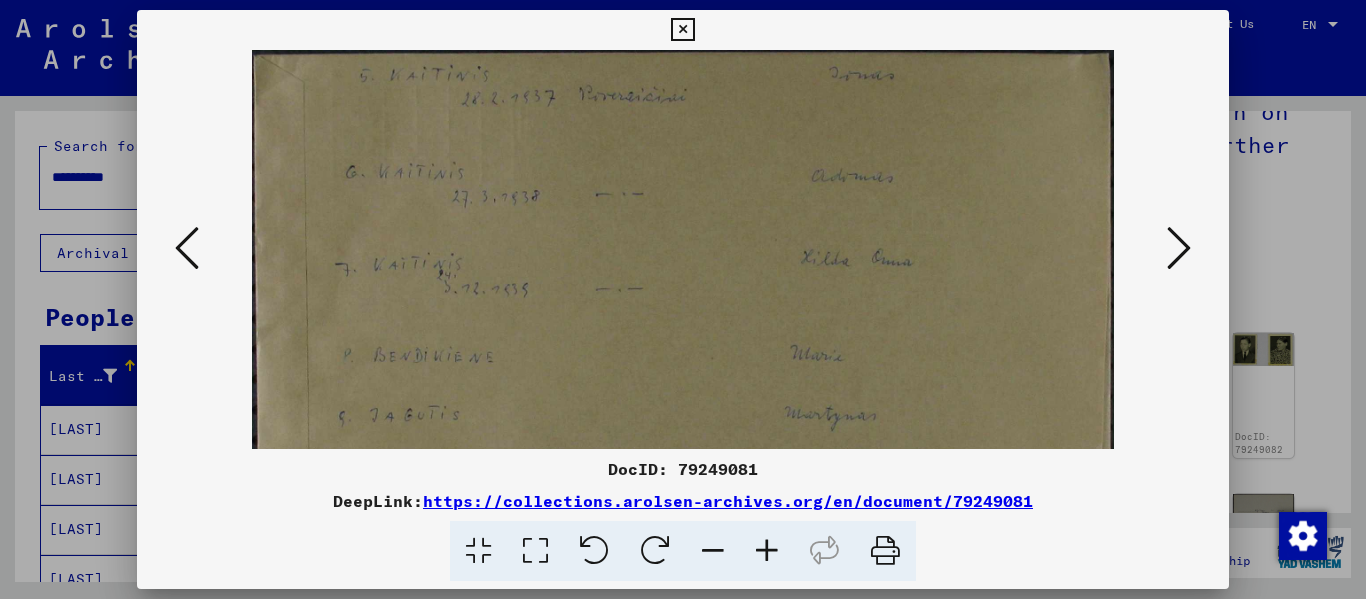 click at bounding box center [767, 551] 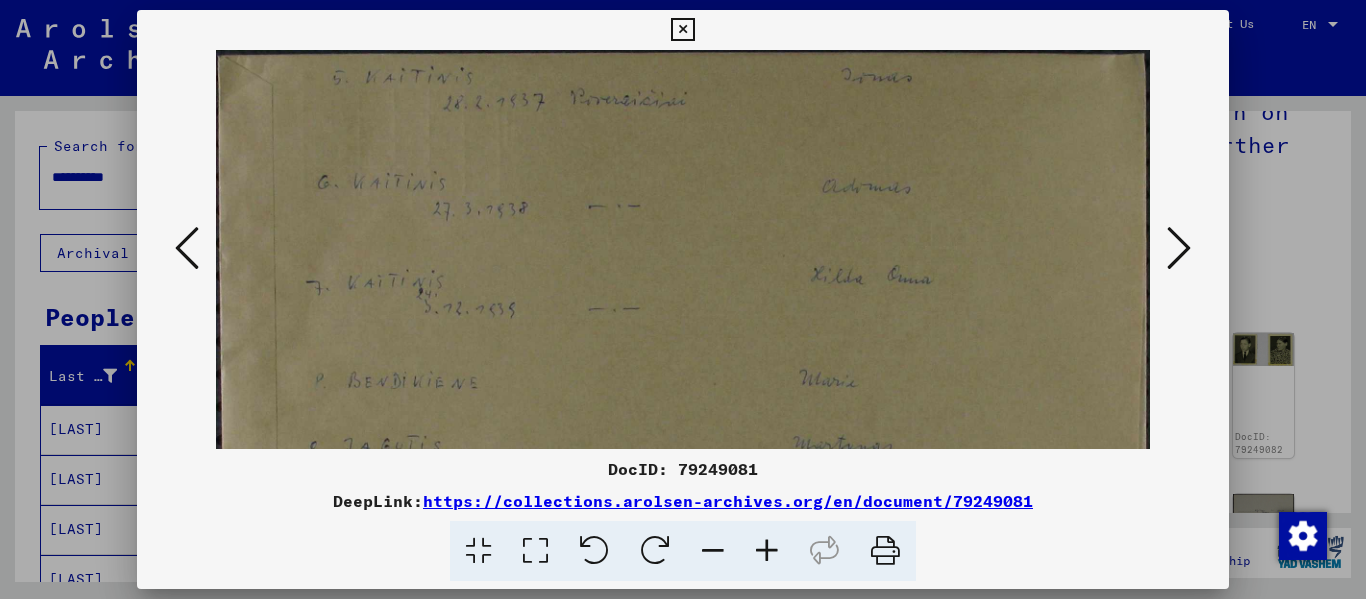 click at bounding box center [767, 551] 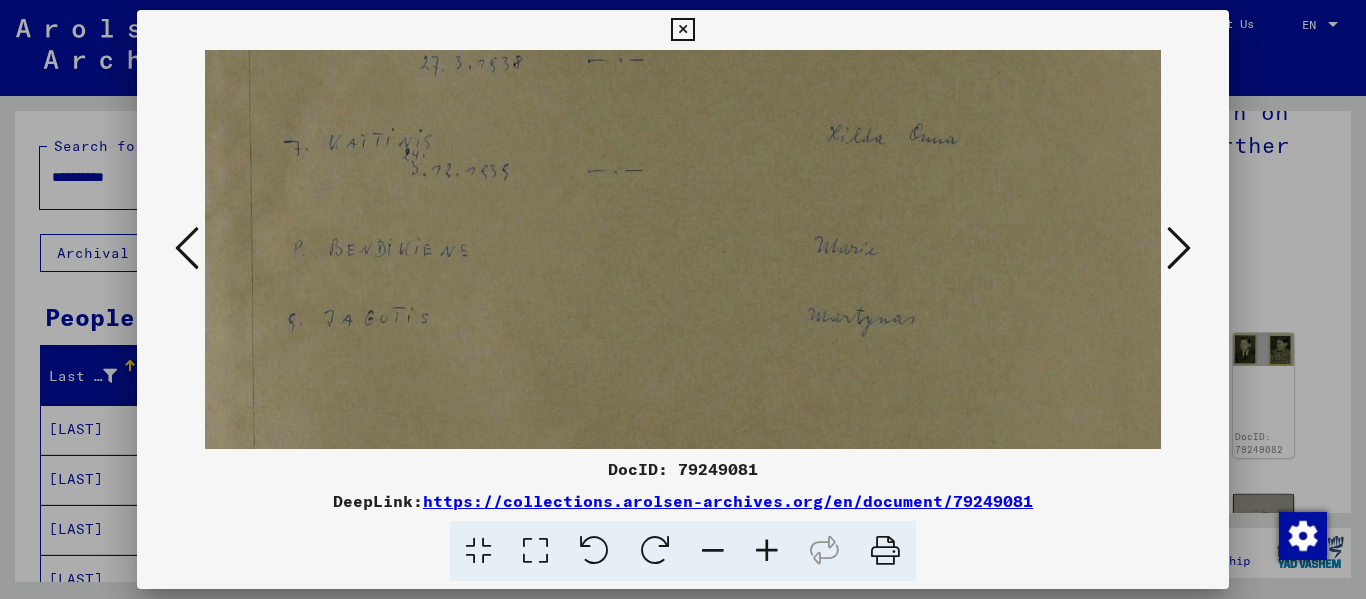 scroll, scrollTop: 187, scrollLeft: 24, axis: both 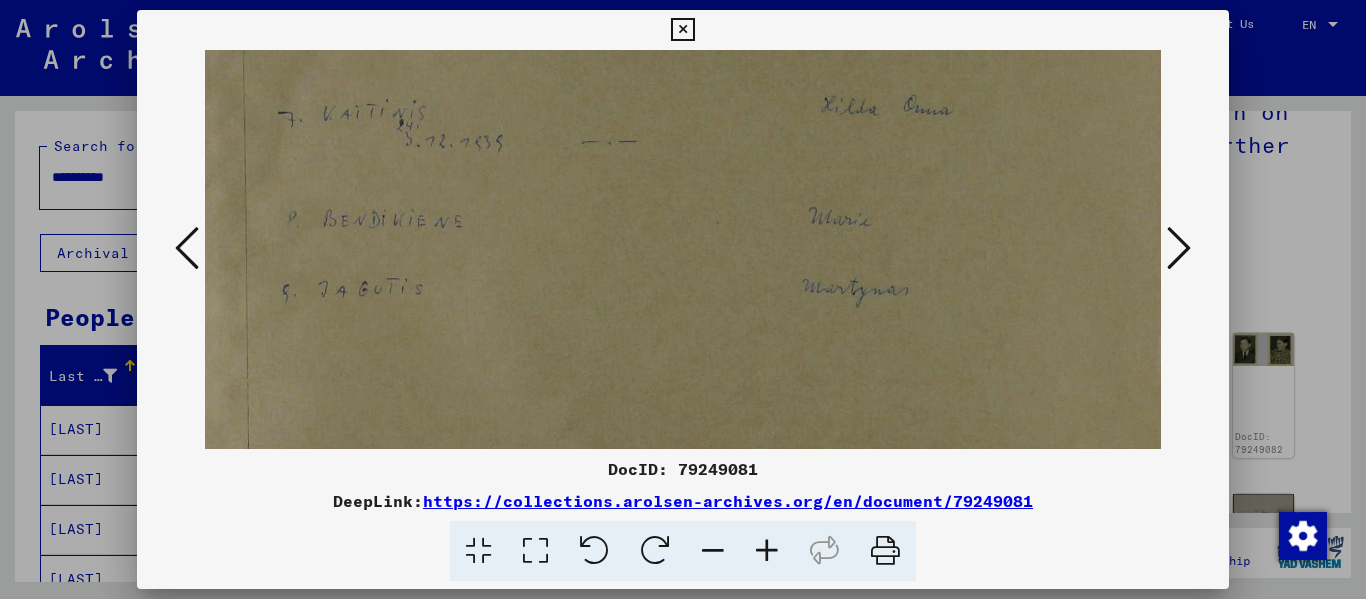 drag, startPoint x: 543, startPoint y: 338, endPoint x: 522, endPoint y: 184, distance: 155.42522 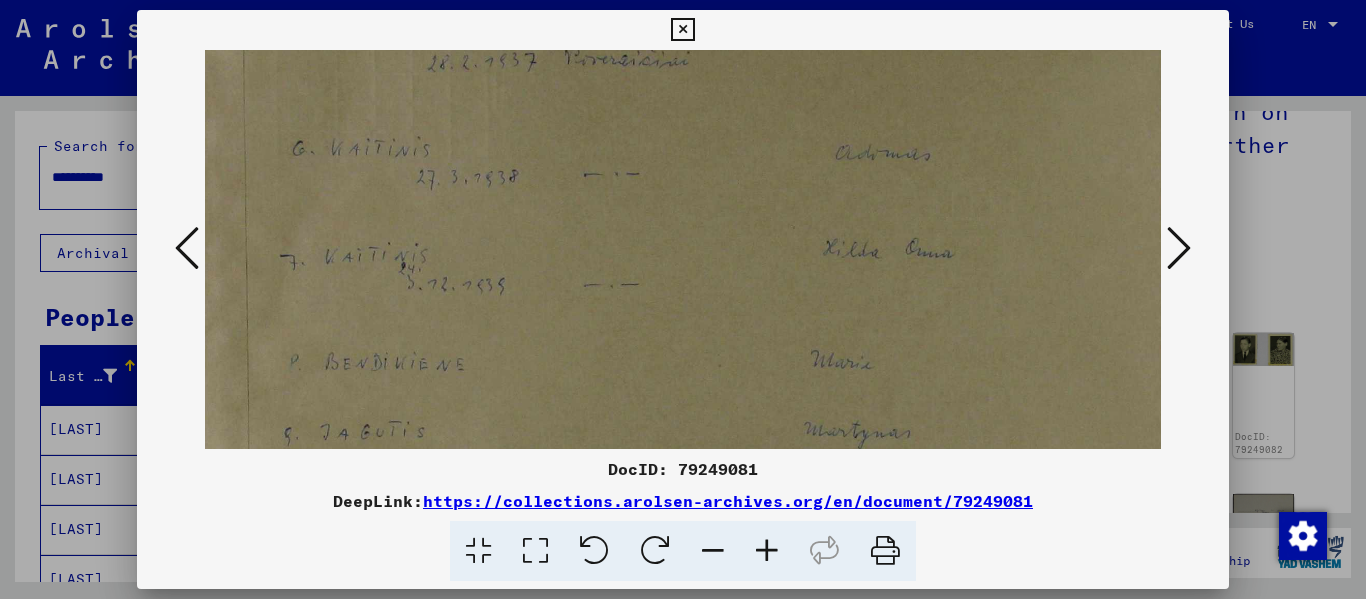 scroll, scrollTop: 41, scrollLeft: 23, axis: both 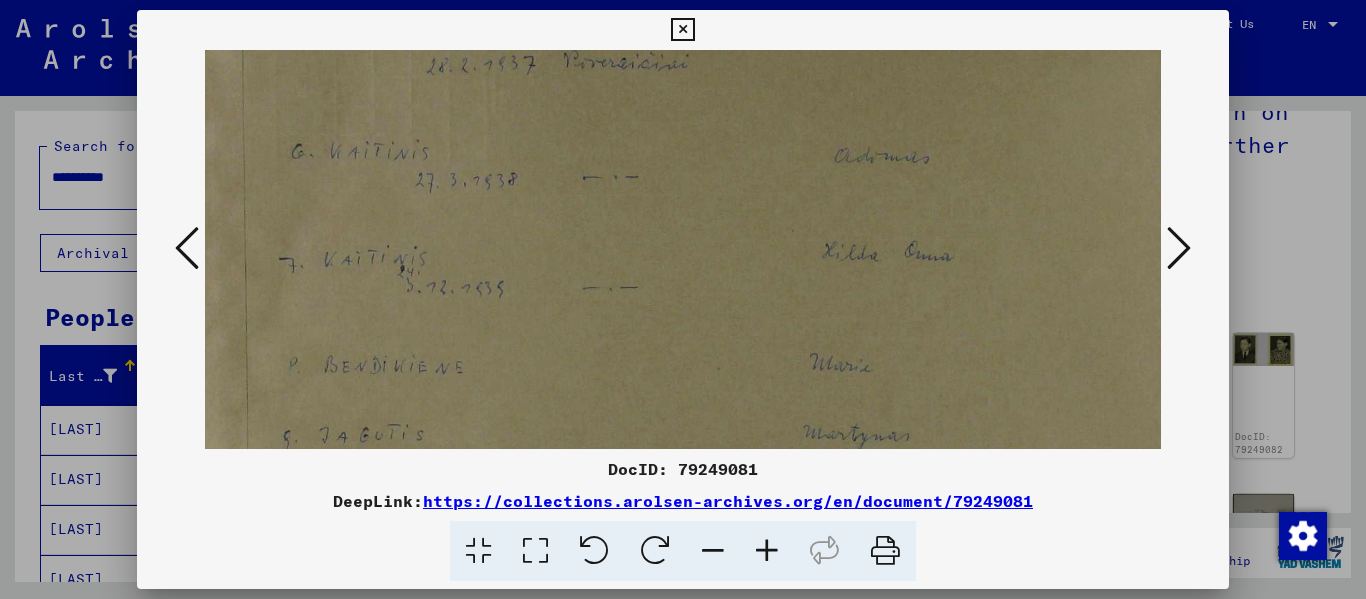 drag, startPoint x: 522, startPoint y: 184, endPoint x: 523, endPoint y: 330, distance: 146.00342 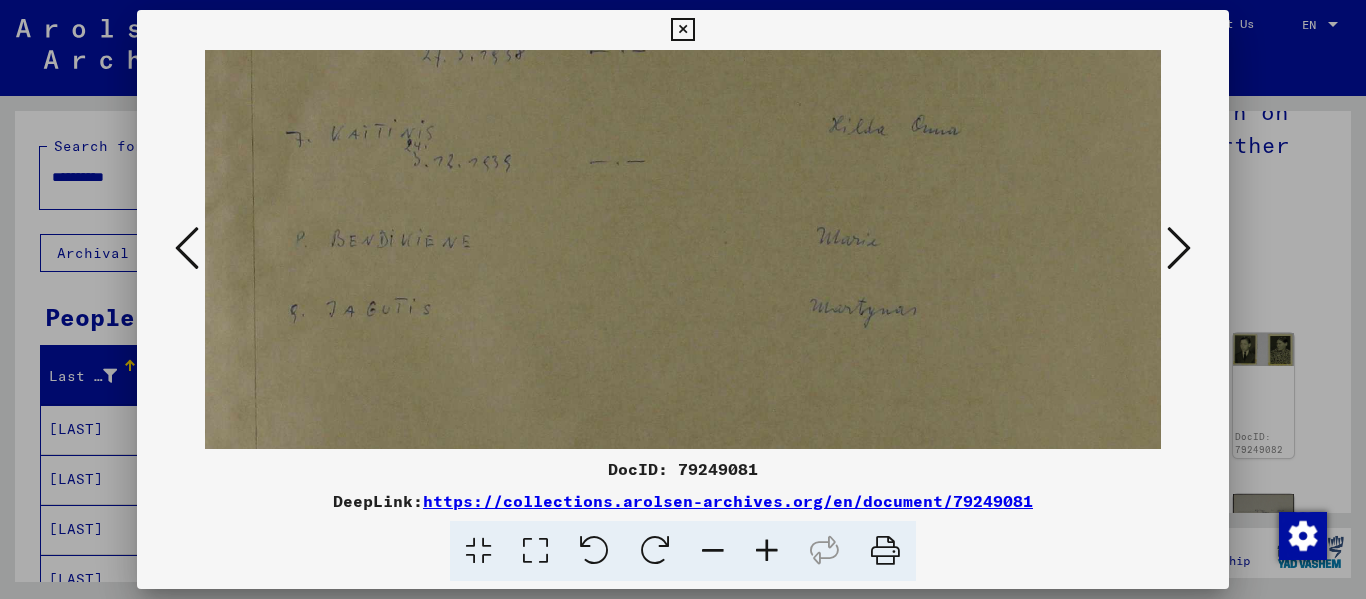 scroll, scrollTop: 179, scrollLeft: 16, axis: both 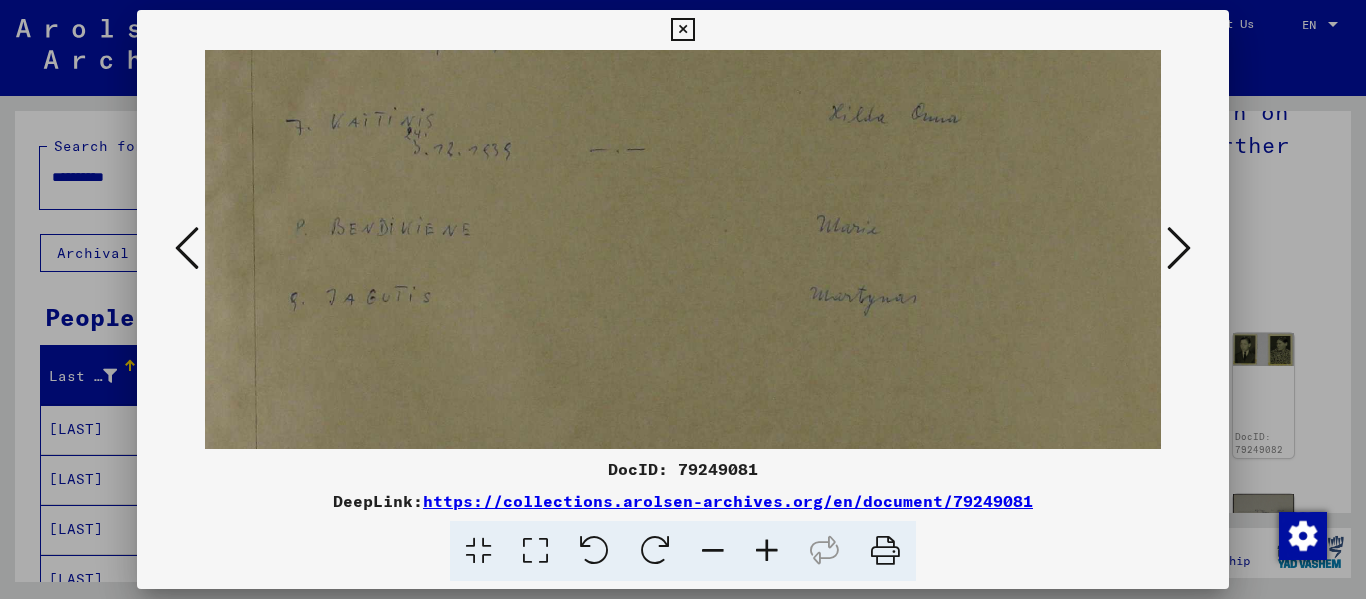 drag, startPoint x: 588, startPoint y: 341, endPoint x: 595, endPoint y: 203, distance: 138.17743 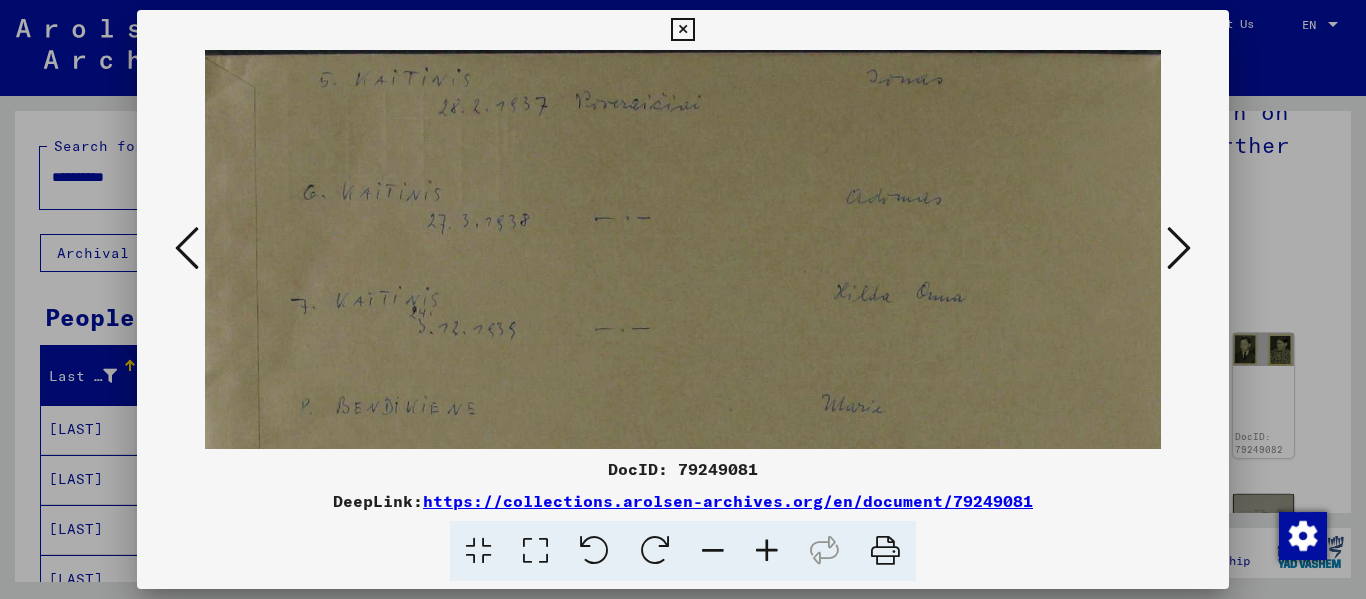 scroll, scrollTop: 0, scrollLeft: 18, axis: horizontal 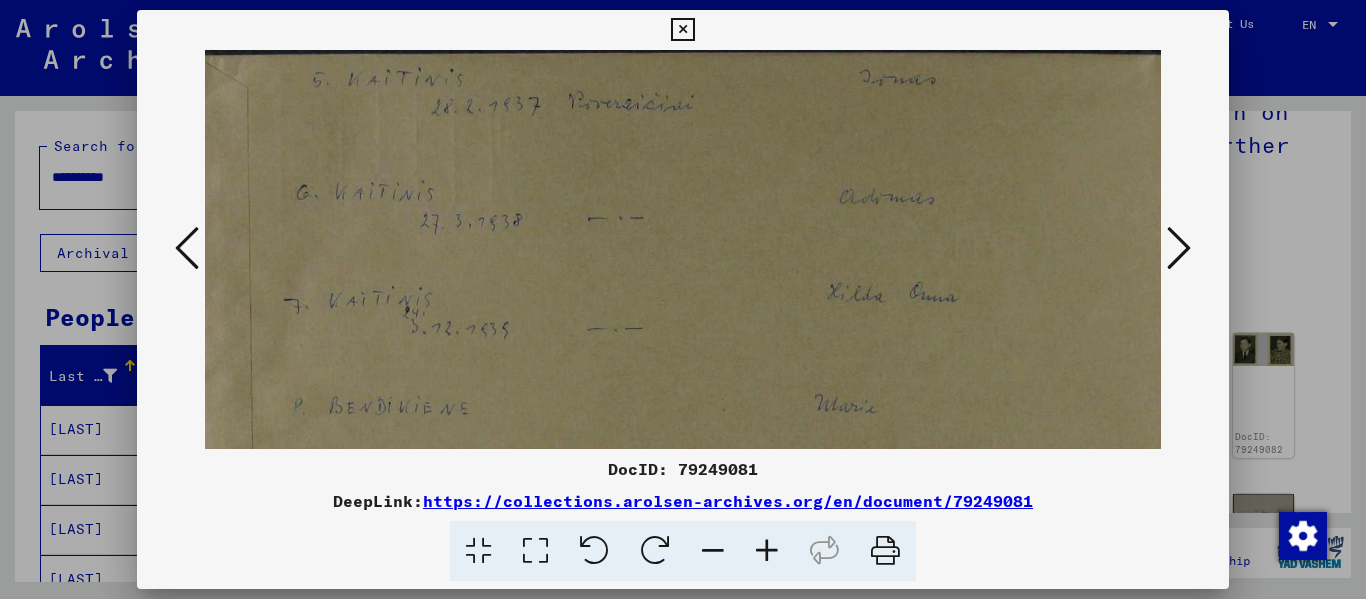 drag, startPoint x: 746, startPoint y: 179, endPoint x: 744, endPoint y: 392, distance: 213.00938 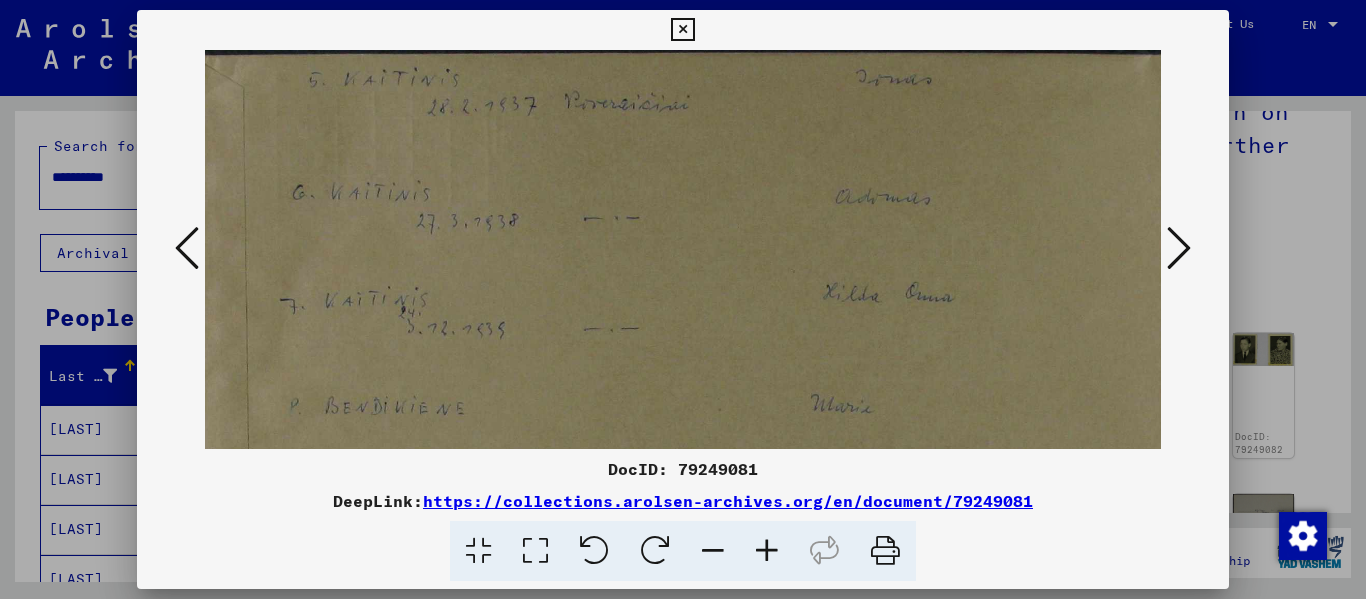 drag, startPoint x: 642, startPoint y: 151, endPoint x: 642, endPoint y: 296, distance: 145 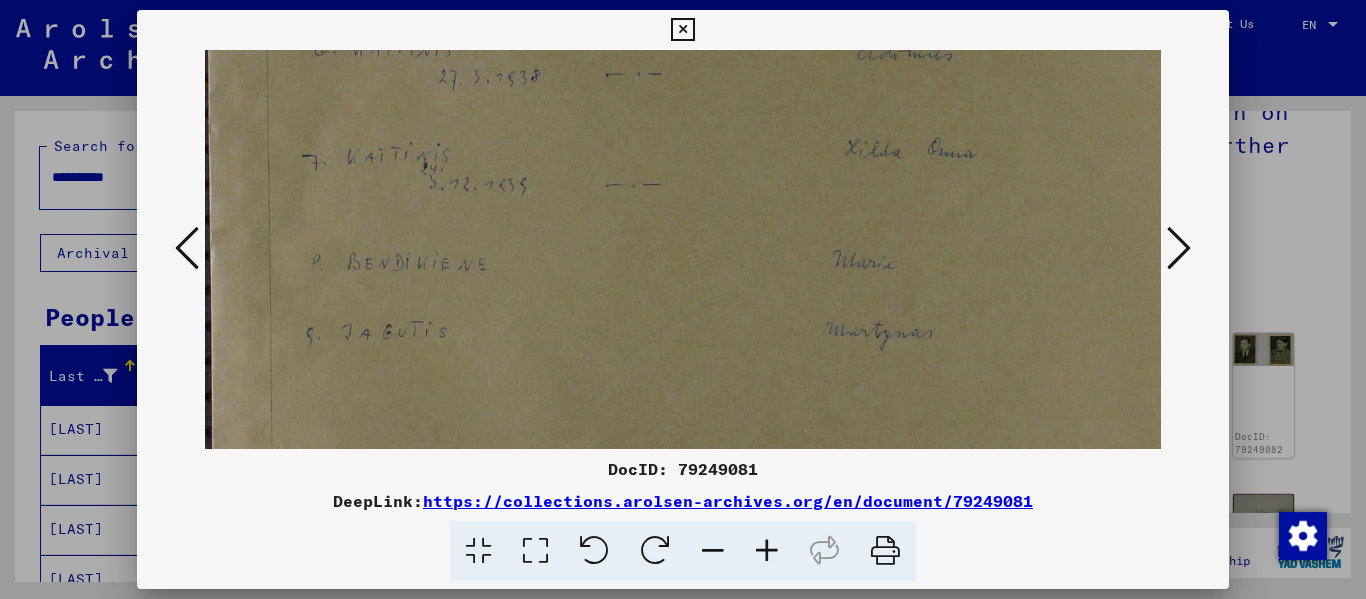 scroll, scrollTop: 124, scrollLeft: 0, axis: vertical 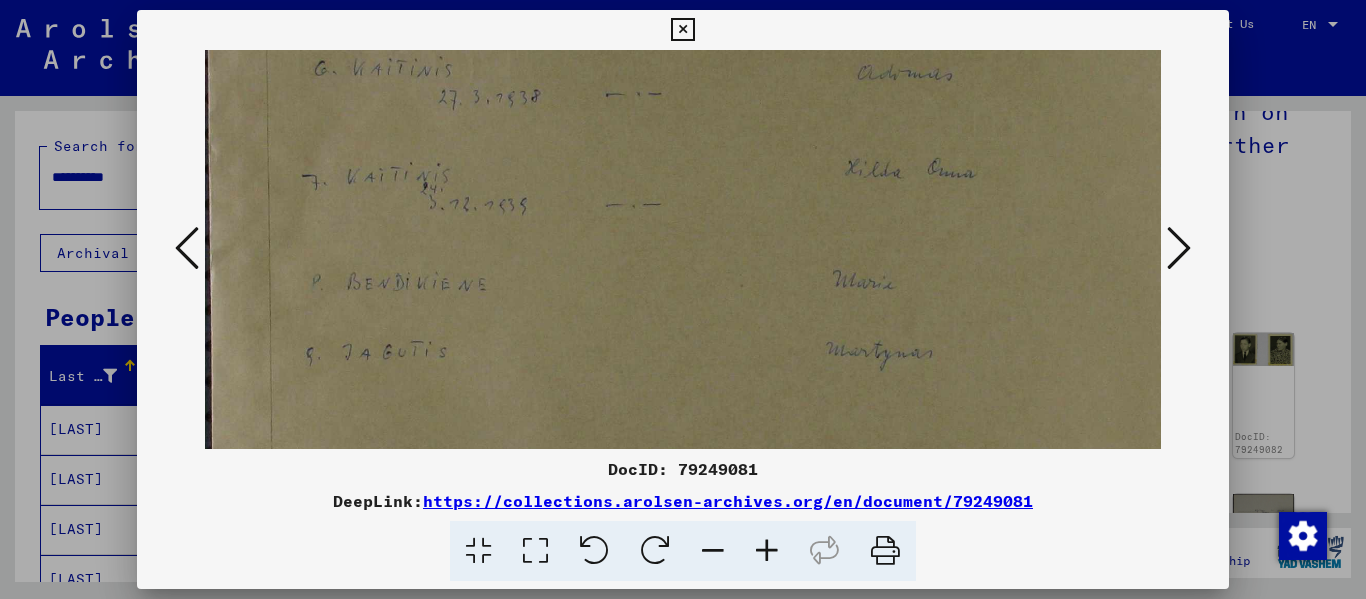 drag, startPoint x: 628, startPoint y: 351, endPoint x: 702, endPoint y: 228, distance: 143.54442 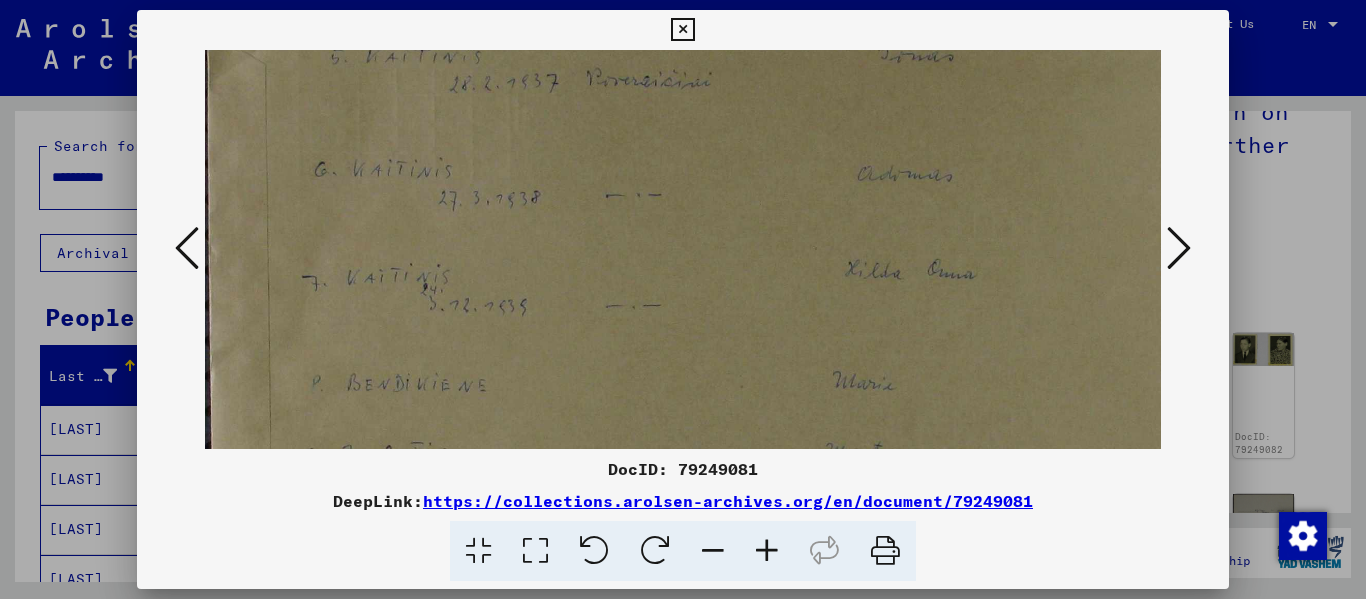 scroll, scrollTop: 0, scrollLeft: 0, axis: both 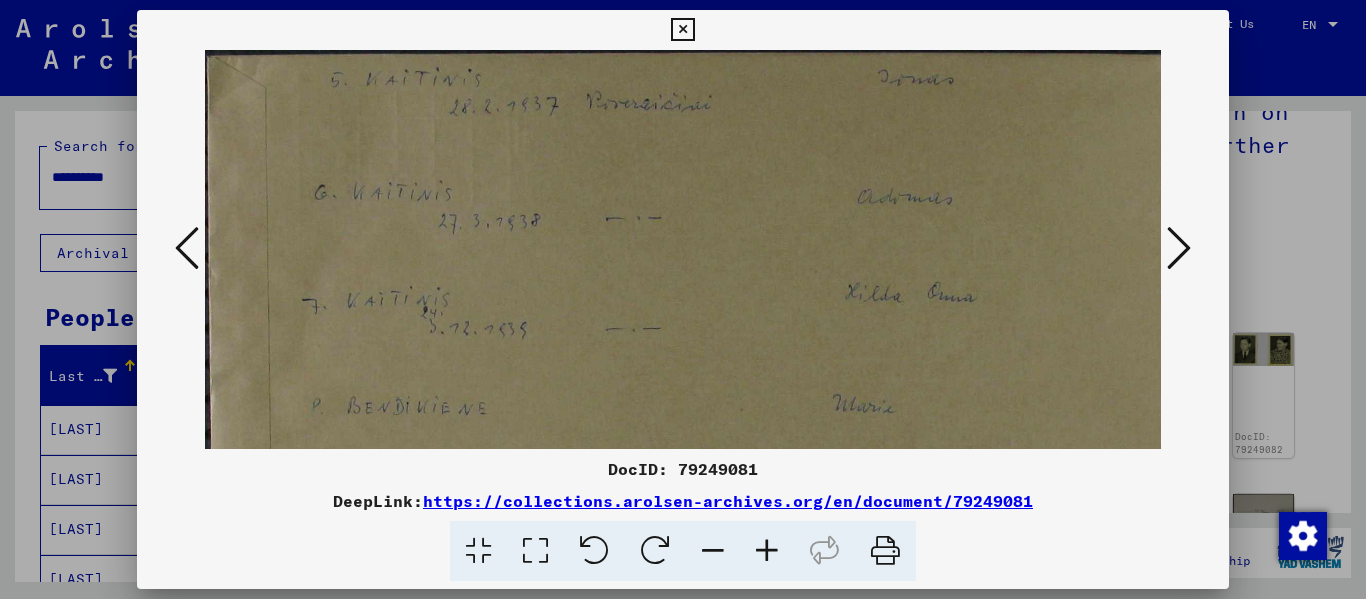 drag, startPoint x: 685, startPoint y: 167, endPoint x: 705, endPoint y: 345, distance: 179.12007 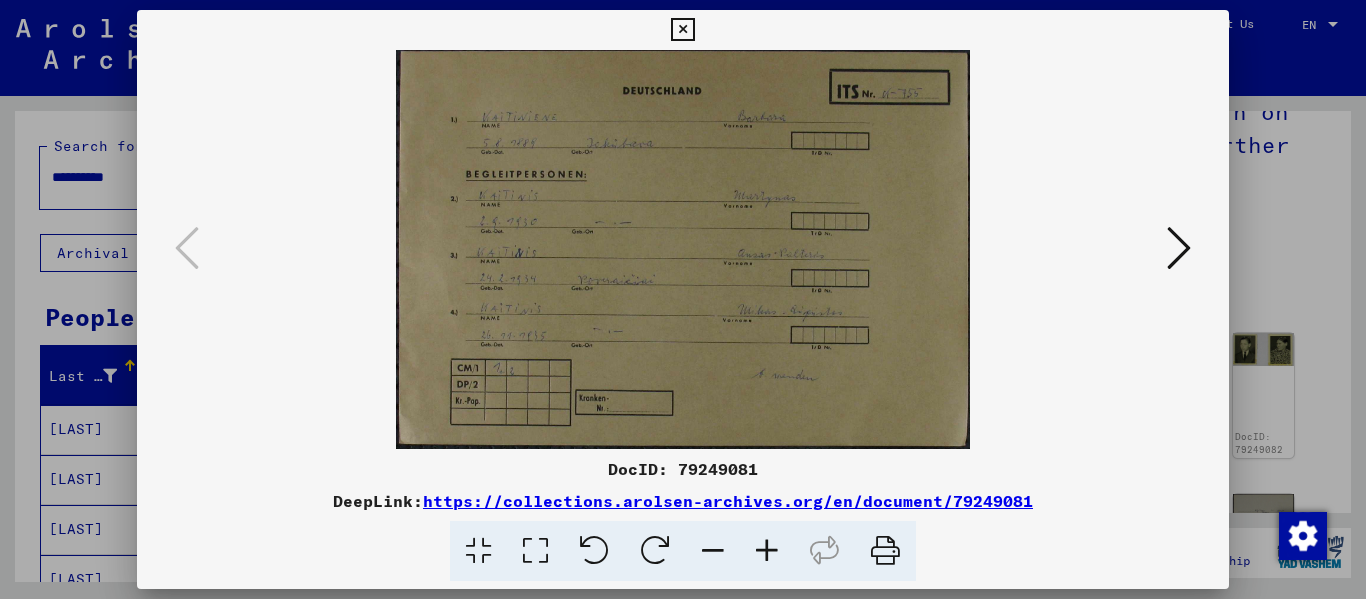 click at bounding box center (767, 551) 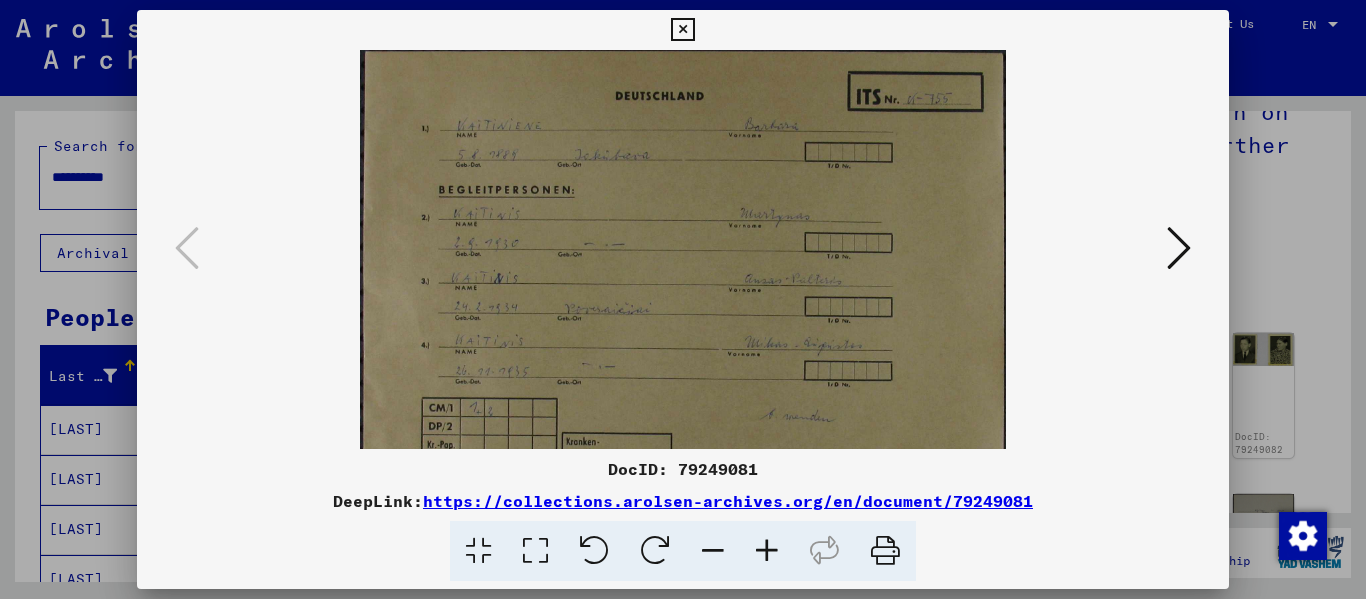 click at bounding box center [767, 551] 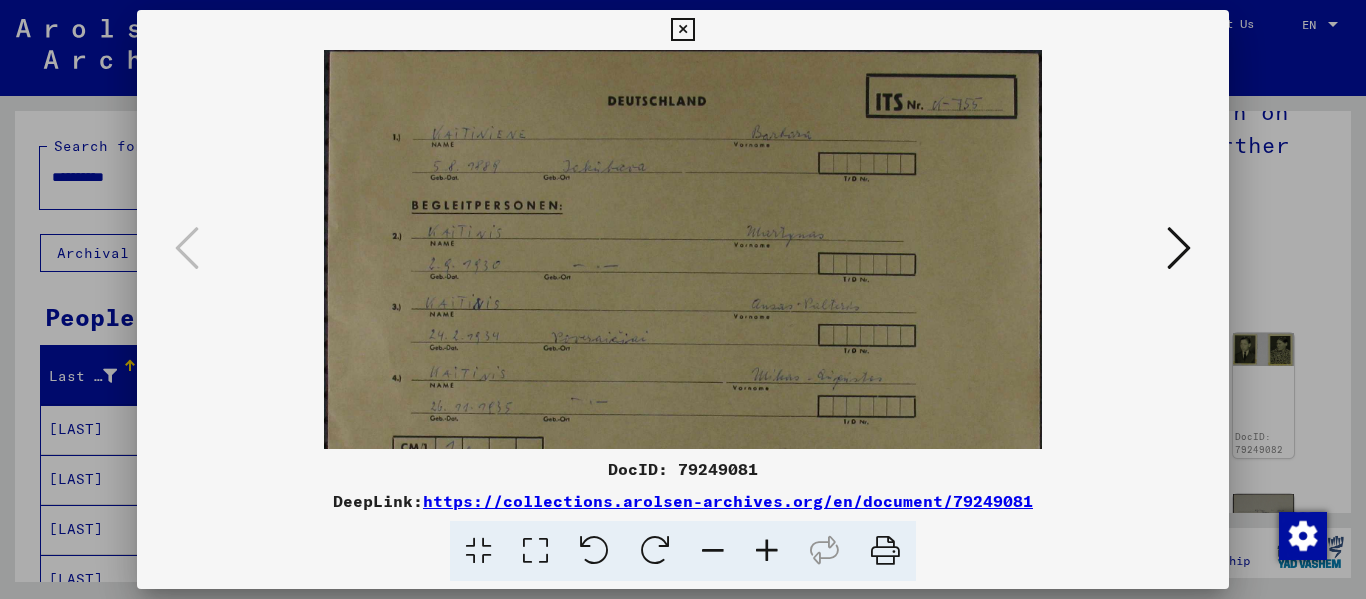 click at bounding box center [767, 551] 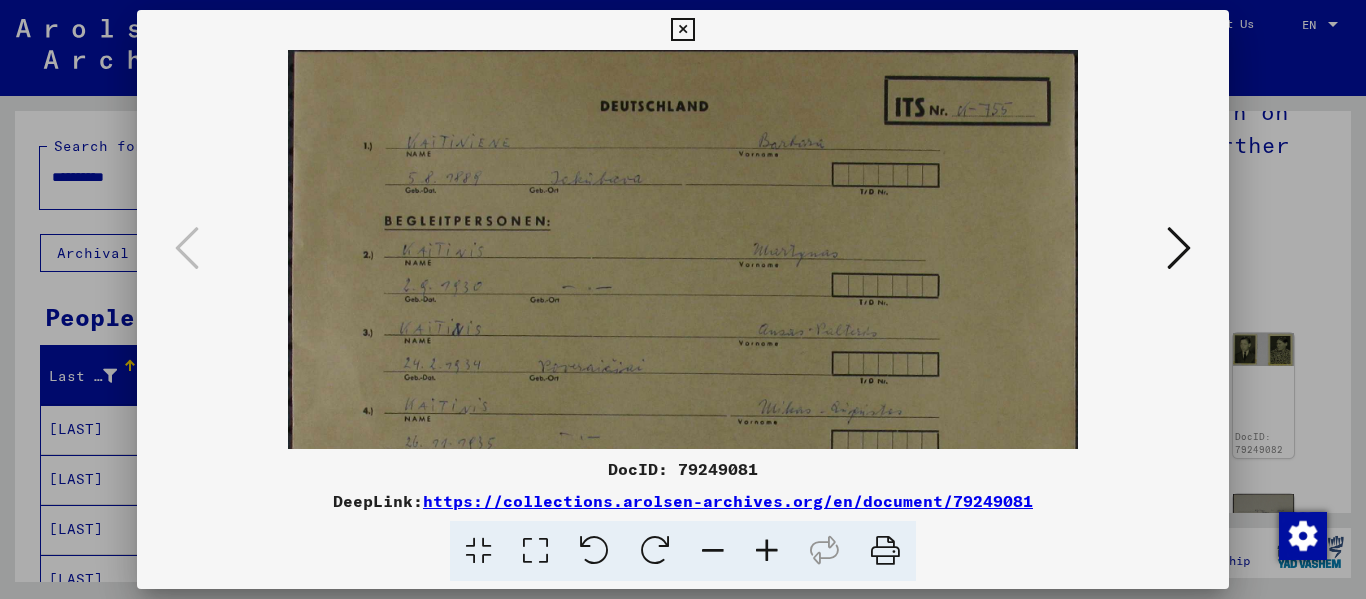 click at bounding box center (767, 551) 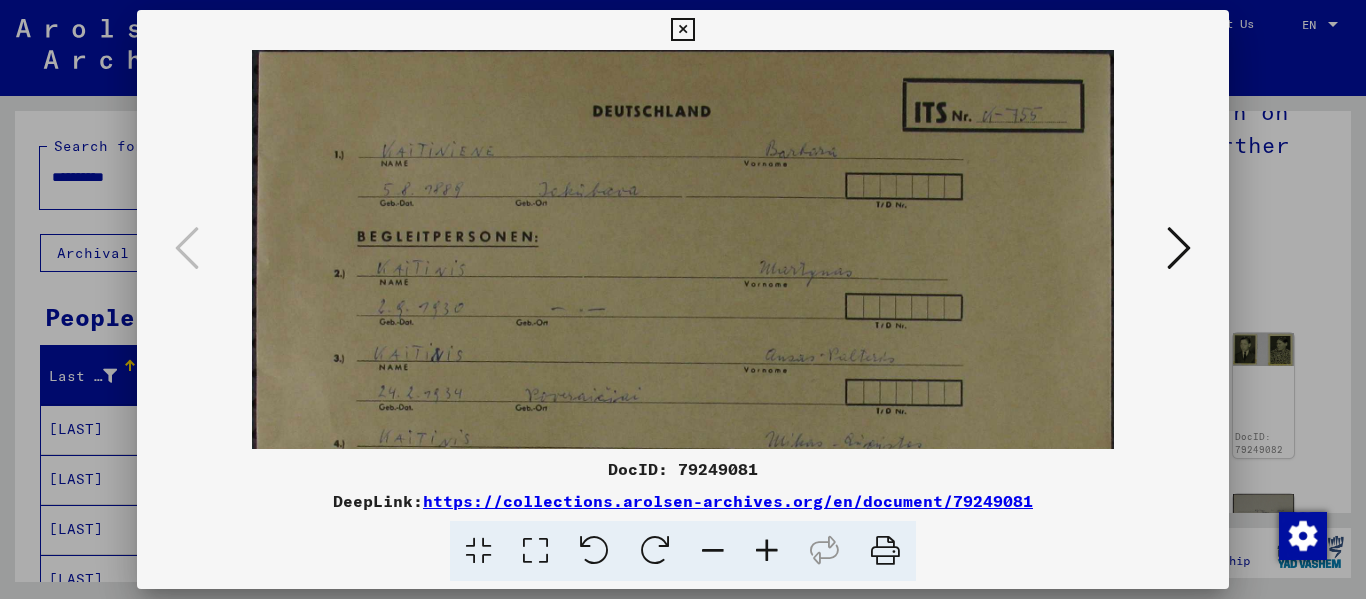 click at bounding box center (767, 551) 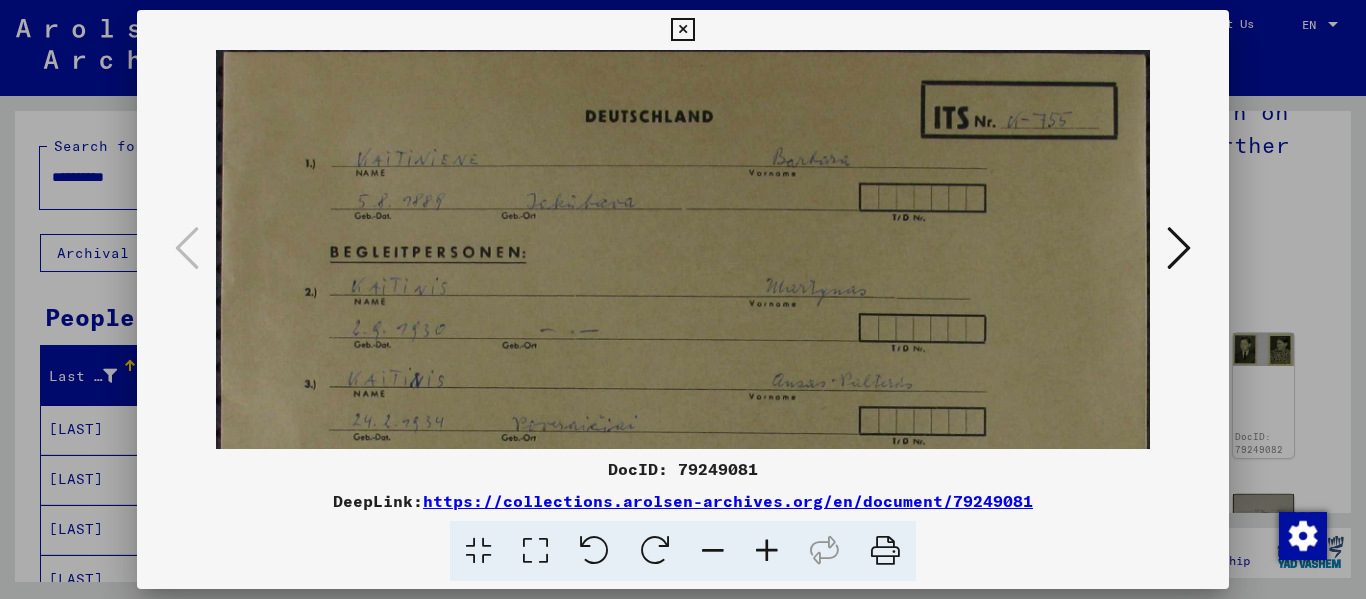 click at bounding box center [767, 551] 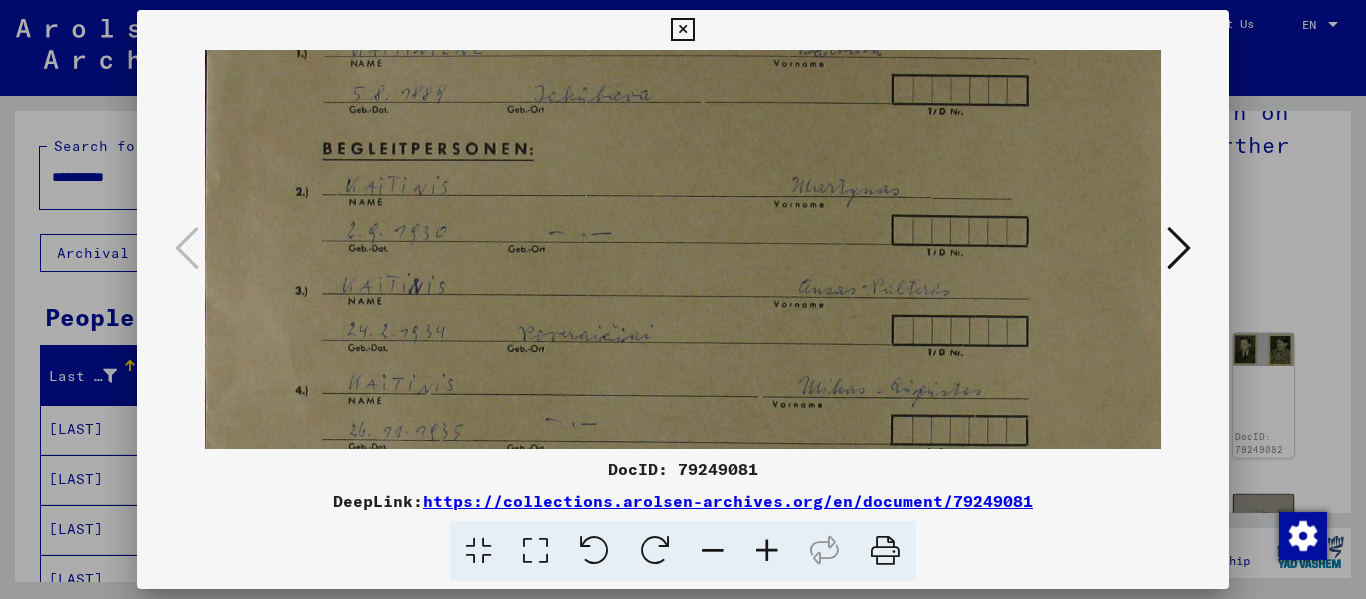 scroll, scrollTop: 123, scrollLeft: 4, axis: both 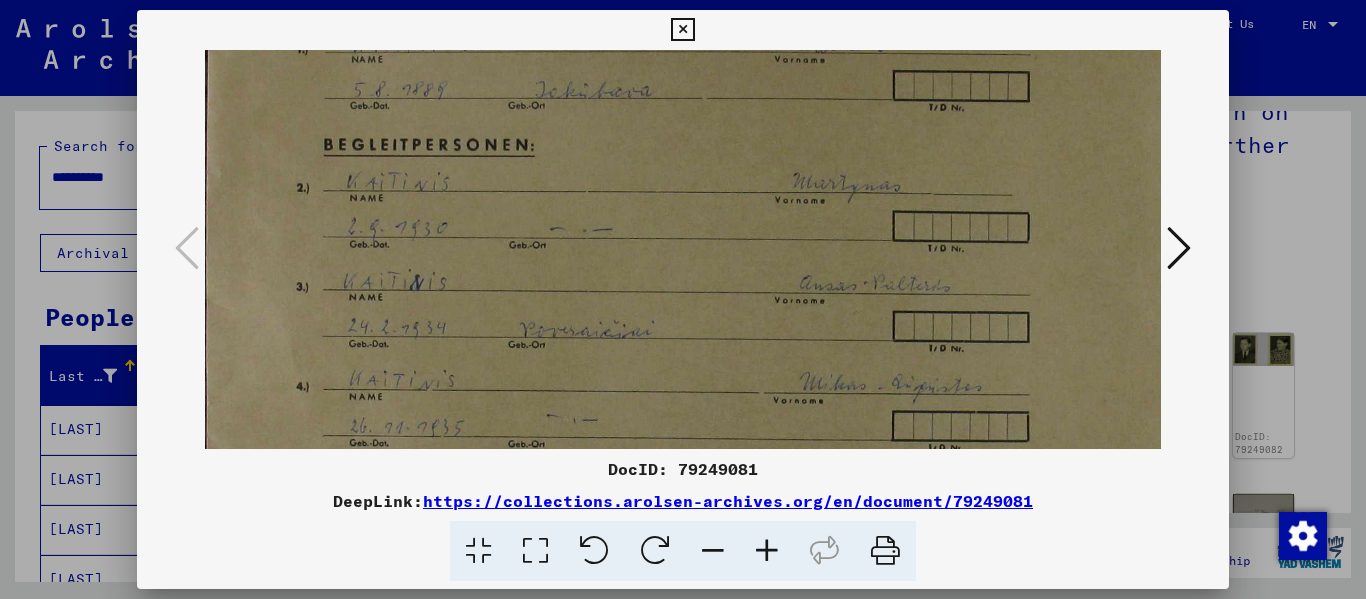 drag, startPoint x: 619, startPoint y: 376, endPoint x: 615, endPoint y: 253, distance: 123.065025 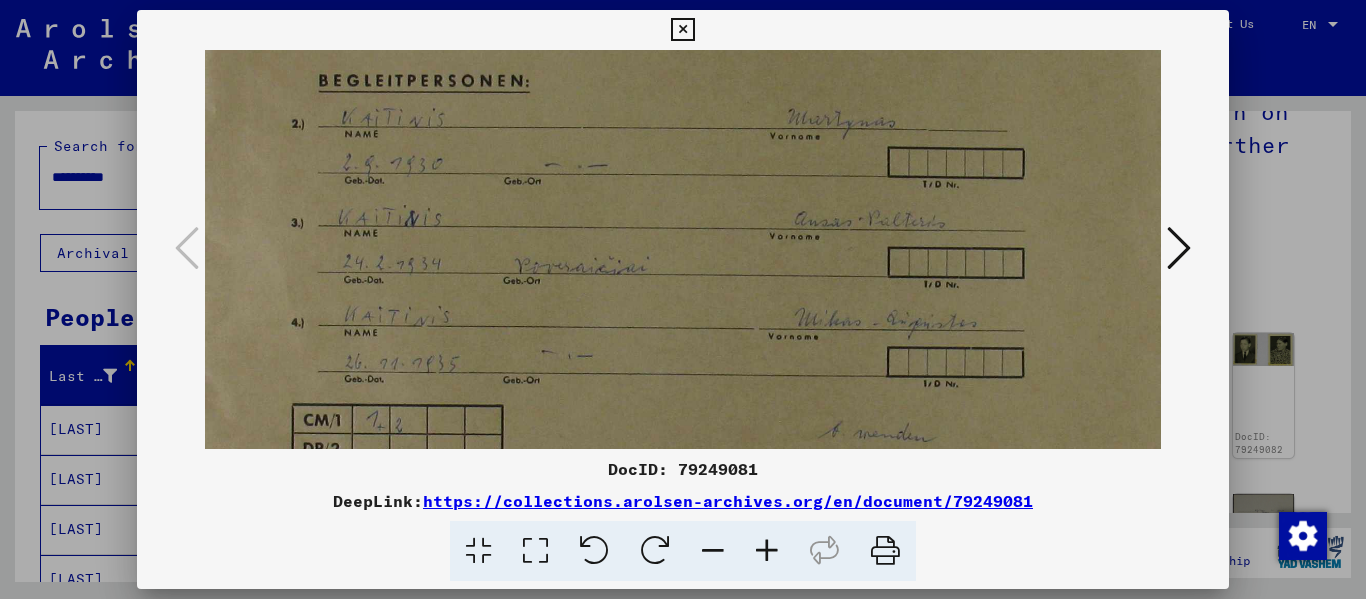 scroll, scrollTop: 149, scrollLeft: 10, axis: both 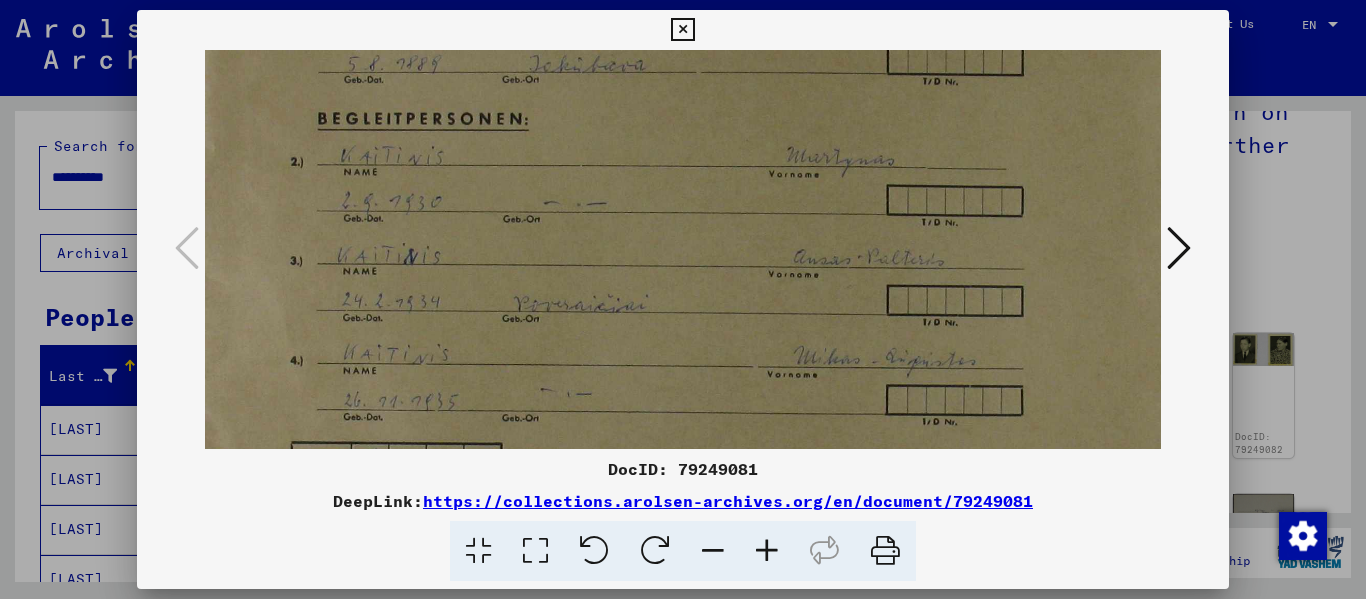 drag, startPoint x: 609, startPoint y: 370, endPoint x: 603, endPoint y: 344, distance: 26.683329 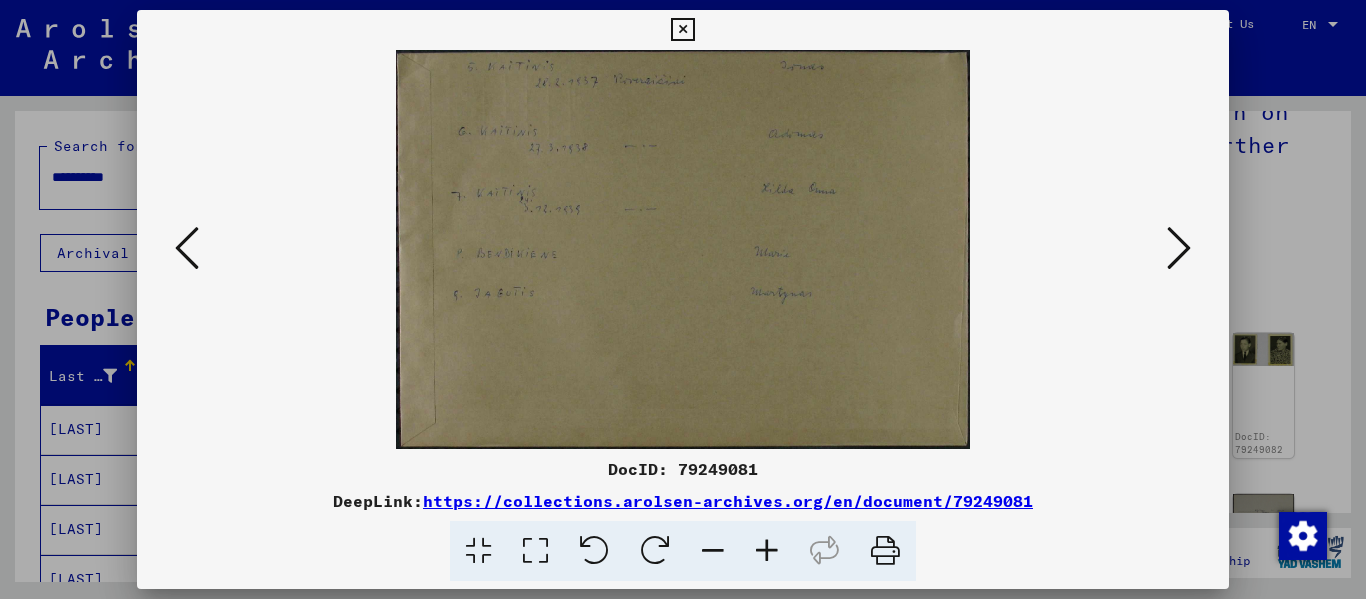scroll, scrollTop: 0, scrollLeft: 0, axis: both 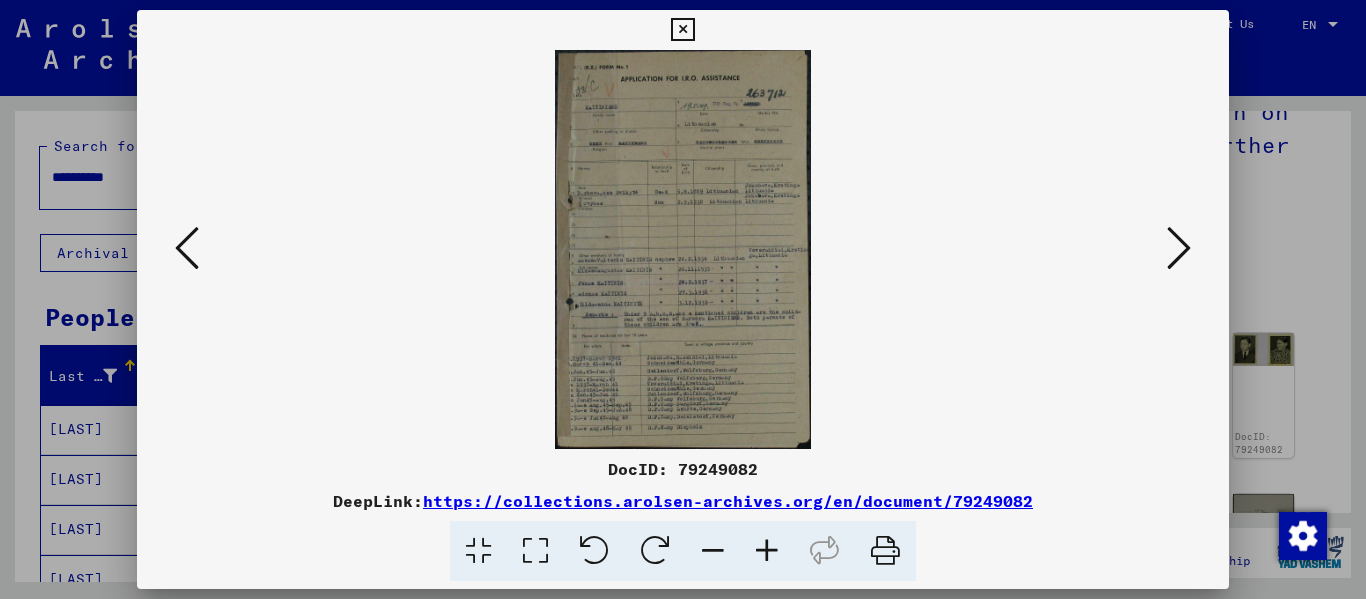 click at bounding box center (767, 551) 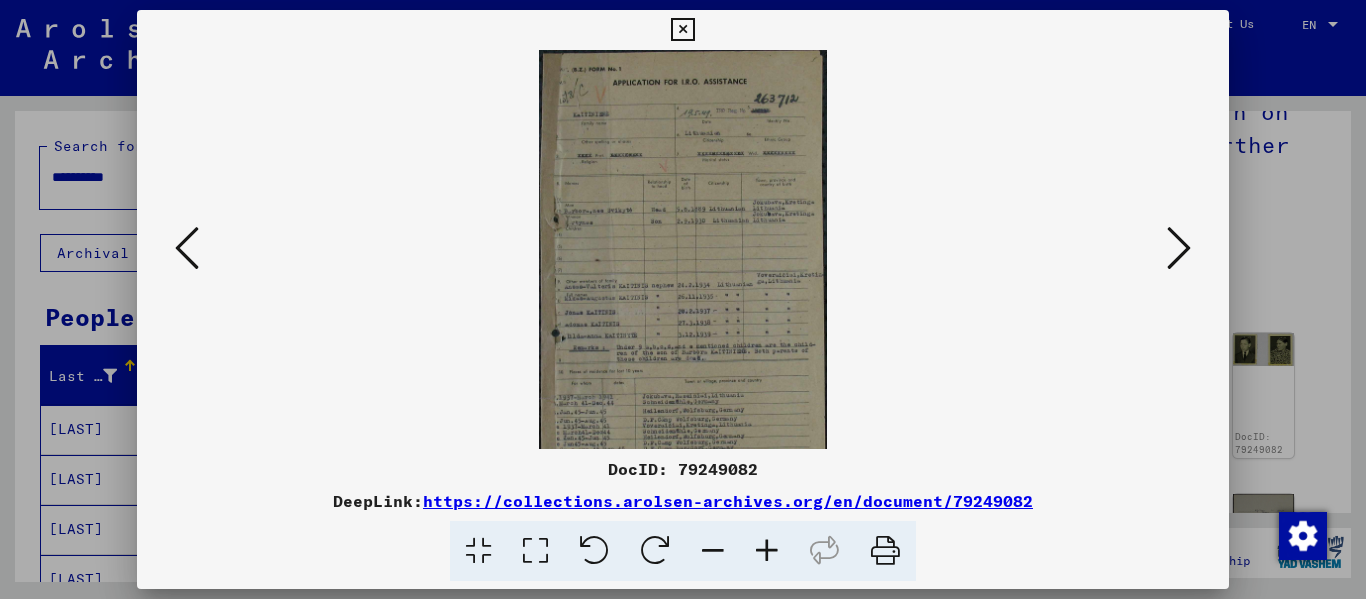 click at bounding box center [767, 551] 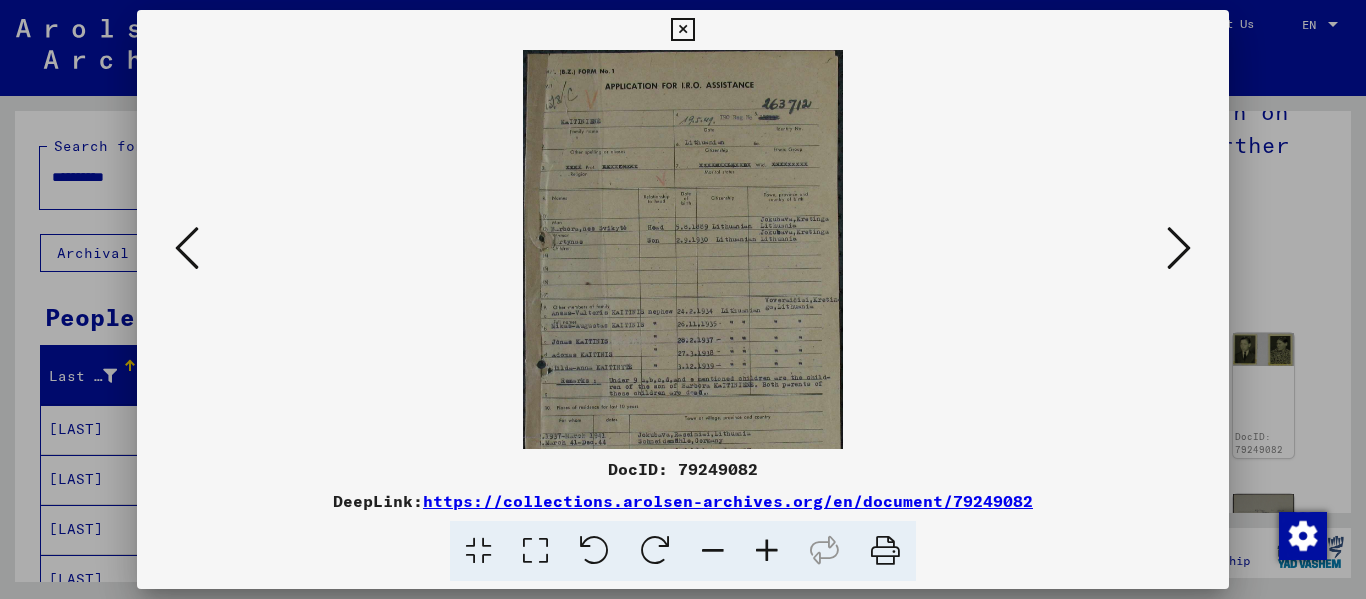 click at bounding box center [767, 551] 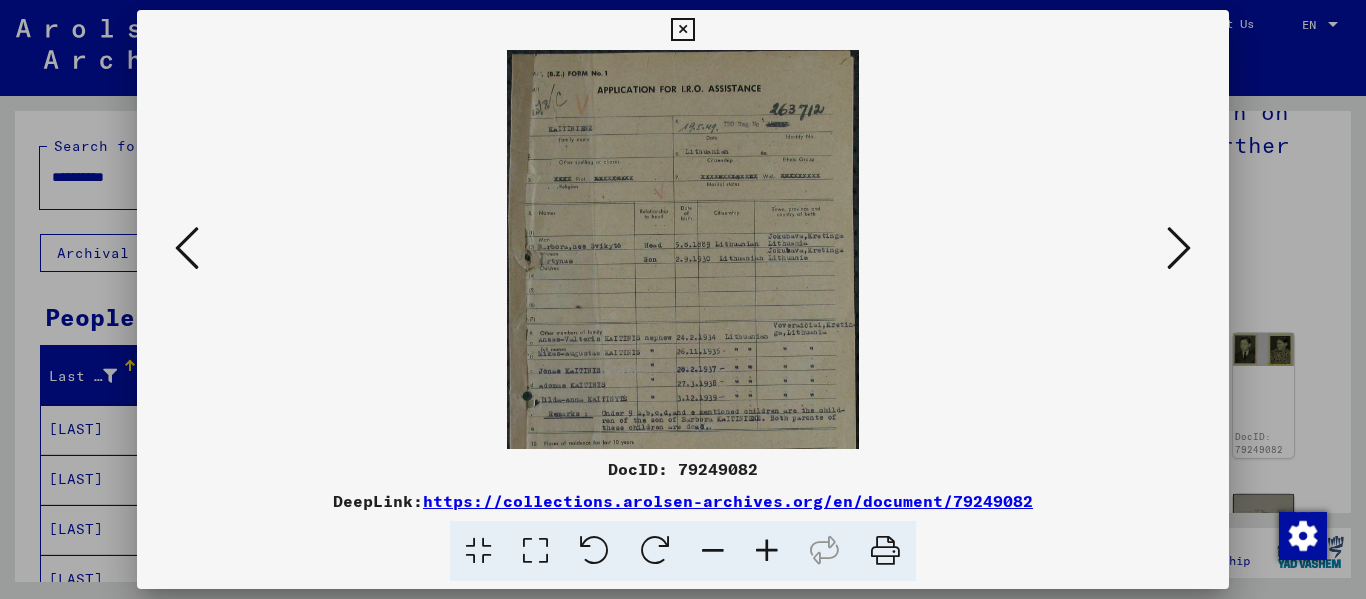 click at bounding box center [535, 551] 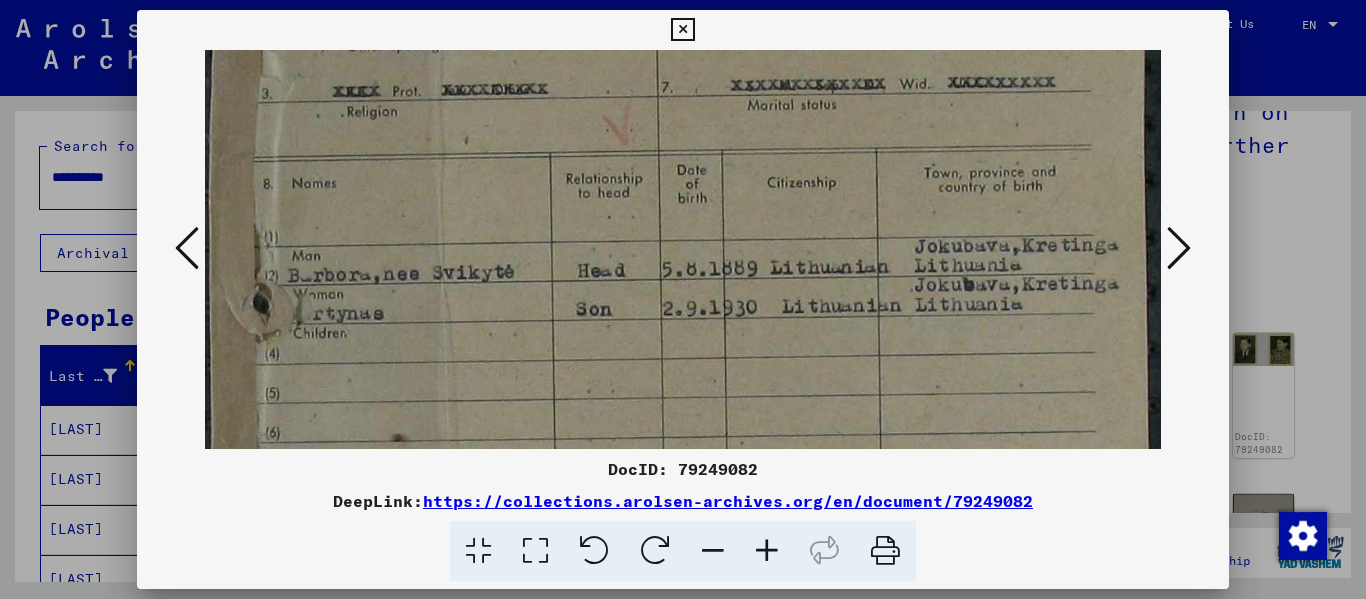 scroll, scrollTop: 316, scrollLeft: 0, axis: vertical 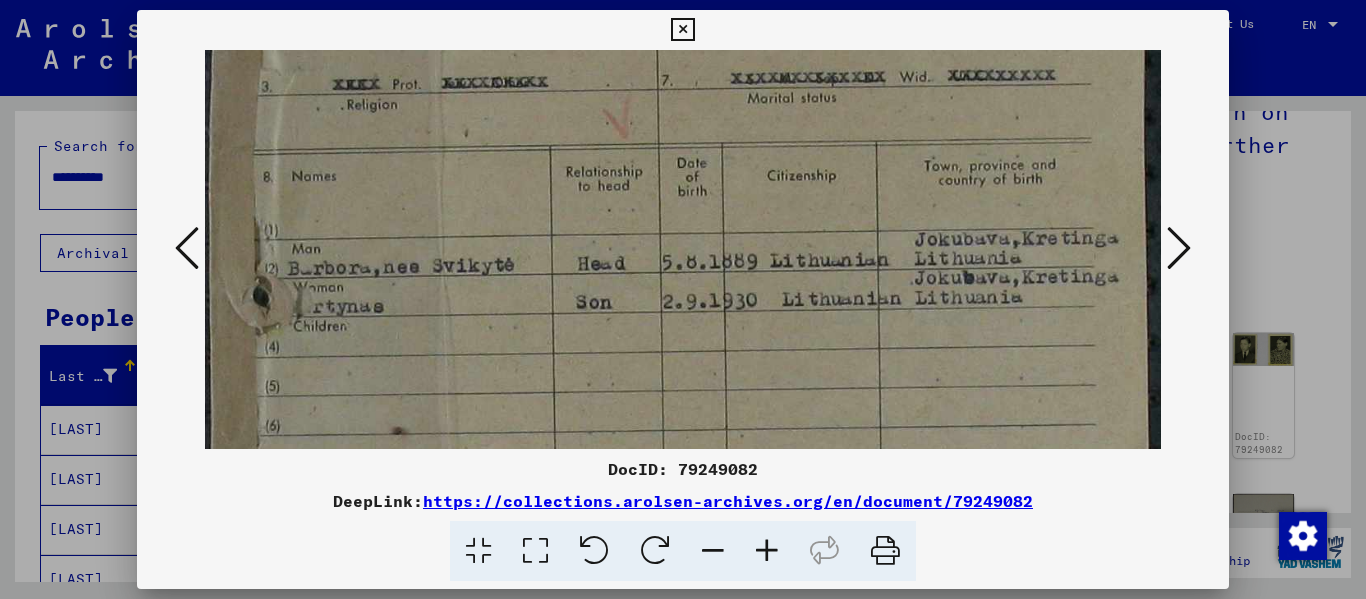 drag, startPoint x: 604, startPoint y: 404, endPoint x: 581, endPoint y: 88, distance: 316.8359 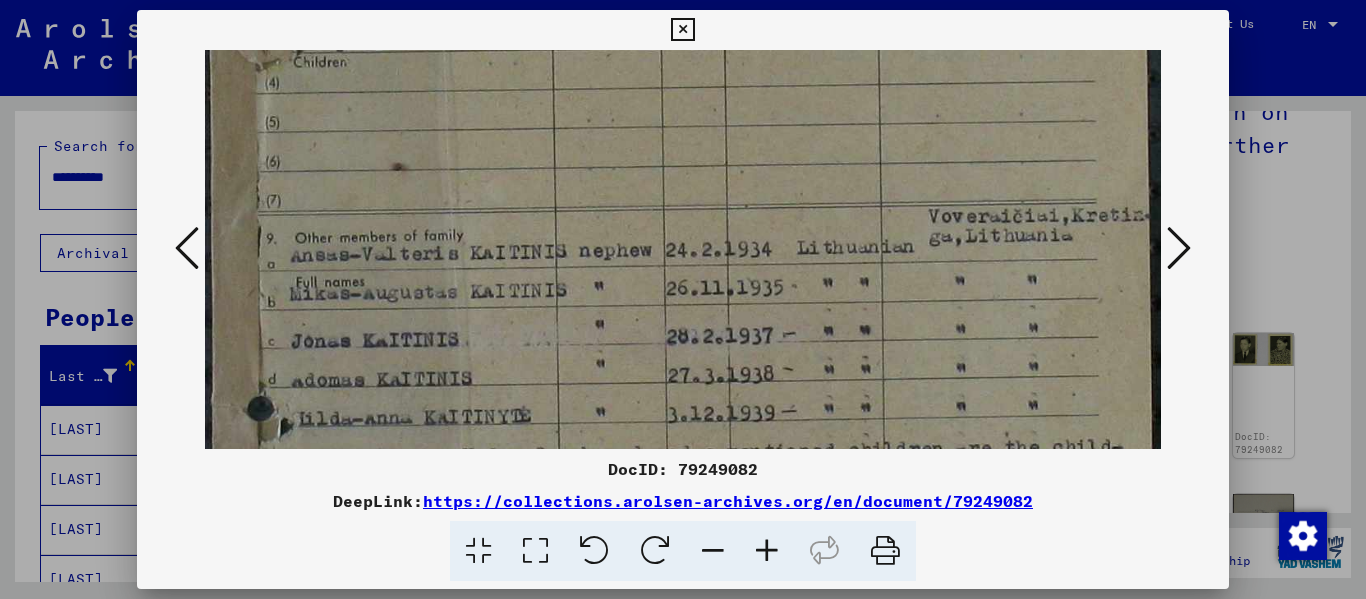 scroll, scrollTop: 583, scrollLeft: 0, axis: vertical 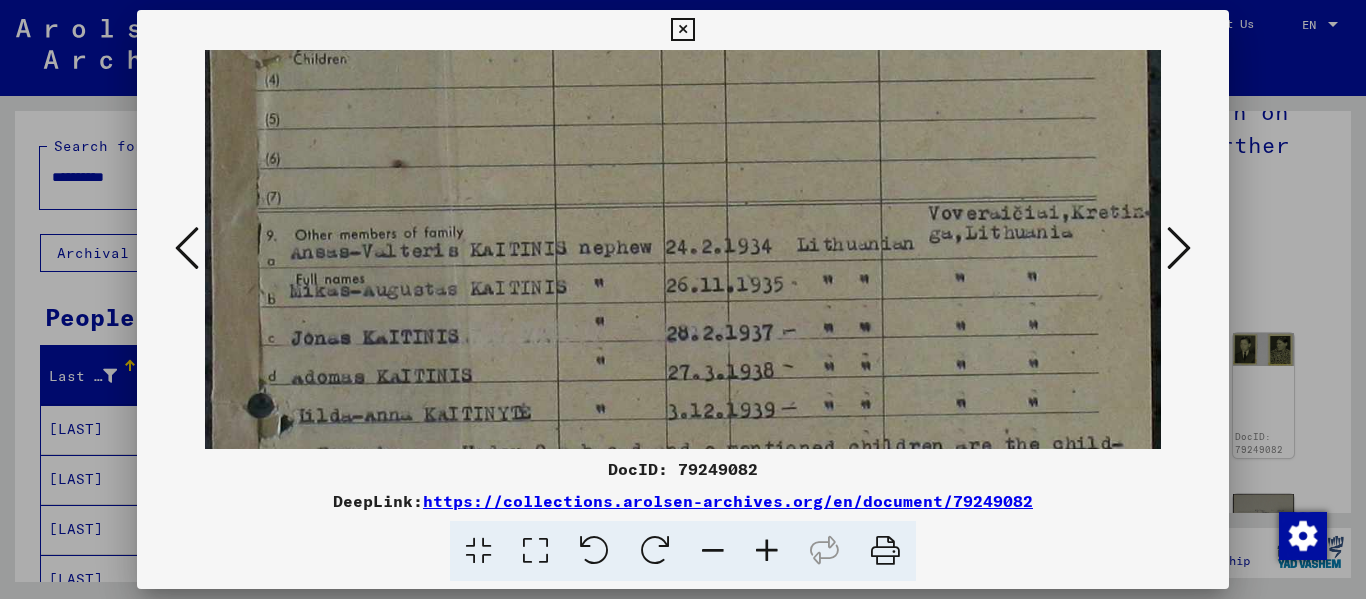 drag, startPoint x: 514, startPoint y: 371, endPoint x: 517, endPoint y: 104, distance: 267.01685 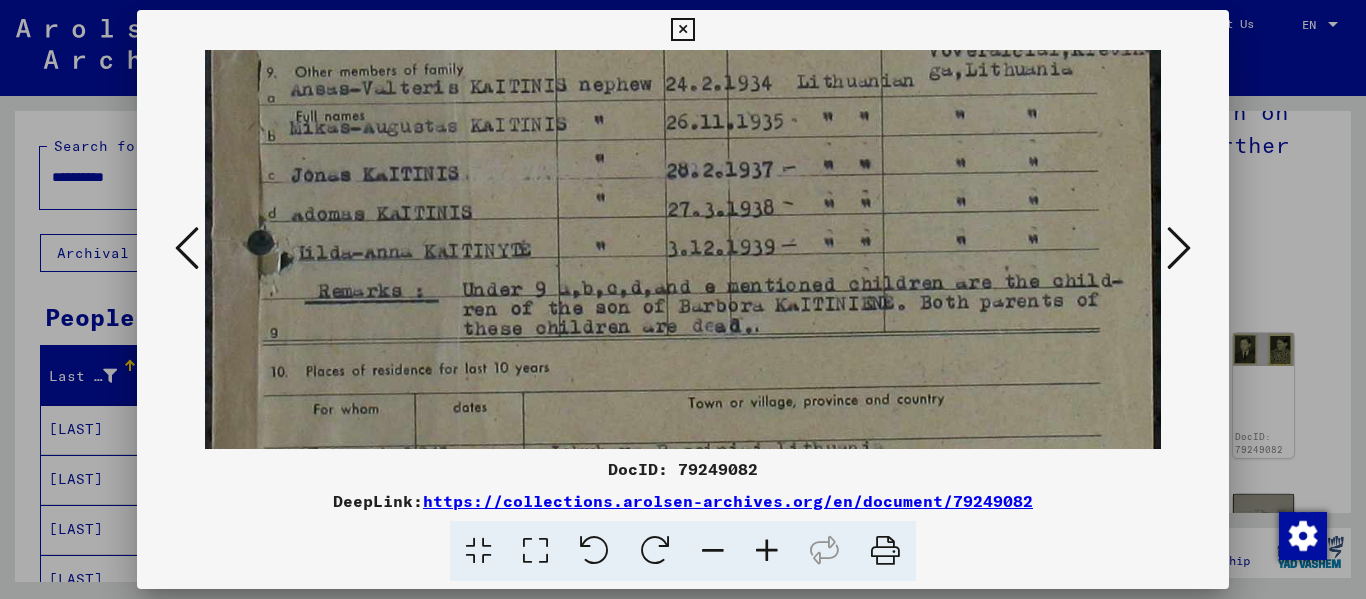 scroll, scrollTop: 749, scrollLeft: 0, axis: vertical 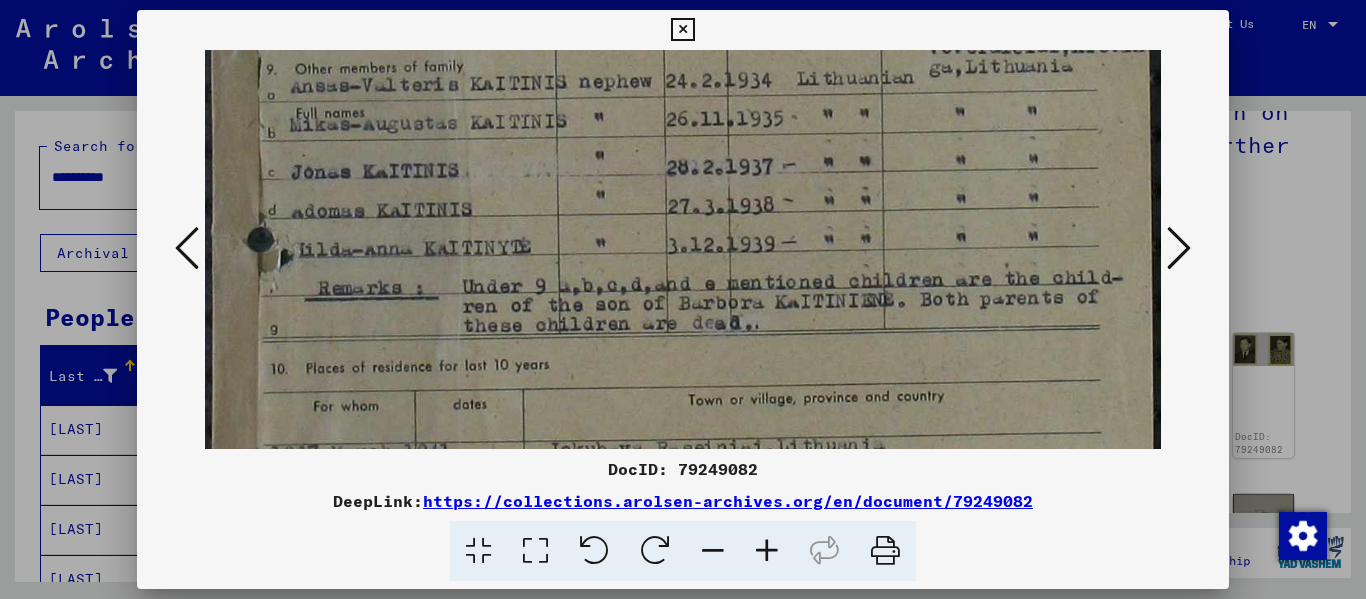 drag, startPoint x: 593, startPoint y: 382, endPoint x: 593, endPoint y: 216, distance: 166 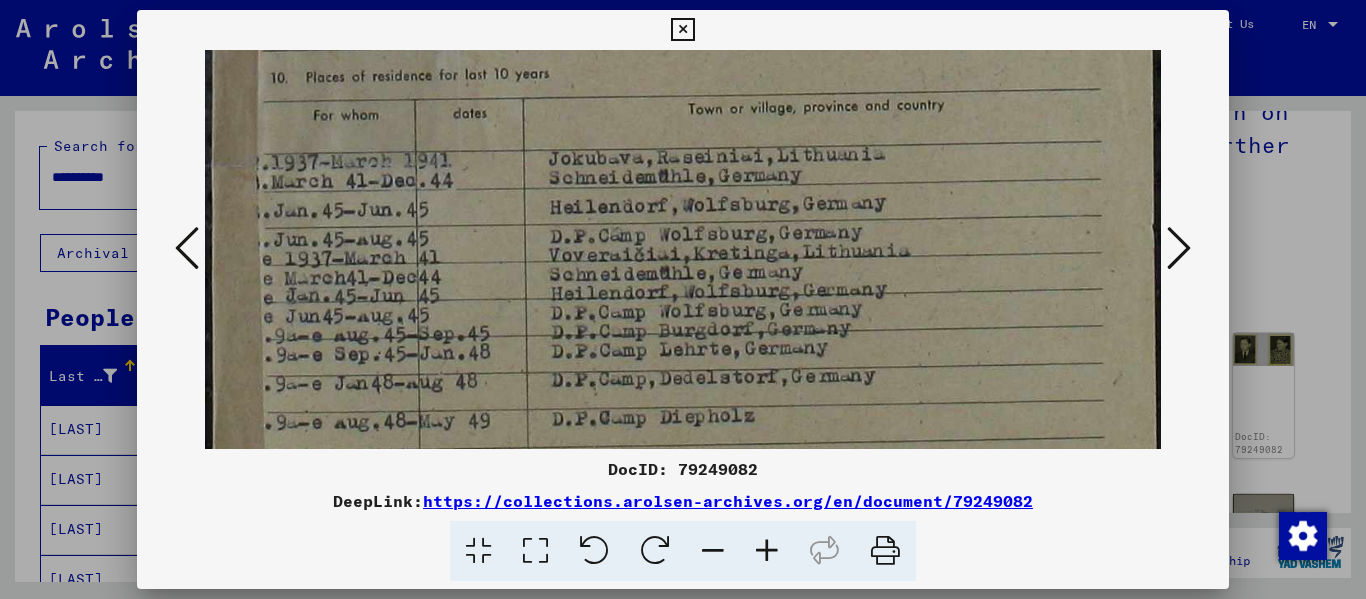 scroll, scrollTop: 1042, scrollLeft: 0, axis: vertical 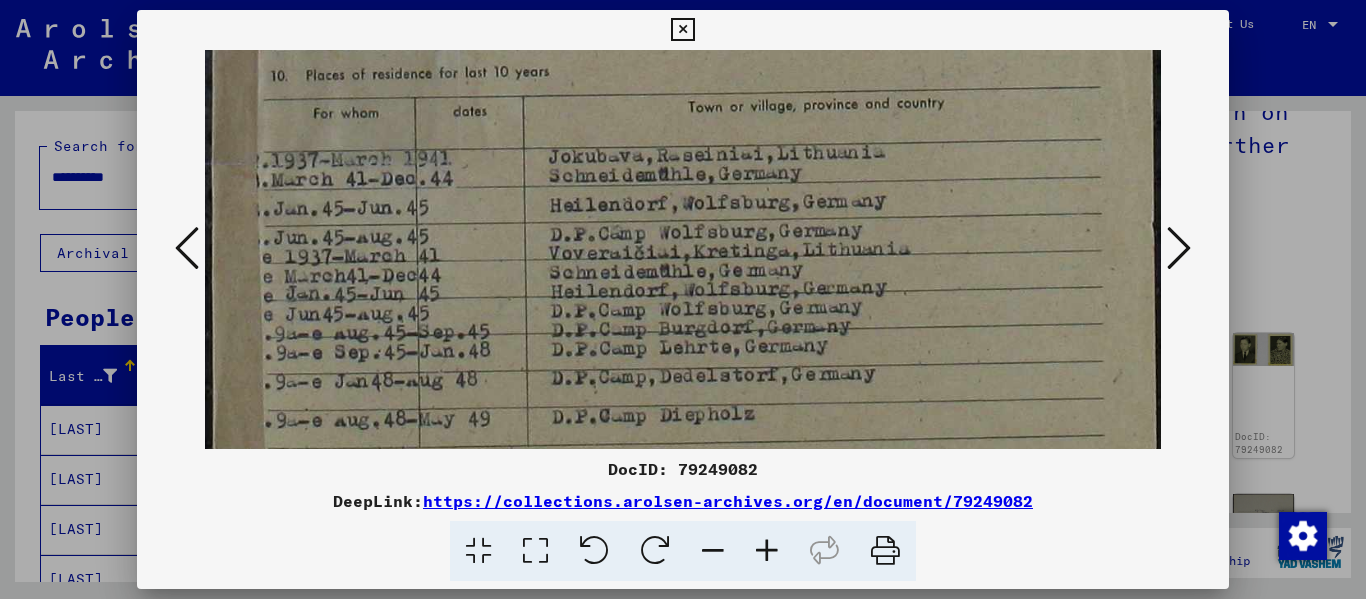 drag, startPoint x: 633, startPoint y: 162, endPoint x: 646, endPoint y: 85, distance: 78.08969 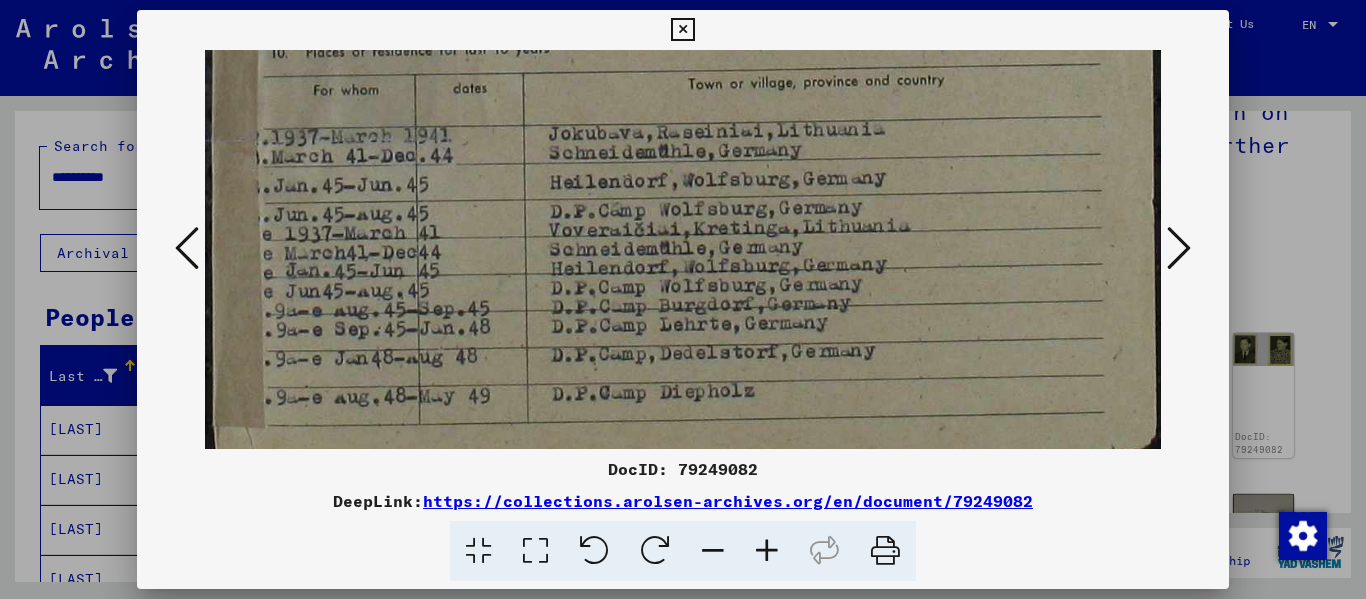 scroll, scrollTop: 1090, scrollLeft: 0, axis: vertical 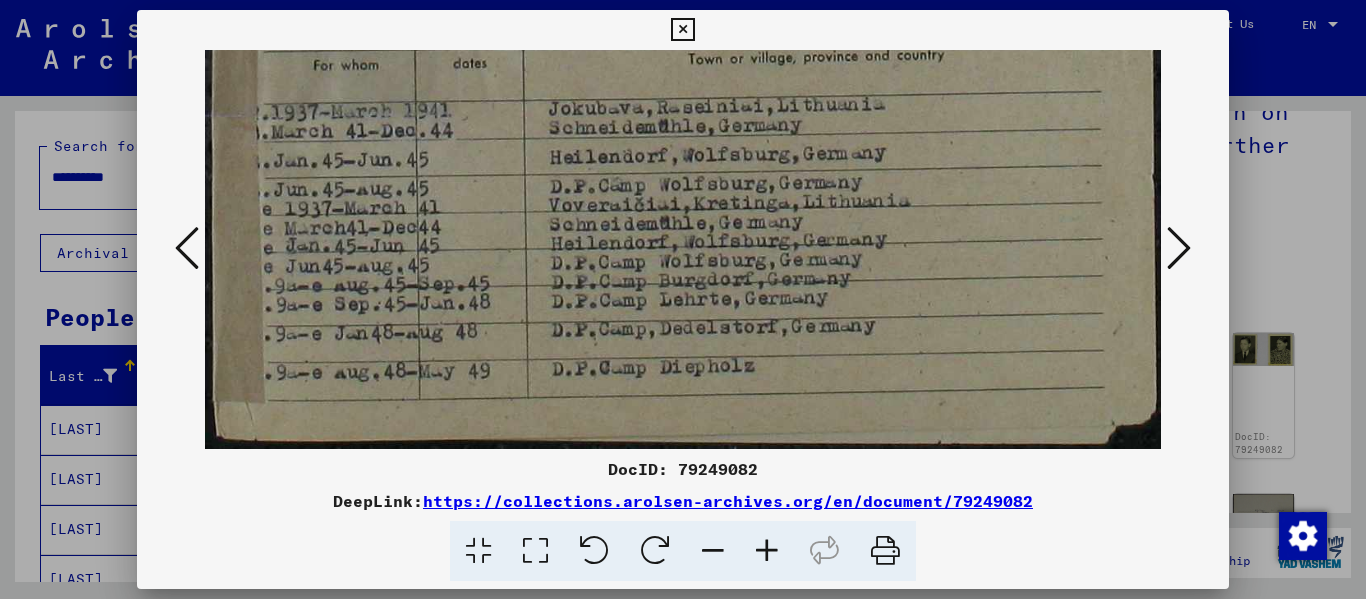 drag, startPoint x: 953, startPoint y: 370, endPoint x: 963, endPoint y: 228, distance: 142.35168 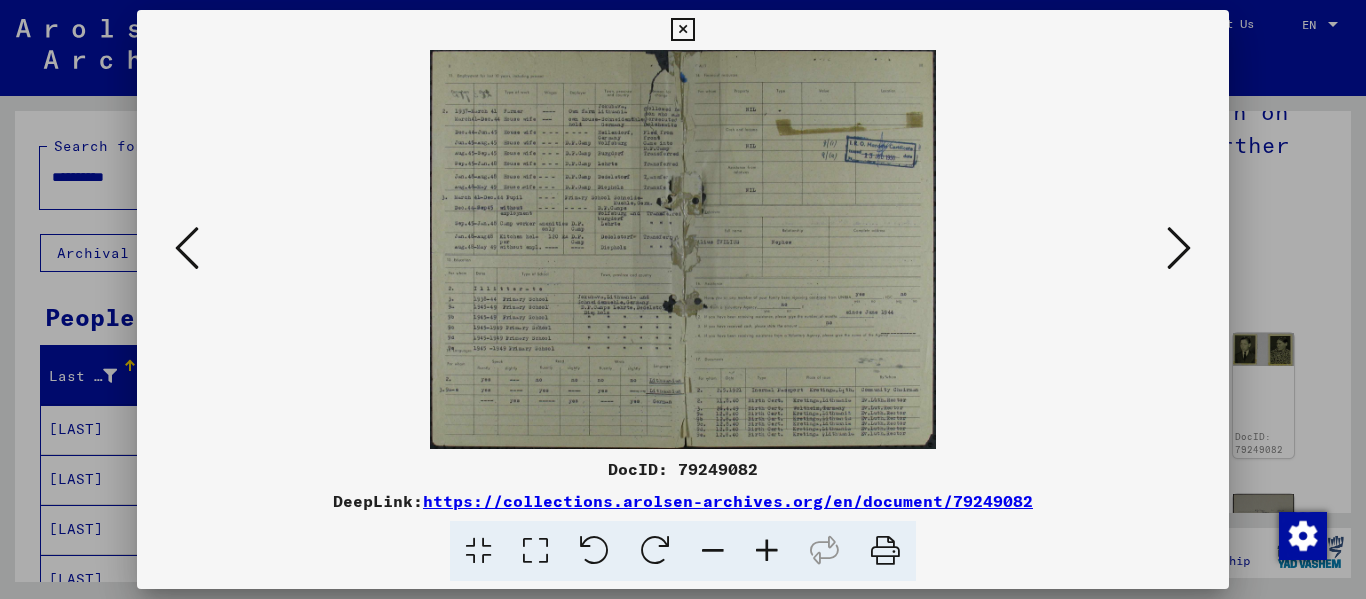 click at bounding box center [535, 551] 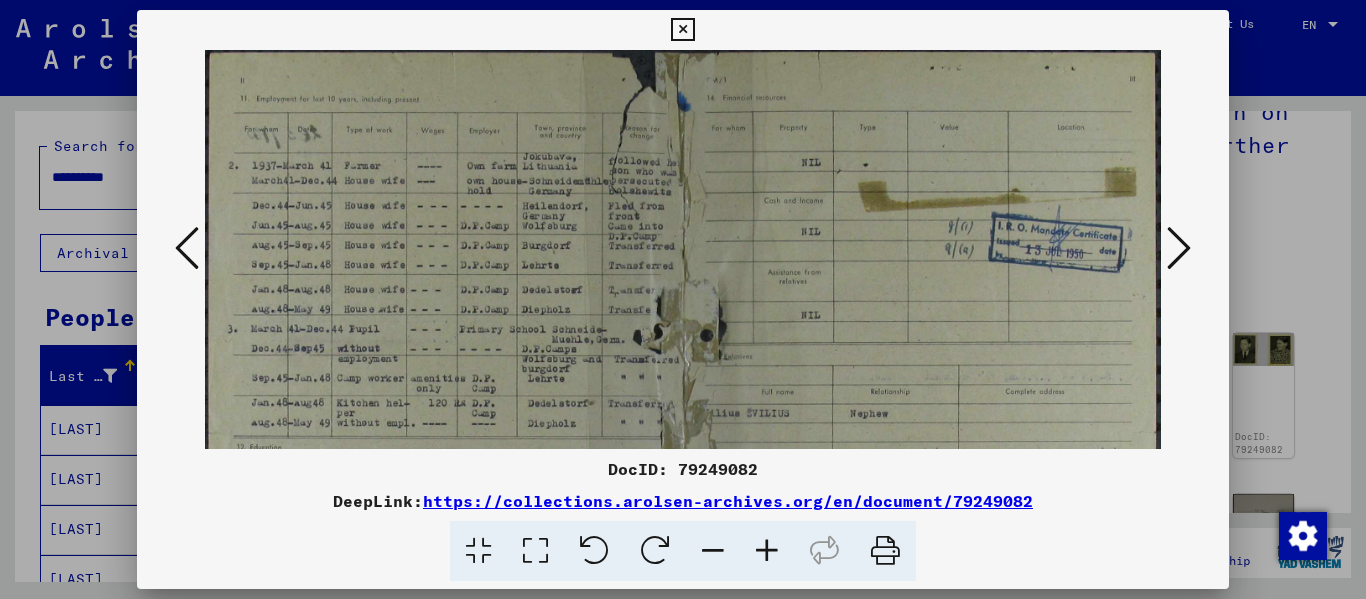 click at bounding box center (767, 551) 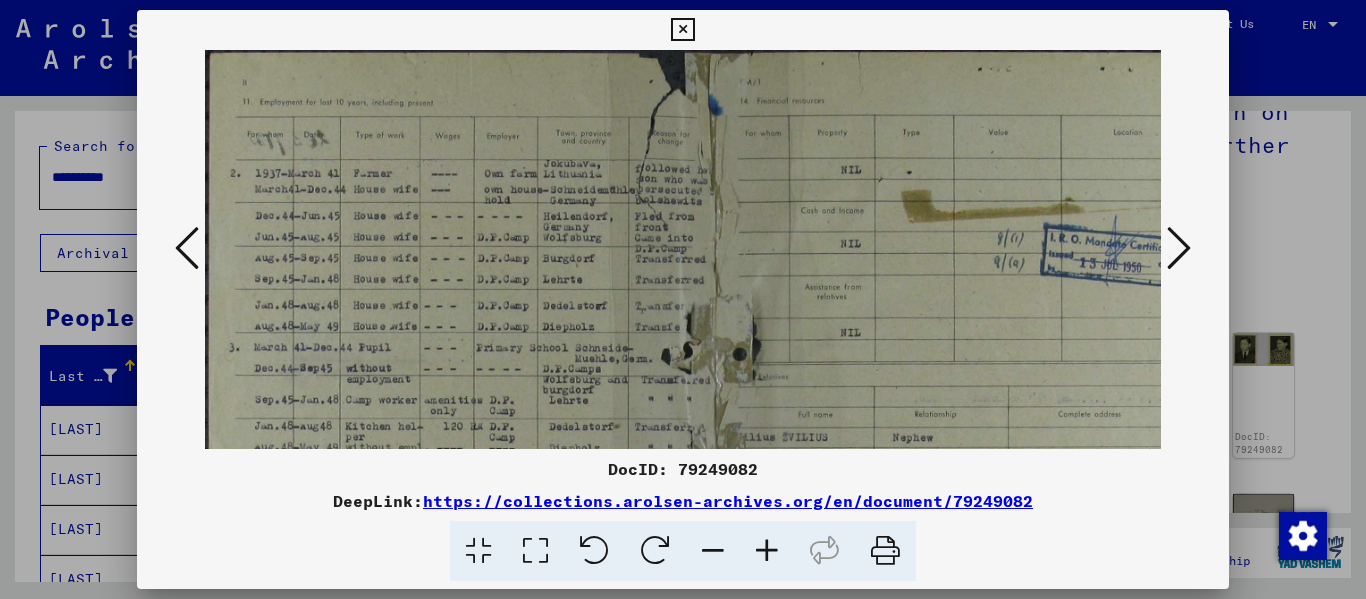 click at bounding box center (767, 551) 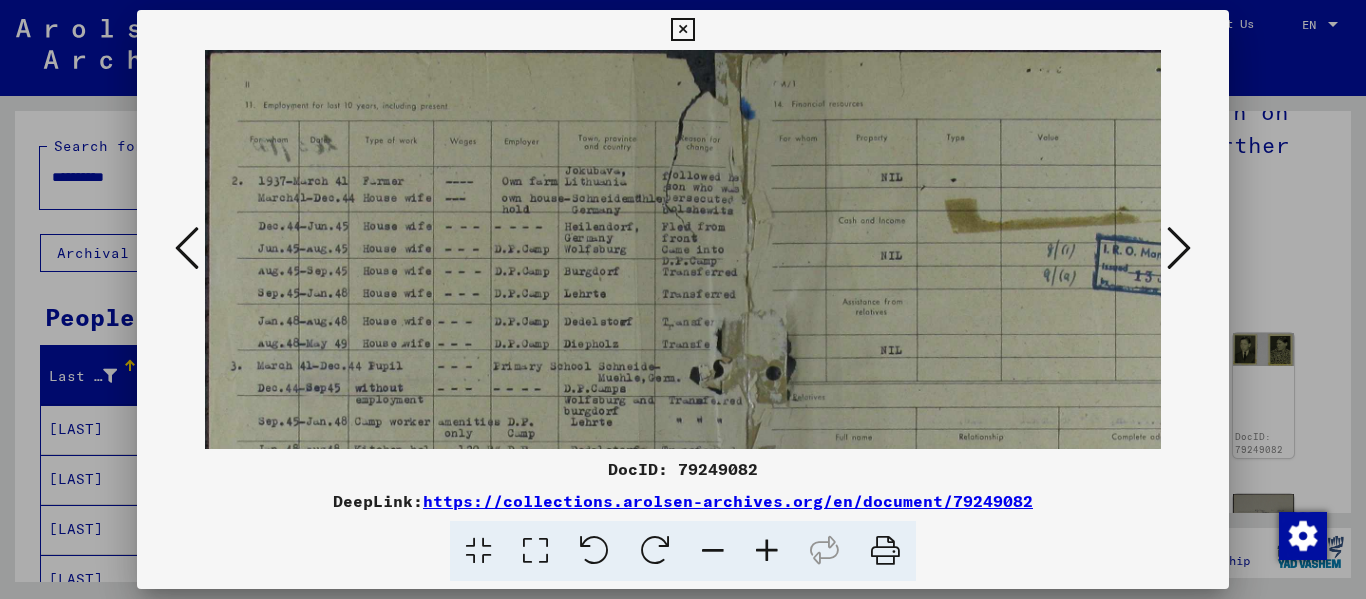 click at bounding box center (767, 551) 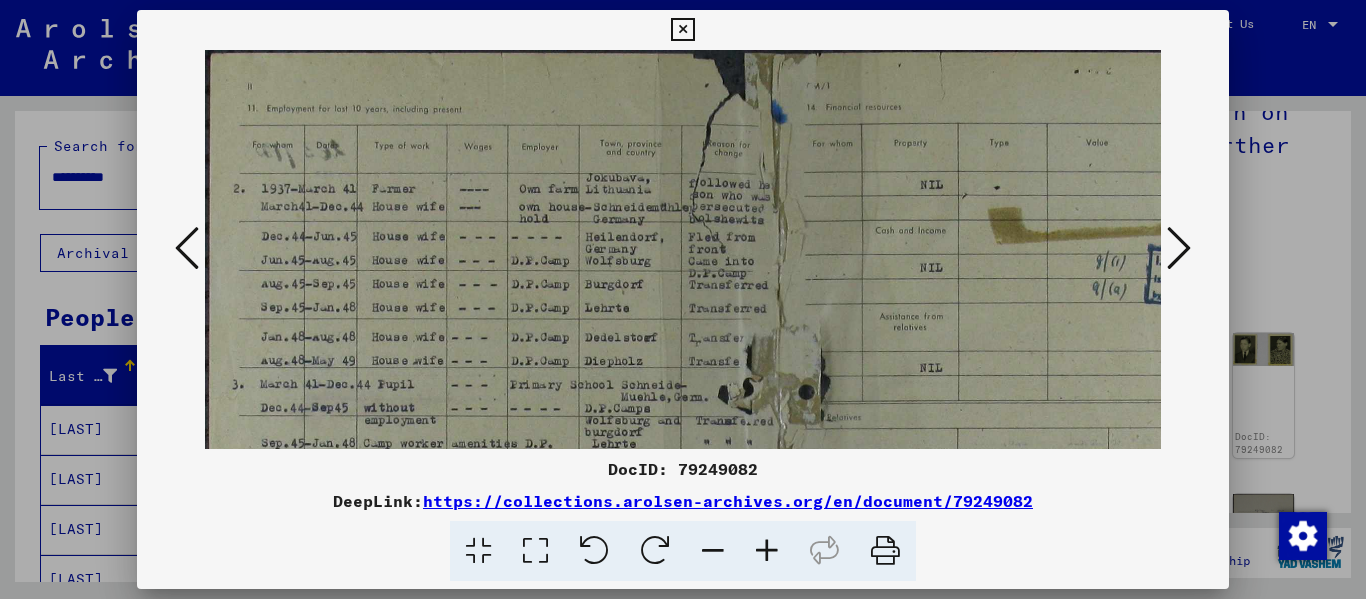 click at bounding box center (767, 551) 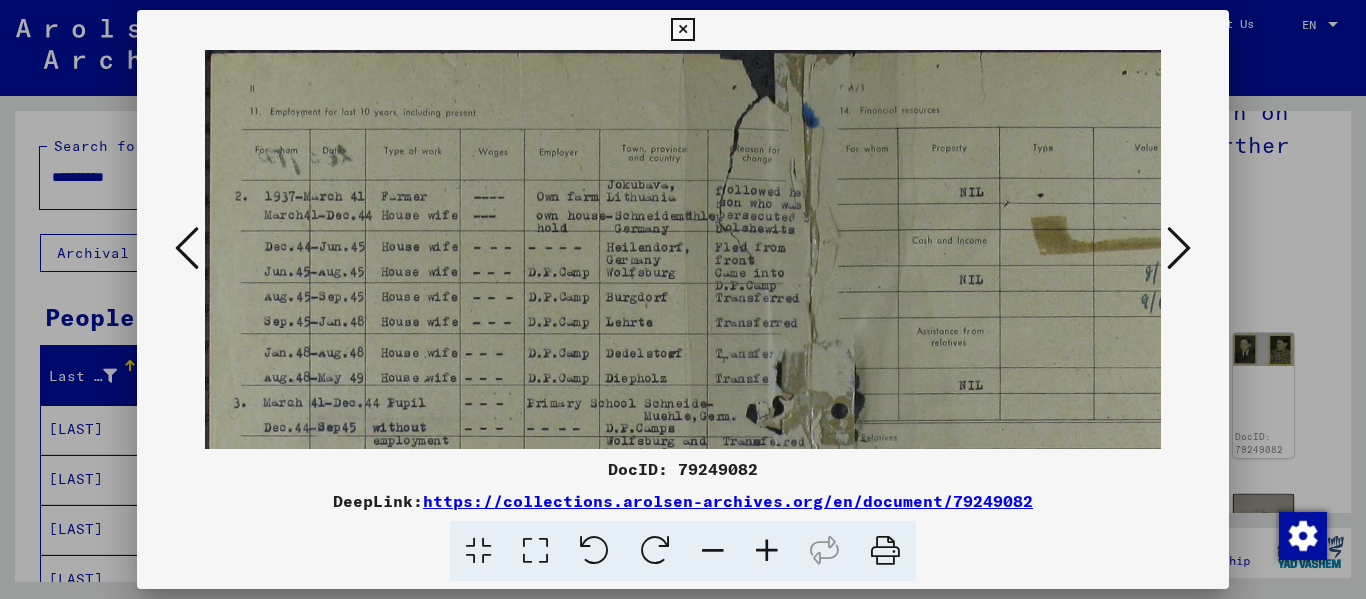 click at bounding box center (767, 551) 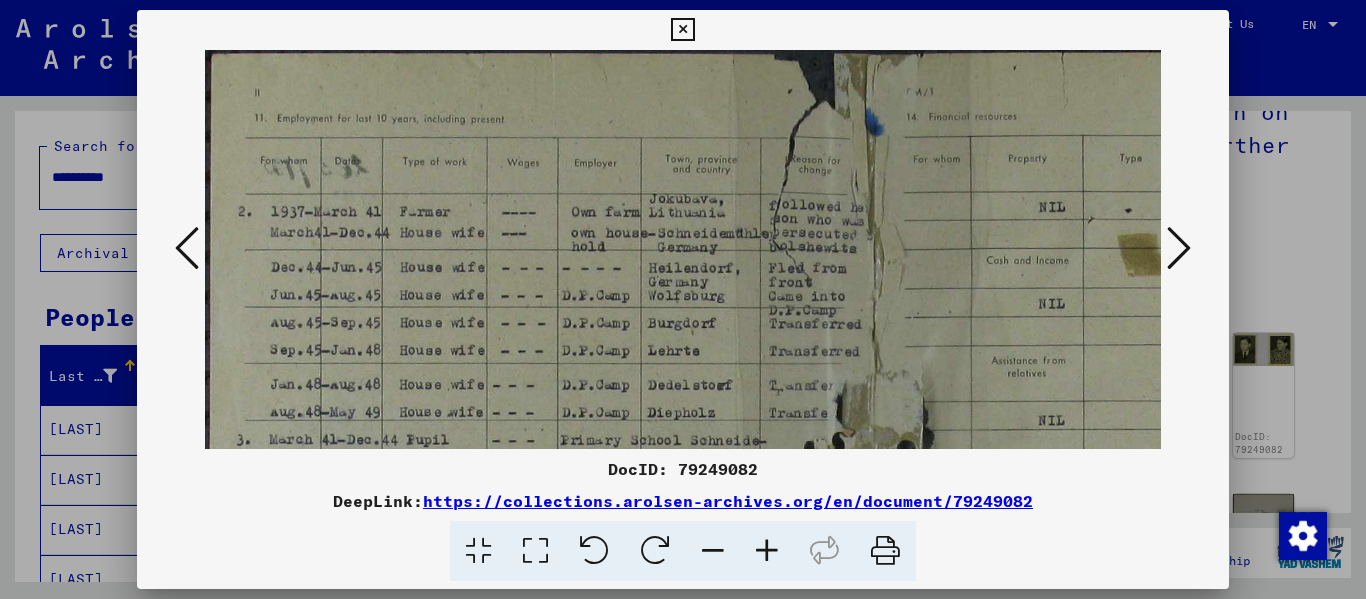 click at bounding box center (767, 551) 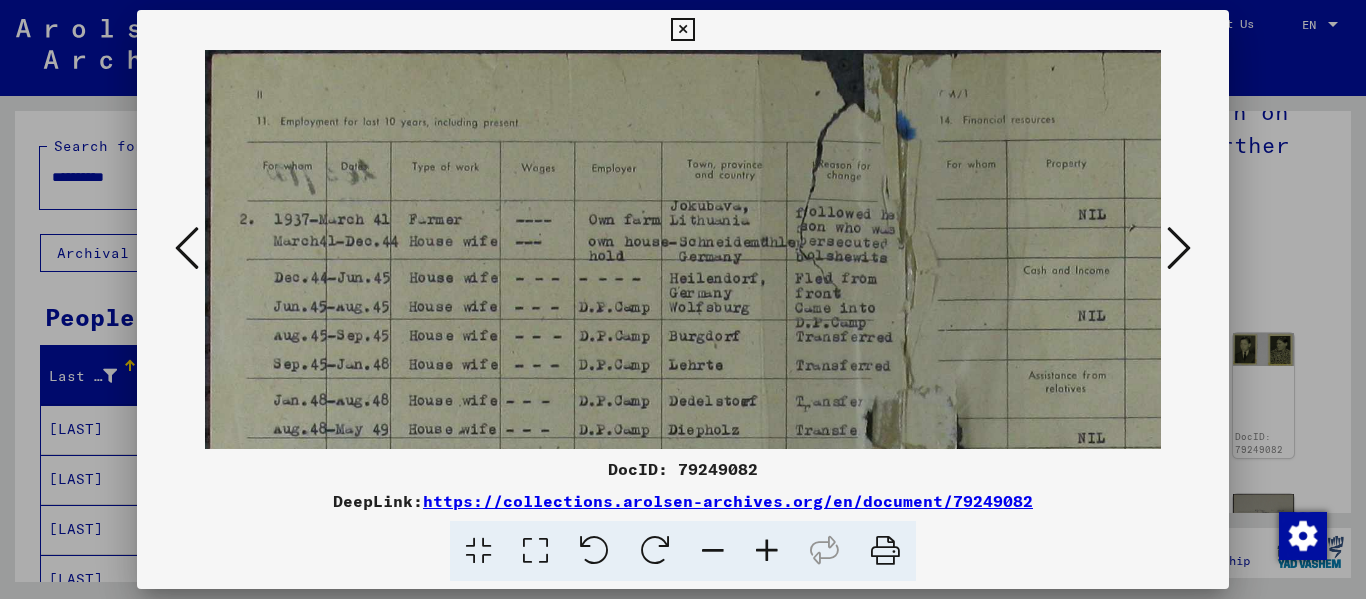 click at bounding box center [767, 551] 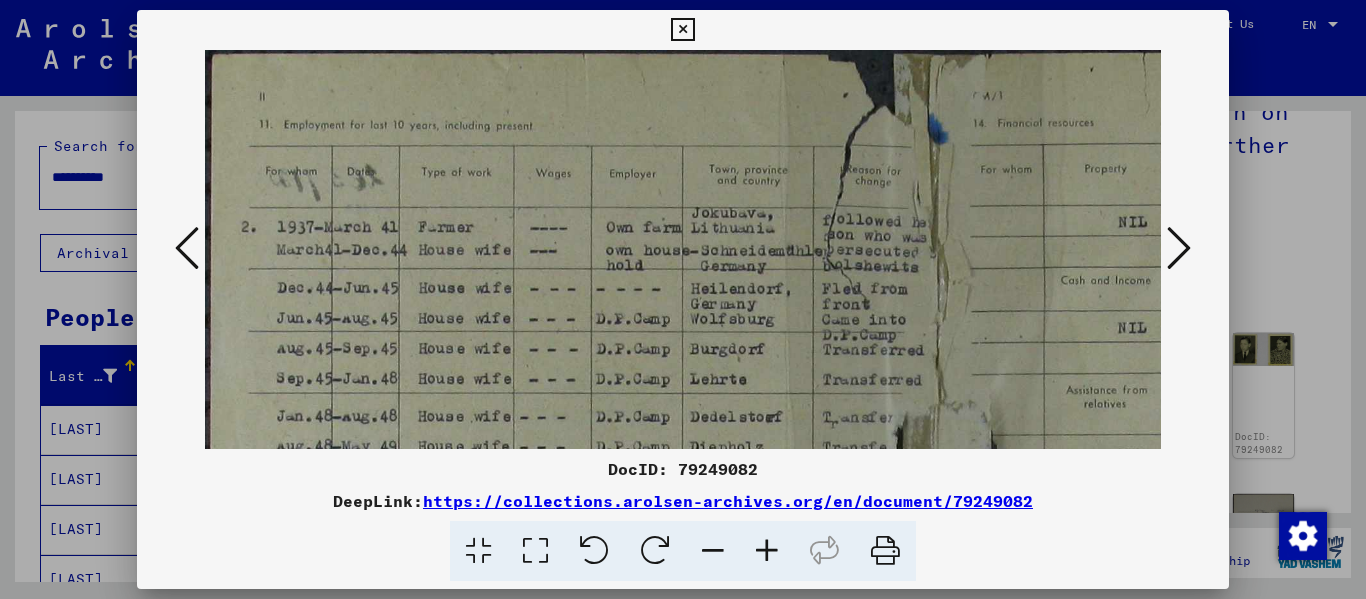 click at bounding box center (767, 551) 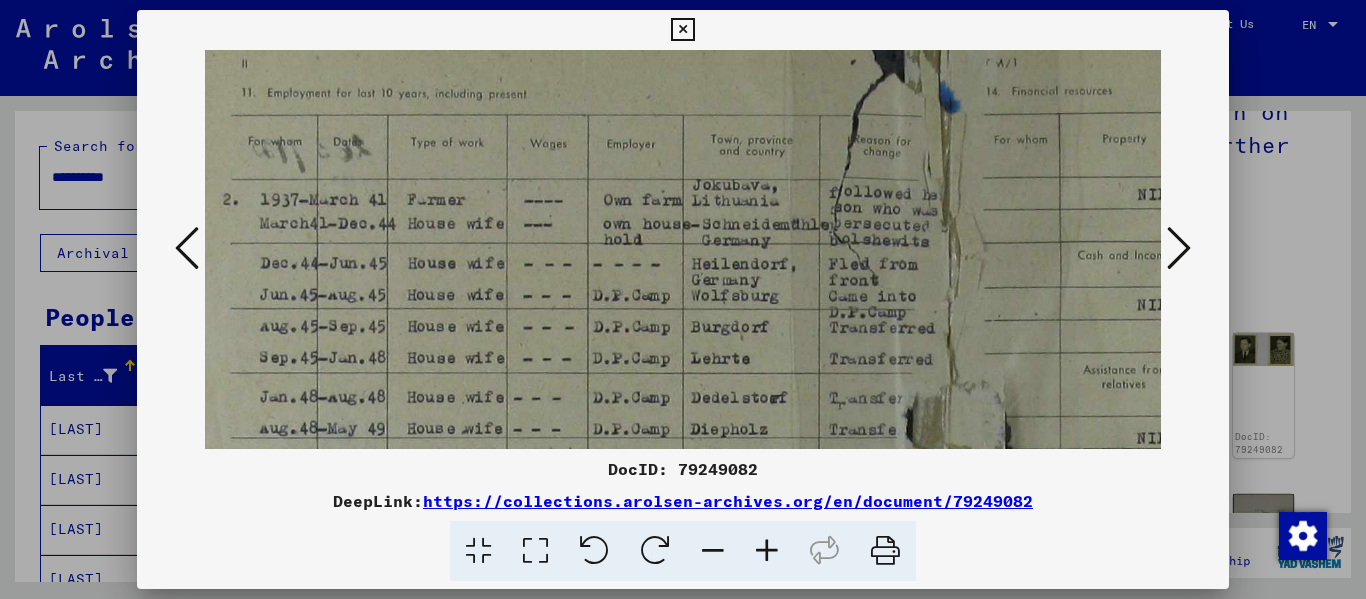 scroll, scrollTop: 54, scrollLeft: 24, axis: both 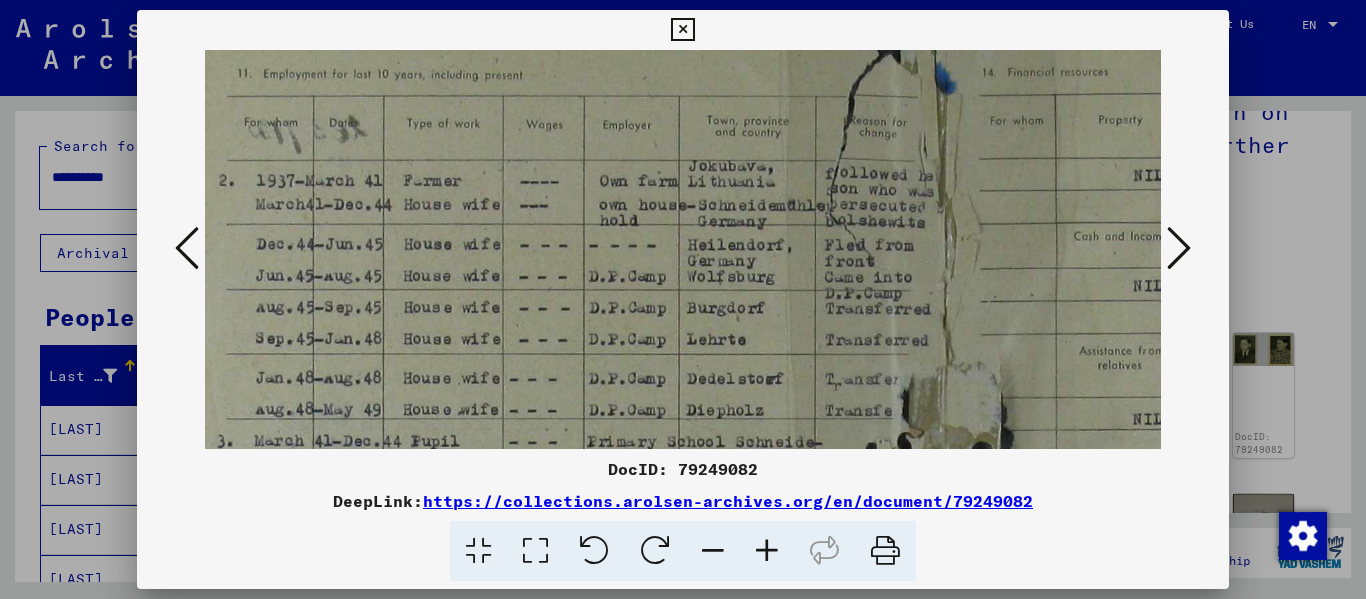 drag, startPoint x: 659, startPoint y: 378, endPoint x: 635, endPoint y: 324, distance: 59.093147 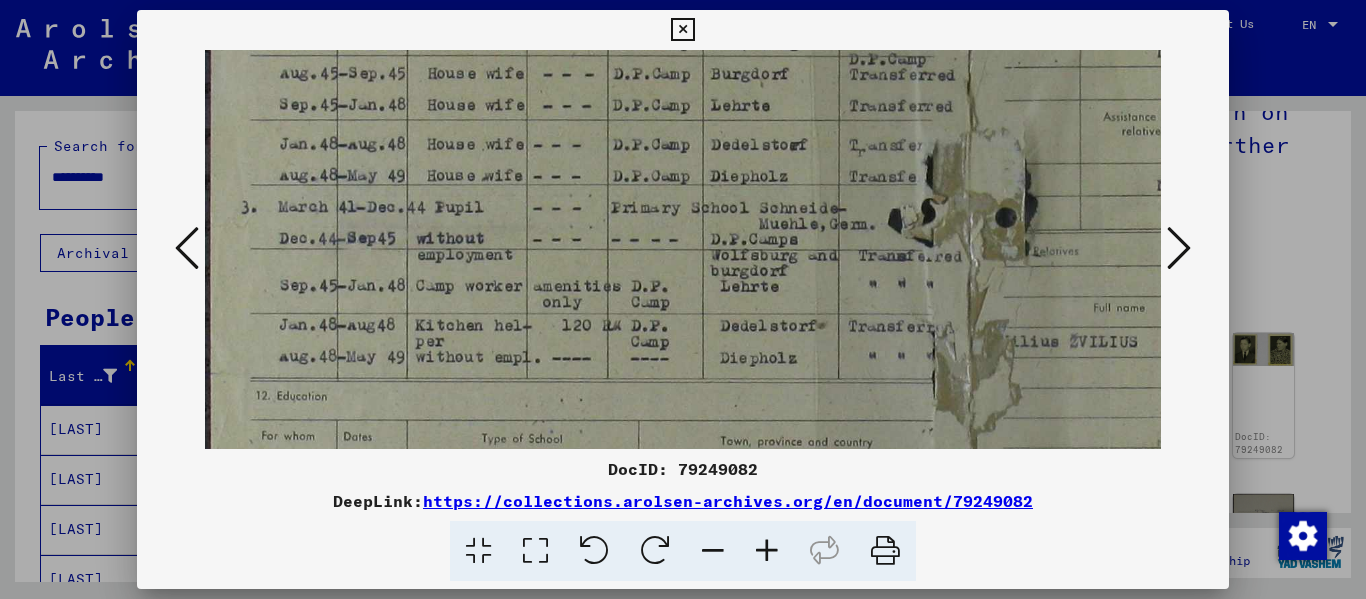 scroll, scrollTop: 307, scrollLeft: 0, axis: vertical 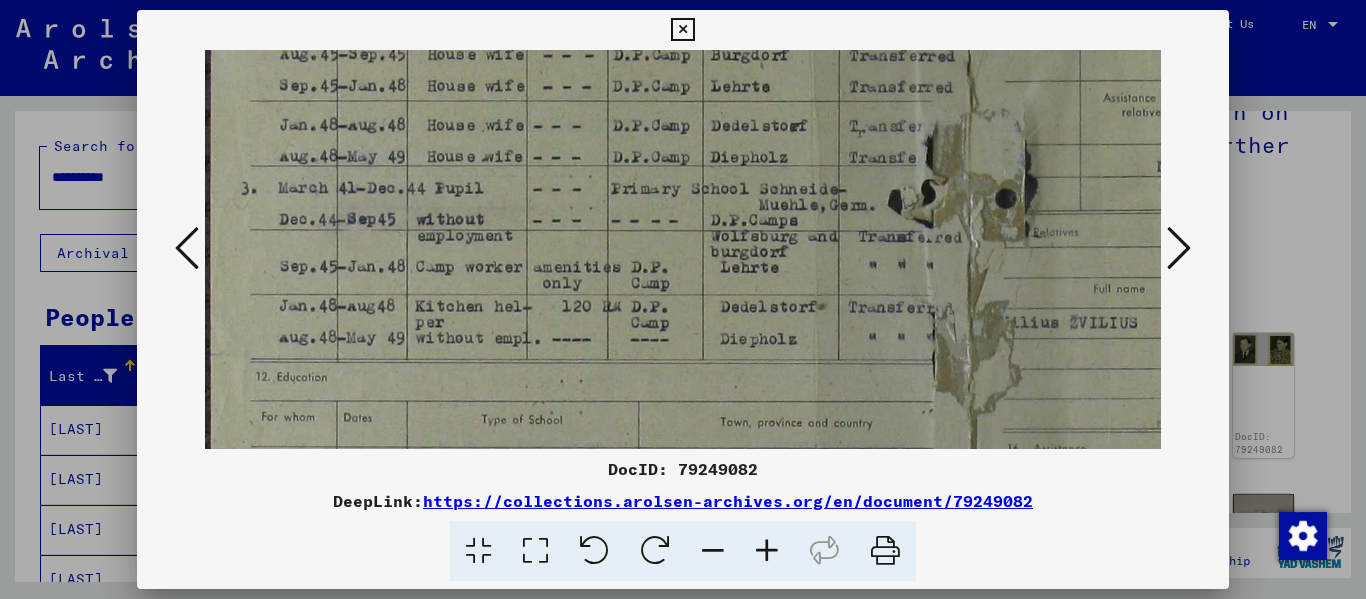 drag, startPoint x: 650, startPoint y: 410, endPoint x: 678, endPoint y: 157, distance: 254.5447 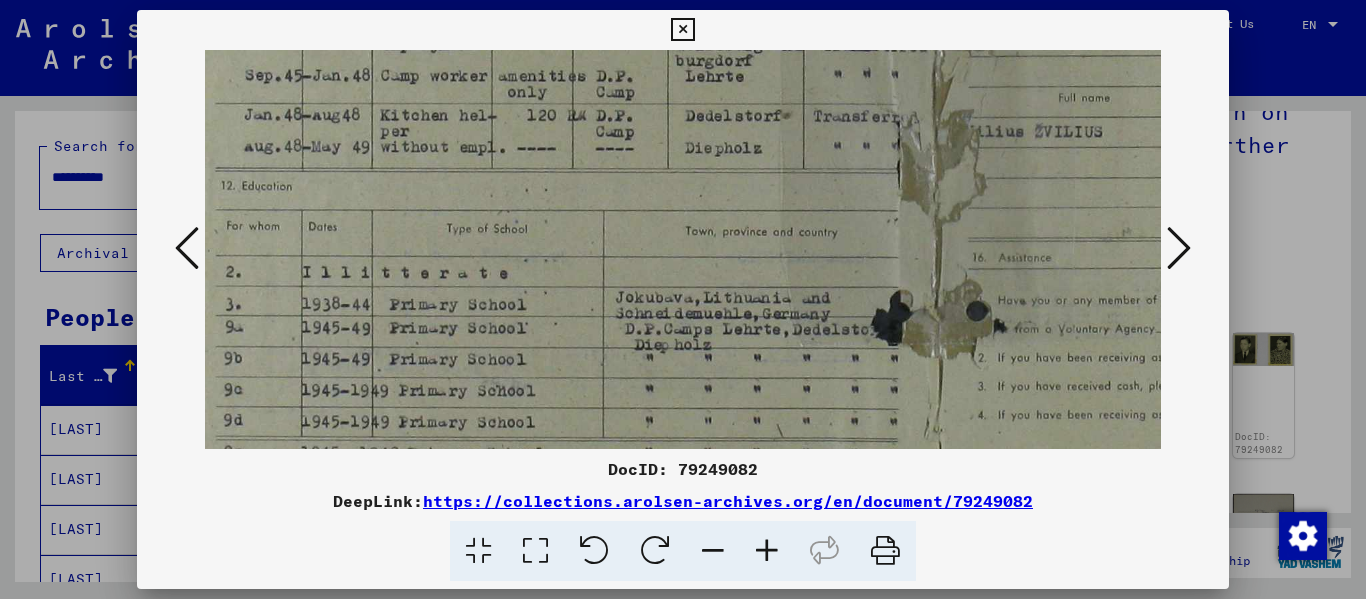 scroll, scrollTop: 564, scrollLeft: 56, axis: both 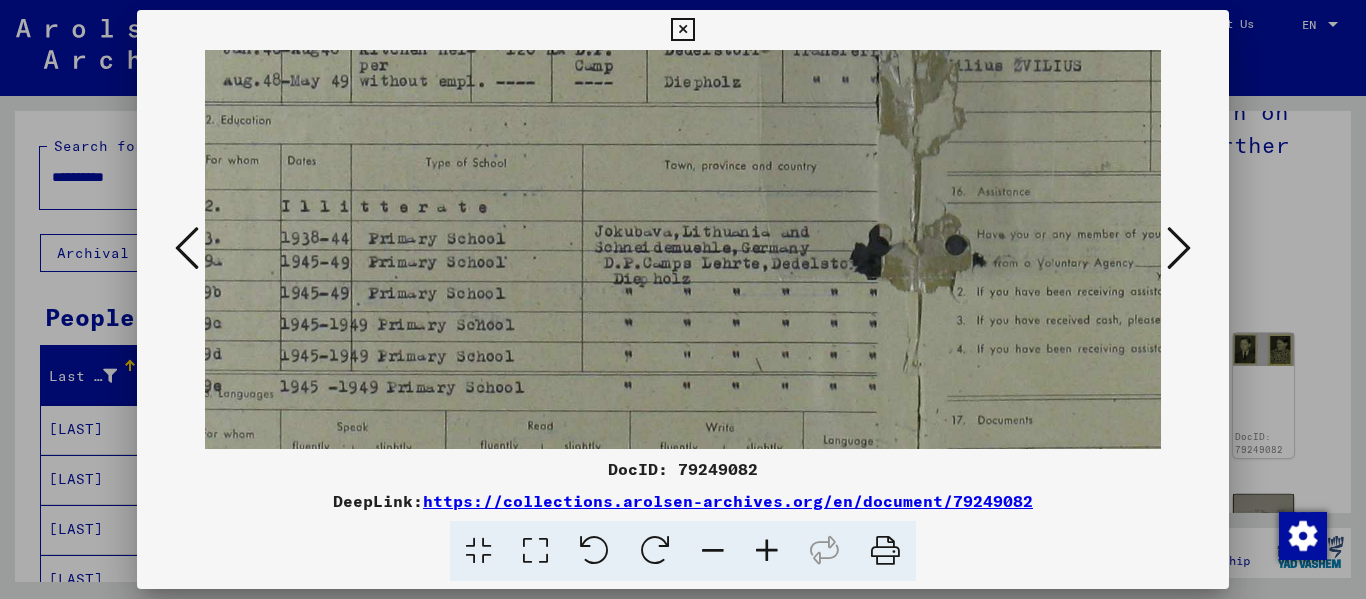 drag, startPoint x: 576, startPoint y: 384, endPoint x: 520, endPoint y: 127, distance: 263.03043 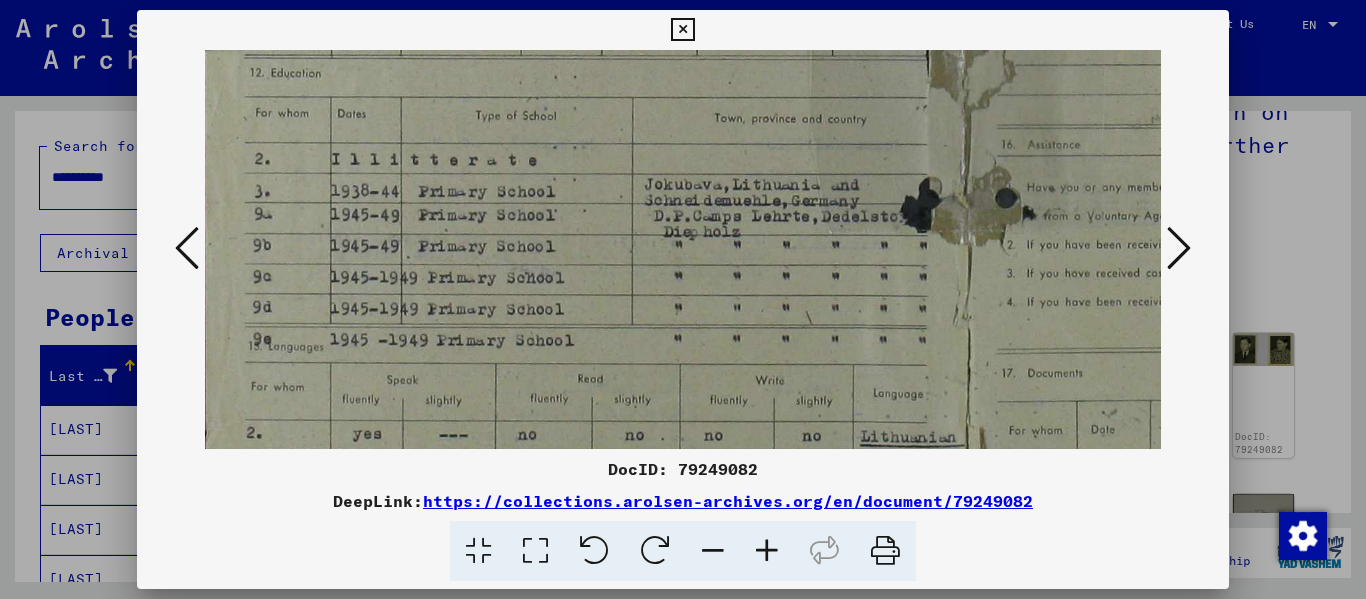 scroll, scrollTop: 590, scrollLeft: 8, axis: both 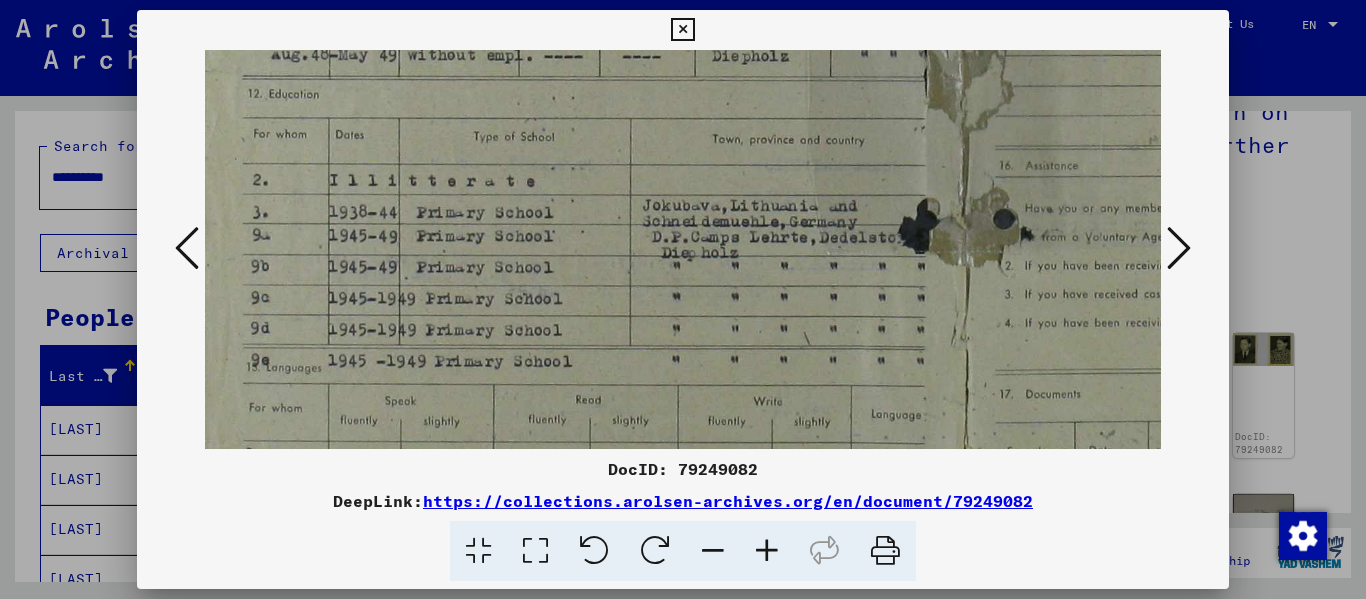 drag, startPoint x: 459, startPoint y: 377, endPoint x: 626, endPoint y: 347, distance: 169.67322 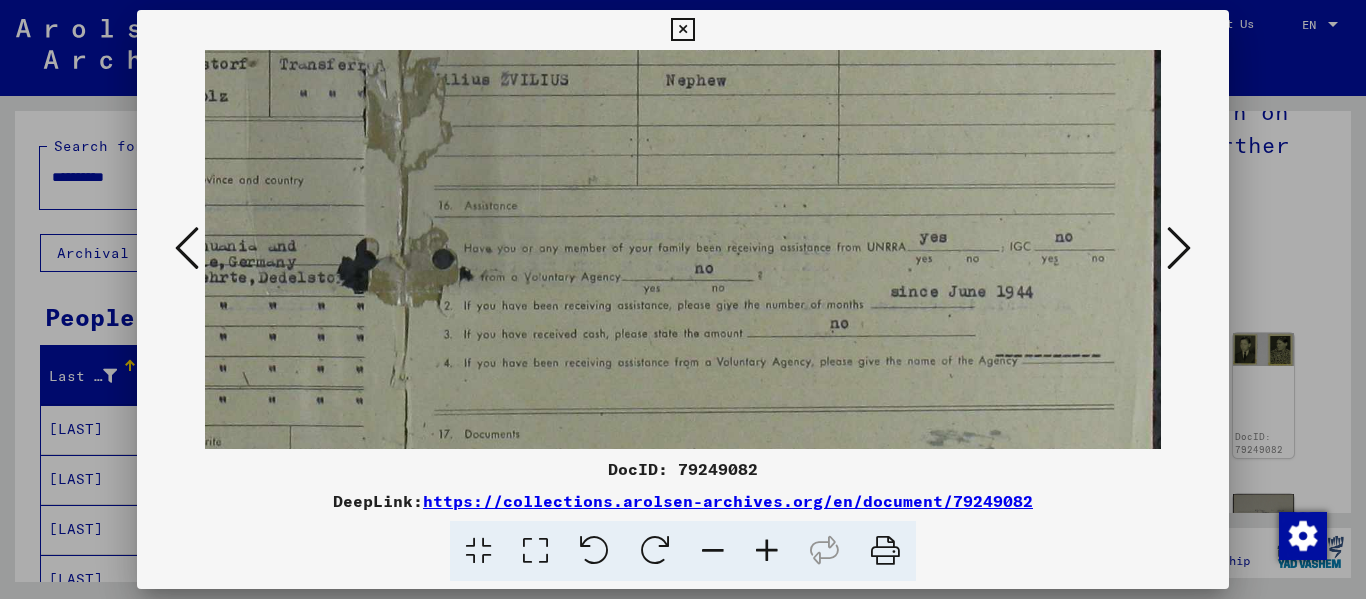 scroll, scrollTop: 547, scrollLeft: 569, axis: both 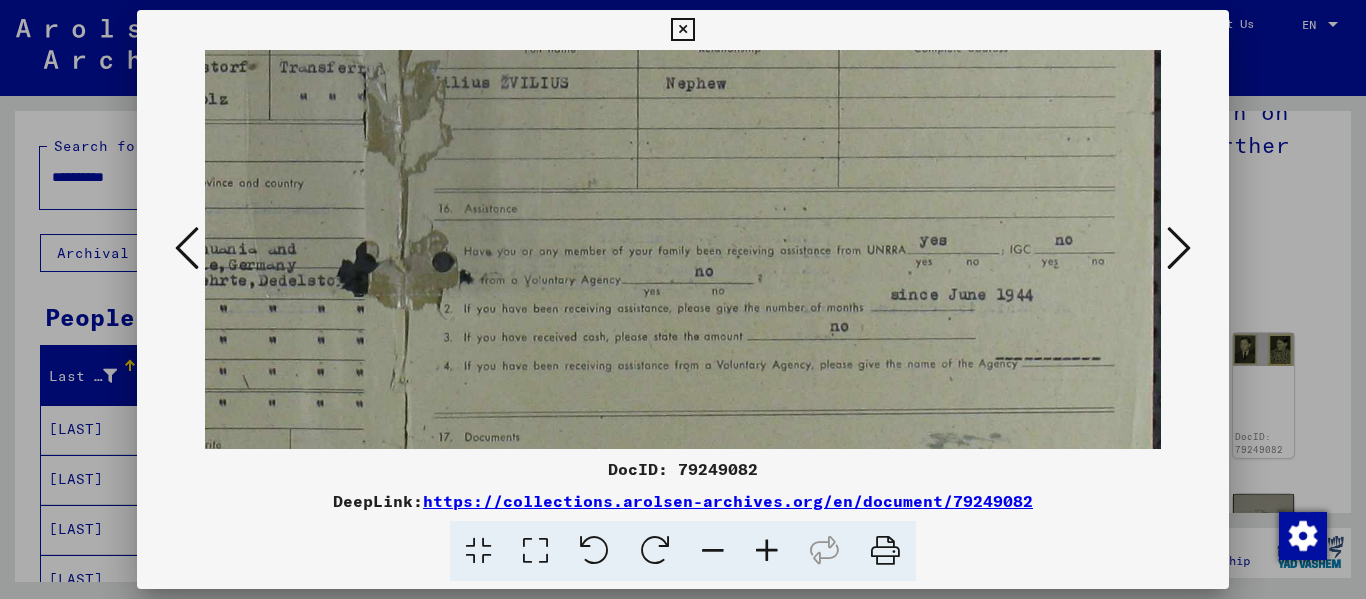 drag, startPoint x: 988, startPoint y: 276, endPoint x: 87, endPoint y: 319, distance: 902.0255 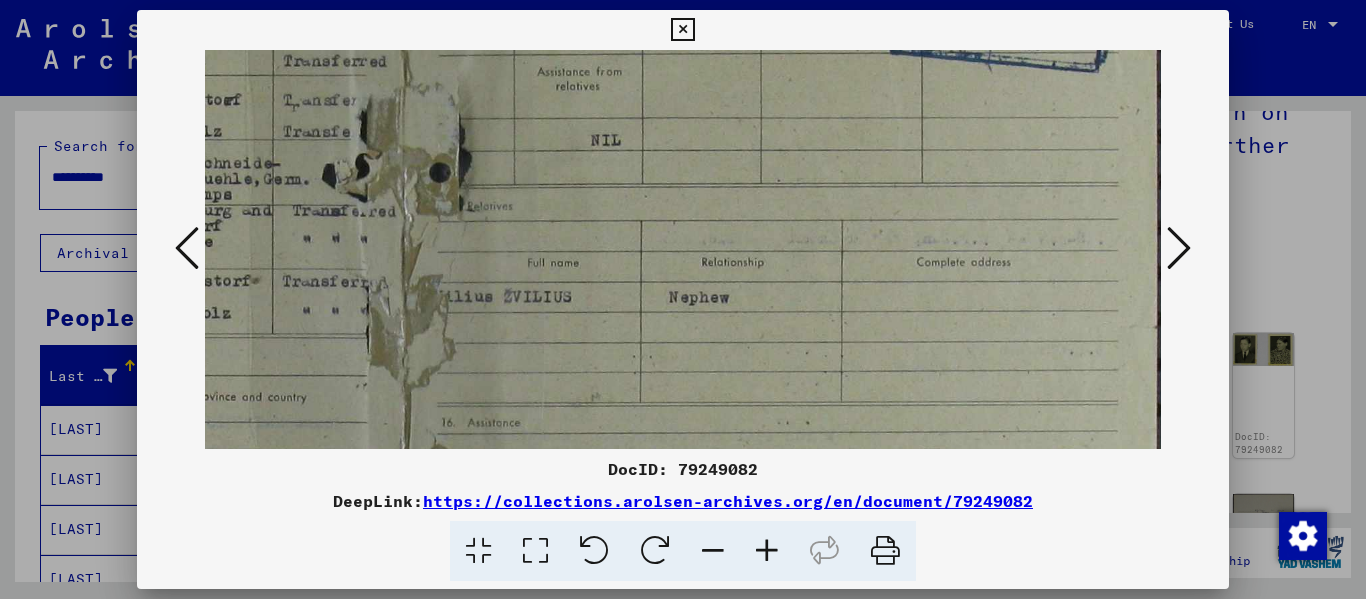 scroll, scrollTop: 331, scrollLeft: 566, axis: both 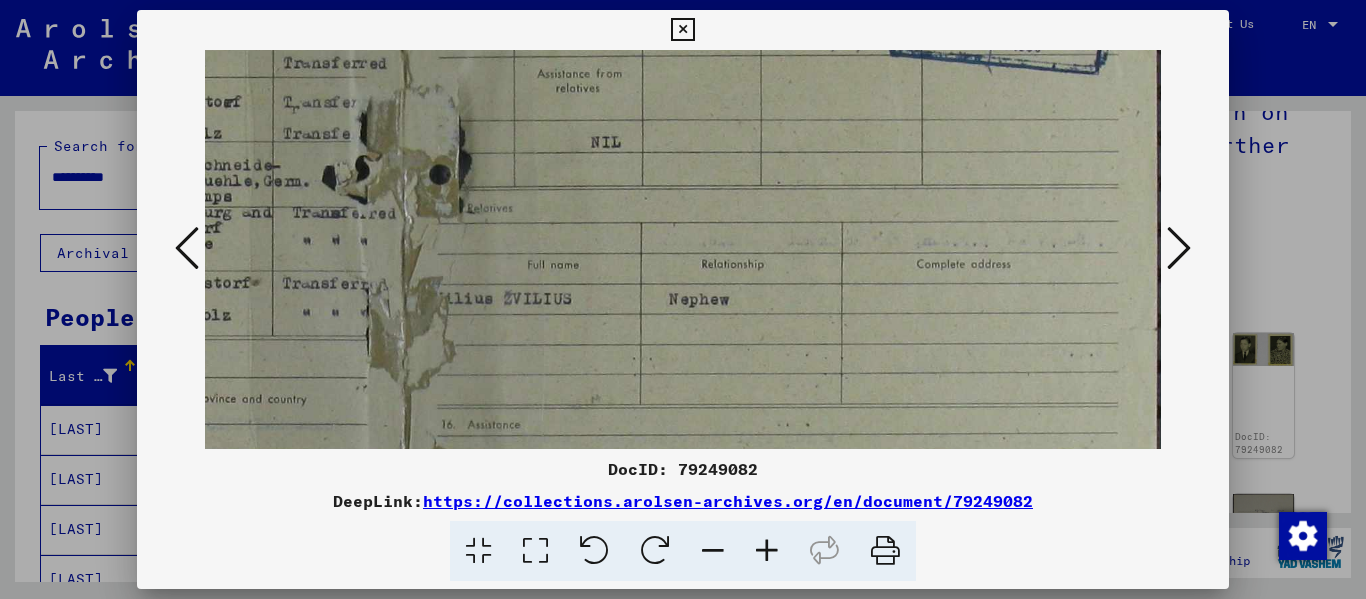 drag, startPoint x: 597, startPoint y: 121, endPoint x: 600, endPoint y: 337, distance: 216.02083 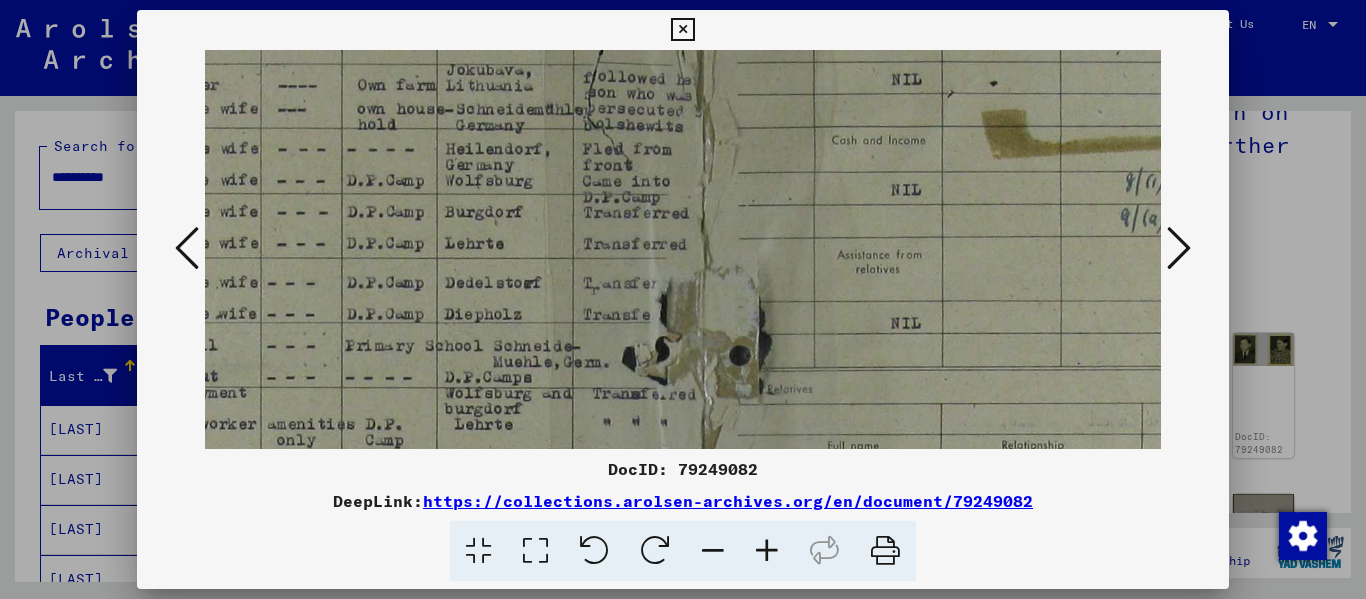 scroll, scrollTop: 150, scrollLeft: 264, axis: both 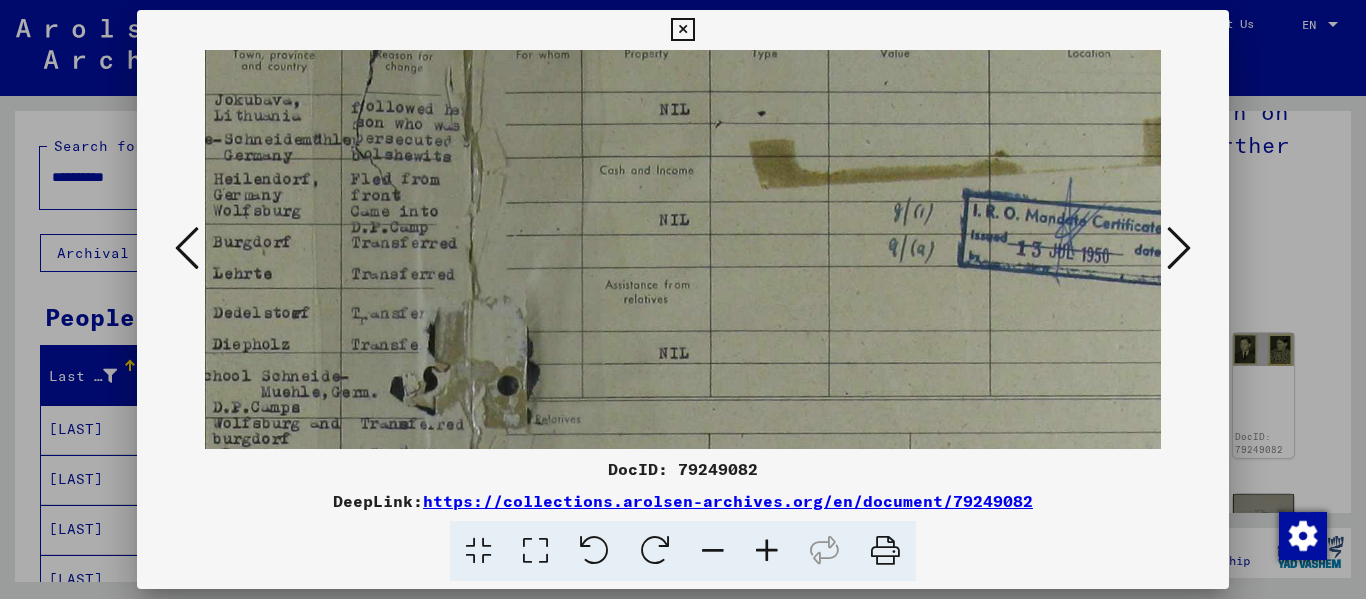 drag, startPoint x: 825, startPoint y: 162, endPoint x: 948, endPoint y: 353, distance: 227.17834 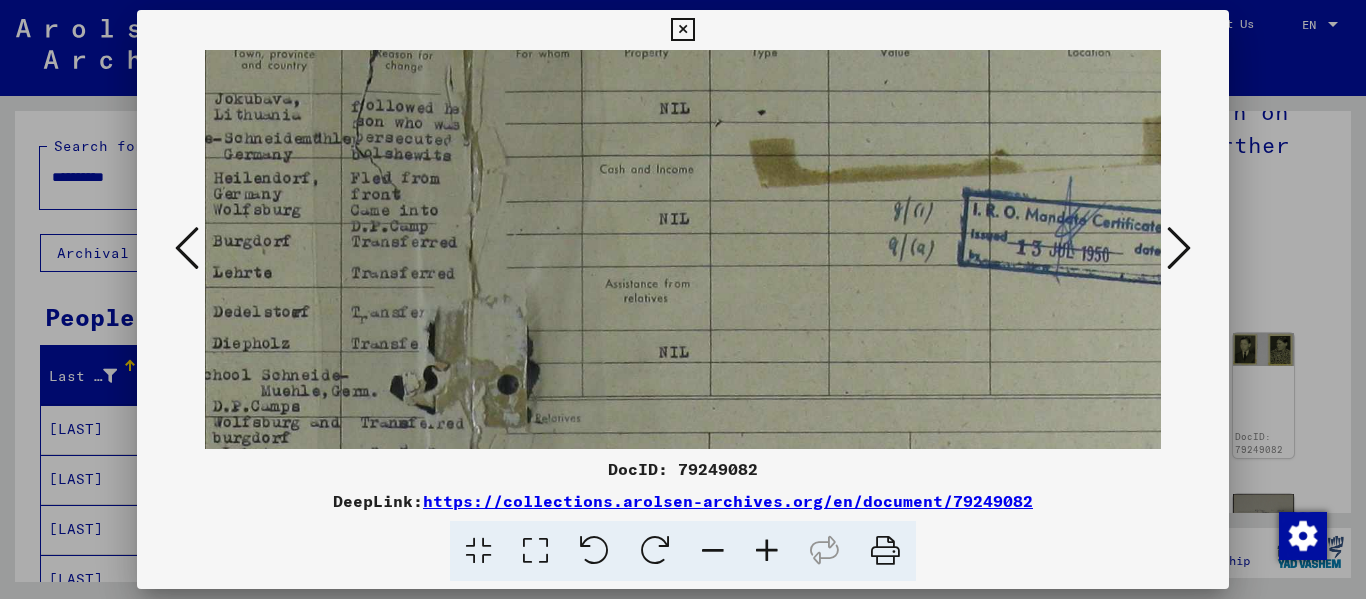 click at bounding box center [1179, 248] 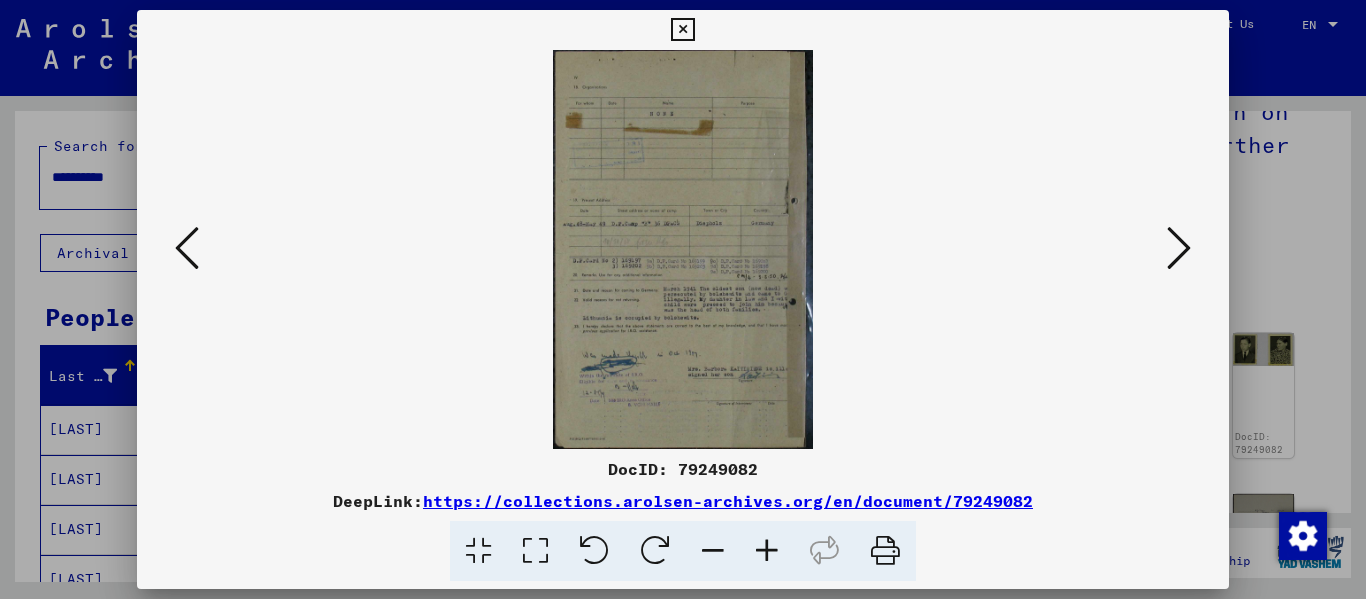 scroll, scrollTop: 0, scrollLeft: 0, axis: both 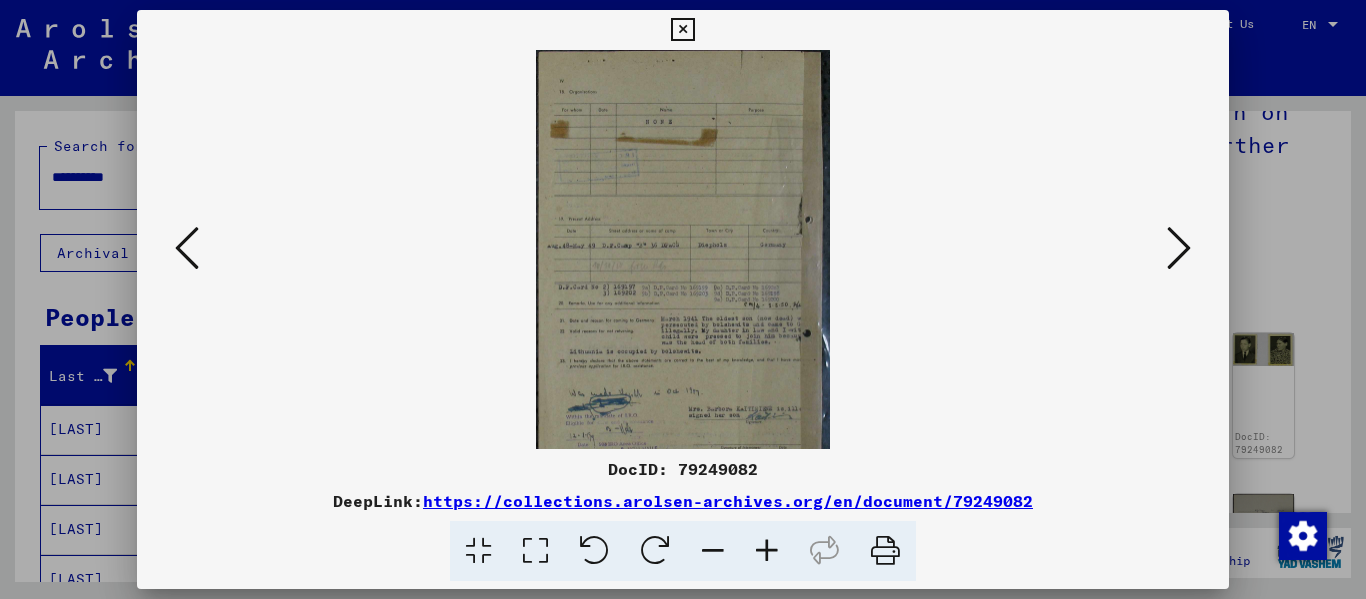 click at bounding box center [767, 551] 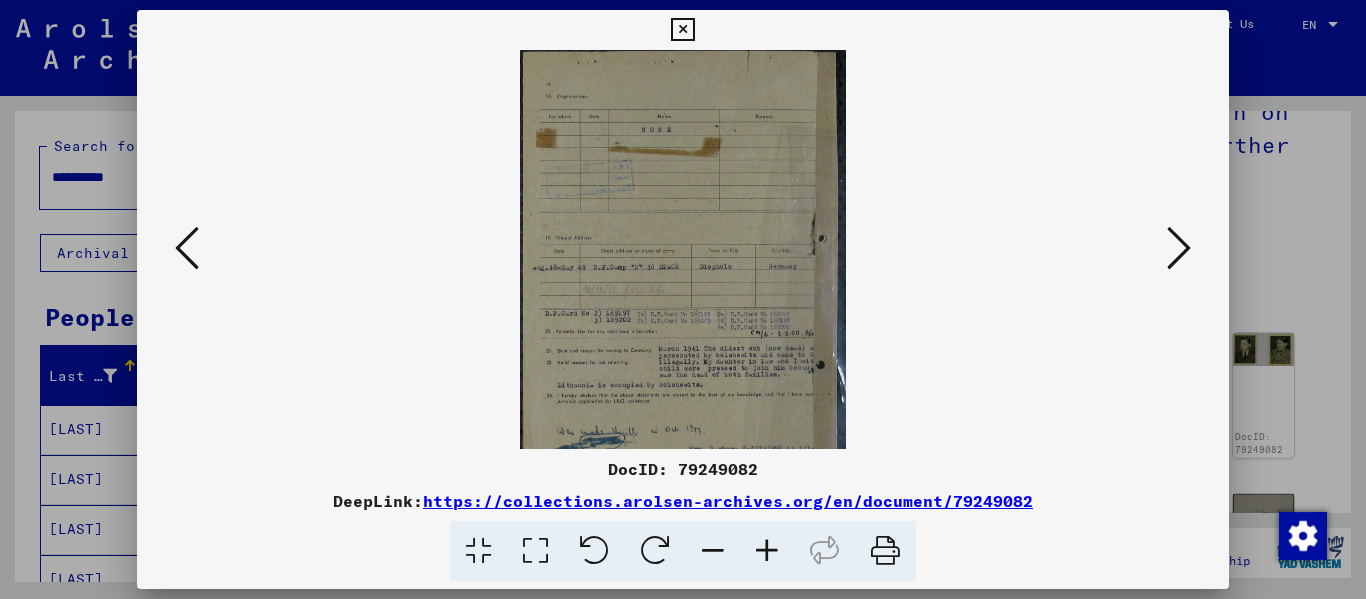 click at bounding box center [767, 551] 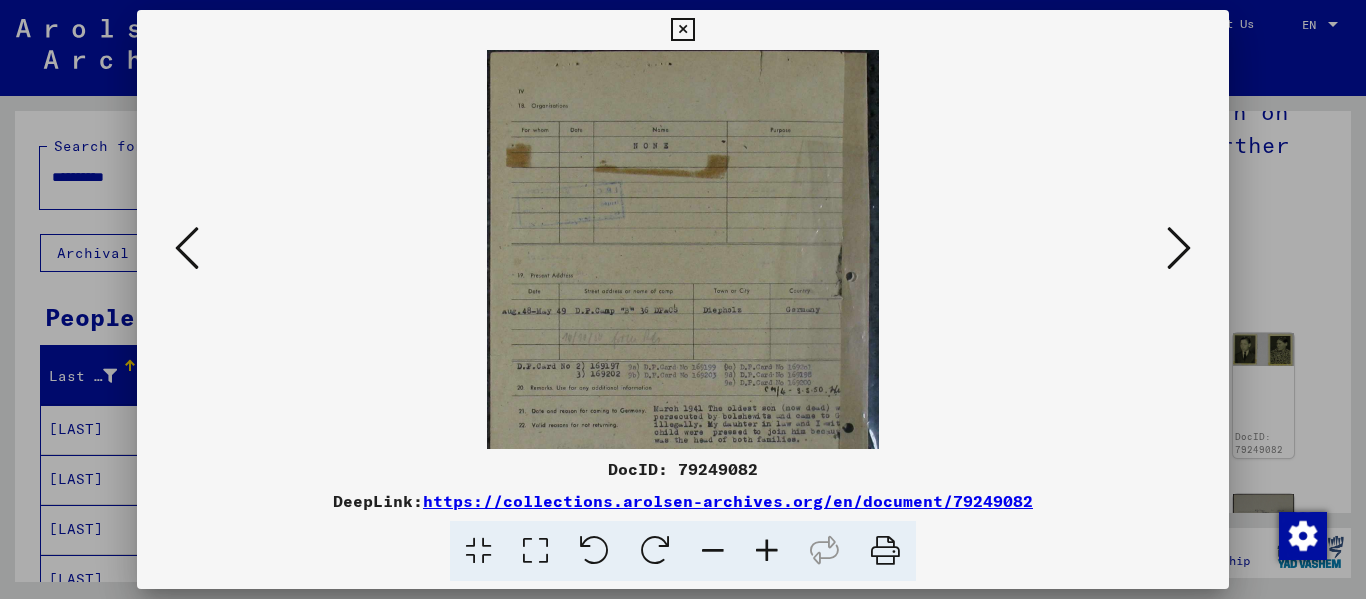 click at bounding box center (767, 551) 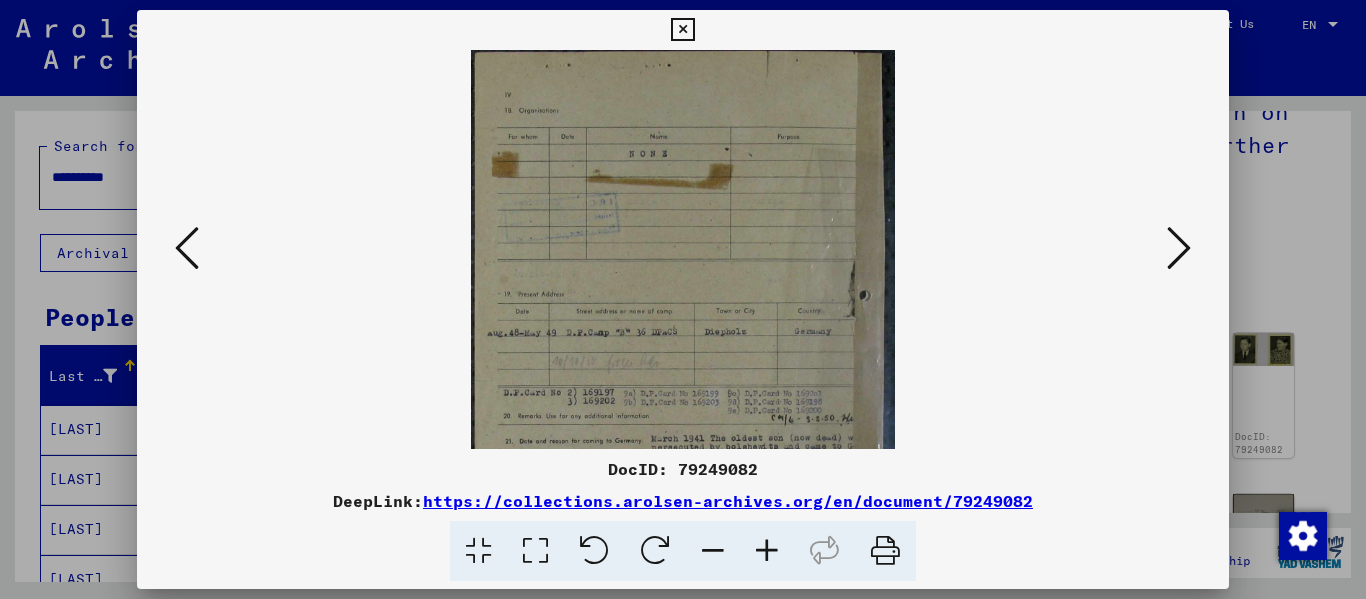 click at bounding box center (535, 551) 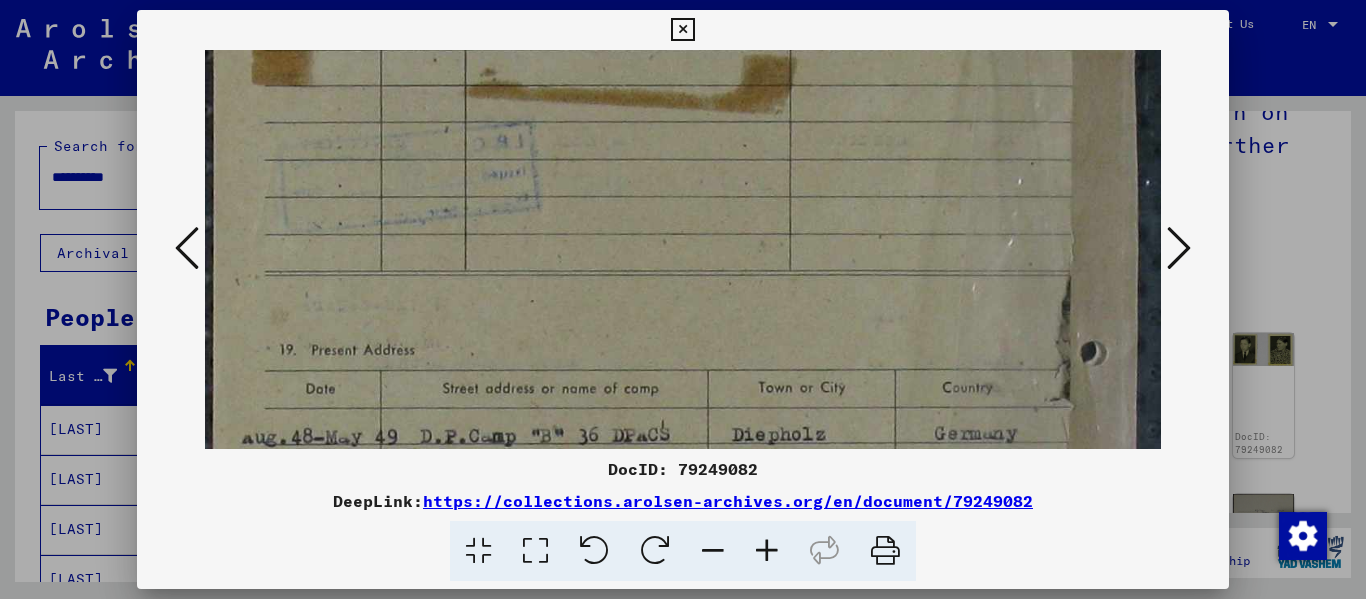 scroll, scrollTop: 363, scrollLeft: 0, axis: vertical 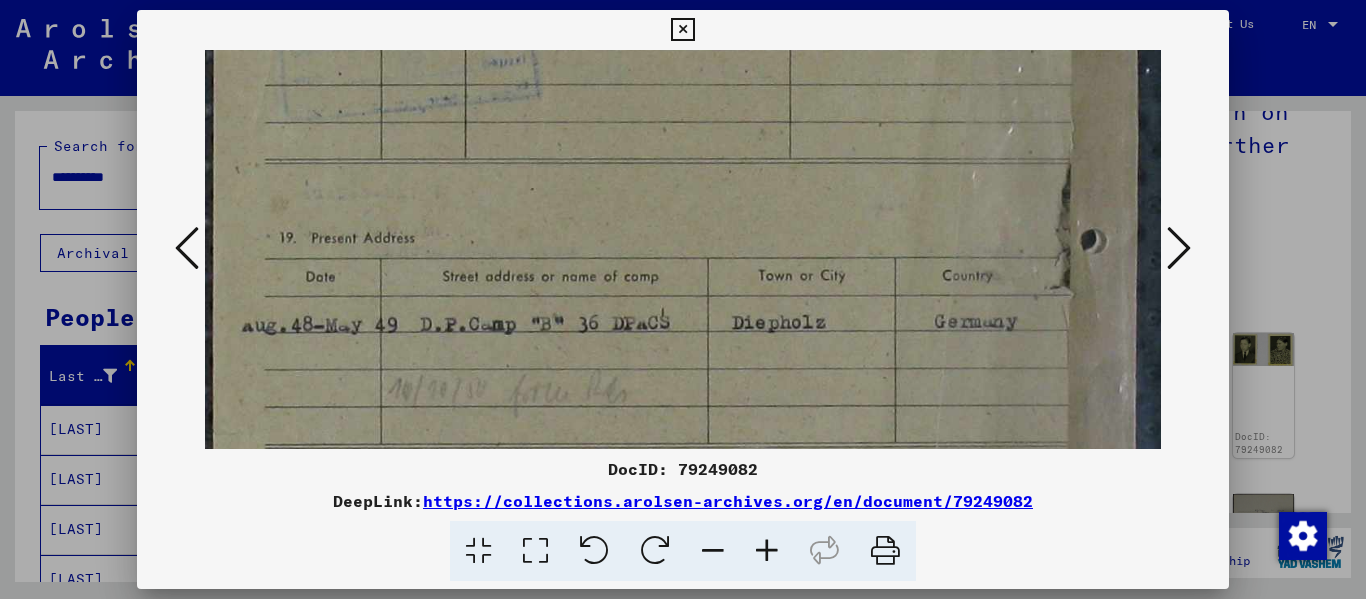 drag, startPoint x: 643, startPoint y: 404, endPoint x: 698, endPoint y: 42, distance: 366.15433 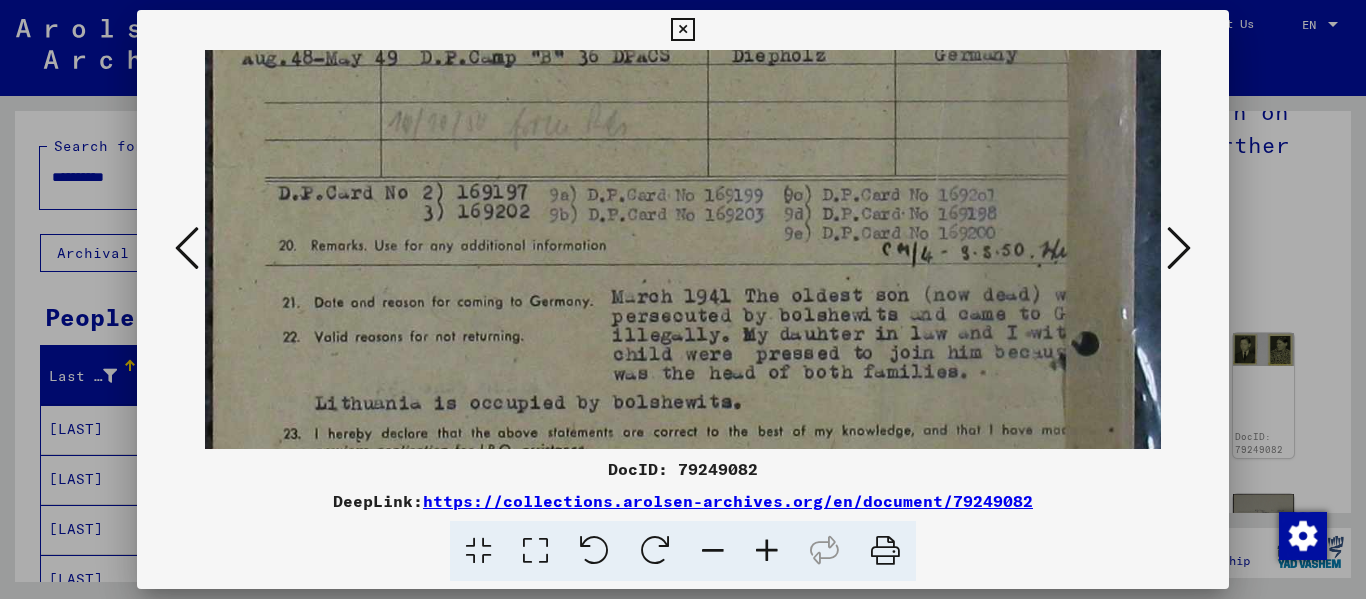 scroll, scrollTop: 653, scrollLeft: 0, axis: vertical 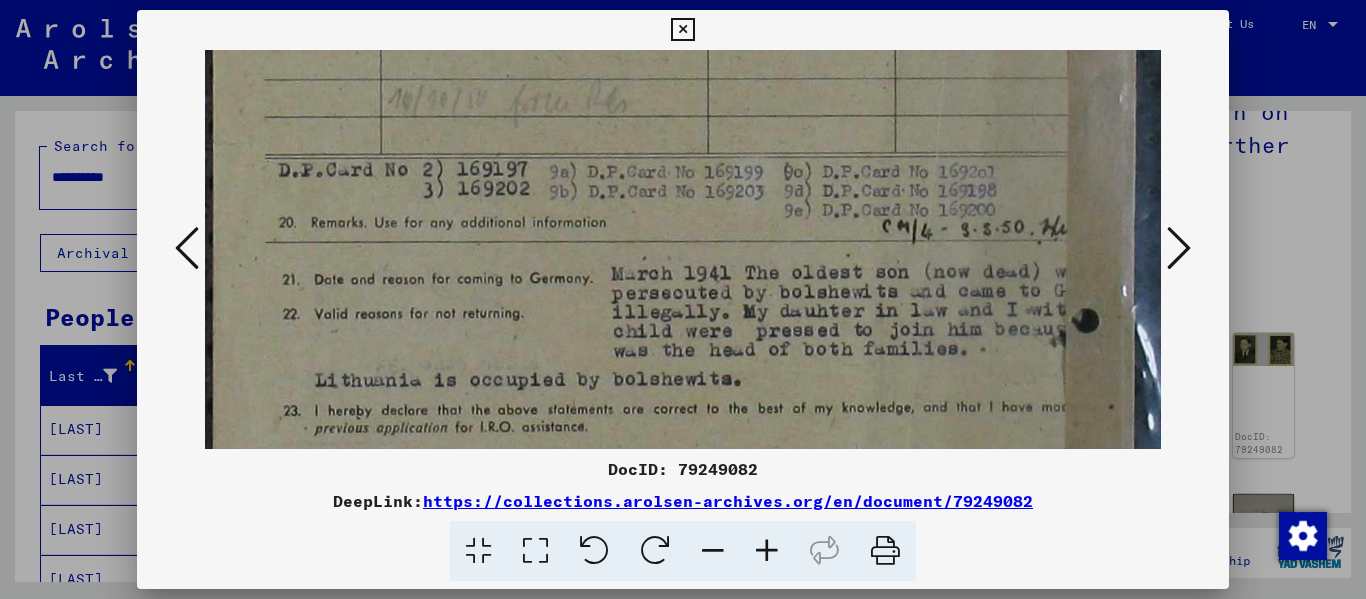 drag, startPoint x: 651, startPoint y: 387, endPoint x: 687, endPoint y: 97, distance: 292.22595 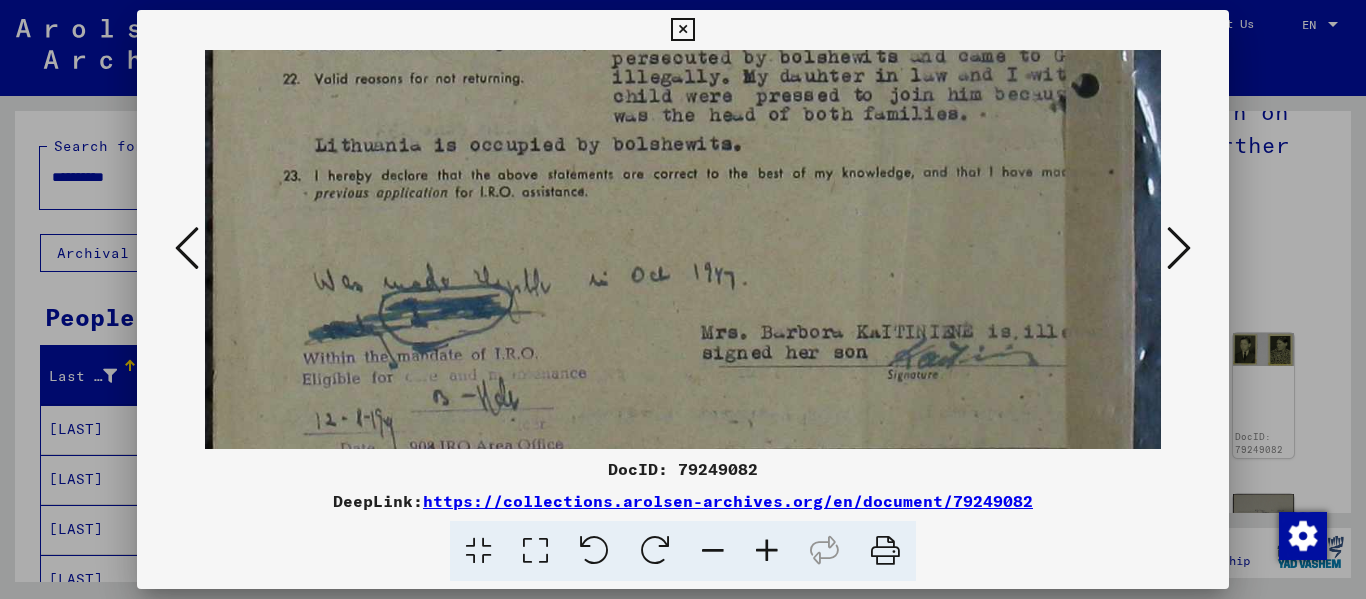 scroll, scrollTop: 897, scrollLeft: 0, axis: vertical 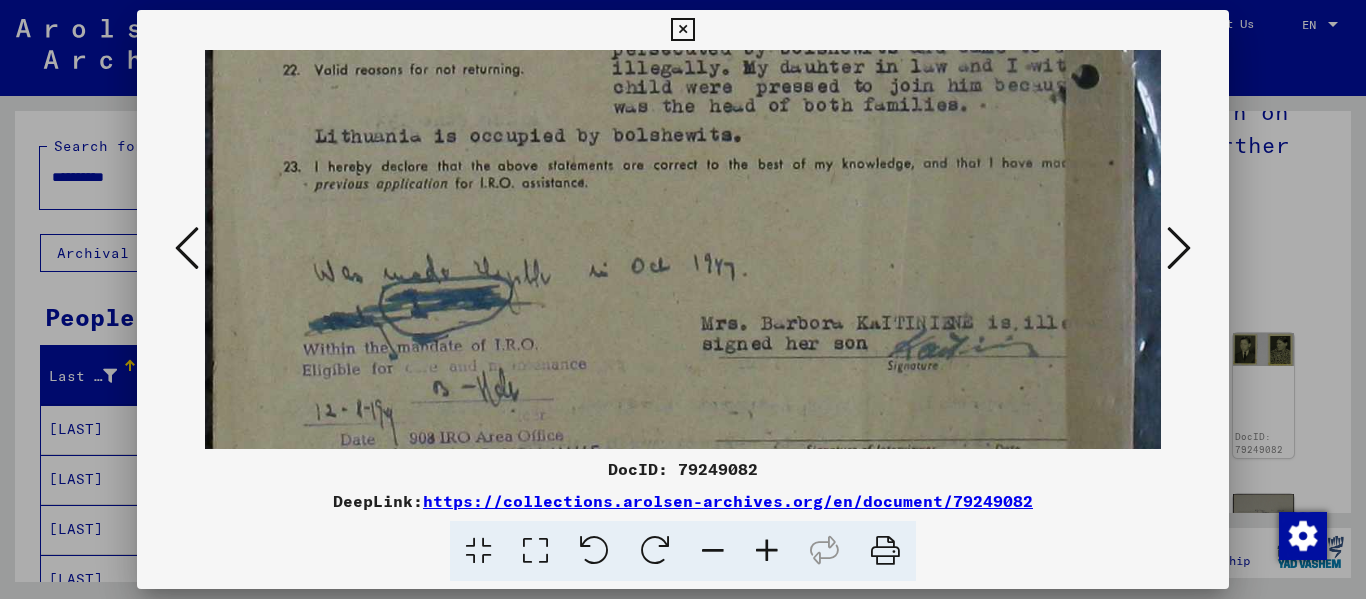 drag, startPoint x: 669, startPoint y: 376, endPoint x: 679, endPoint y: 132, distance: 244.20483 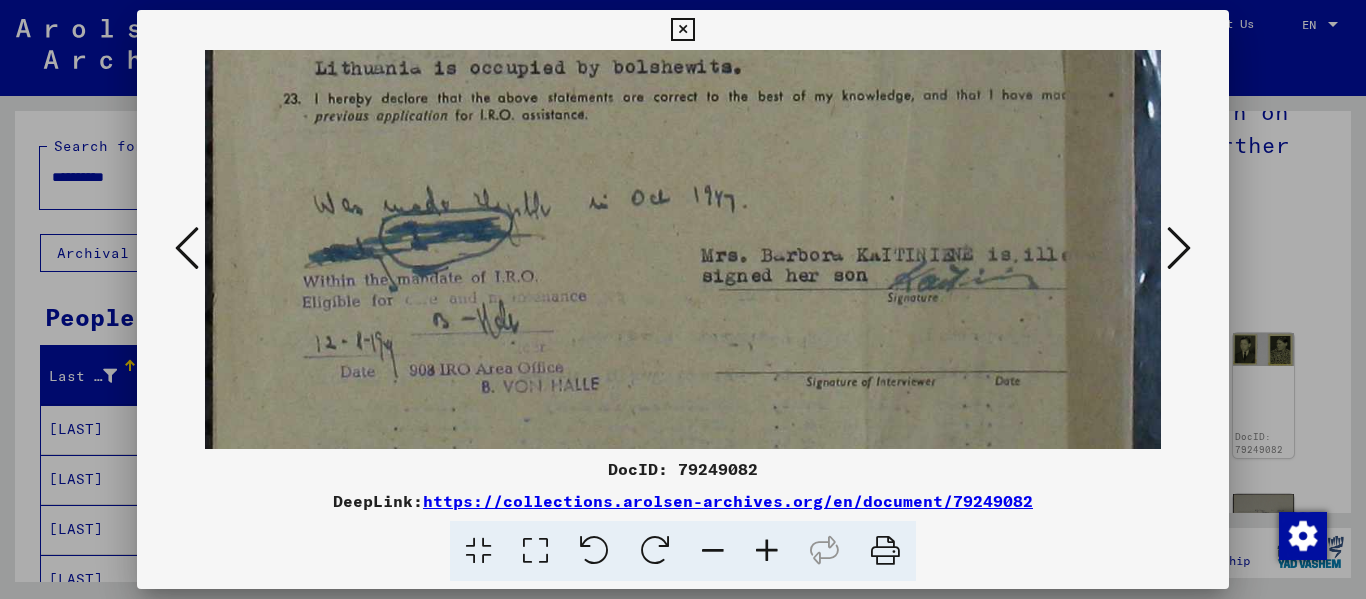 scroll, scrollTop: 999, scrollLeft: 0, axis: vertical 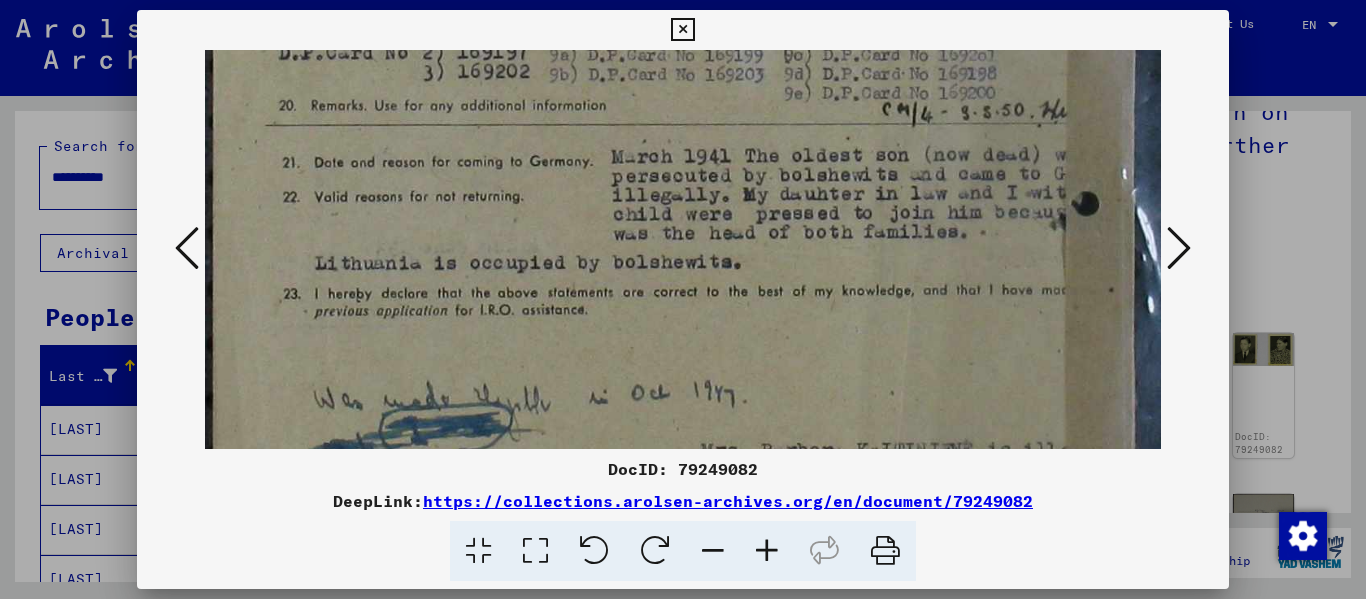 drag, startPoint x: 644, startPoint y: 361, endPoint x: 668, endPoint y: 489, distance: 130.23056 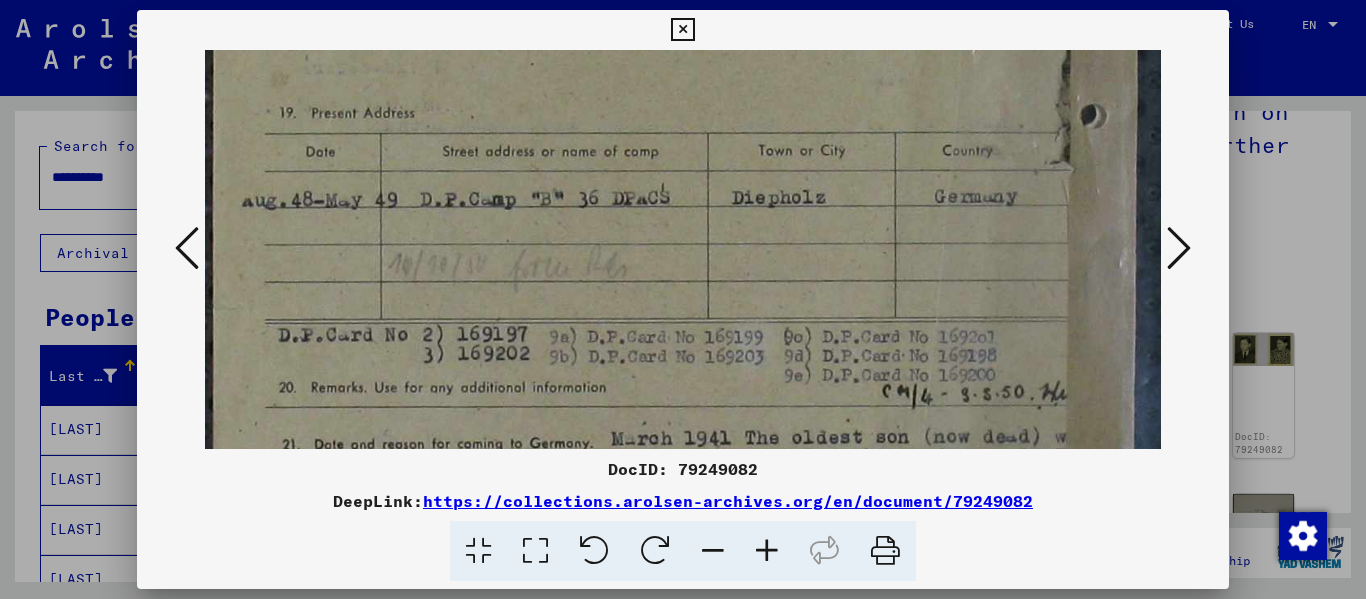 drag, startPoint x: 695, startPoint y: 180, endPoint x: 753, endPoint y: 441, distance: 267.3668 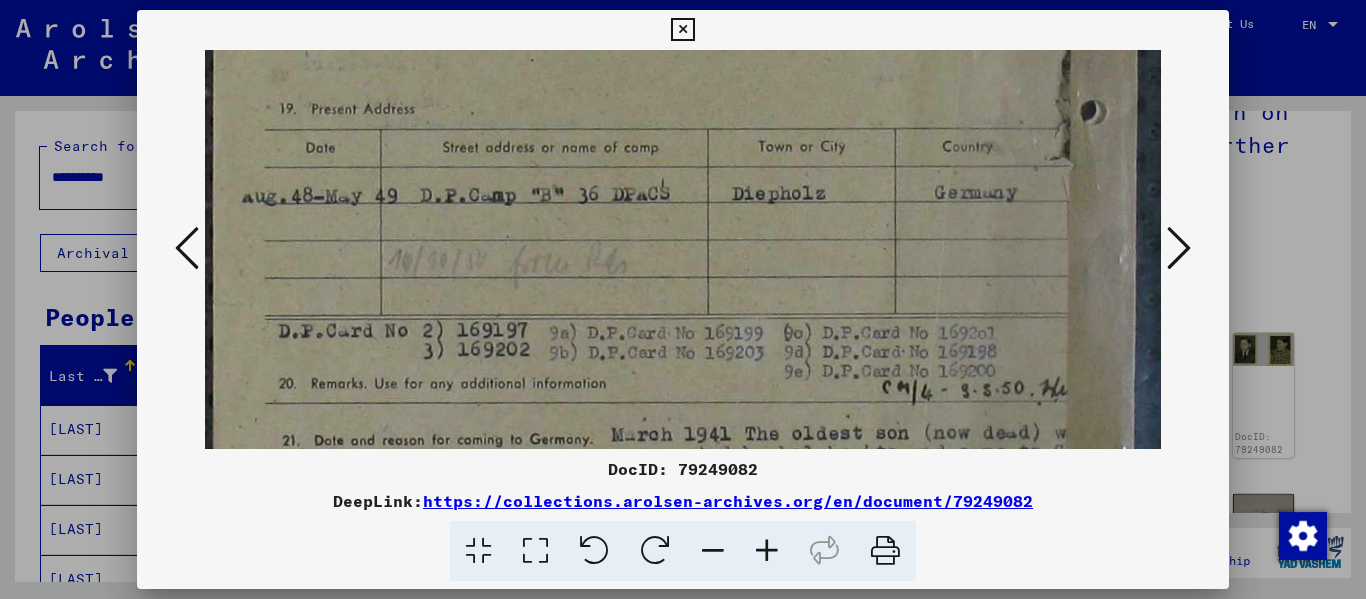 click at bounding box center [1179, 248] 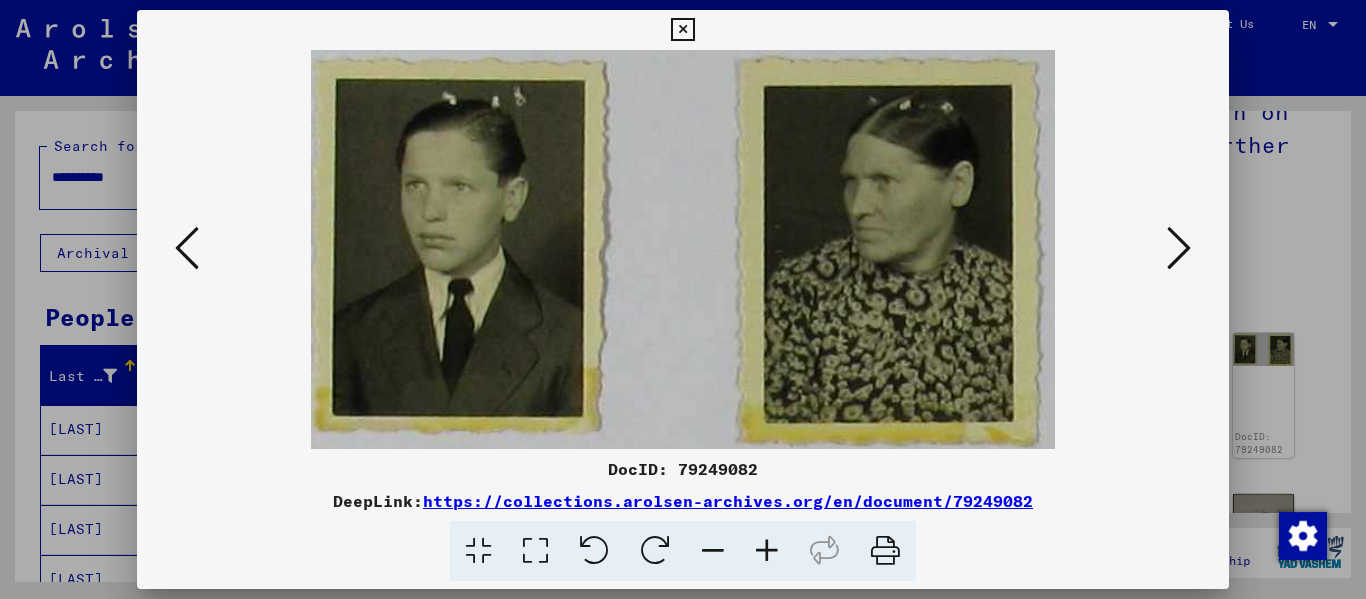 click at bounding box center [1179, 248] 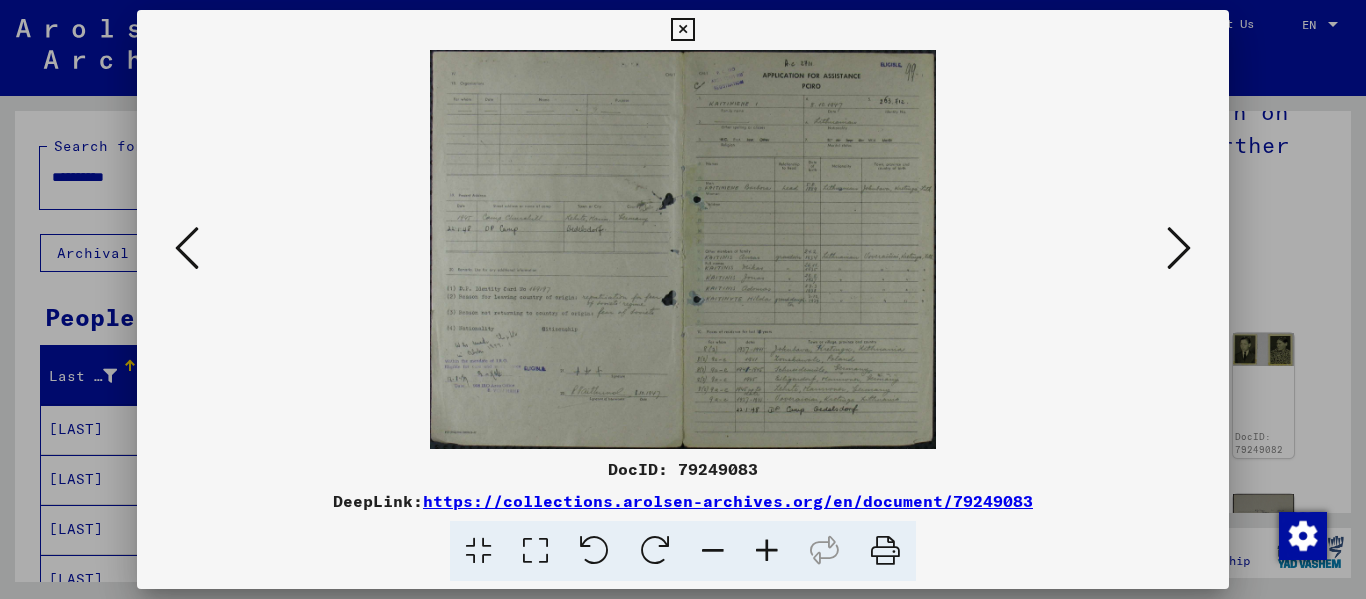 click at bounding box center (535, 551) 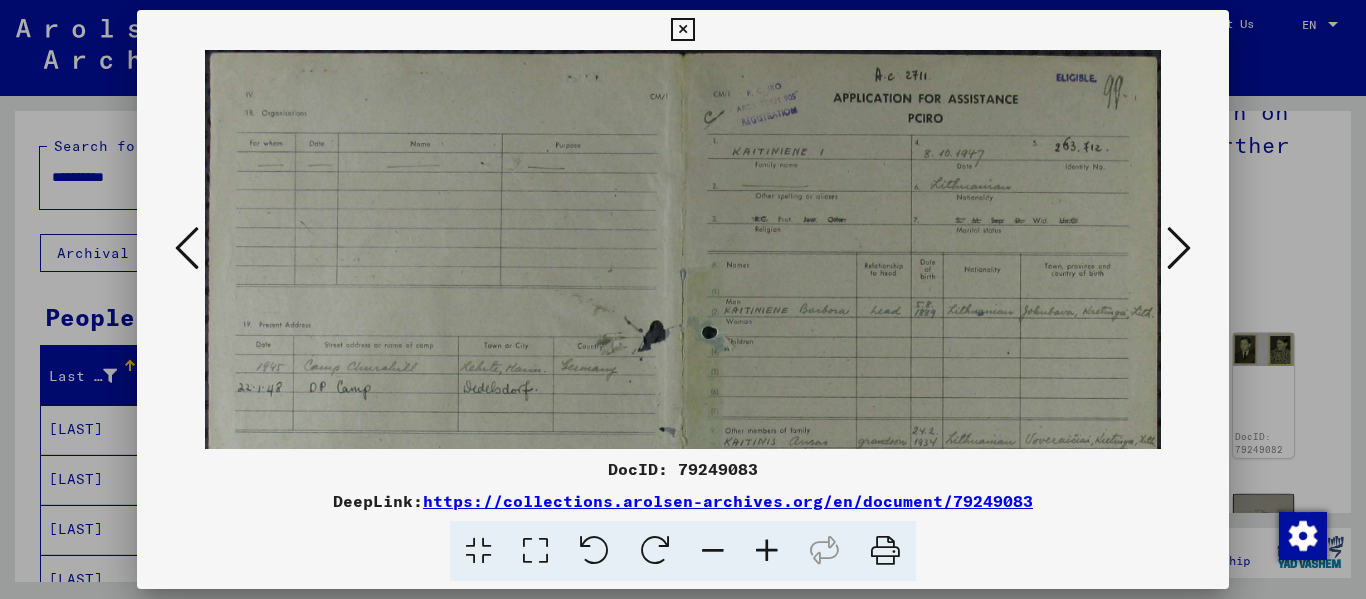 click at bounding box center (767, 551) 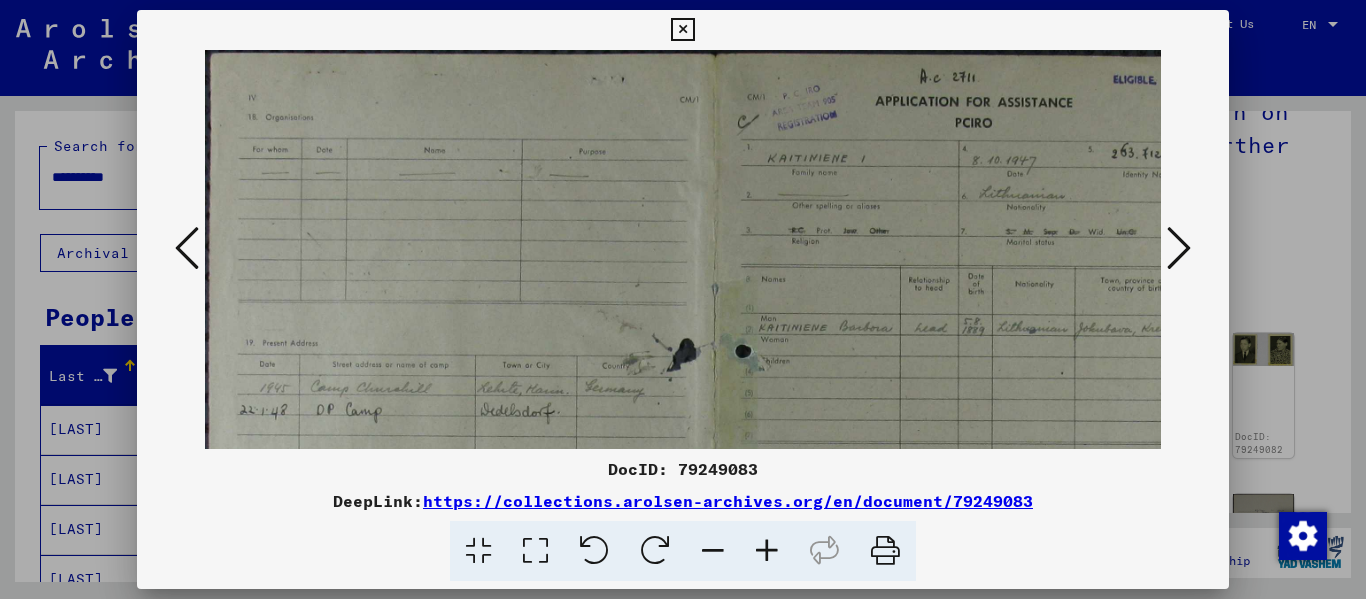 click at bounding box center (767, 551) 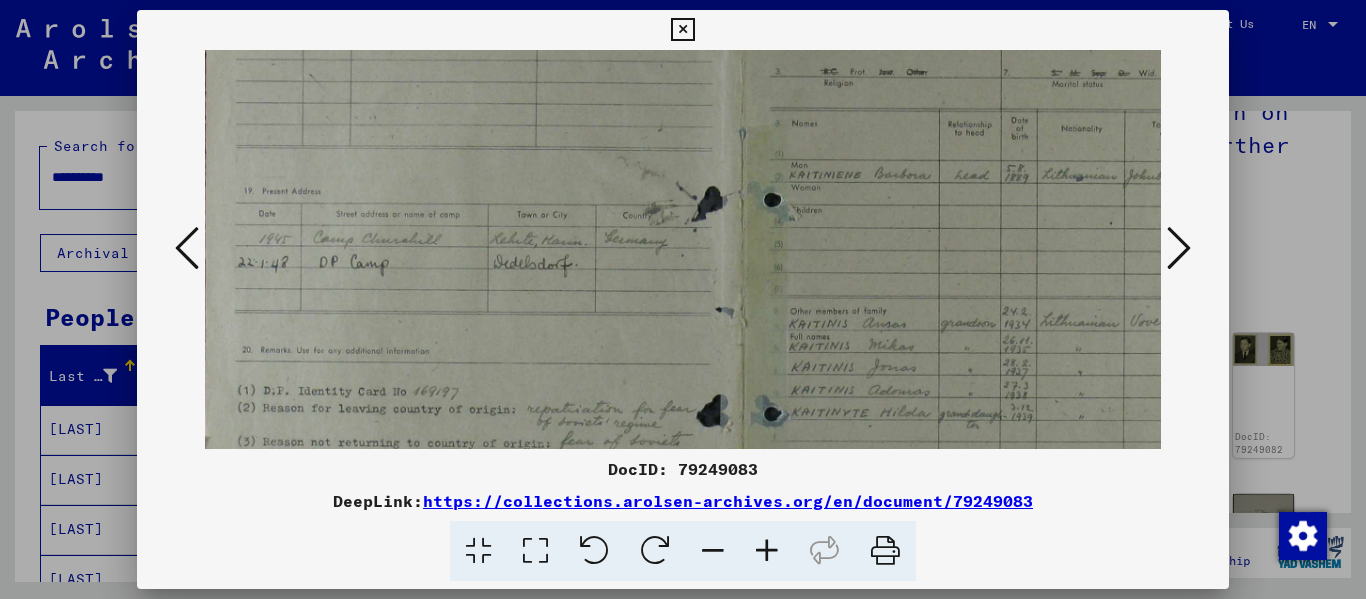 scroll, scrollTop: 212, scrollLeft: 1, axis: both 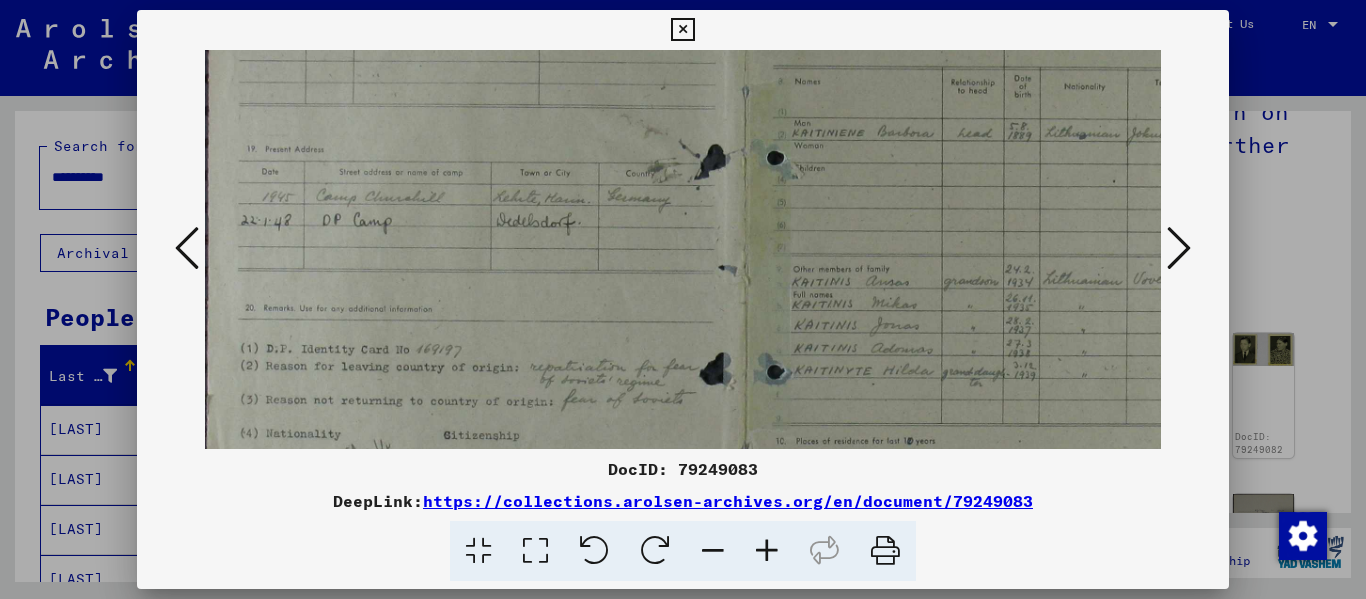 drag, startPoint x: 565, startPoint y: 325, endPoint x: 567, endPoint y: 175, distance: 150.01334 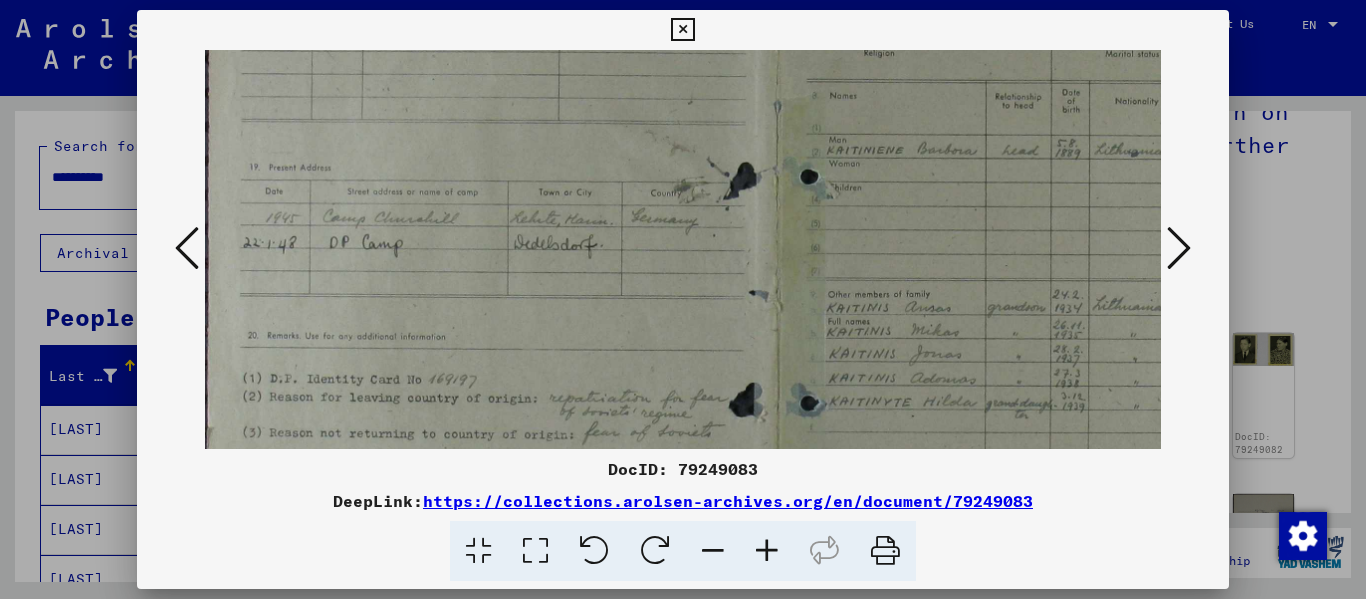 click at bounding box center [767, 551] 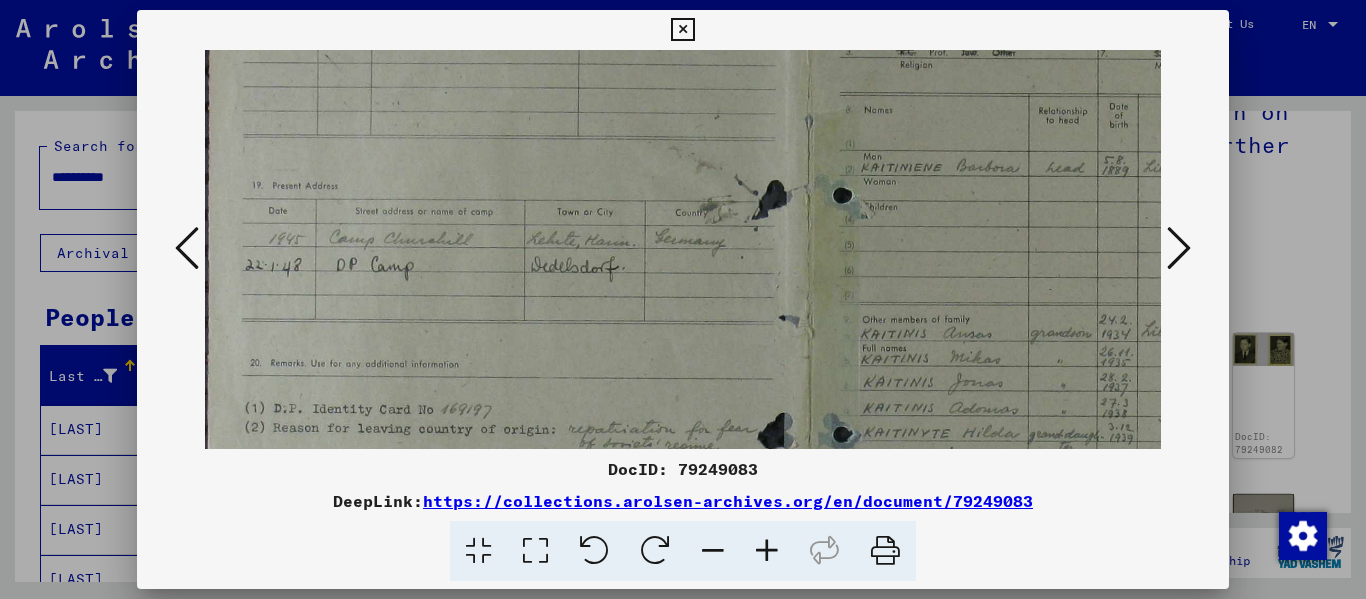 click at bounding box center (767, 551) 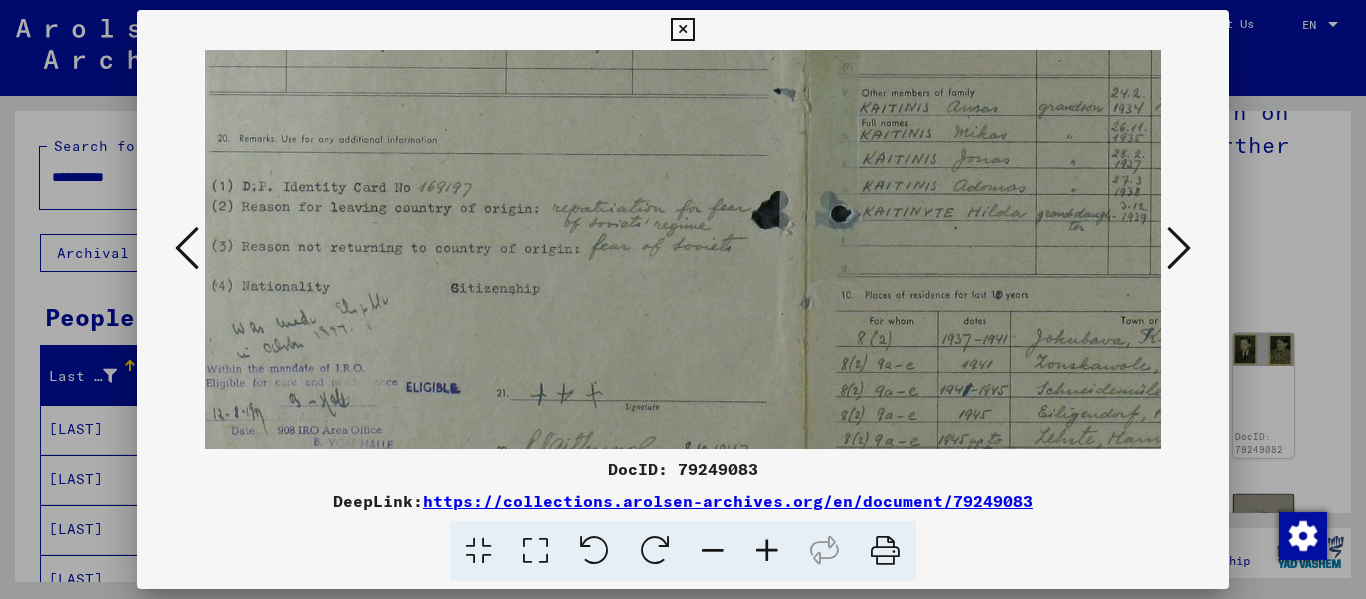 scroll, scrollTop: 465, scrollLeft: 35, axis: both 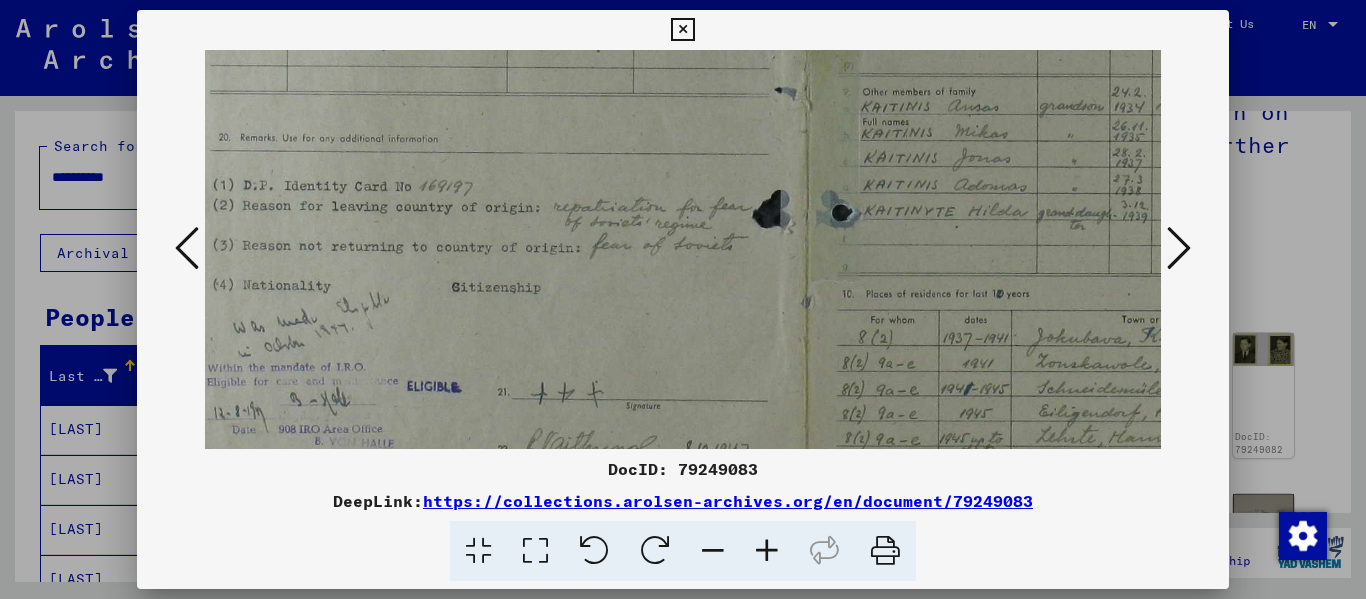 drag, startPoint x: 602, startPoint y: 403, endPoint x: 568, endPoint y: 150, distance: 255.27437 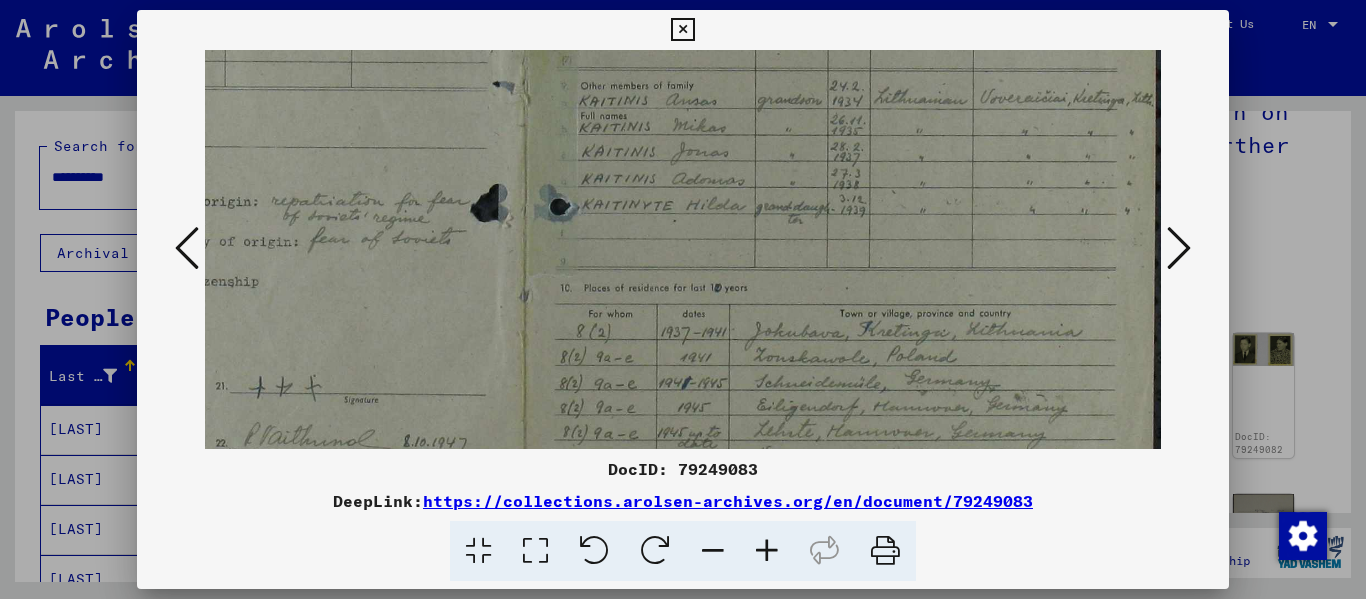 scroll, scrollTop: 475, scrollLeft: 317, axis: both 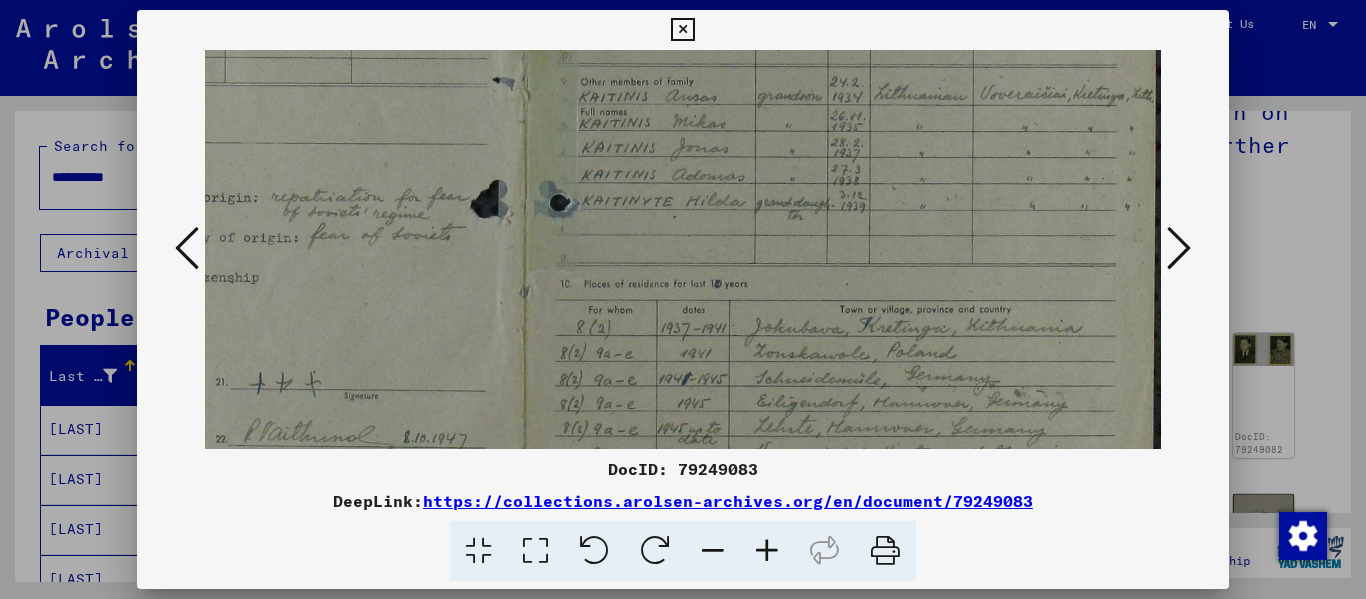 drag, startPoint x: 1006, startPoint y: 262, endPoint x: 591, endPoint y: 252, distance: 415.12045 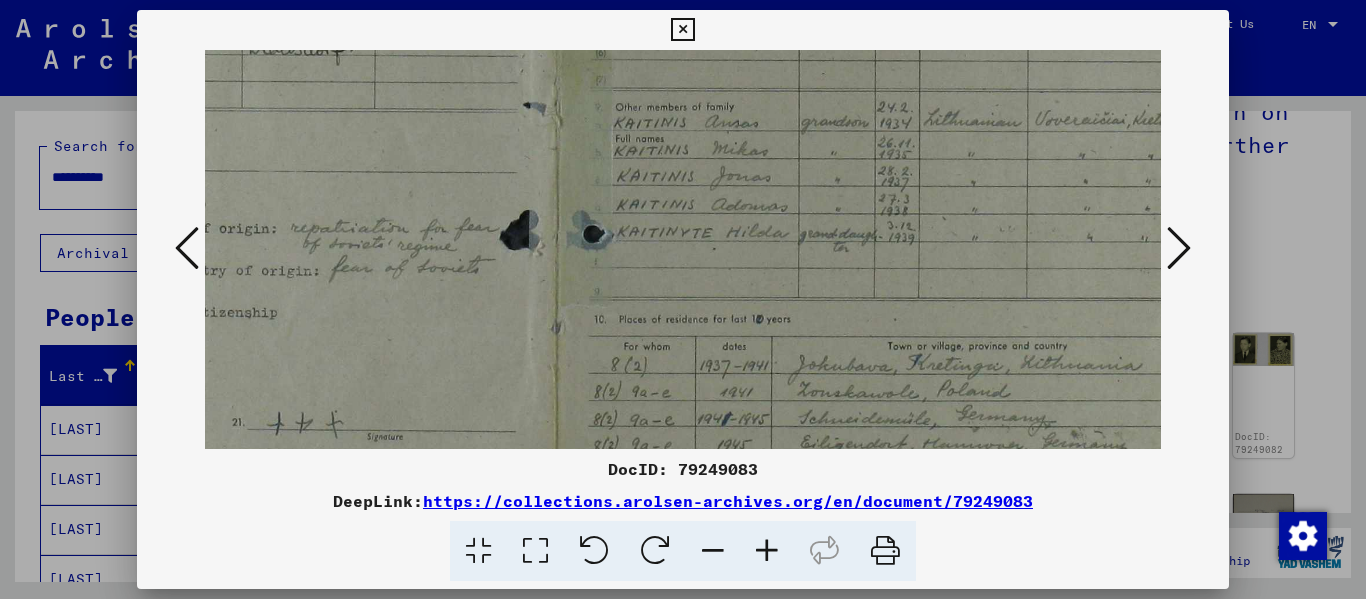 click at bounding box center (767, 551) 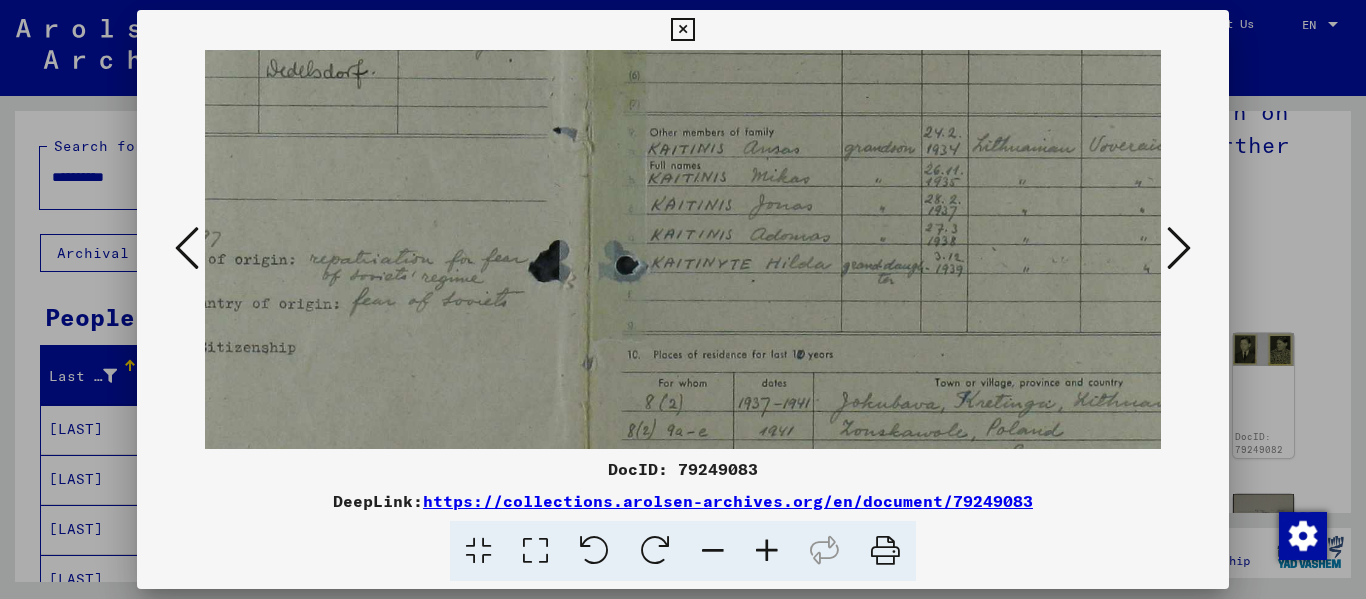 click at bounding box center [767, 551] 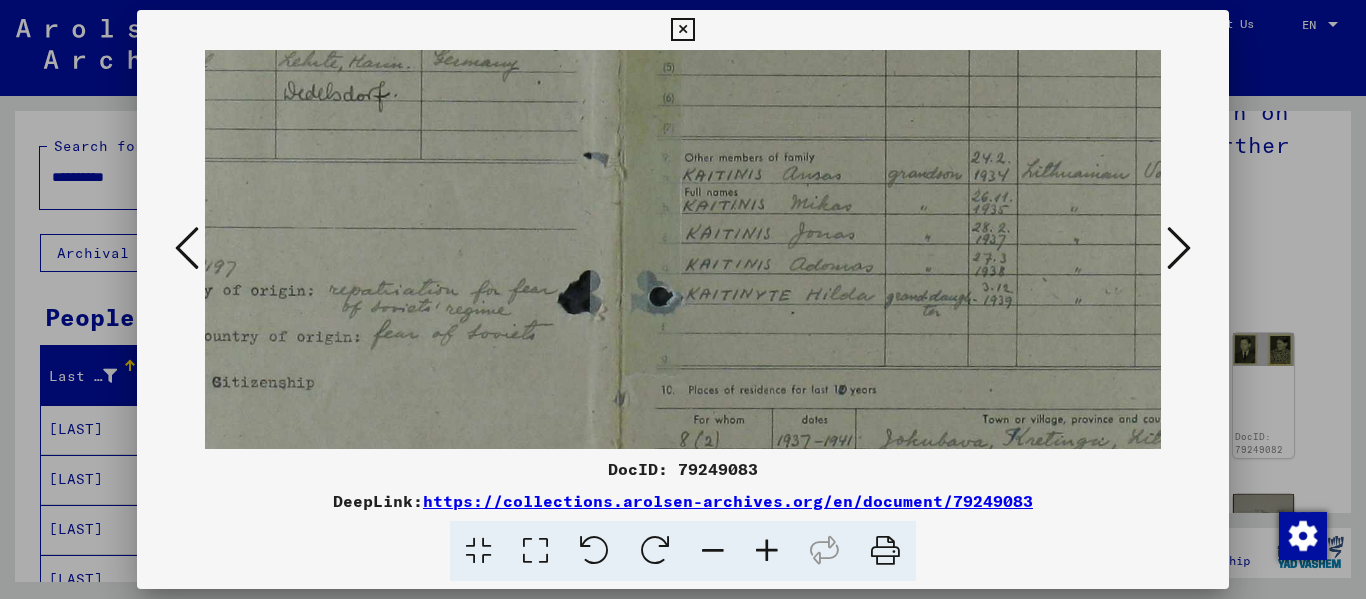 click at bounding box center (767, 551) 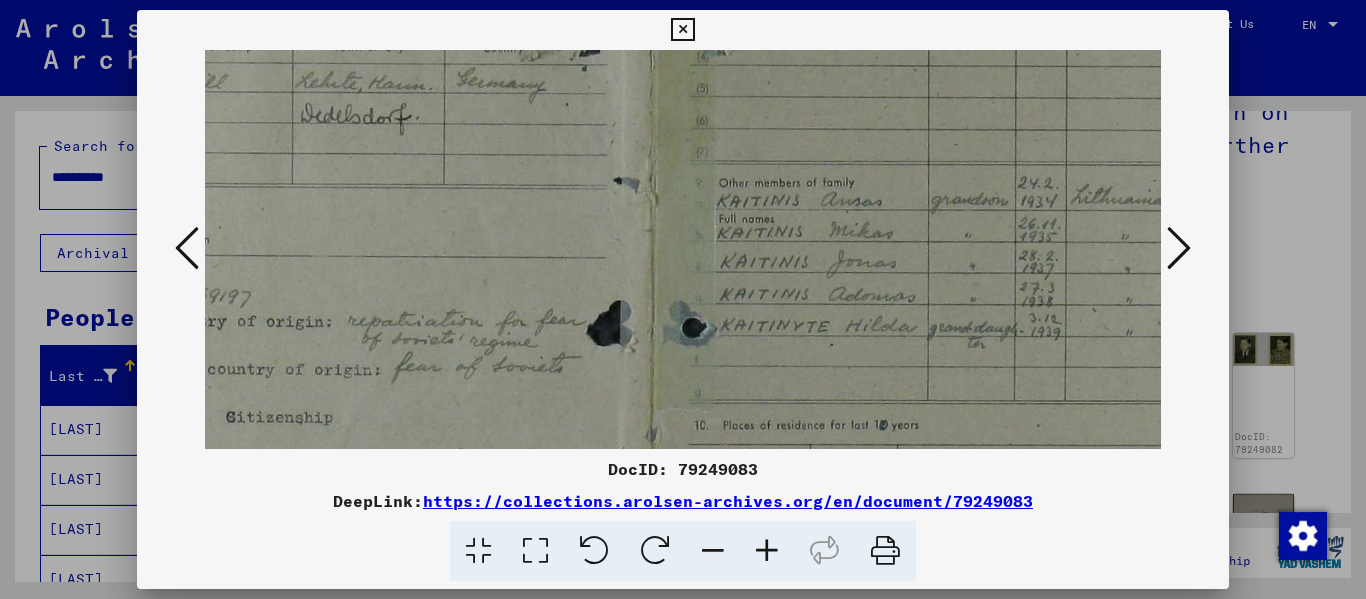 click at bounding box center (767, 551) 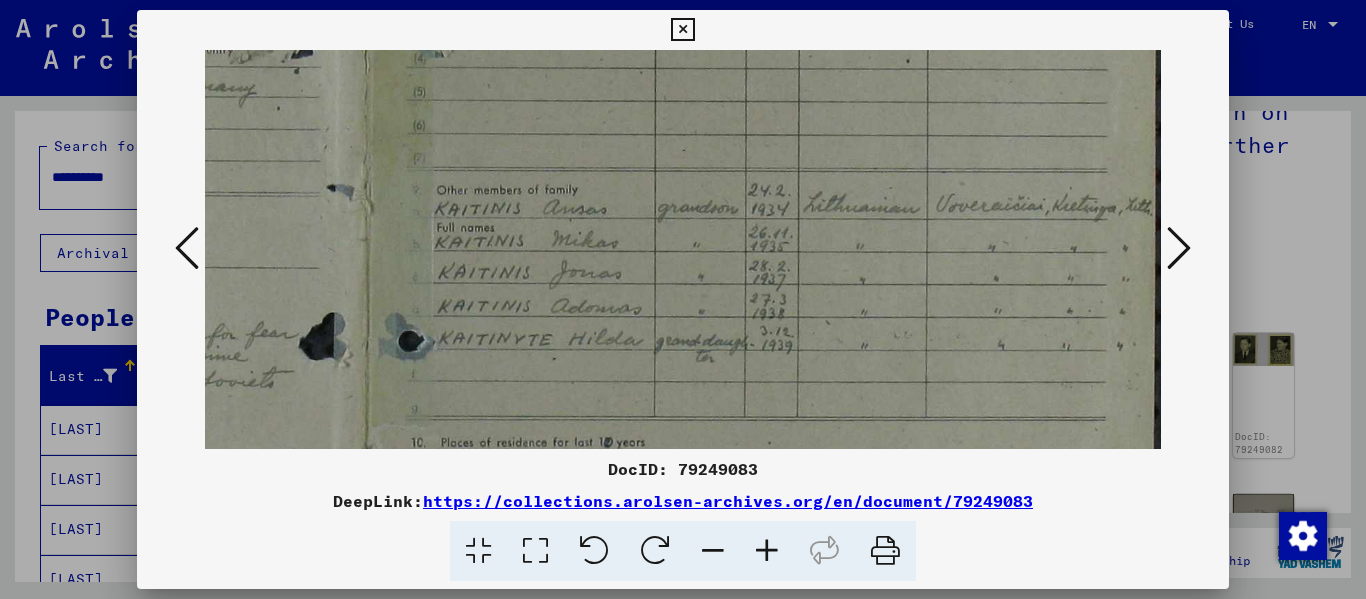scroll, scrollTop: 498, scrollLeft: 634, axis: both 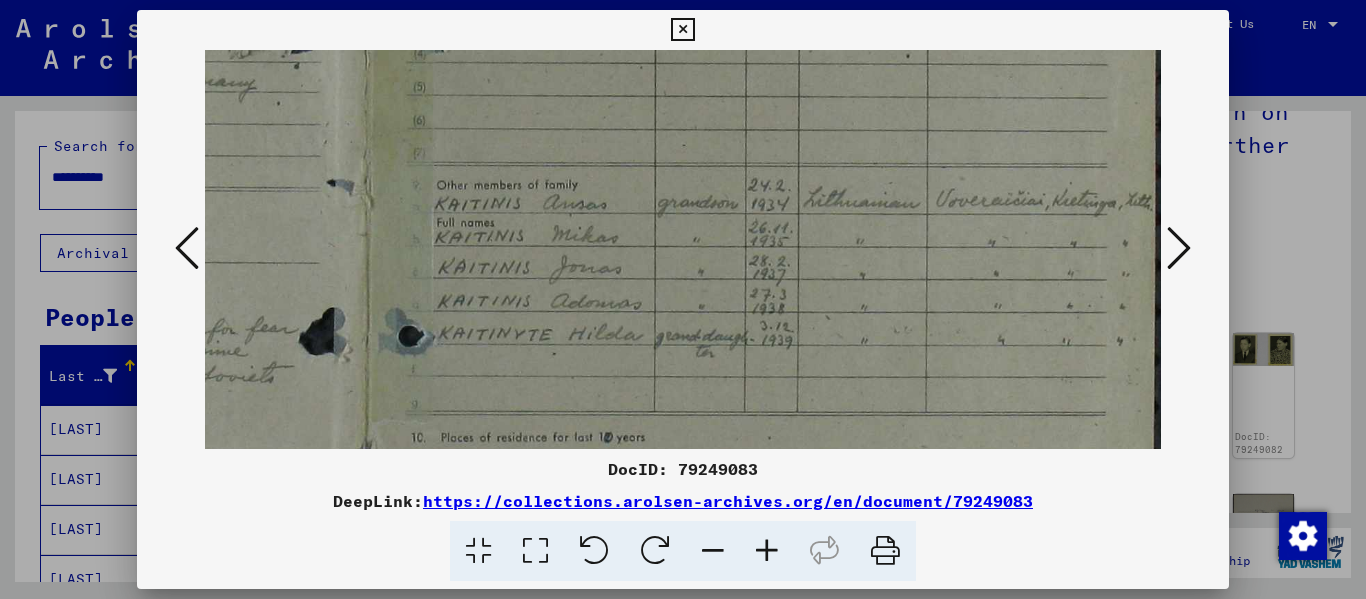 drag, startPoint x: 811, startPoint y: 343, endPoint x: 437, endPoint y: 320, distance: 374.70654 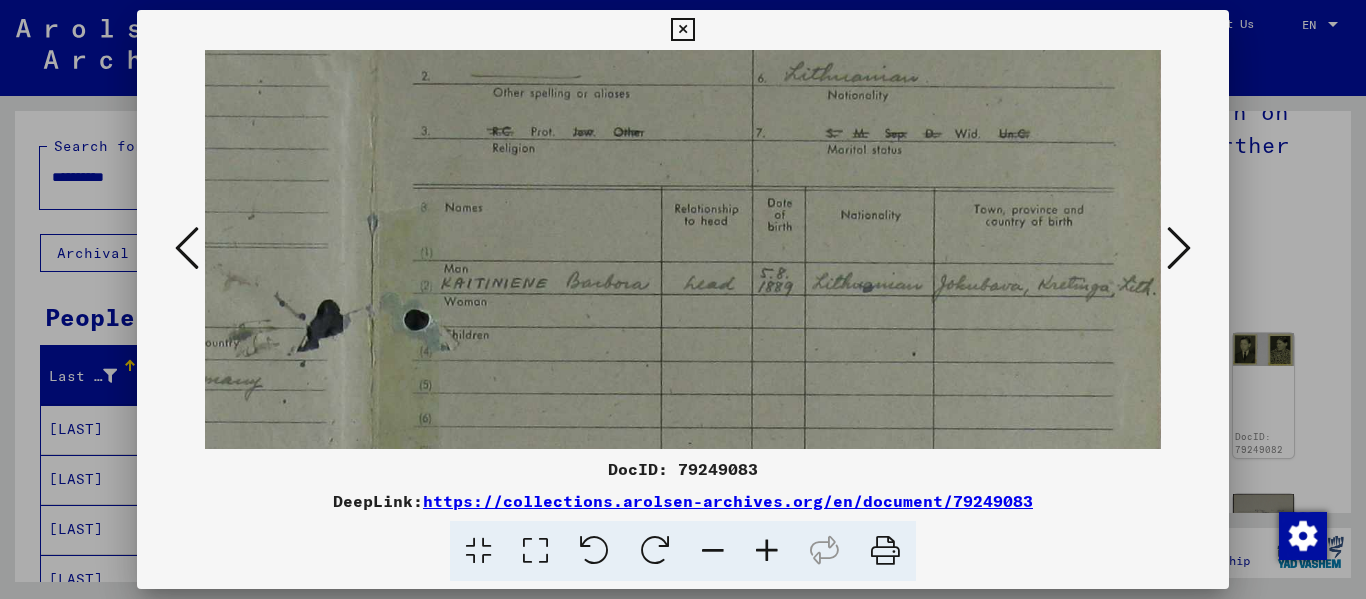 scroll, scrollTop: 166, scrollLeft: 630, axis: both 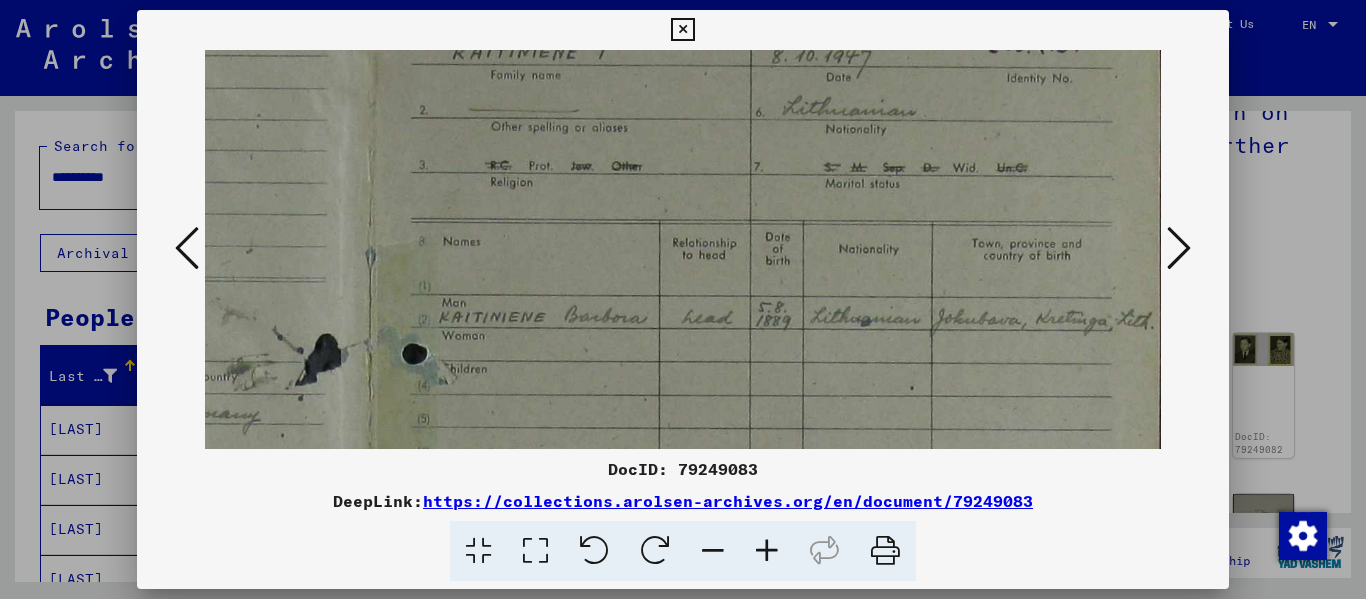 drag, startPoint x: 777, startPoint y: 125, endPoint x: 781, endPoint y: 457, distance: 332.0241 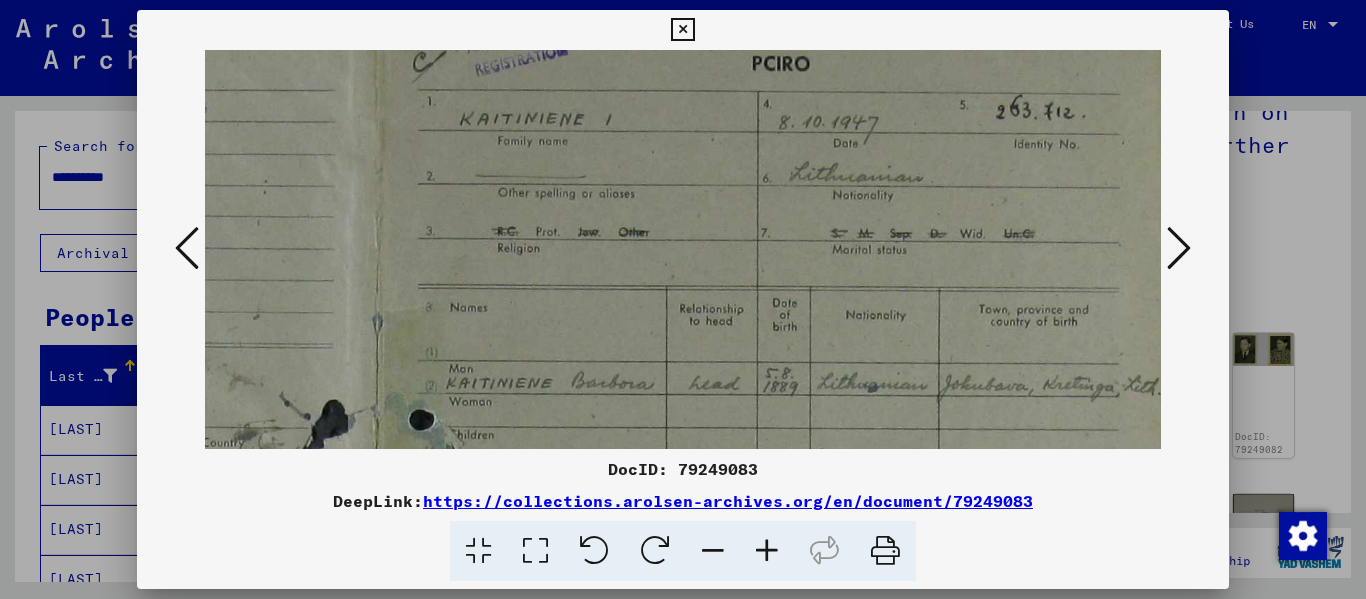 scroll, scrollTop: 0, scrollLeft: 622, axis: horizontal 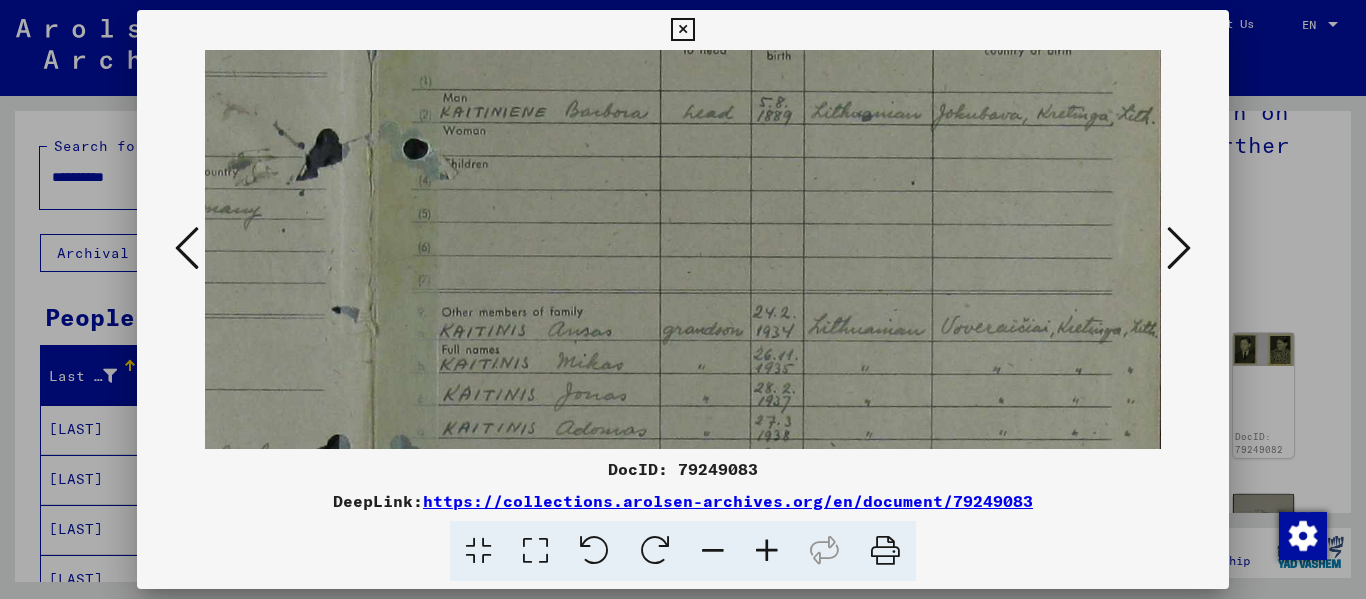 drag, startPoint x: 679, startPoint y: 140, endPoint x: 672, endPoint y: 19, distance: 121.20231 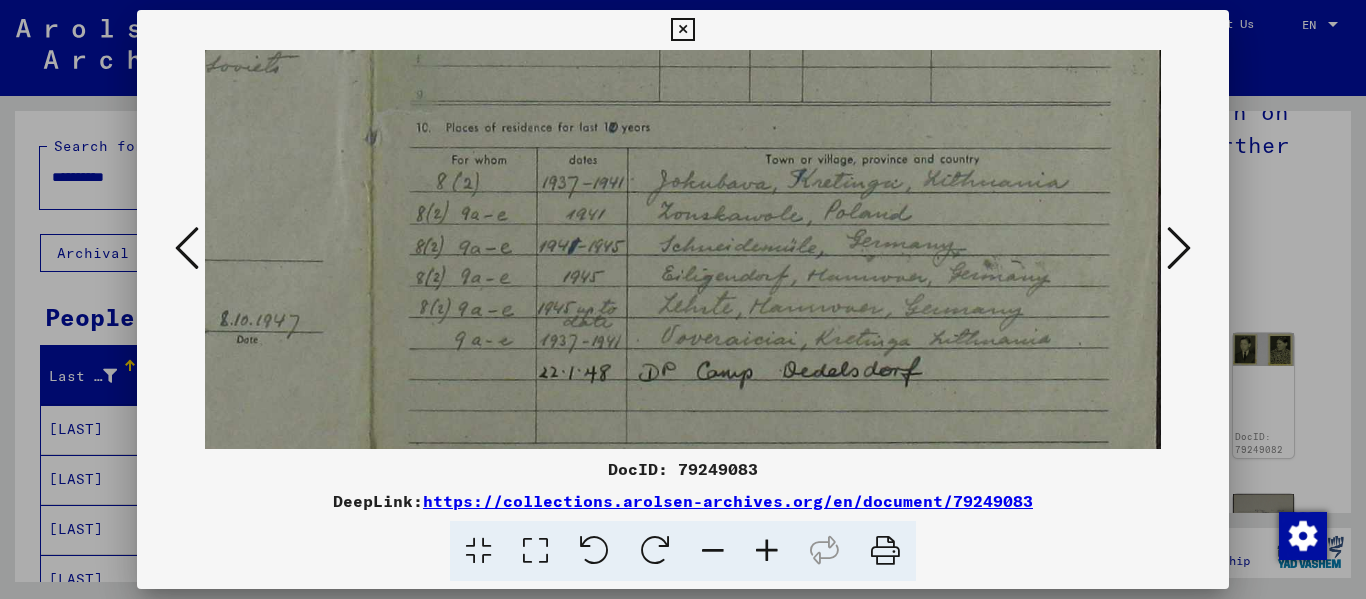 drag, startPoint x: 658, startPoint y: 331, endPoint x: 595, endPoint y: -104, distance: 439.5384 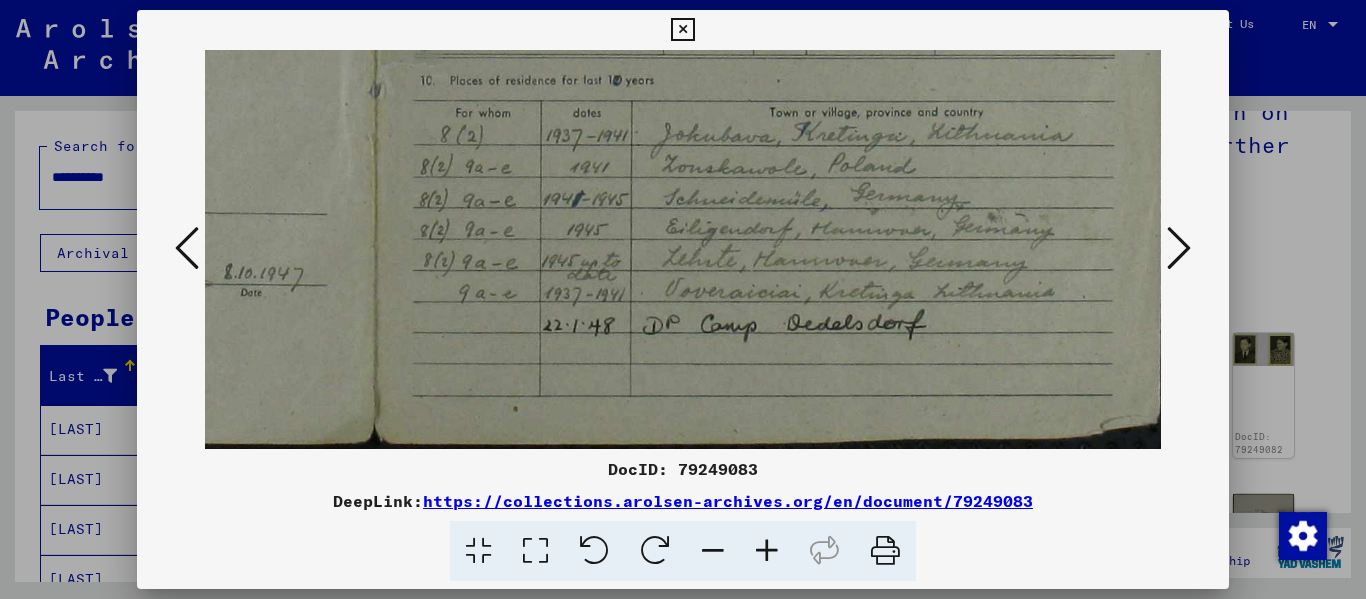 scroll, scrollTop: 855, scrollLeft: 634, axis: both 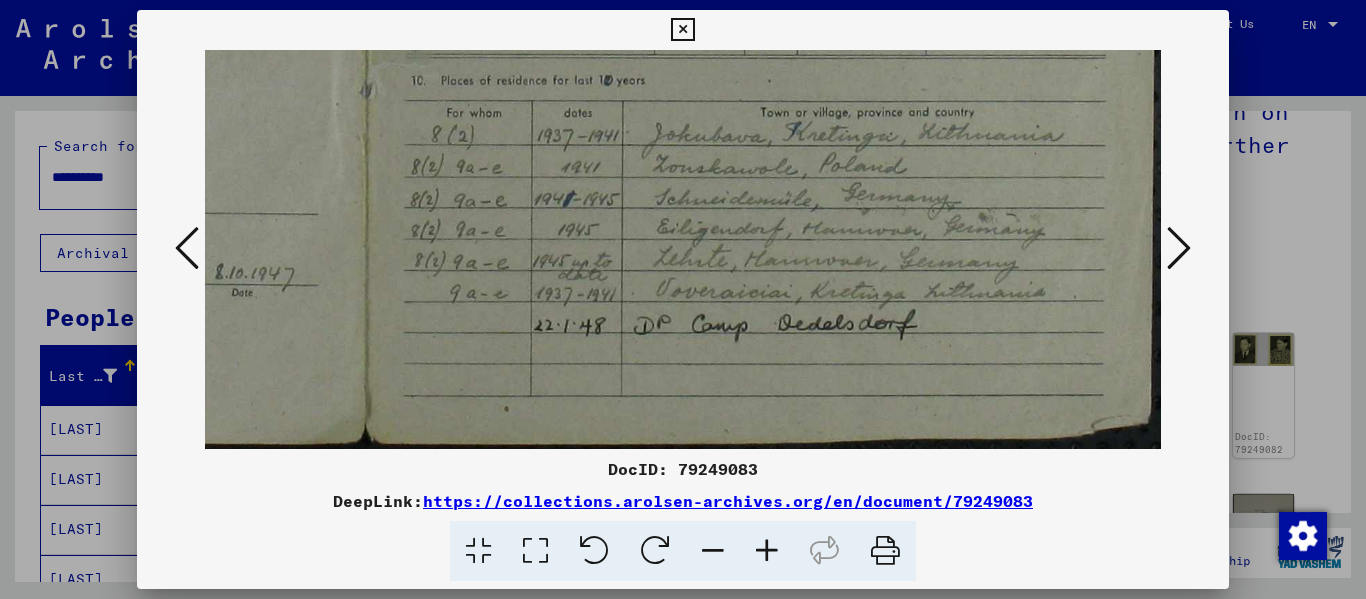 drag, startPoint x: 568, startPoint y: 302, endPoint x: 547, endPoint y: 78, distance: 224.98222 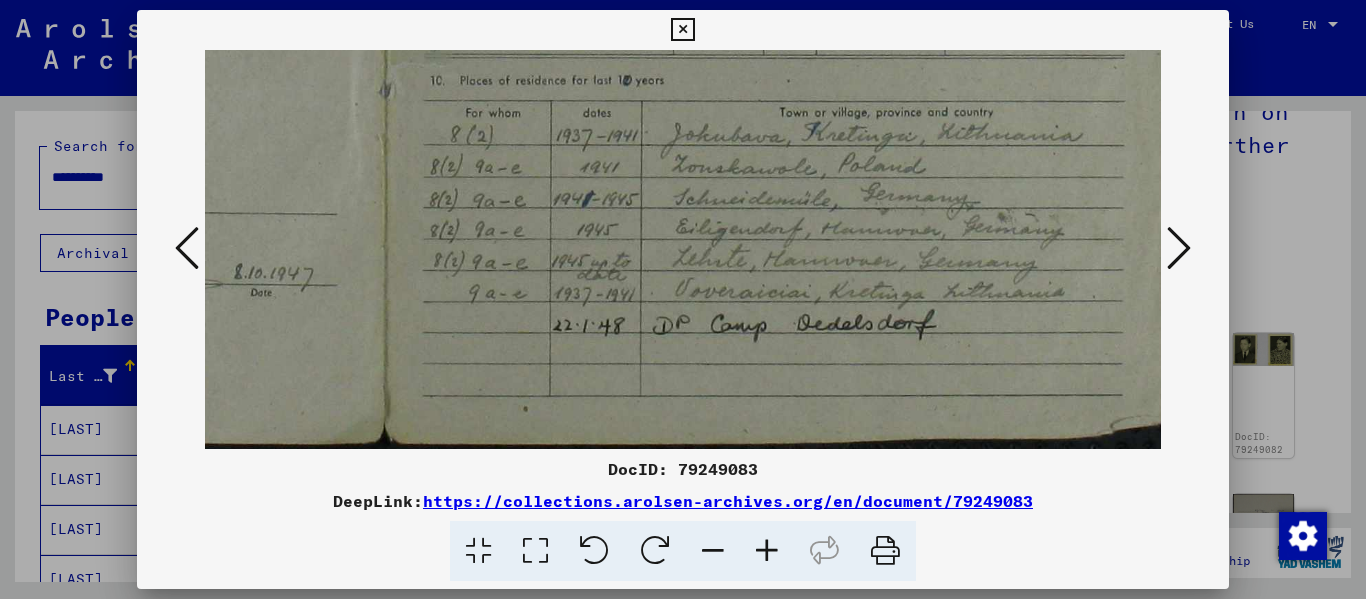 click at bounding box center (1179, 248) 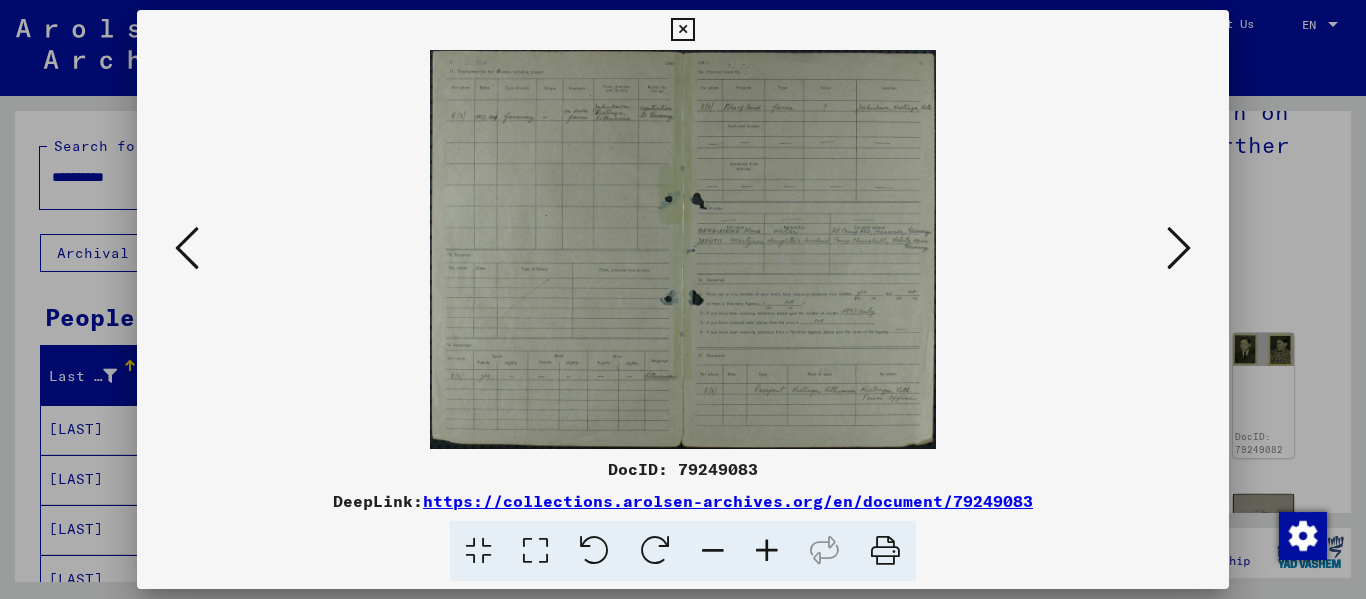 scroll, scrollTop: 0, scrollLeft: 0, axis: both 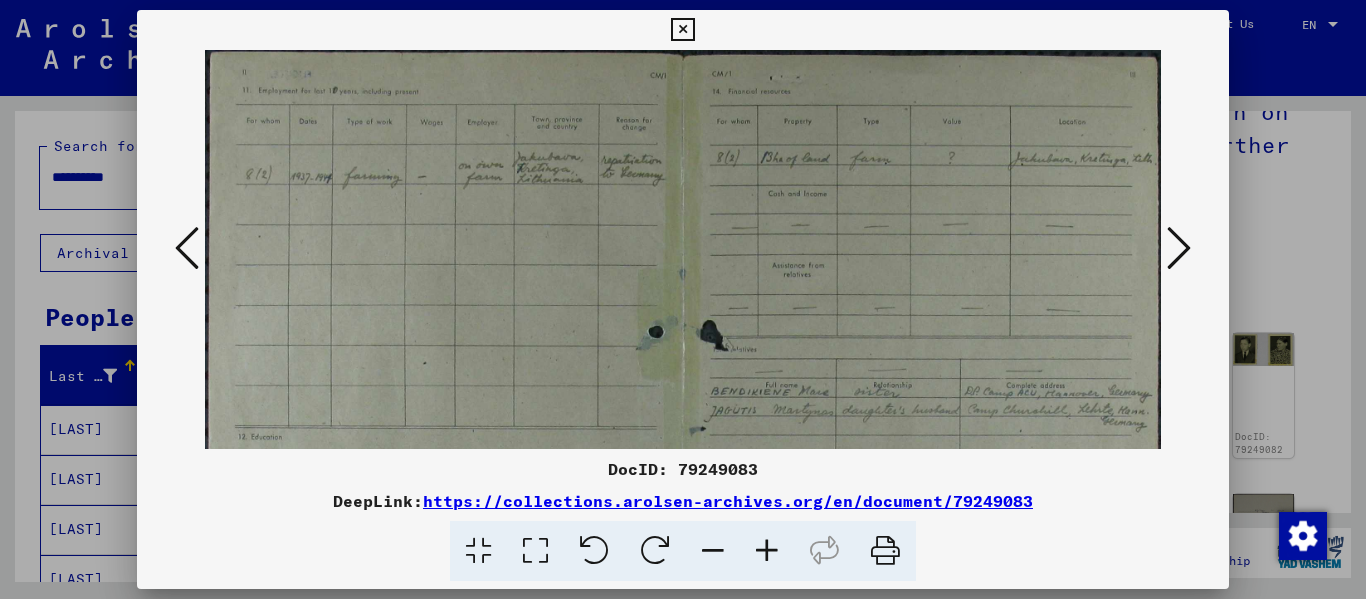 click at bounding box center [767, 551] 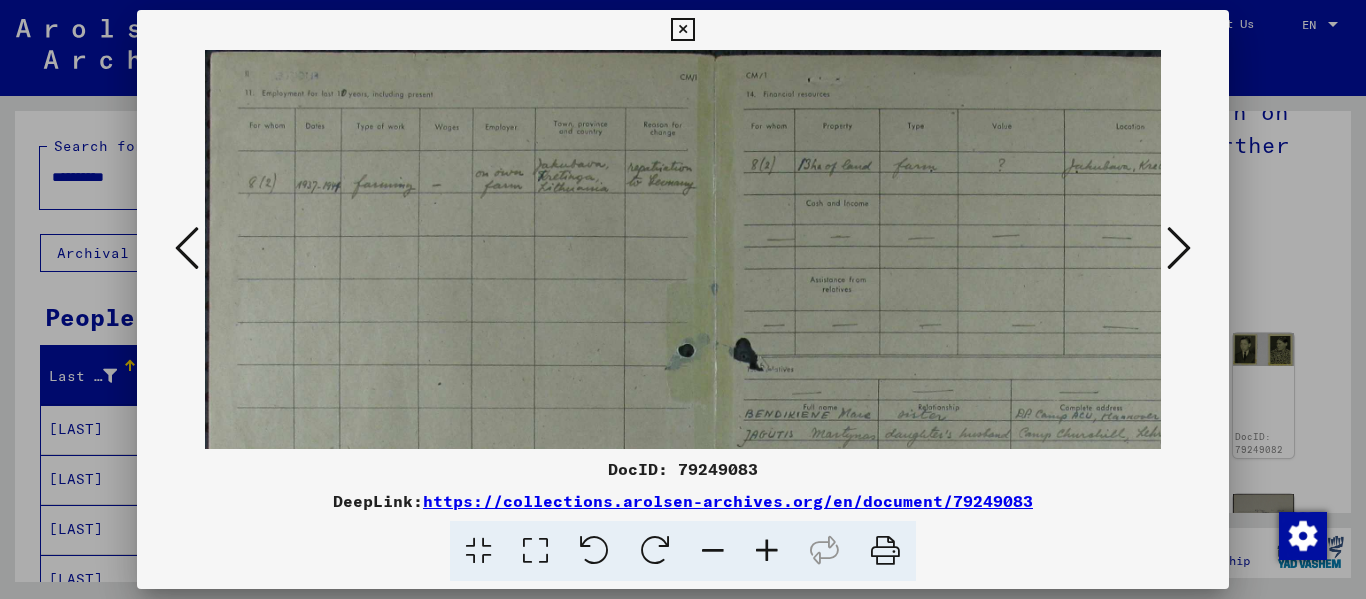 click at bounding box center (767, 551) 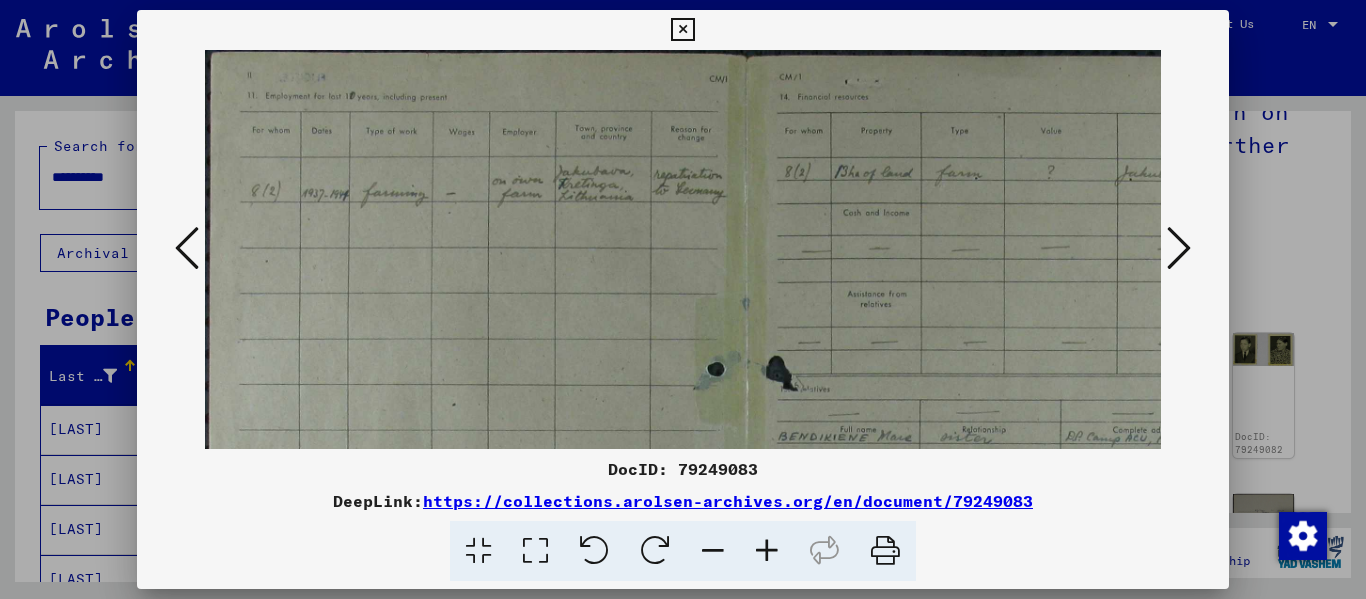 click at bounding box center [767, 551] 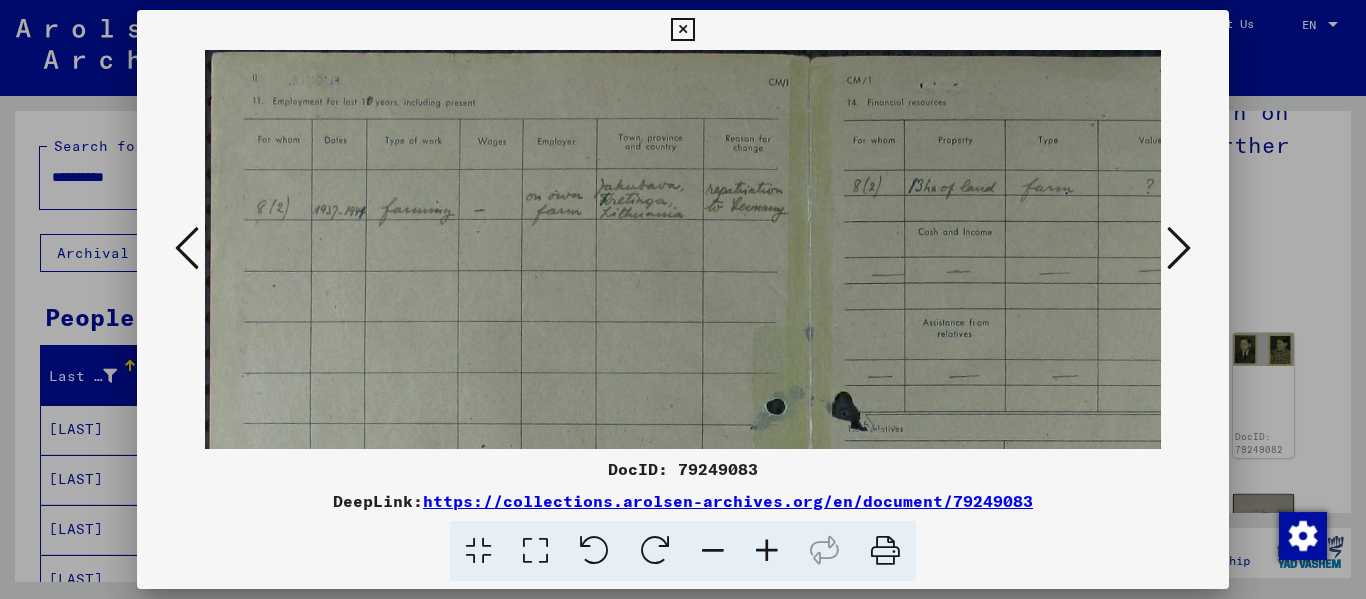 click at bounding box center [767, 551] 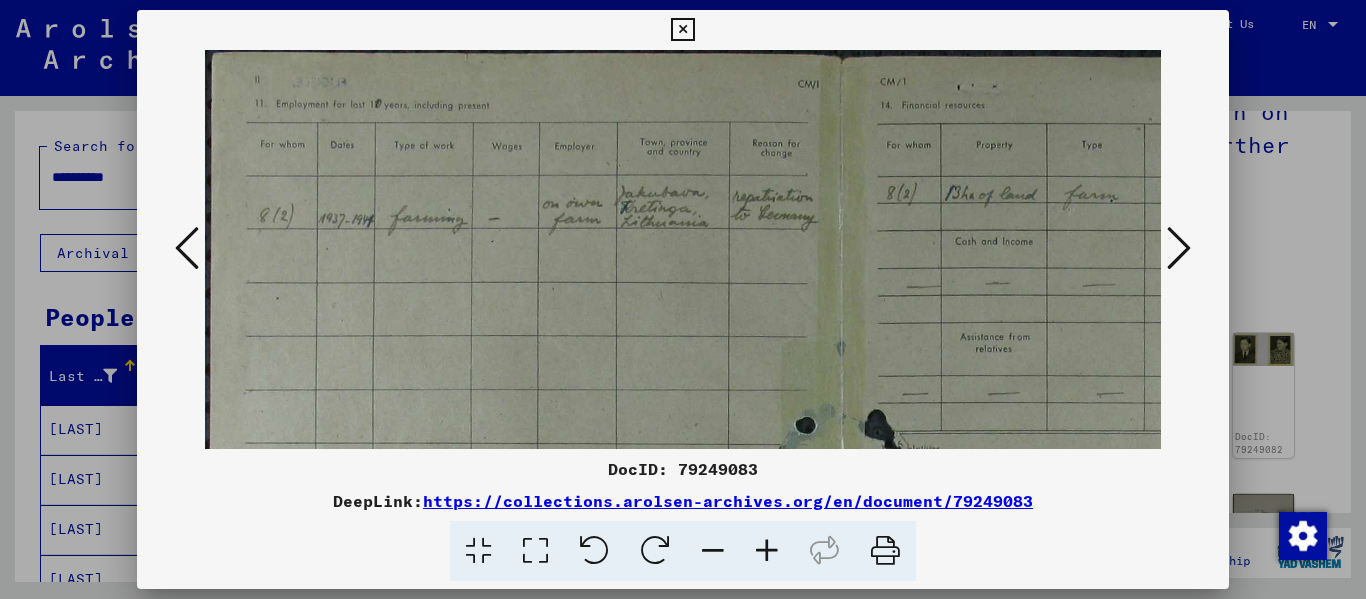 click at bounding box center [767, 551] 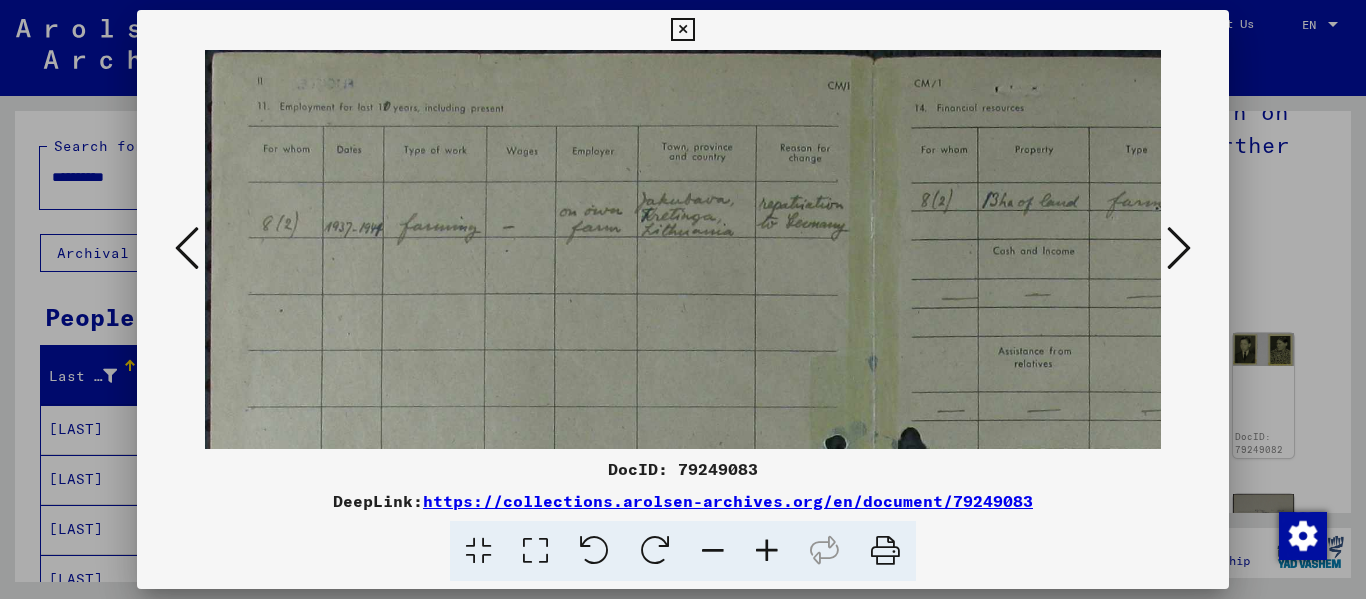 click at bounding box center (767, 551) 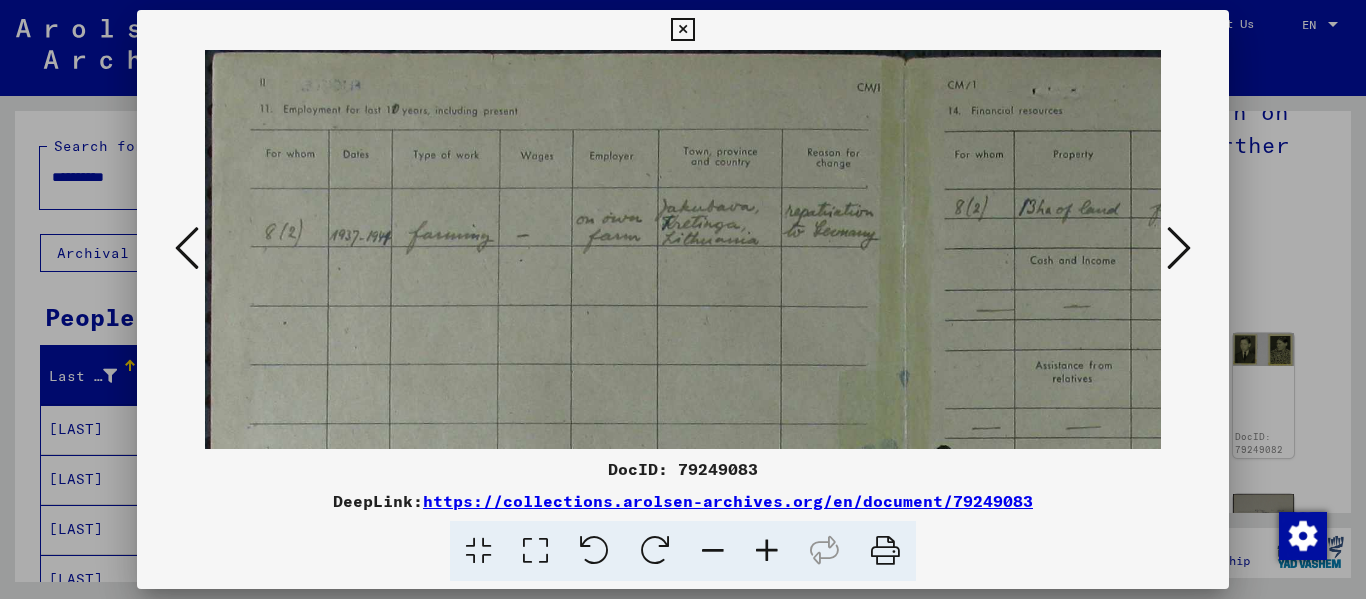 click at bounding box center (767, 551) 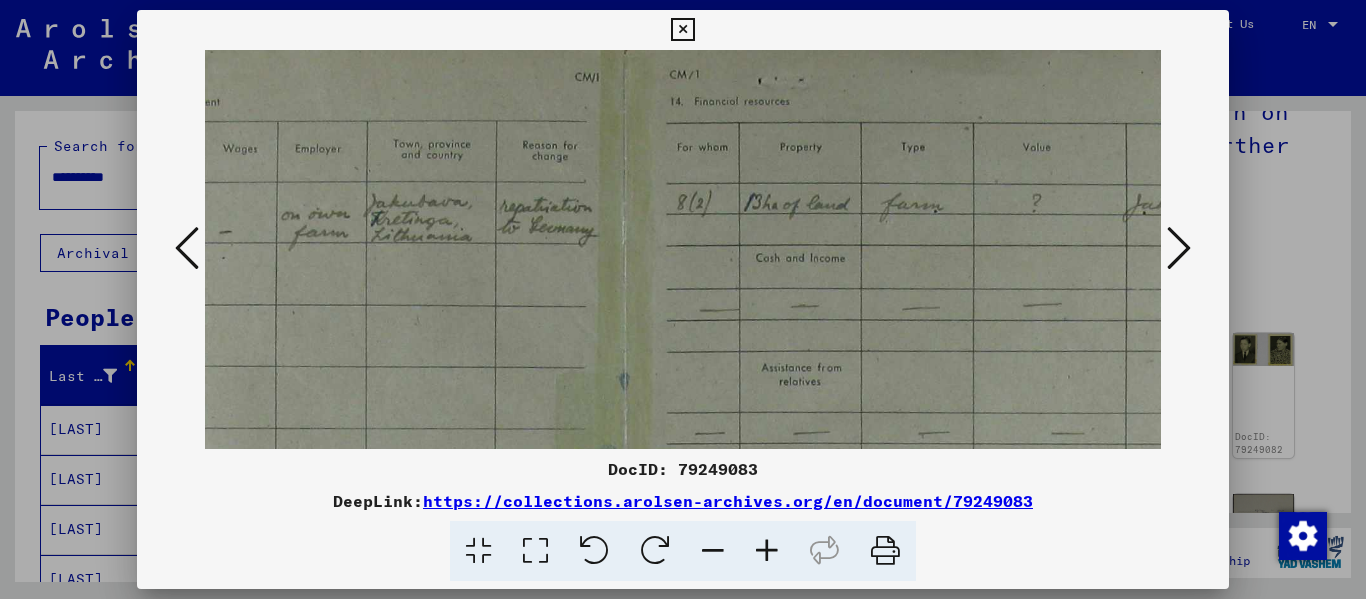 scroll, scrollTop: 14, scrollLeft: 394, axis: both 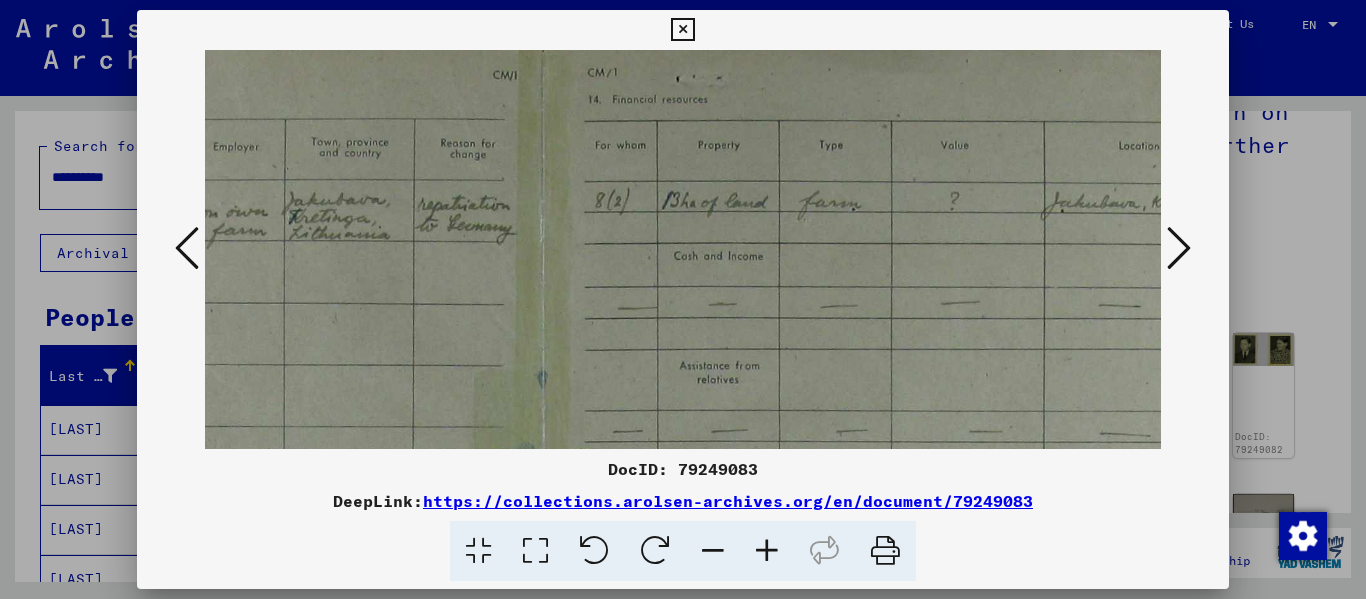 drag, startPoint x: 744, startPoint y: 357, endPoint x: 350, endPoint y: 343, distance: 394.24866 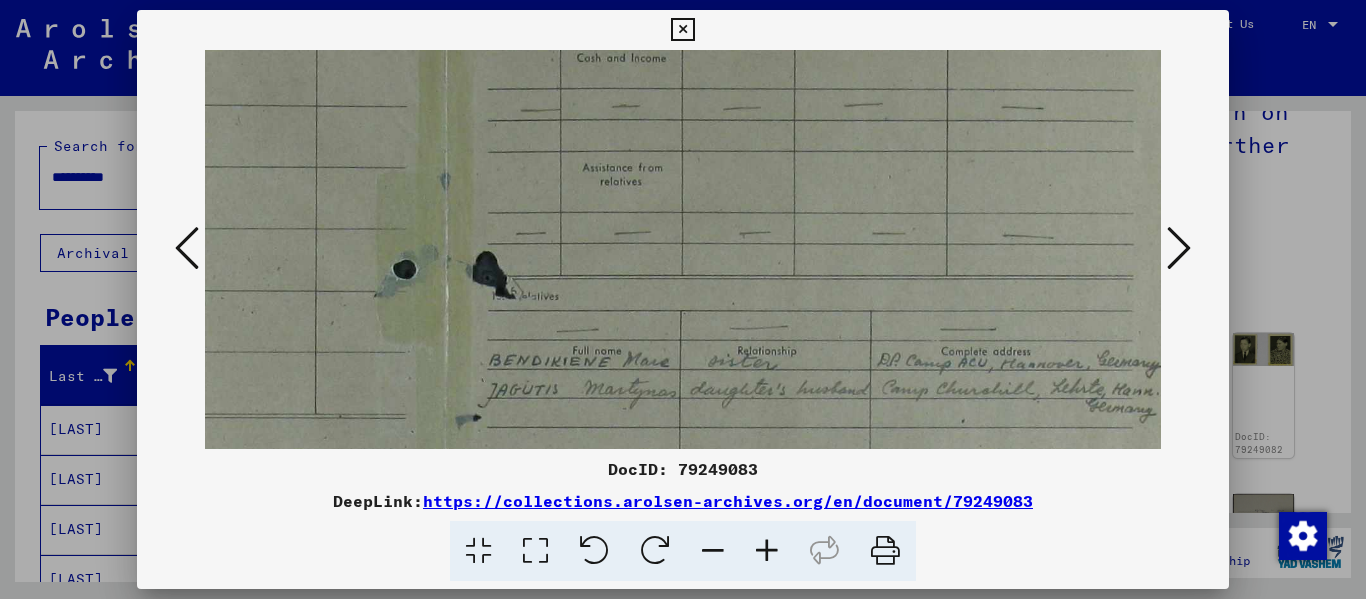 scroll, scrollTop: 248, scrollLeft: 483, axis: both 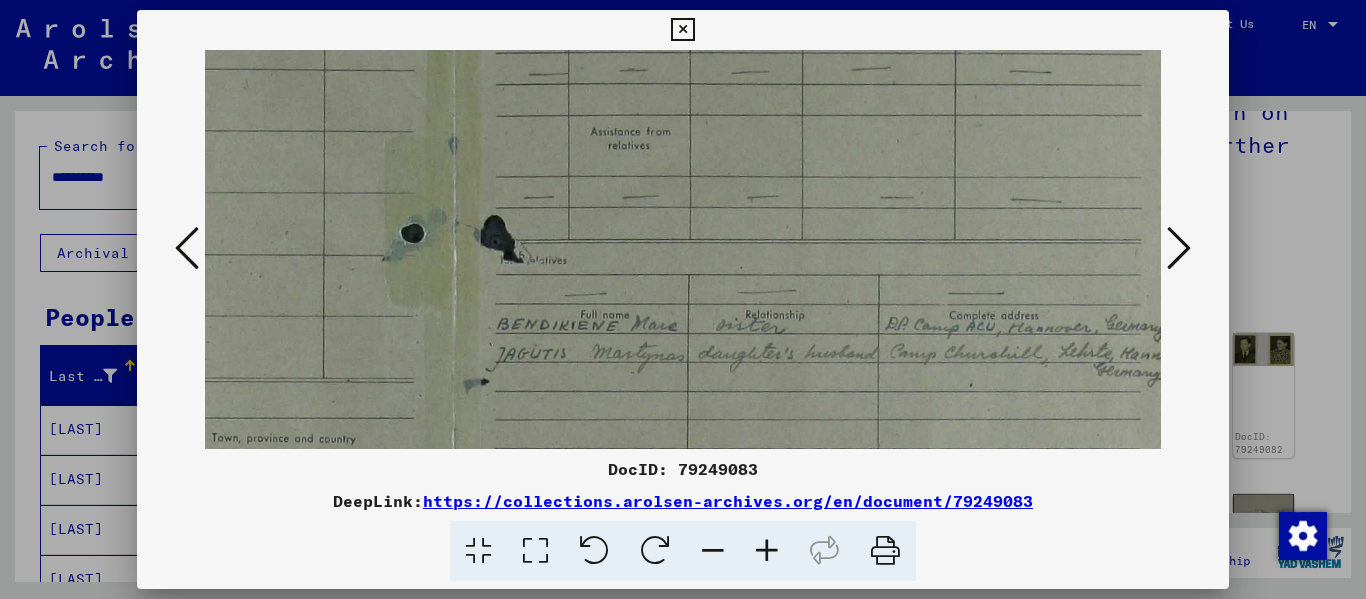 drag, startPoint x: 989, startPoint y: 302, endPoint x: 684, endPoint y: 68, distance: 384.42294 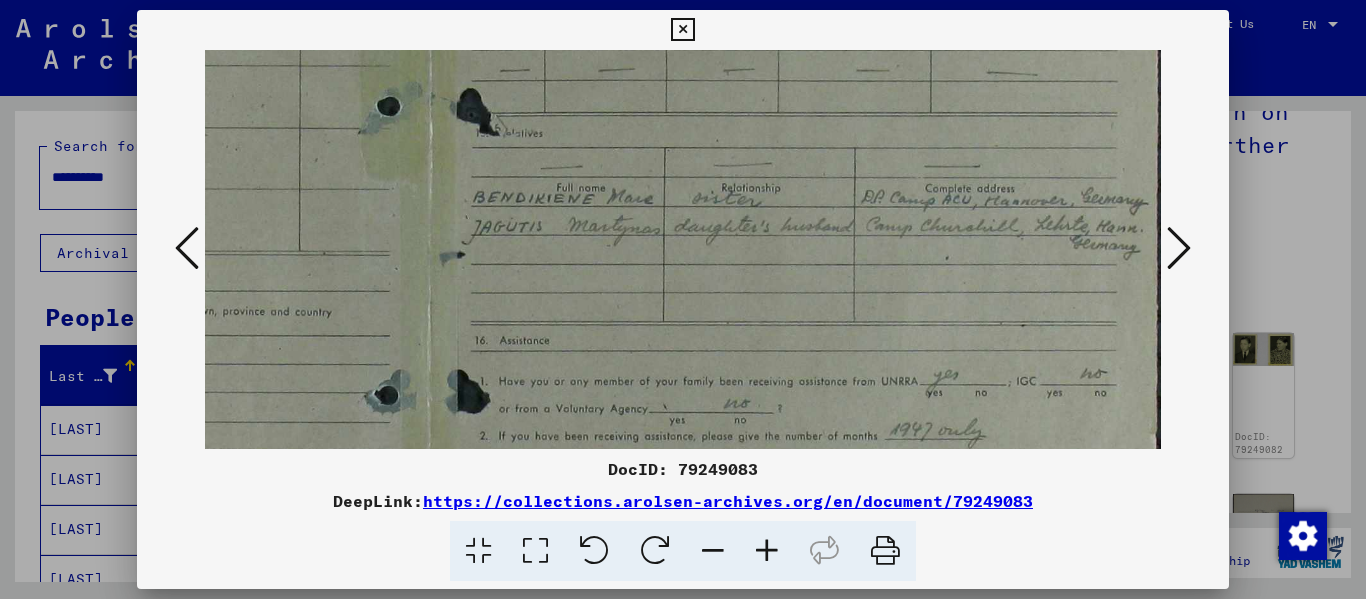 scroll, scrollTop: 374, scrollLeft: 507, axis: both 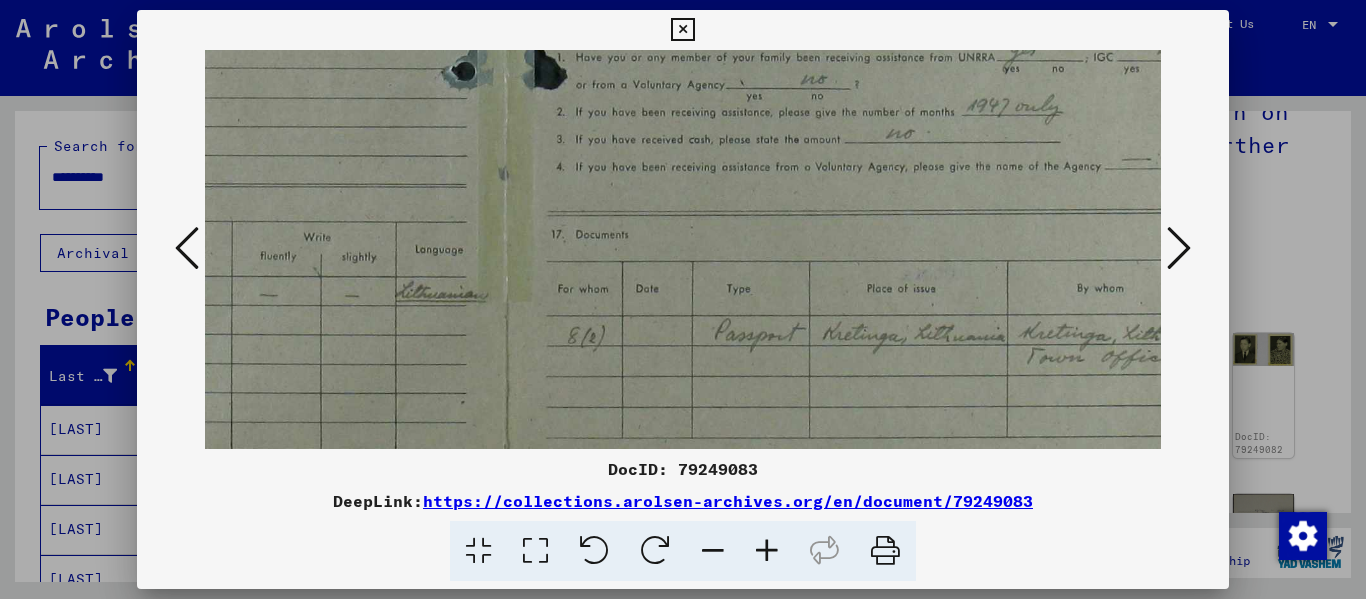 drag, startPoint x: 804, startPoint y: 398, endPoint x: 658, endPoint y: -53, distance: 474.04324 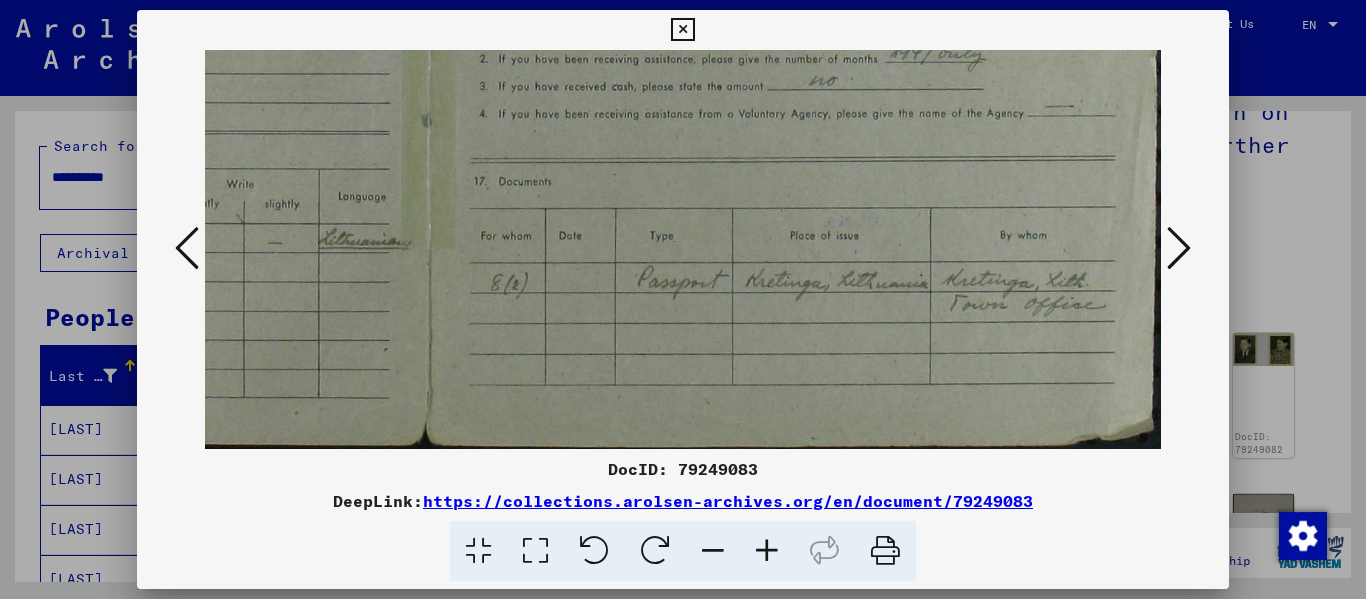 scroll, scrollTop: 753, scrollLeft: 507, axis: both 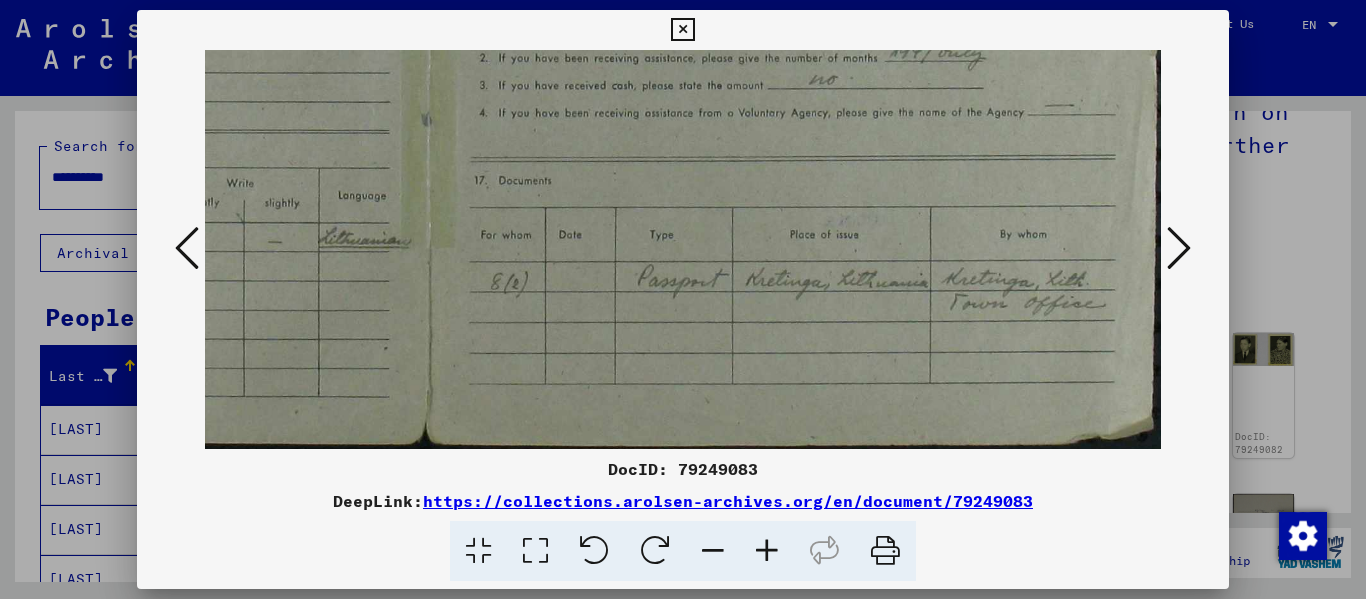 drag, startPoint x: 732, startPoint y: 387, endPoint x: 588, endPoint y: 333, distance: 153.79207 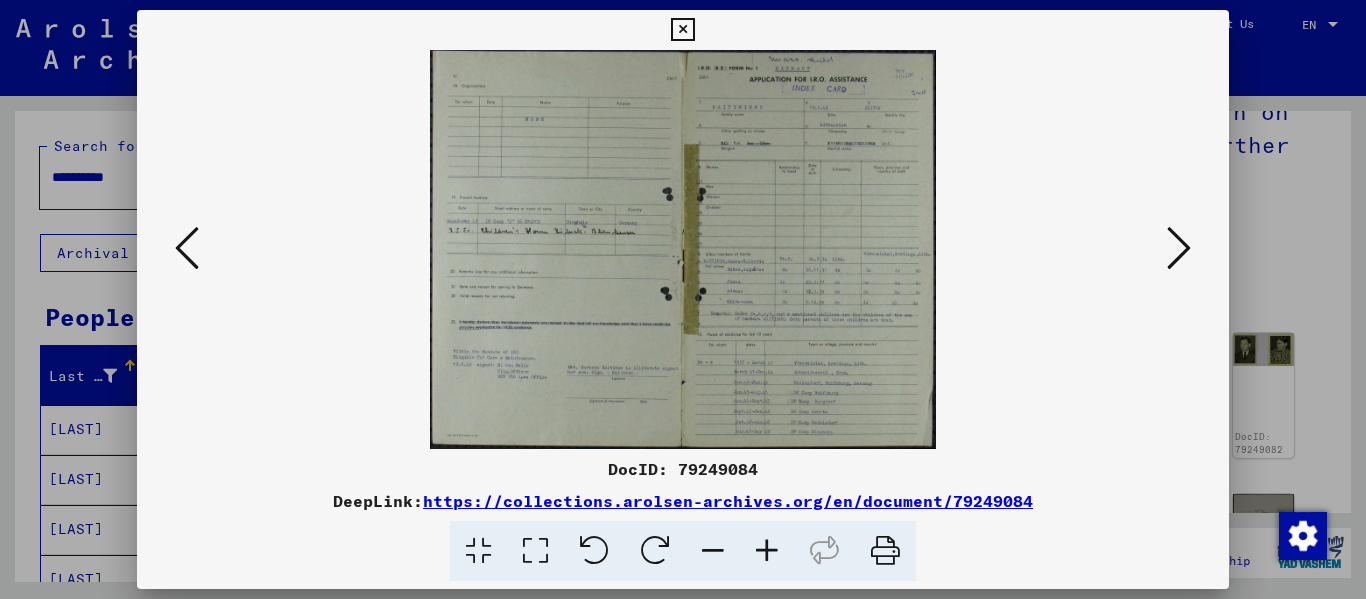 click at bounding box center [535, 551] 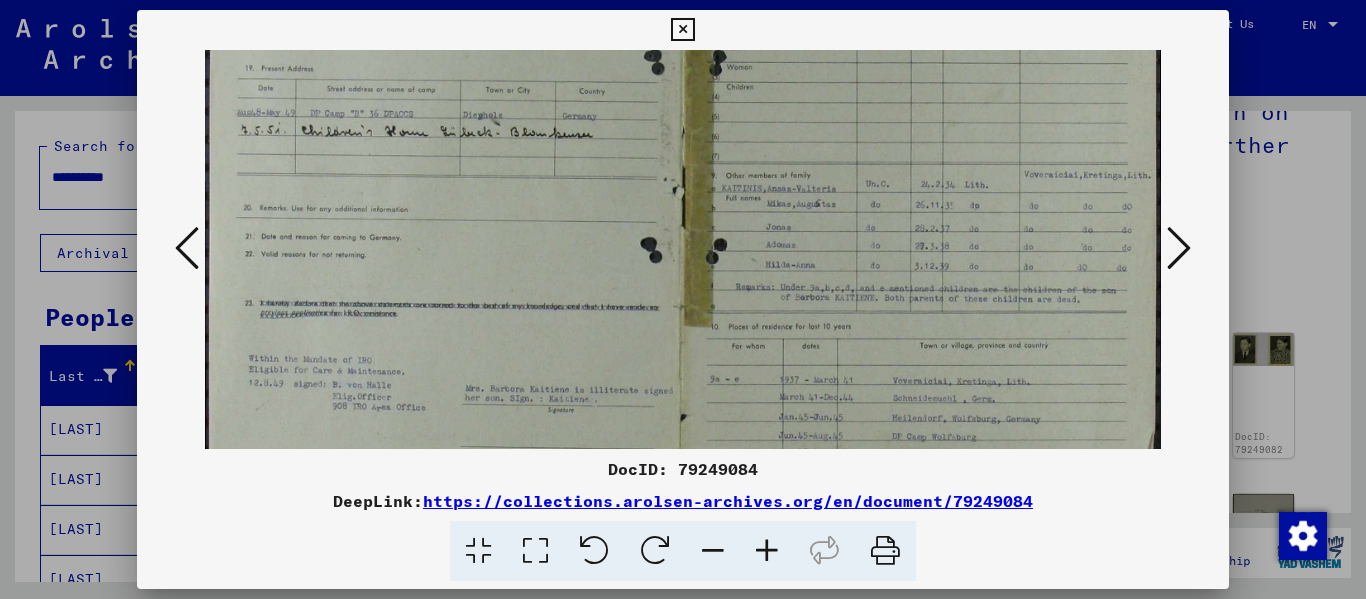 scroll, scrollTop: 262, scrollLeft: 0, axis: vertical 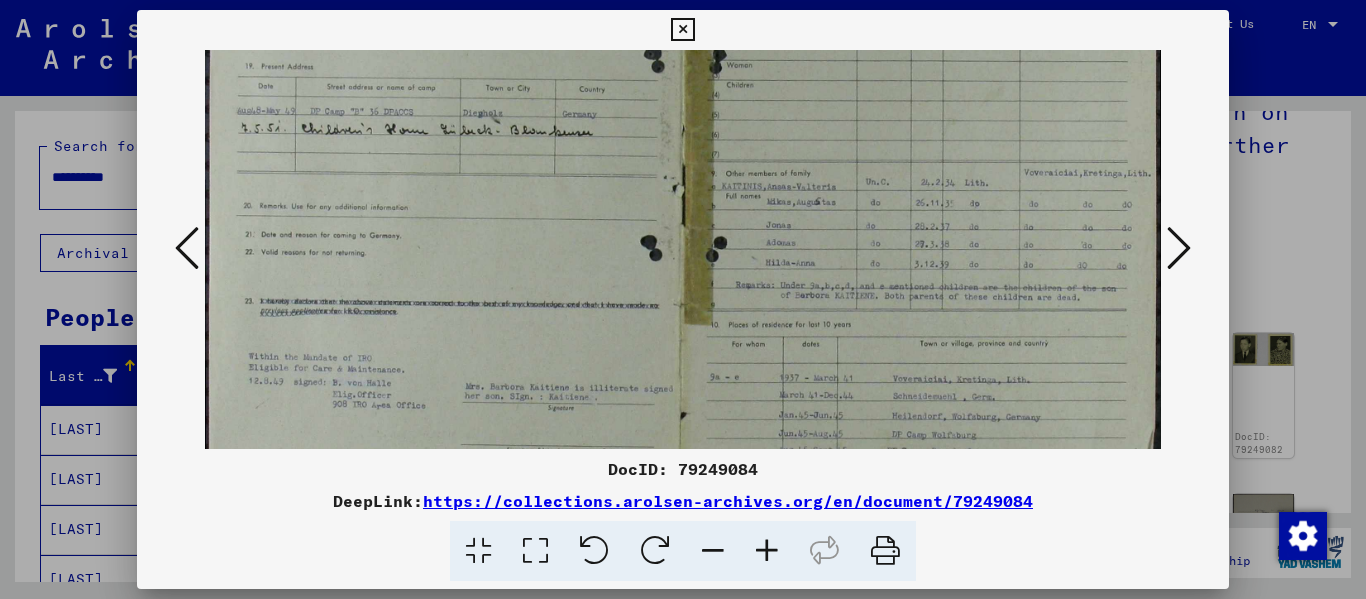 drag, startPoint x: 812, startPoint y: 393, endPoint x: 882, endPoint y: 131, distance: 271.18997 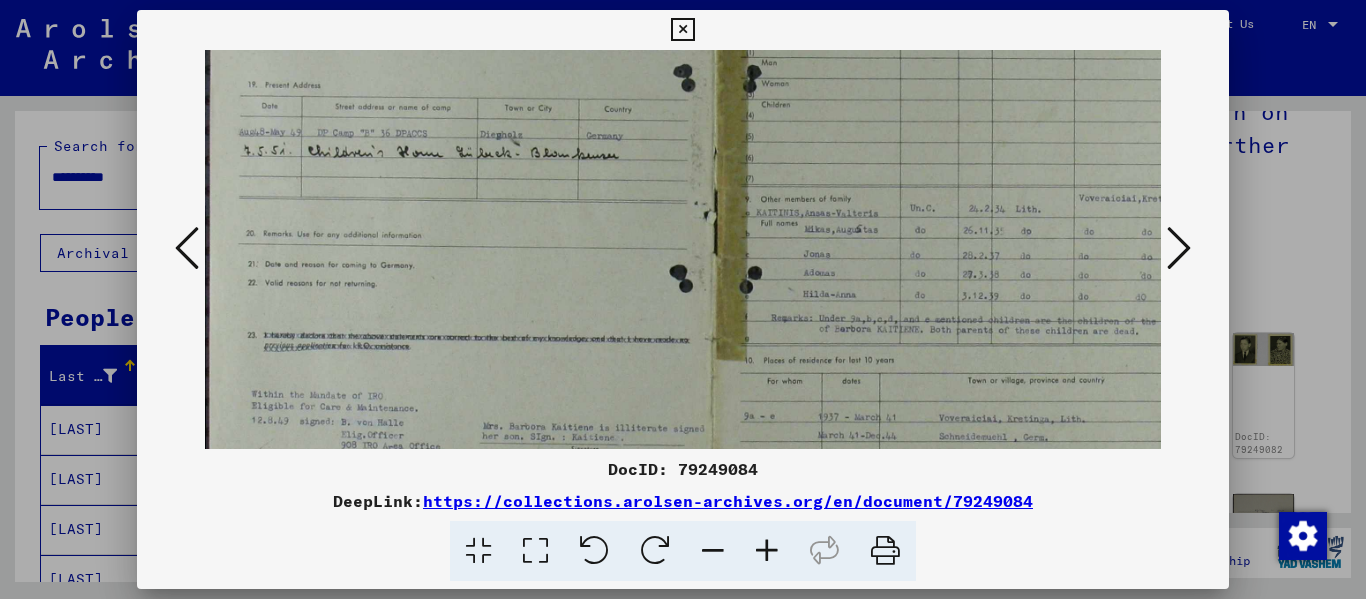 click at bounding box center (767, 551) 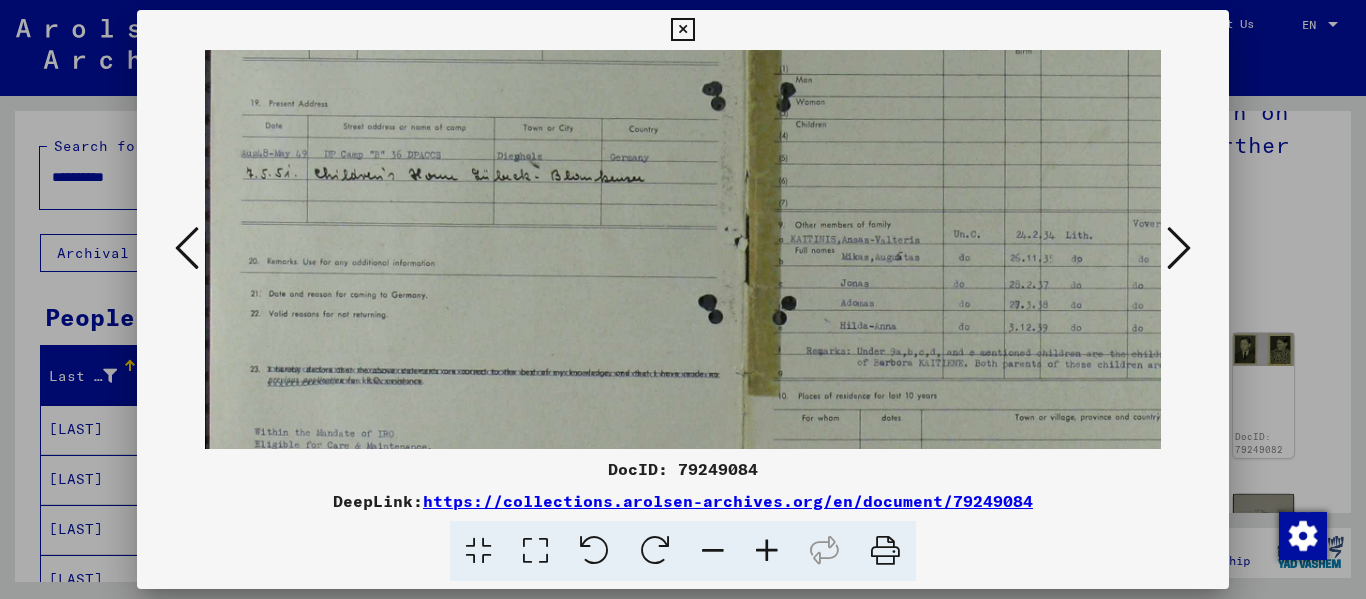 click at bounding box center (767, 551) 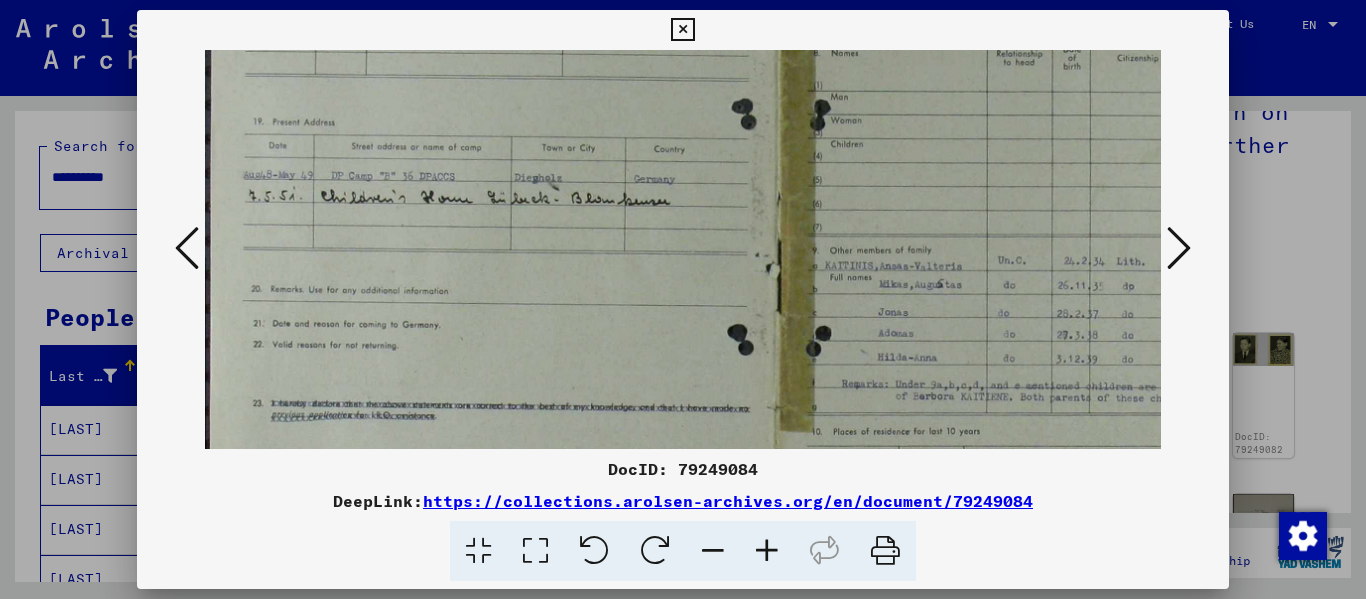 click at bounding box center (767, 551) 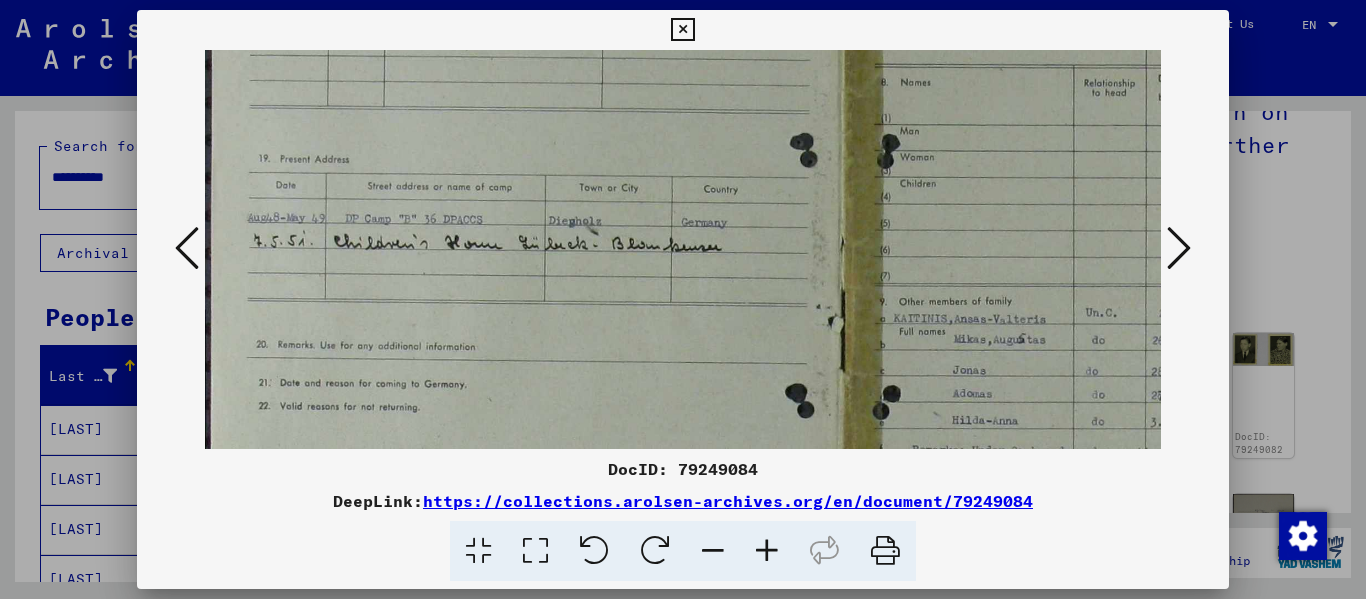 click at bounding box center [767, 551] 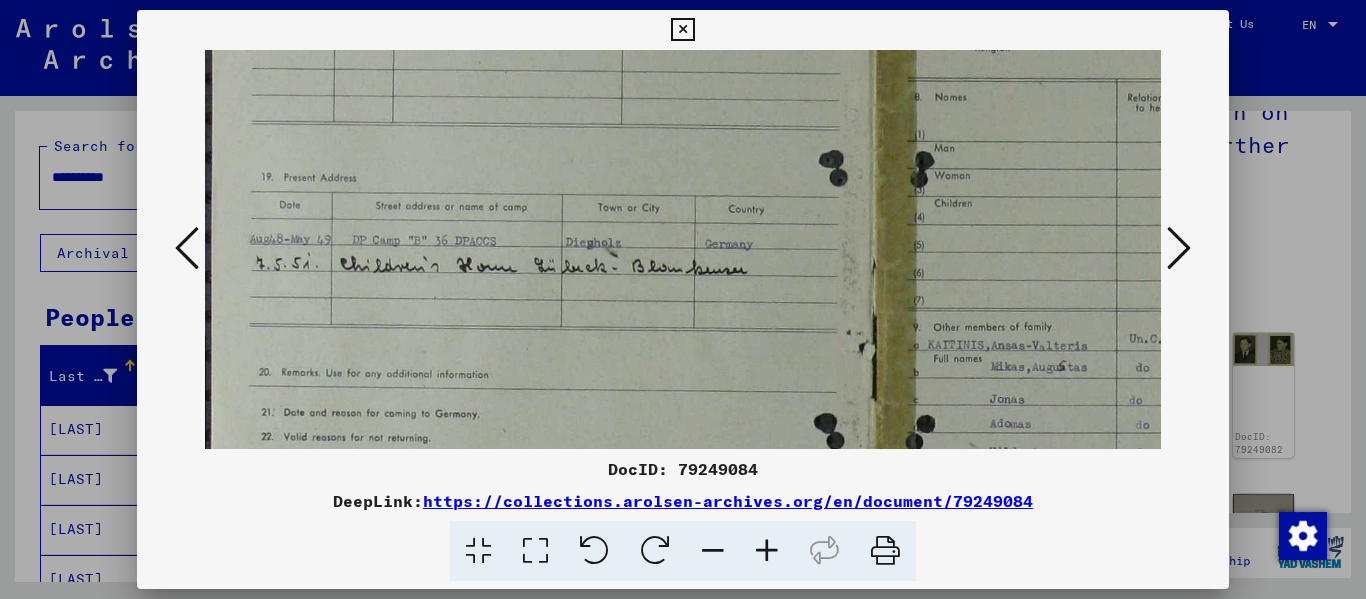 click at bounding box center (767, 551) 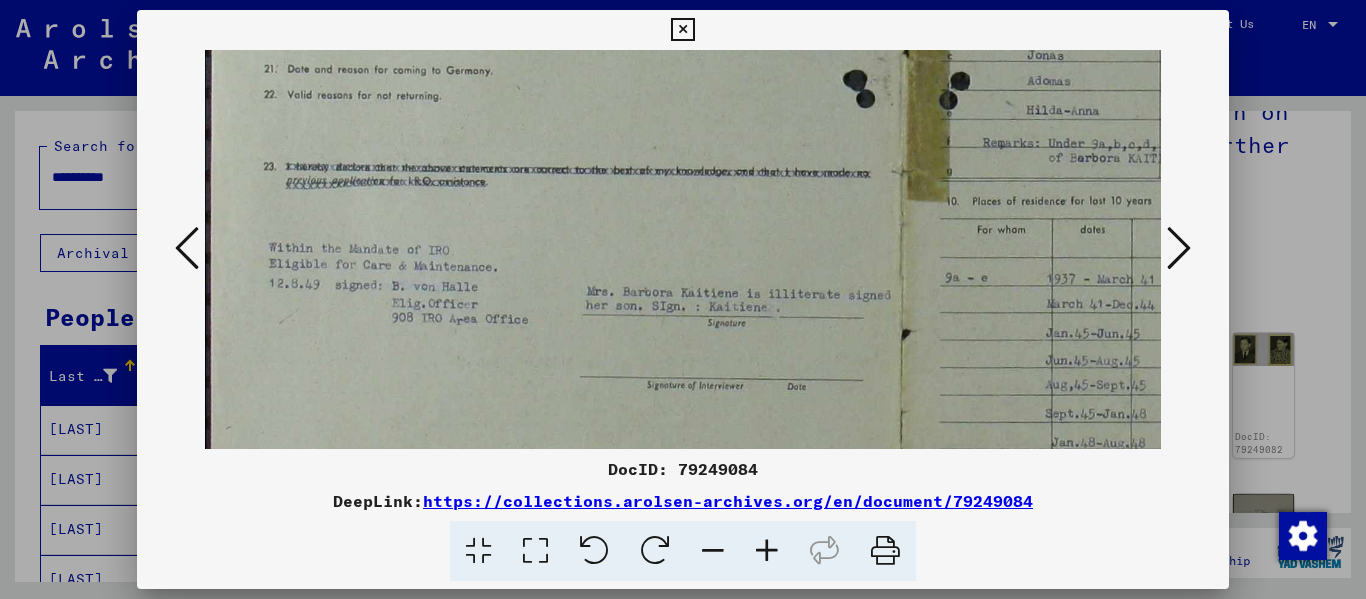 scroll, scrollTop: 634, scrollLeft: 0, axis: vertical 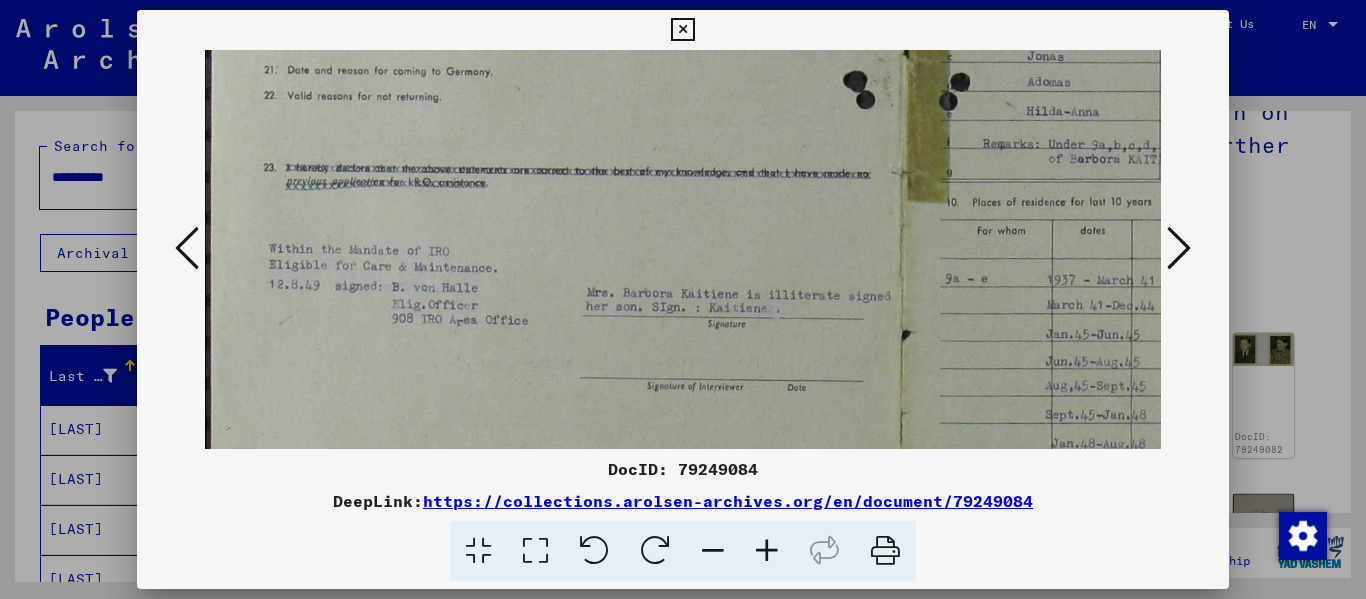 drag, startPoint x: 609, startPoint y: 403, endPoint x: 614, endPoint y: 31, distance: 372.0336 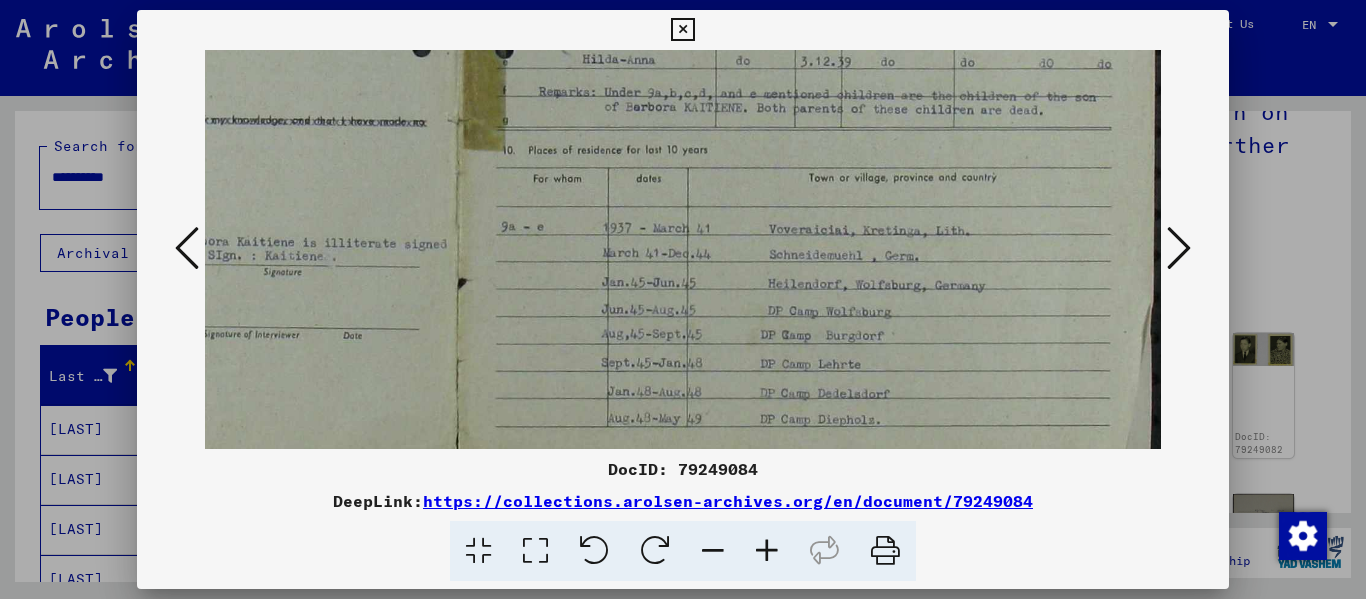 scroll, scrollTop: 684, scrollLeft: 444, axis: both 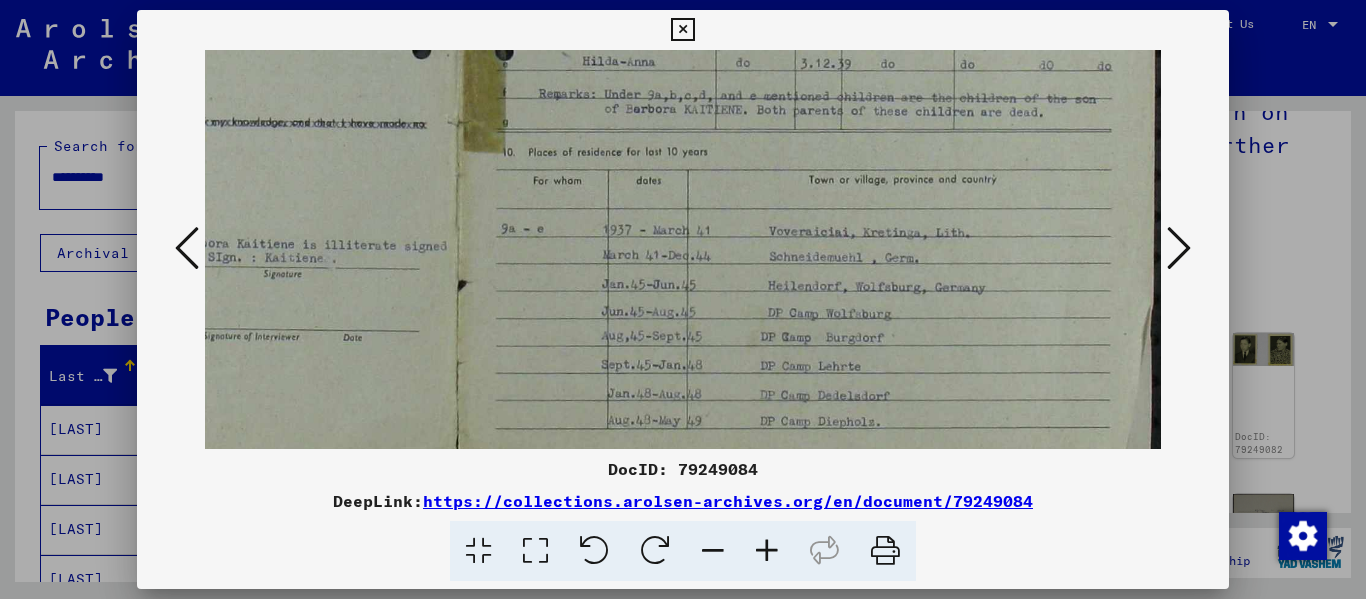 drag, startPoint x: 809, startPoint y: 200, endPoint x: 230, endPoint y: 150, distance: 581.1549 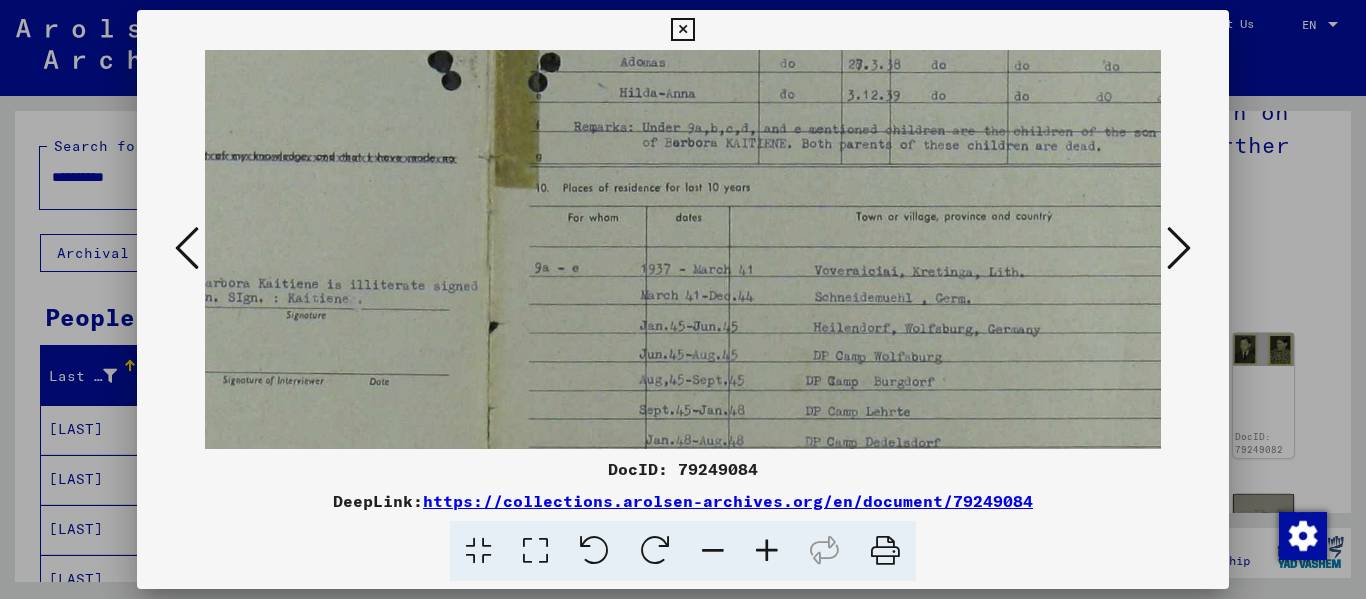 click at bounding box center [767, 551] 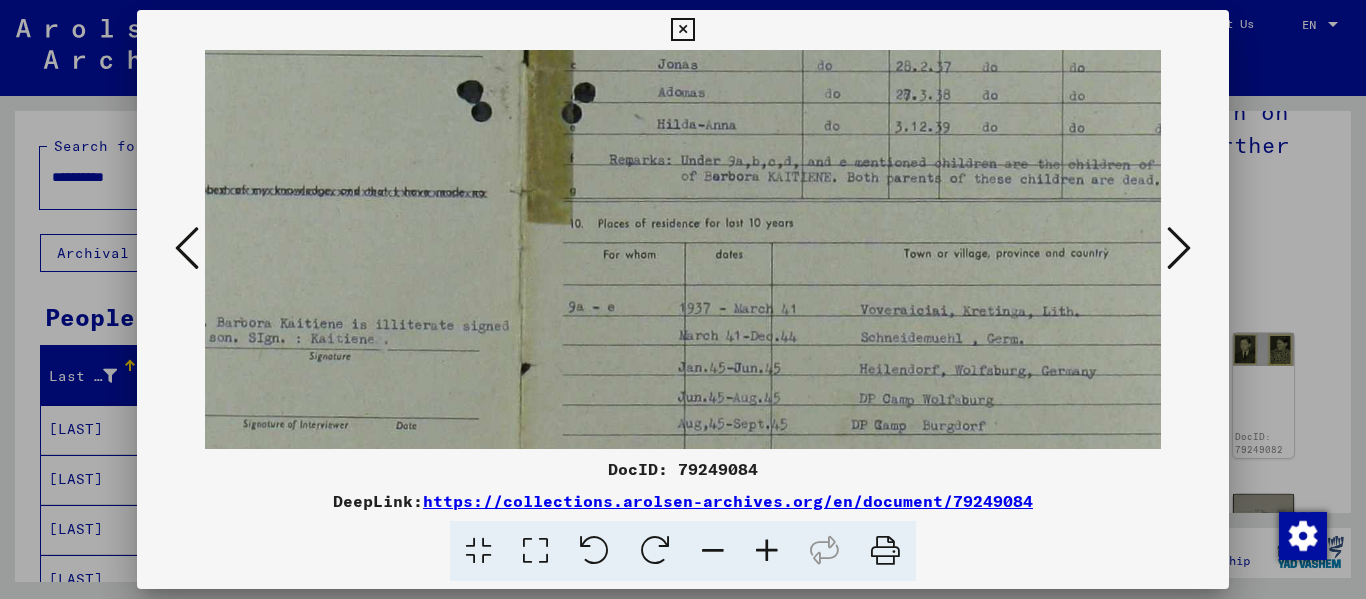 click at bounding box center [767, 551] 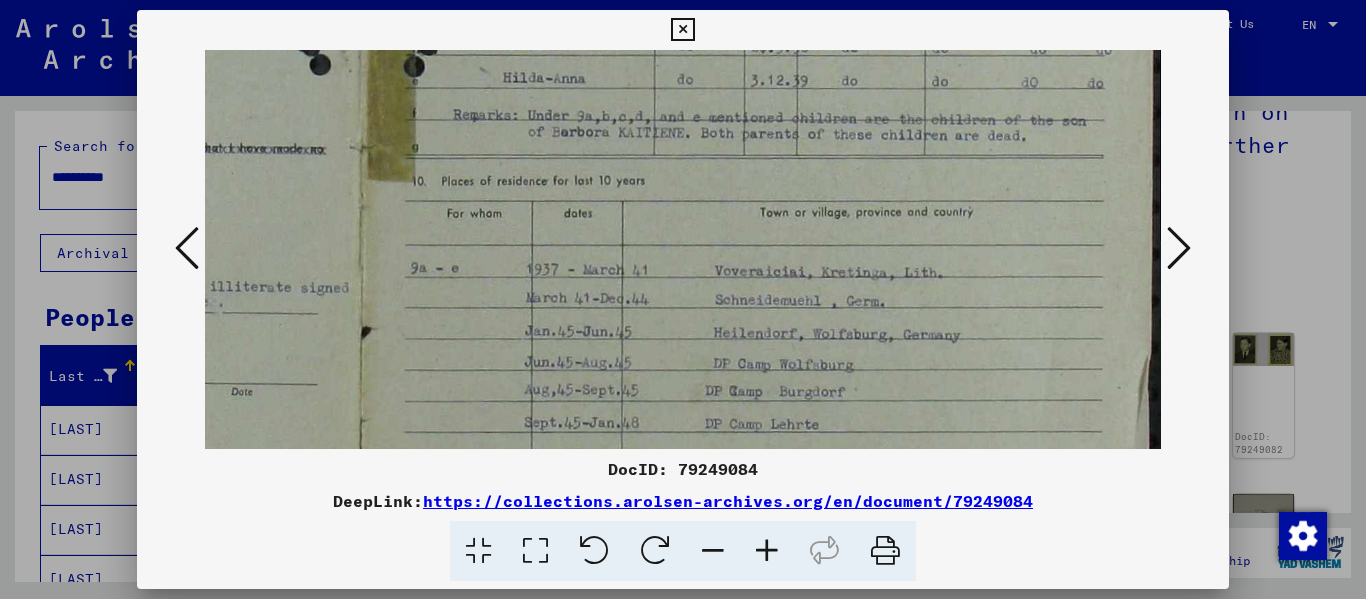 scroll, scrollTop: 770, scrollLeft: 635, axis: both 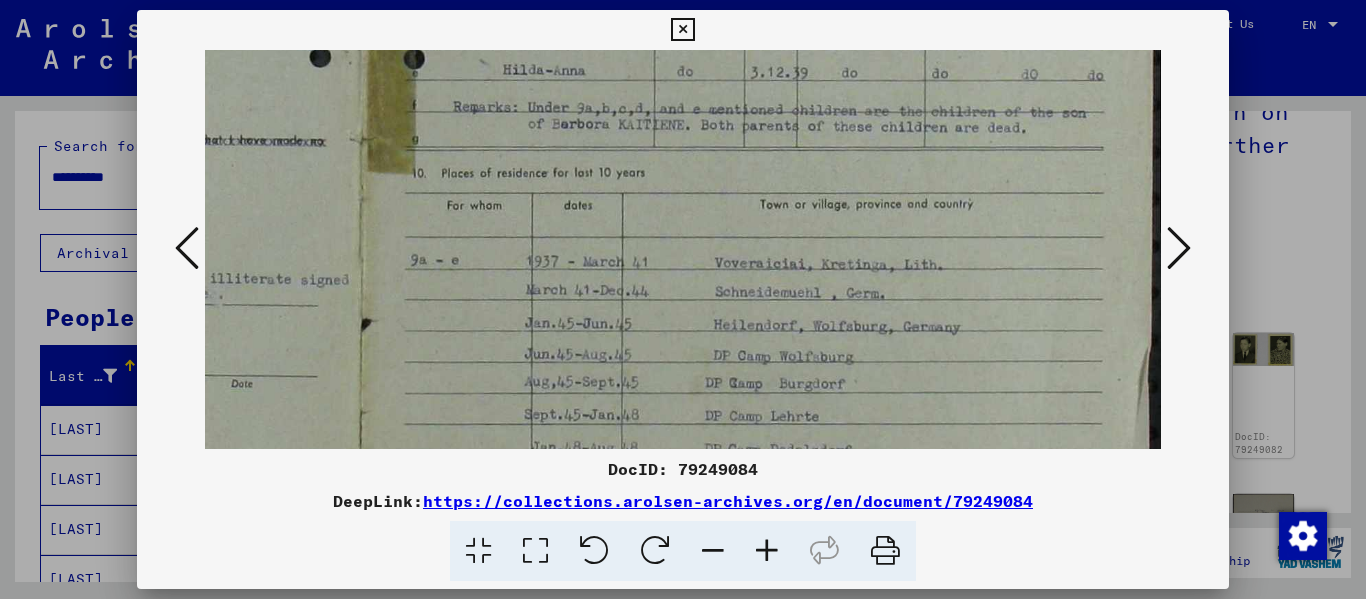 drag, startPoint x: 760, startPoint y: 383, endPoint x: 484, endPoint y: 302, distance: 287.6404 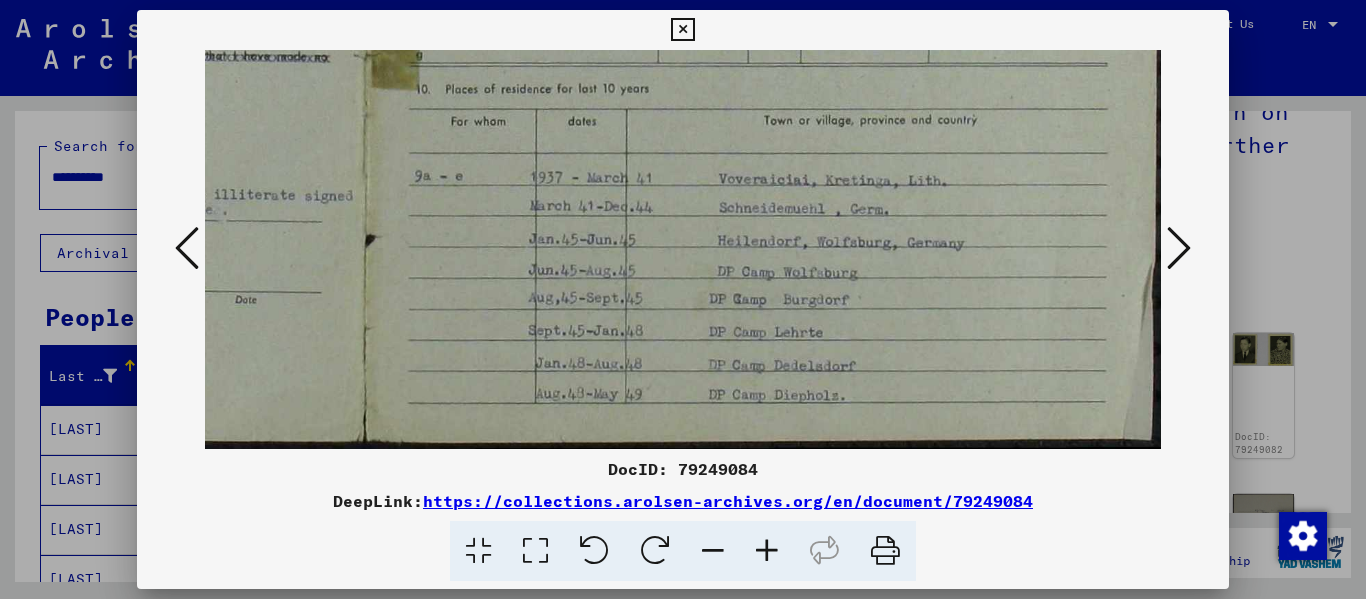 scroll, scrollTop: 854, scrollLeft: 622, axis: both 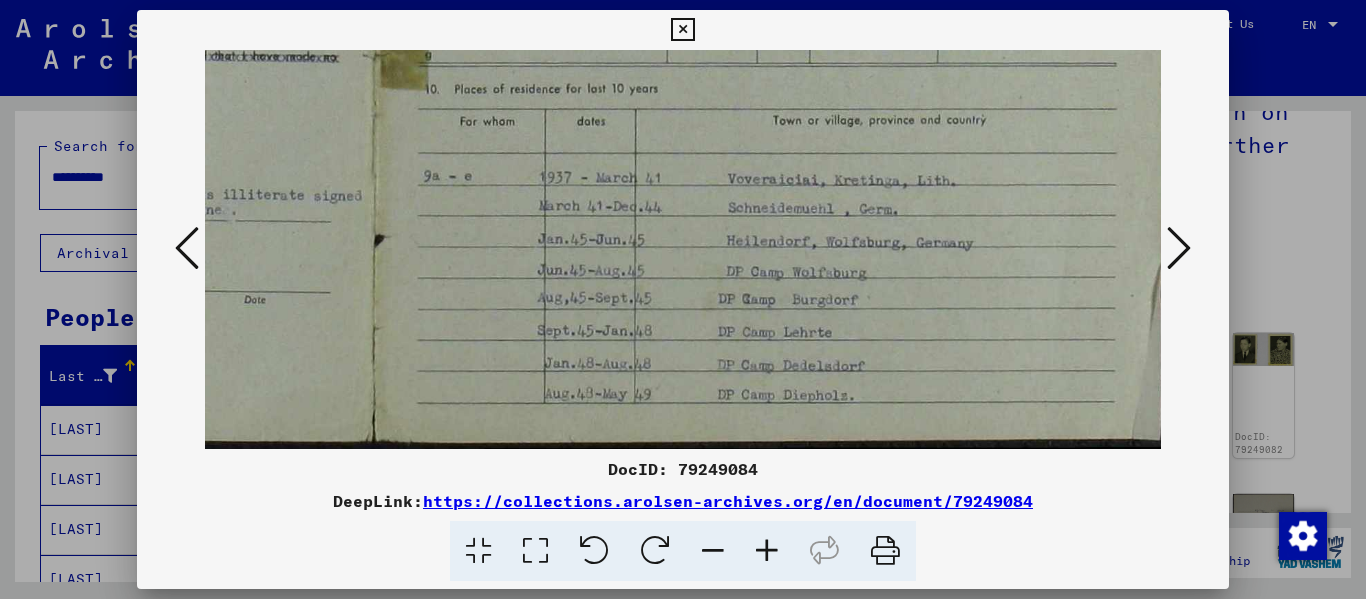 drag, startPoint x: 876, startPoint y: 414, endPoint x: 889, endPoint y: 88, distance: 326.2591 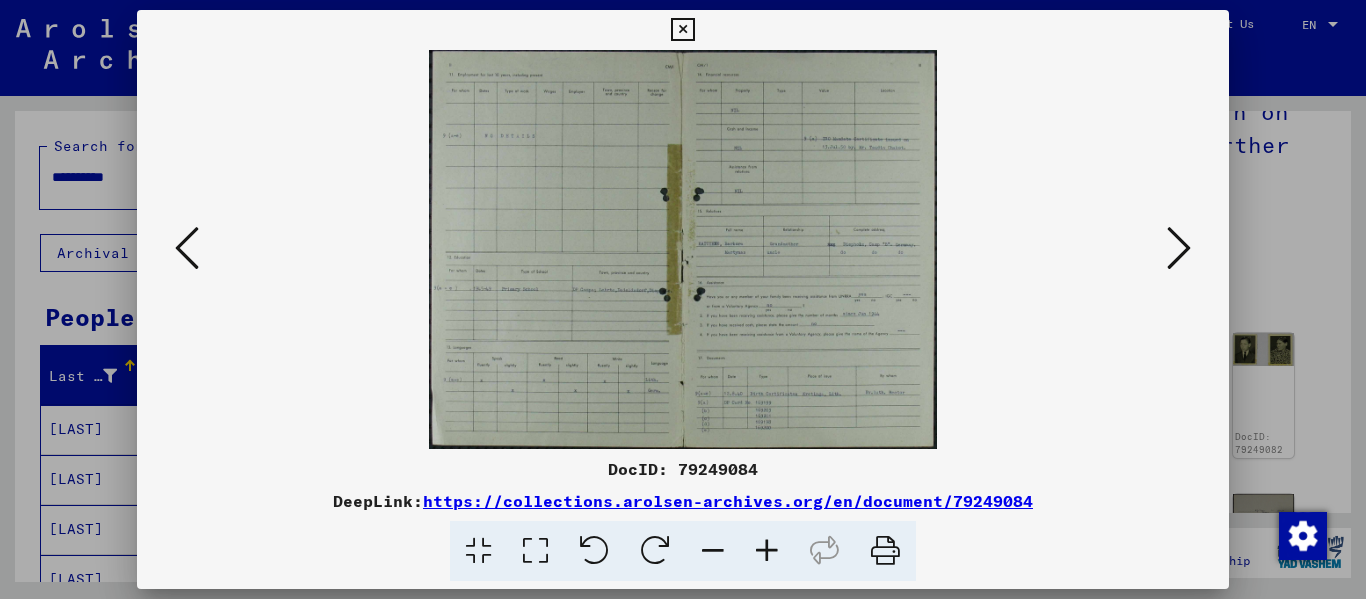 click at bounding box center [535, 551] 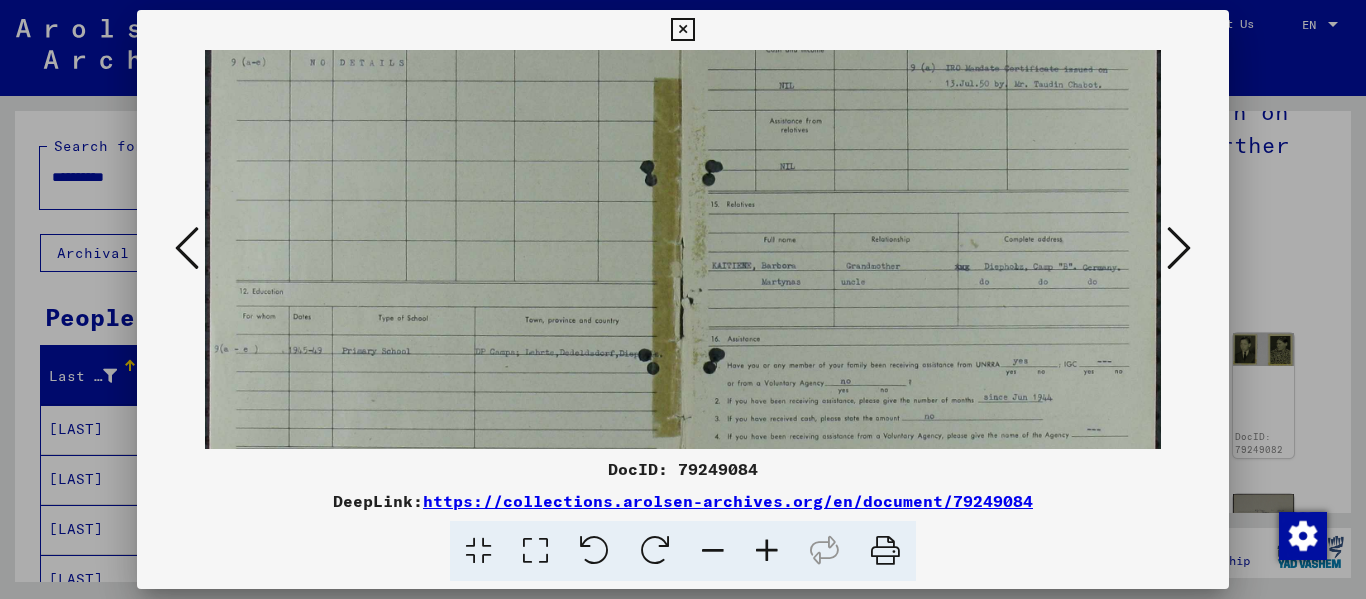 scroll, scrollTop: 218, scrollLeft: 0, axis: vertical 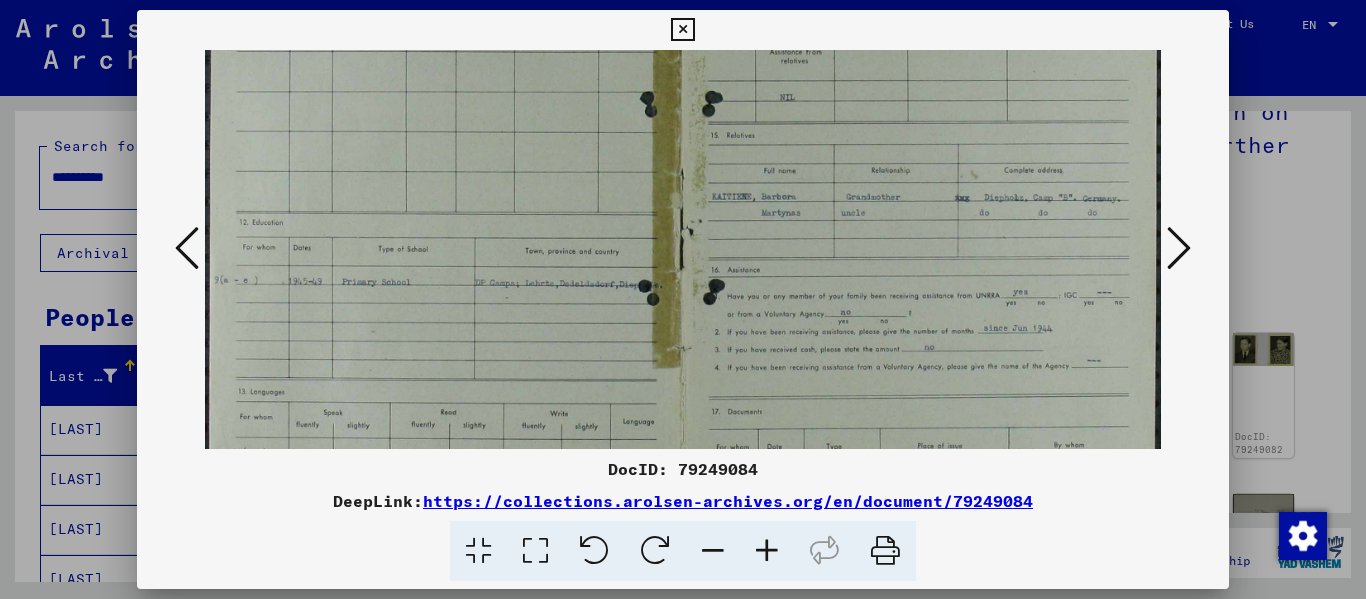 drag, startPoint x: 903, startPoint y: 301, endPoint x: 895, endPoint y: 210, distance: 91.350975 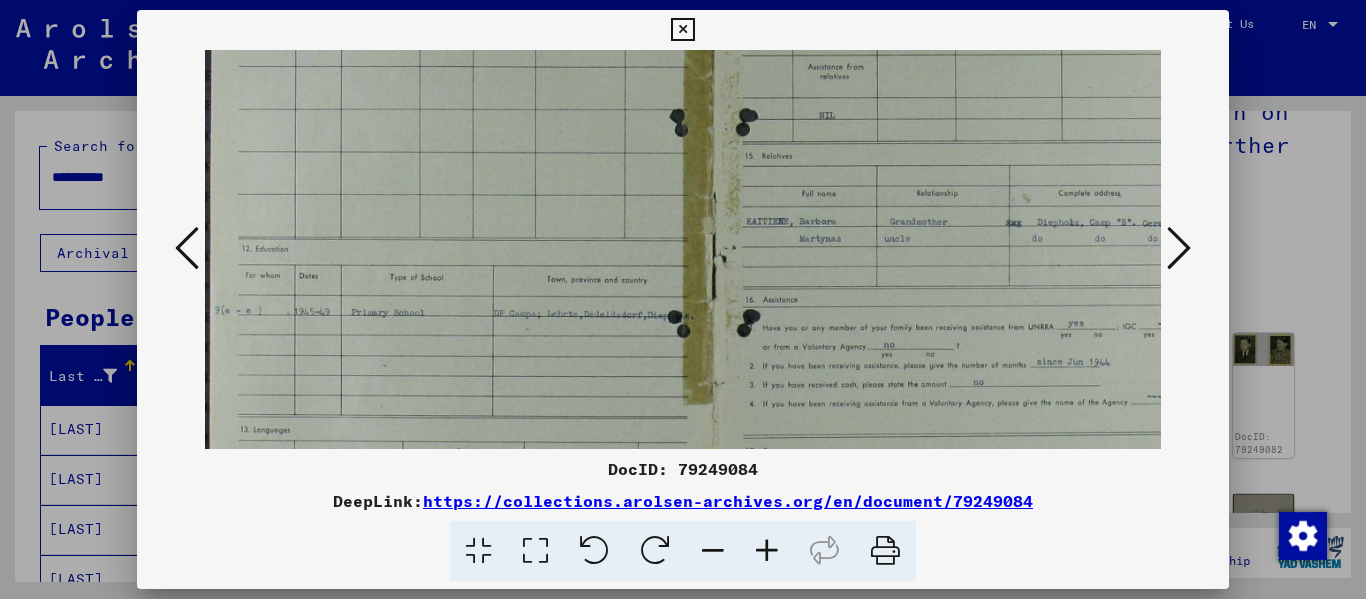 click at bounding box center [767, 551] 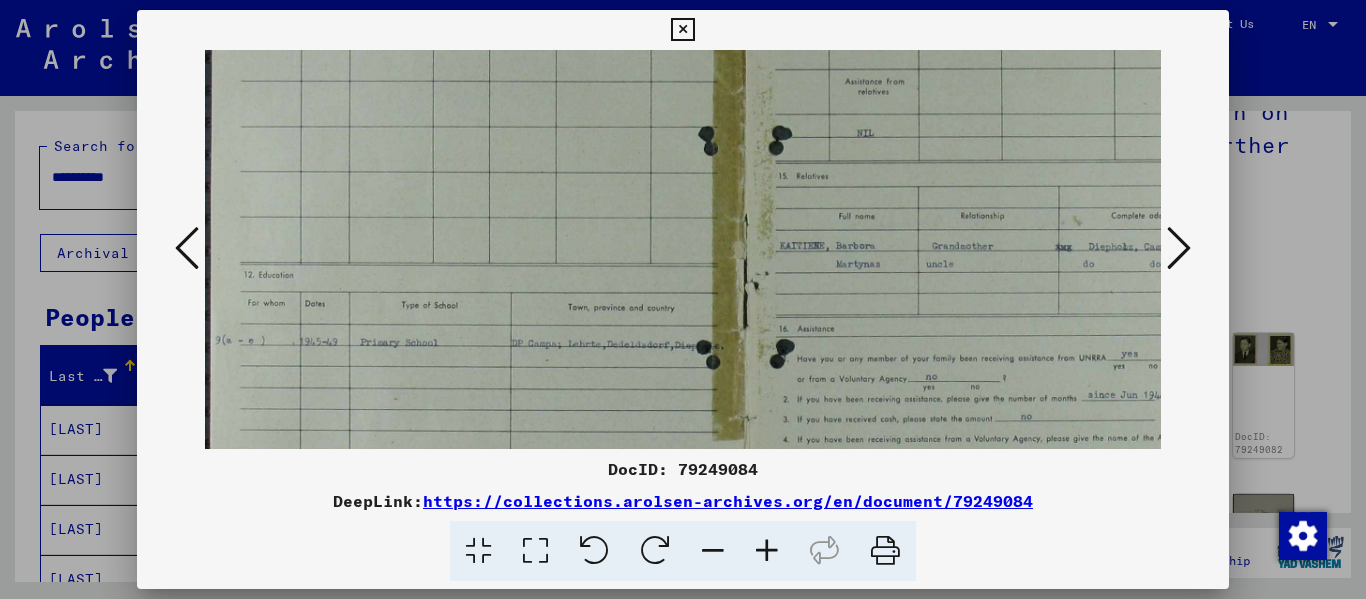 click at bounding box center [767, 551] 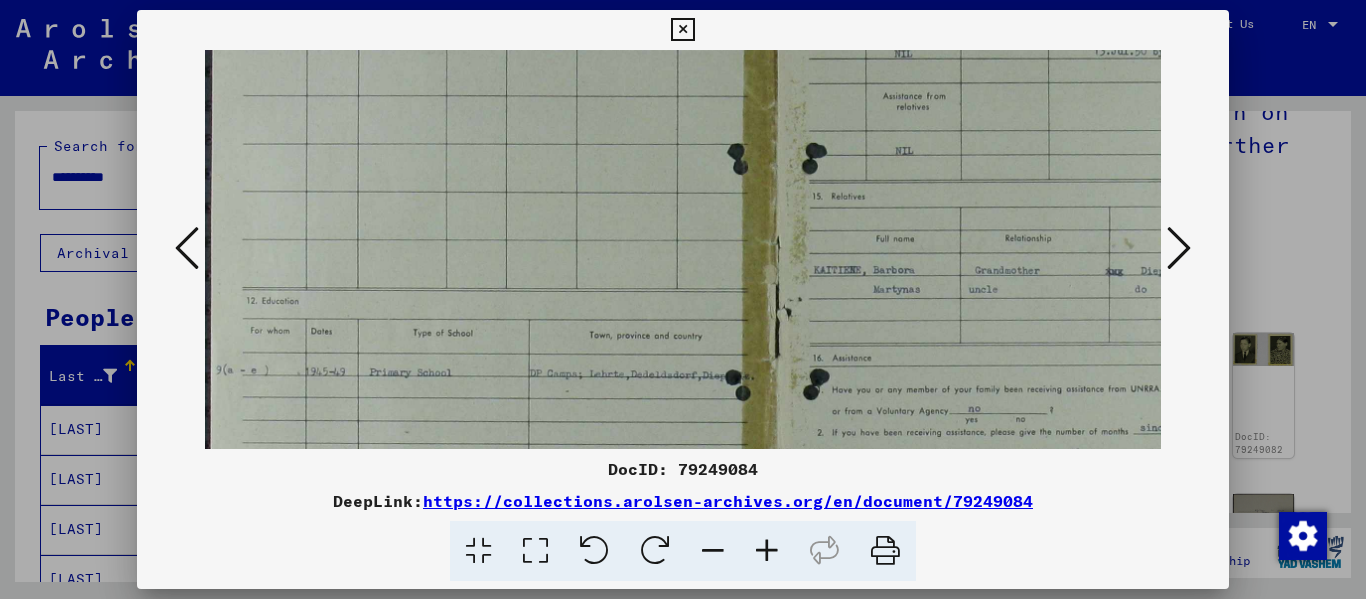 click at bounding box center (767, 551) 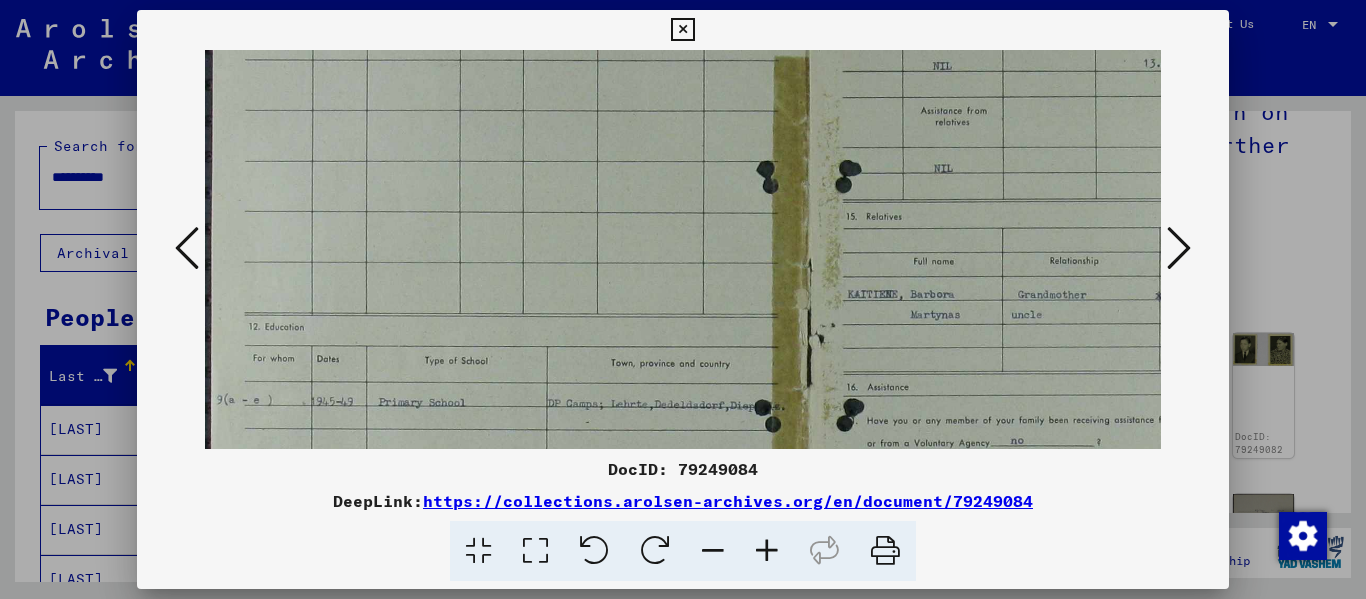 click at bounding box center [767, 551] 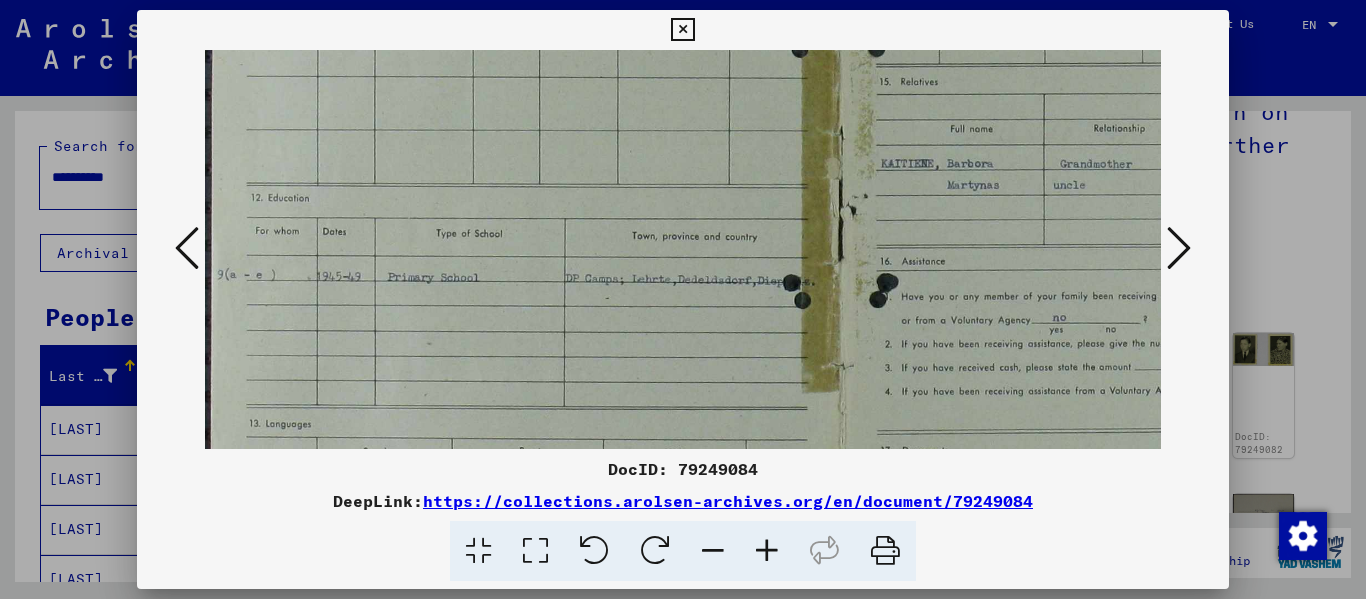 scroll, scrollTop: 433, scrollLeft: 0, axis: vertical 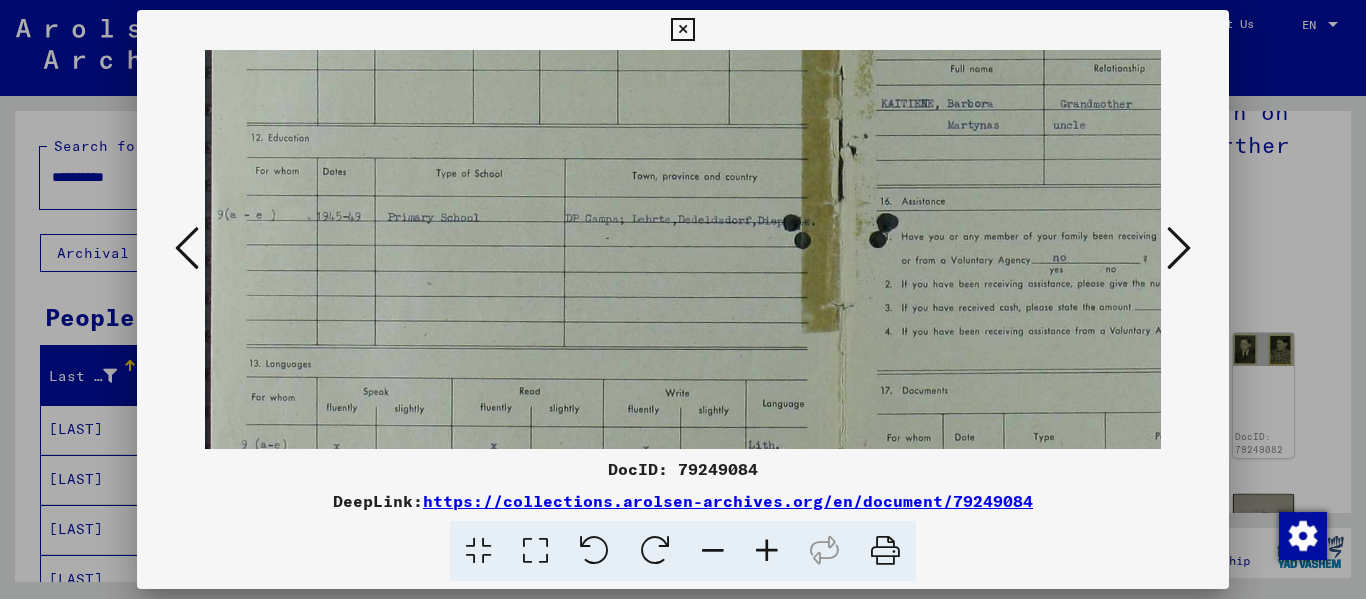 drag, startPoint x: 547, startPoint y: 413, endPoint x: 566, endPoint y: 198, distance: 215.8379 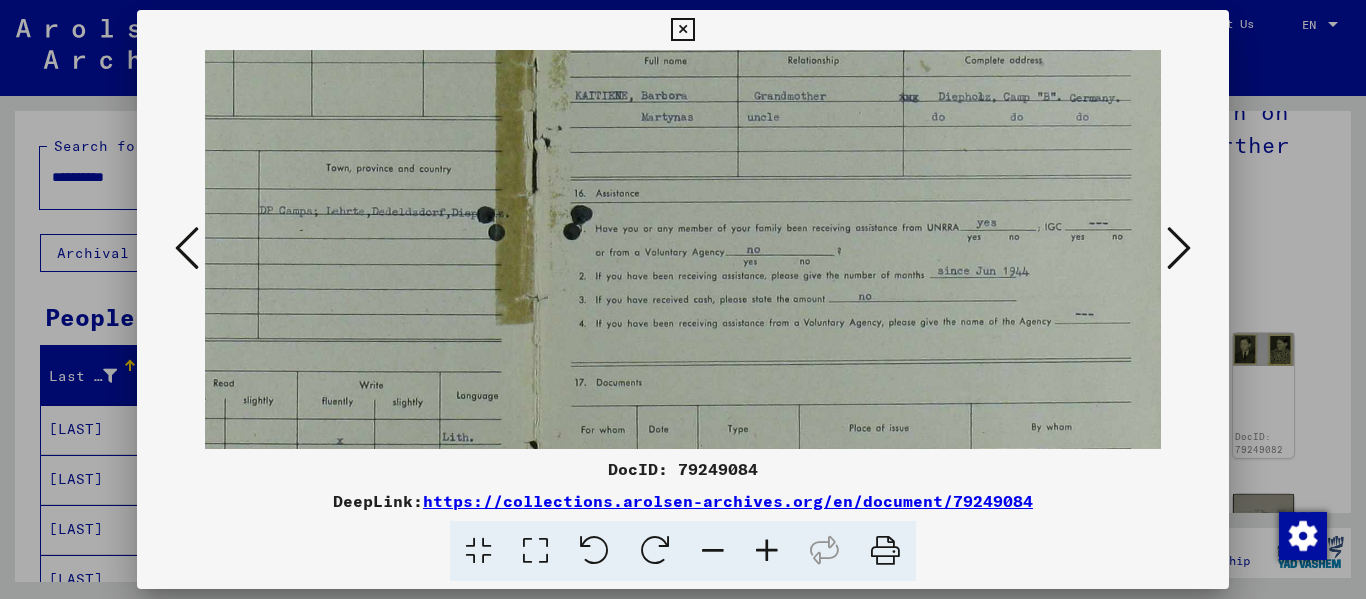 scroll, scrollTop: 441, scrollLeft: 319, axis: both 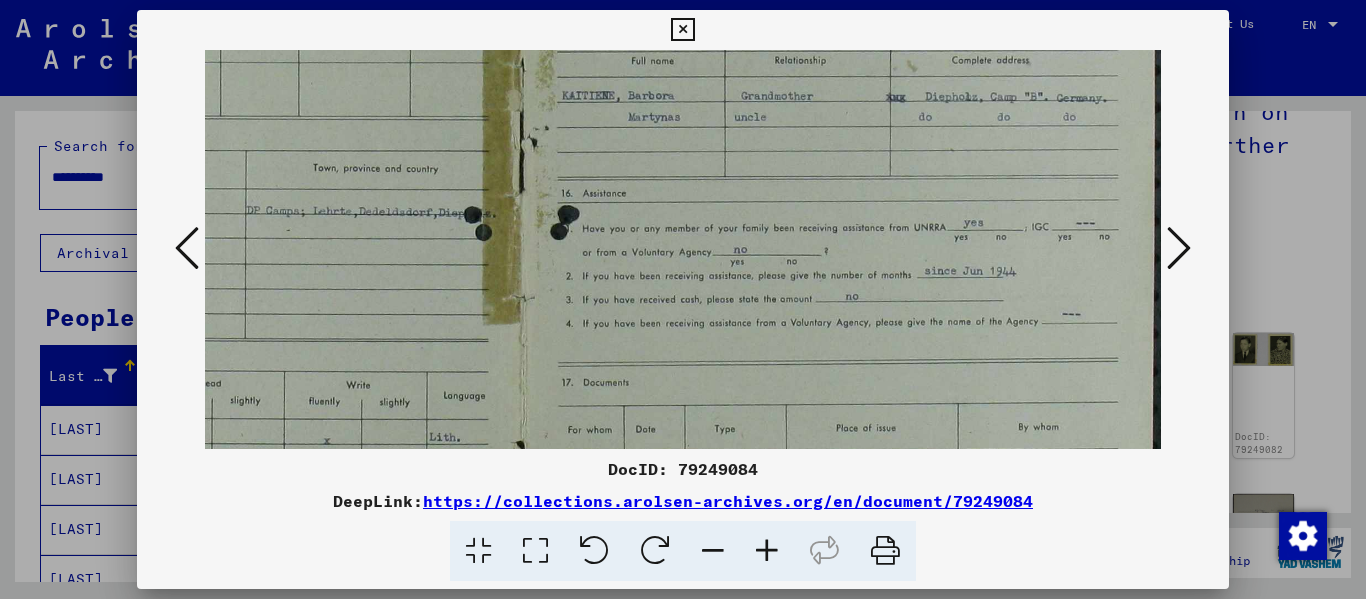drag, startPoint x: 750, startPoint y: 303, endPoint x: 378, endPoint y: 295, distance: 372.086 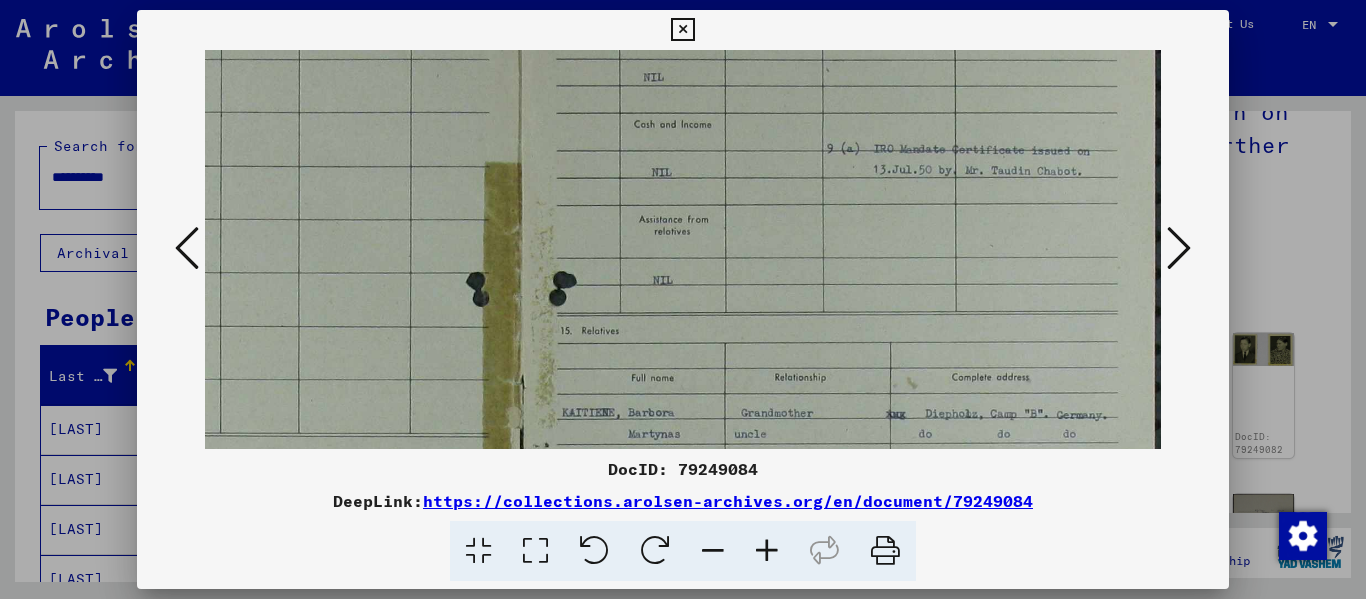 scroll, scrollTop: 127, scrollLeft: 319, axis: both 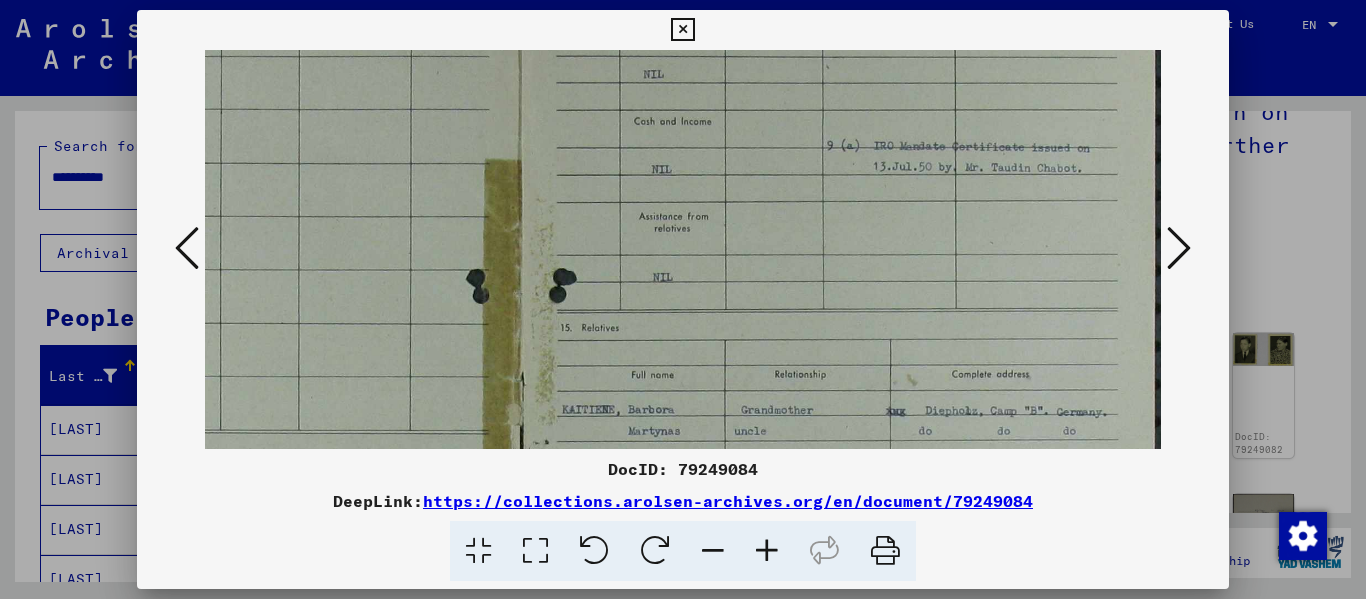 drag, startPoint x: 814, startPoint y: 148, endPoint x: 804, endPoint y: 458, distance: 310.16125 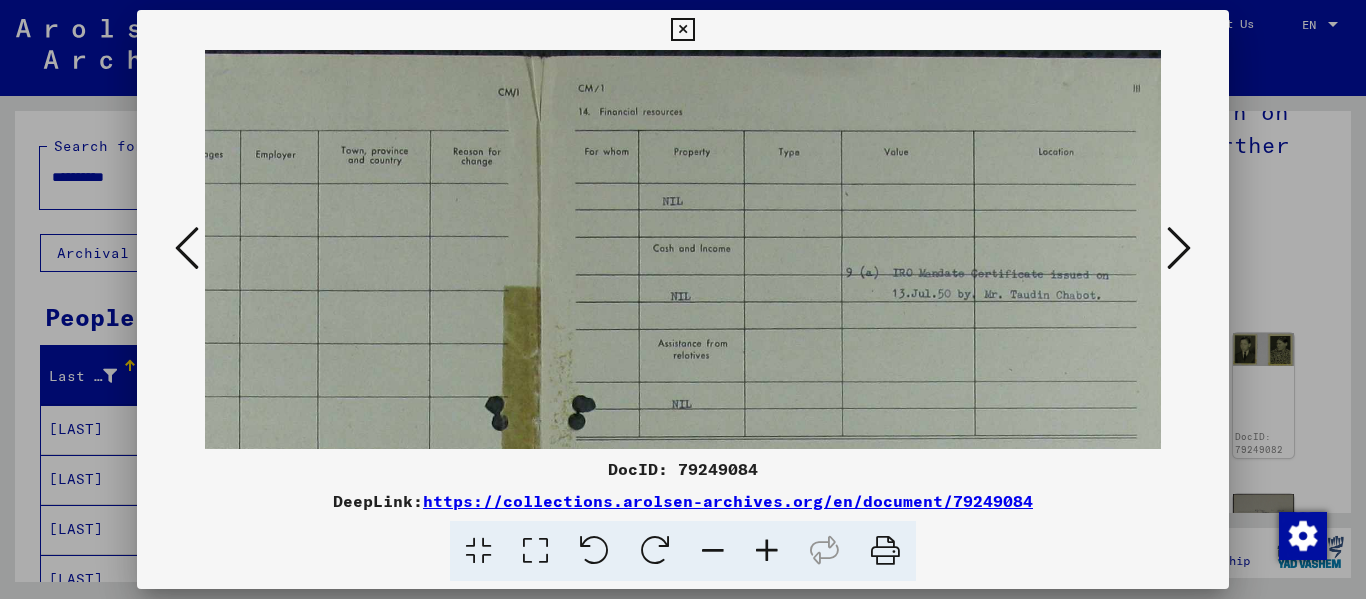 scroll, scrollTop: 0, scrollLeft: 301, axis: horizontal 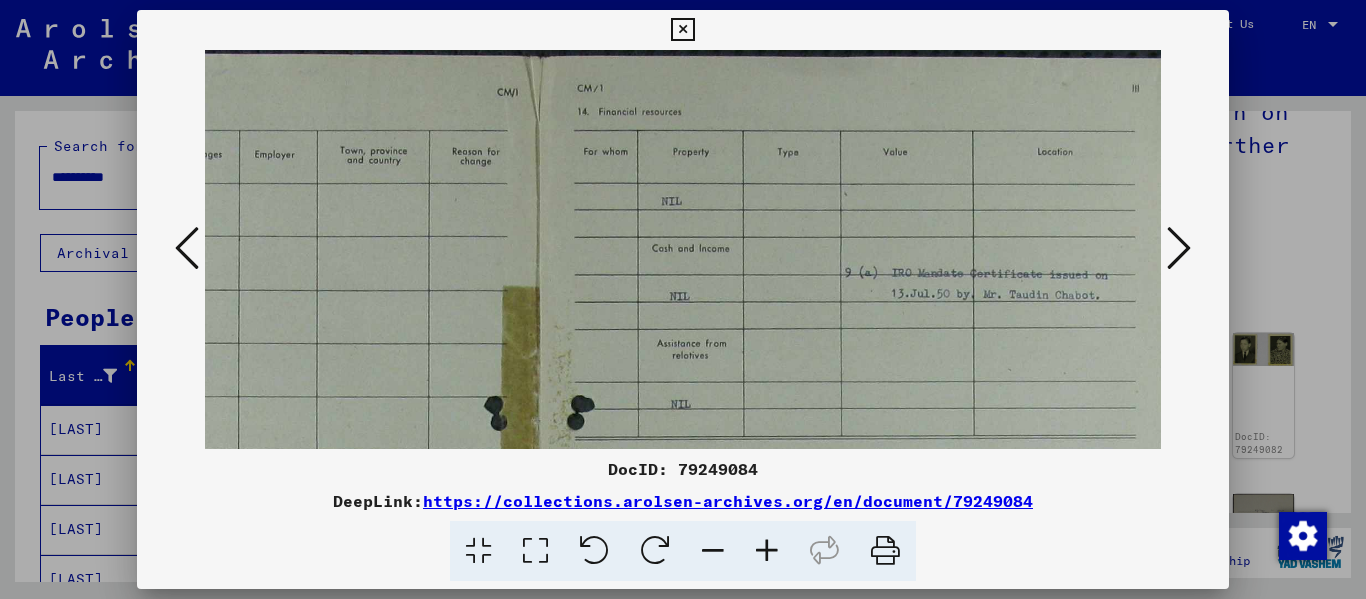 drag, startPoint x: 802, startPoint y: 218, endPoint x: 820, endPoint y: 433, distance: 215.75217 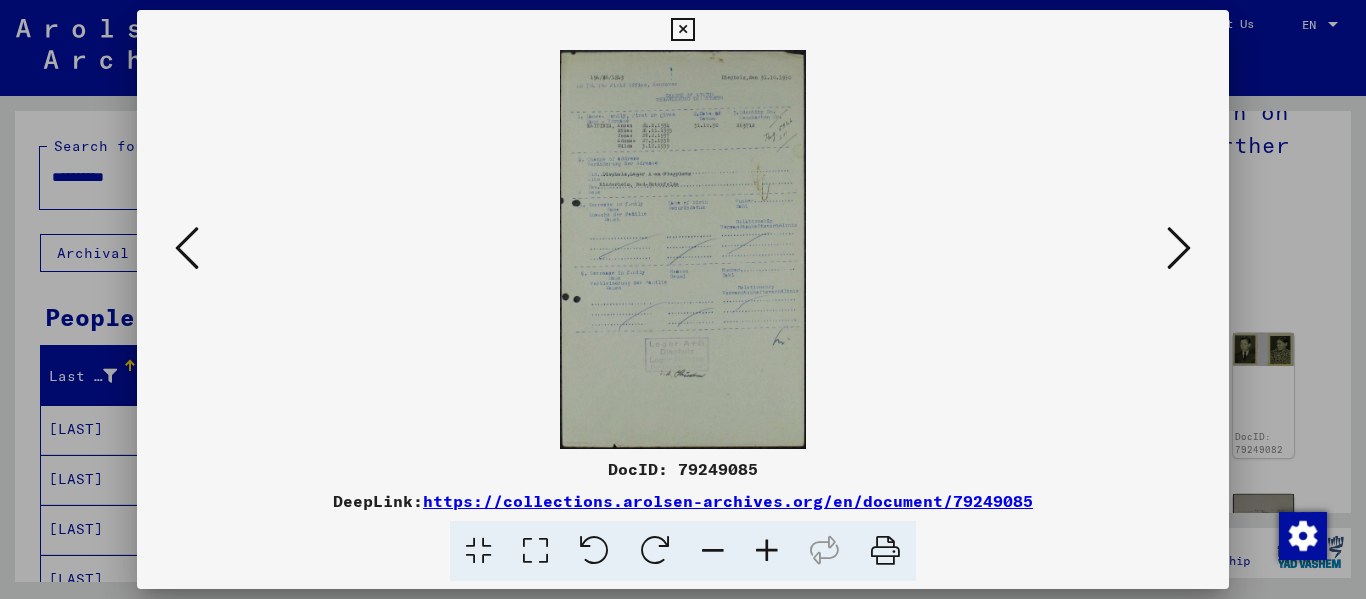 scroll, scrollTop: 0, scrollLeft: 0, axis: both 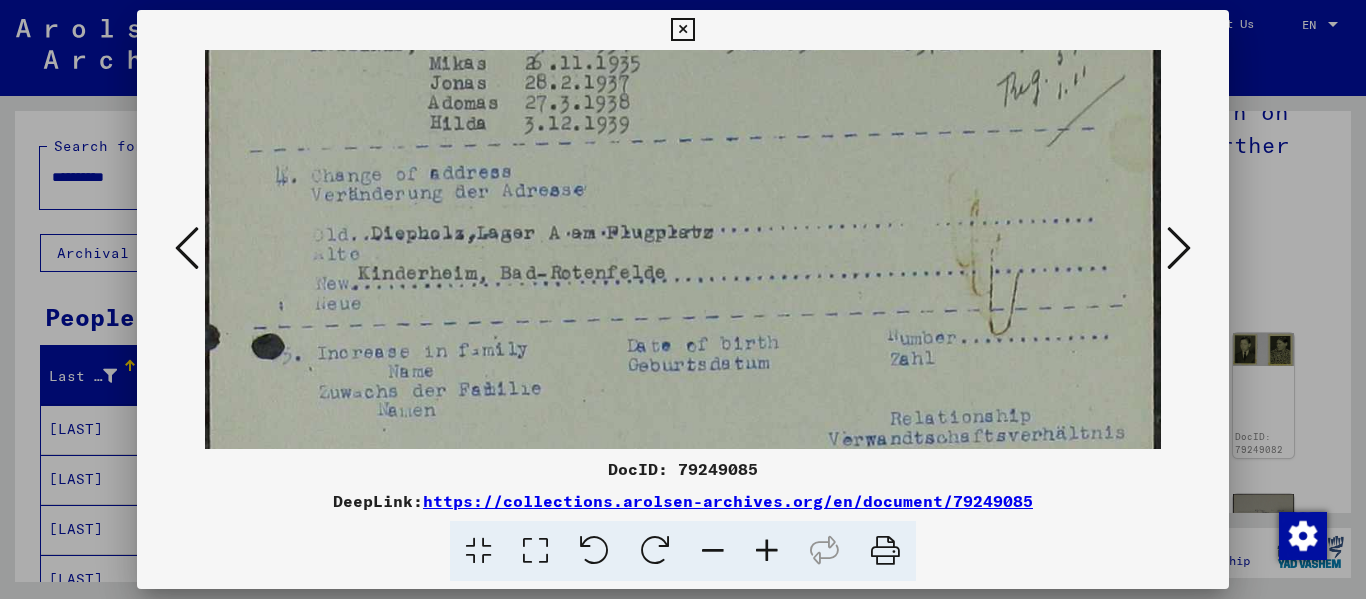 drag, startPoint x: 513, startPoint y: 415, endPoint x: 598, endPoint y: 114, distance: 312.77148 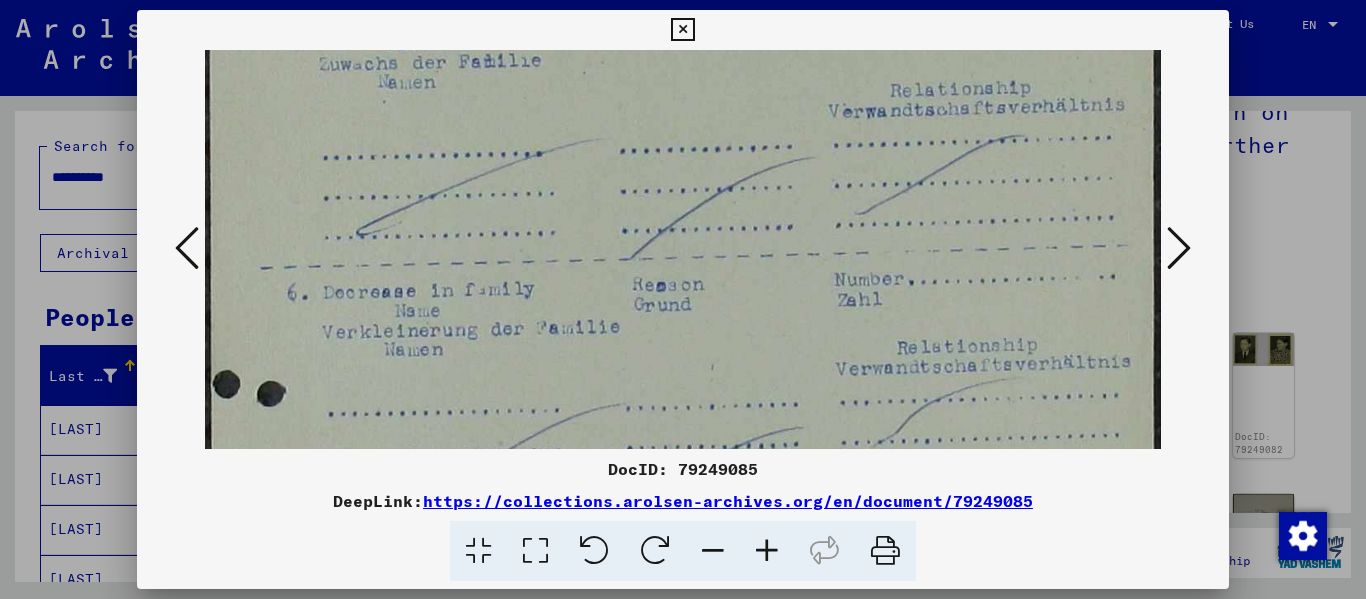 drag, startPoint x: 597, startPoint y: 391, endPoint x: 621, endPoint y: 63, distance: 328.87686 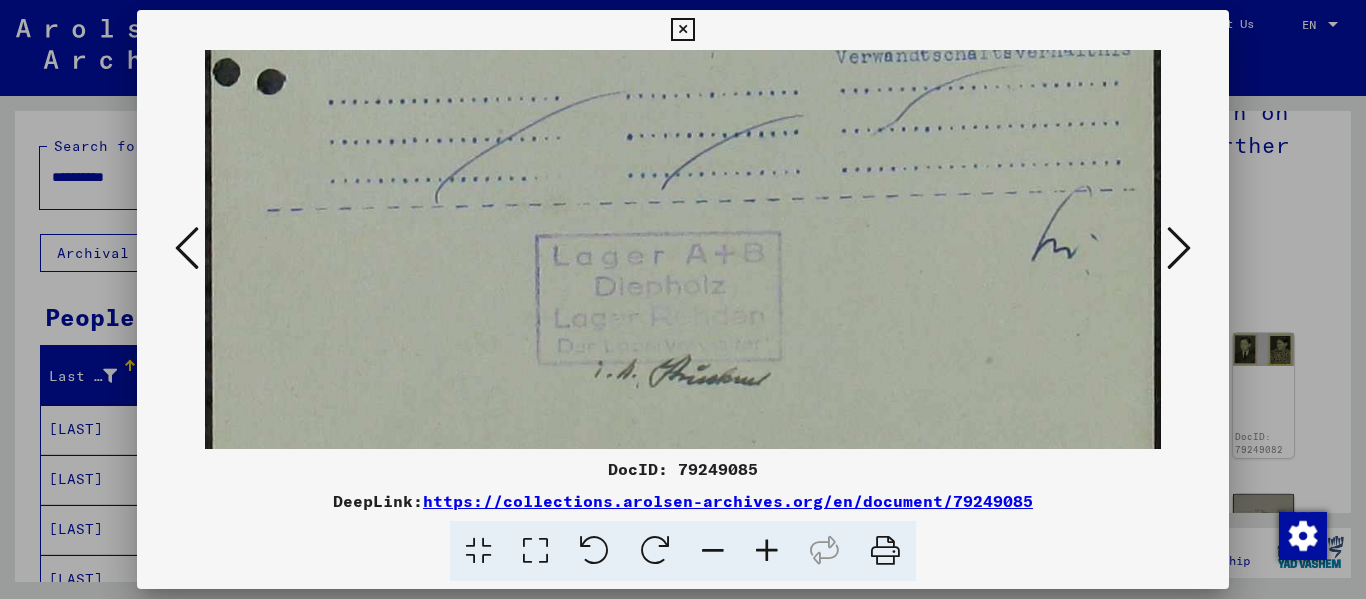 scroll, scrollTop: 968, scrollLeft: 0, axis: vertical 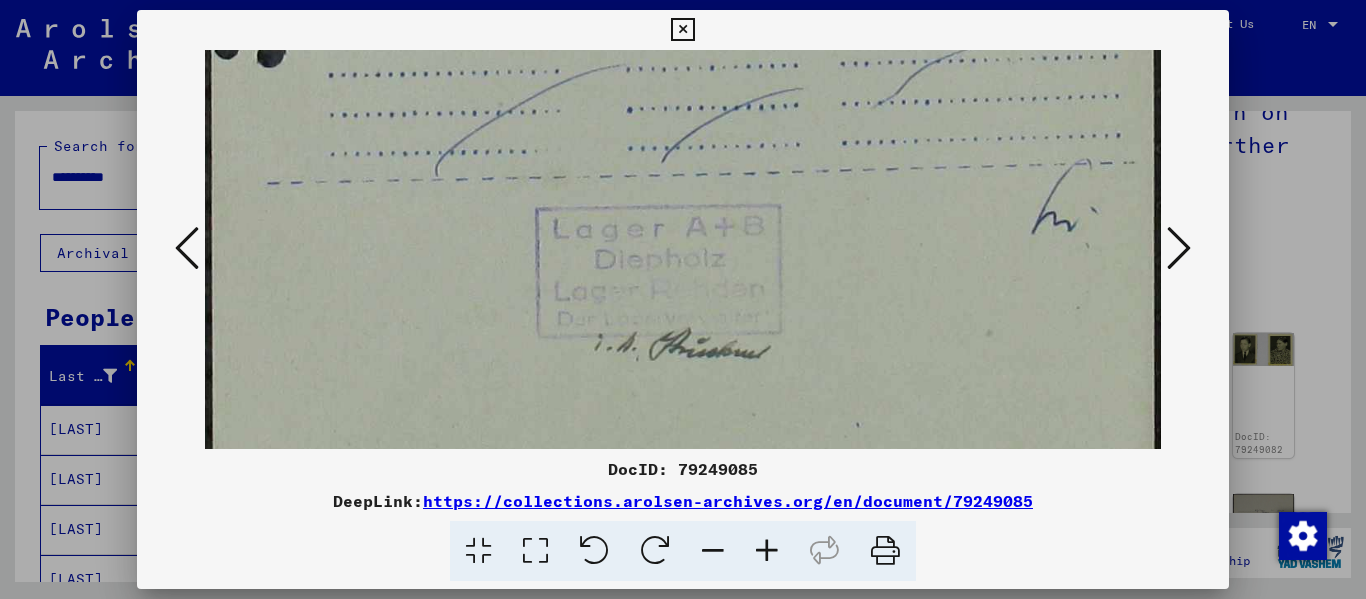 drag, startPoint x: 644, startPoint y: 365, endPoint x: 671, endPoint y: 26, distance: 340.07352 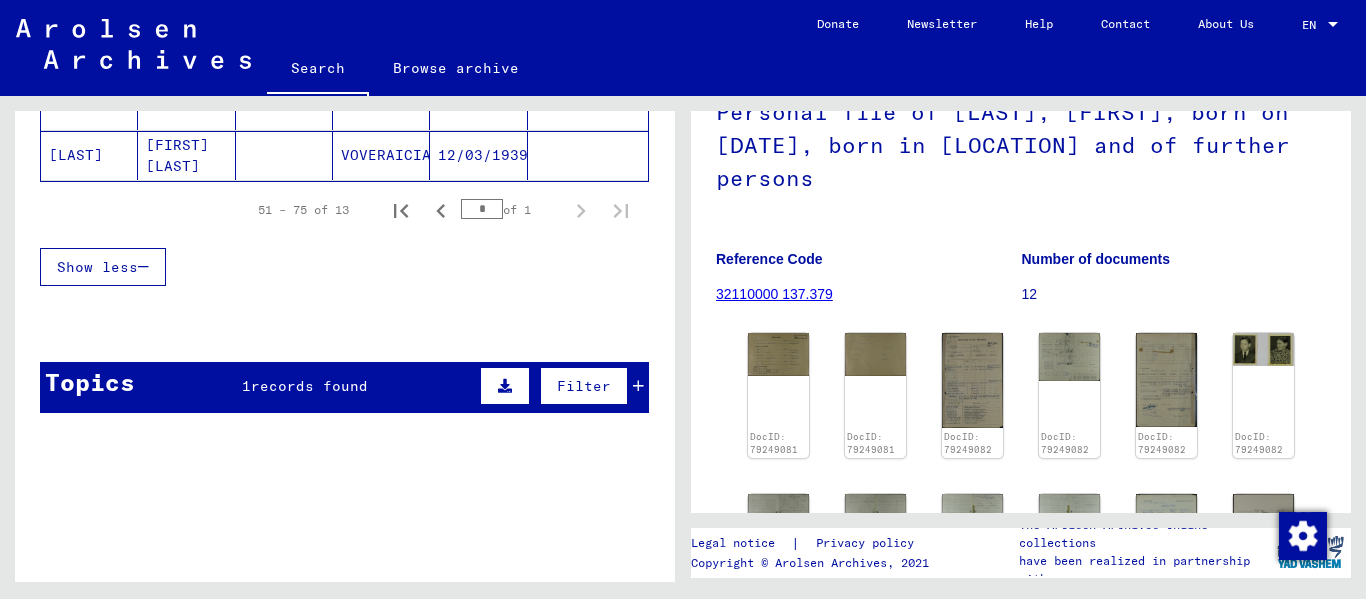 scroll, scrollTop: 877, scrollLeft: 0, axis: vertical 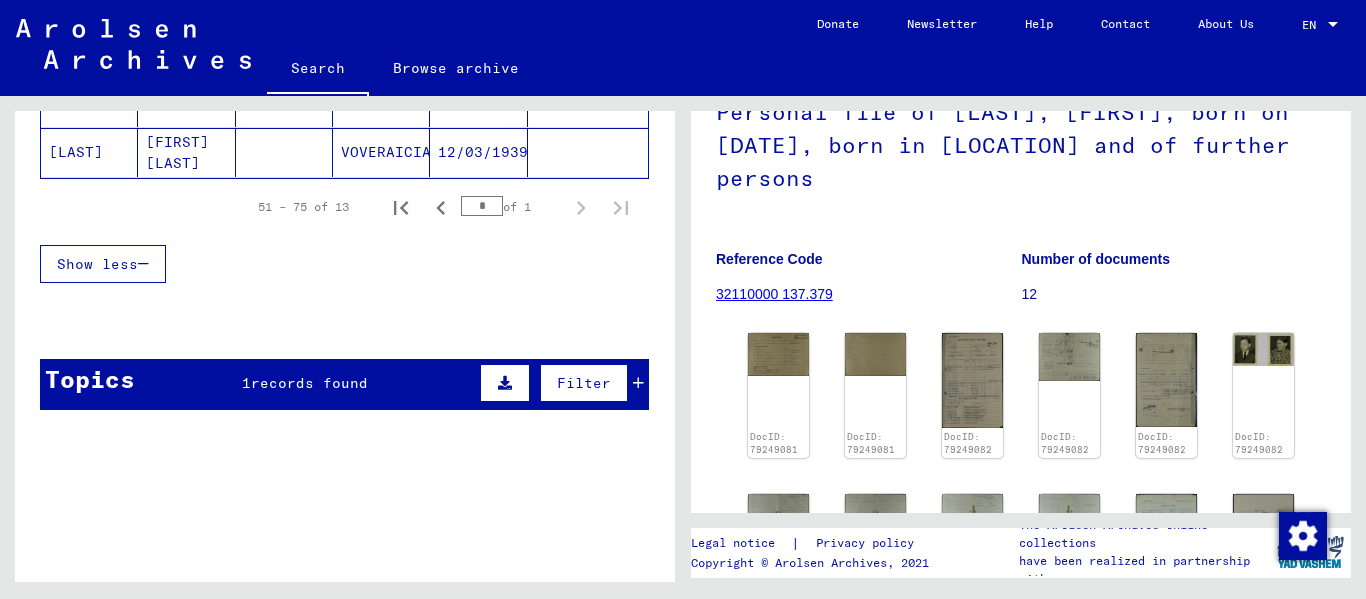click on "records found" at bounding box center [309, 383] 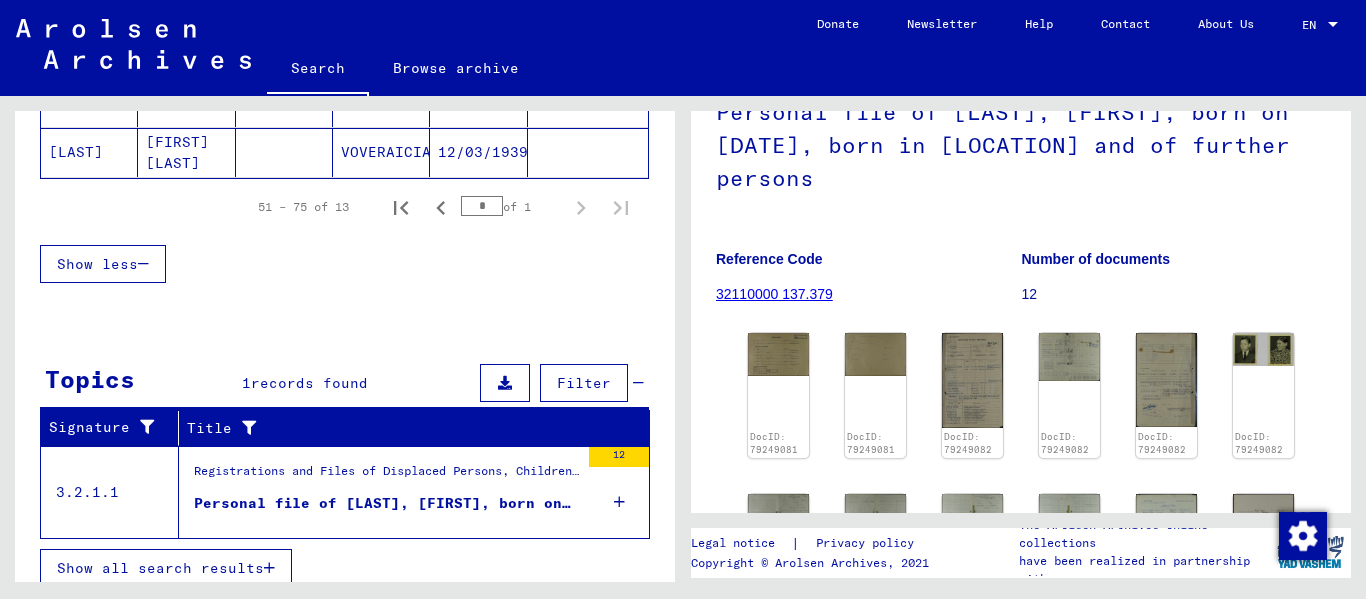 click on "Registrations and Files of Displaced Persons, Children and Missing Persons / Relief Programs of Various Organizations / IRO “Care and Maintenance” Program / CM/1 Files originating in Germany / CM/1 files from Germany, A-Z / Files with names from [LAST]" at bounding box center (386, 477) 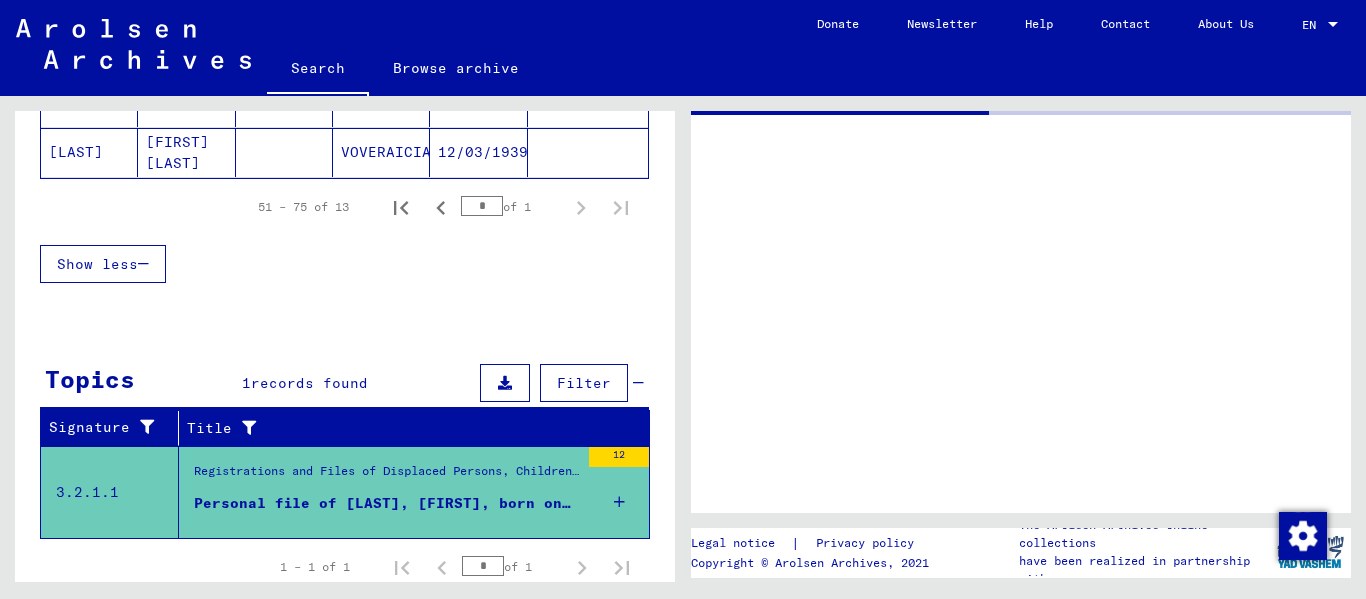 scroll, scrollTop: 0, scrollLeft: 0, axis: both 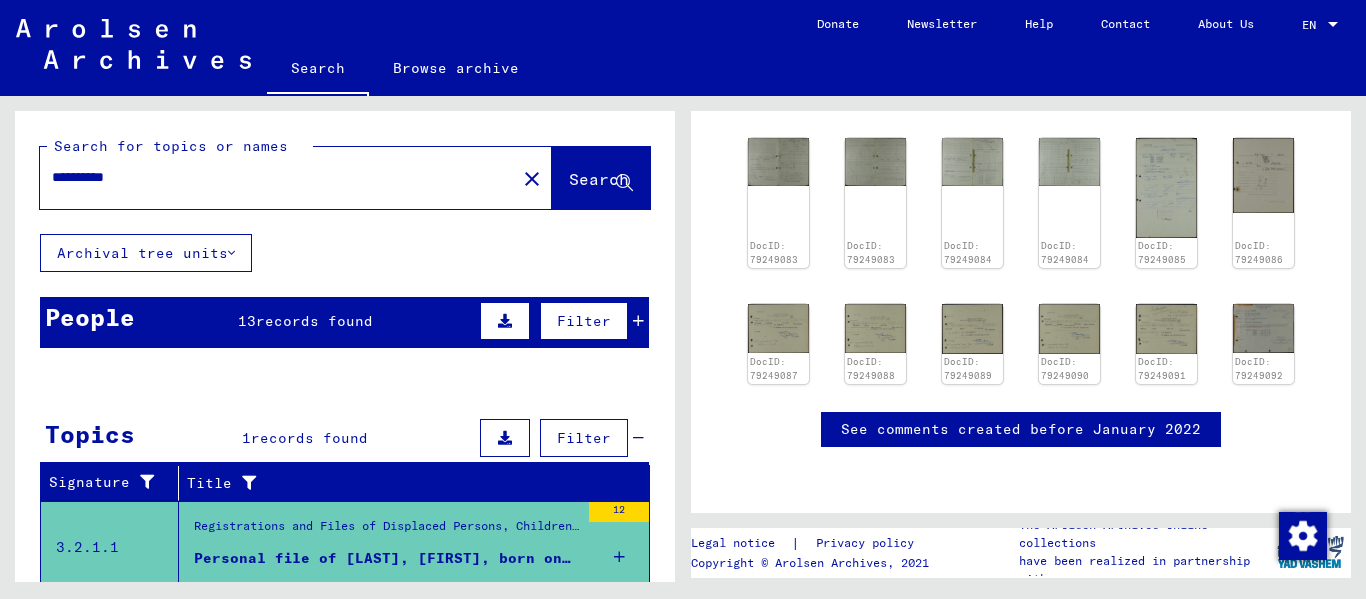 click on "**********" at bounding box center [278, 177] 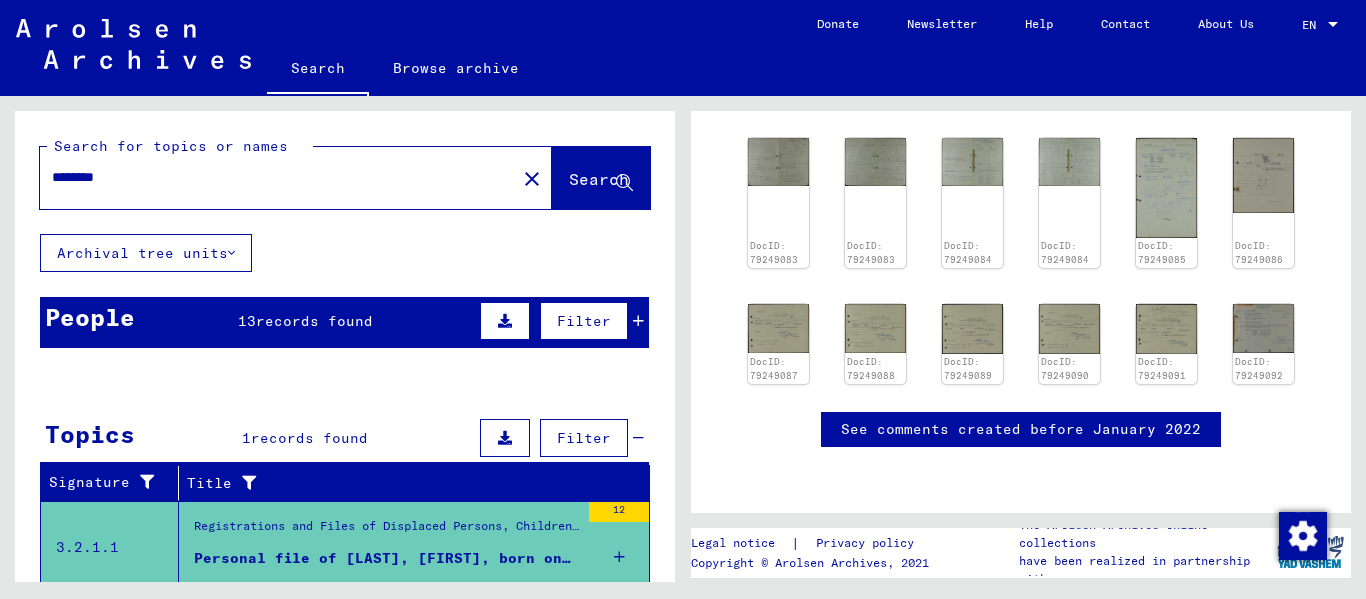 type on "********" 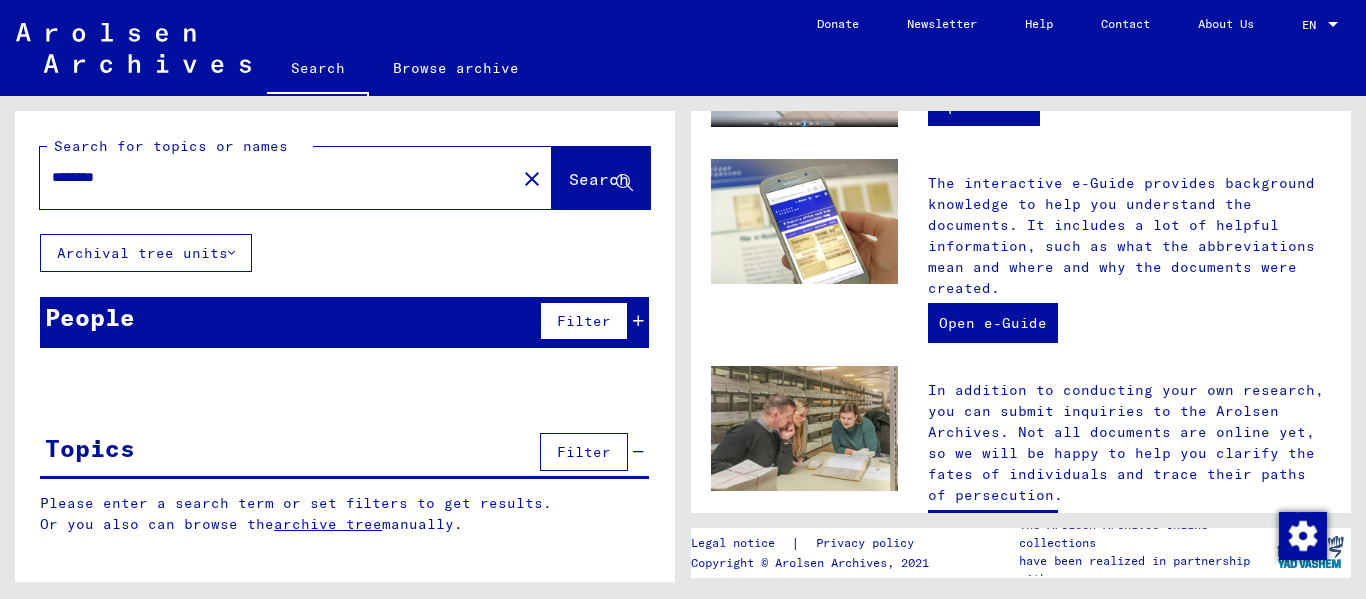 scroll, scrollTop: 0, scrollLeft: 0, axis: both 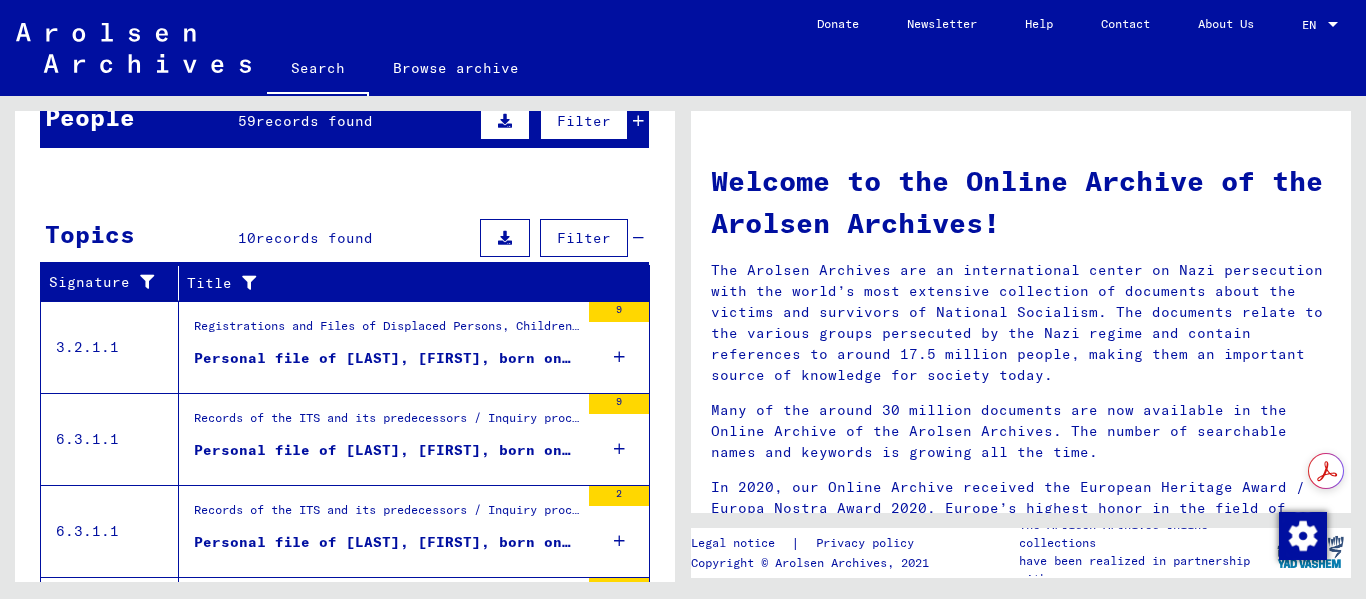click on "records found" at bounding box center [314, 121] 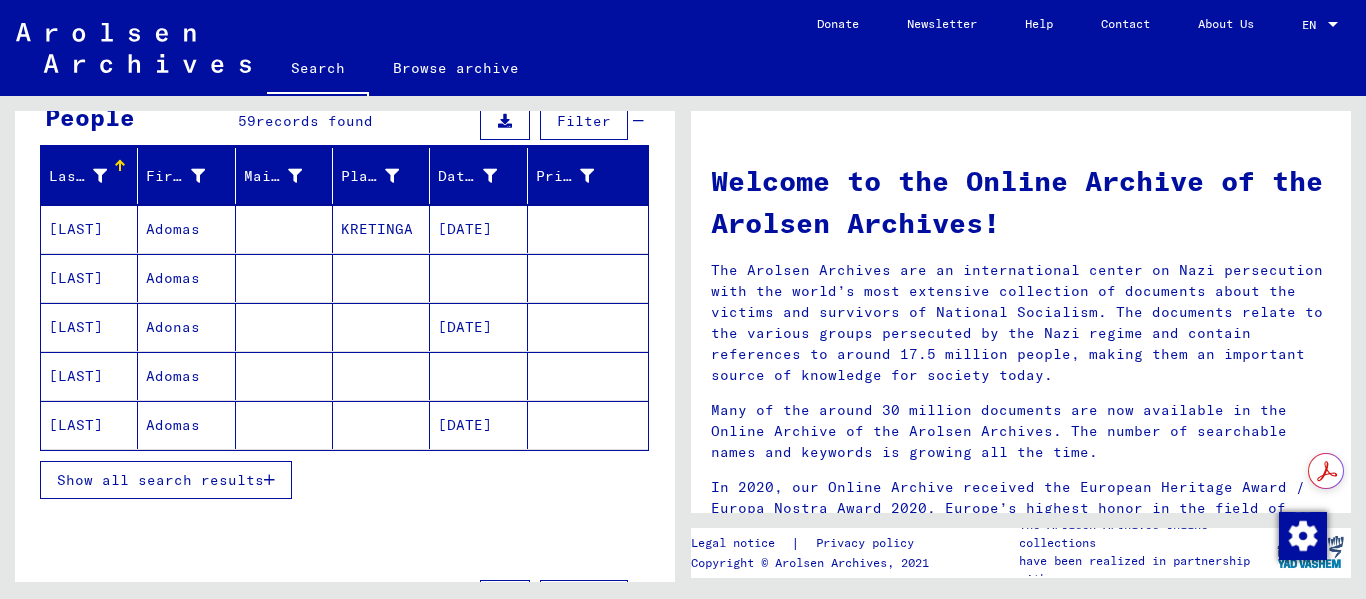 click on "[LAST]" at bounding box center (89, 278) 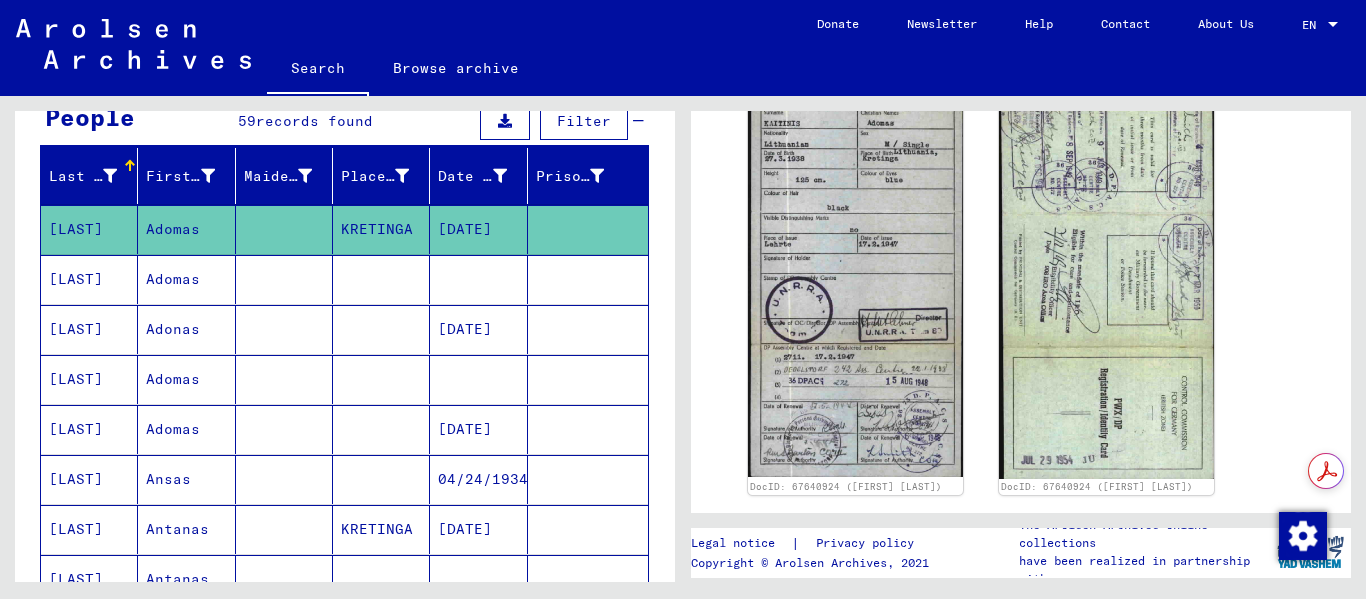 scroll, scrollTop: 500, scrollLeft: 0, axis: vertical 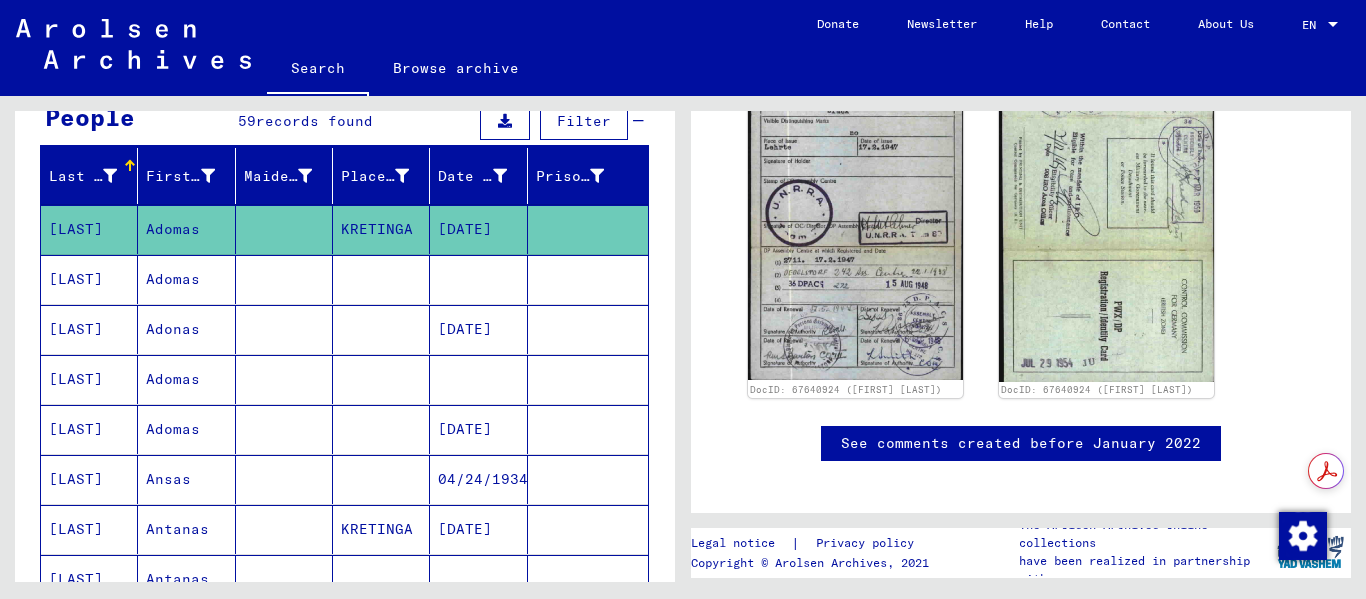 click 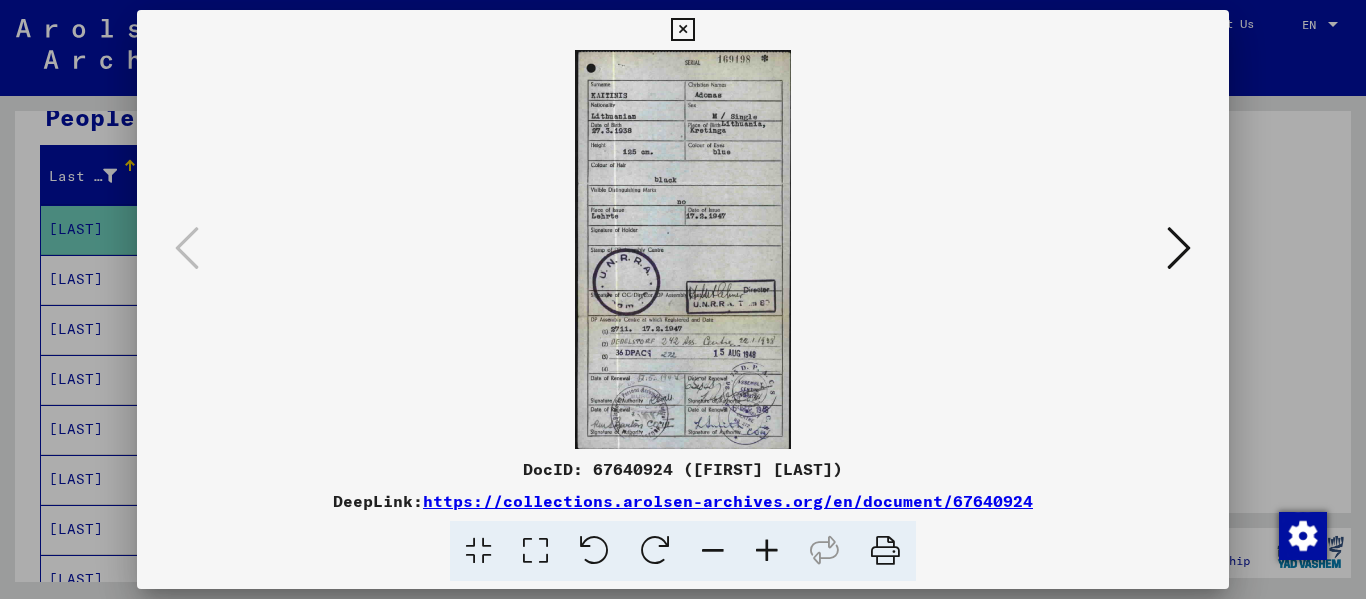click at bounding box center (767, 551) 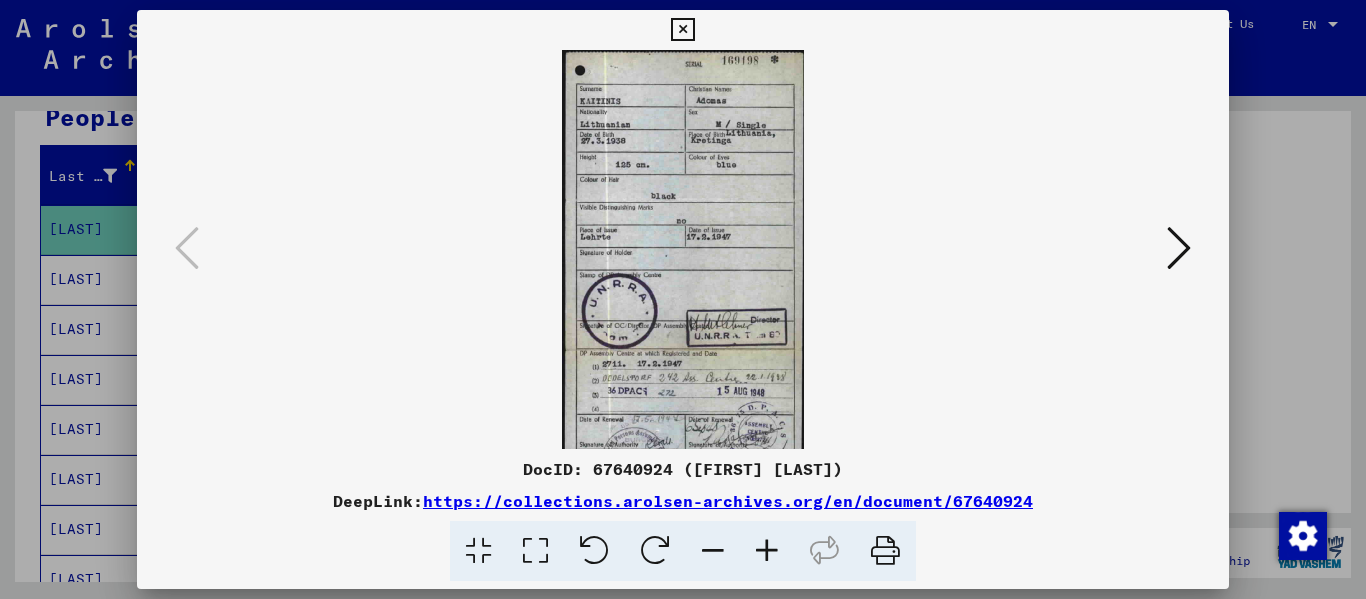 click at bounding box center (767, 551) 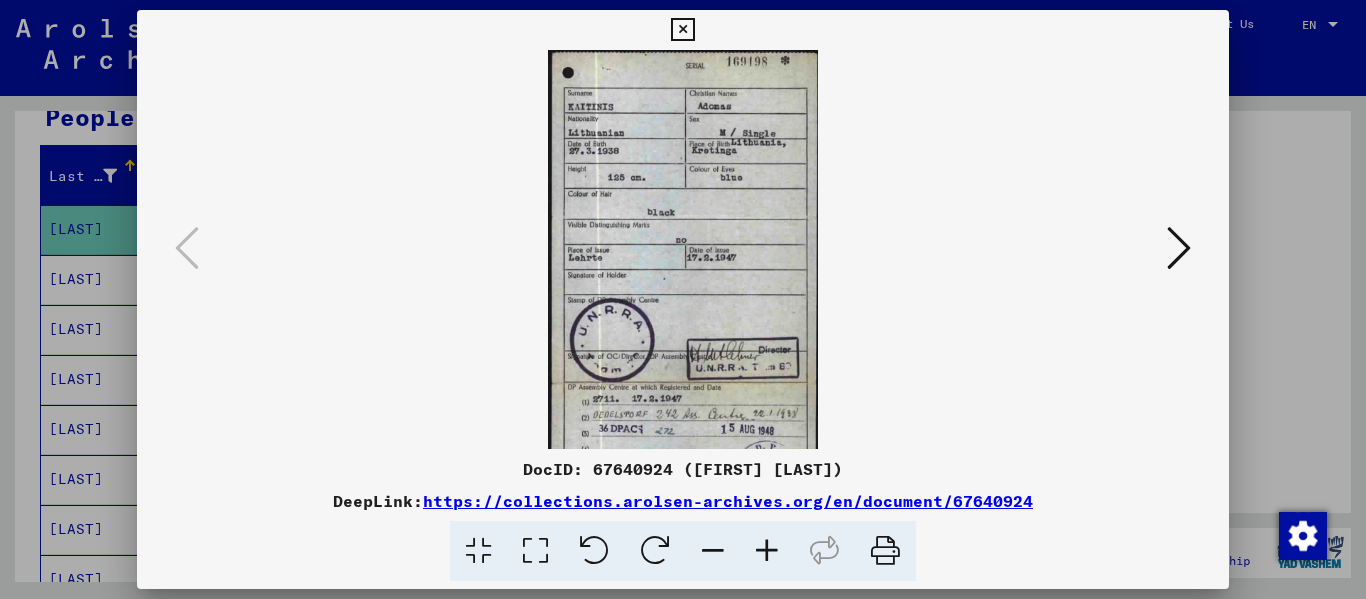 click at bounding box center [767, 551] 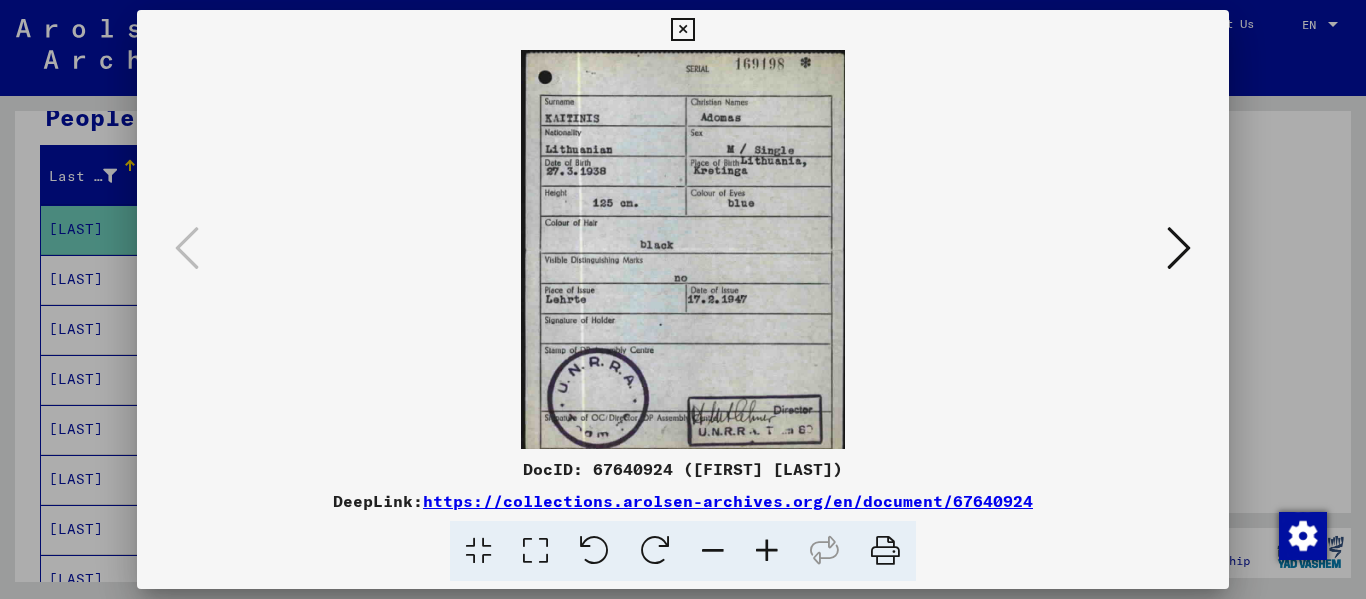 click at bounding box center [767, 551] 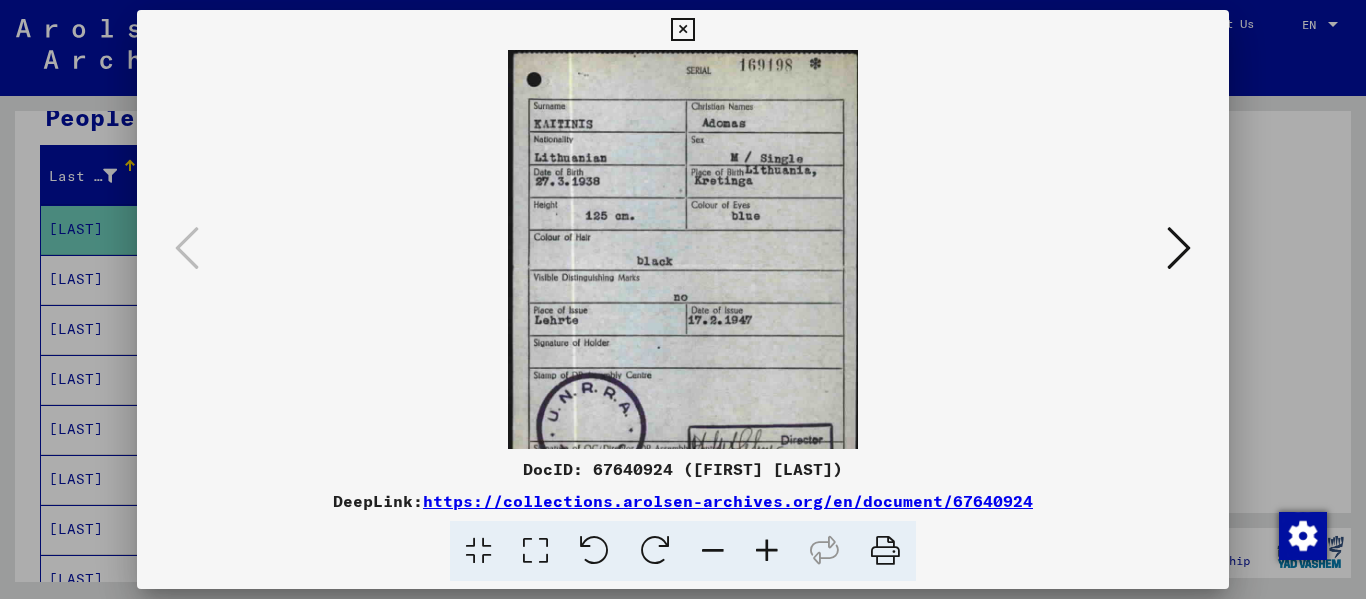click at bounding box center (767, 551) 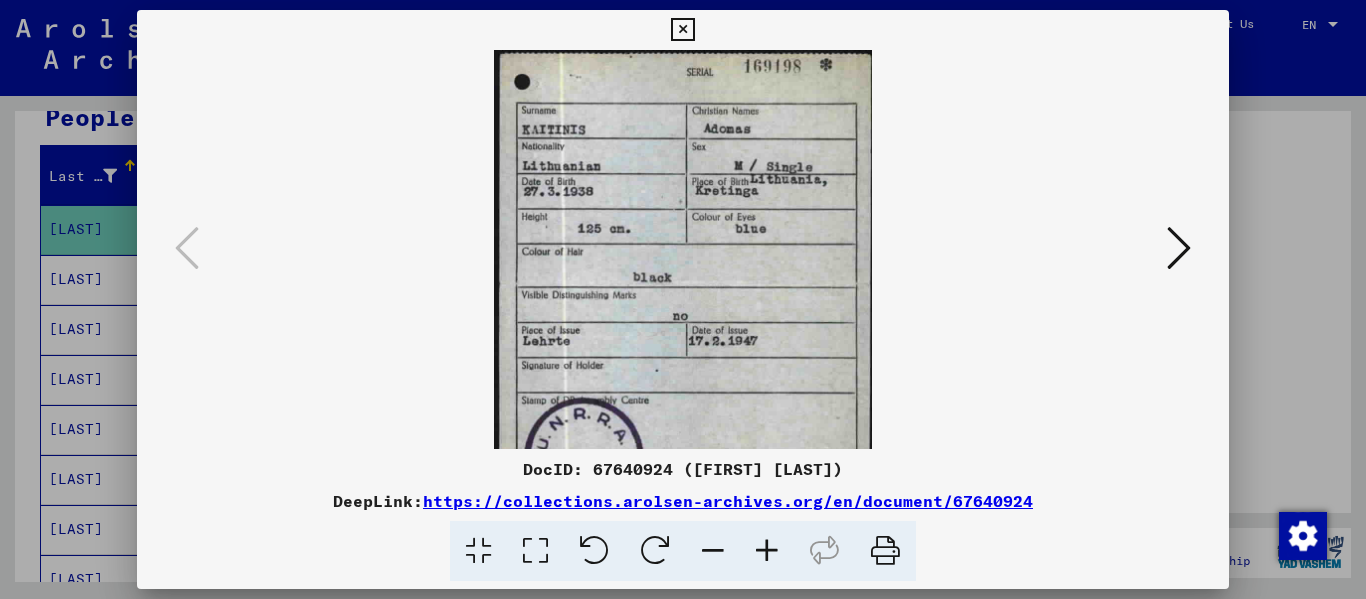click at bounding box center [767, 551] 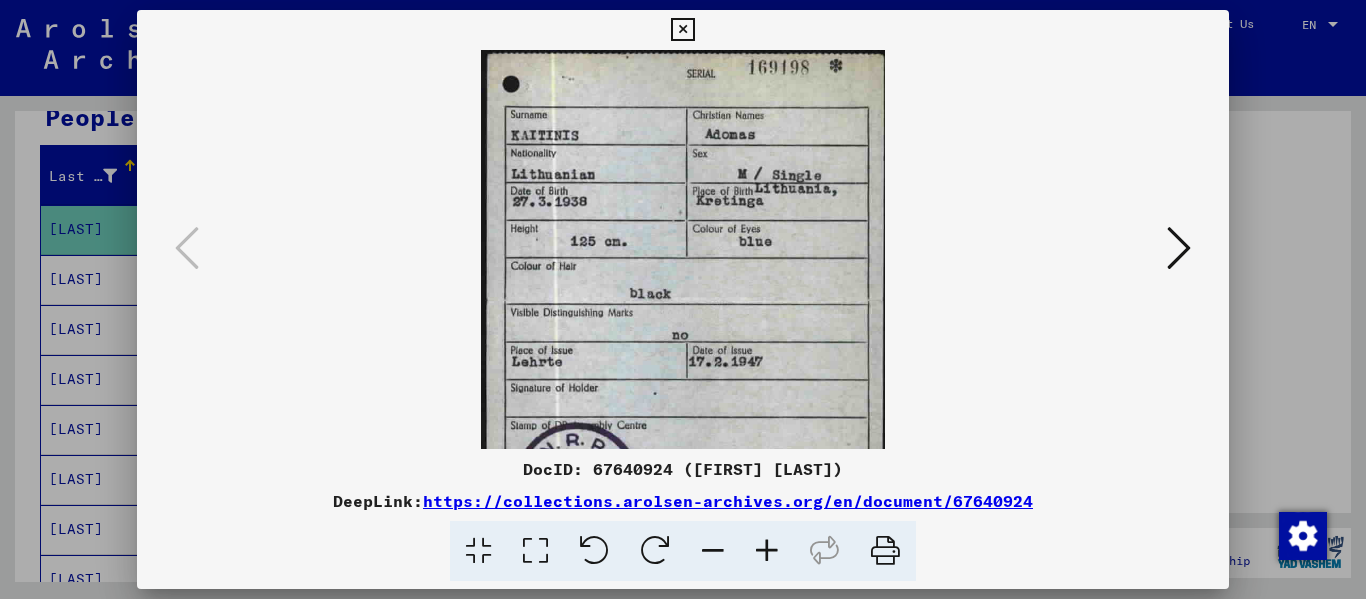 click at bounding box center (767, 551) 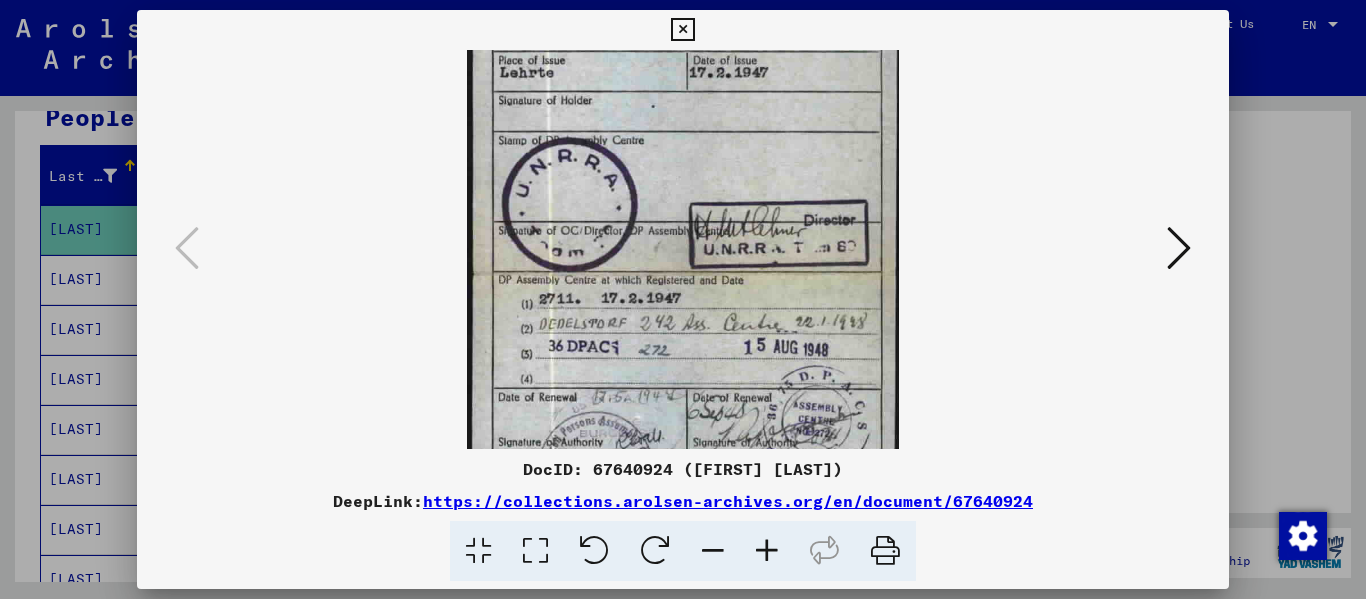 scroll, scrollTop: 315, scrollLeft: 0, axis: vertical 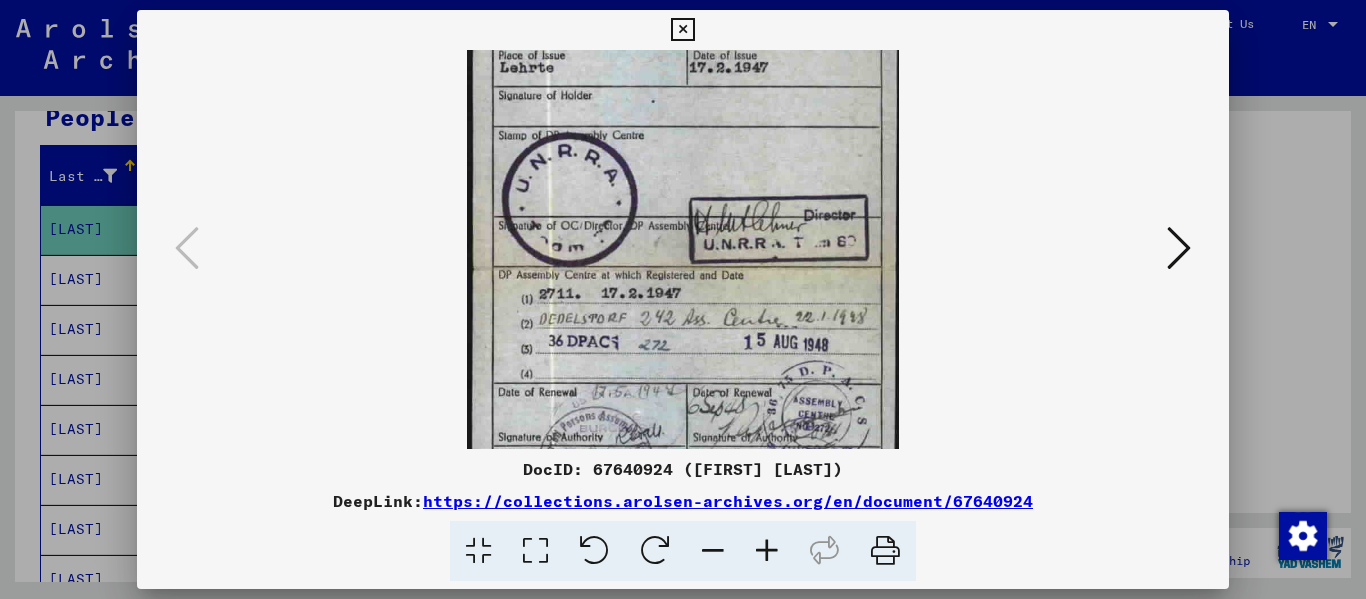 drag, startPoint x: 595, startPoint y: 383, endPoint x: 653, endPoint y: 68, distance: 320.29517 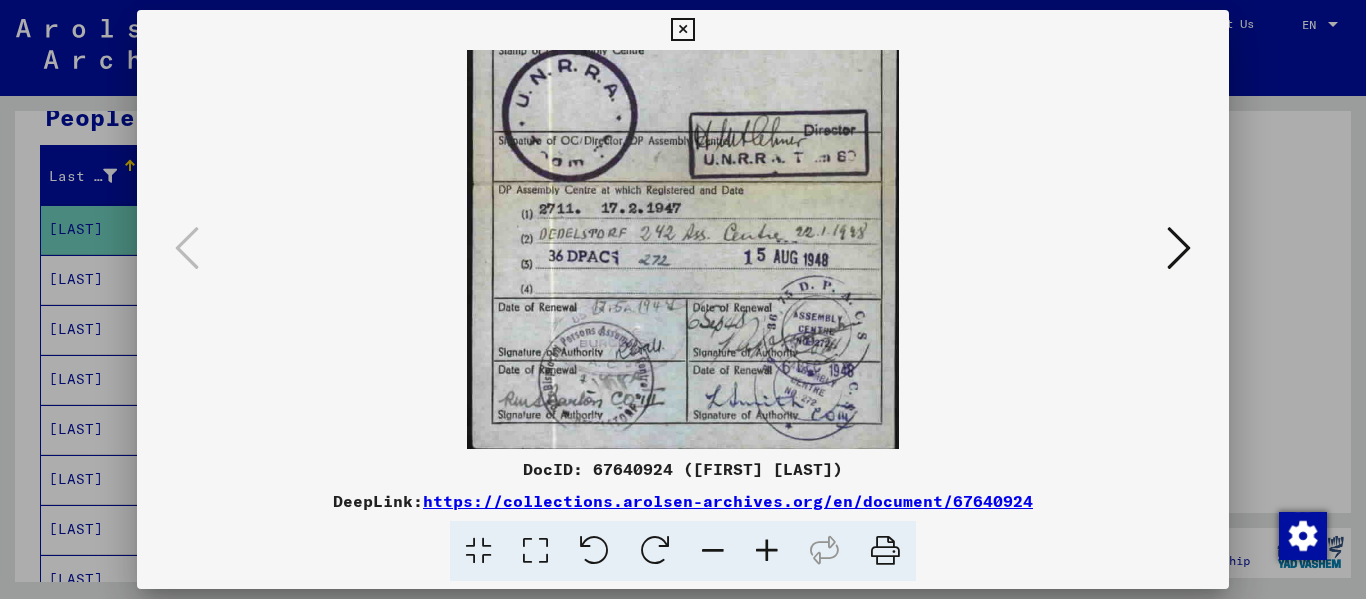 drag, startPoint x: 656, startPoint y: 381, endPoint x: 669, endPoint y: 205, distance: 176.47946 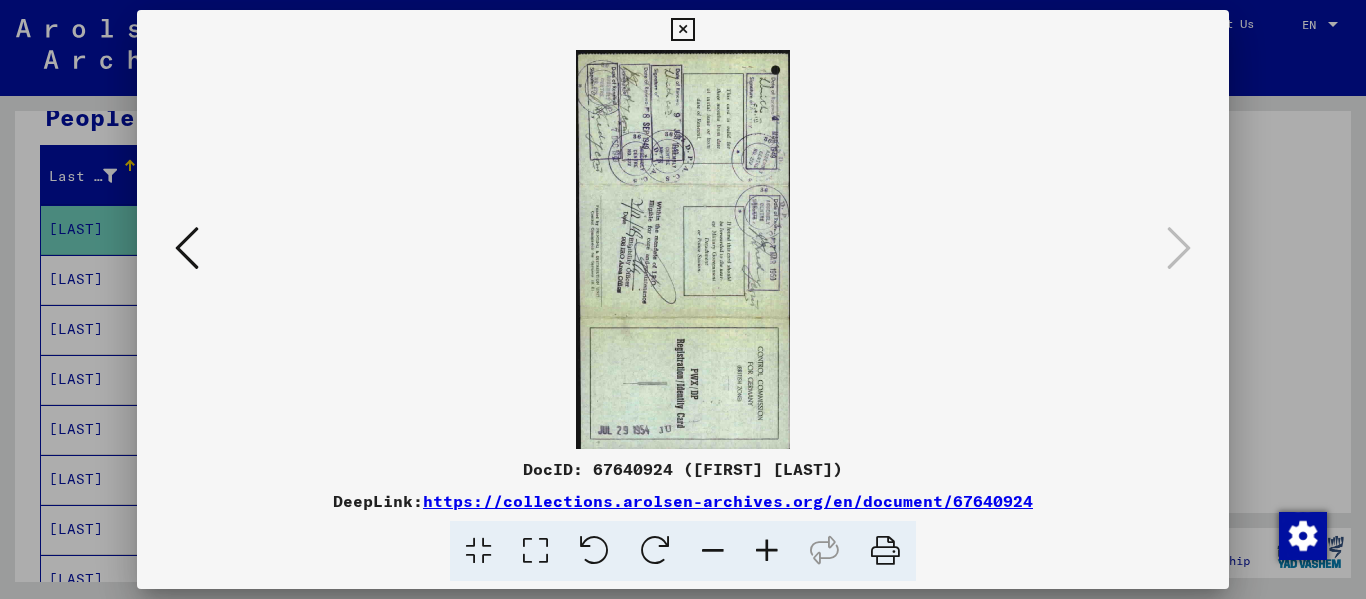 scroll, scrollTop: 0, scrollLeft: 0, axis: both 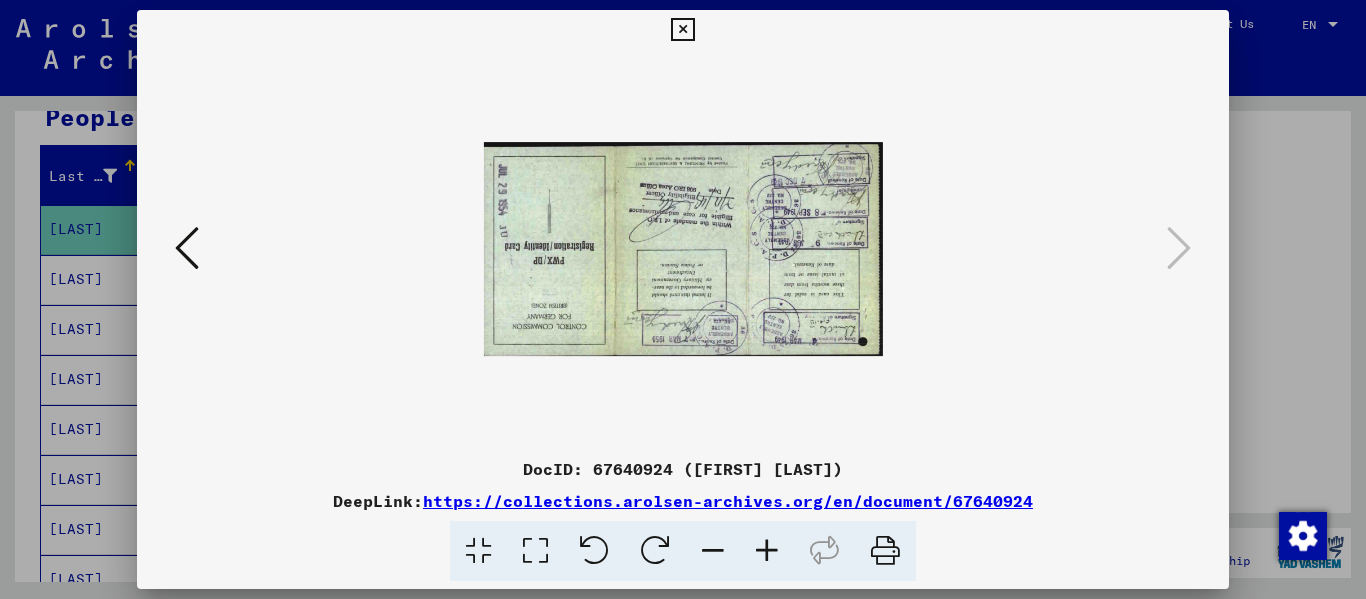click at bounding box center (655, 551) 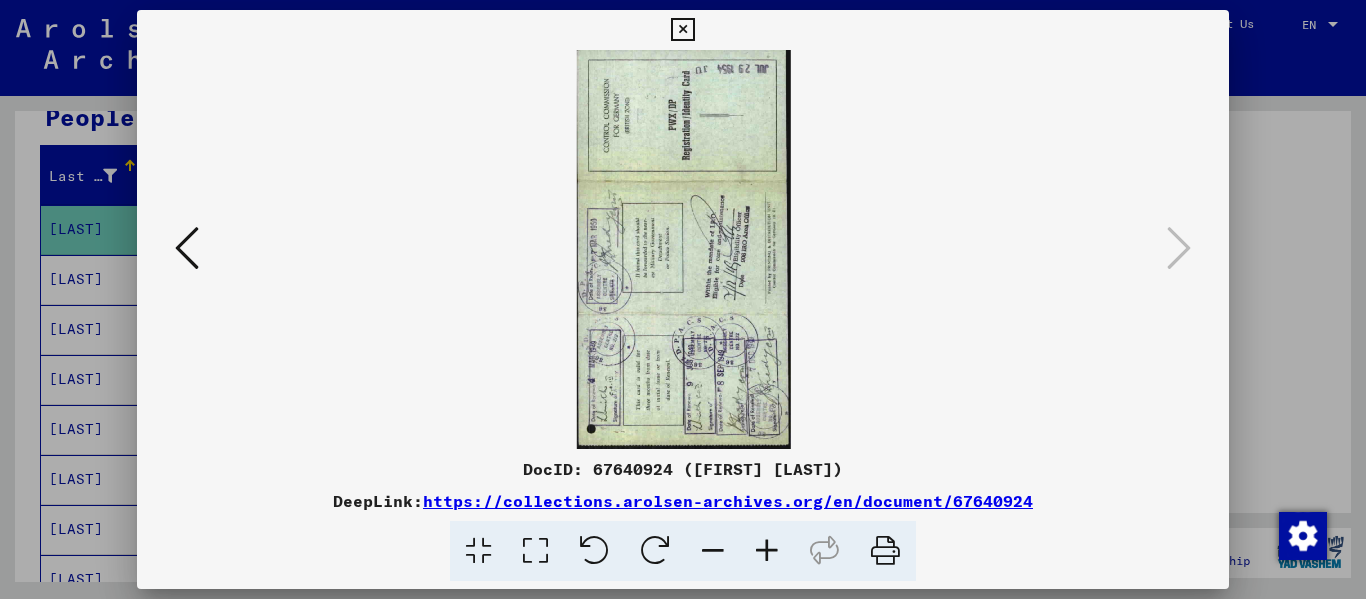 click at bounding box center [655, 551] 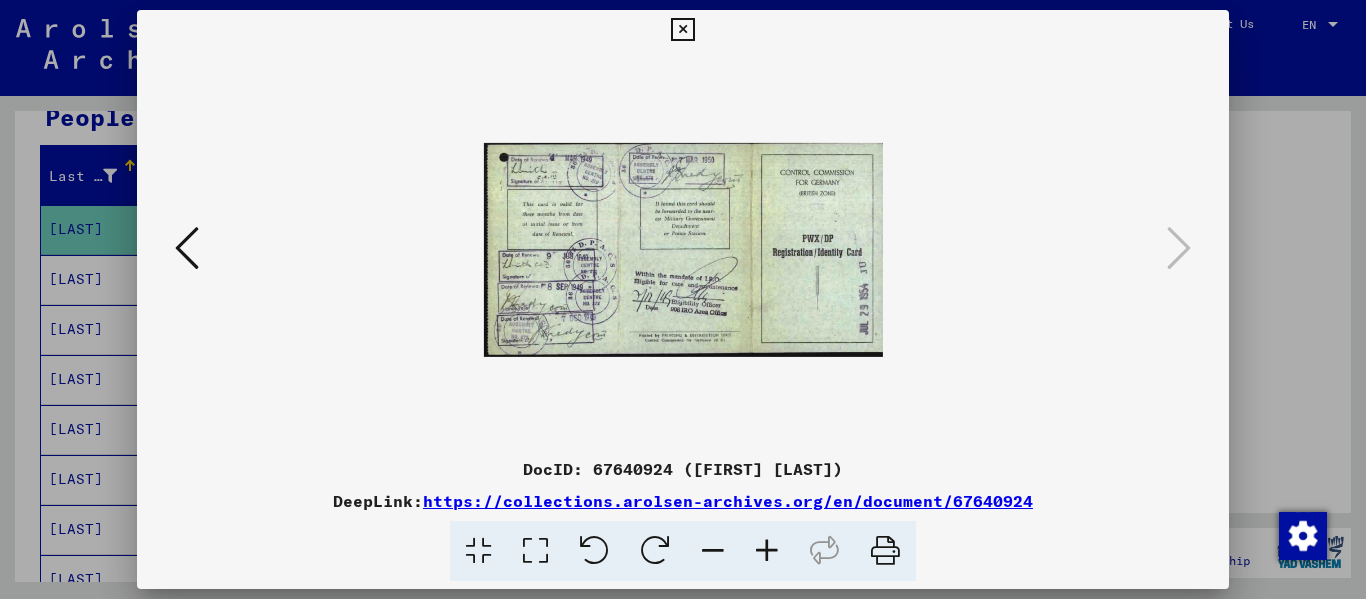 click at bounding box center (767, 551) 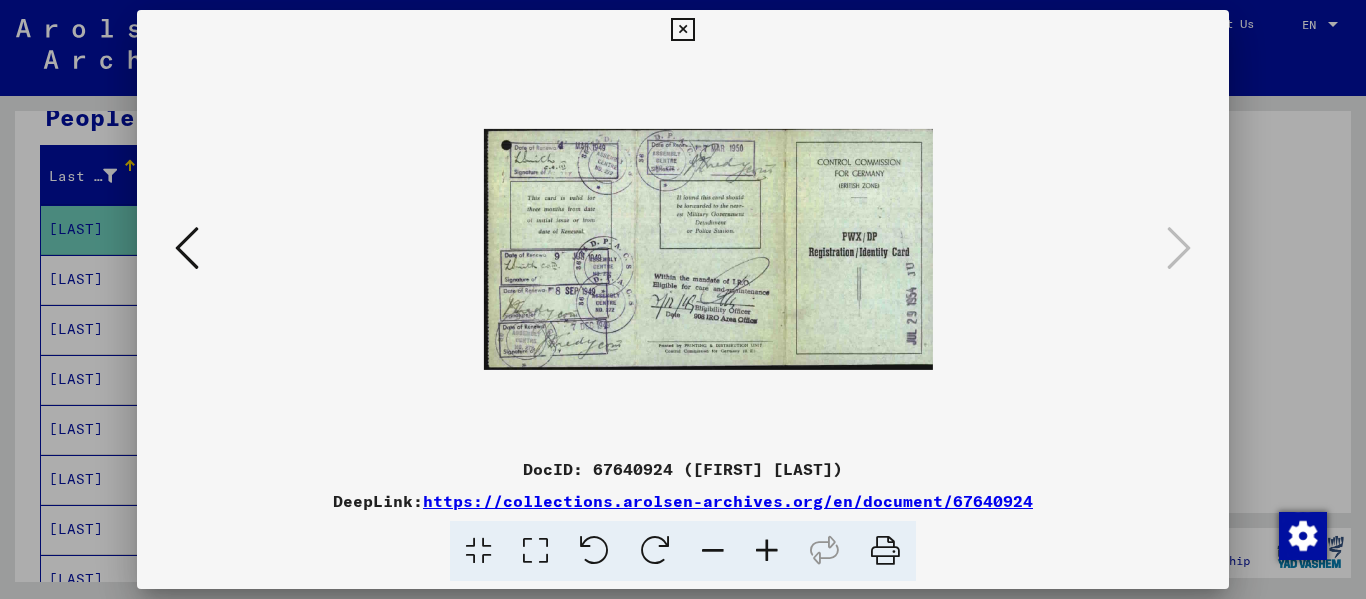 click at bounding box center [767, 551] 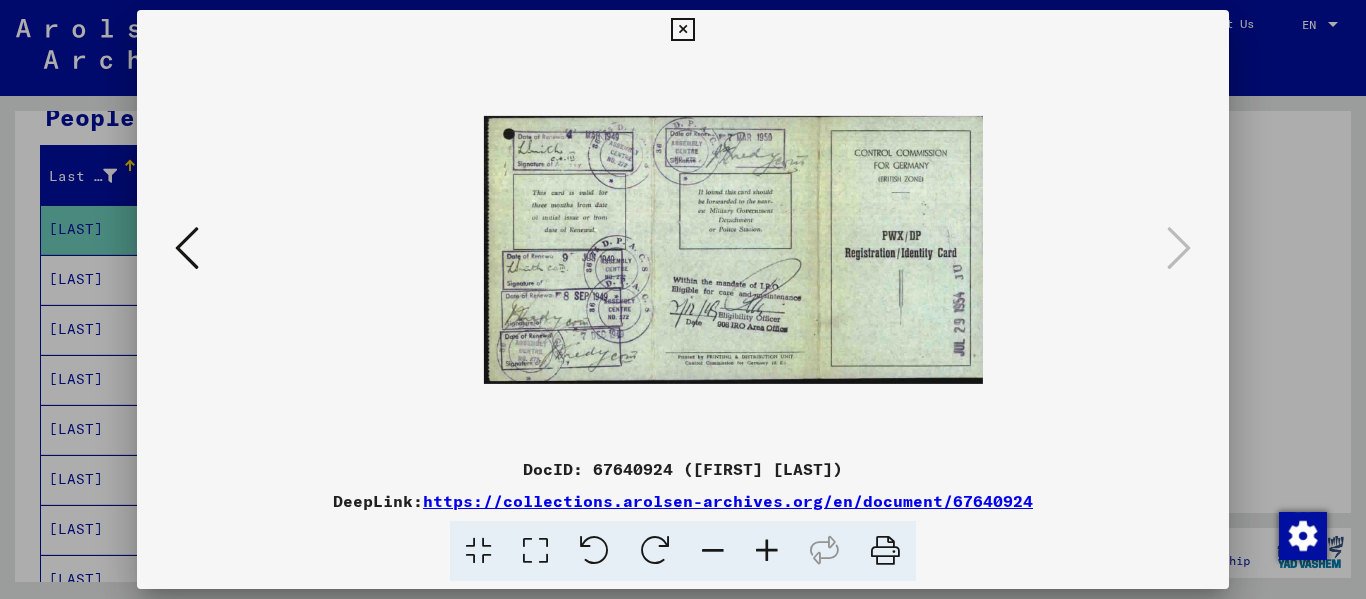 click at bounding box center (767, 551) 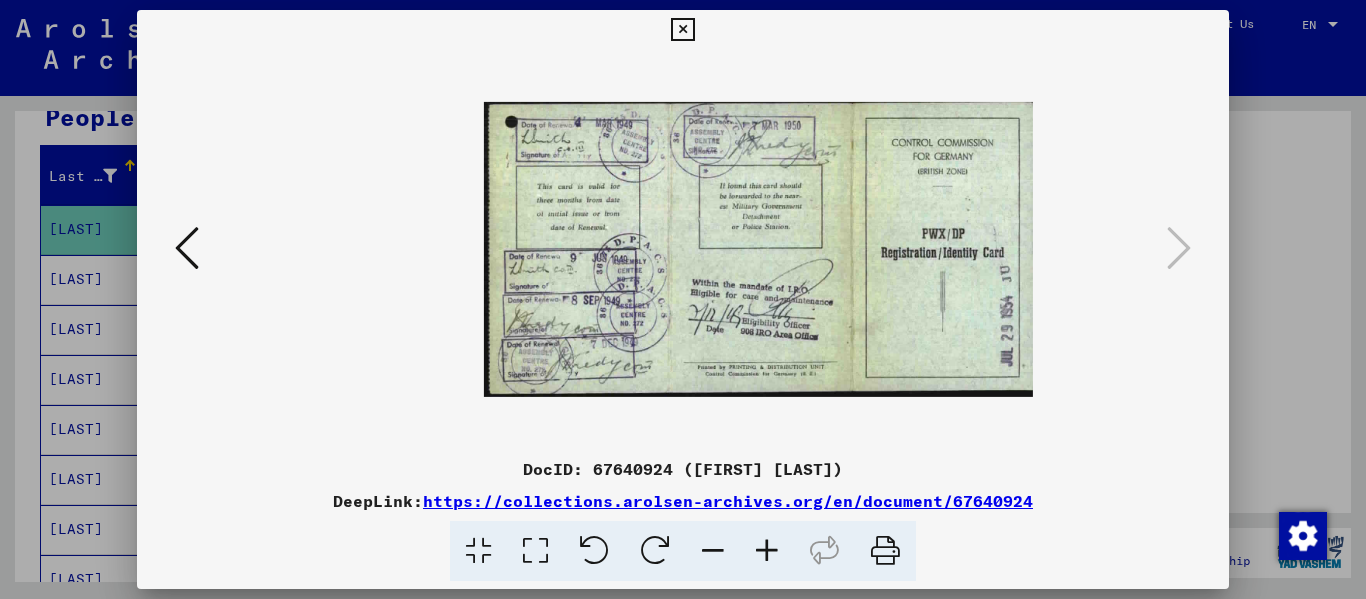 click at bounding box center [767, 551] 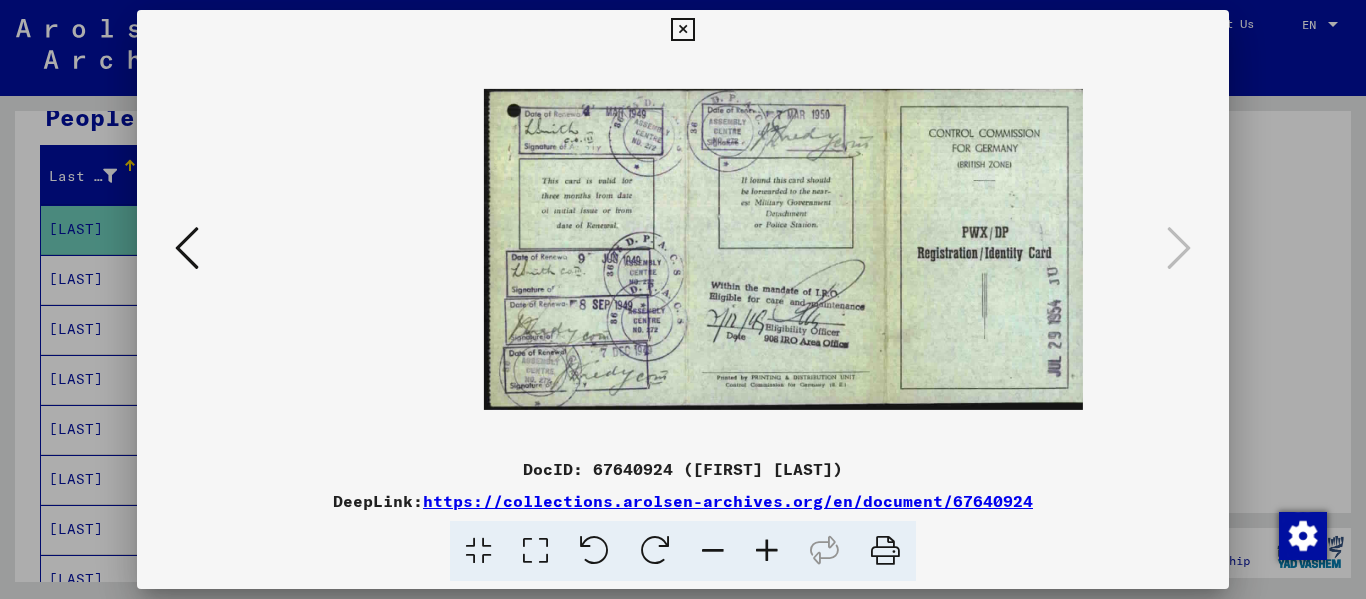 click at bounding box center (767, 551) 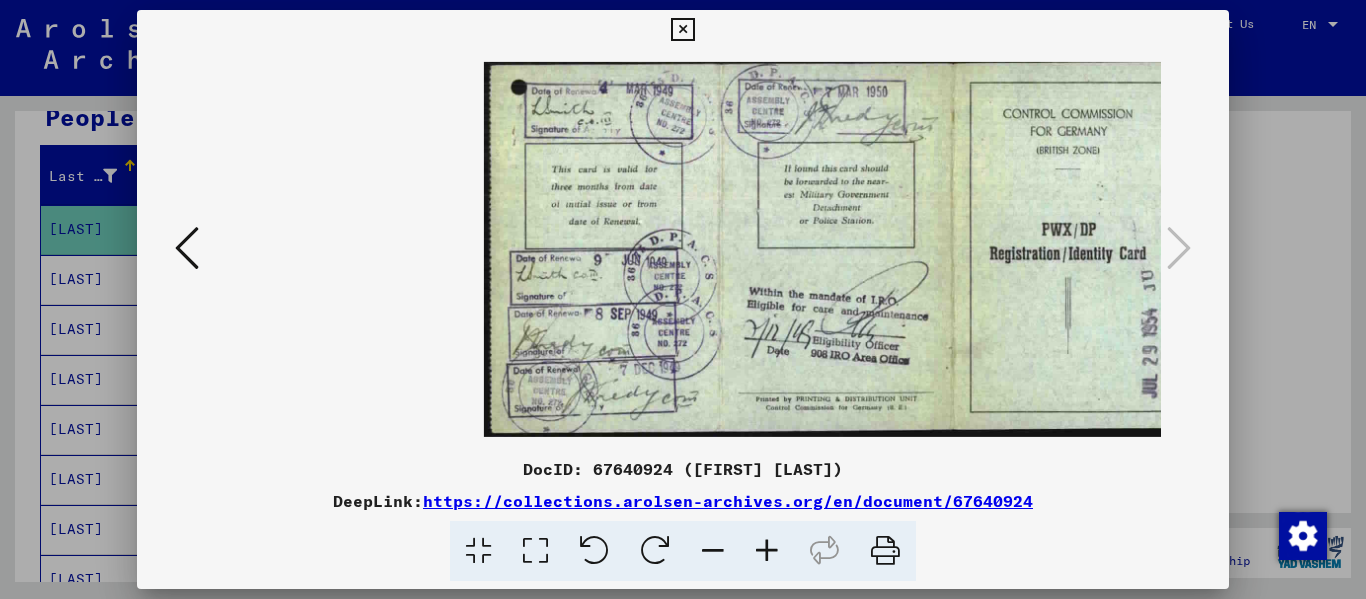 click at bounding box center [767, 551] 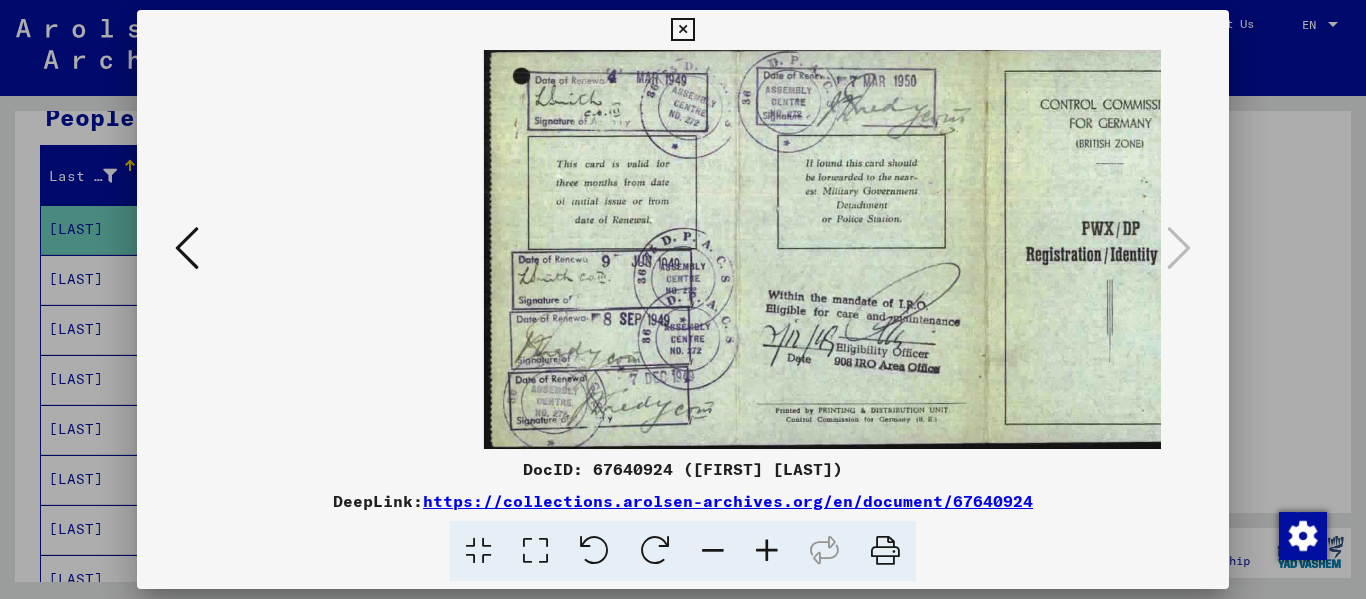 click at bounding box center (767, 551) 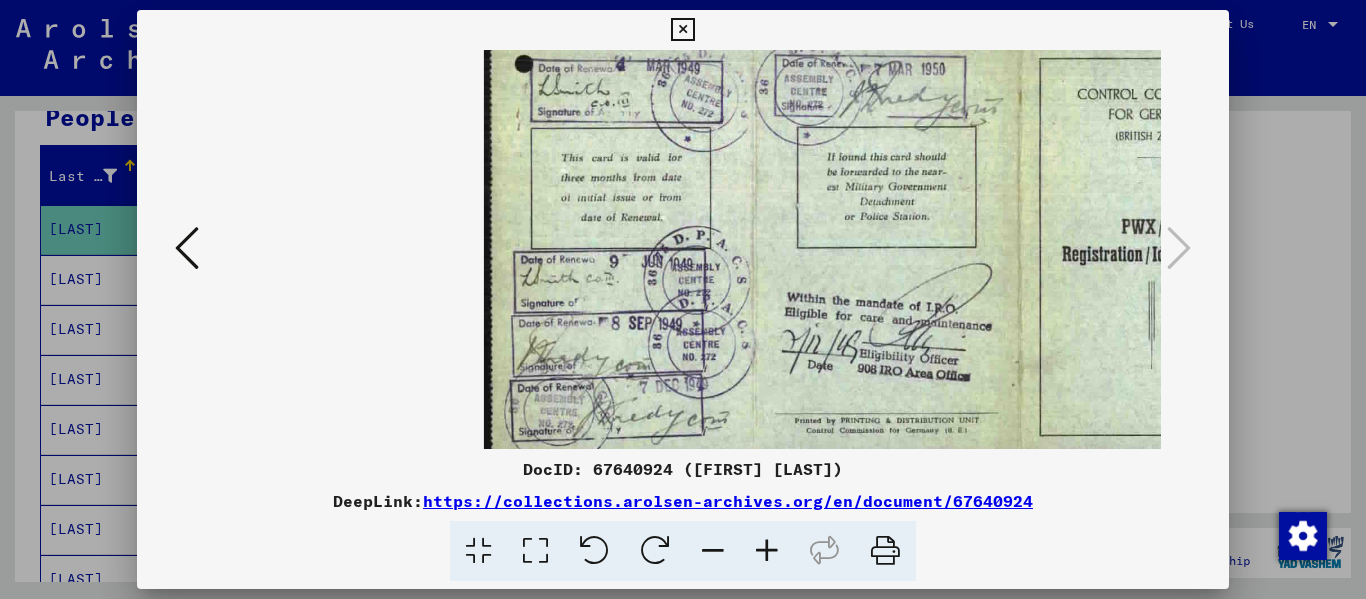 click at bounding box center [682, 30] 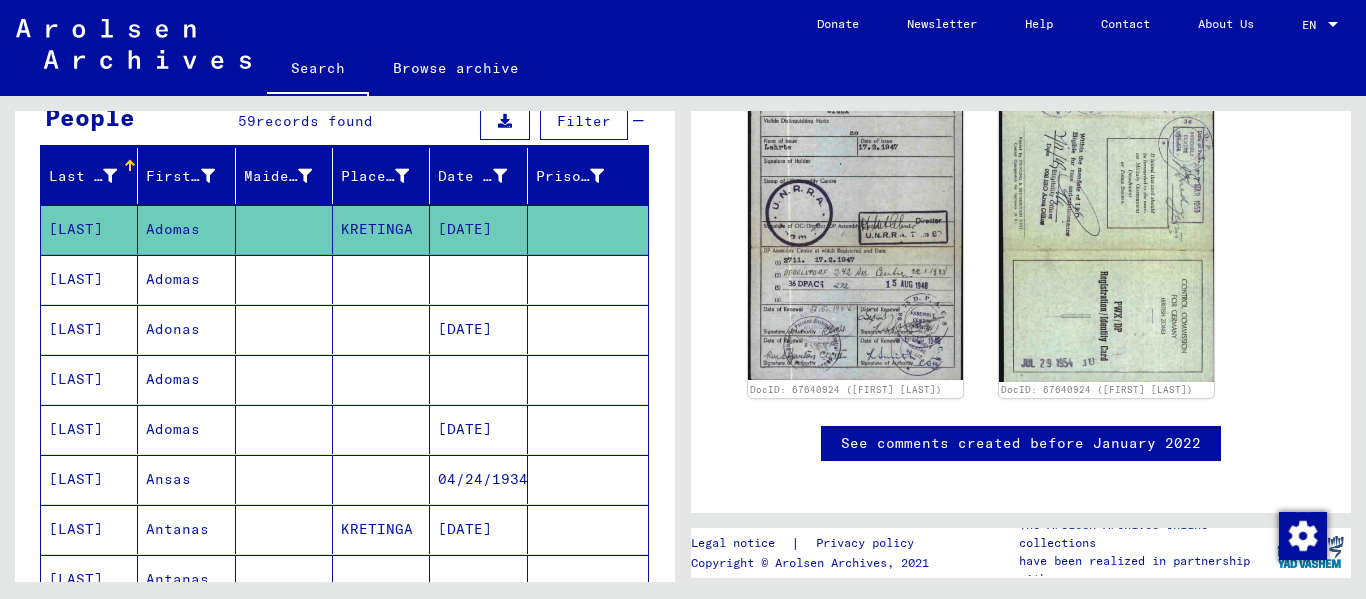 click on "Adomas" at bounding box center [186, 329] 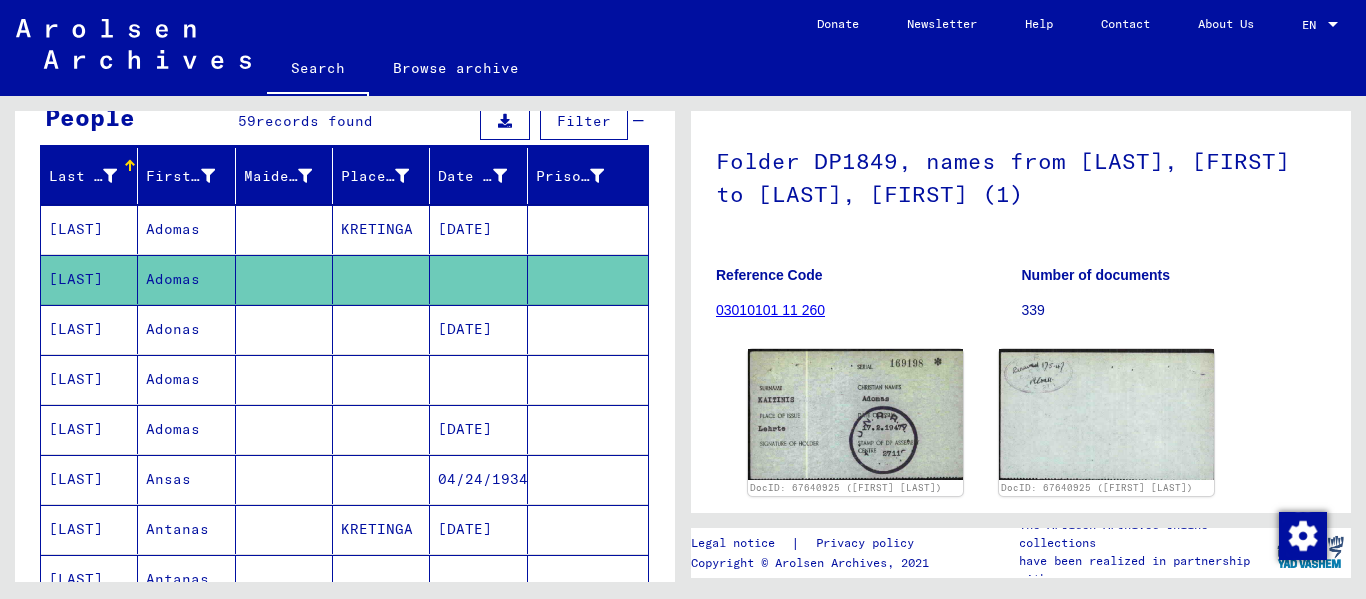 scroll, scrollTop: 200, scrollLeft: 0, axis: vertical 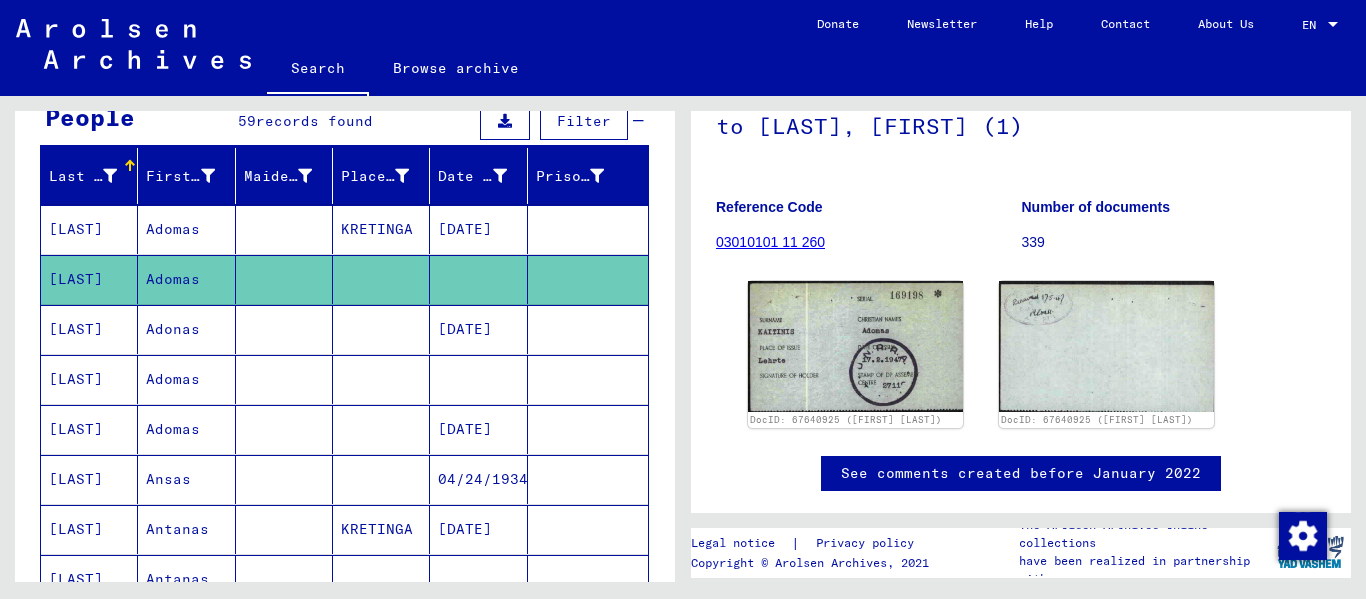 click on "Adonas" at bounding box center [186, 379] 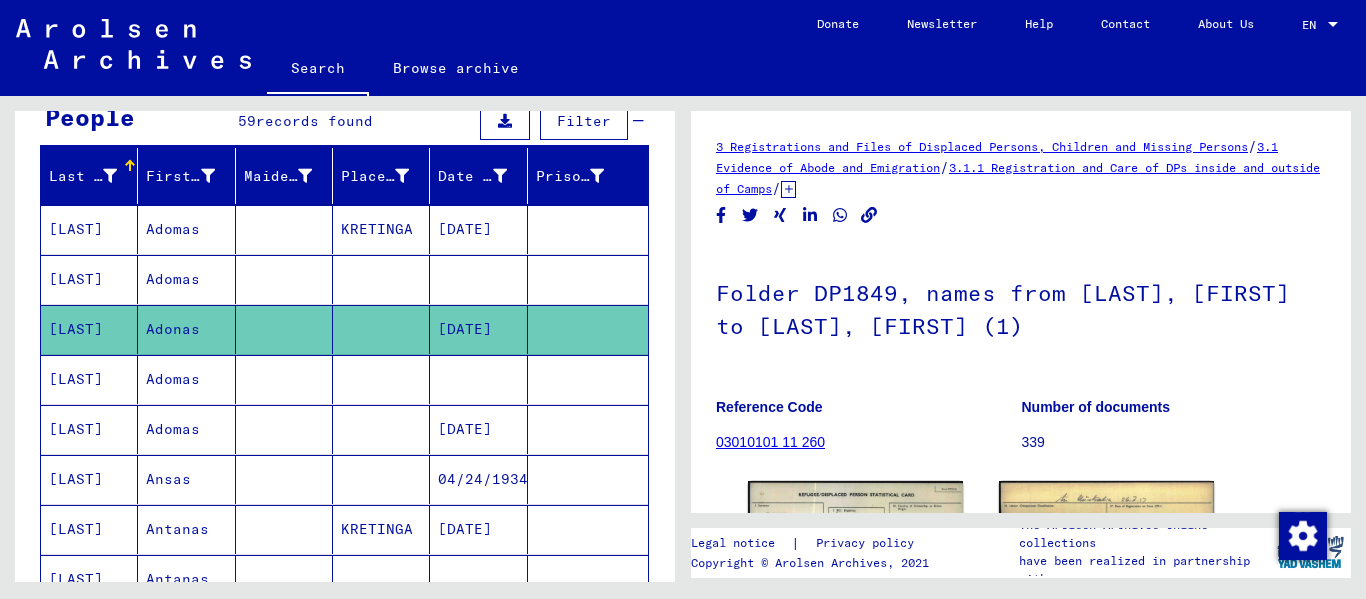 scroll, scrollTop: 278, scrollLeft: 0, axis: vertical 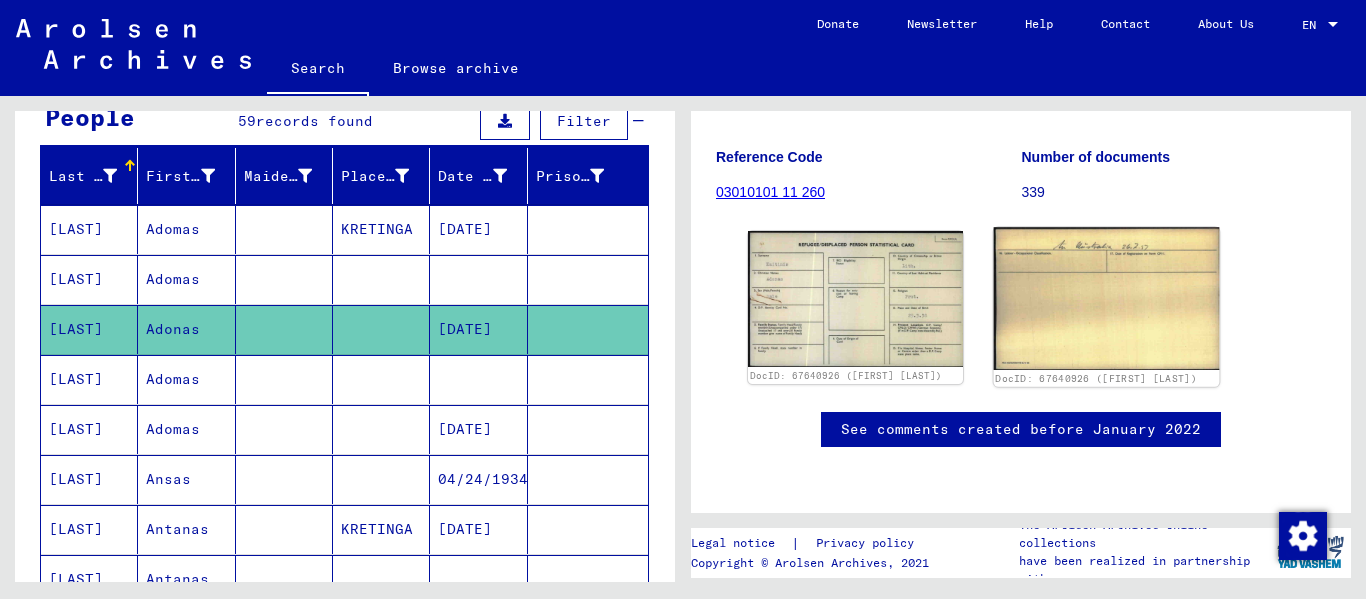 click 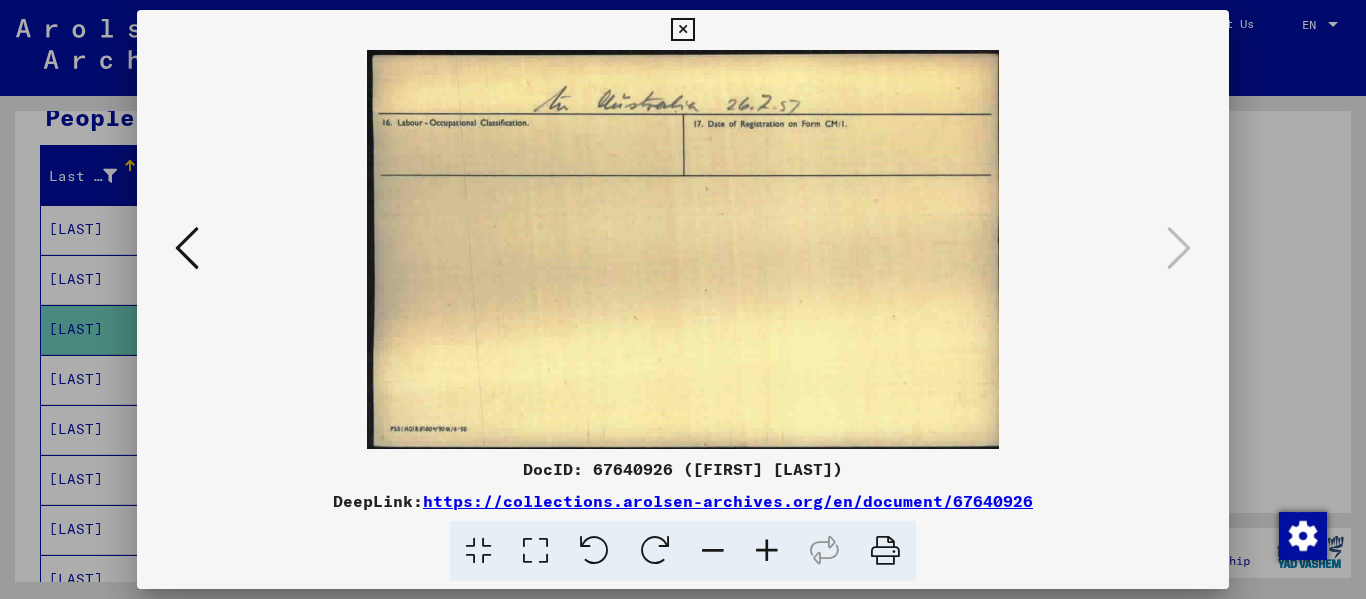 click at bounding box center (187, 248) 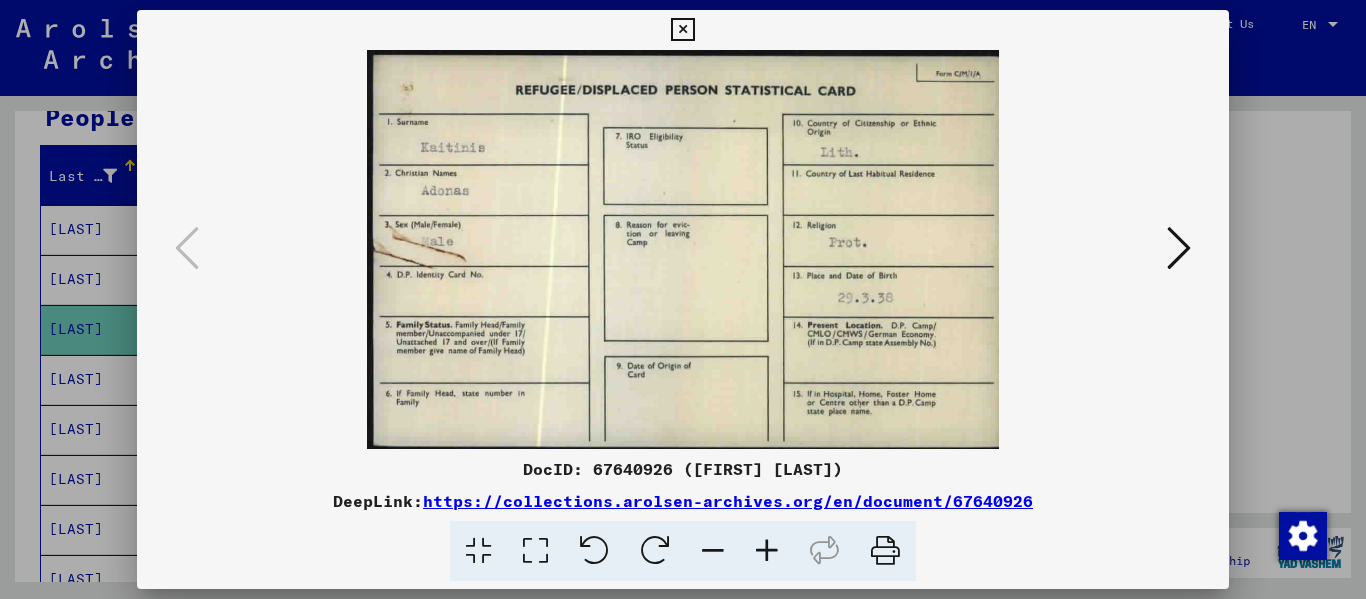 click at bounding box center [682, 30] 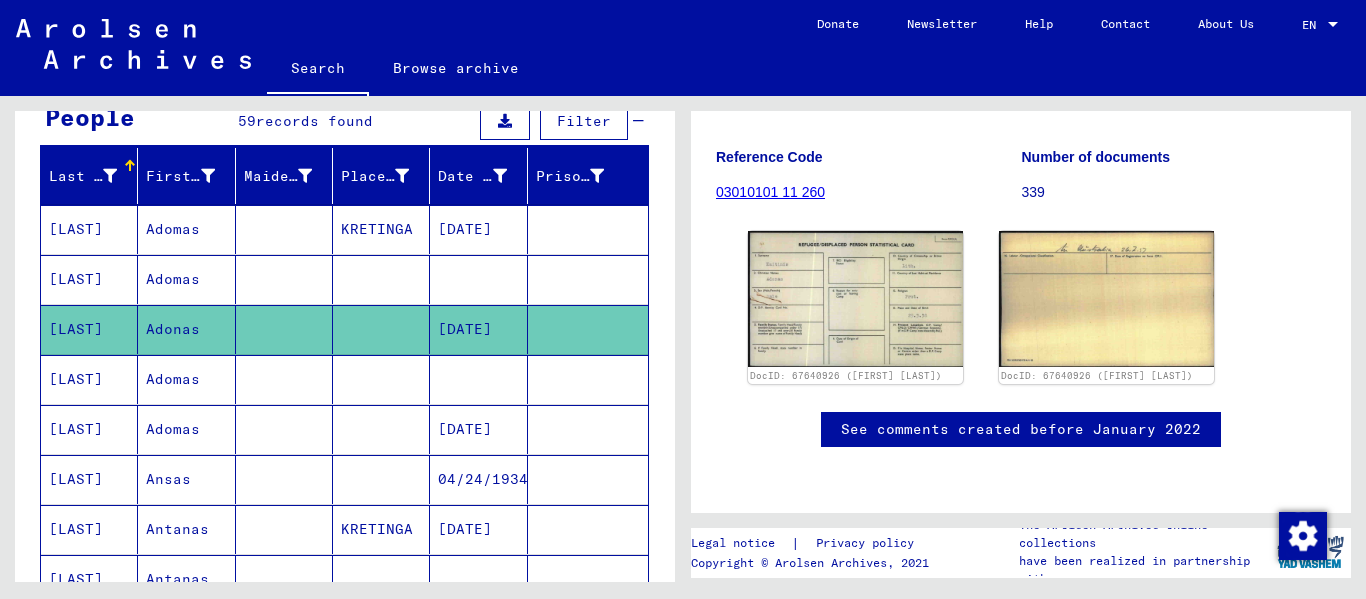 click on "Adomas" at bounding box center [186, 429] 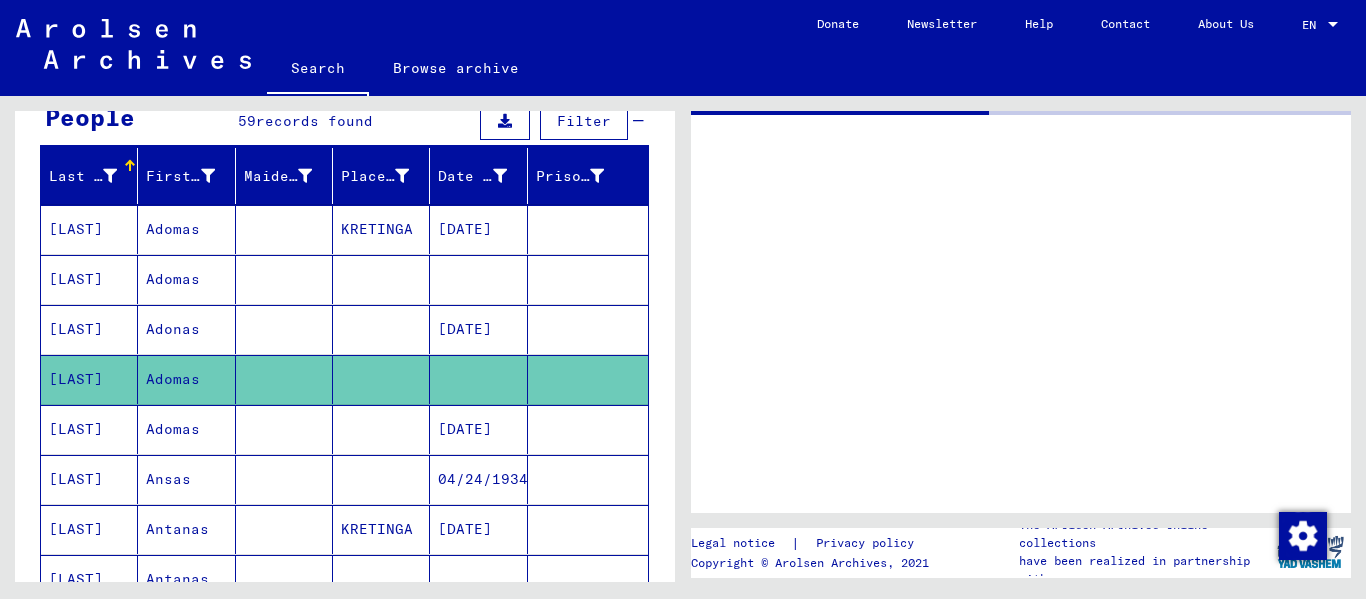 scroll, scrollTop: 0, scrollLeft: 0, axis: both 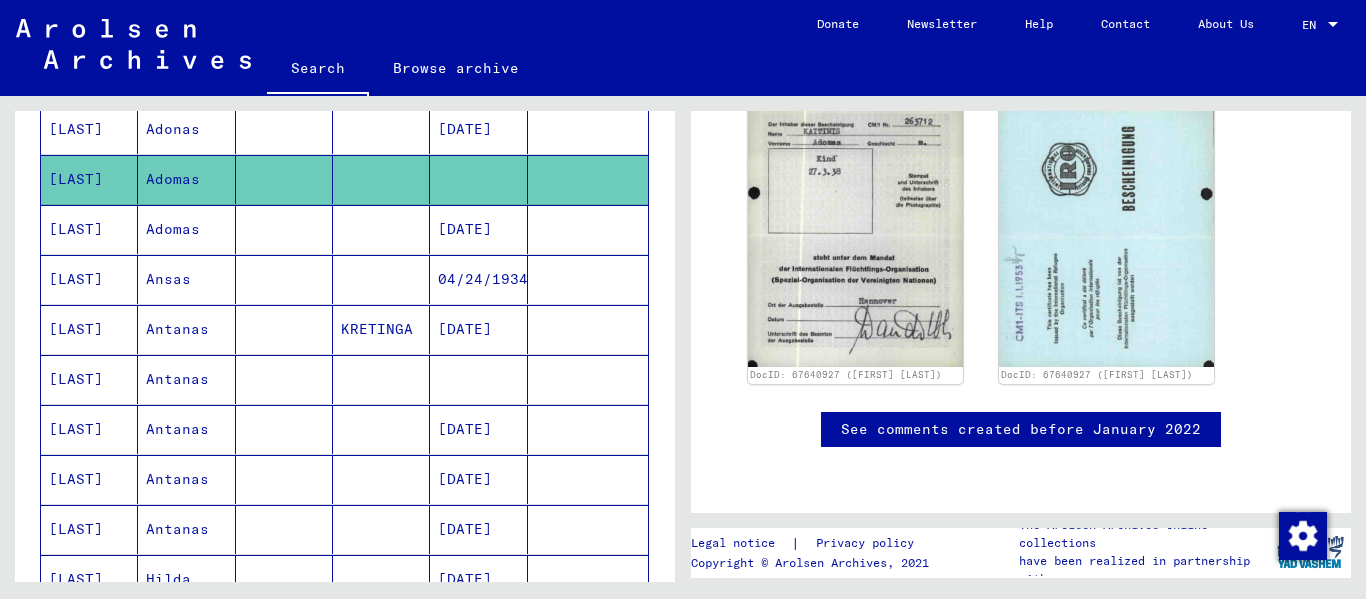 click on "Adomas" at bounding box center (186, 279) 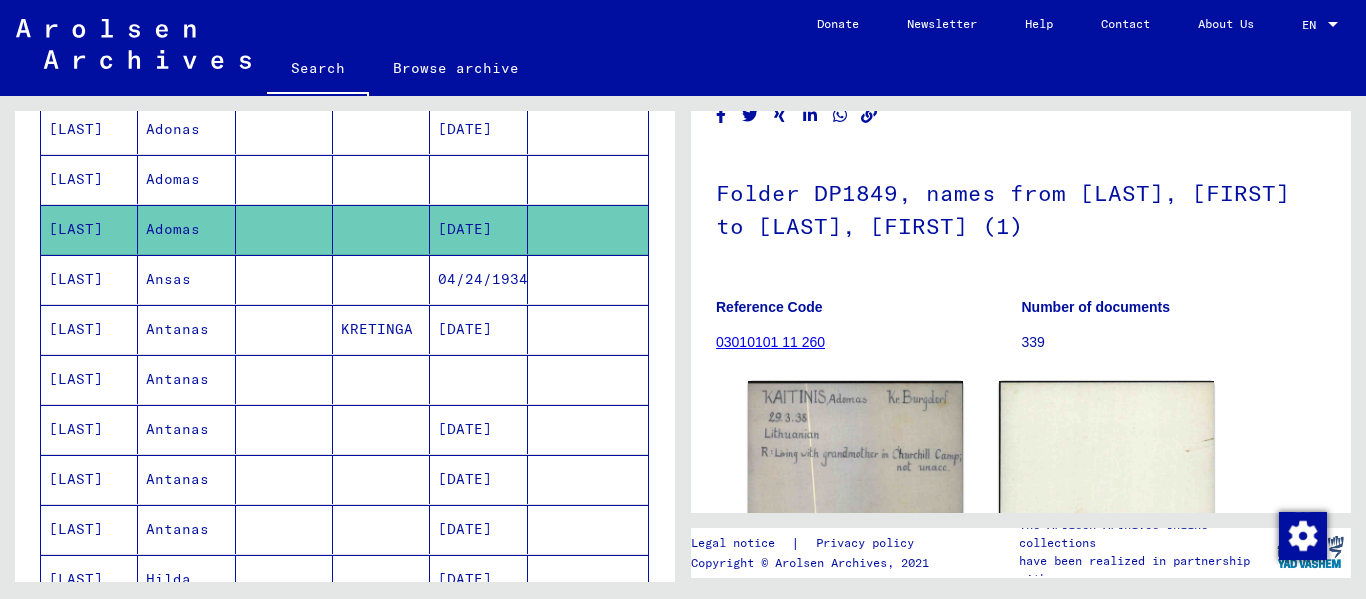 scroll, scrollTop: 200, scrollLeft: 0, axis: vertical 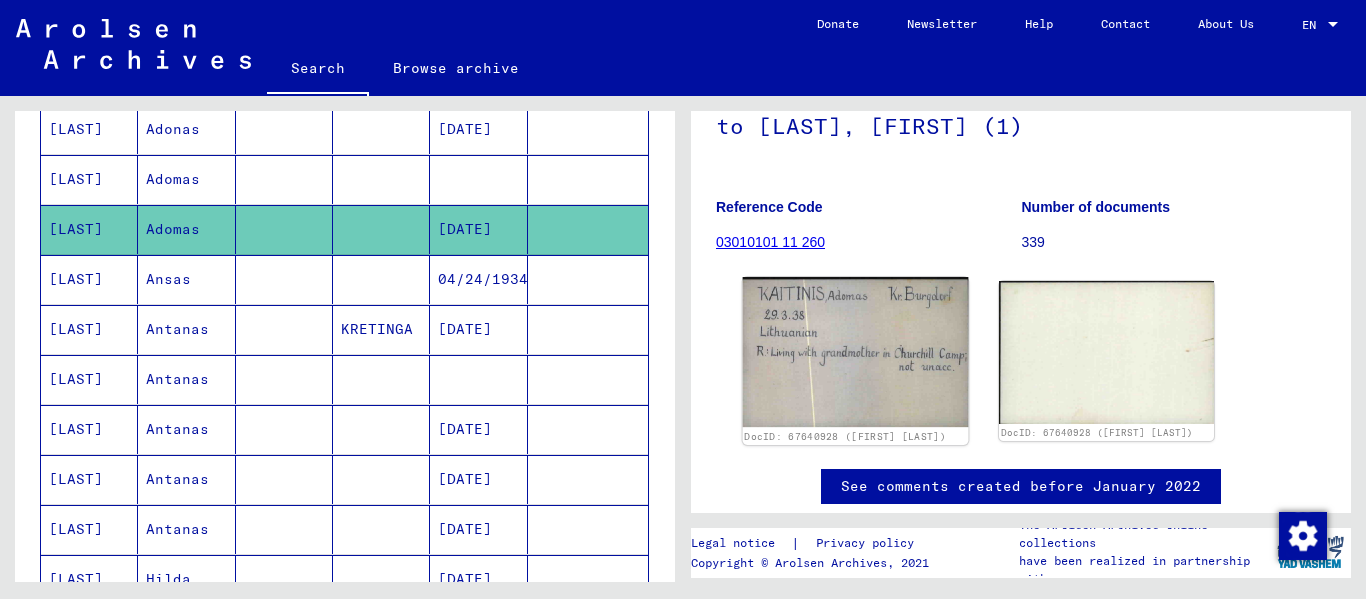 click 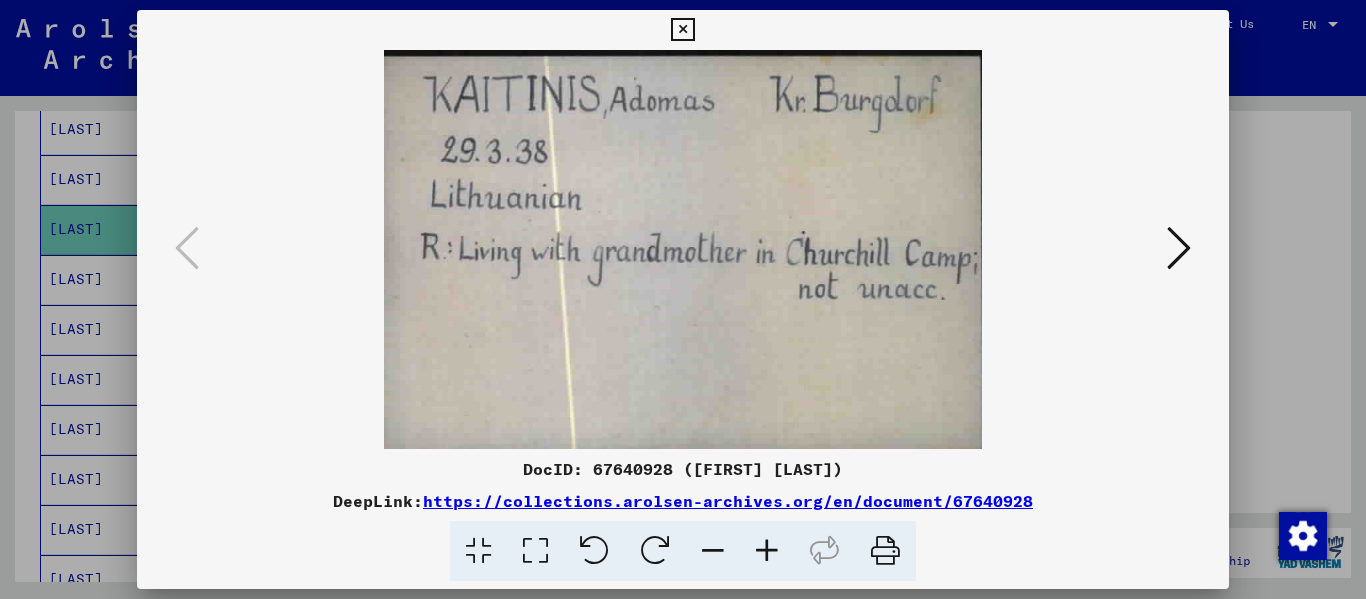 click at bounding box center (682, 30) 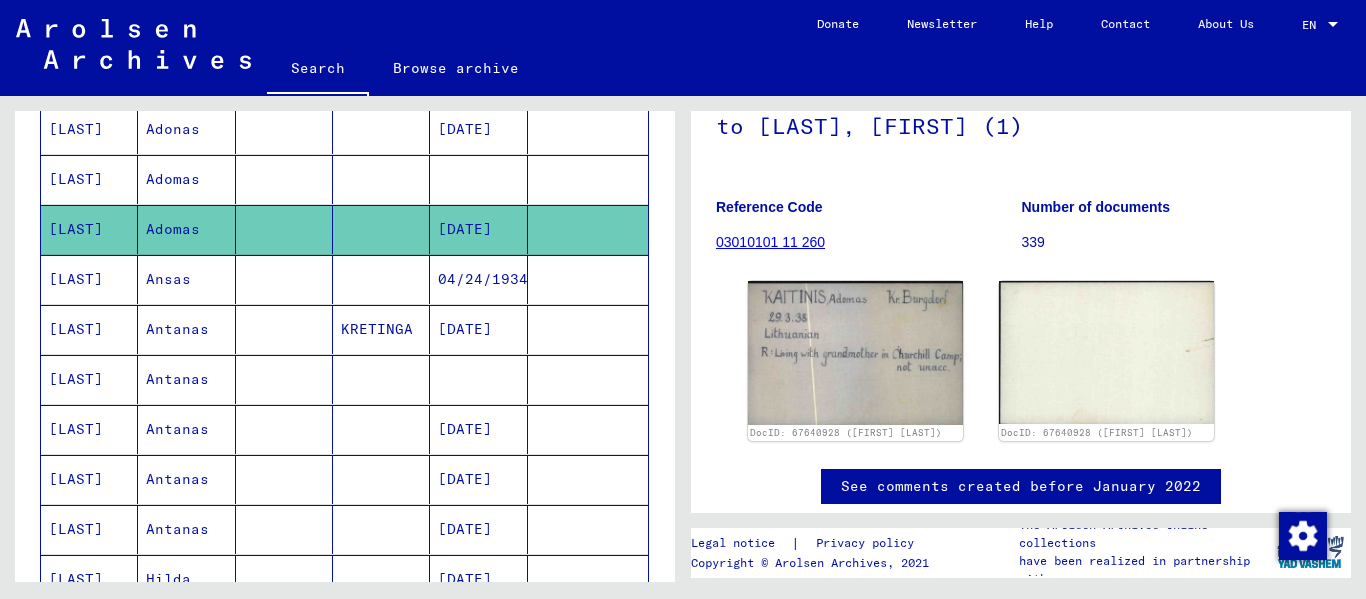click on "Ansas" at bounding box center [186, 329] 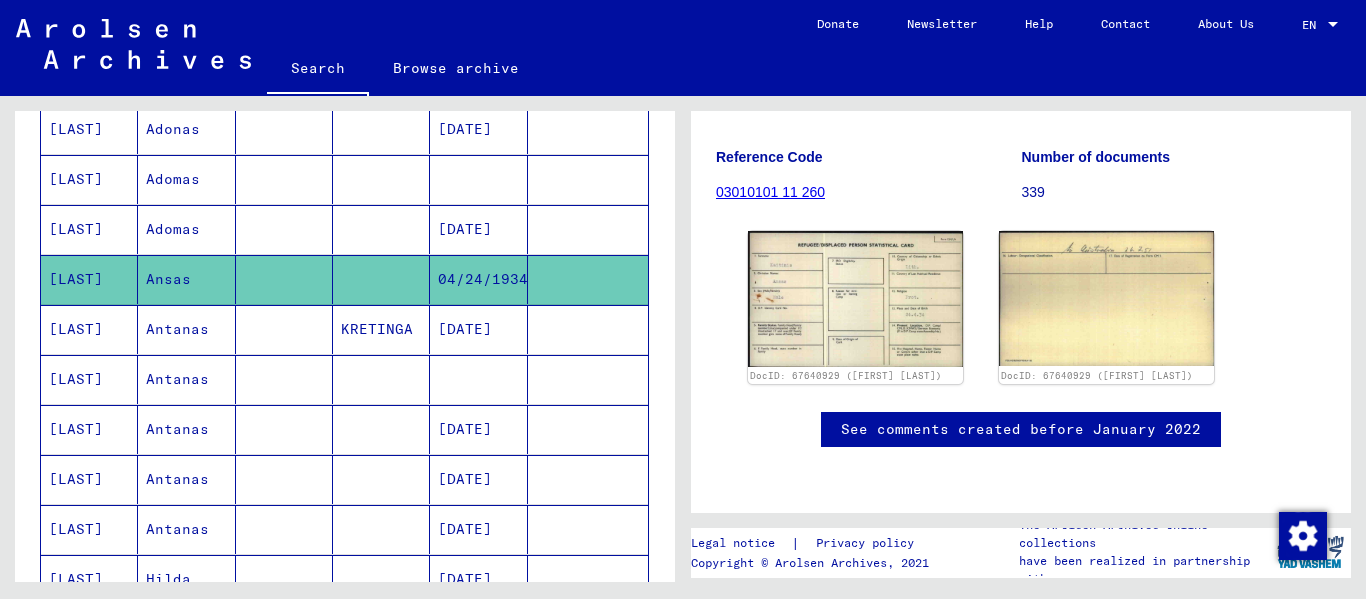 scroll, scrollTop: 278, scrollLeft: 0, axis: vertical 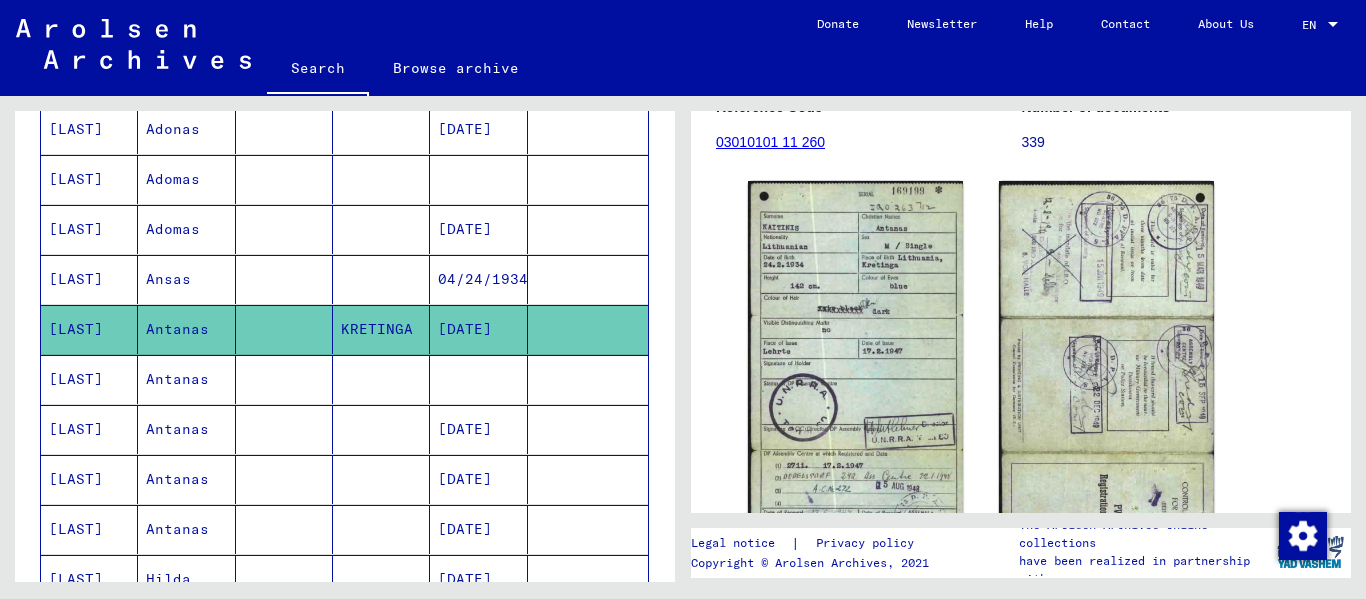 click on "Antanas" at bounding box center (186, 429) 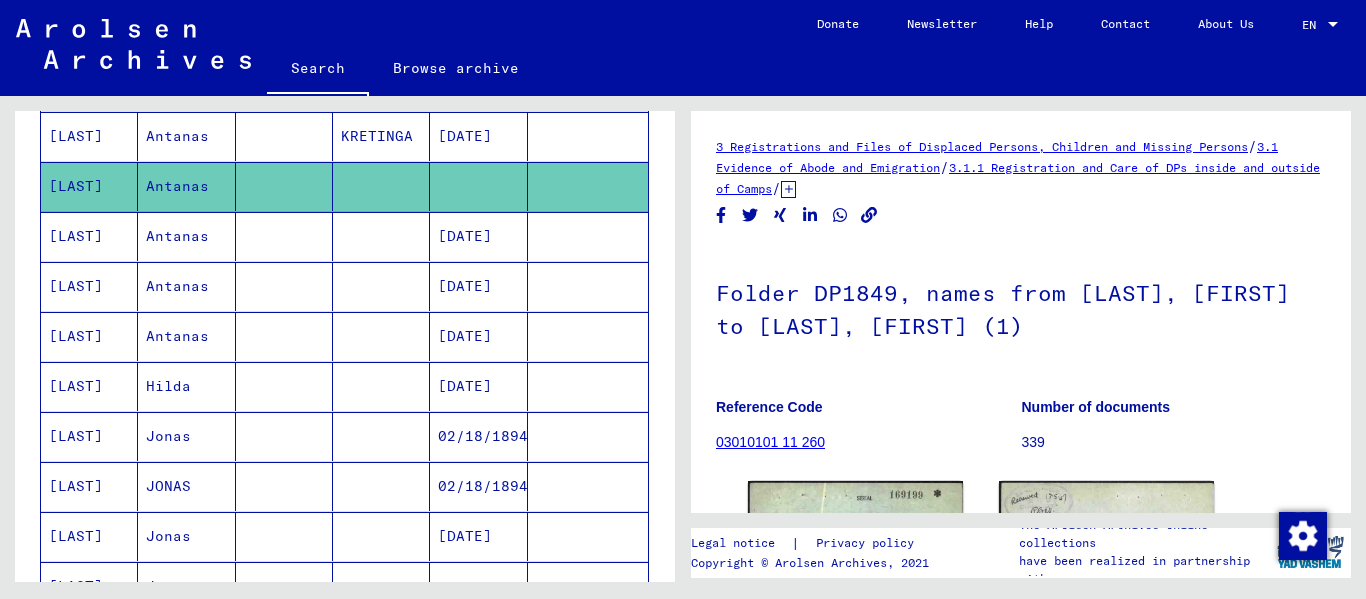 scroll, scrollTop: 600, scrollLeft: 0, axis: vertical 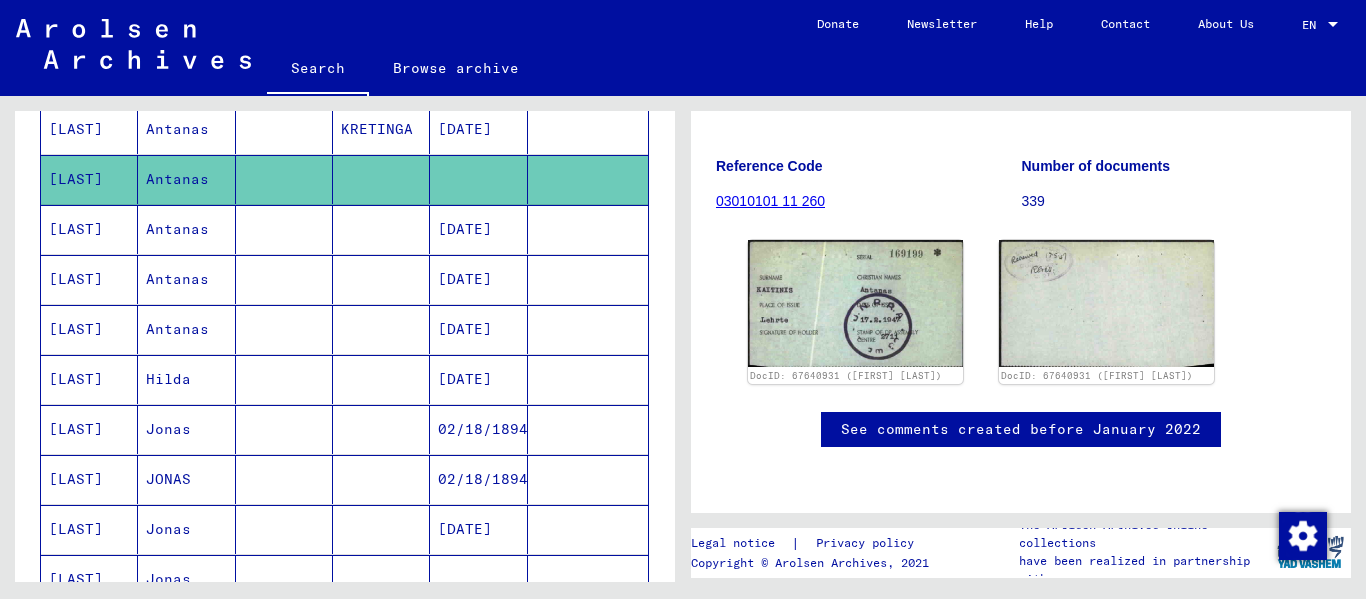 click on "Antanas" at bounding box center (186, 279) 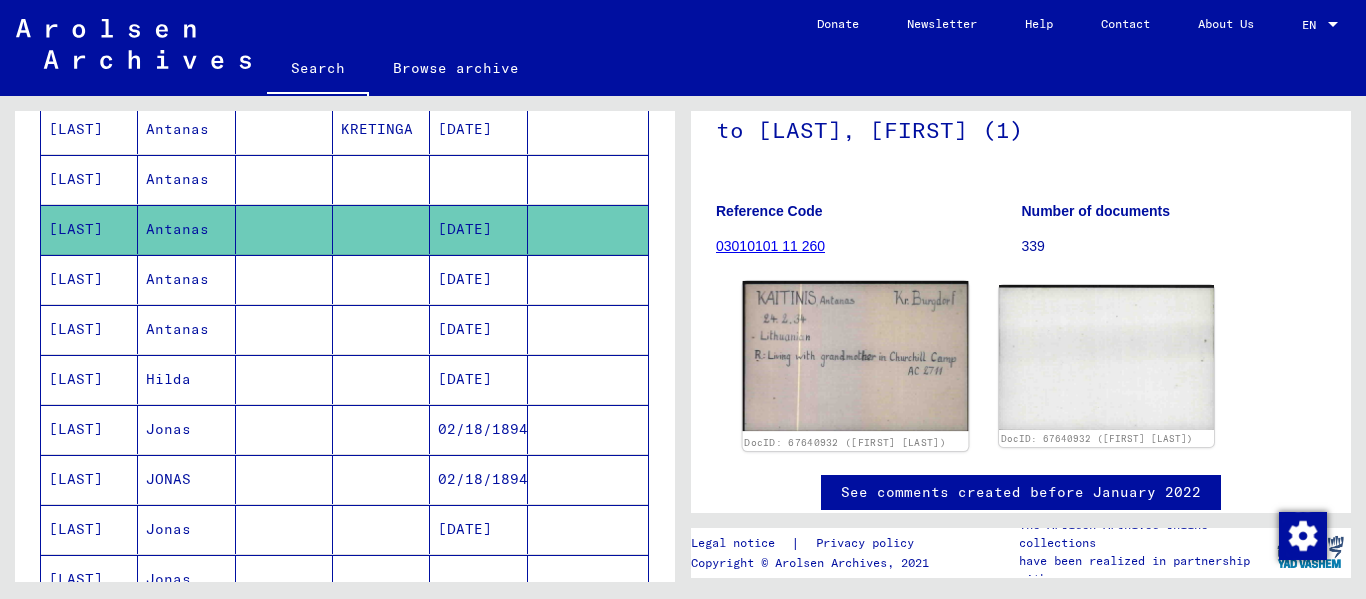 scroll, scrollTop: 287, scrollLeft: 0, axis: vertical 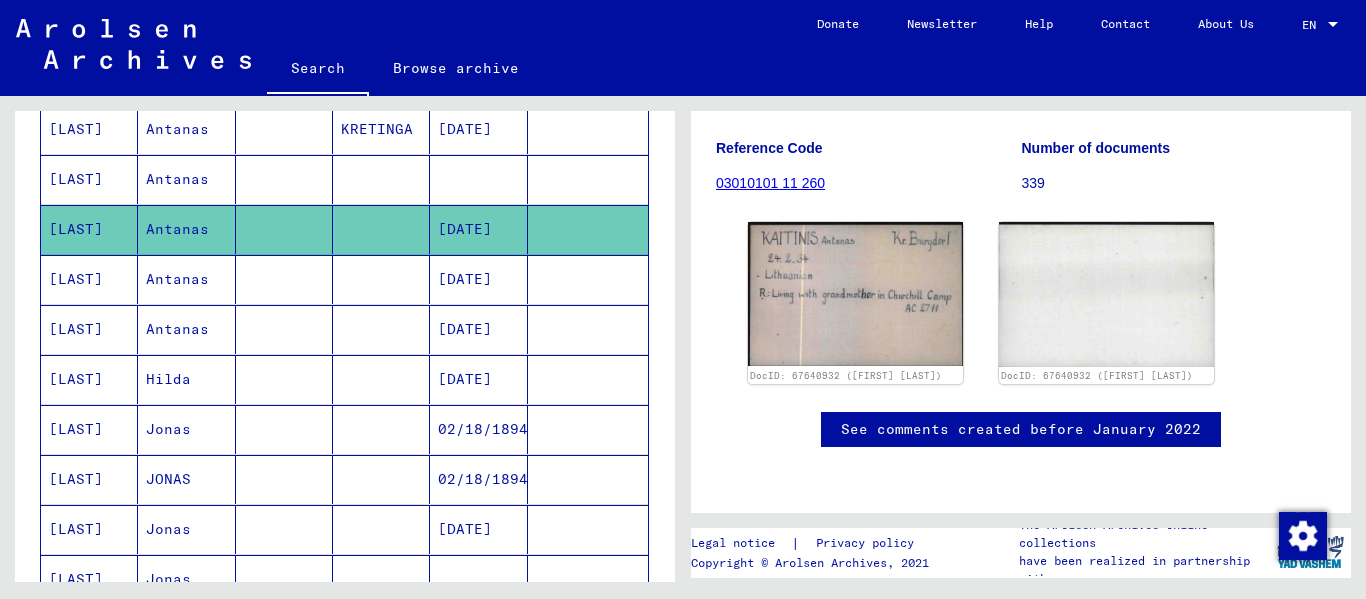 click on "Antanas" at bounding box center [186, 329] 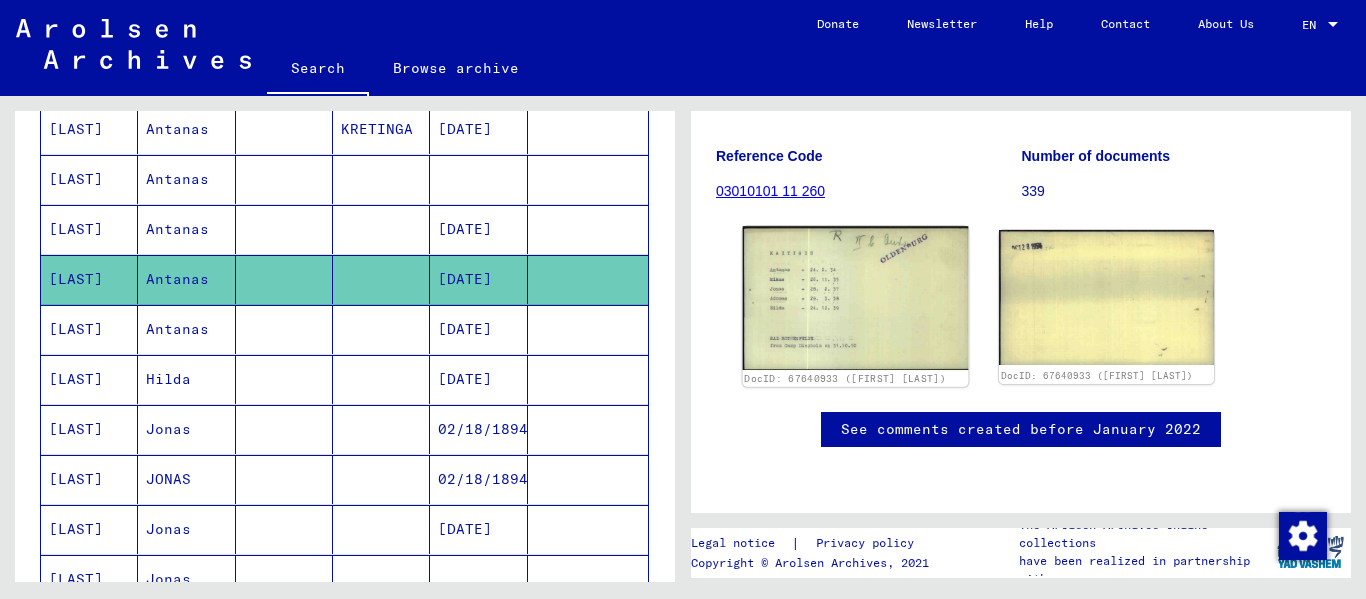 scroll, scrollTop: 279, scrollLeft: 0, axis: vertical 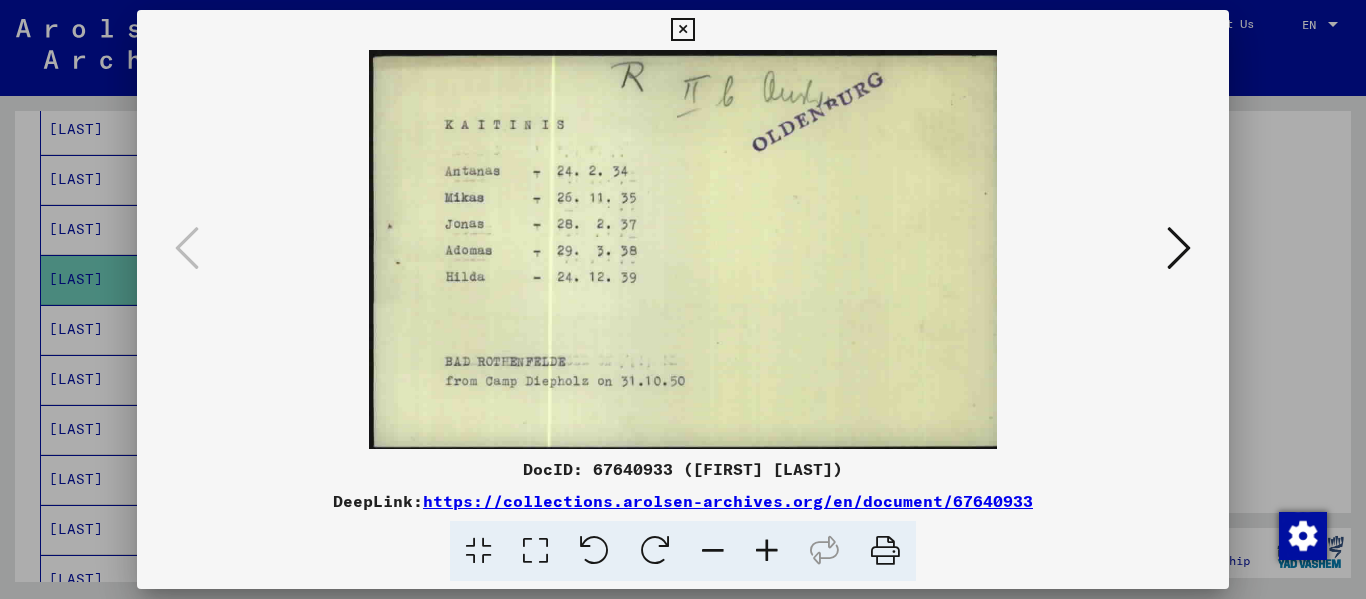 click at bounding box center (1179, 248) 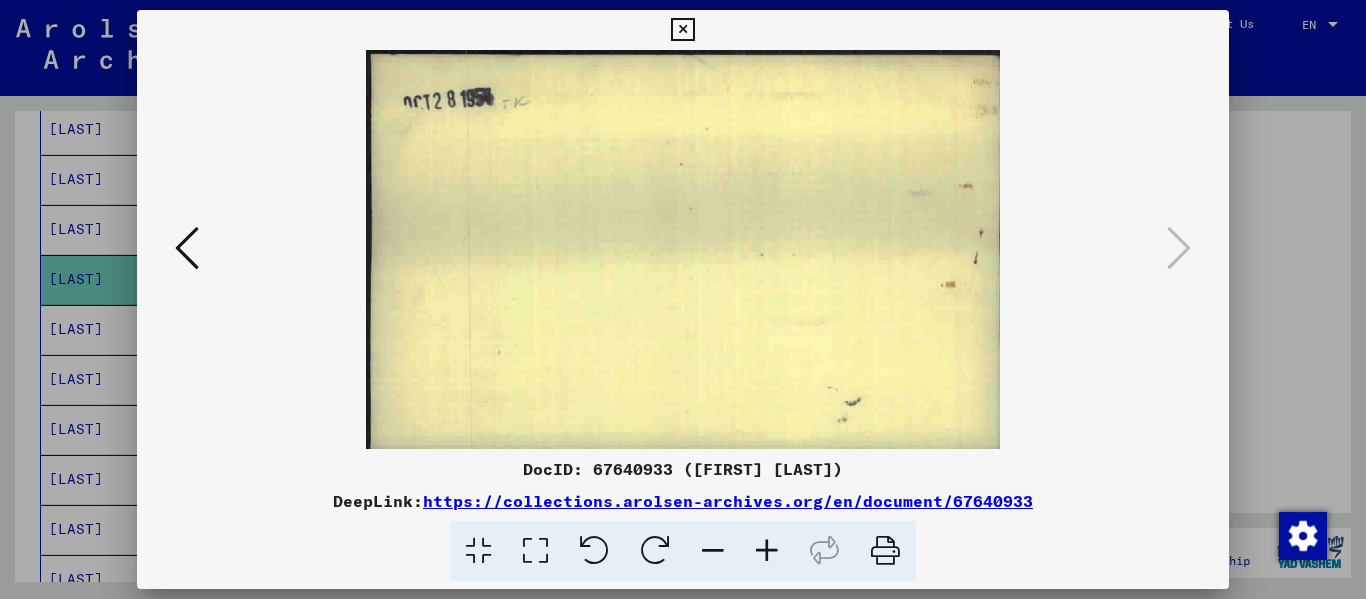 click at bounding box center [682, 30] 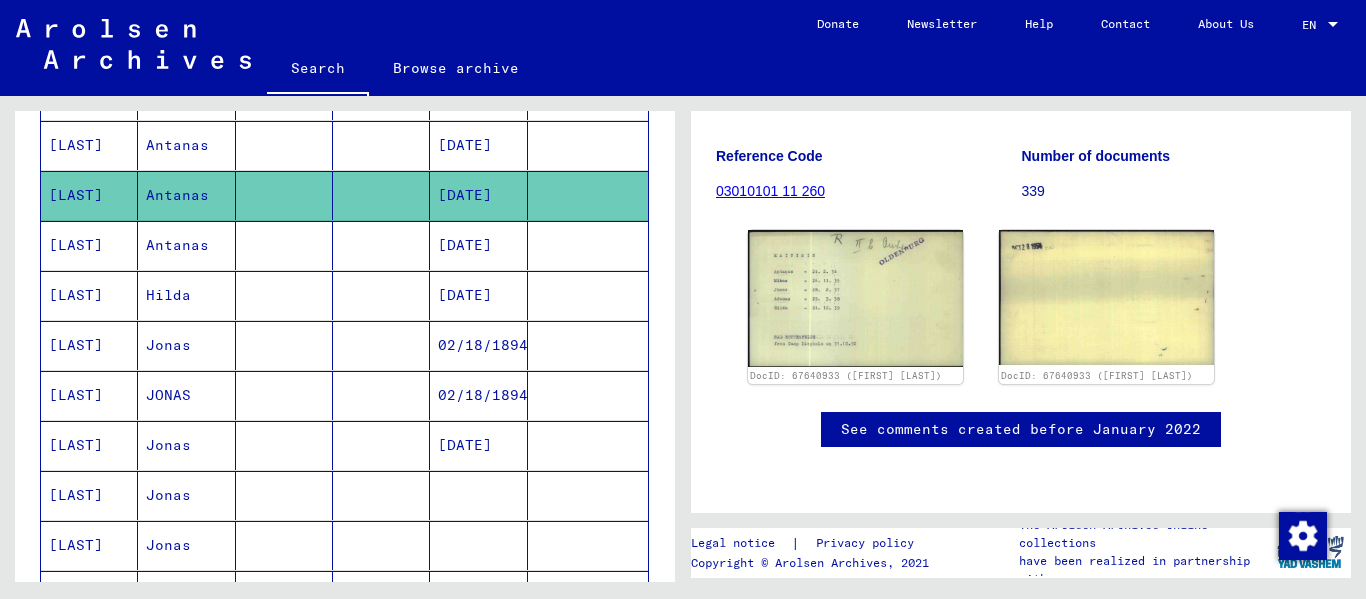 scroll, scrollTop: 700, scrollLeft: 0, axis: vertical 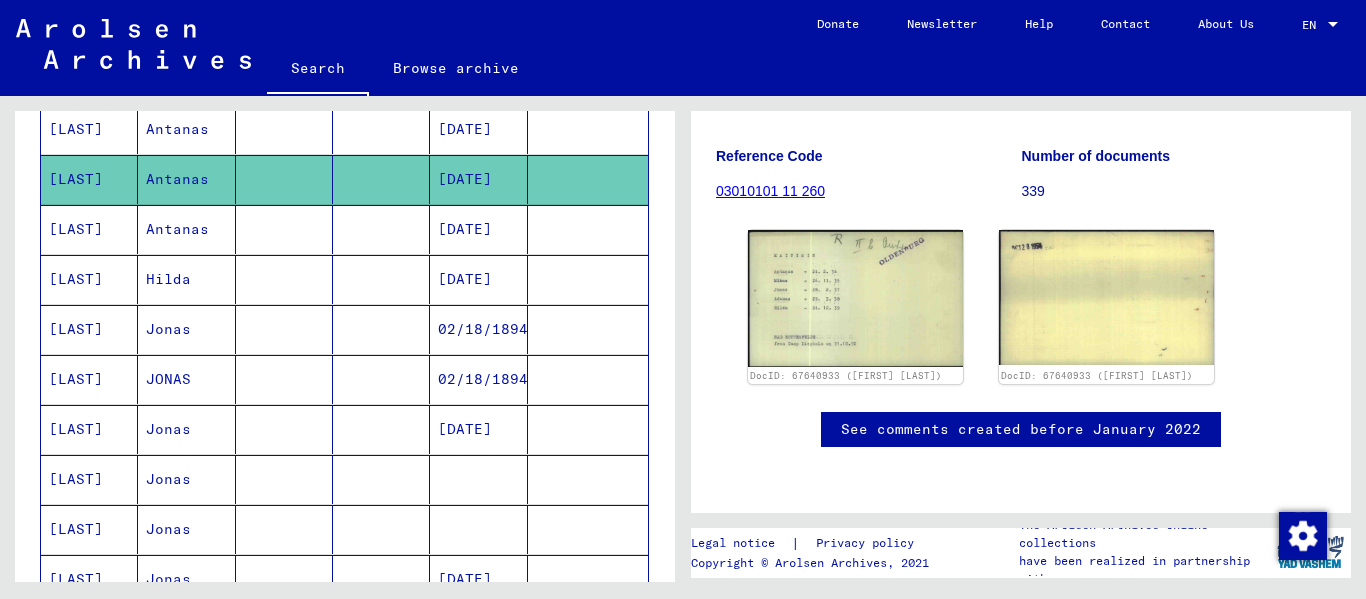 click on "Antanas" at bounding box center [186, 279] 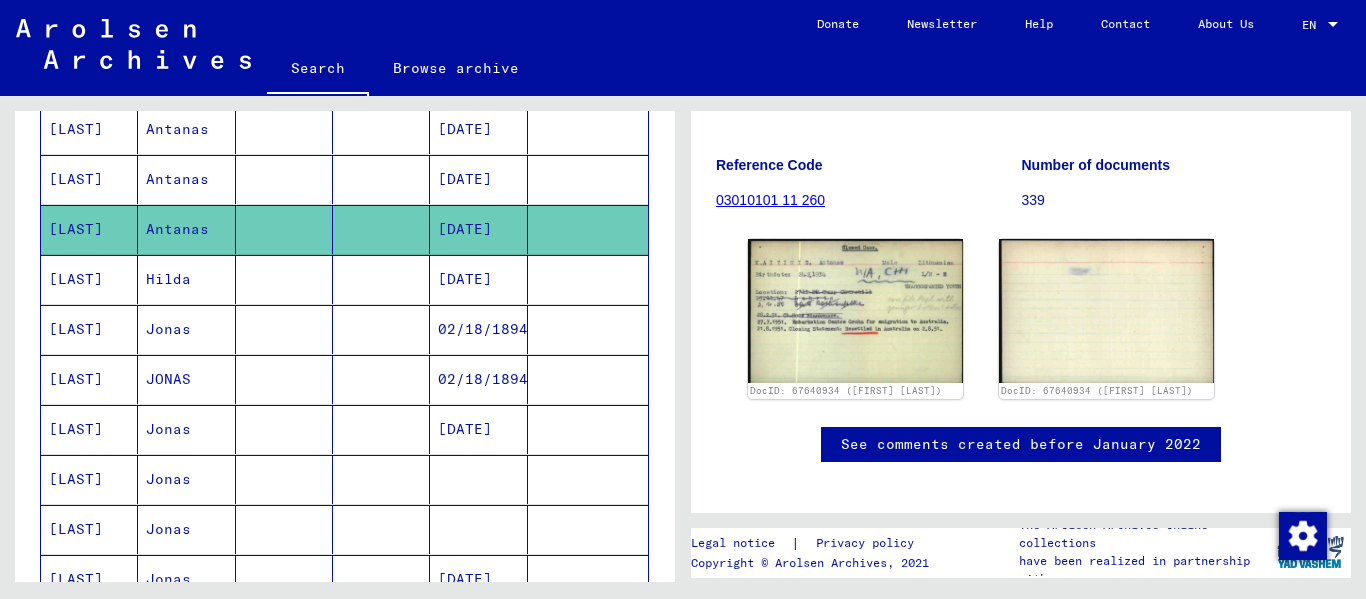 scroll, scrollTop: 247, scrollLeft: 0, axis: vertical 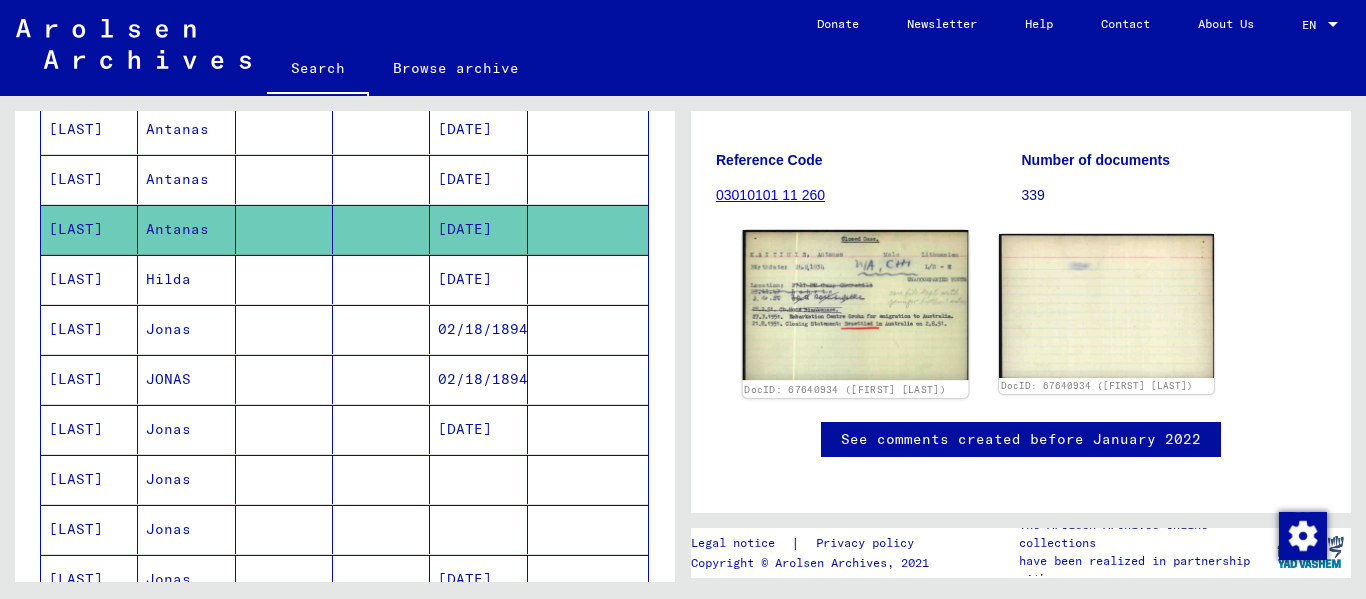 click 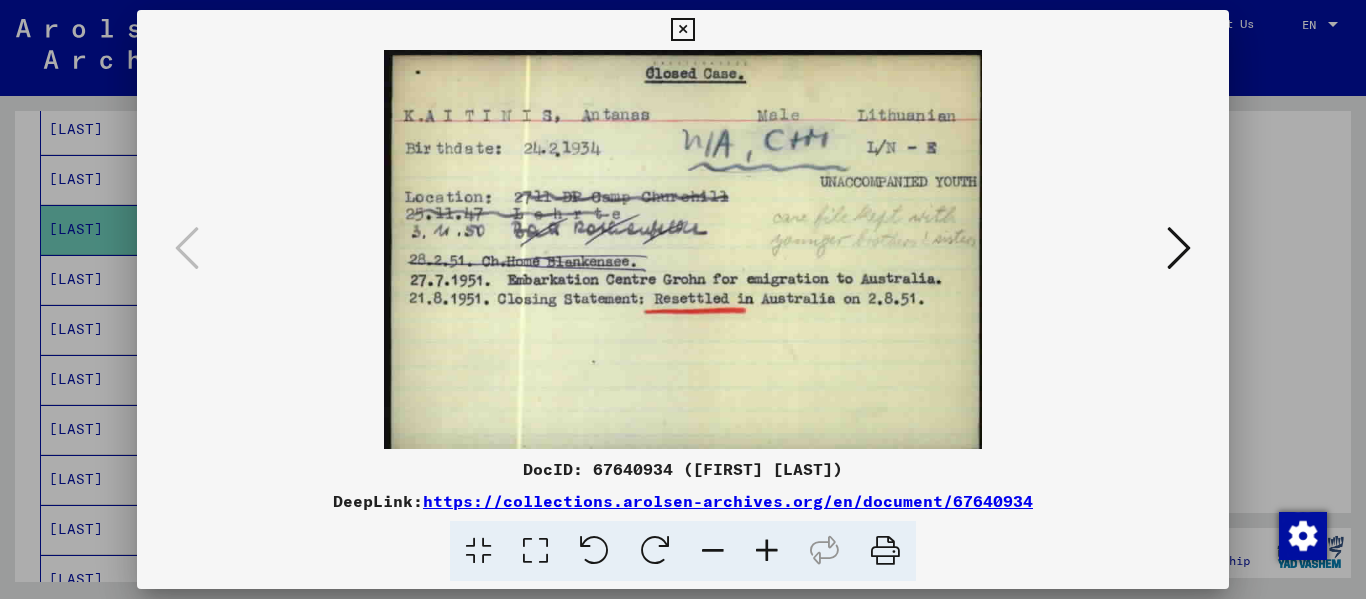 click at bounding box center (1179, 248) 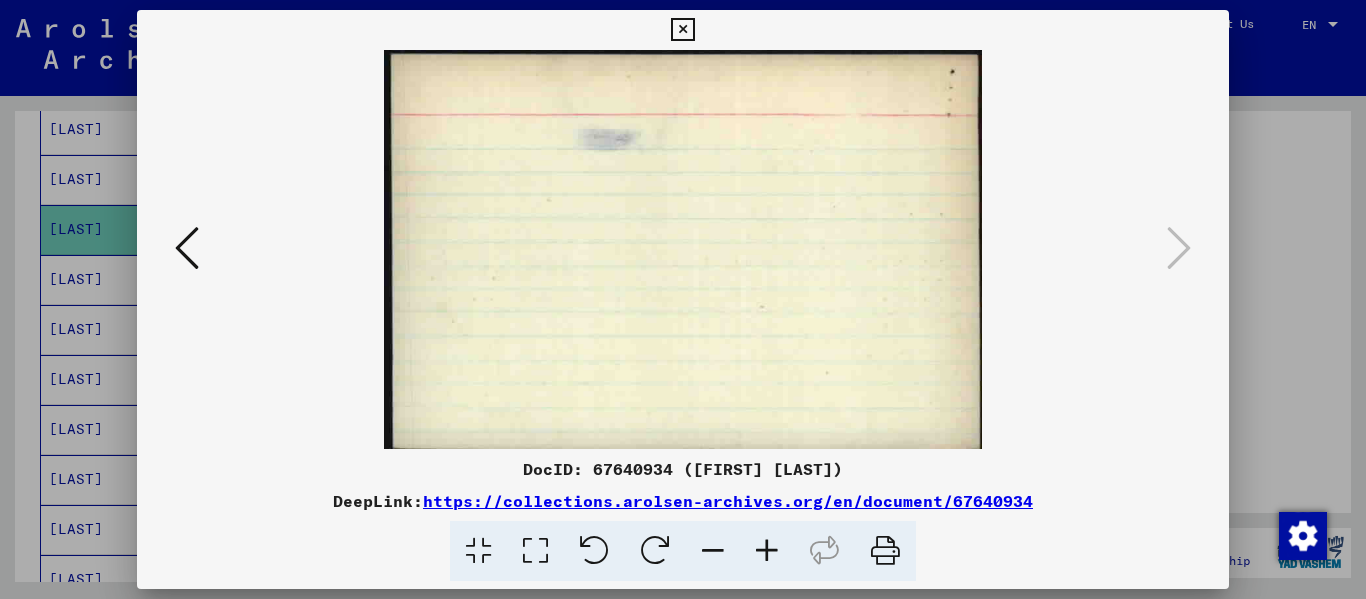 click at bounding box center [682, 30] 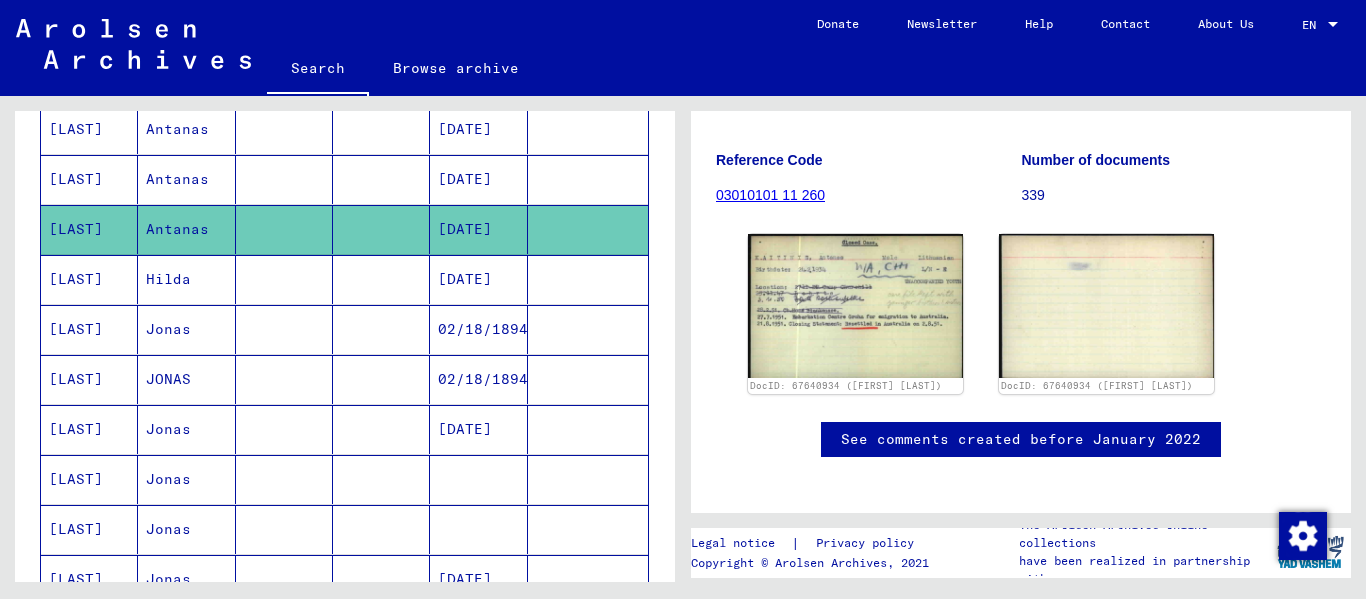 click on "Hilda" at bounding box center [186, 329] 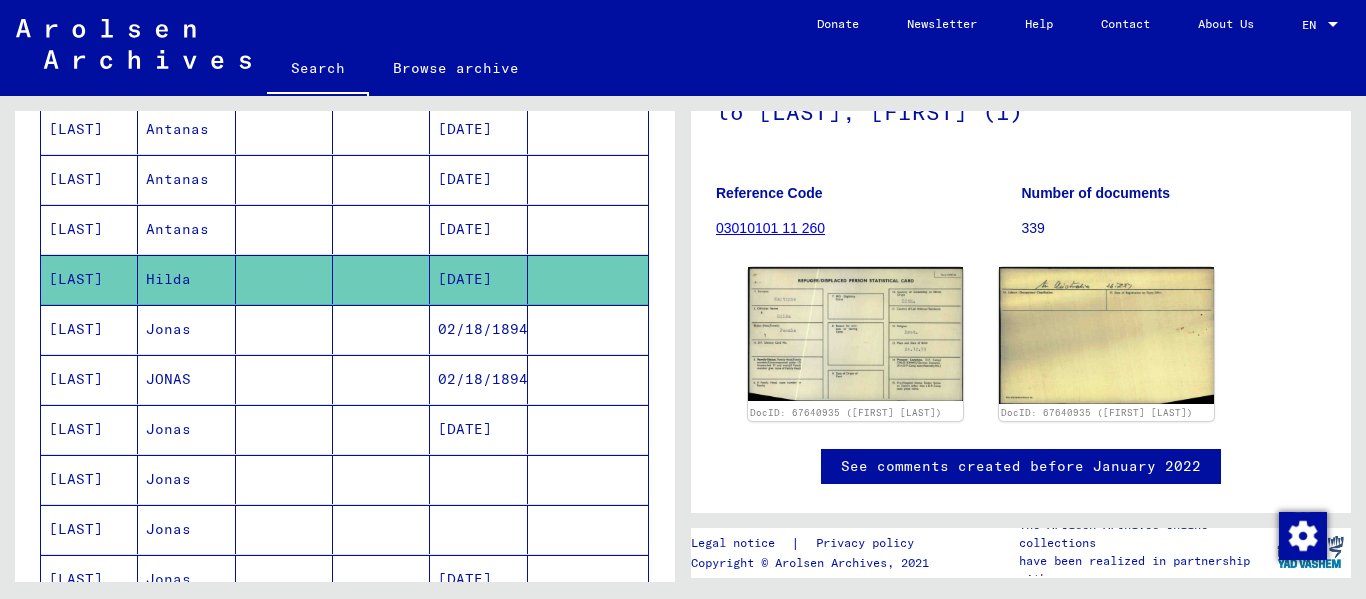 scroll, scrollTop: 279, scrollLeft: 0, axis: vertical 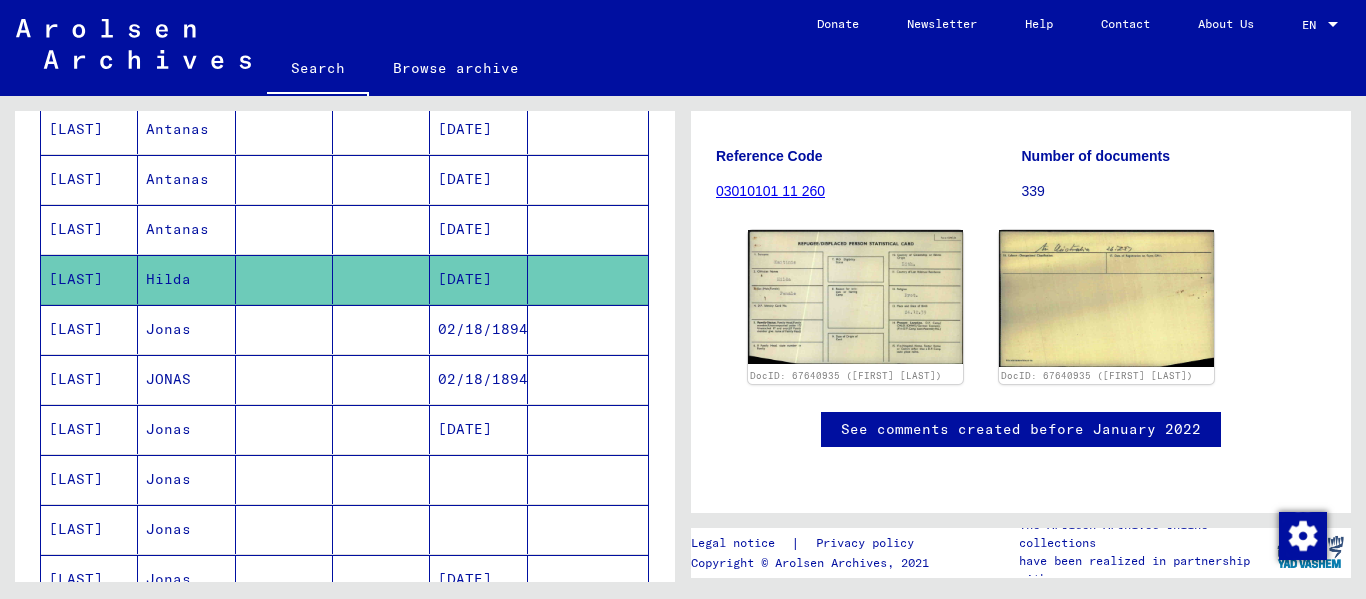 click on "Jonas" at bounding box center [186, 379] 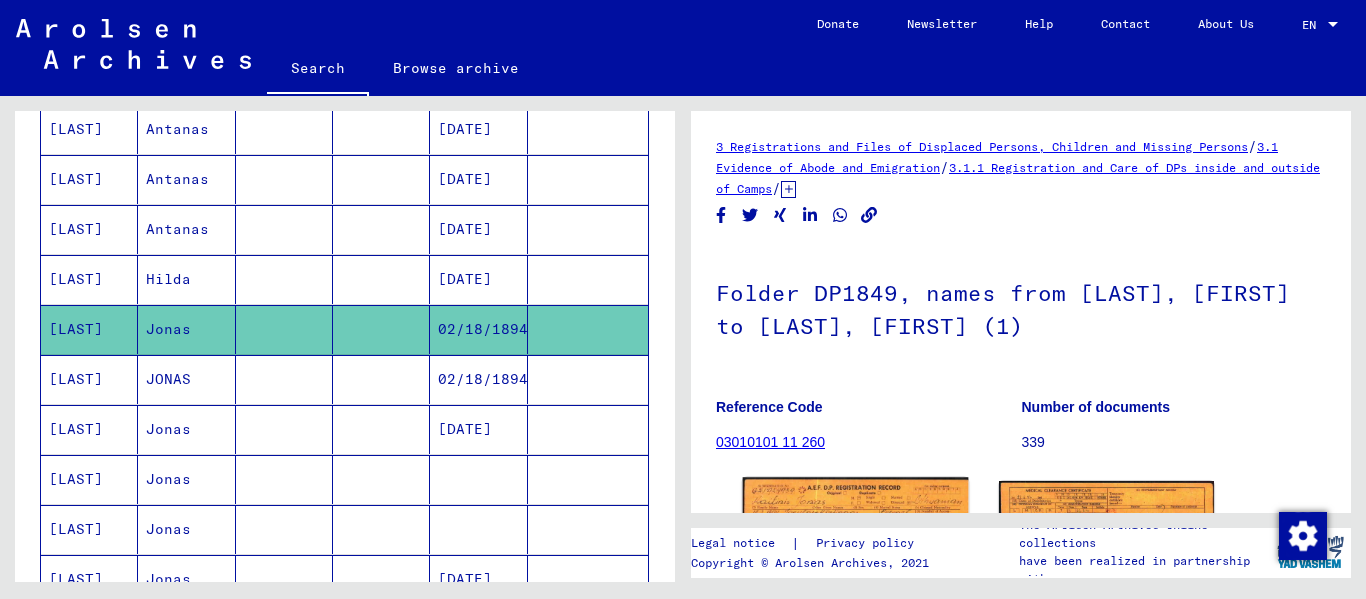 scroll, scrollTop: 277, scrollLeft: 0, axis: vertical 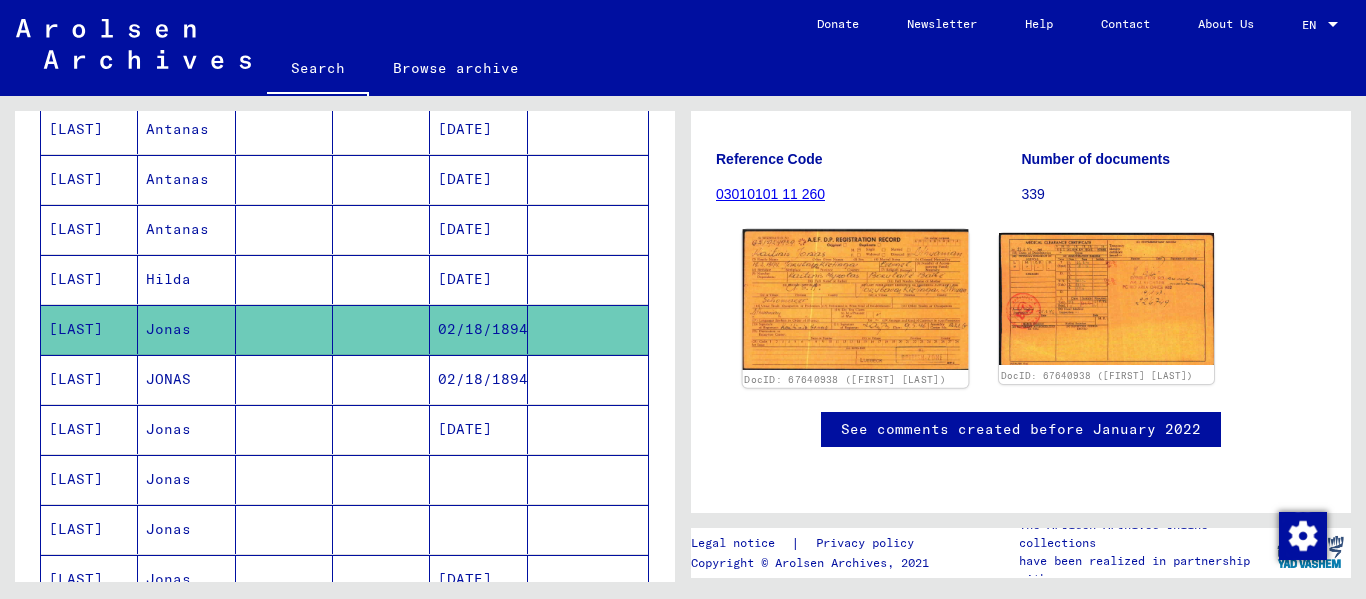 click 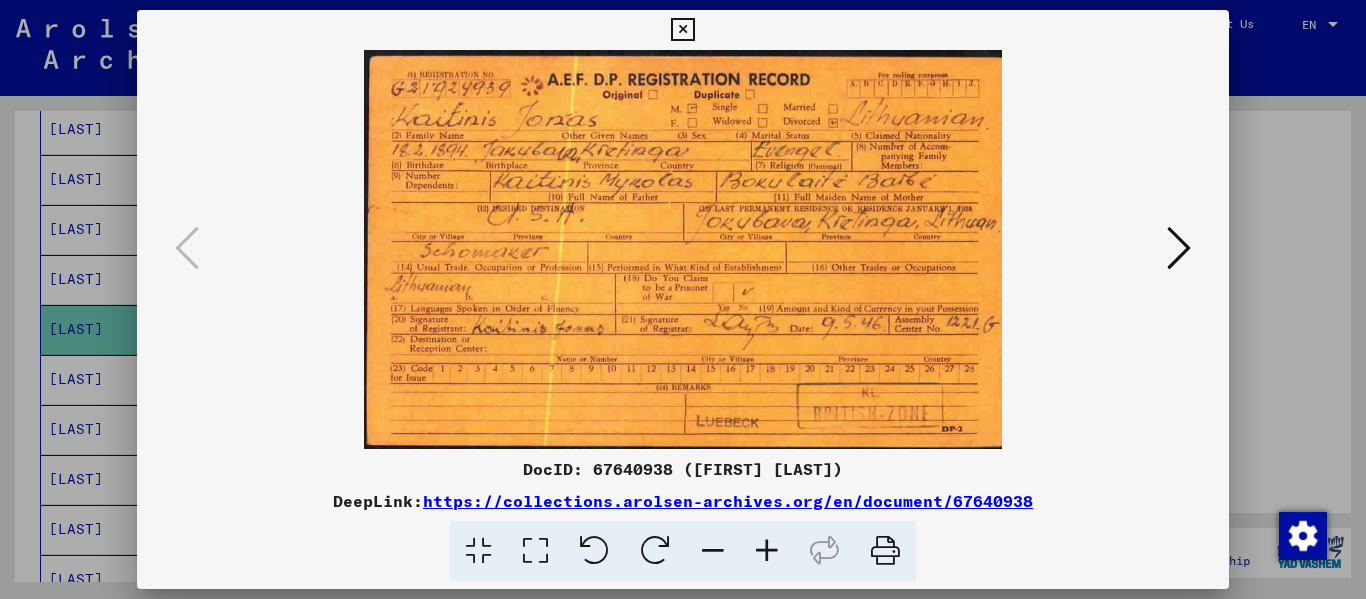 click at bounding box center (682, 30) 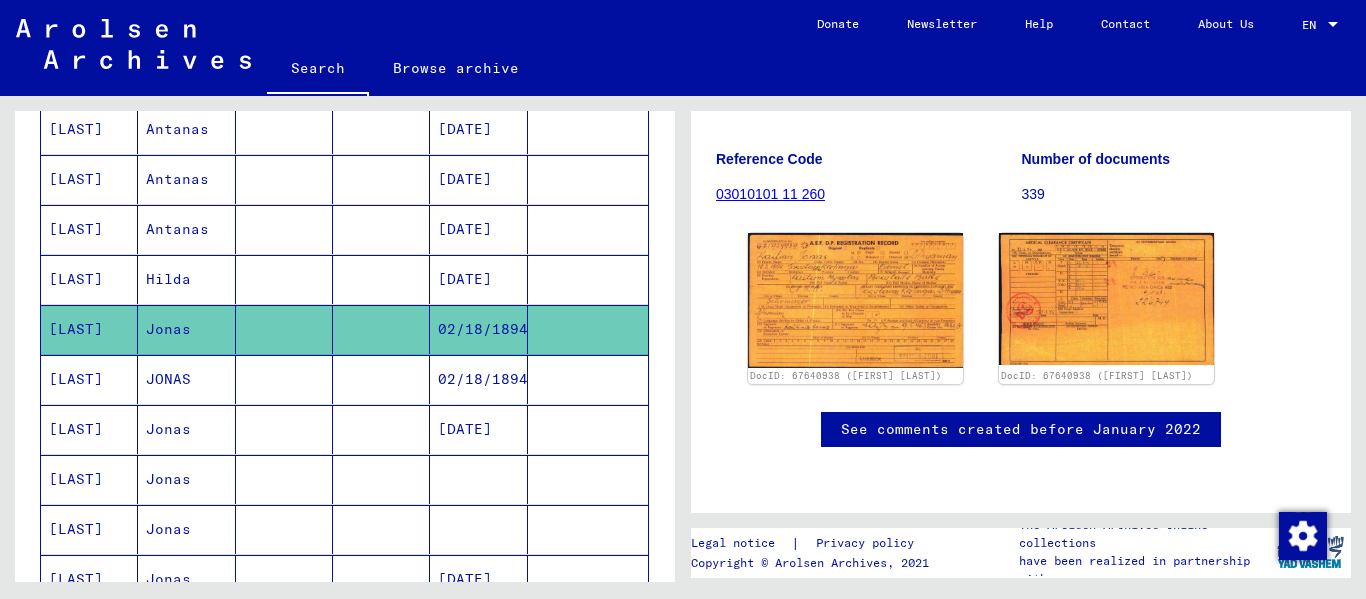 click on "Jonas" at bounding box center [186, 479] 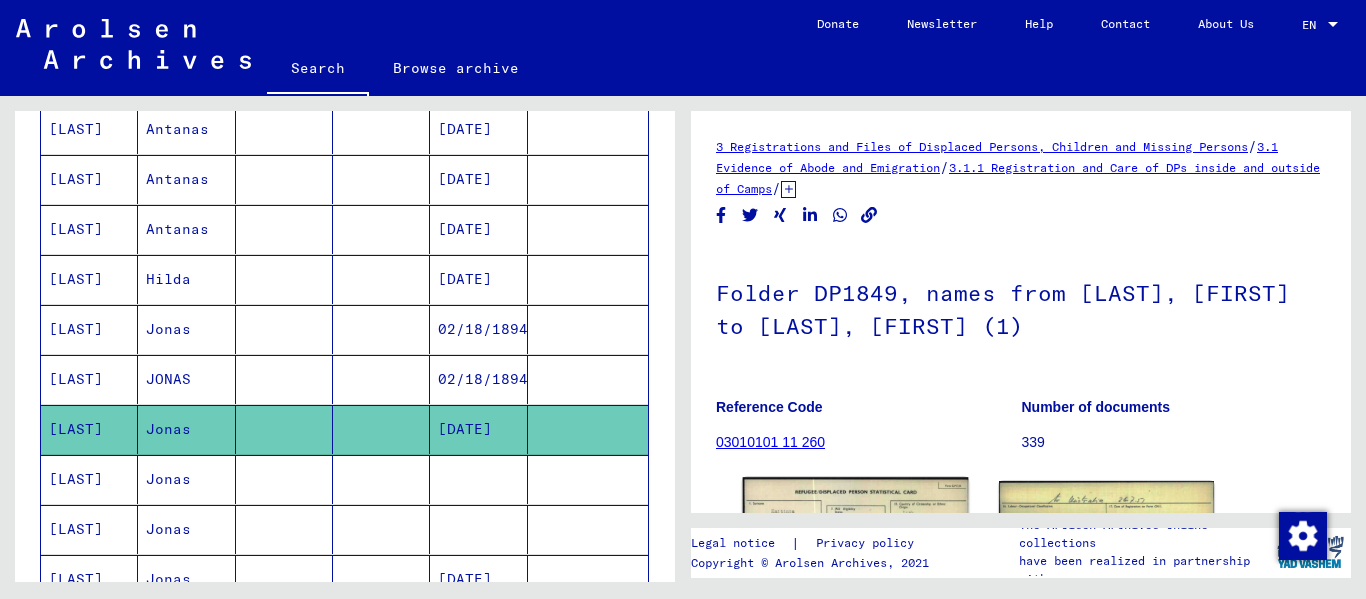 scroll, scrollTop: 246, scrollLeft: 0, axis: vertical 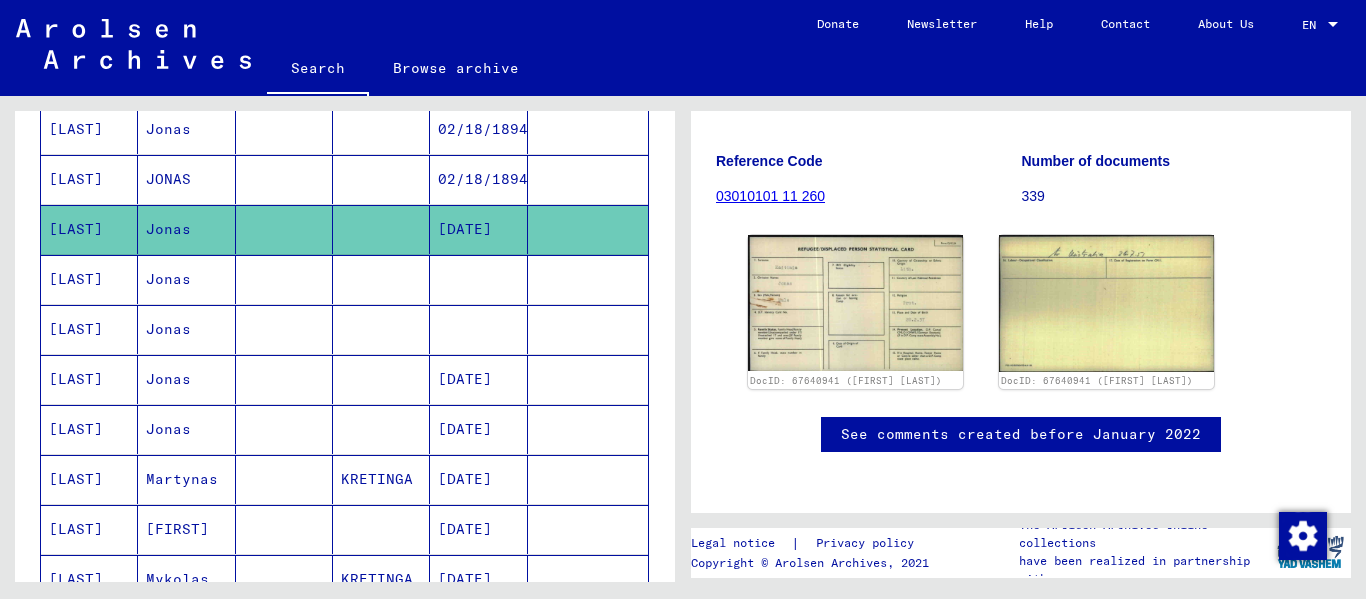 click on "Jonas" at bounding box center [186, 329] 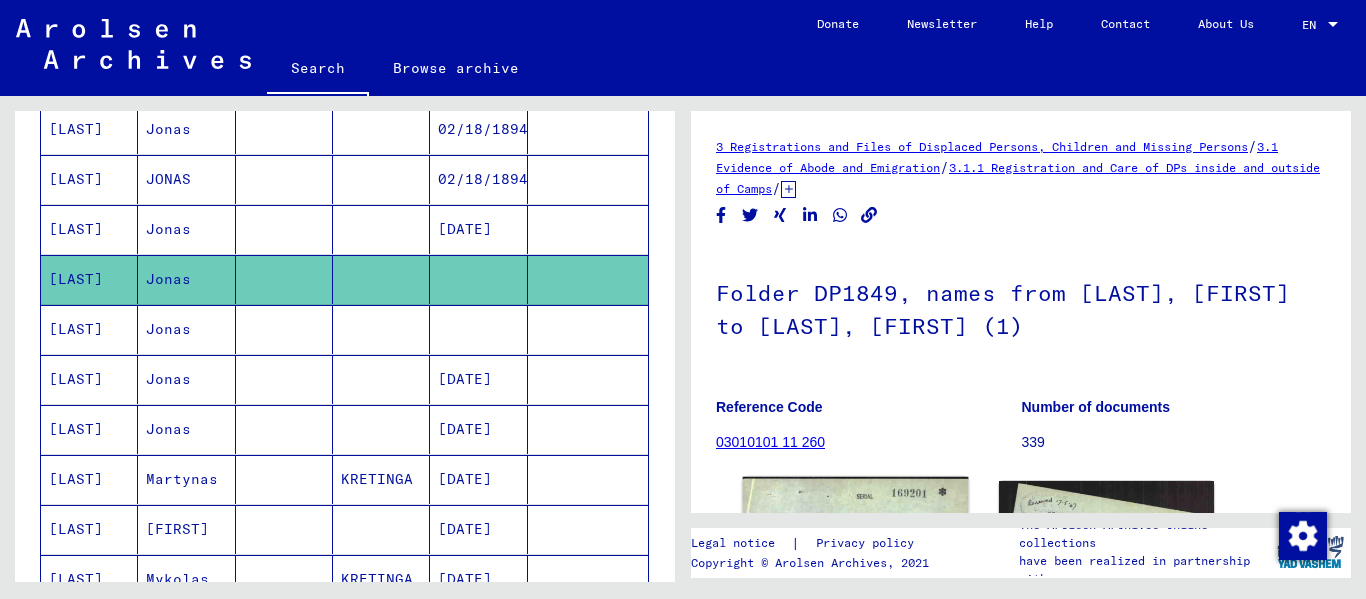 scroll, scrollTop: 294, scrollLeft: 0, axis: vertical 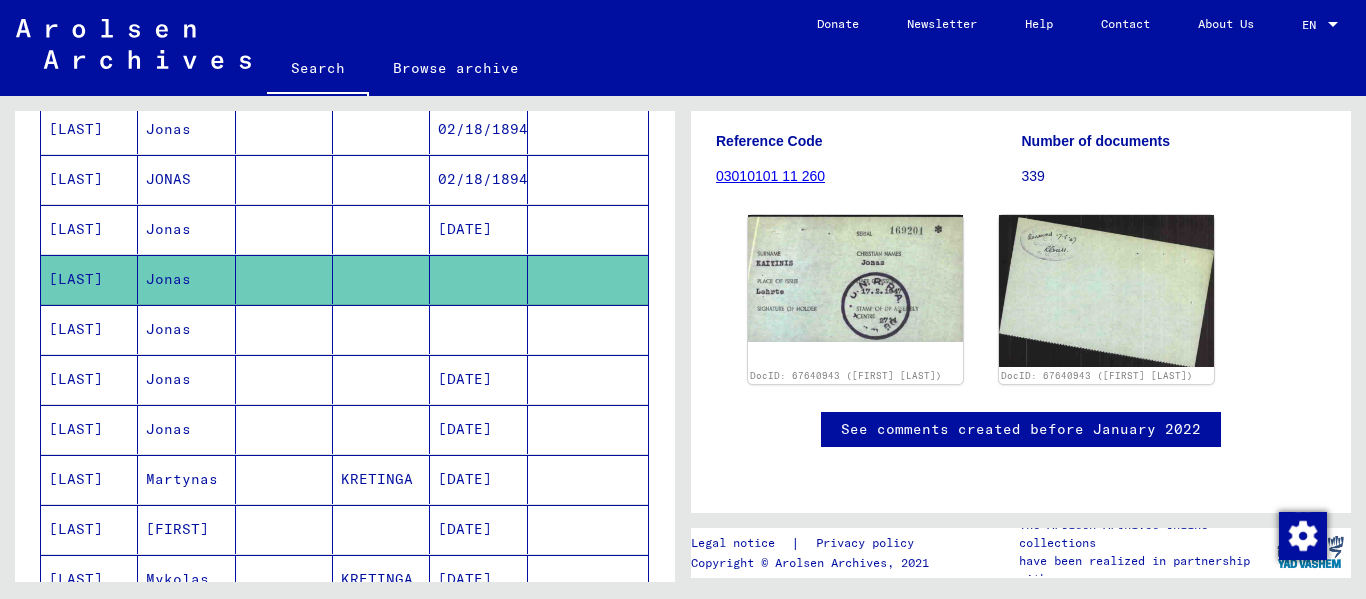 click on "Jonas" at bounding box center [186, 379] 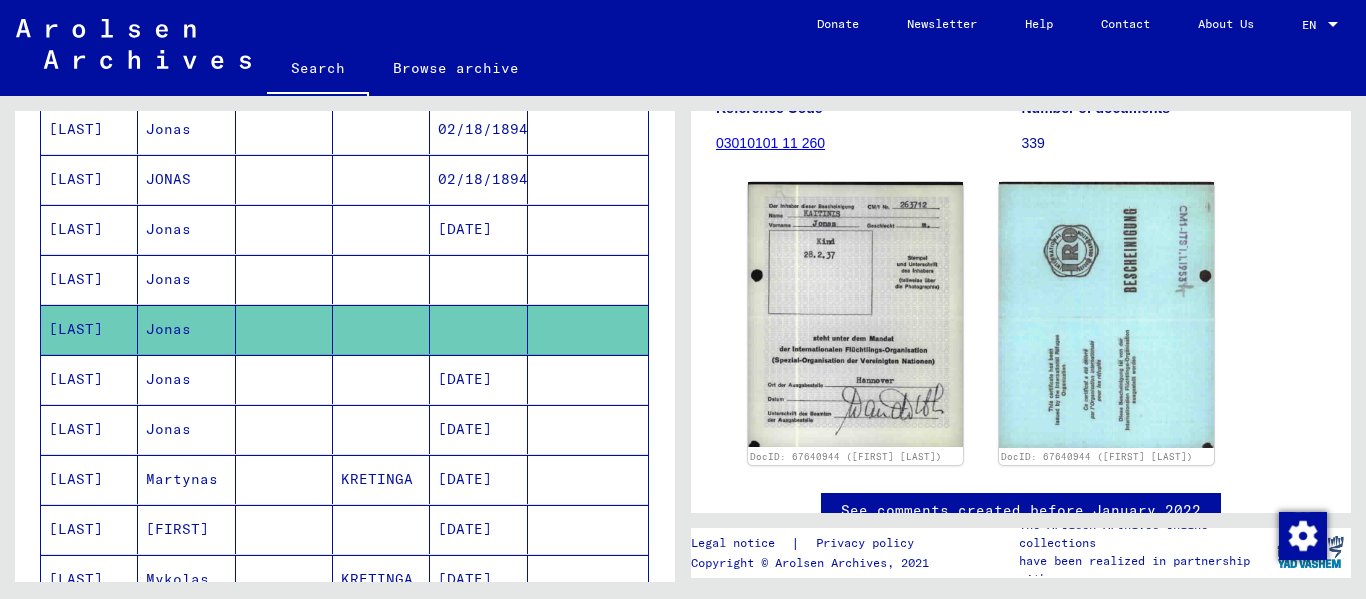 scroll, scrollTop: 300, scrollLeft: 0, axis: vertical 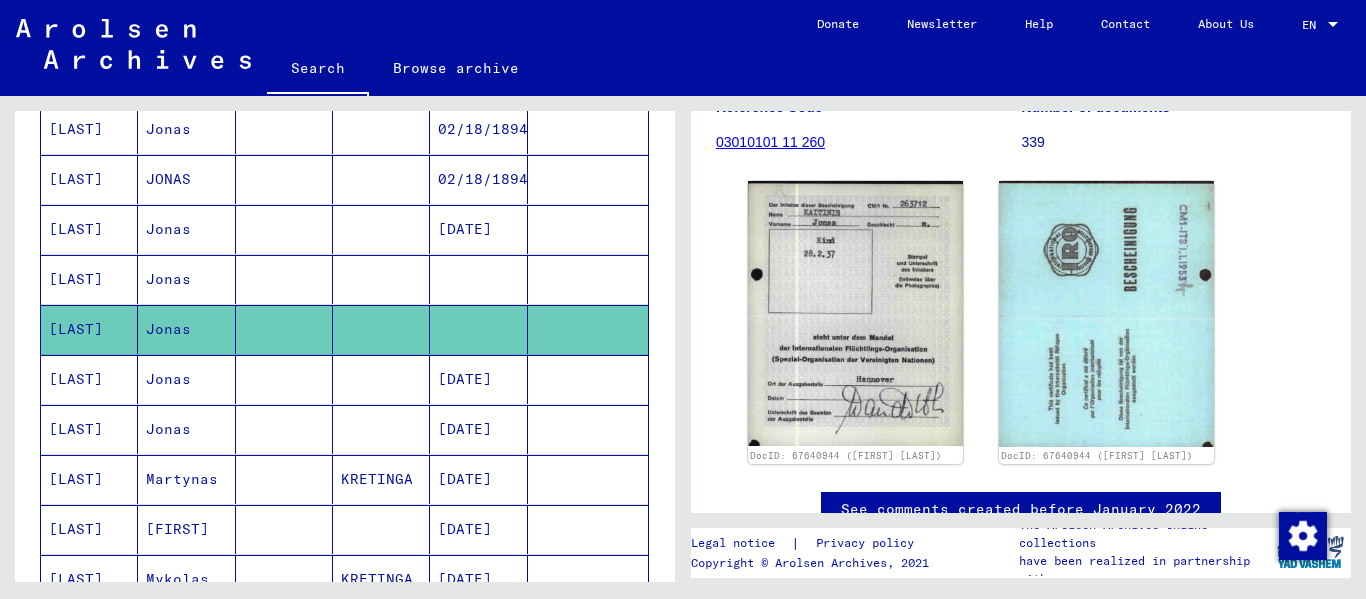 click on "Jonas" at bounding box center (186, 429) 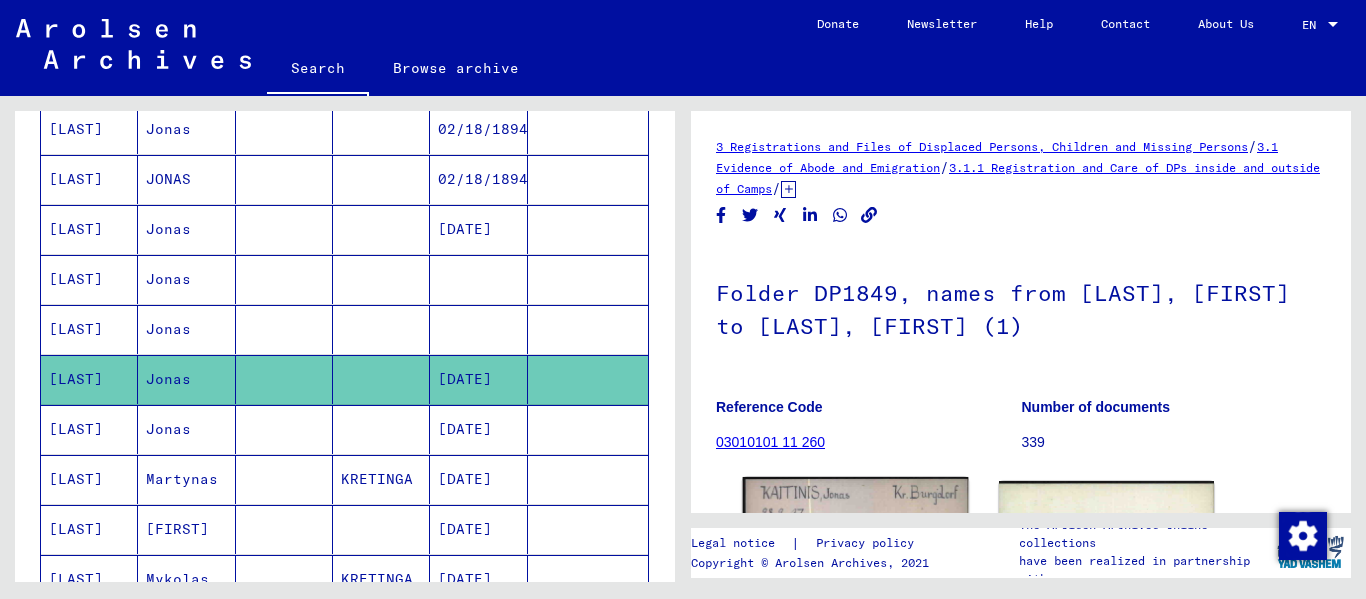 scroll, scrollTop: 287, scrollLeft: 0, axis: vertical 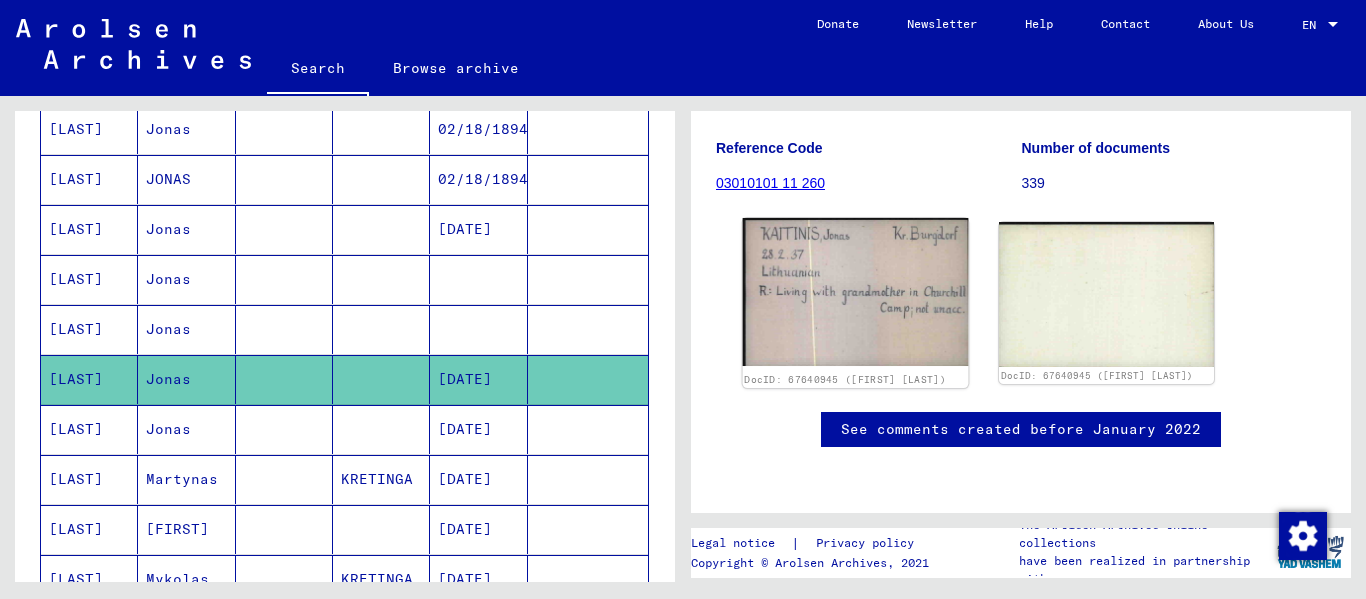 click 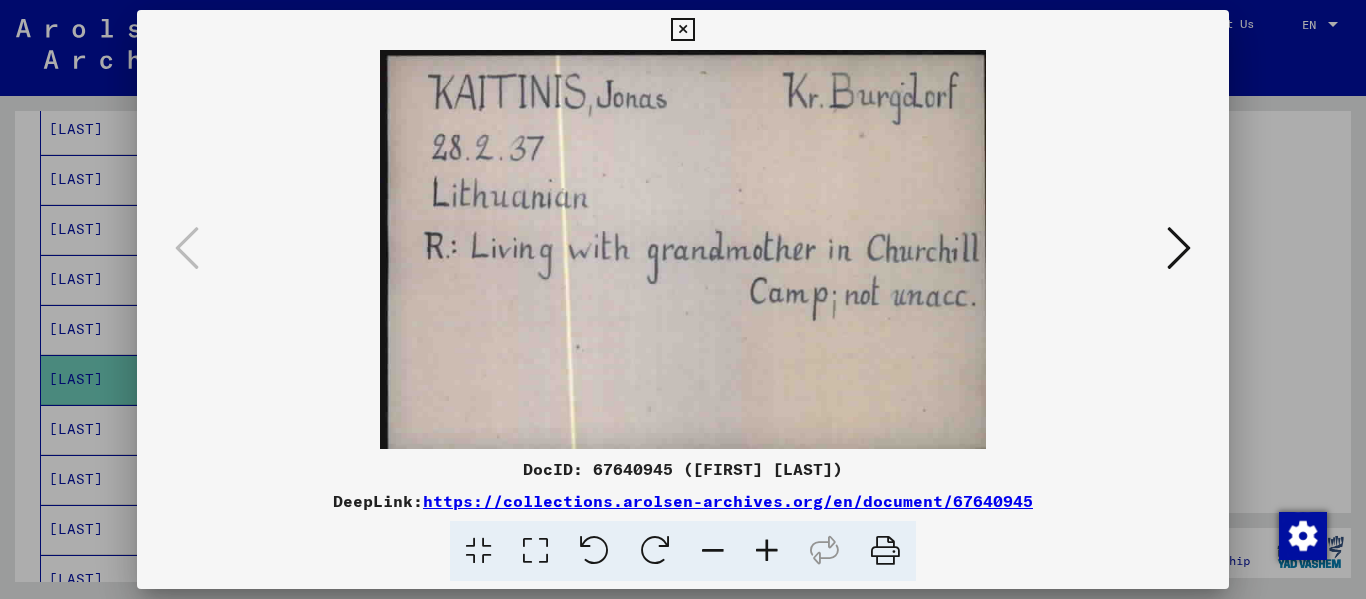 click at bounding box center (1179, 248) 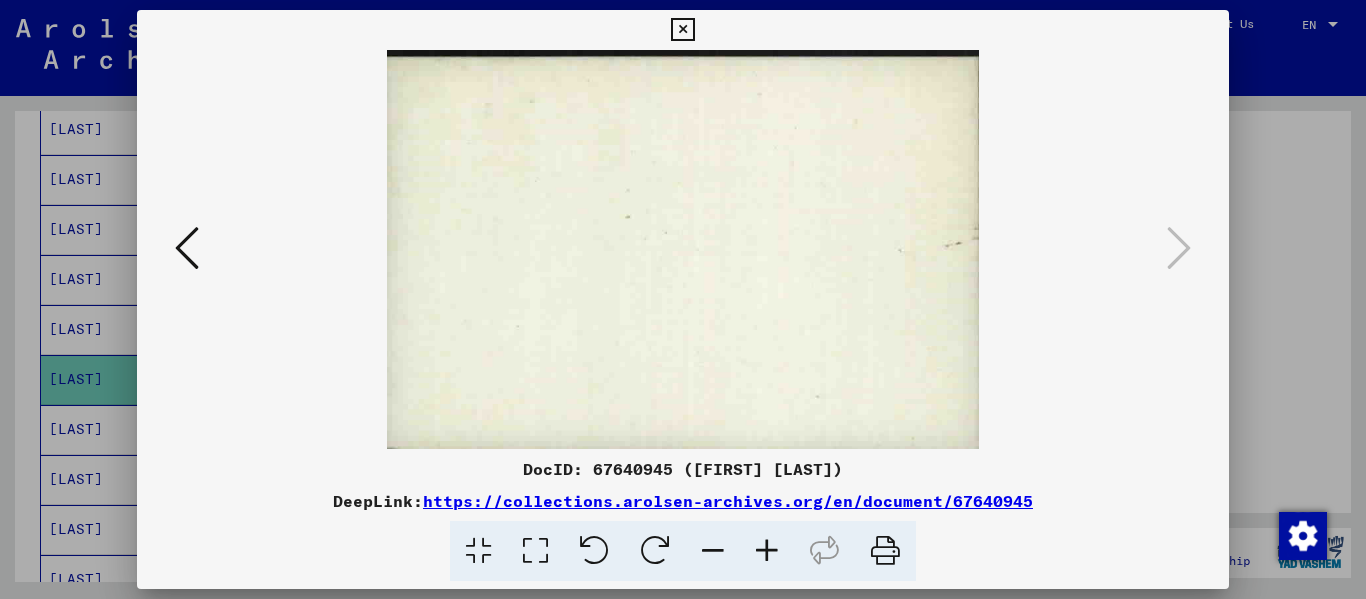 click at bounding box center (682, 30) 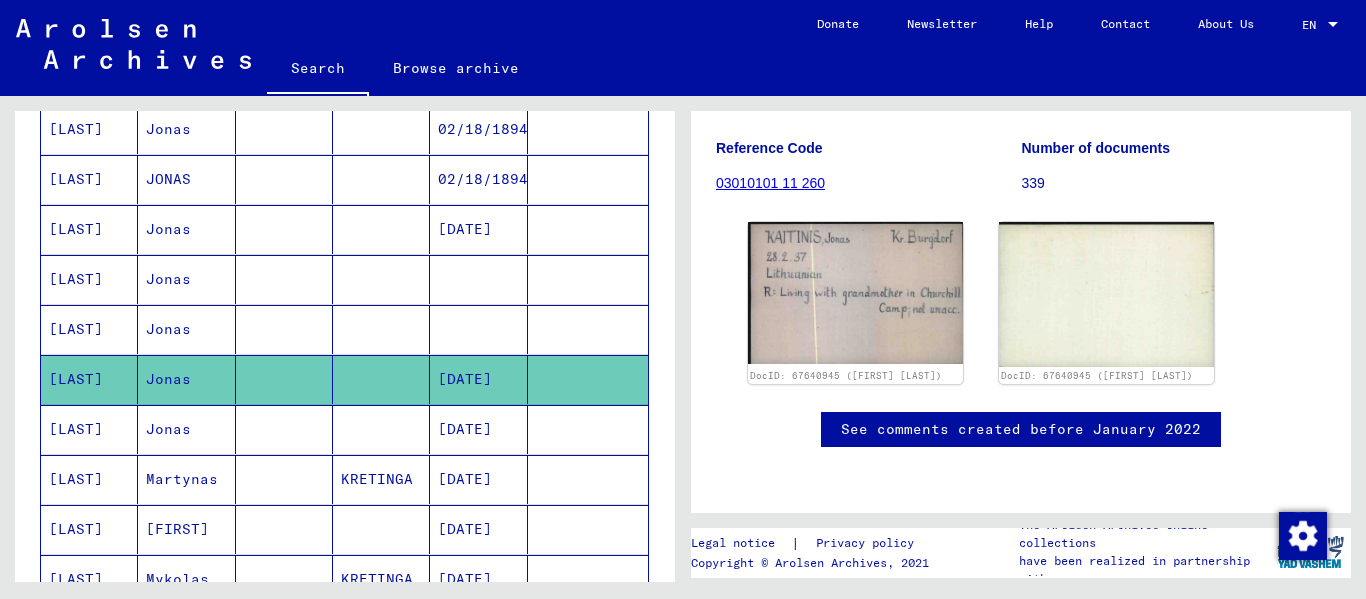 click on "Jonas" at bounding box center (186, 479) 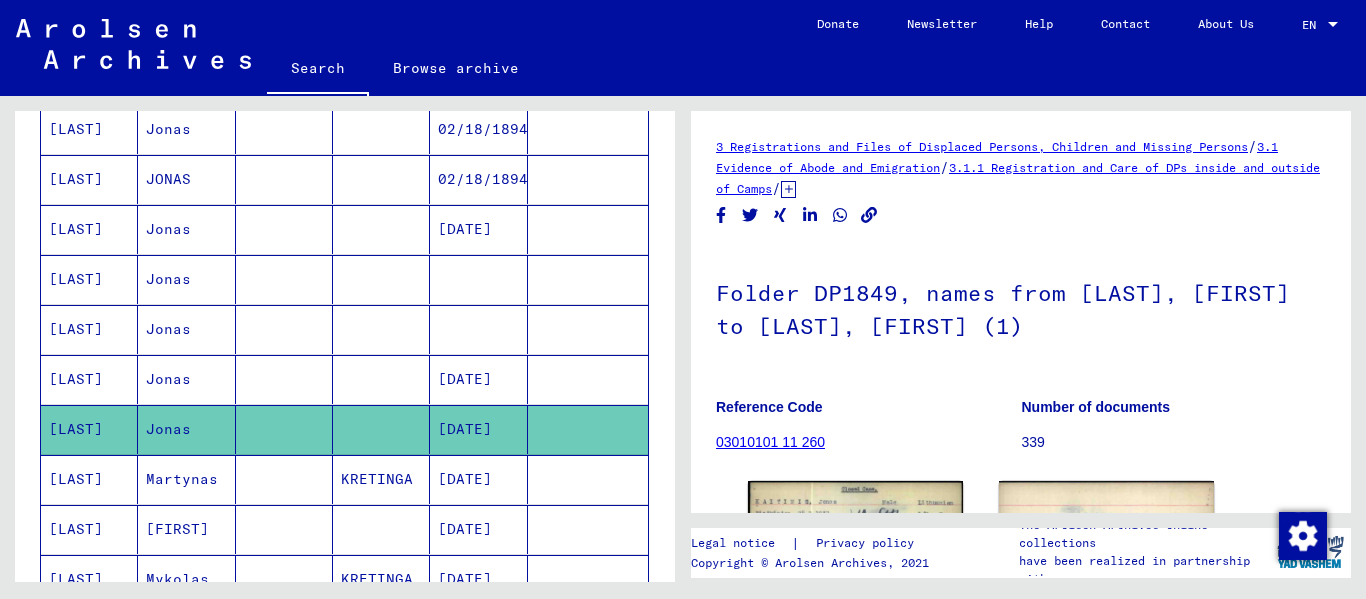 scroll, scrollTop: 286, scrollLeft: 0, axis: vertical 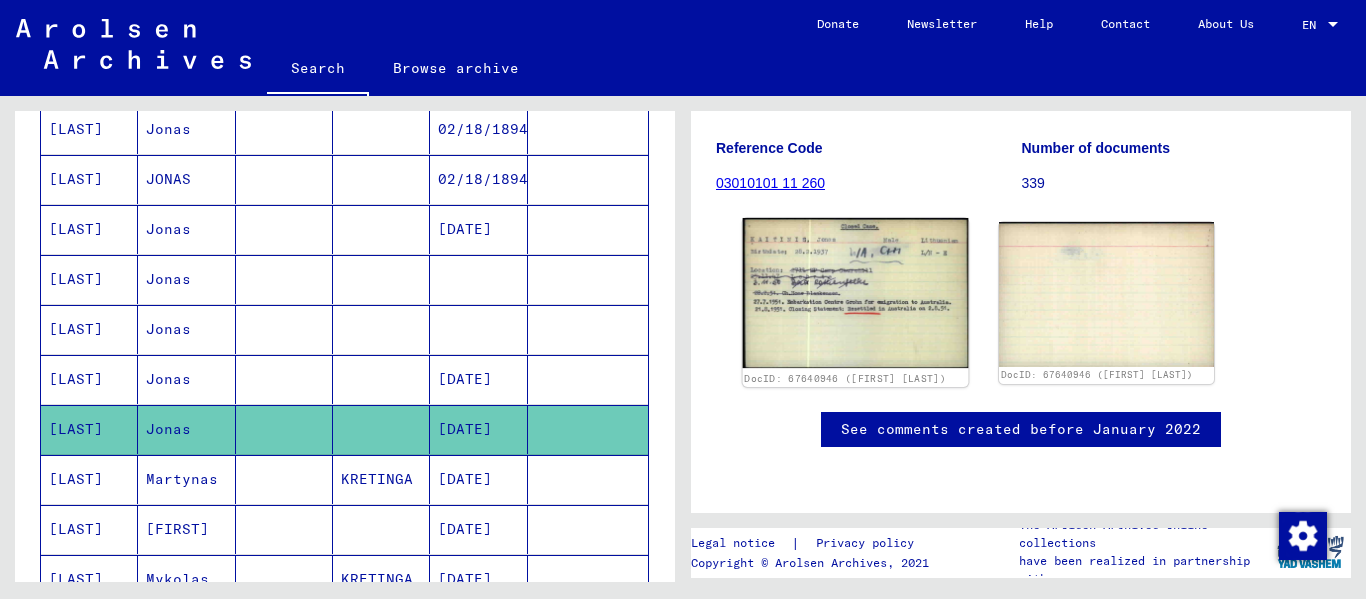click 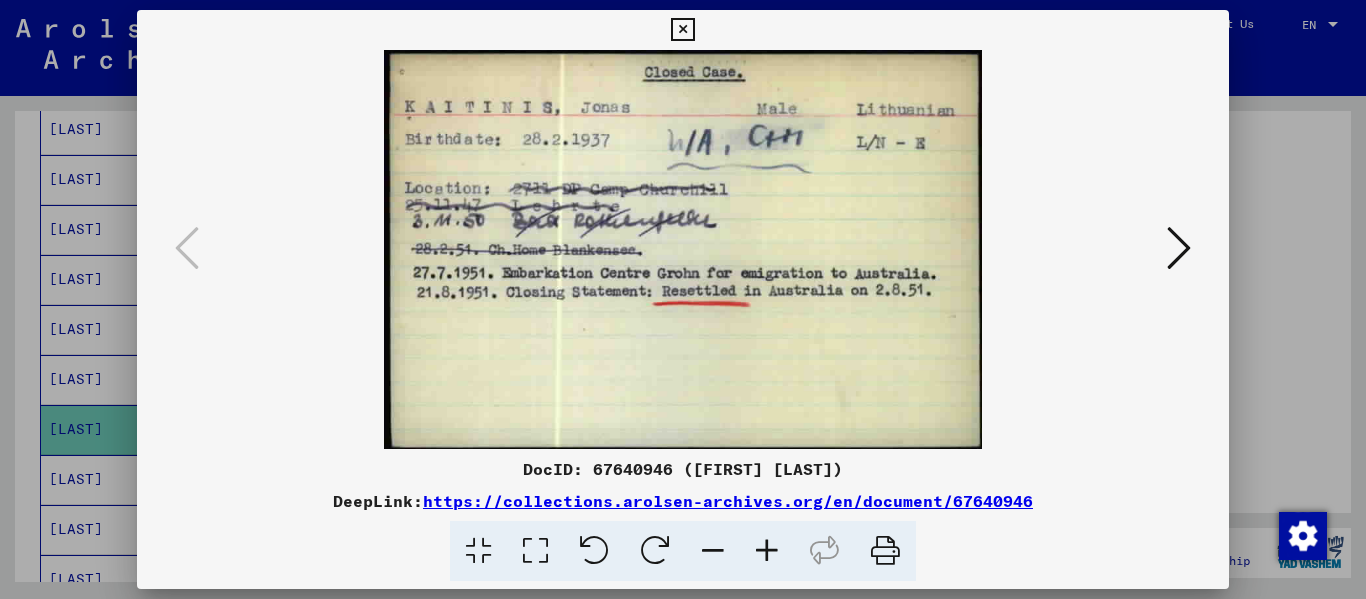 click at bounding box center (682, 30) 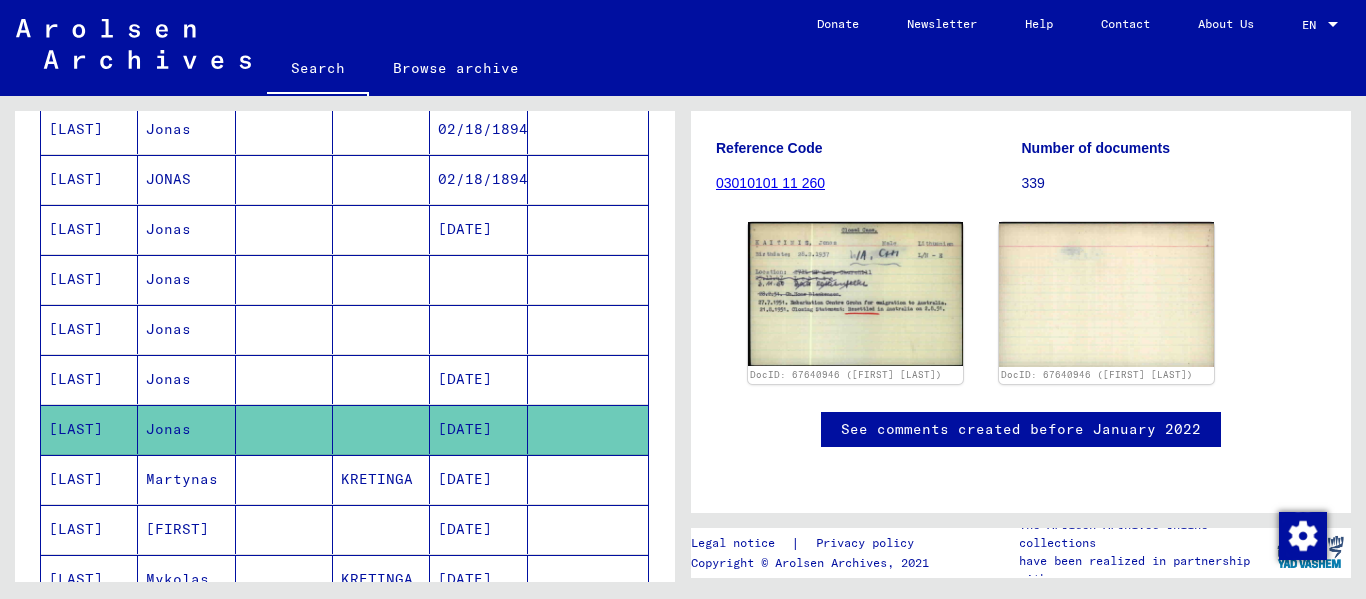 click on "Martynas" at bounding box center [186, 529] 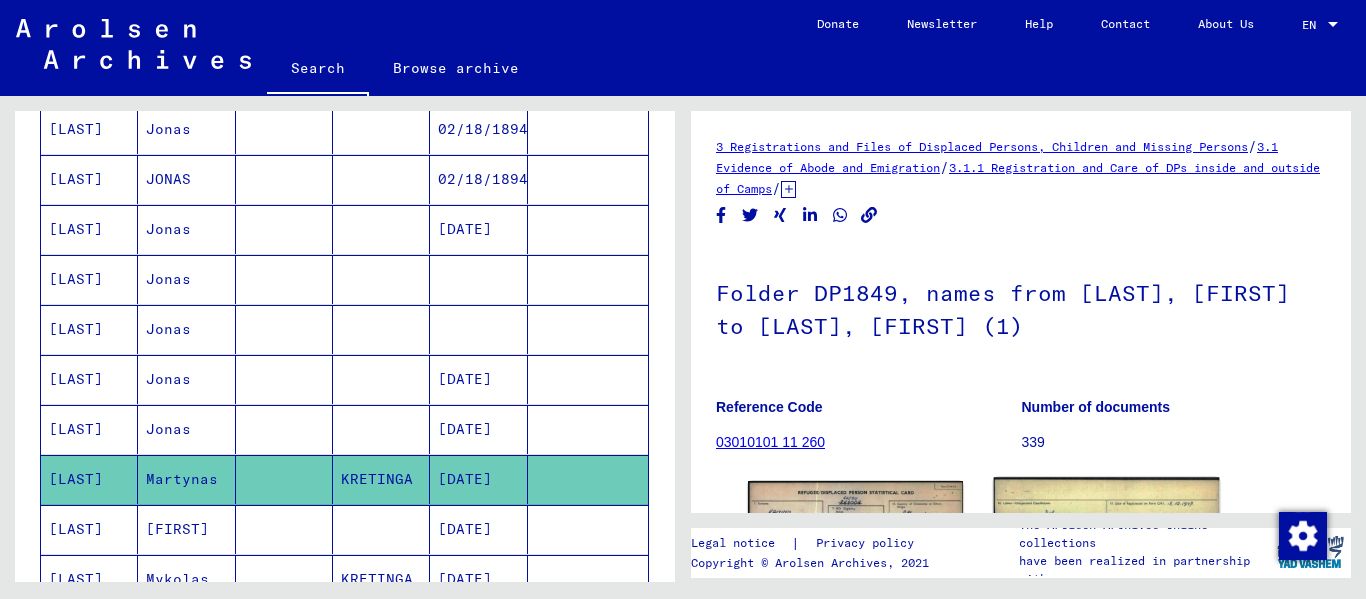 scroll, scrollTop: 277, scrollLeft: 0, axis: vertical 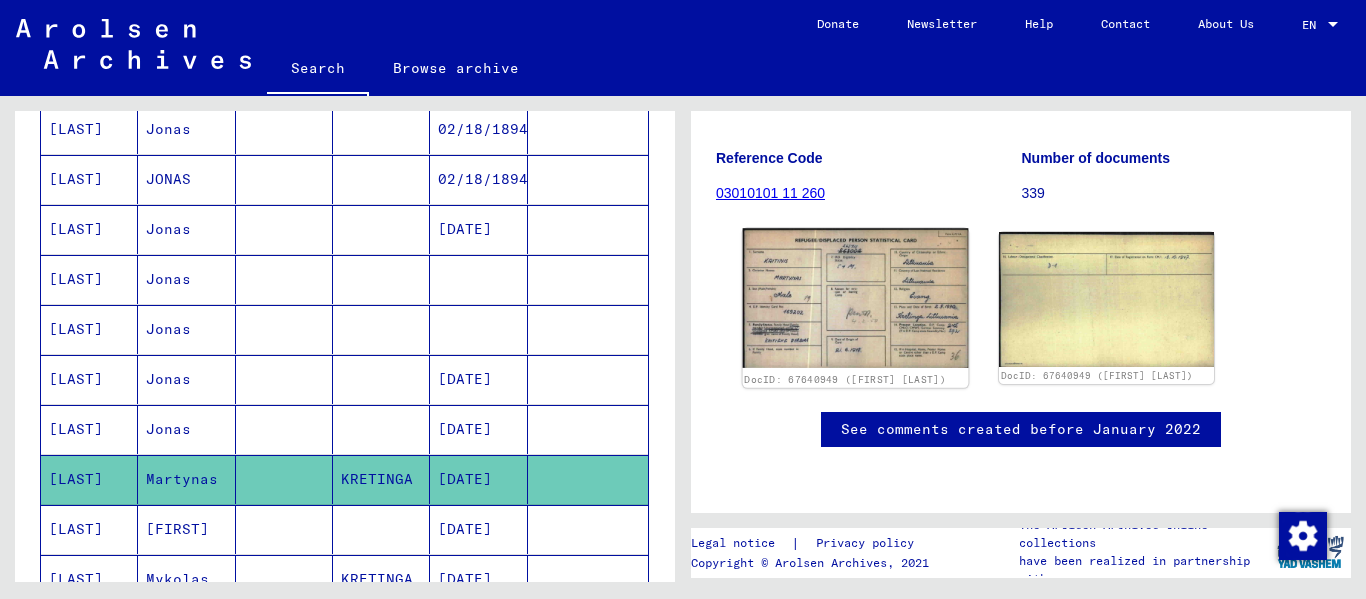 click 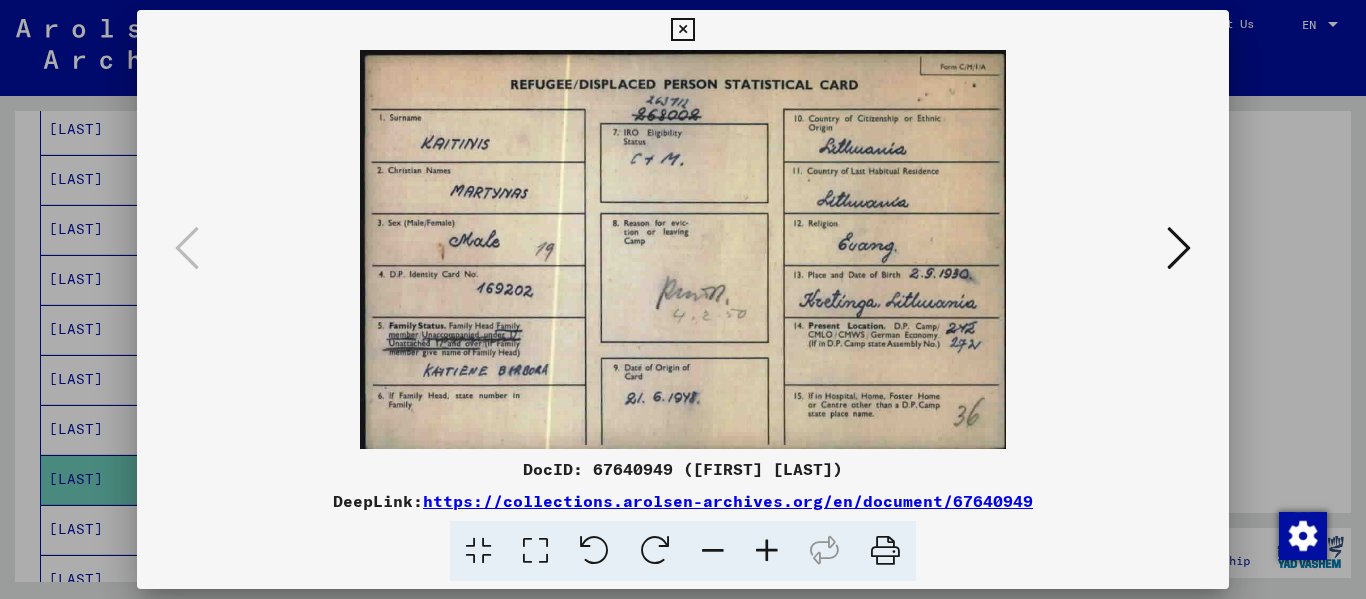 click at bounding box center [682, 30] 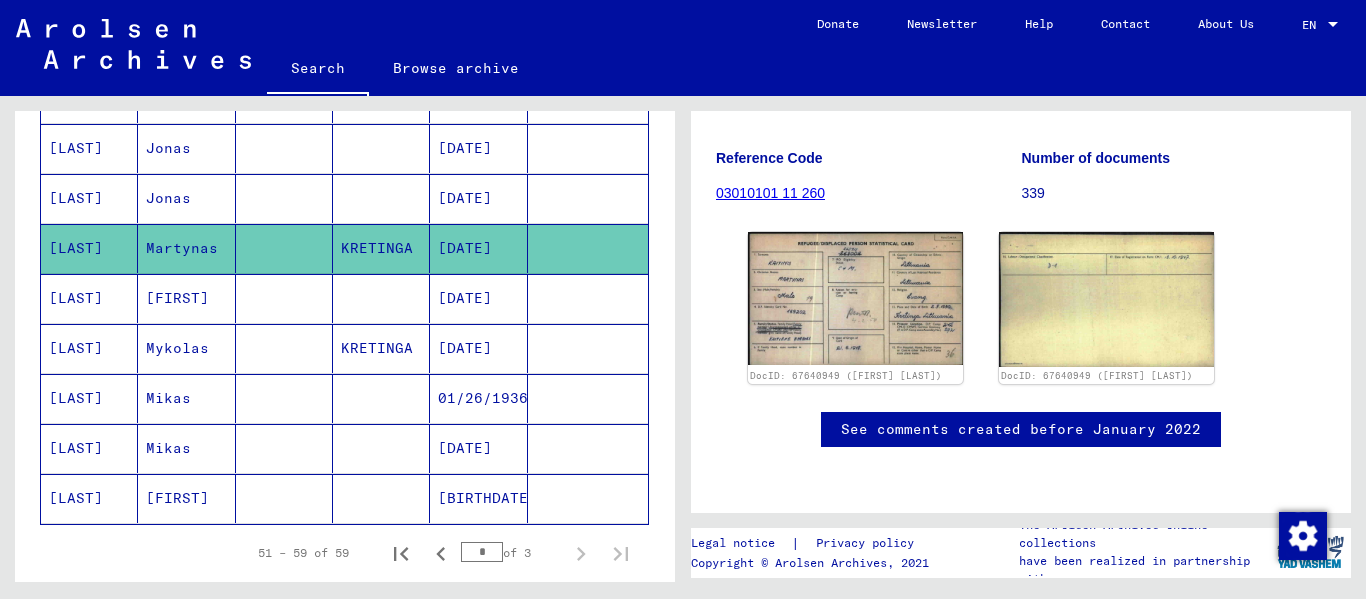 scroll, scrollTop: 1200, scrollLeft: 0, axis: vertical 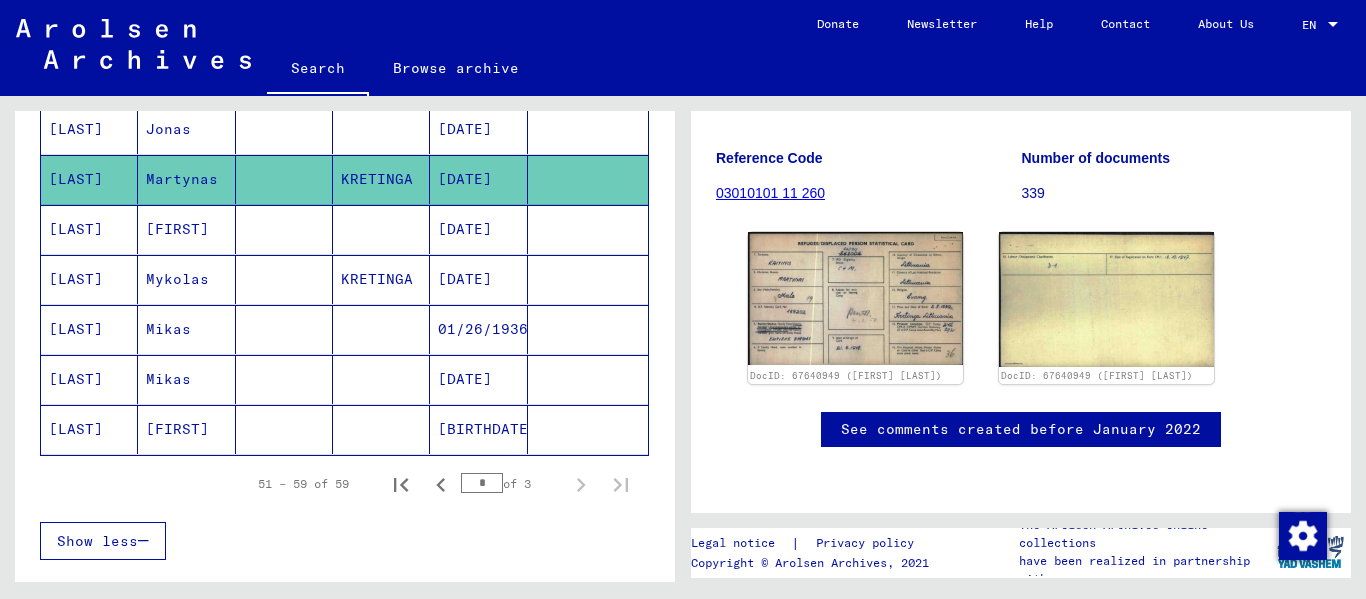 click on "[FIRST]" at bounding box center (186, 279) 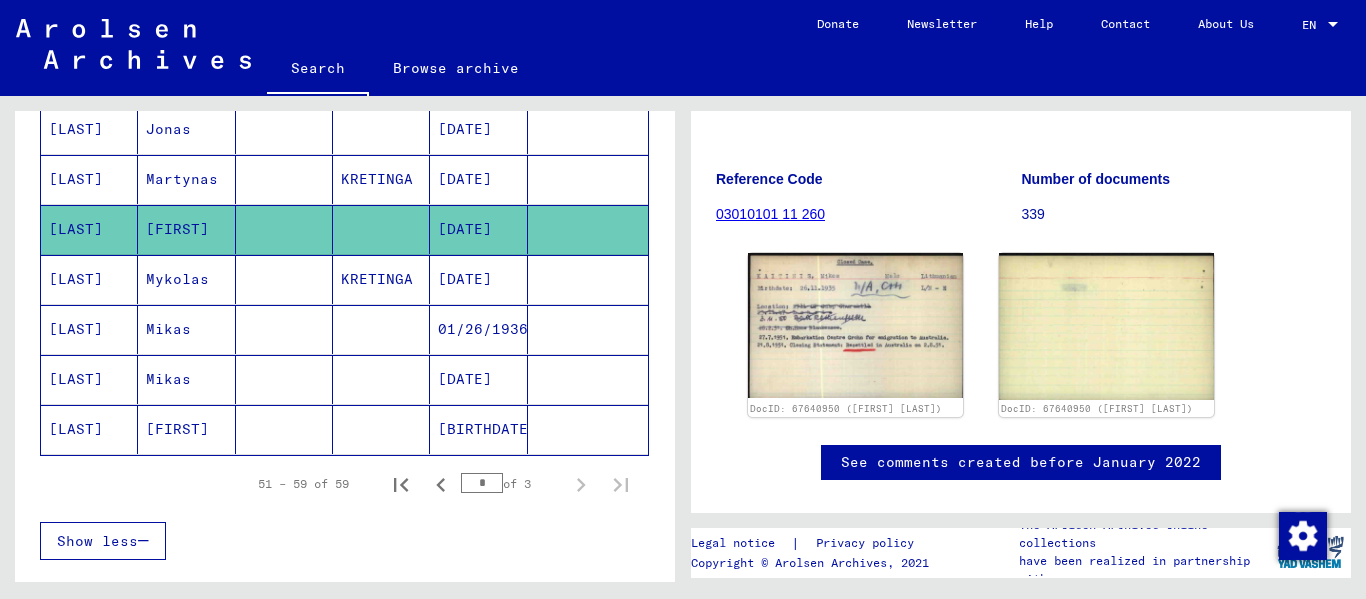 scroll, scrollTop: 288, scrollLeft: 0, axis: vertical 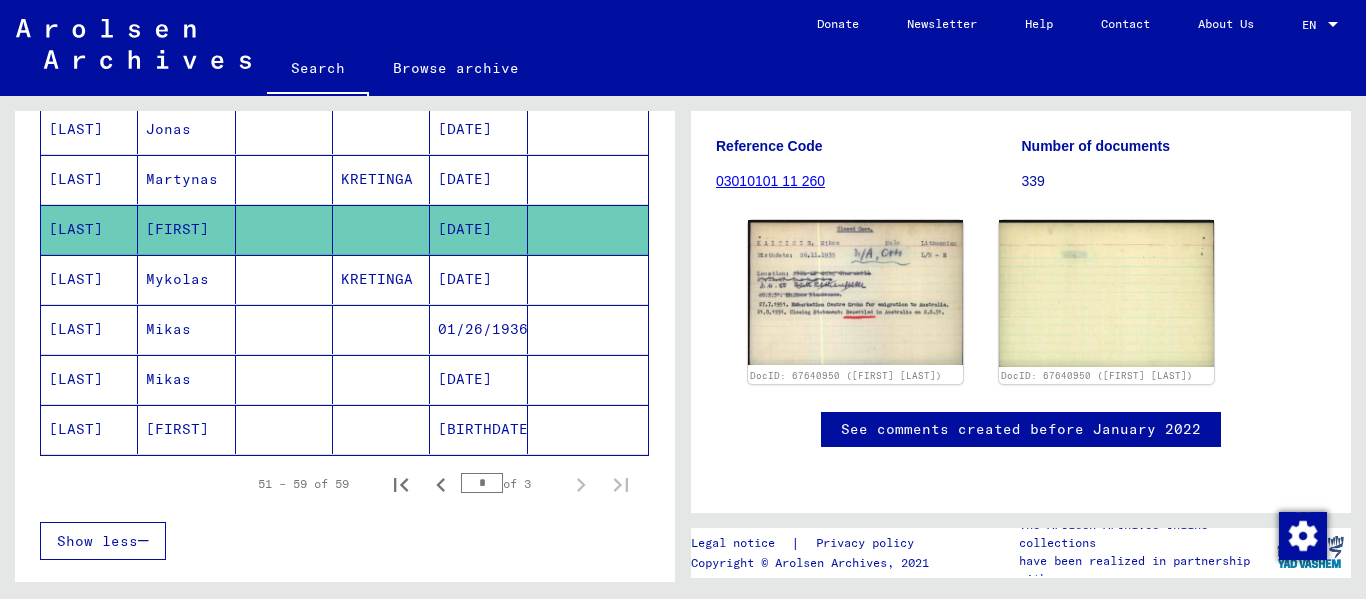 click on "Mykolas" at bounding box center [186, 329] 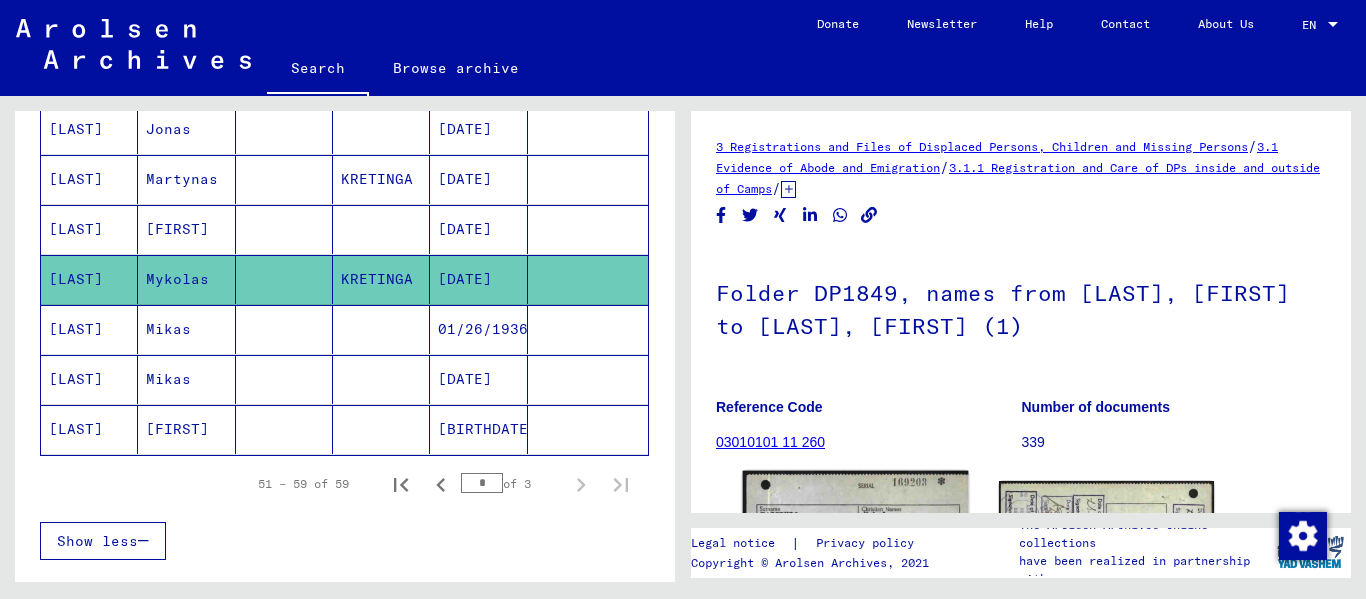 scroll, scrollTop: 300, scrollLeft: 0, axis: vertical 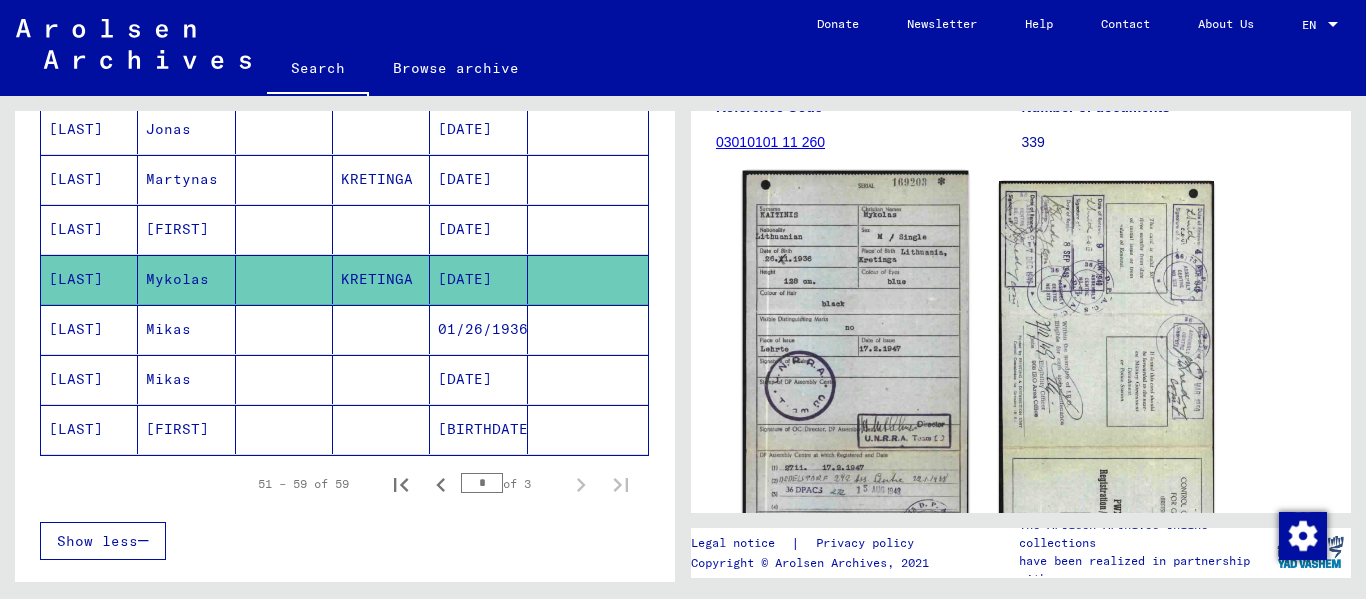 click 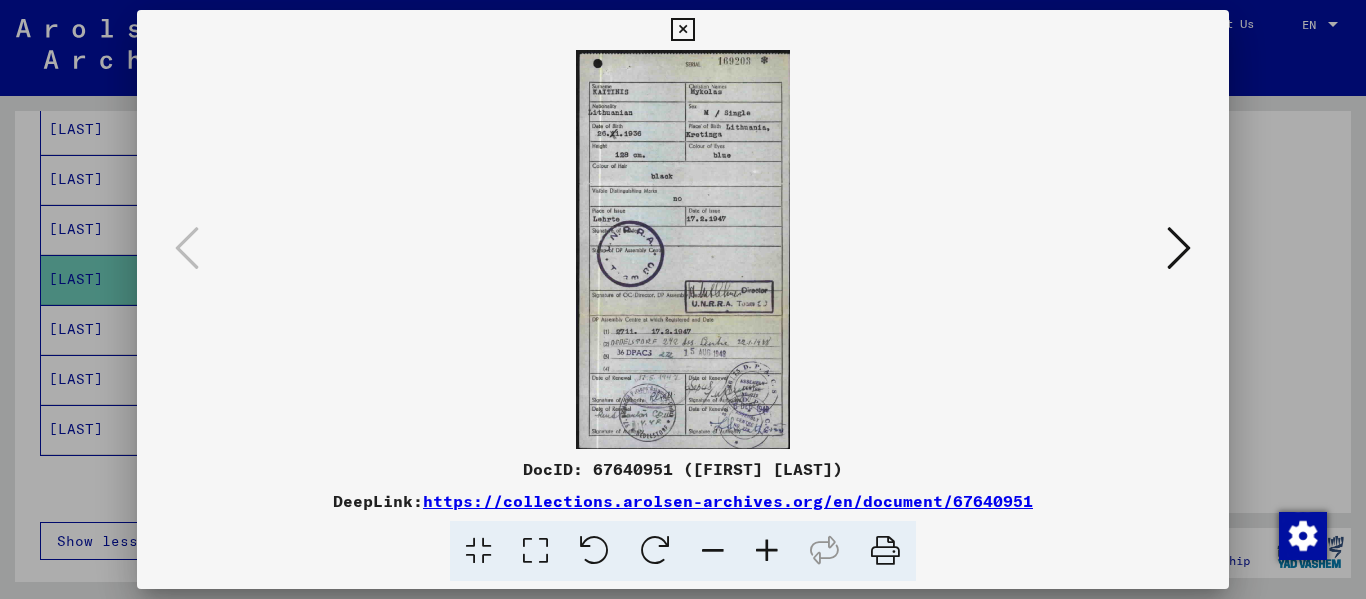 click at bounding box center (535, 551) 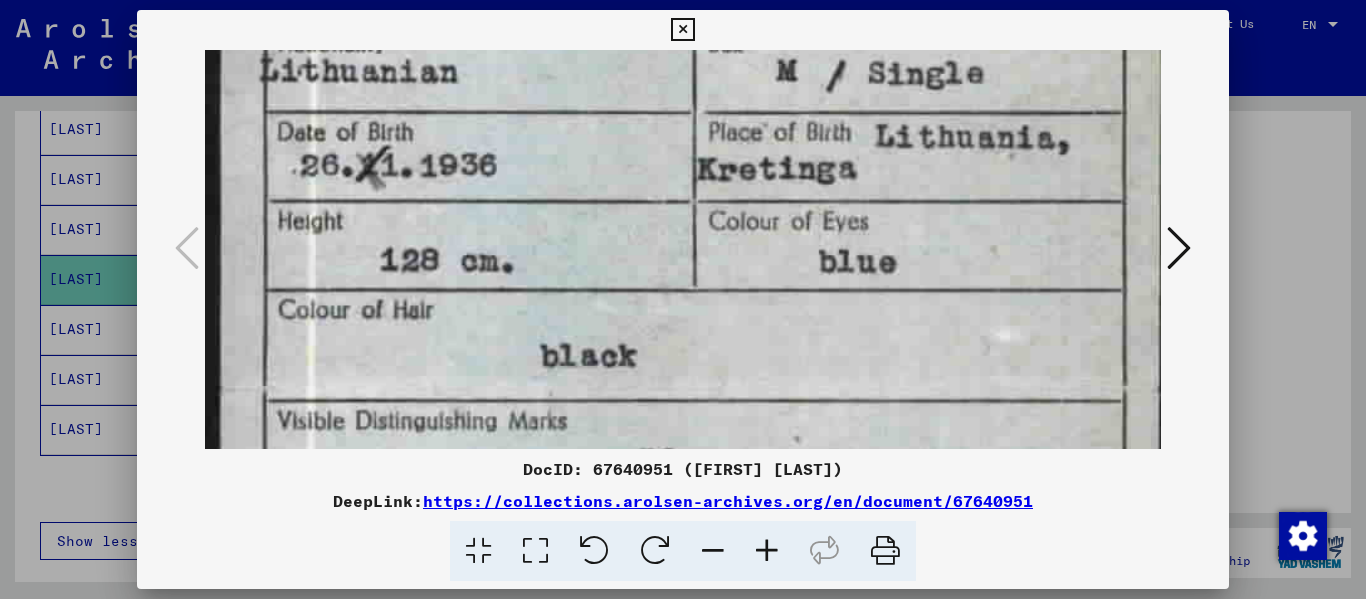 drag, startPoint x: 576, startPoint y: 395, endPoint x: 582, endPoint y: 137, distance: 258.06976 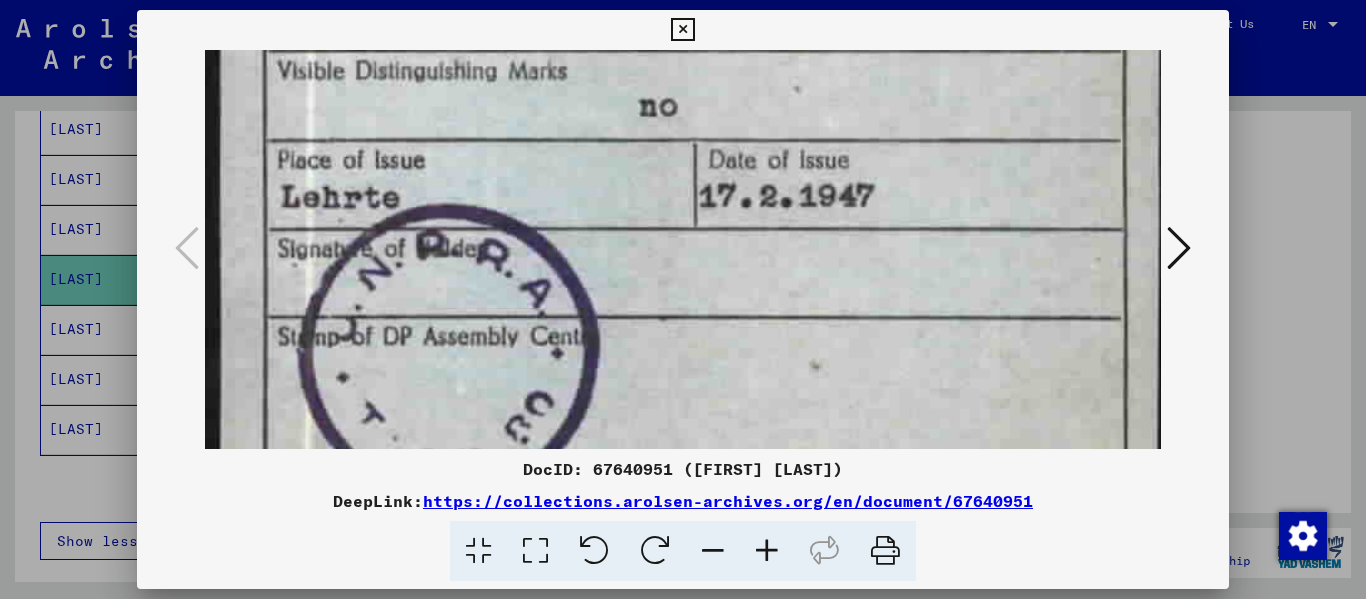drag, startPoint x: 608, startPoint y: 393, endPoint x: 734, endPoint y: 43, distance: 371.98926 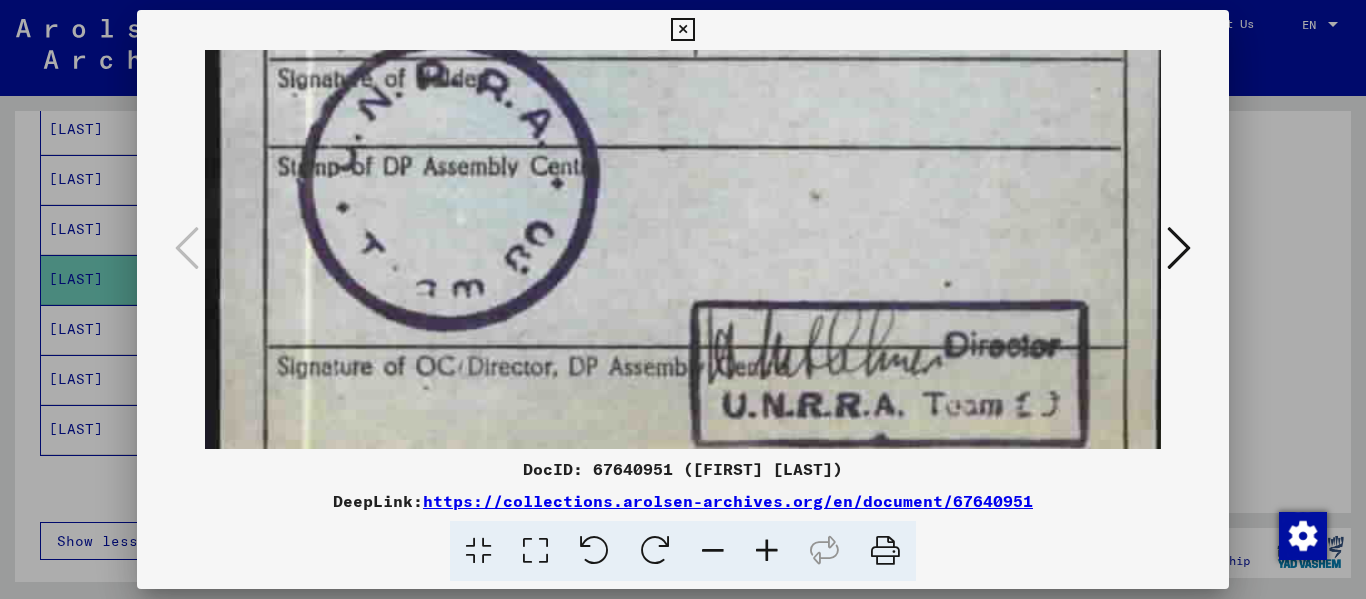 scroll, scrollTop: 886, scrollLeft: 0, axis: vertical 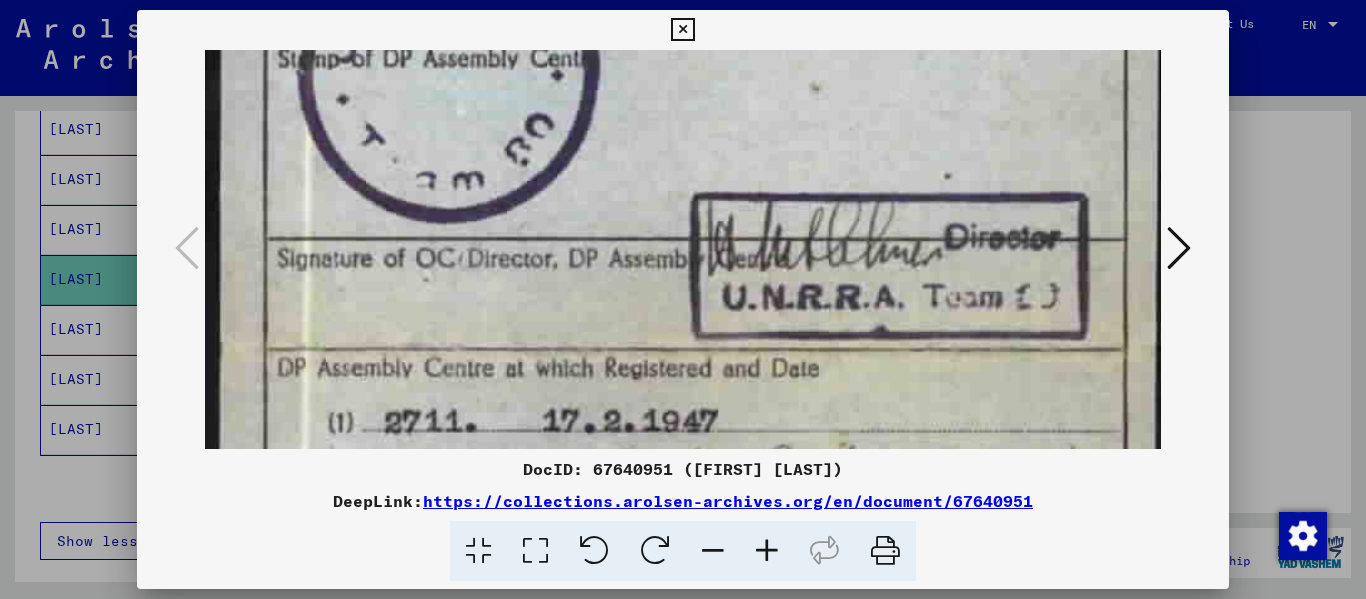 drag, startPoint x: 825, startPoint y: 358, endPoint x: 853, endPoint y: 81, distance: 278.41156 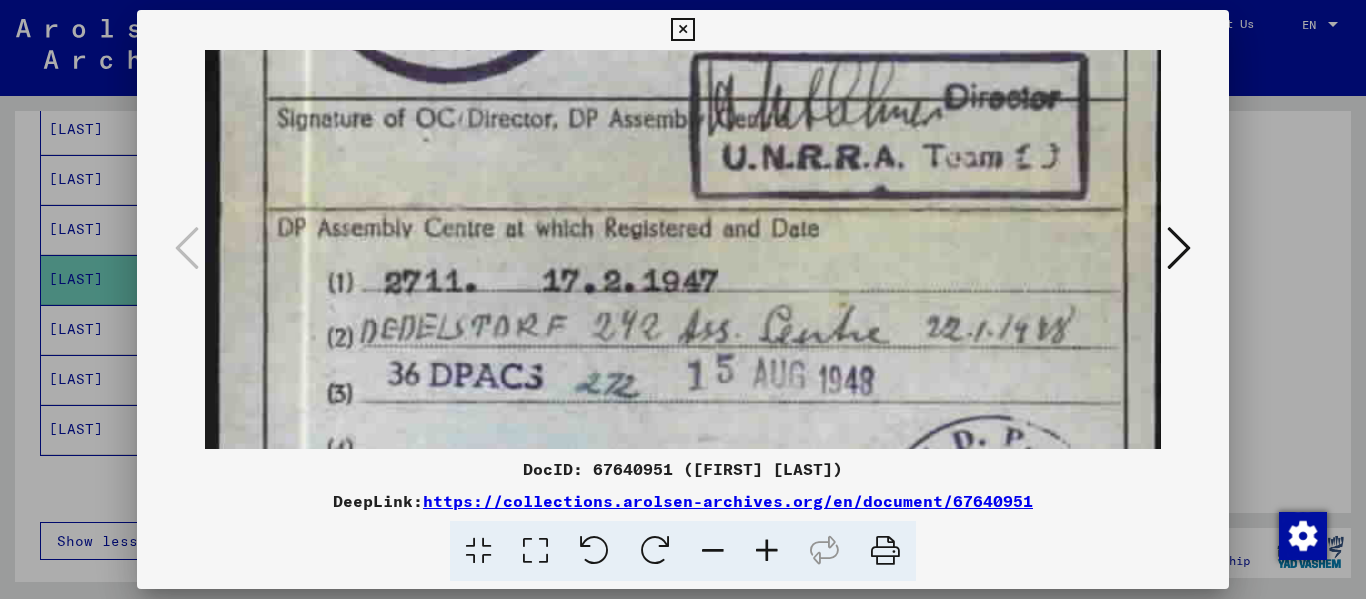 scroll, scrollTop: 1035, scrollLeft: 0, axis: vertical 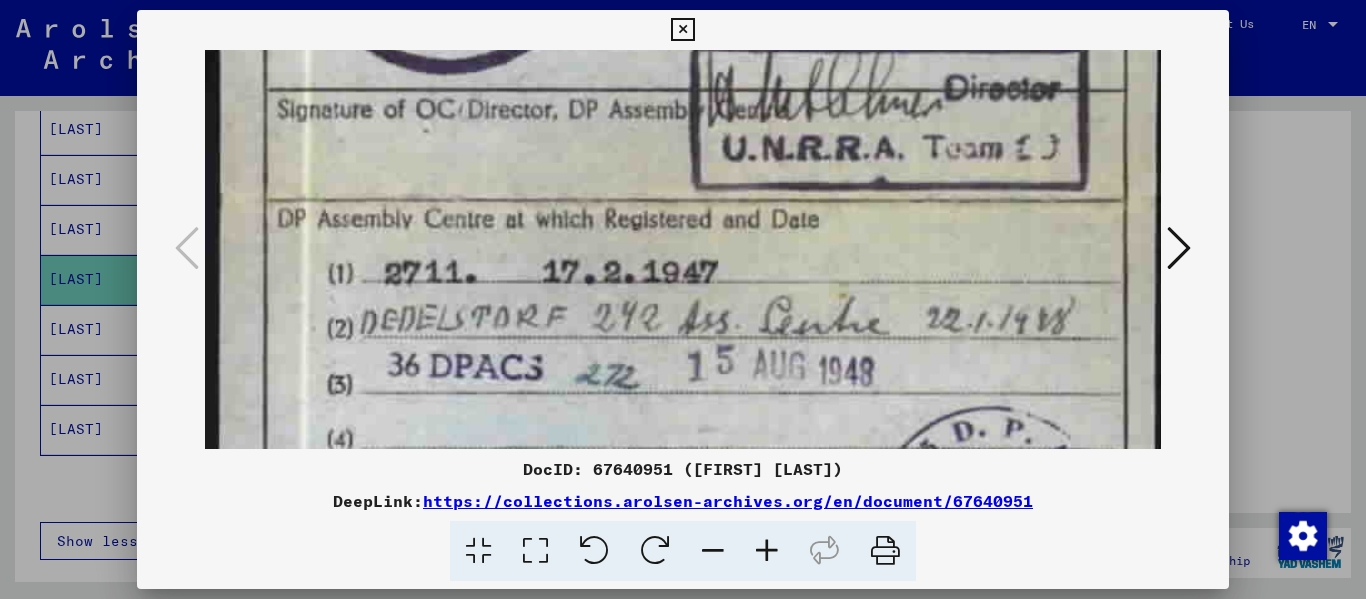 drag, startPoint x: 876, startPoint y: 231, endPoint x: 887, endPoint y: 156, distance: 75.802376 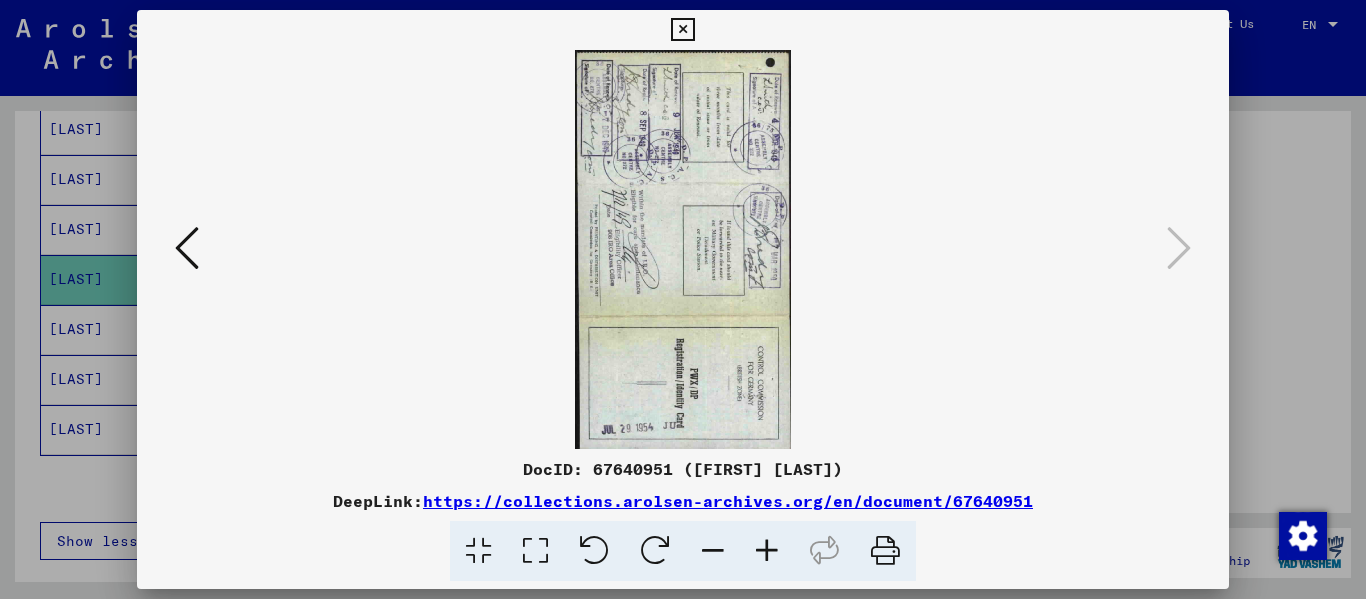scroll, scrollTop: 0, scrollLeft: 0, axis: both 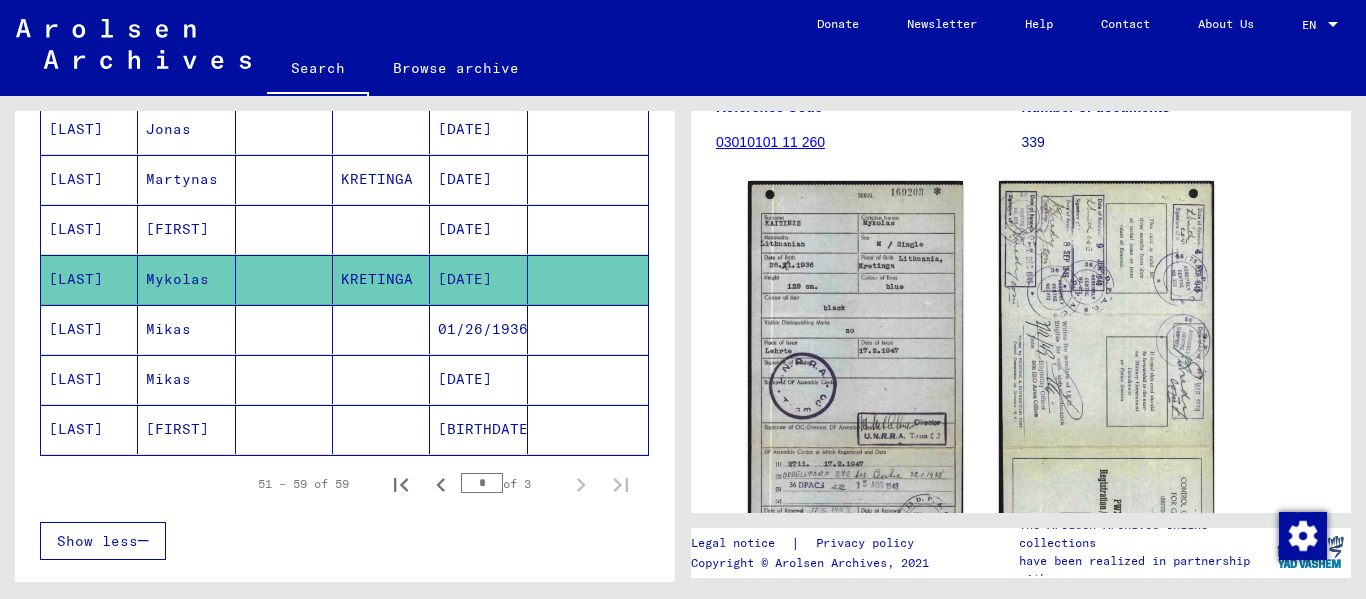 click on "Mikas" at bounding box center (186, 379) 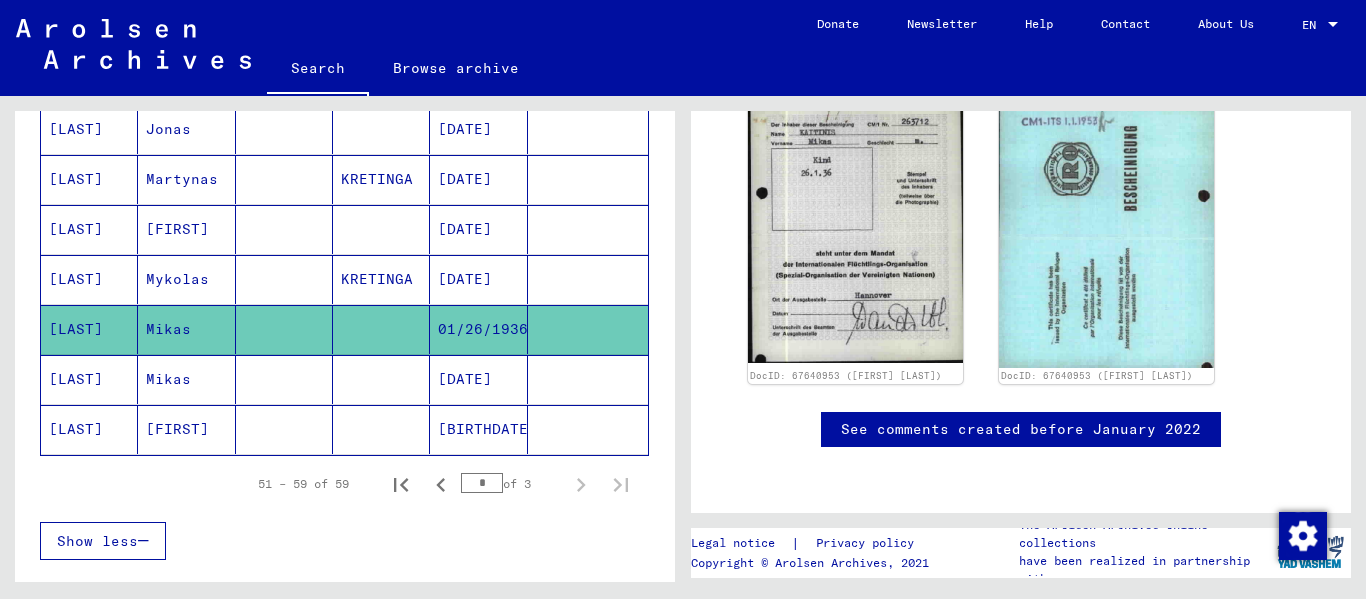 scroll, scrollTop: 300, scrollLeft: 0, axis: vertical 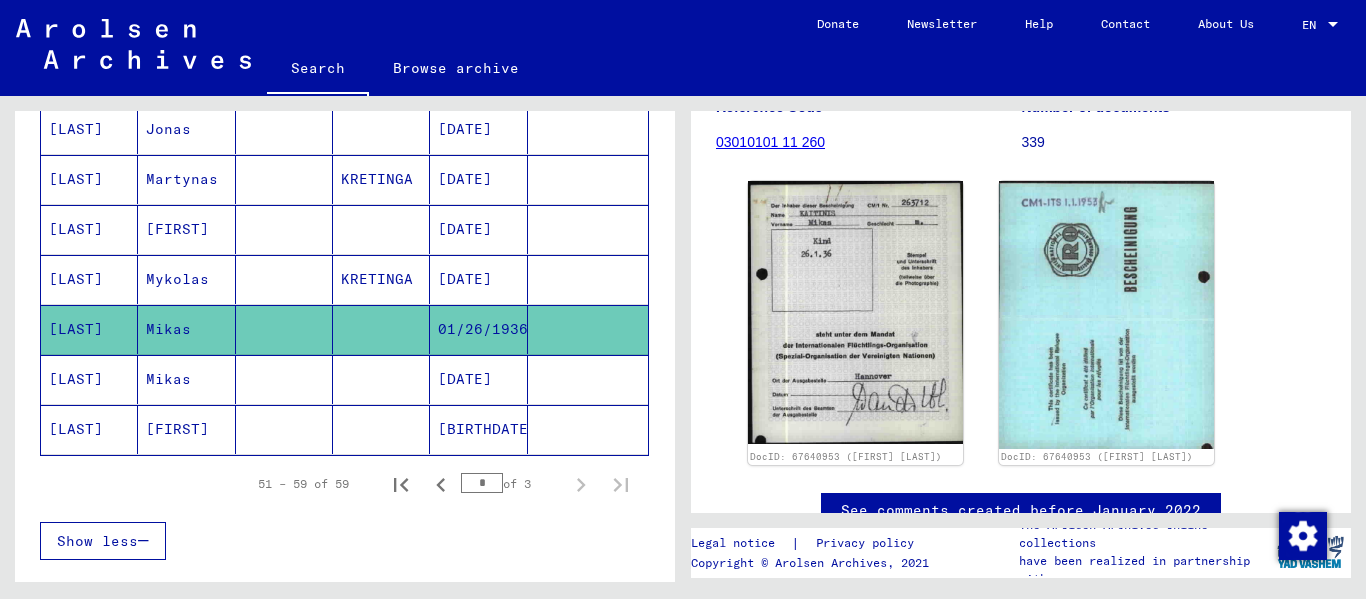 click on "Mikas" at bounding box center [186, 429] 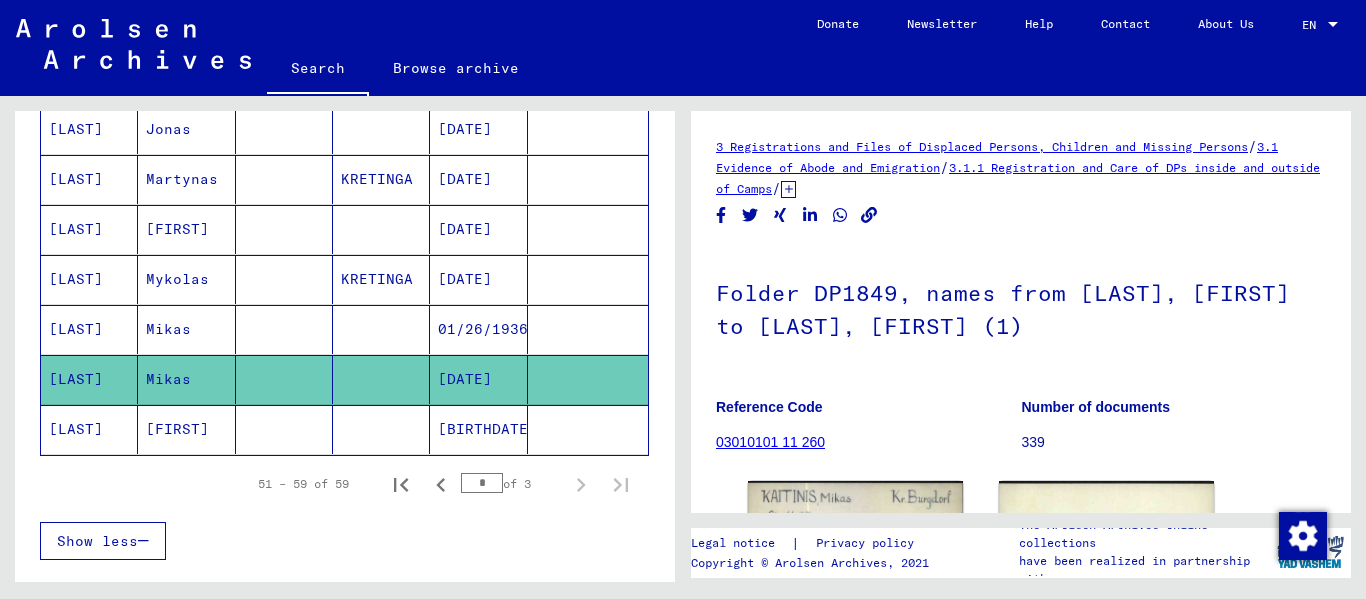 scroll, scrollTop: 286, scrollLeft: 0, axis: vertical 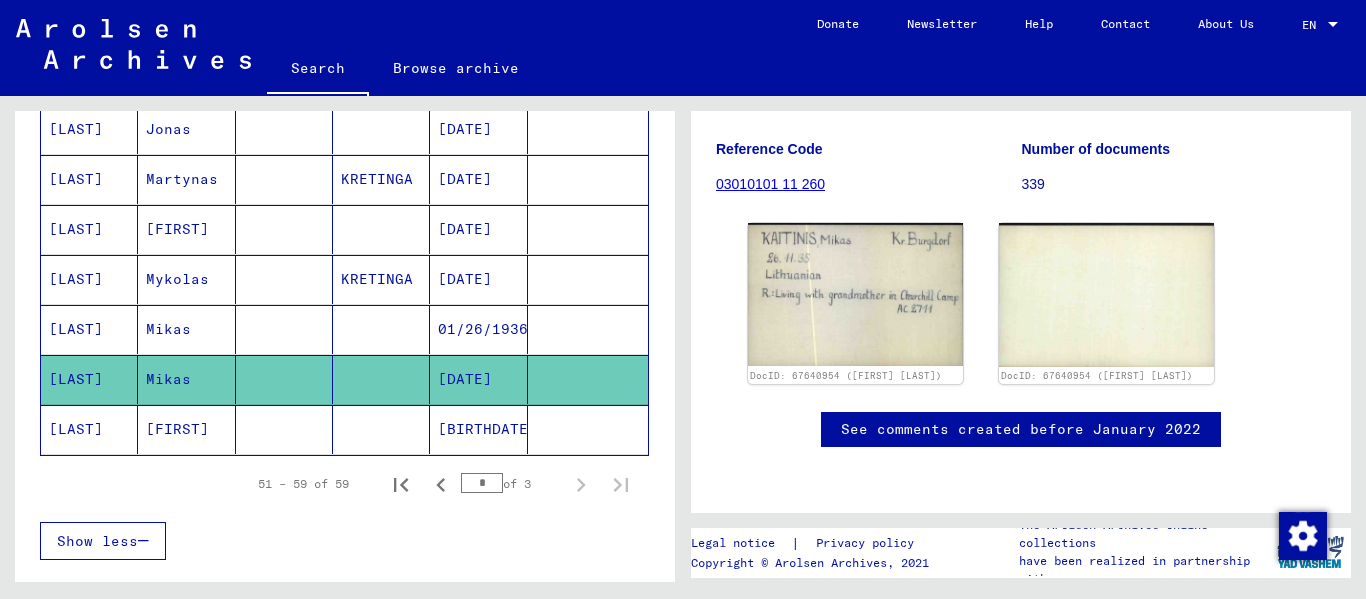 click on "[FIRST]" 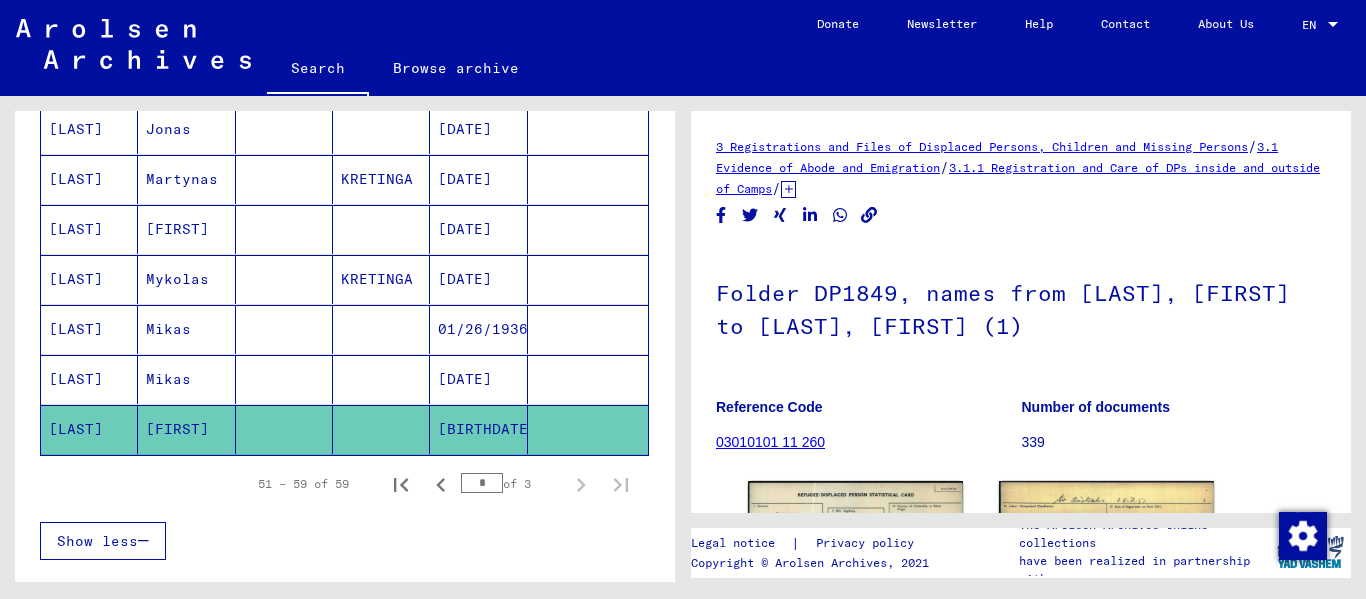 scroll, scrollTop: 278, scrollLeft: 0, axis: vertical 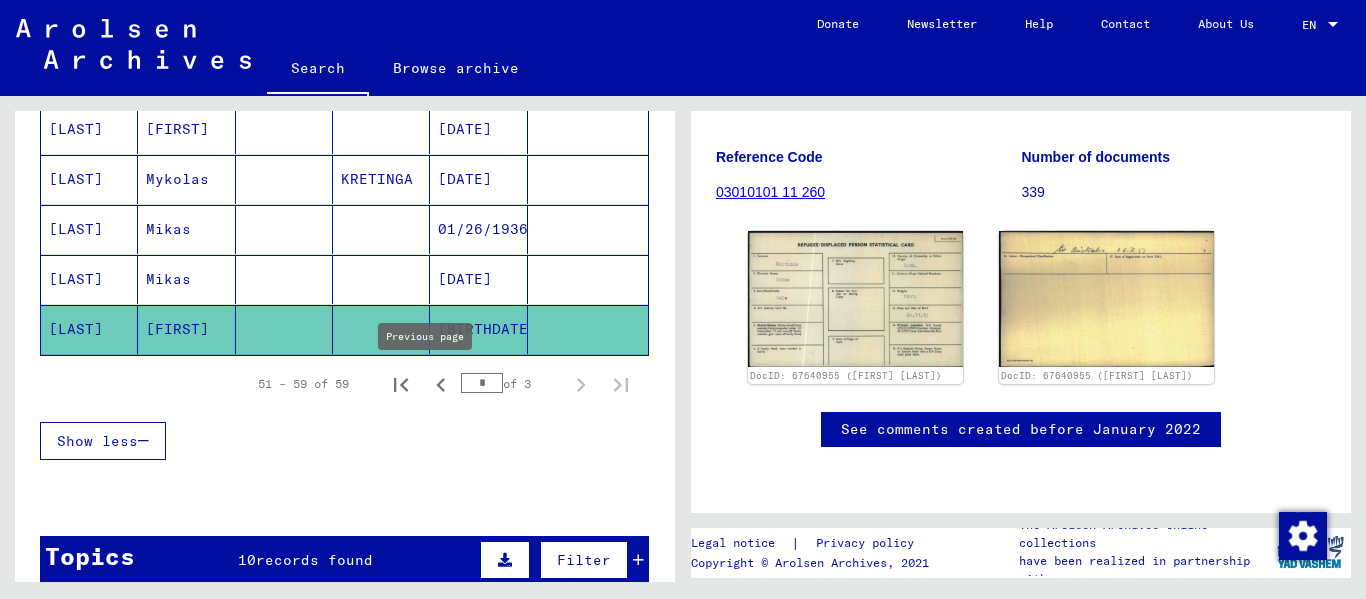 click 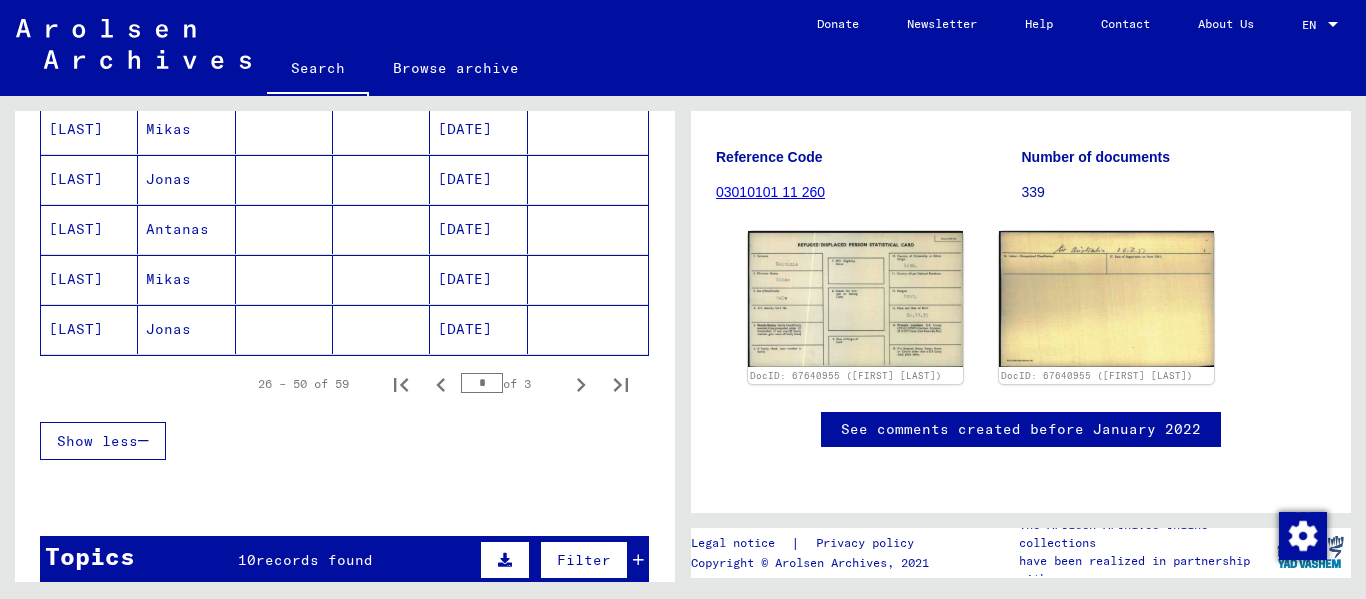 click 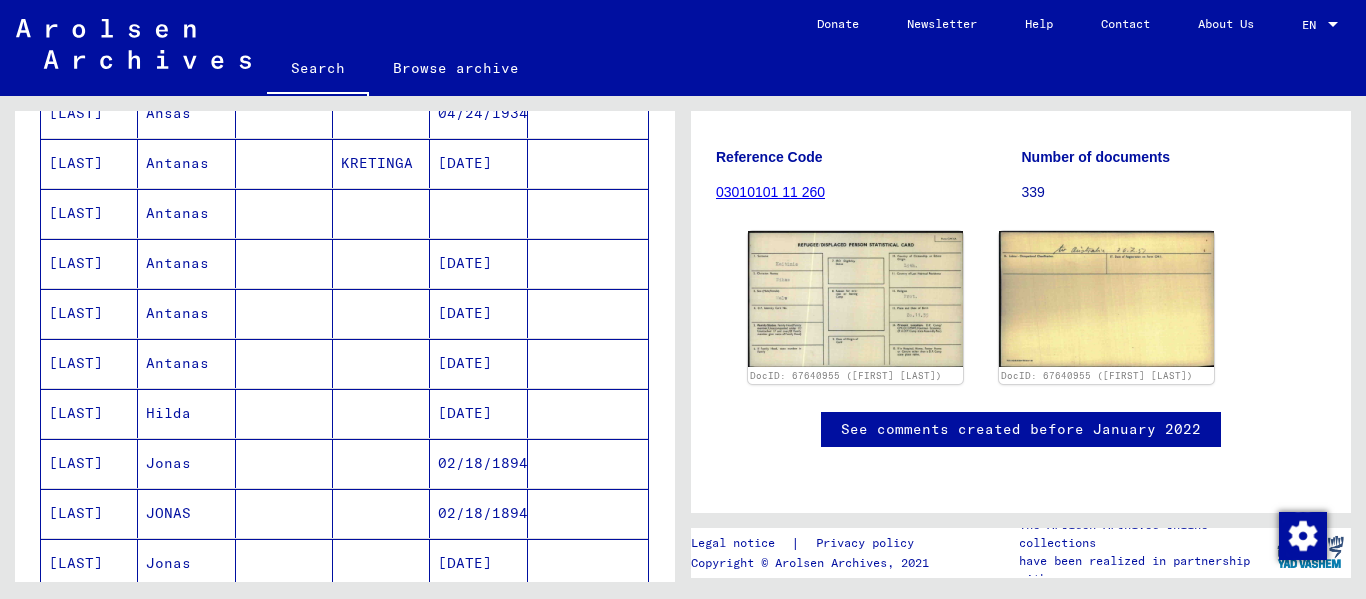 scroll, scrollTop: 600, scrollLeft: 0, axis: vertical 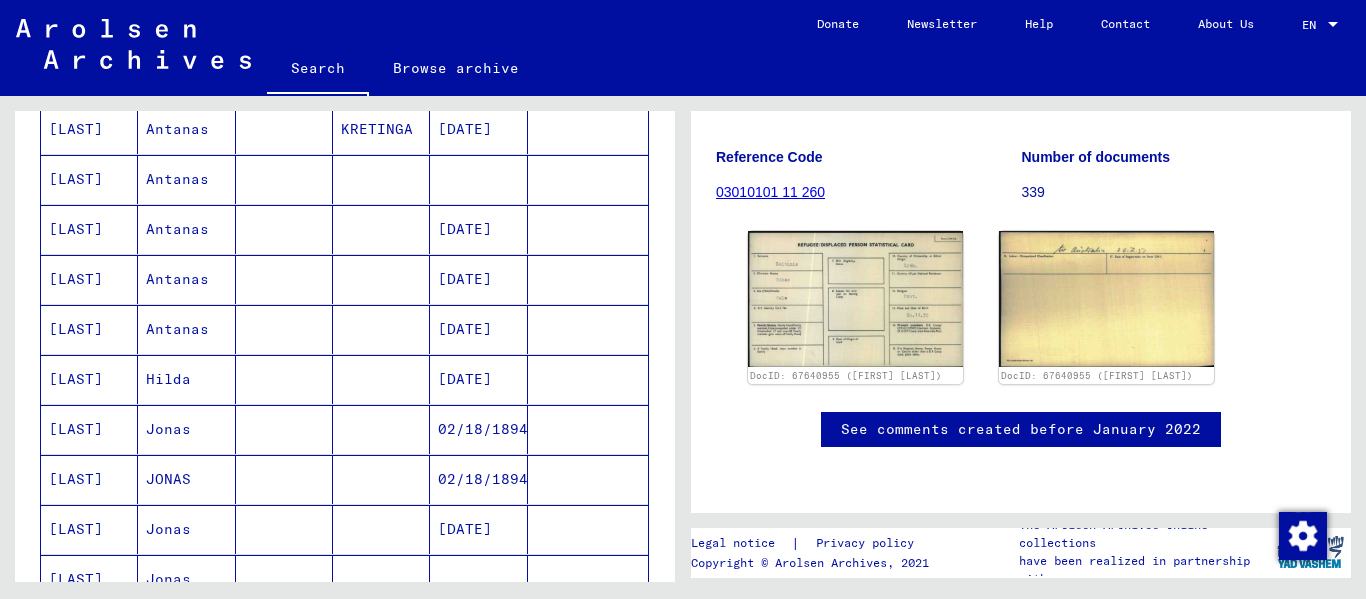 click on "Hilda" at bounding box center (186, 429) 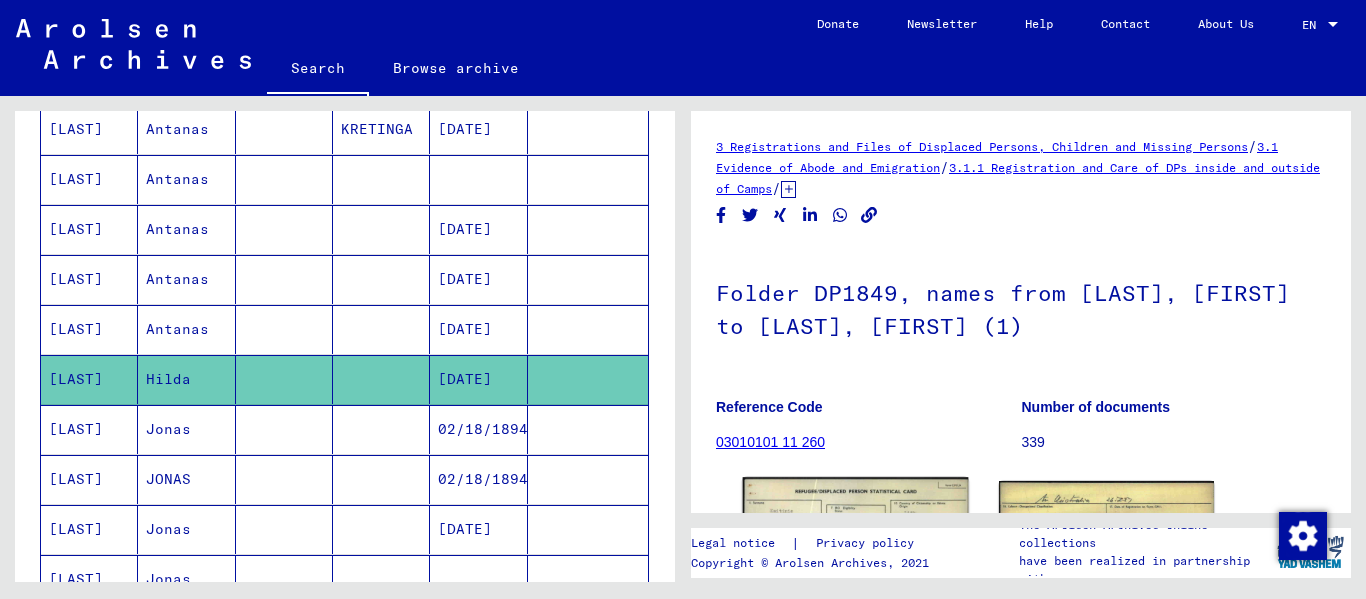scroll, scrollTop: 279, scrollLeft: 0, axis: vertical 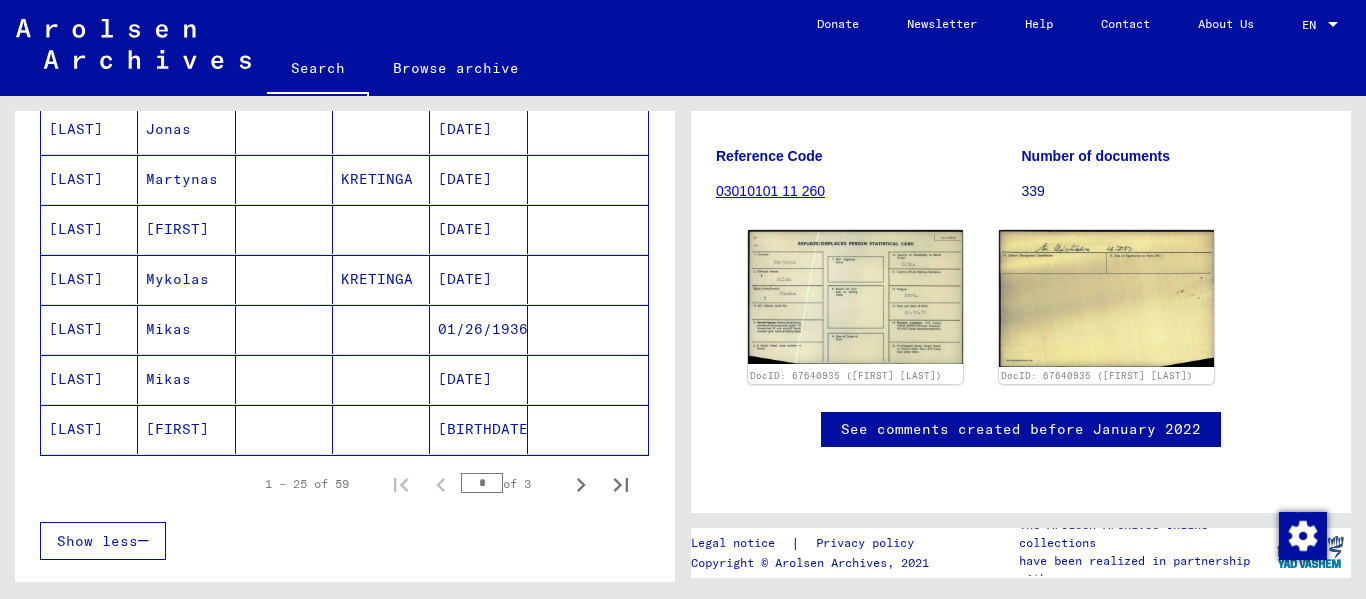 click on "Mikas" at bounding box center [186, 379] 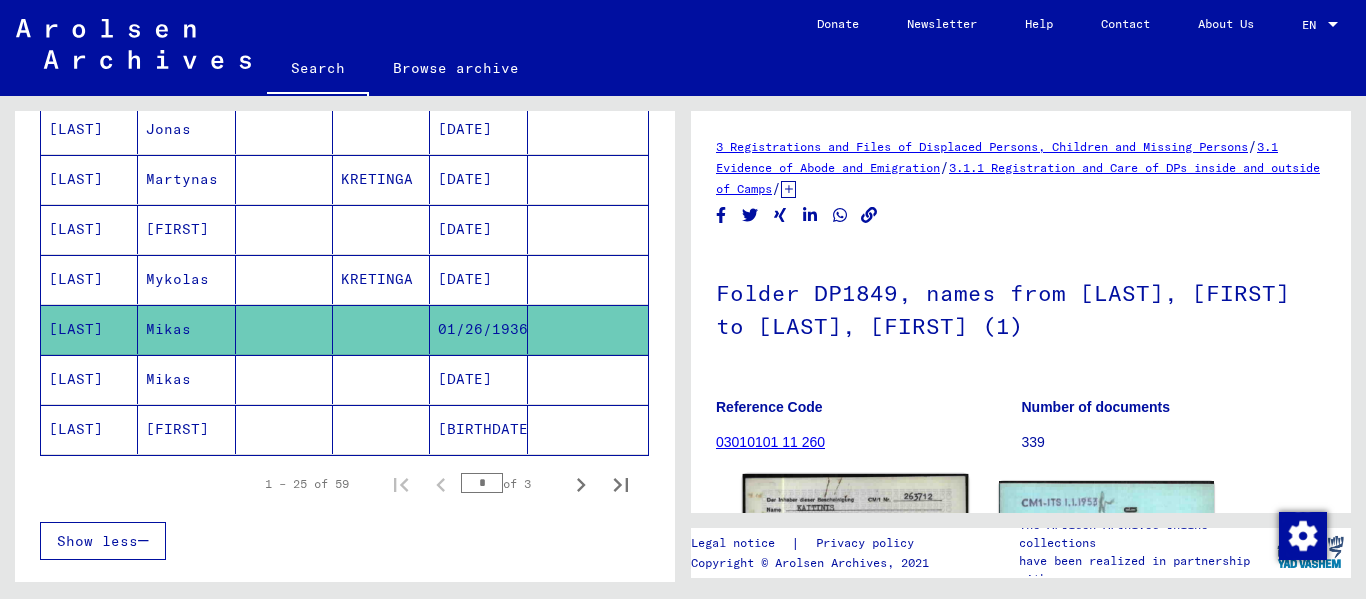 scroll, scrollTop: 300, scrollLeft: 0, axis: vertical 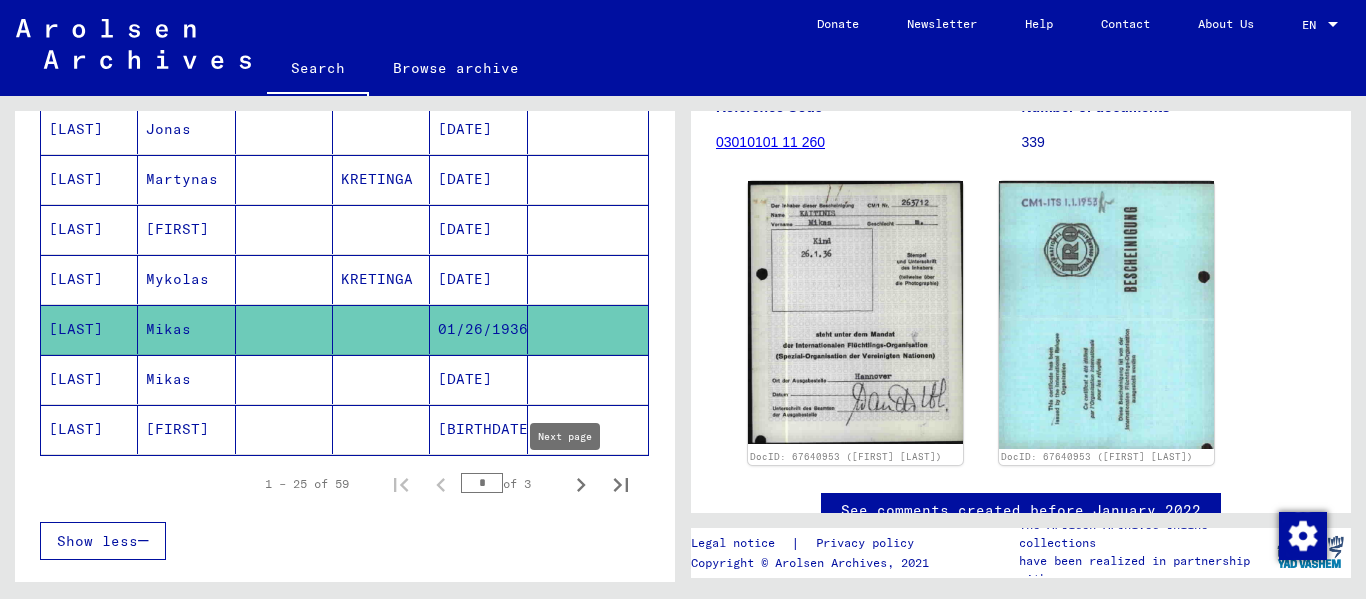 click 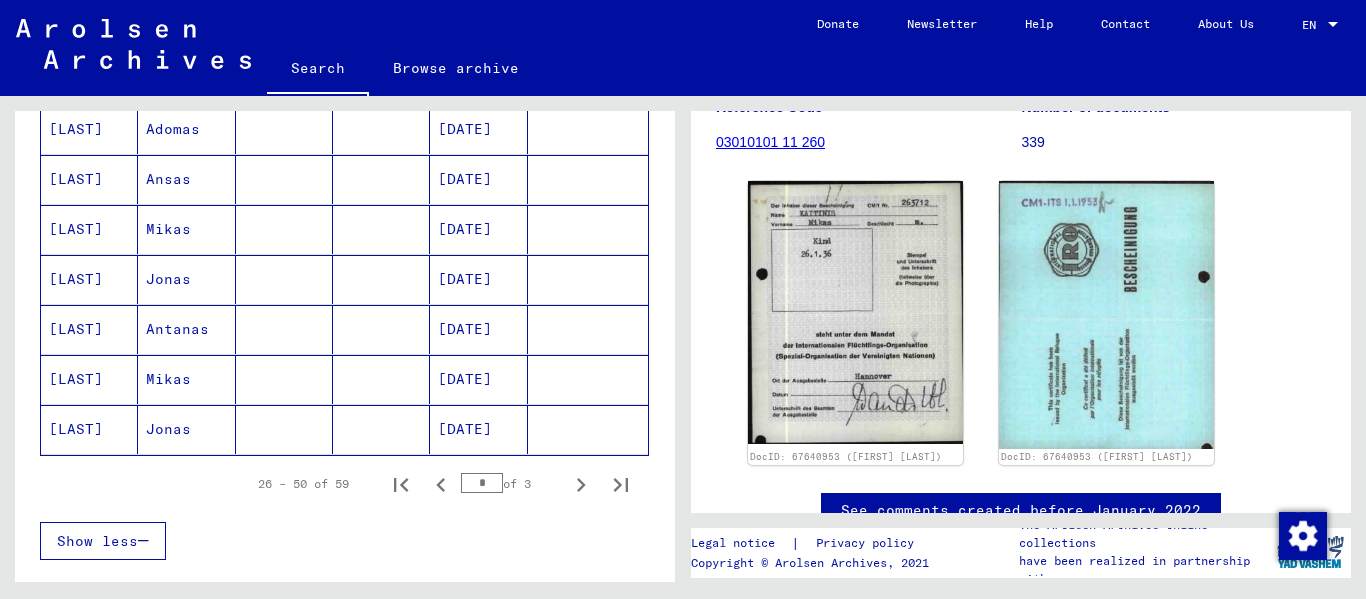 click on "Jonas" at bounding box center [186, 329] 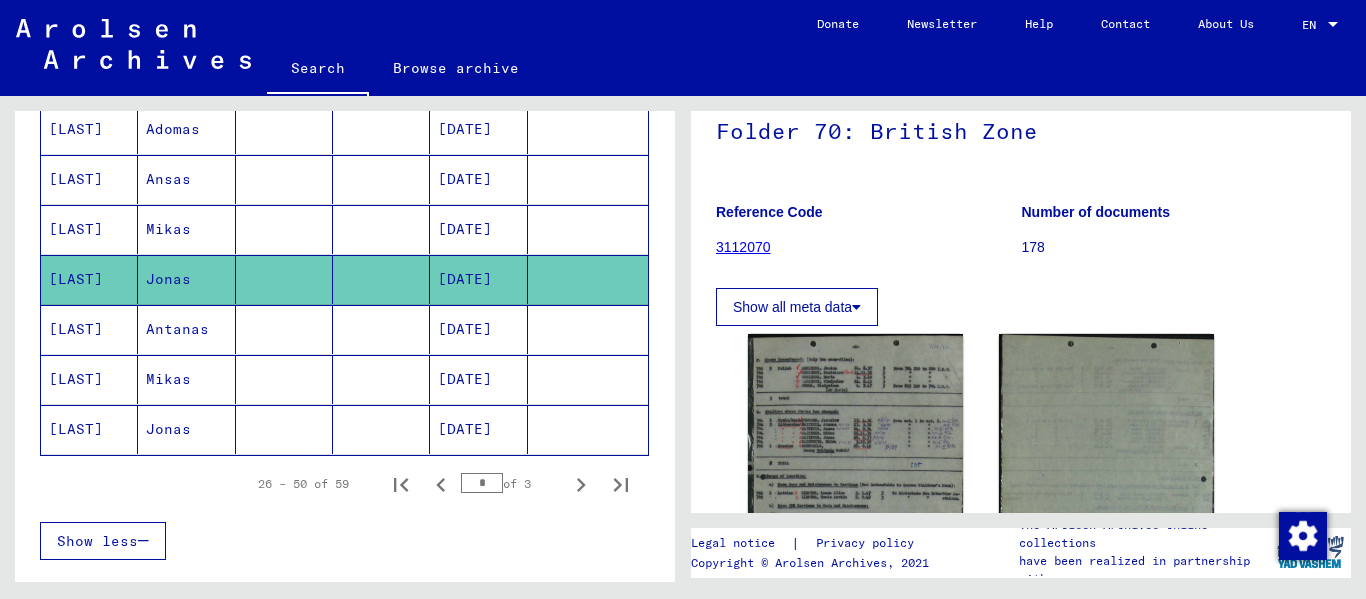 scroll, scrollTop: 362, scrollLeft: 0, axis: vertical 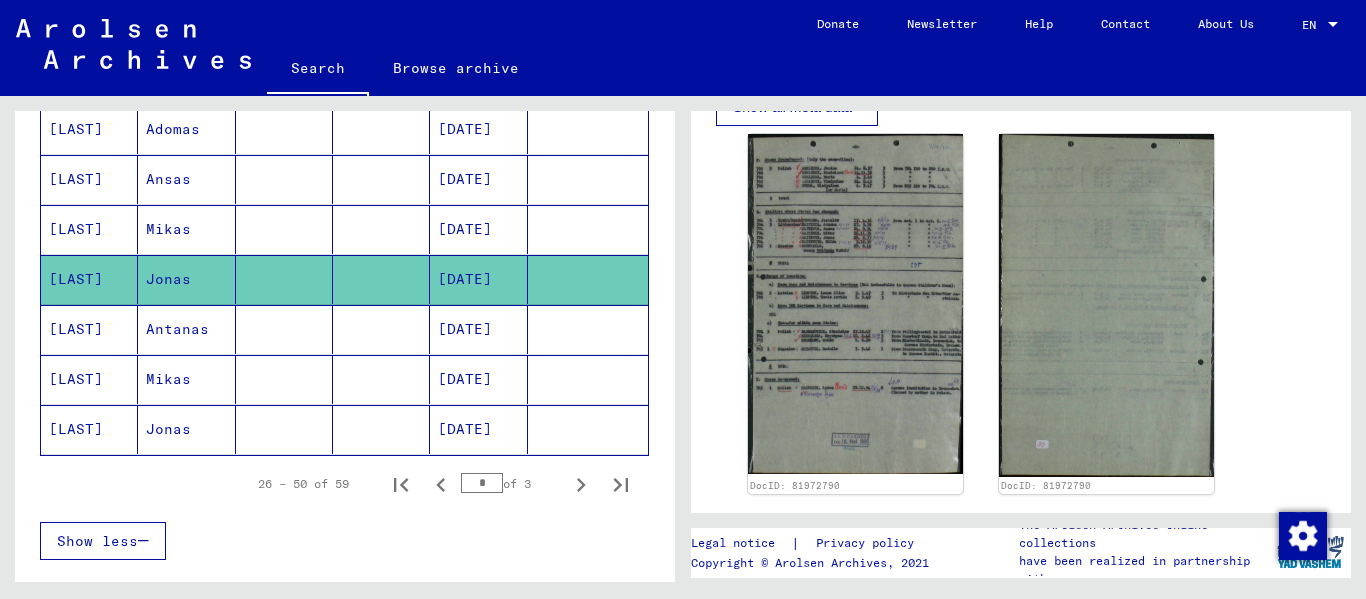 click 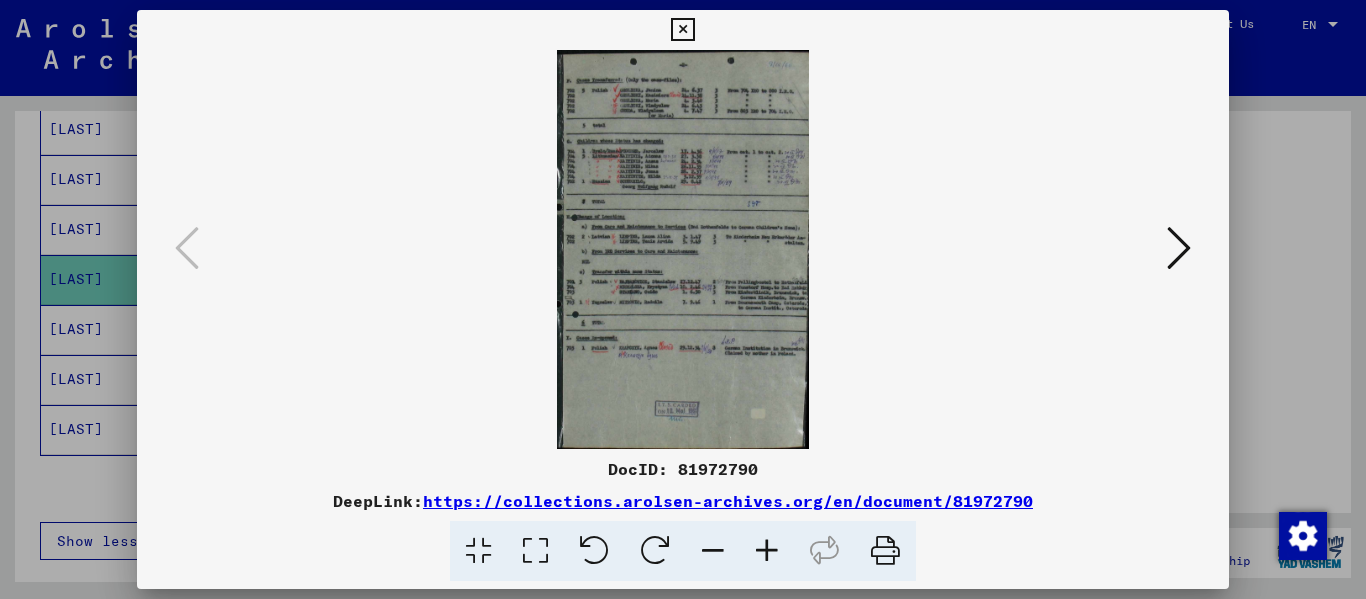 click at bounding box center [767, 551] 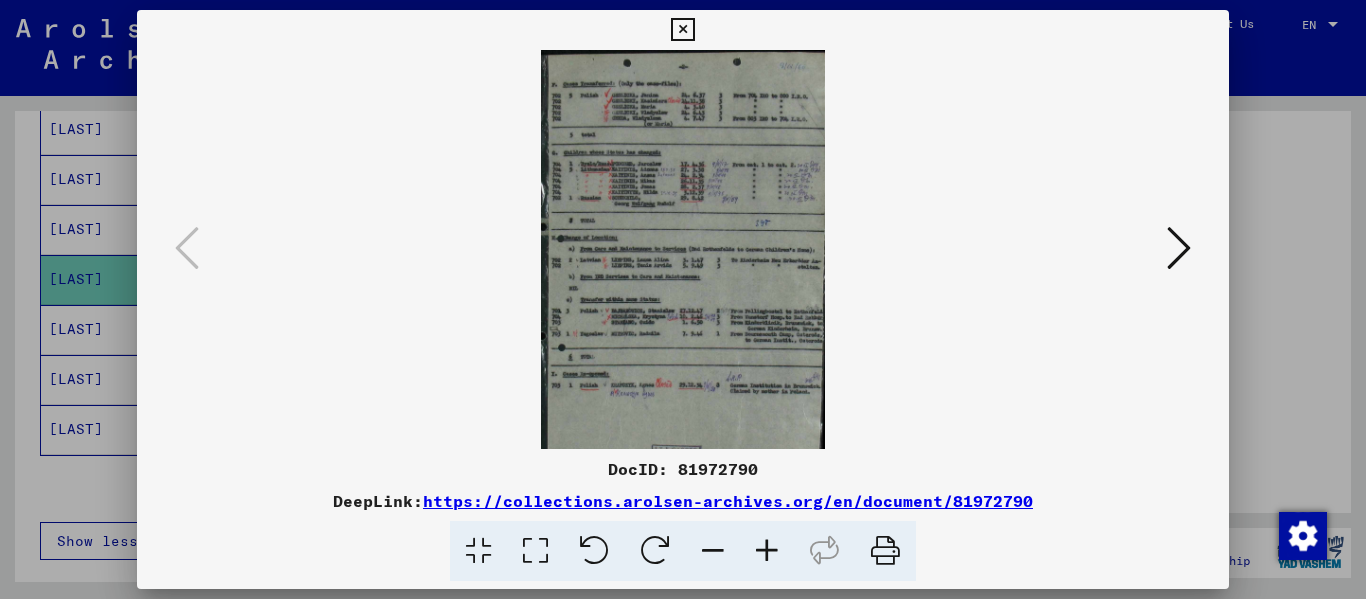 click at bounding box center (535, 551) 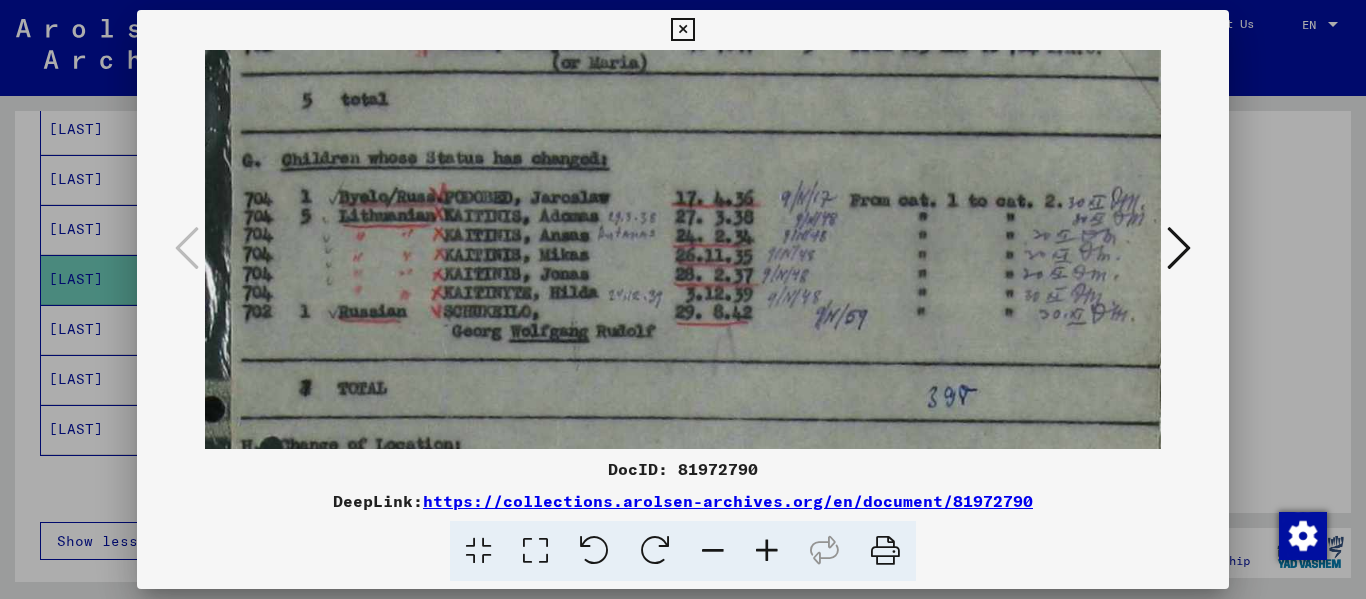 scroll, scrollTop: 246, scrollLeft: 0, axis: vertical 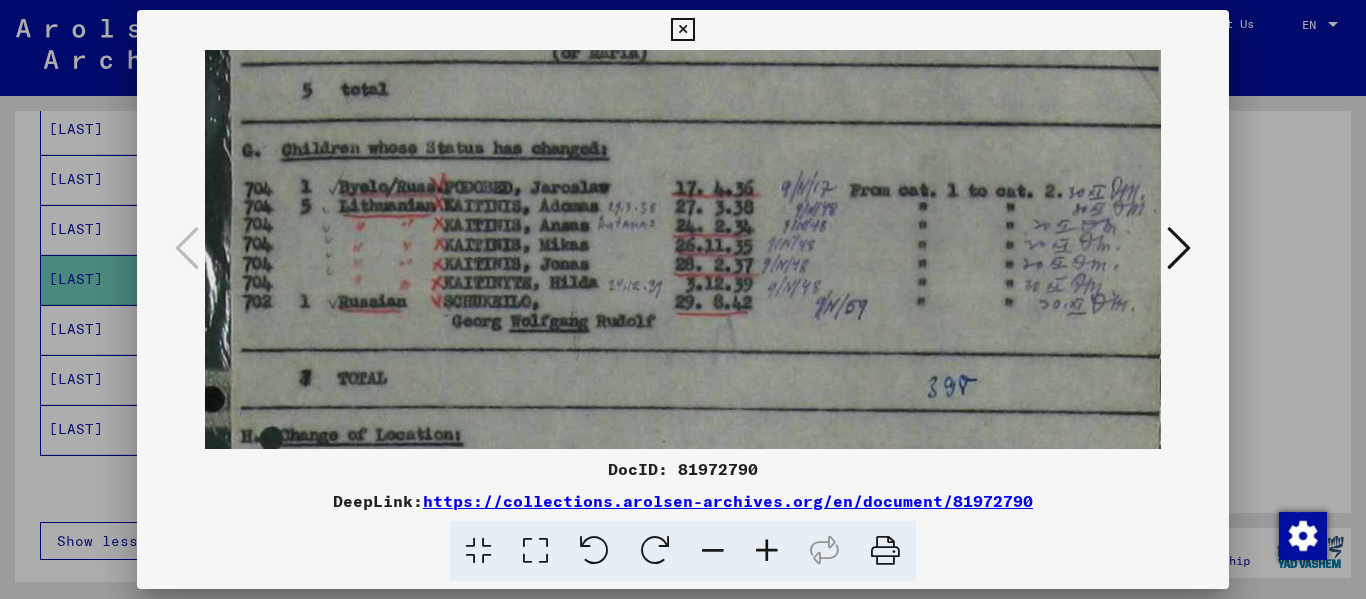 drag, startPoint x: 583, startPoint y: 424, endPoint x: 601, endPoint y: 178, distance: 246.65765 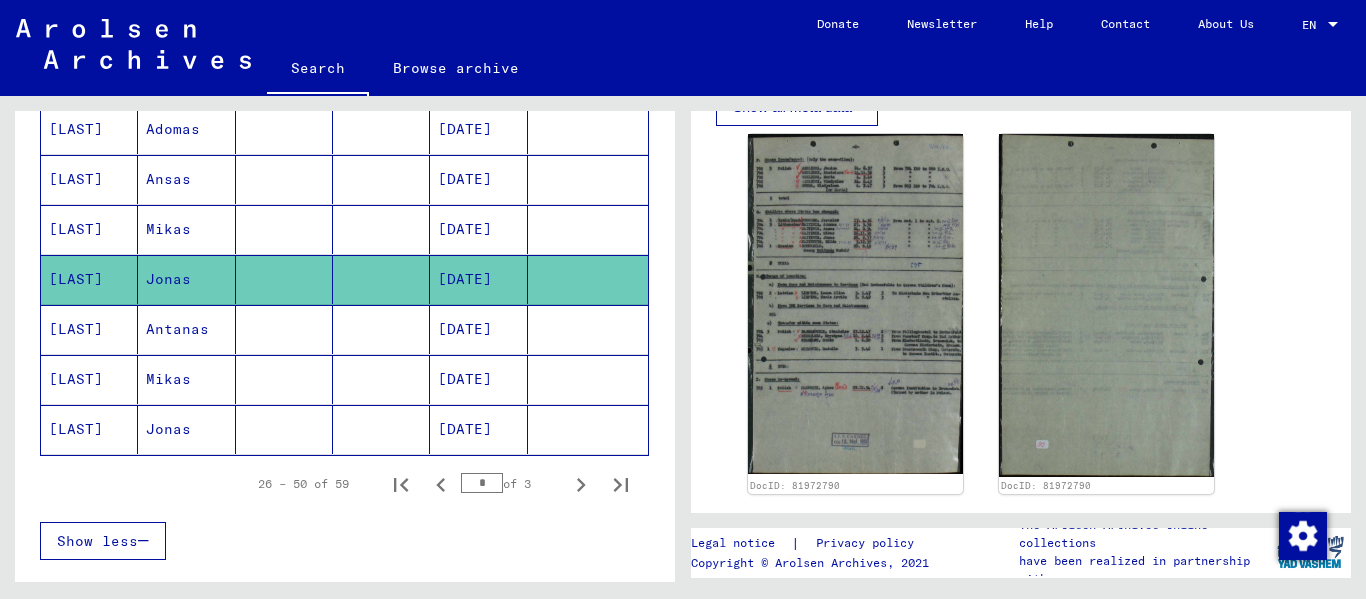 click on "Antanas" at bounding box center [186, 379] 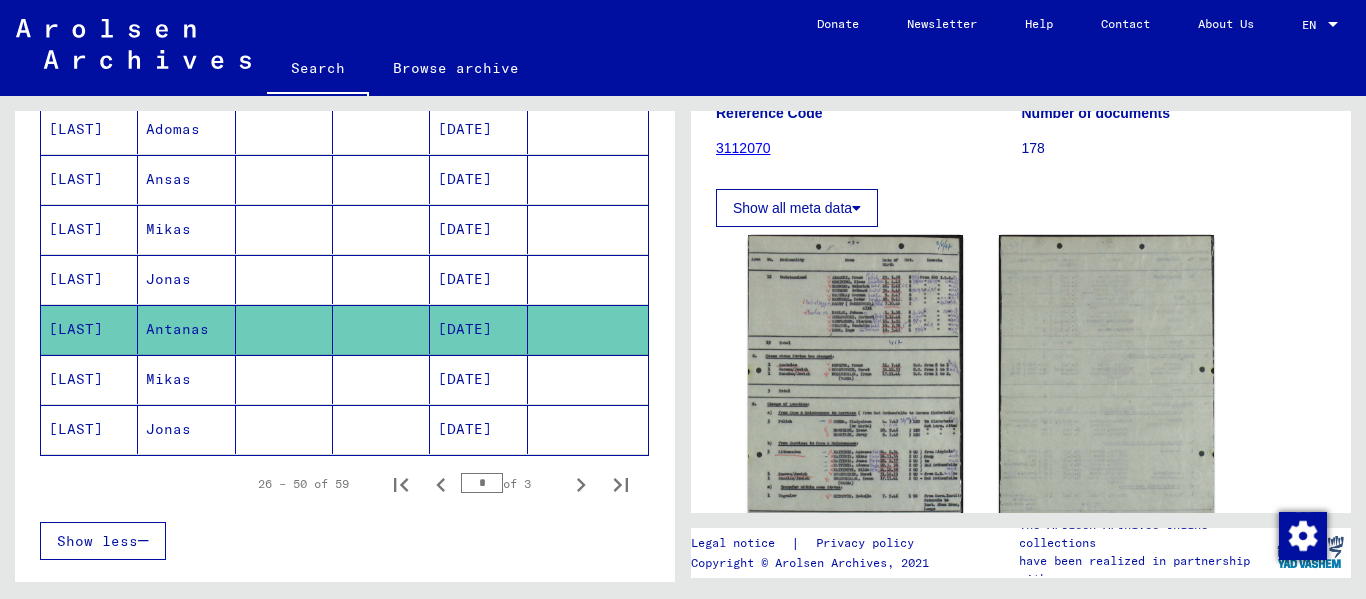 scroll, scrollTop: 300, scrollLeft: 0, axis: vertical 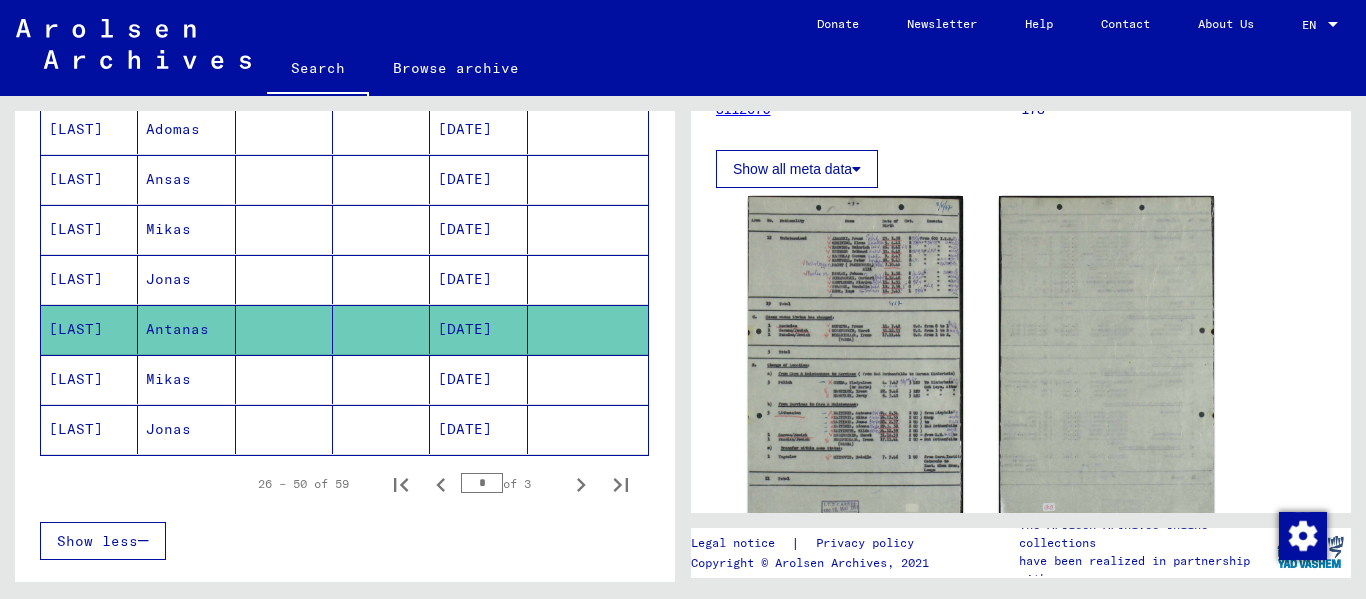 click on "Jonas" 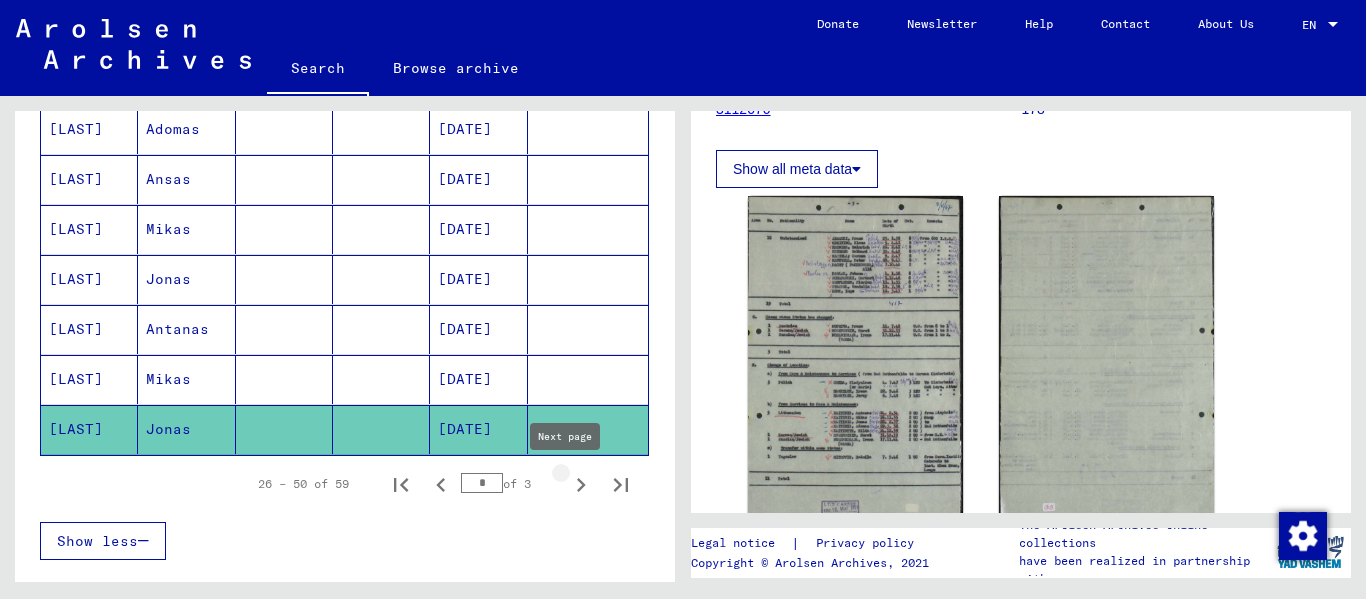 click 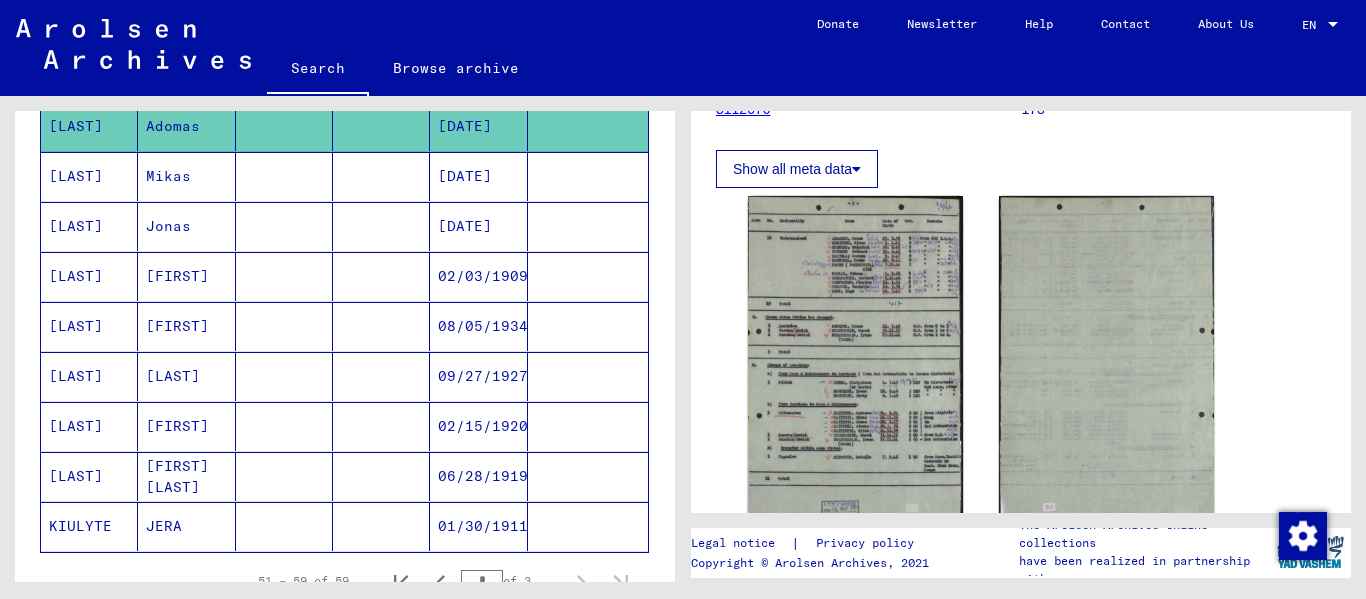 scroll, scrollTop: 145, scrollLeft: 0, axis: vertical 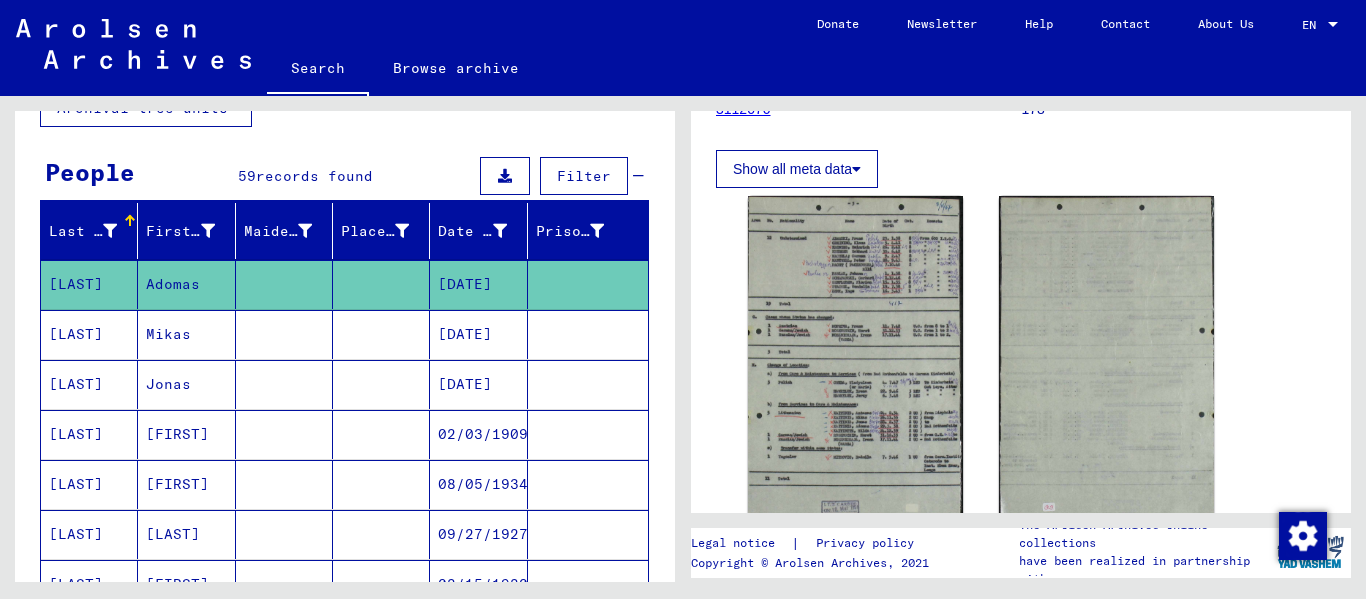 click on "Mikas" at bounding box center (186, 384) 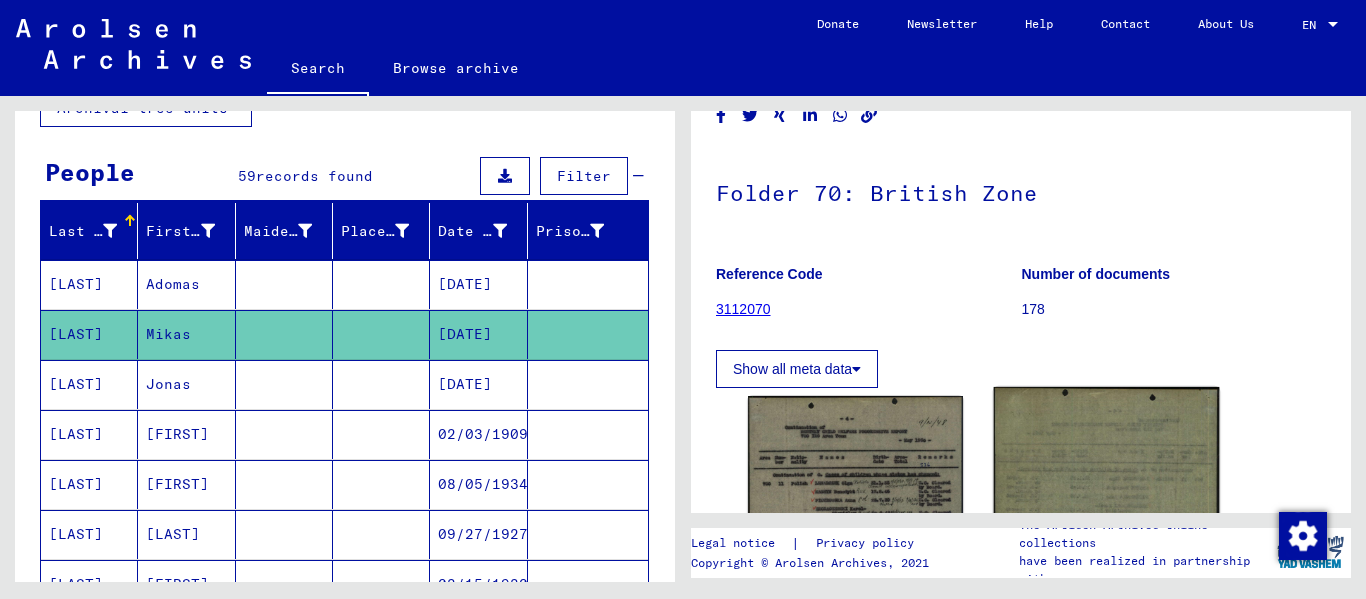 scroll, scrollTop: 400, scrollLeft: 0, axis: vertical 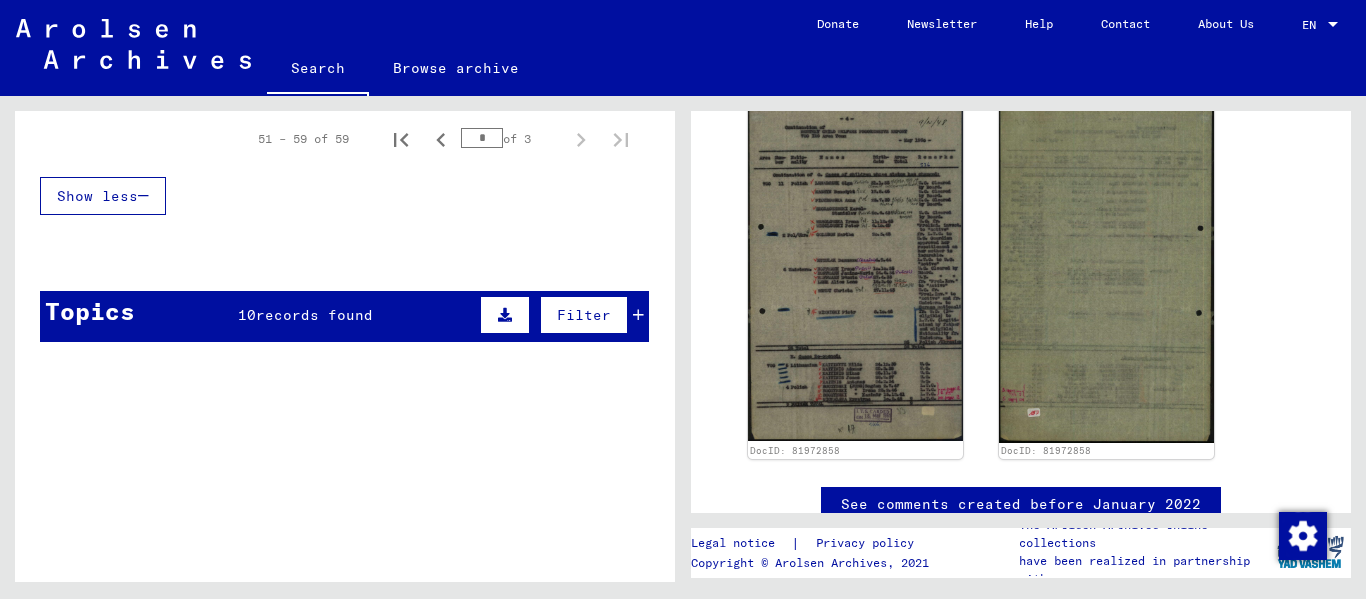 click on "records found" at bounding box center (314, 315) 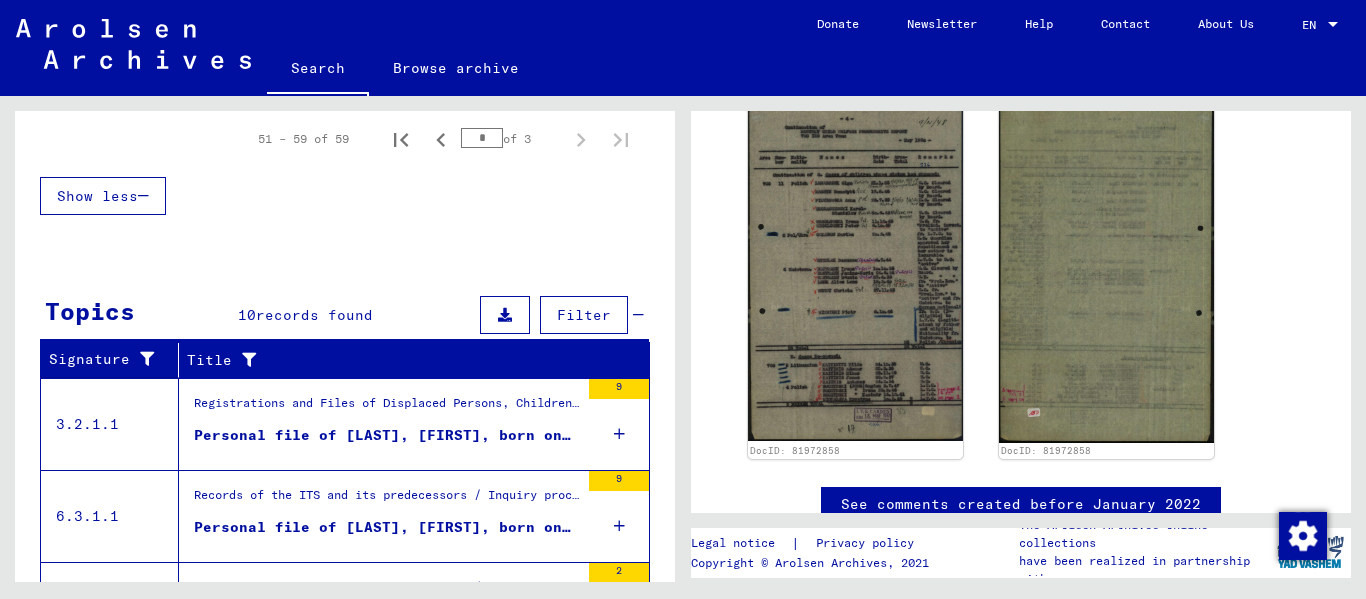 click on "Personal file of [LAST], [FIRST], born on [DATE], born in [LOCATION] and of further persons" at bounding box center [386, 435] 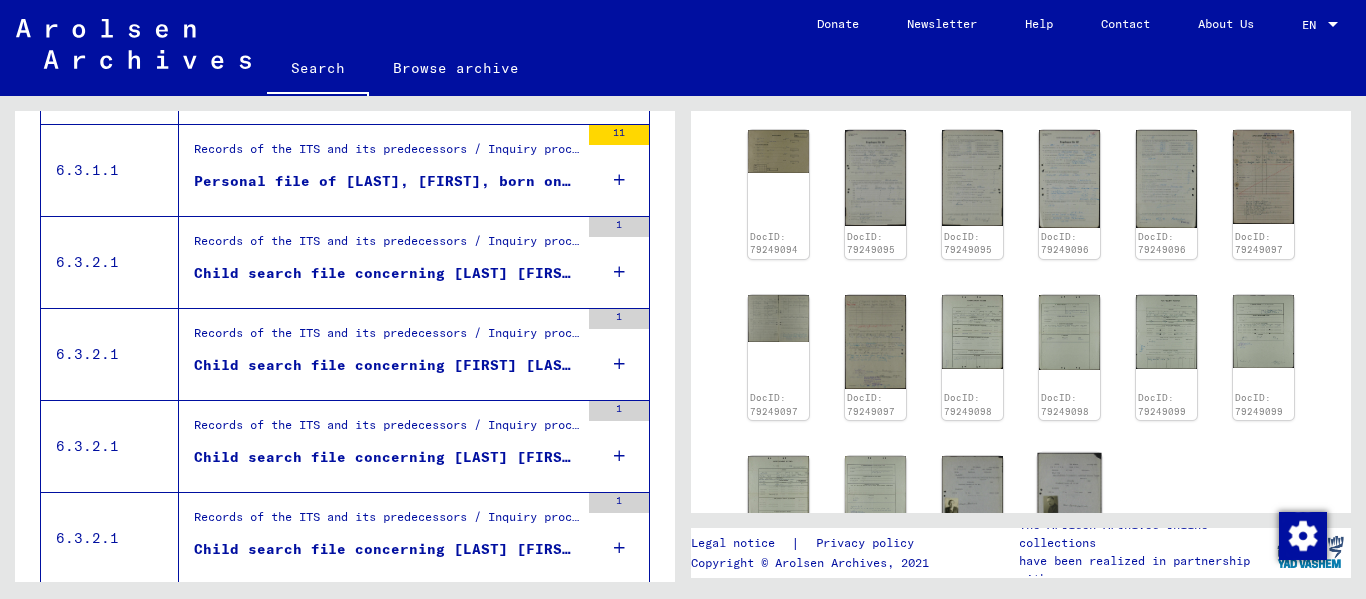 scroll, scrollTop: 605, scrollLeft: 0, axis: vertical 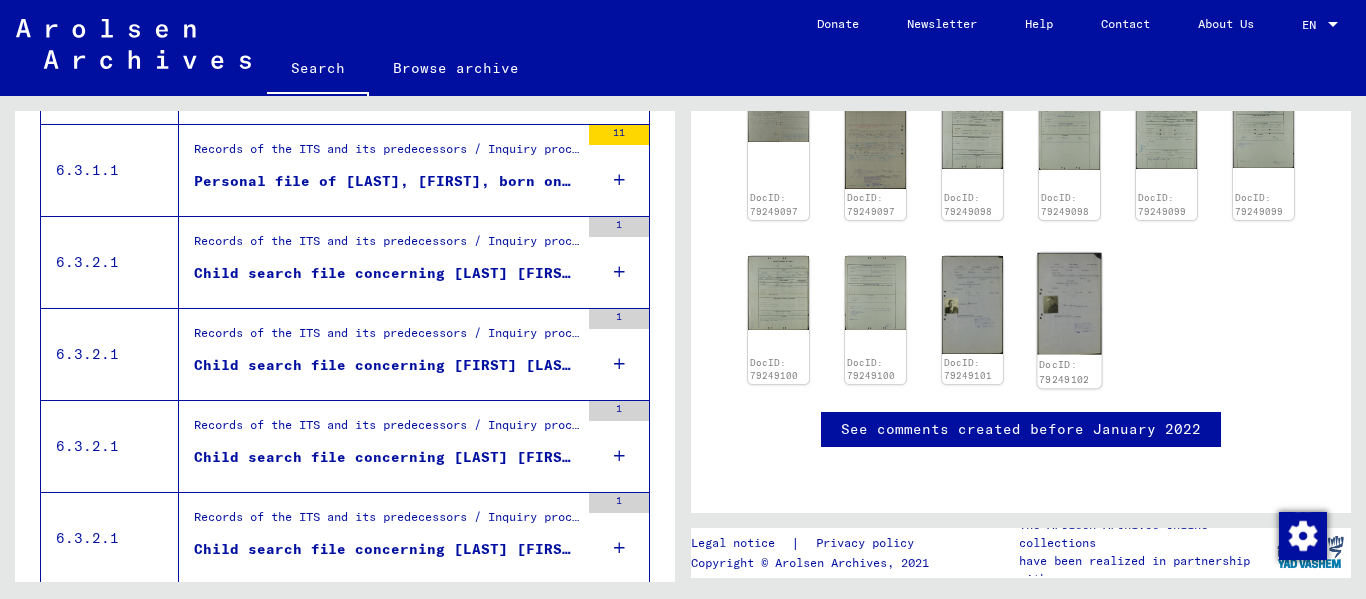 click 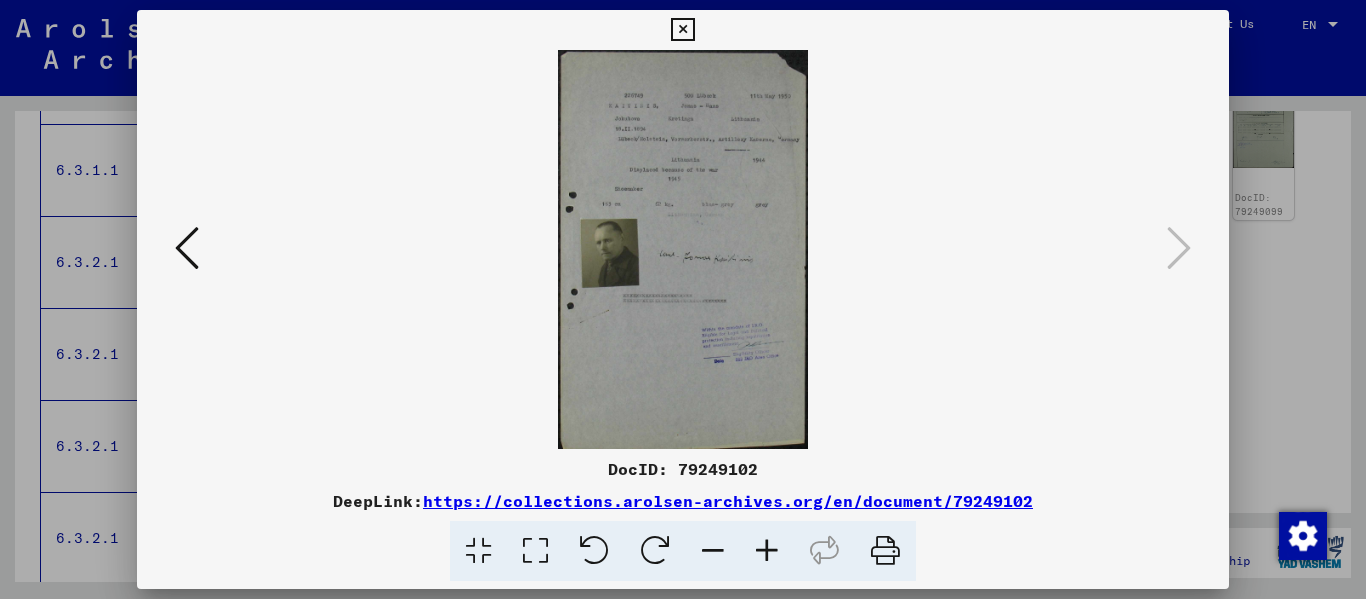 click at bounding box center (535, 551) 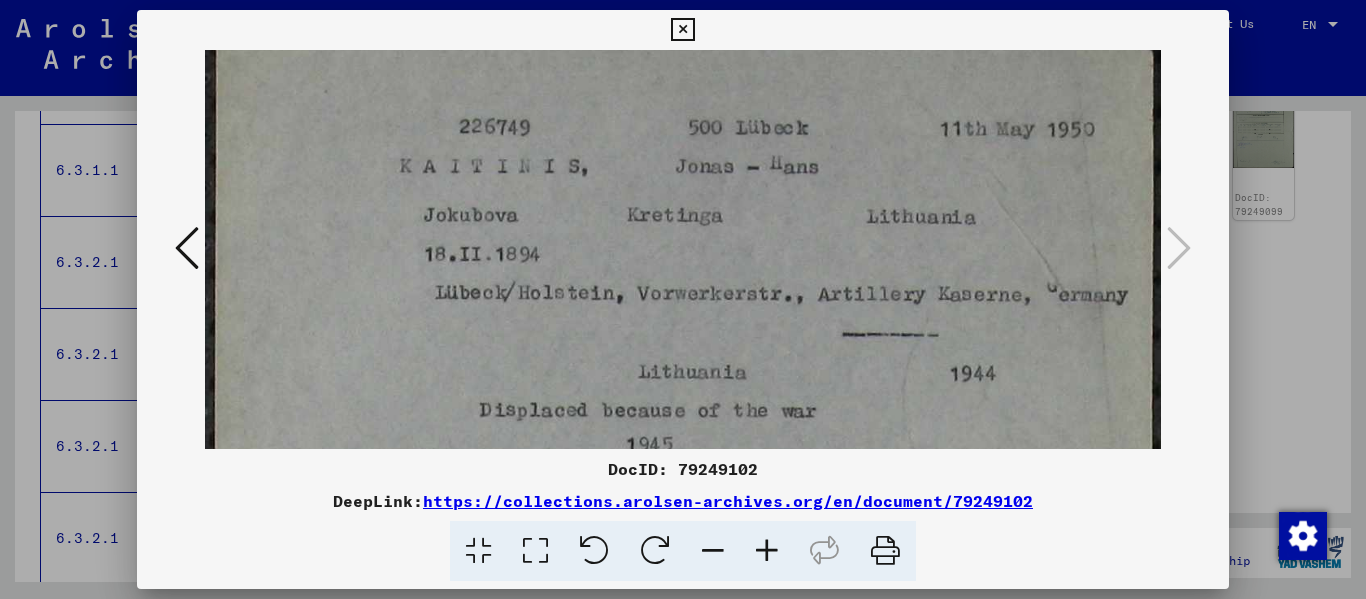 scroll, scrollTop: 128, scrollLeft: 0, axis: vertical 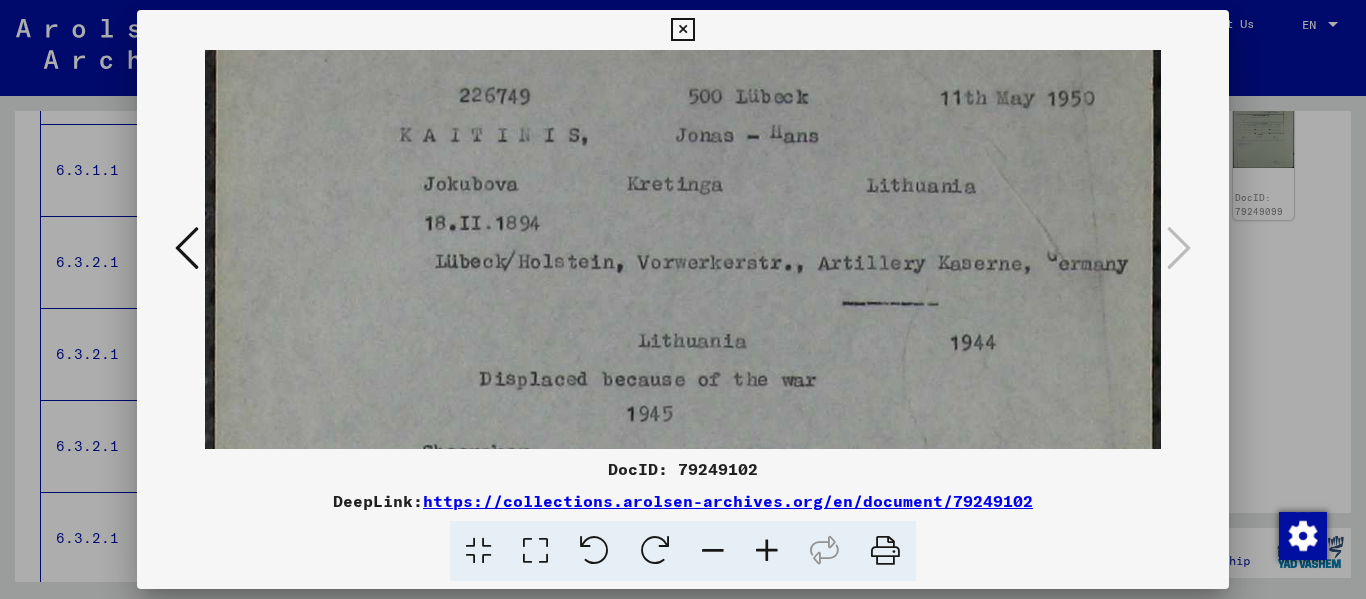 drag, startPoint x: 792, startPoint y: 405, endPoint x: 769, endPoint y: 277, distance: 130.04999 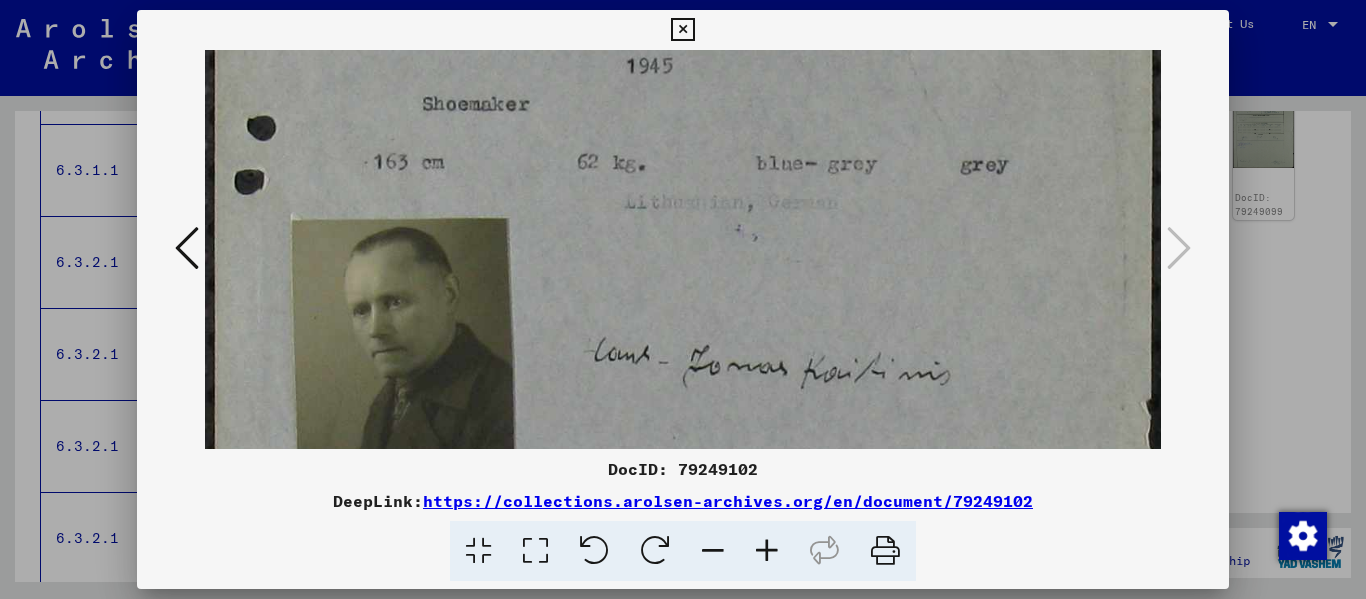scroll, scrollTop: 478, scrollLeft: 0, axis: vertical 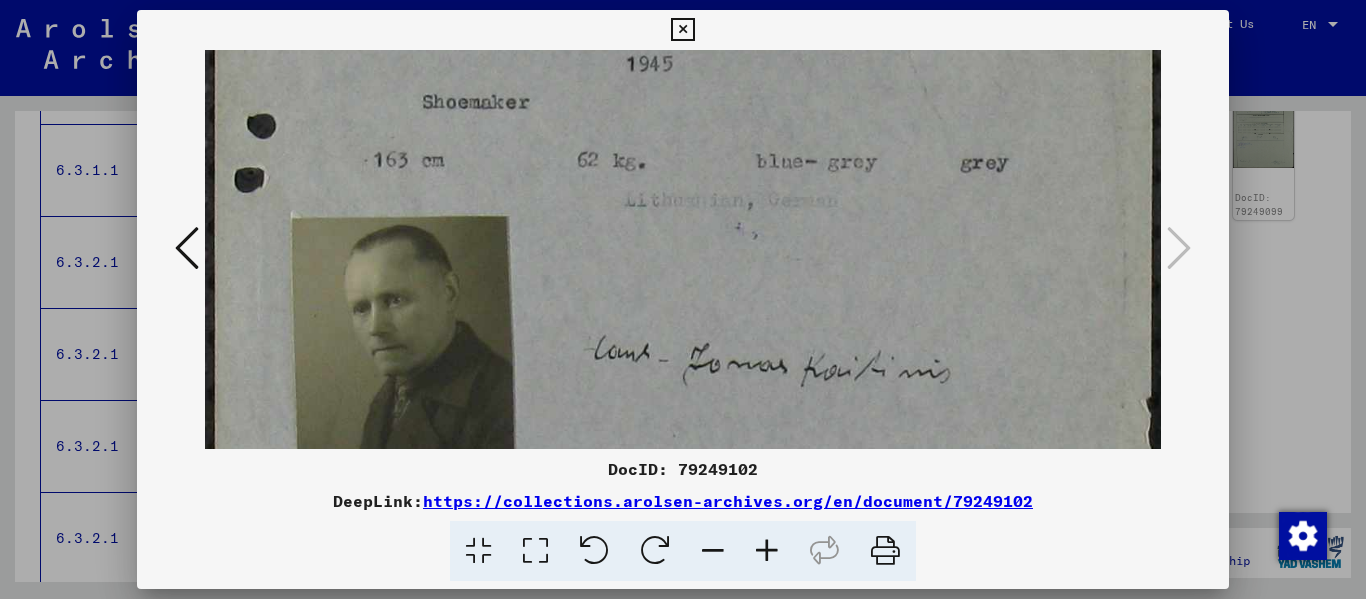 drag, startPoint x: 743, startPoint y: 399, endPoint x: 791, endPoint y: 49, distance: 353.2761 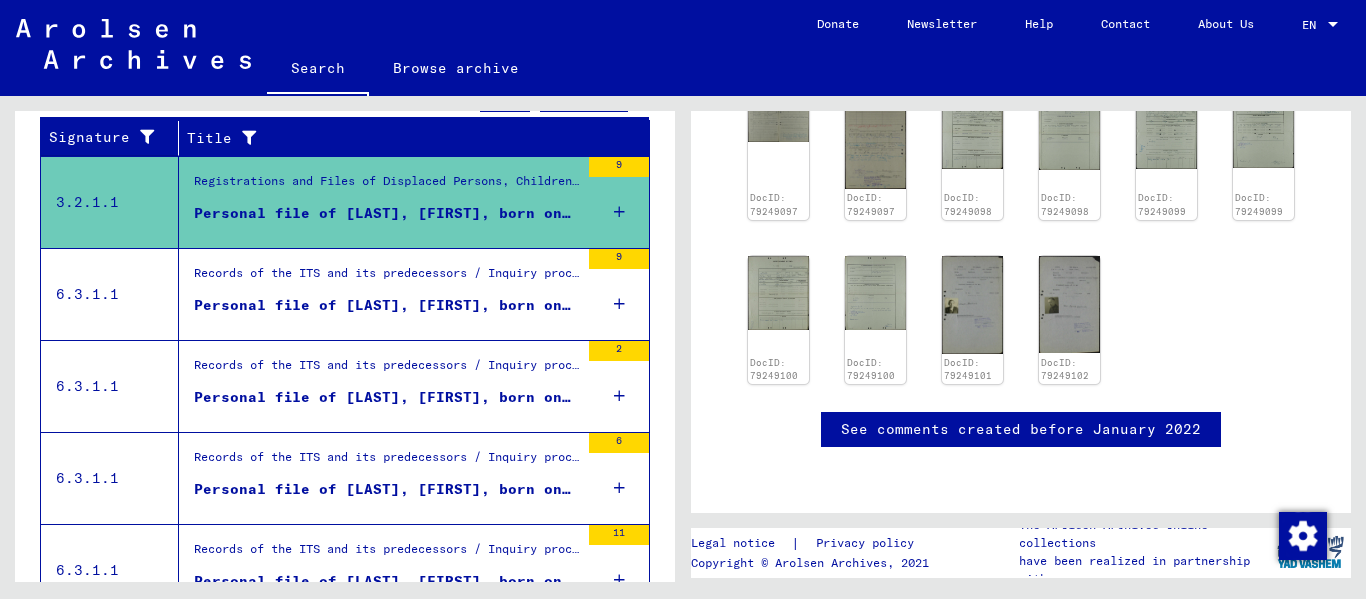 scroll, scrollTop: 245, scrollLeft: 0, axis: vertical 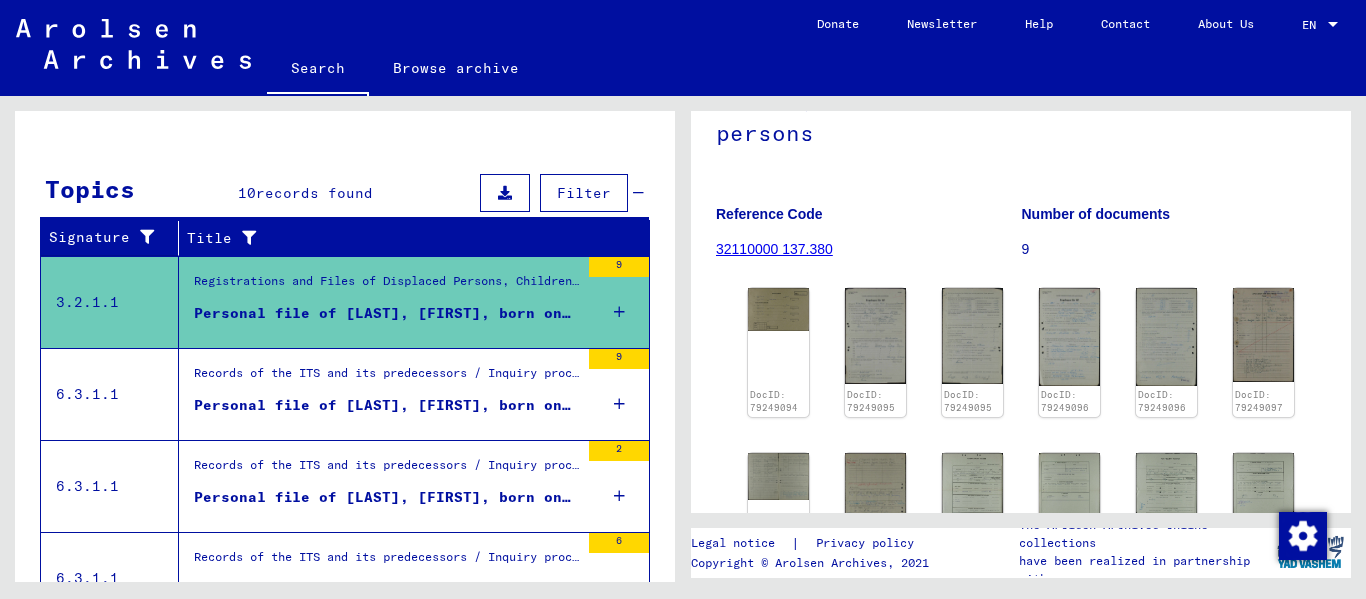 click on "Personal file of [LAST], [FIRST], born on [DATE]" at bounding box center (386, 405) 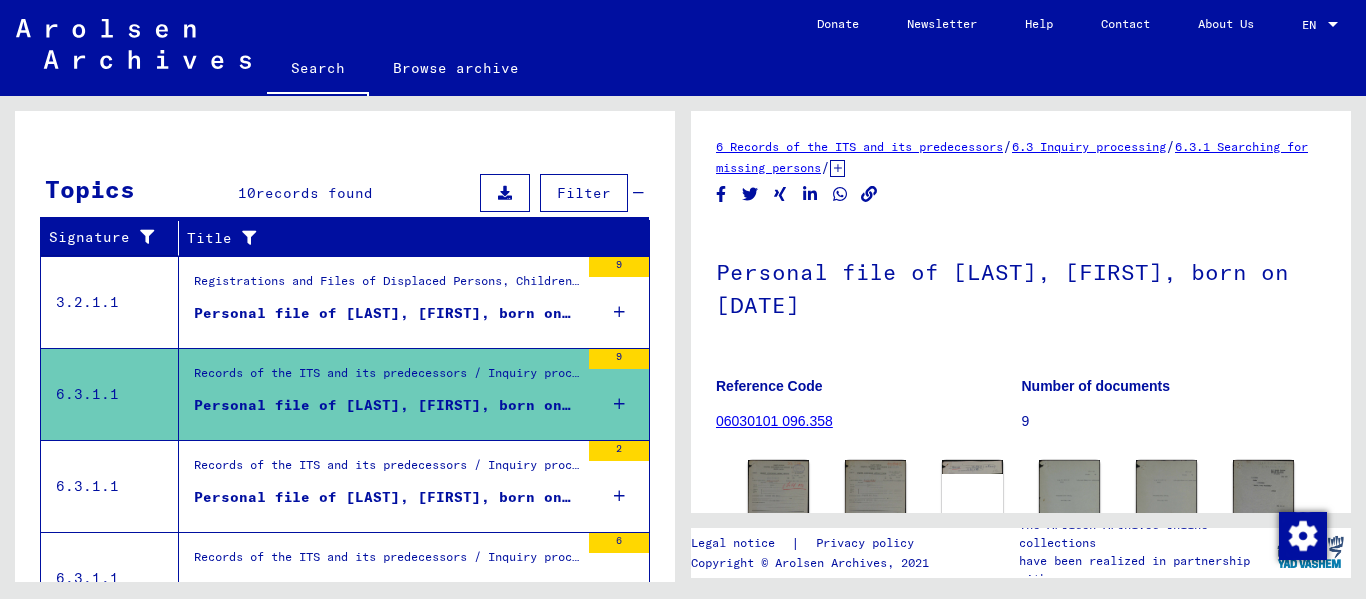 scroll, scrollTop: 449, scrollLeft: 0, axis: vertical 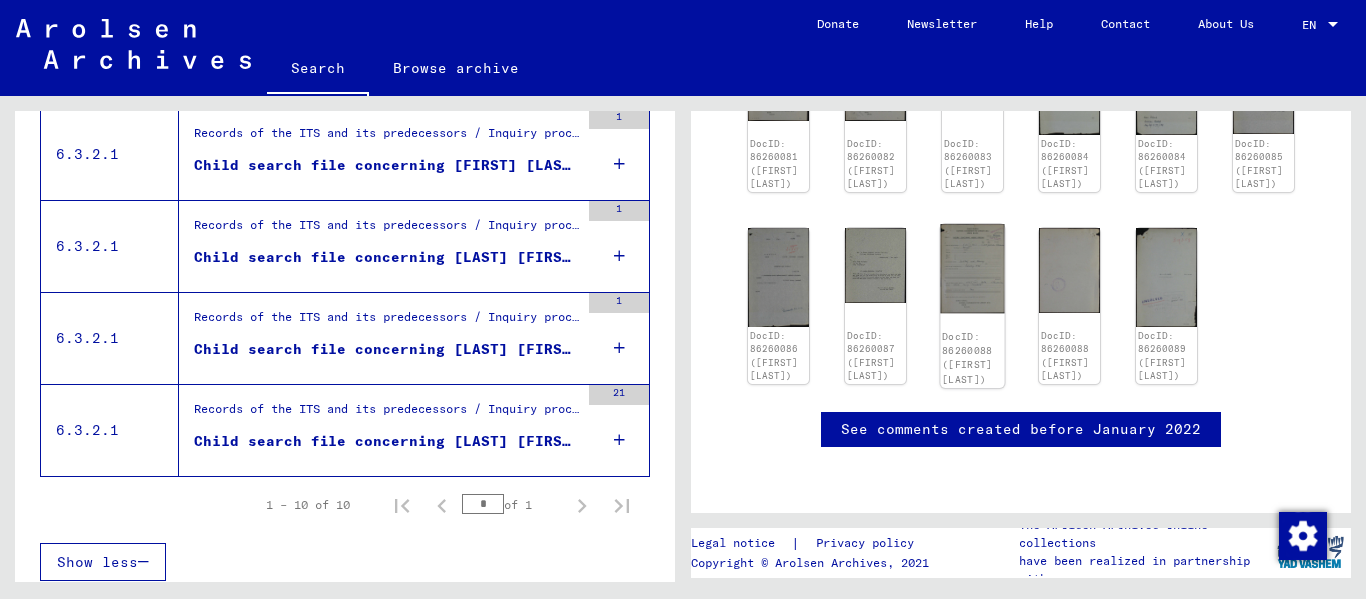 click 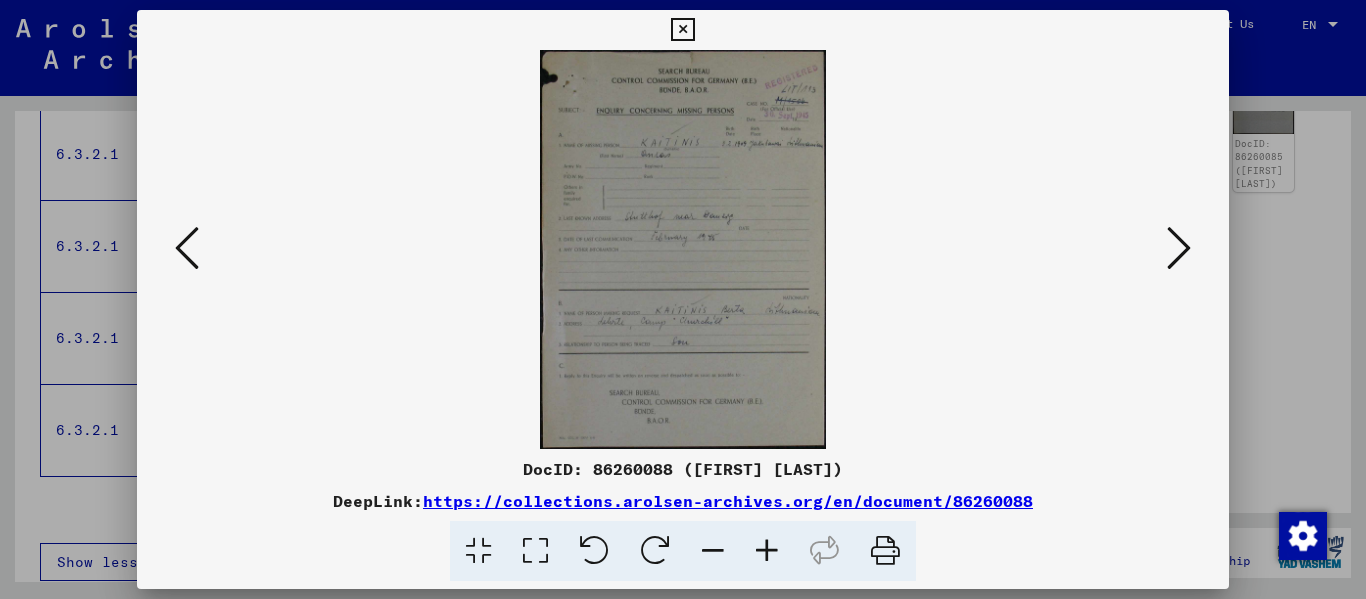 click at bounding box center (535, 551) 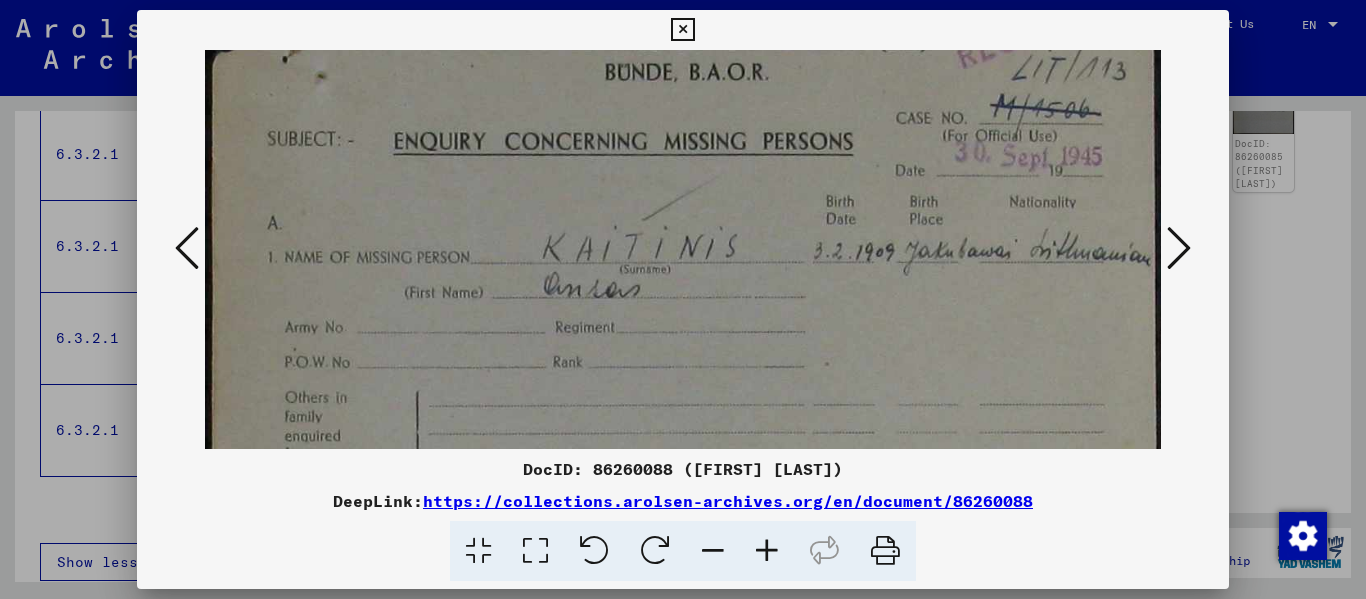 scroll, scrollTop: 147, scrollLeft: 0, axis: vertical 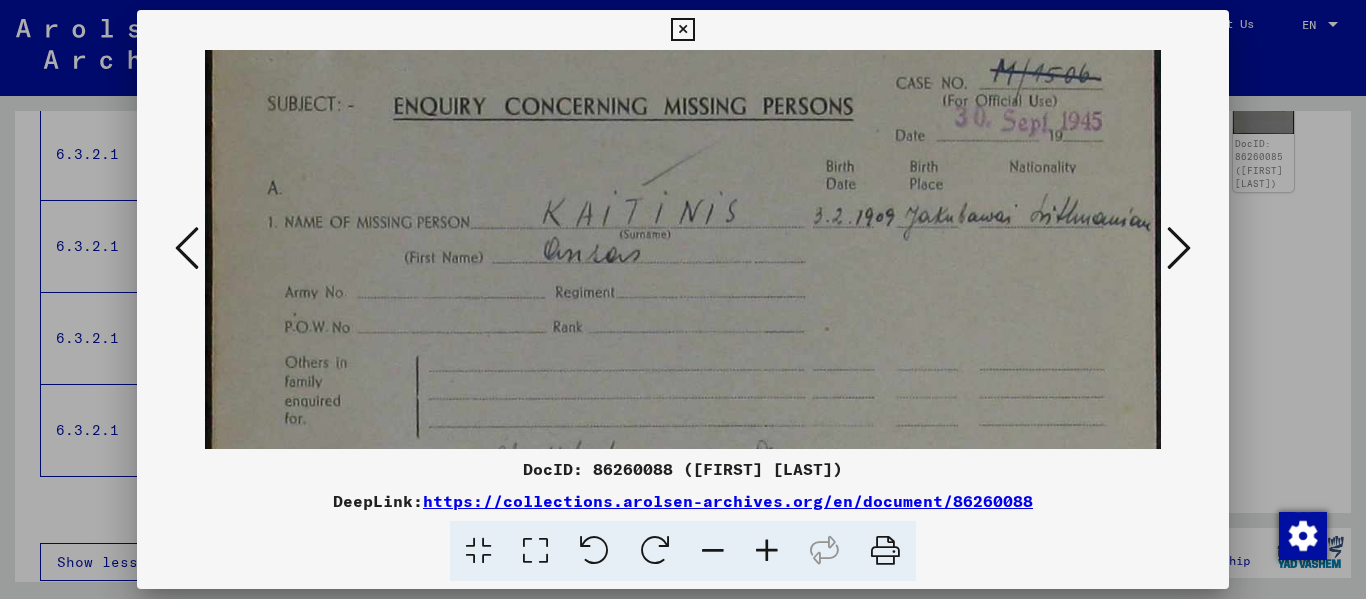 drag, startPoint x: 646, startPoint y: 371, endPoint x: 652, endPoint y: 224, distance: 147.12239 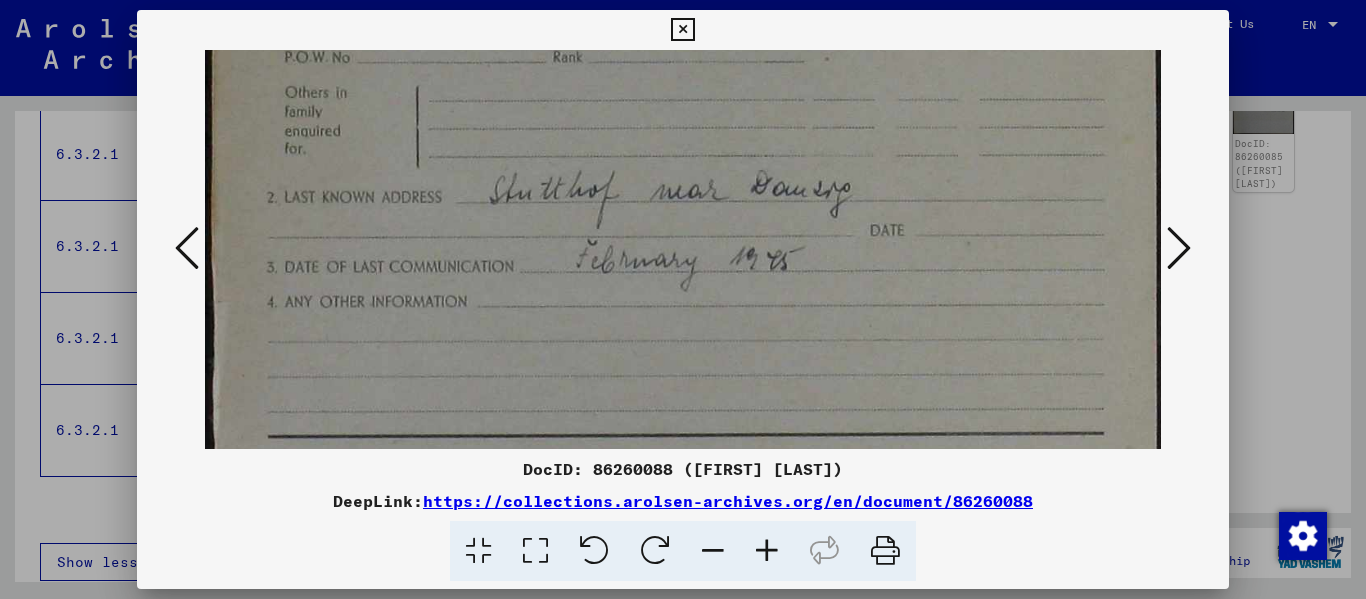 scroll, scrollTop: 418, scrollLeft: 0, axis: vertical 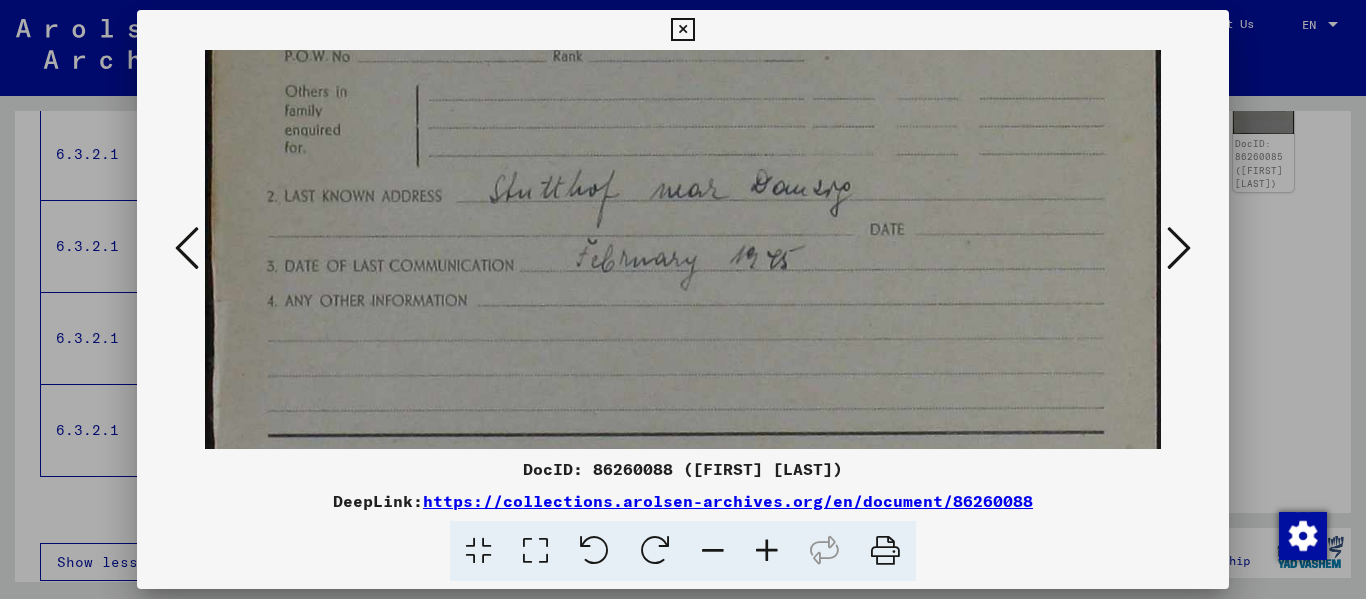drag, startPoint x: 632, startPoint y: 385, endPoint x: 713, endPoint y: 114, distance: 282.84625 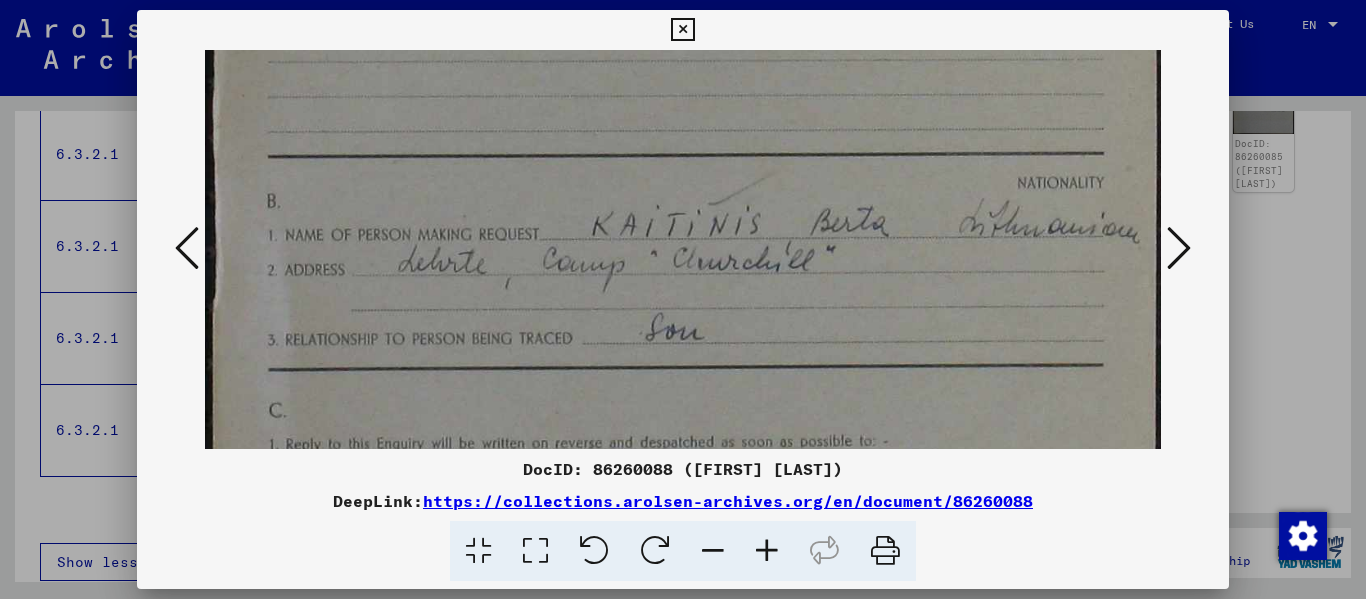 scroll, scrollTop: 698, scrollLeft: 0, axis: vertical 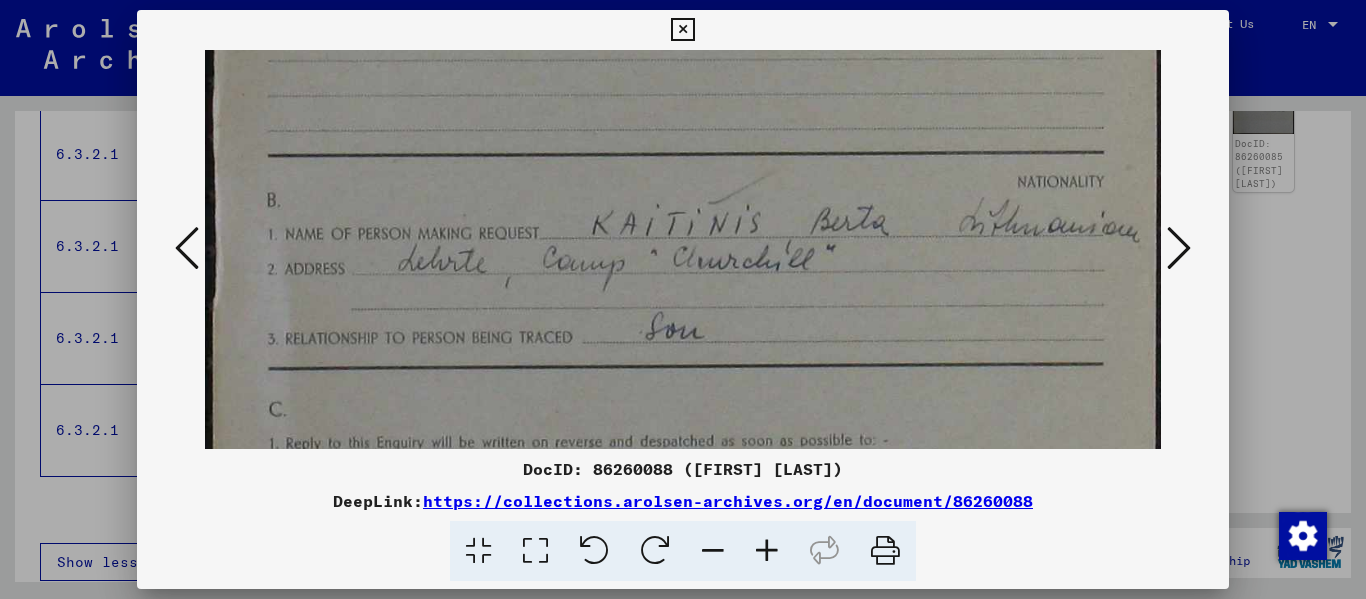 drag, startPoint x: 716, startPoint y: 362, endPoint x: 769, endPoint y: 82, distance: 284.97192 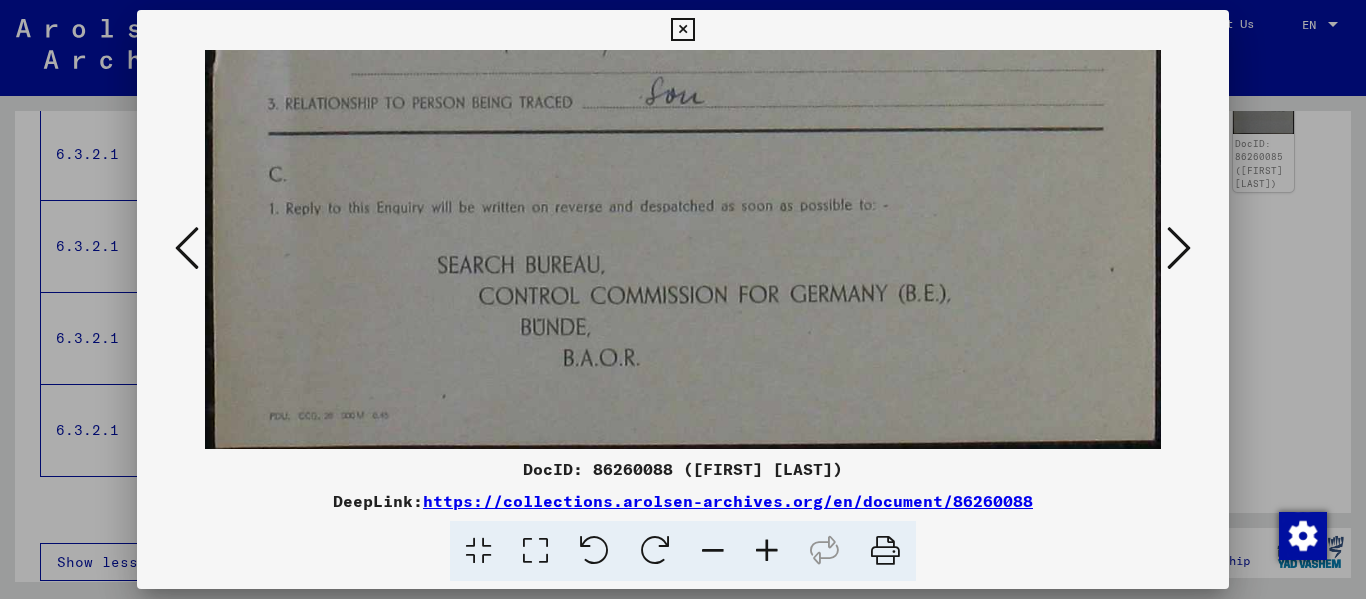 scroll, scrollTop: 938, scrollLeft: 0, axis: vertical 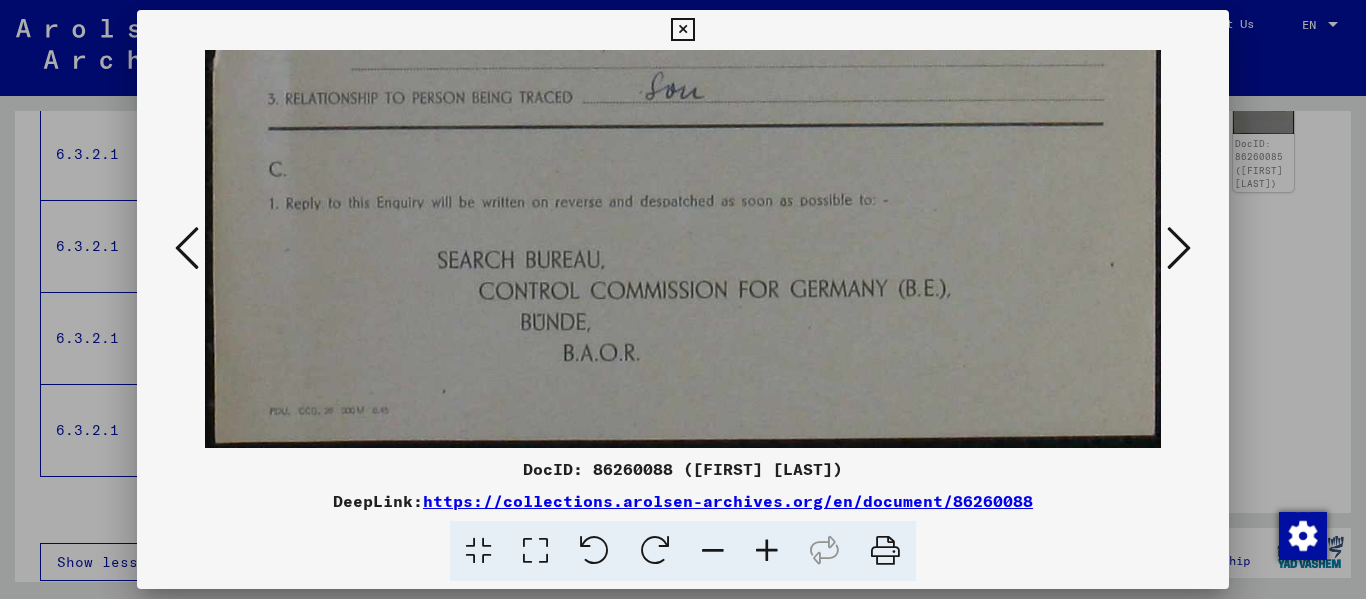 drag, startPoint x: 792, startPoint y: 342, endPoint x: 822, endPoint y: 96, distance: 247.82251 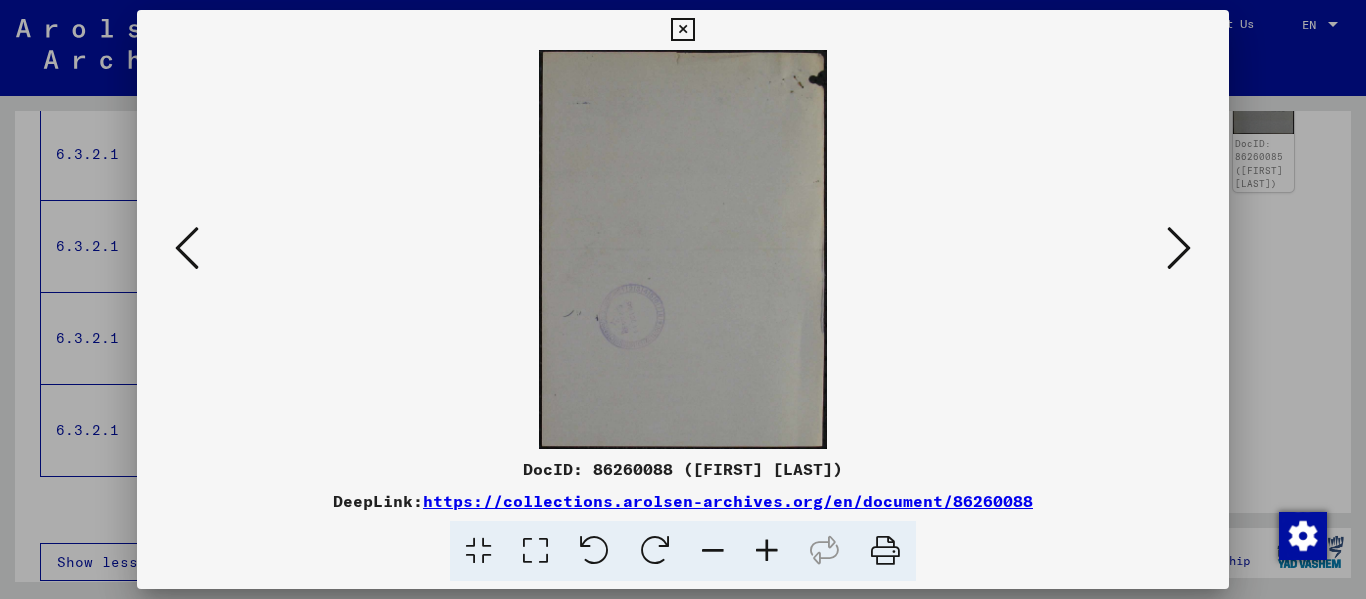 scroll, scrollTop: 0, scrollLeft: 0, axis: both 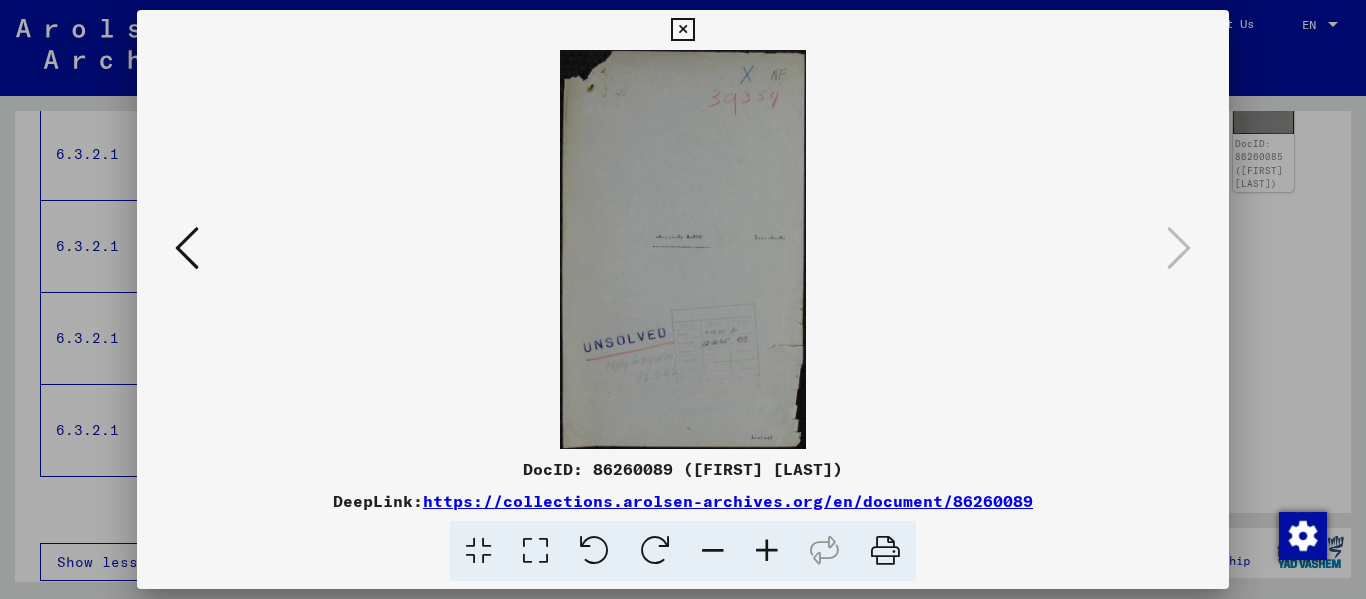 click at bounding box center (767, 551) 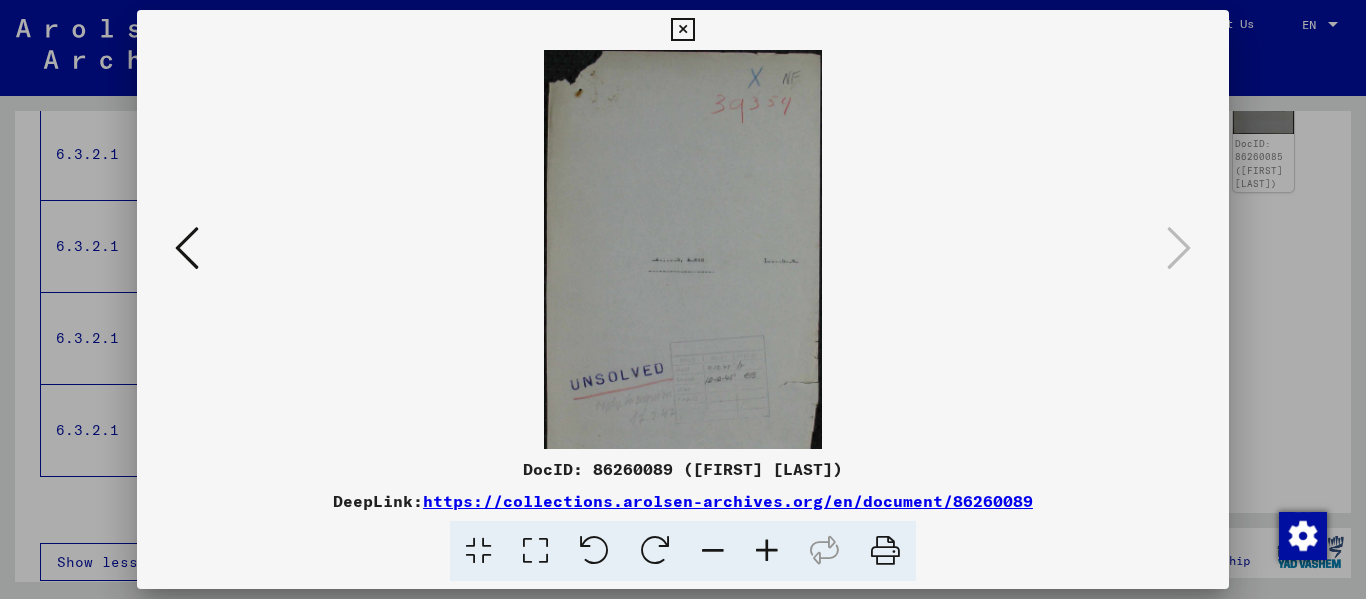 click at bounding box center [767, 551] 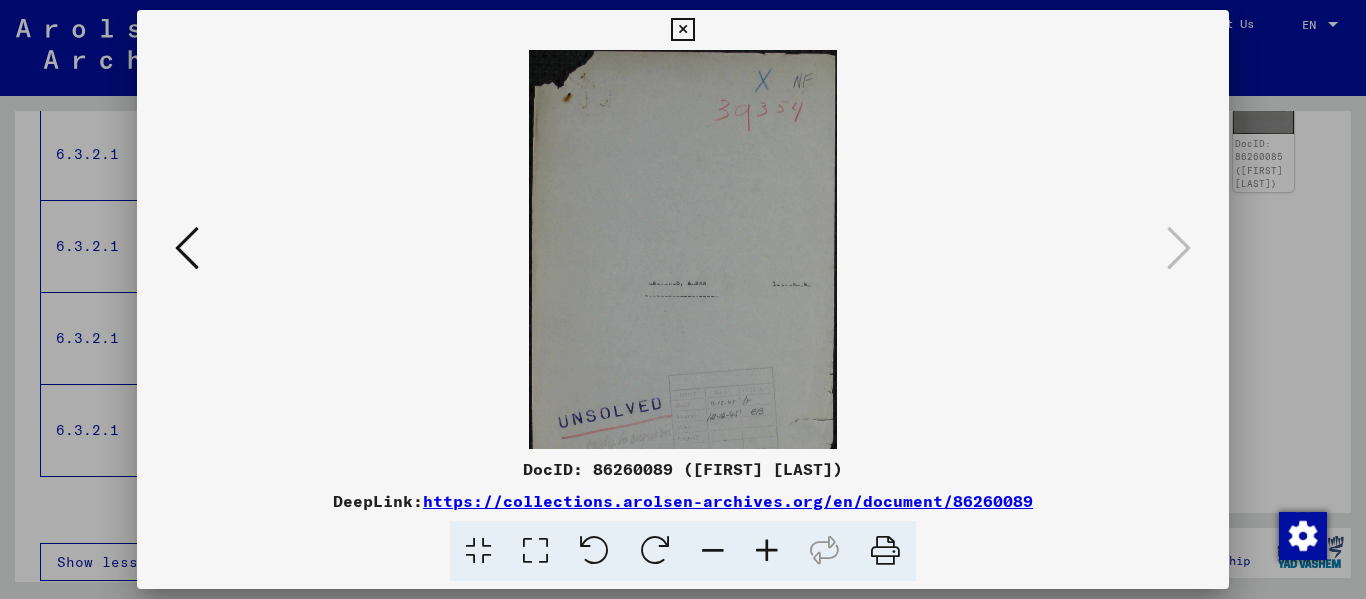 click at bounding box center (767, 551) 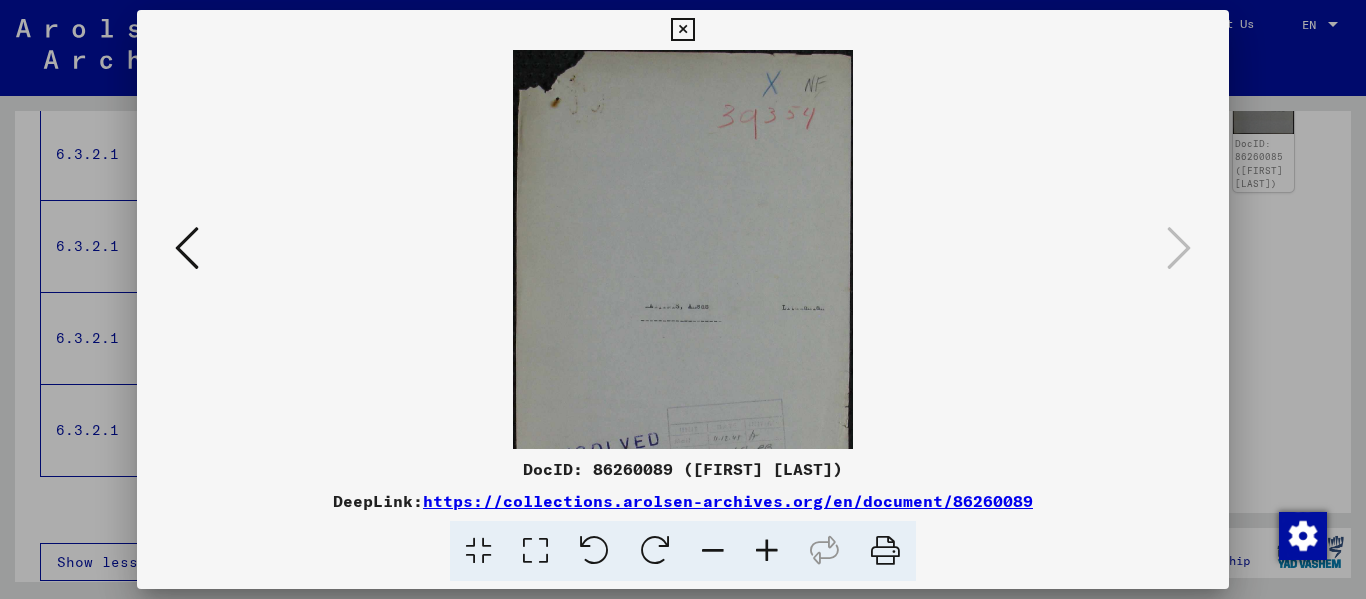 click at bounding box center (767, 551) 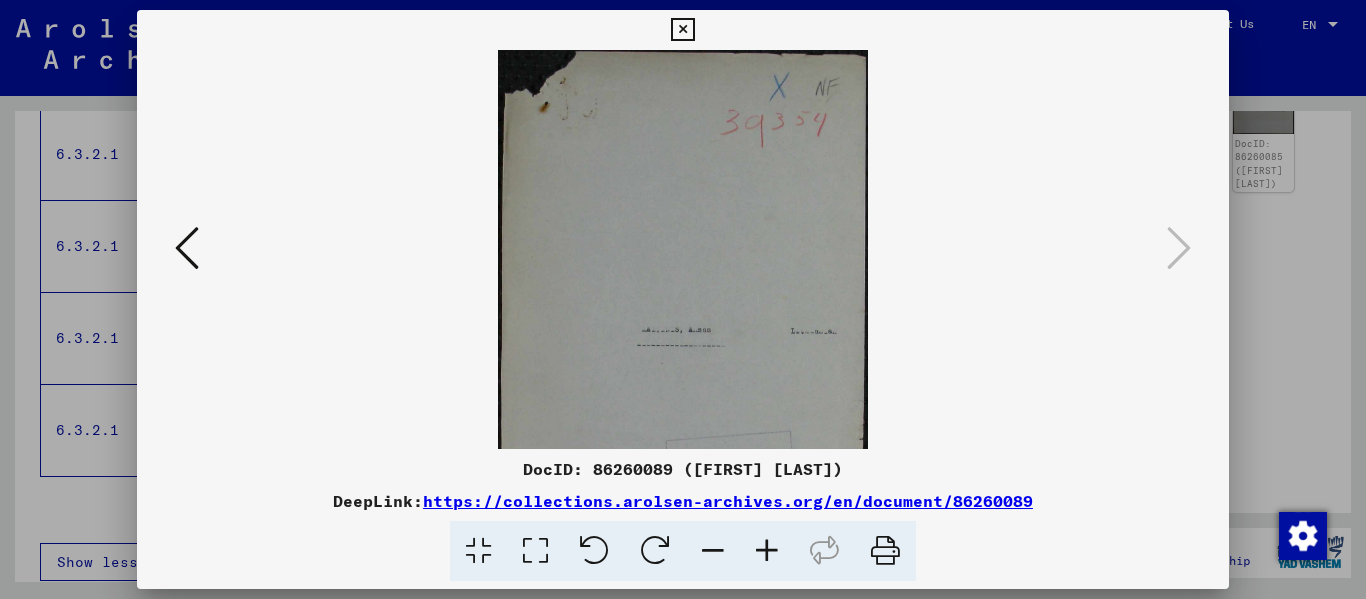 scroll, scrollTop: 200, scrollLeft: 0, axis: vertical 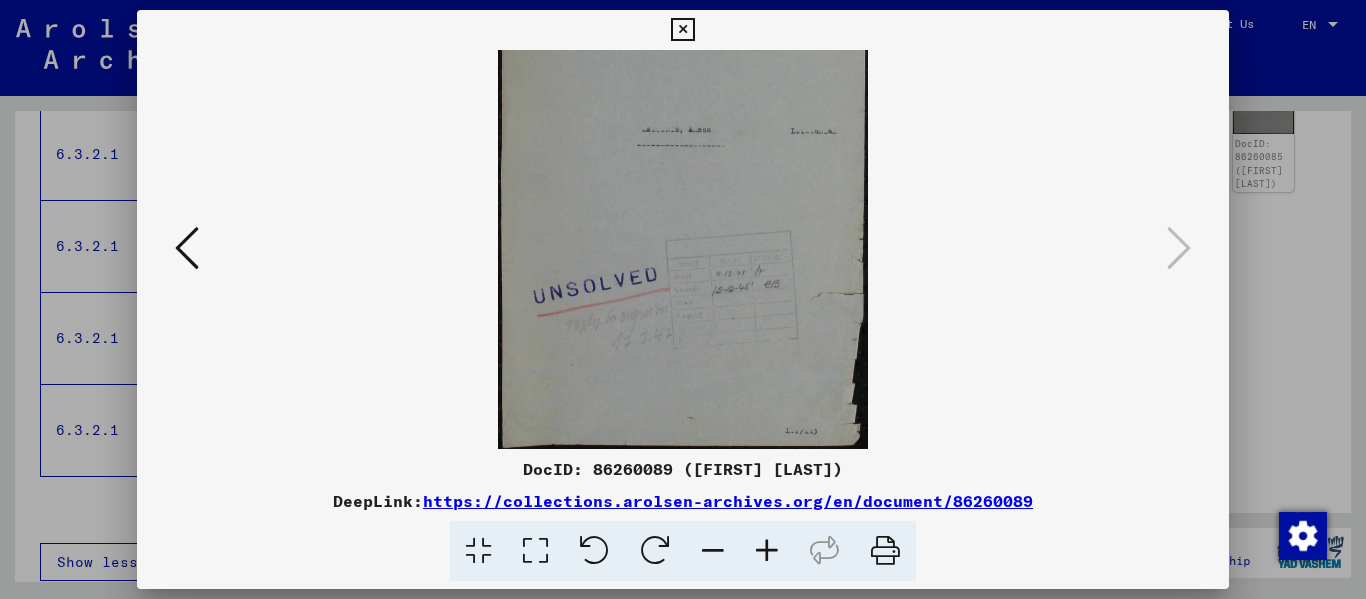 drag, startPoint x: 681, startPoint y: 386, endPoint x: 721, endPoint y: 104, distance: 284.82275 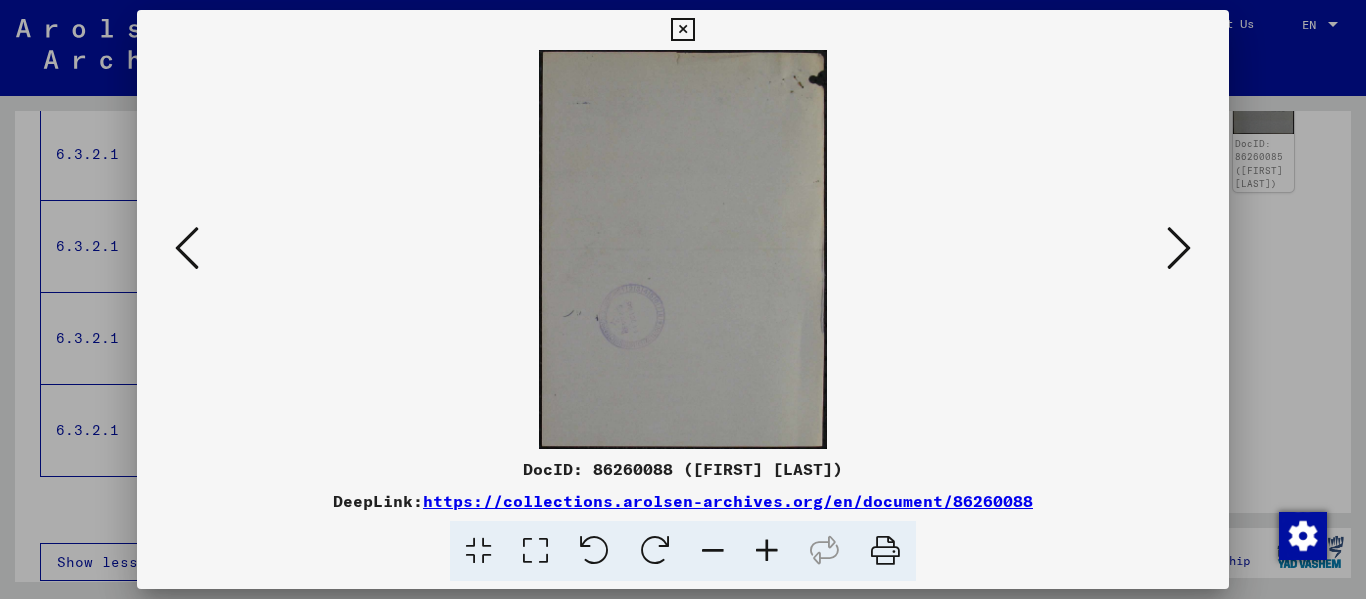 click at bounding box center [187, 248] 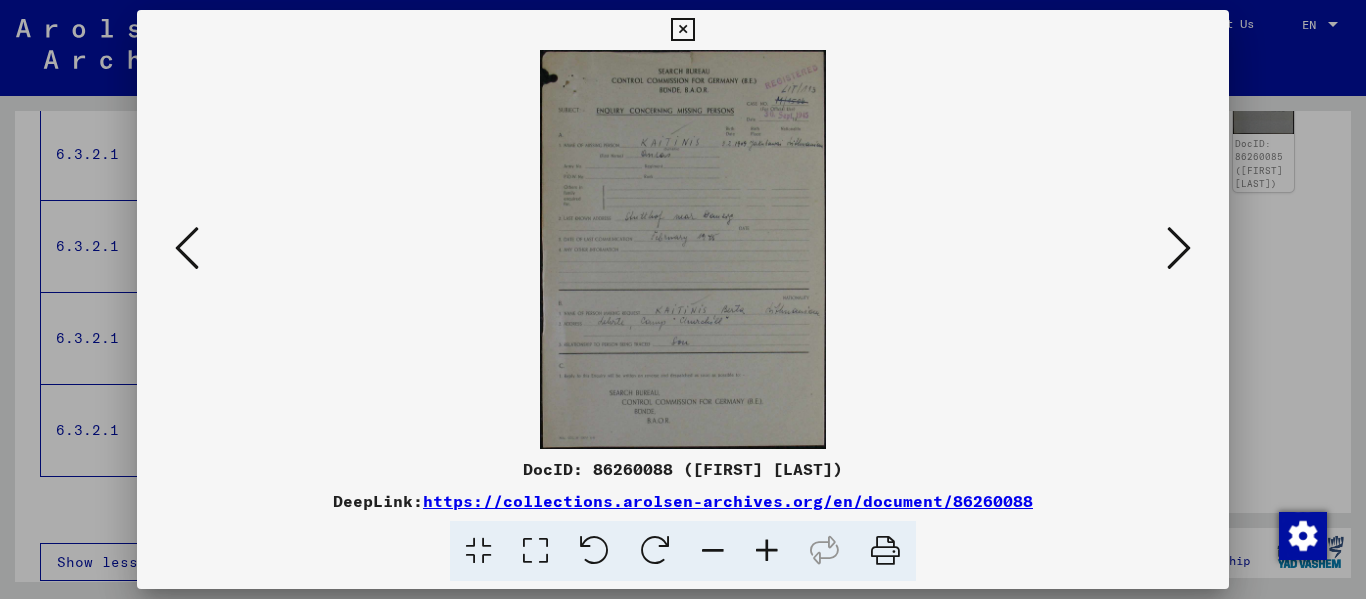 click at bounding box center (187, 248) 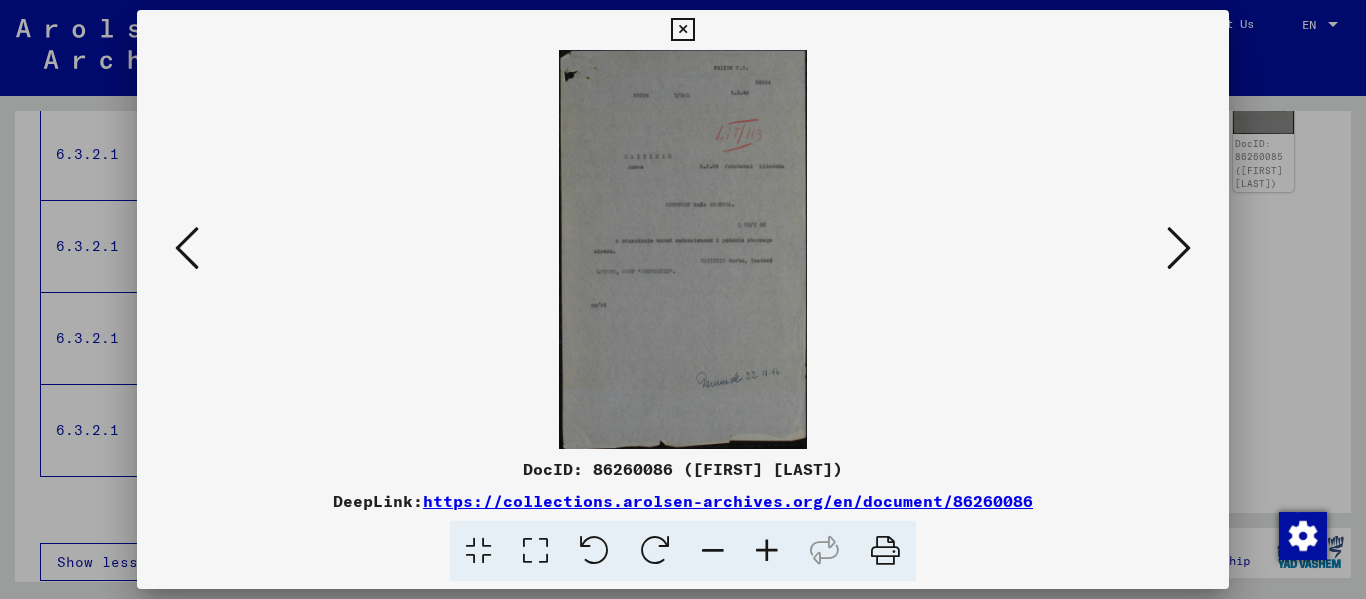 click at bounding box center [767, 551] 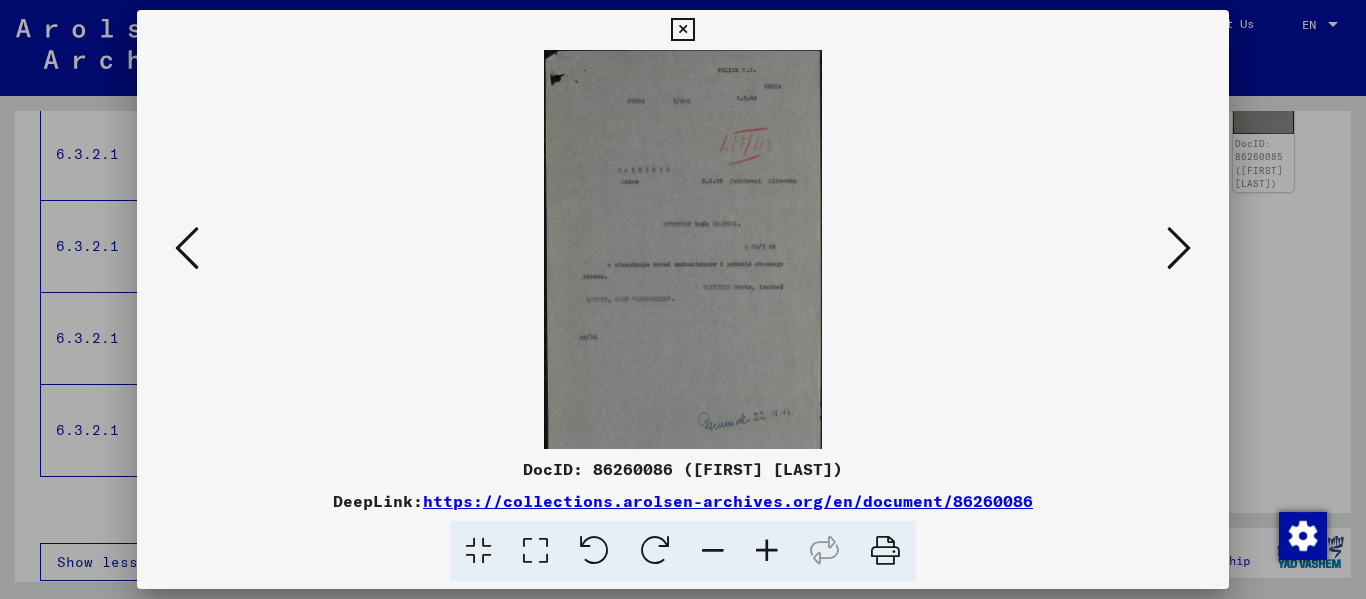 click at bounding box center (767, 551) 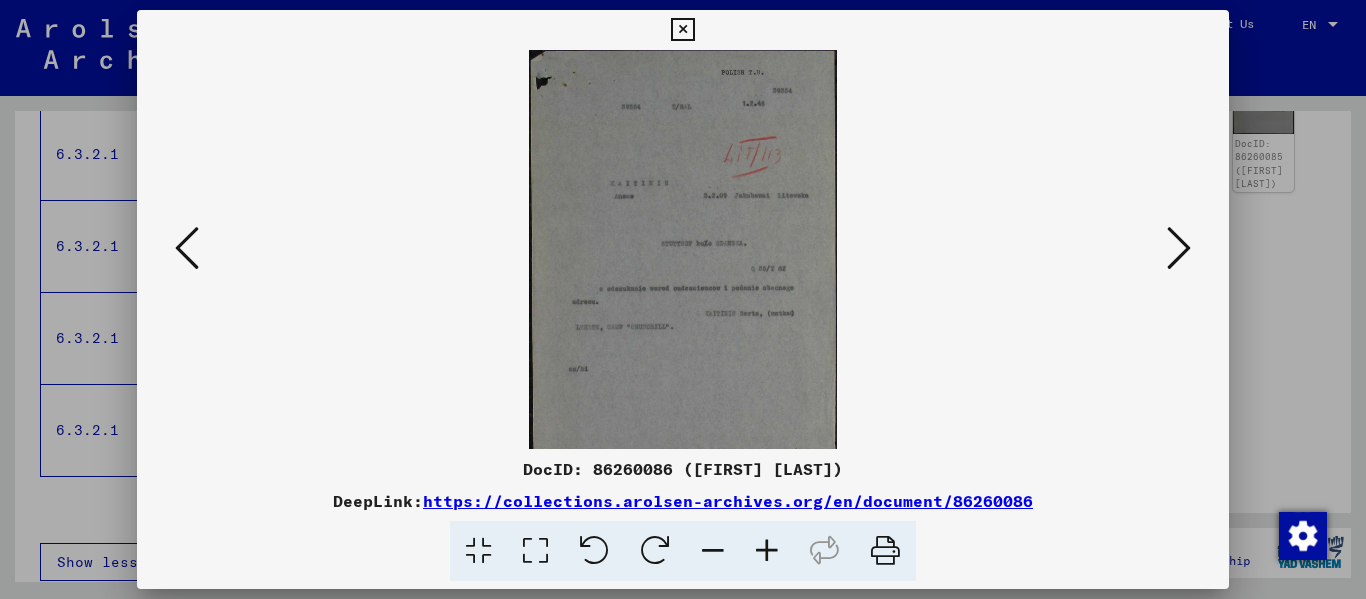 click at bounding box center (767, 551) 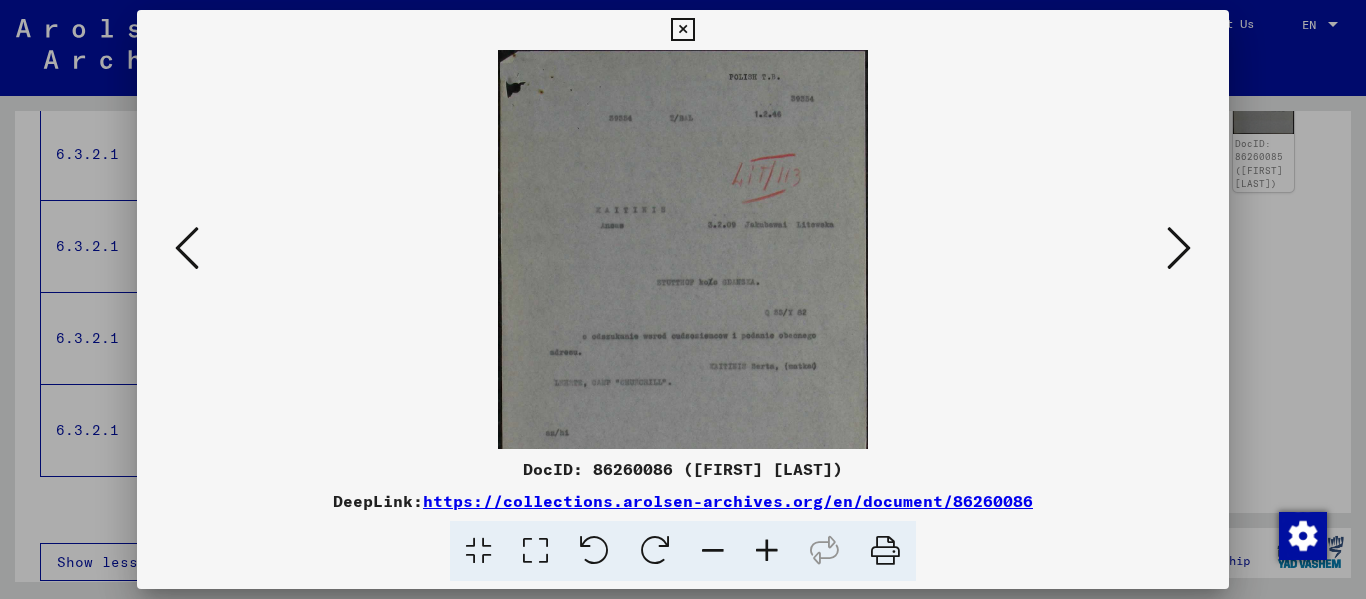 click at bounding box center (767, 551) 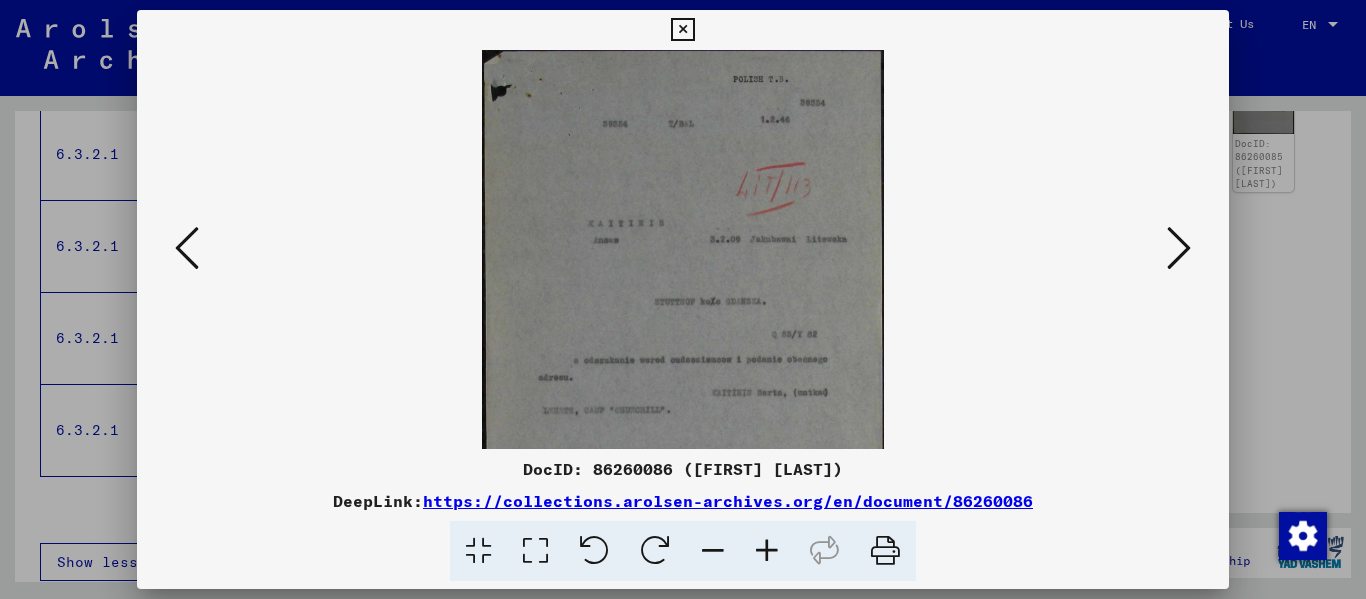 click at bounding box center (767, 551) 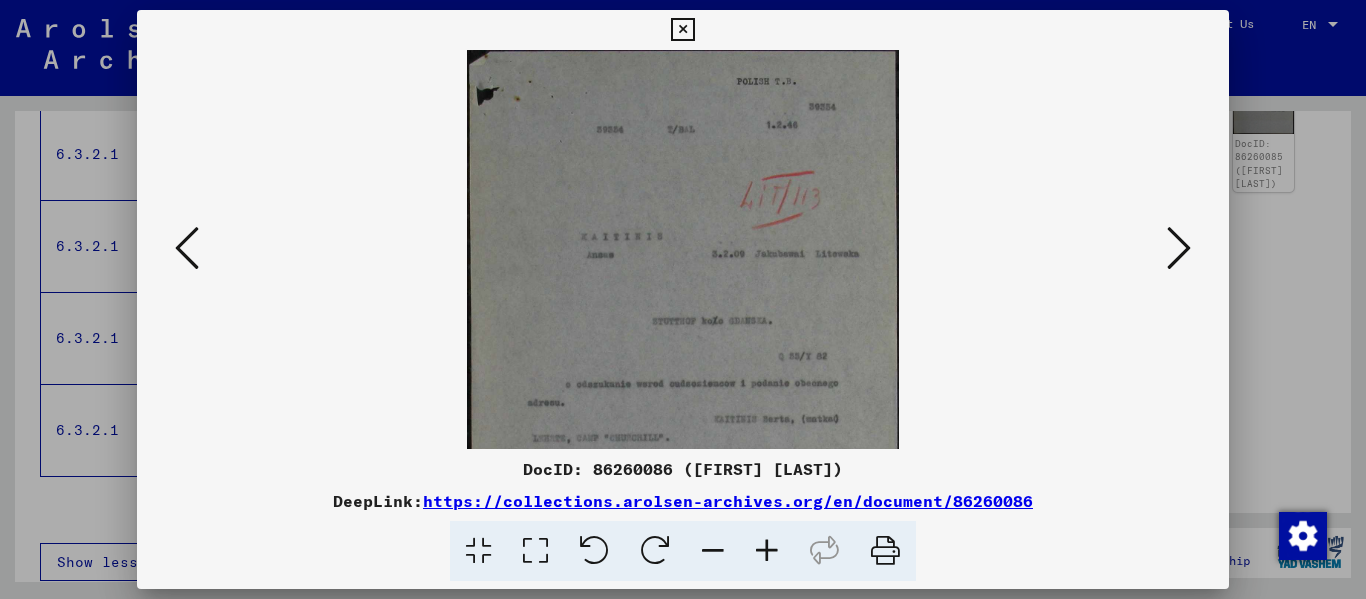 click at bounding box center [767, 551] 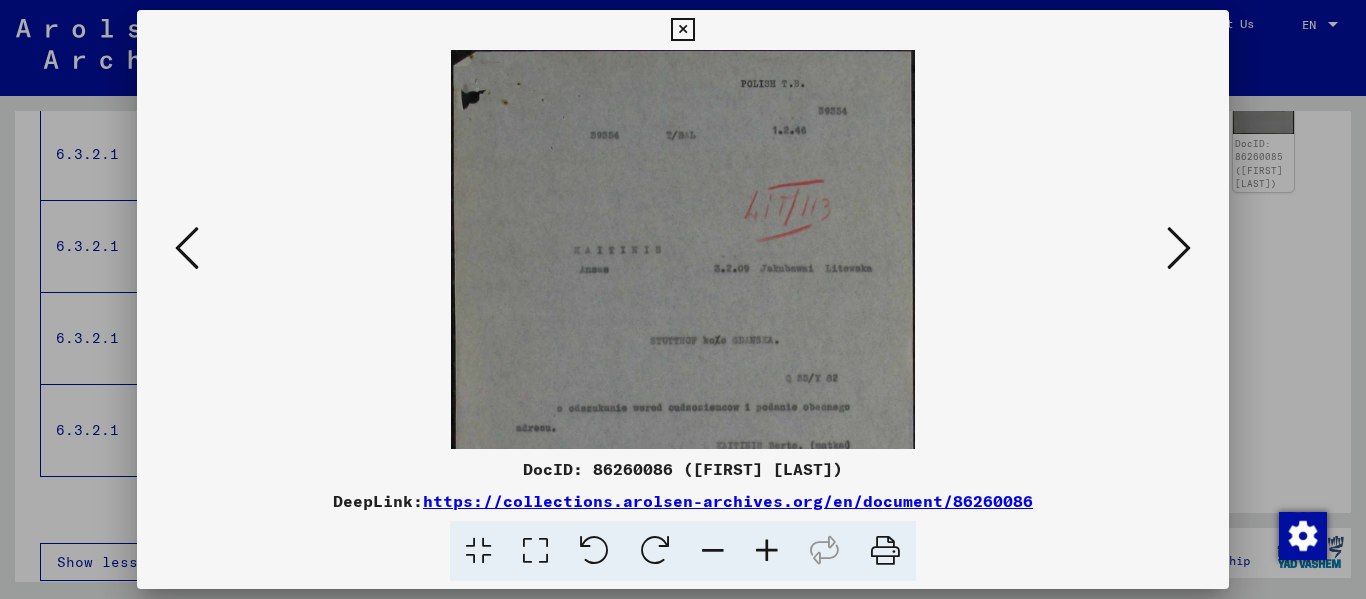 drag, startPoint x: 542, startPoint y: 548, endPoint x: 558, endPoint y: 523, distance: 29.681644 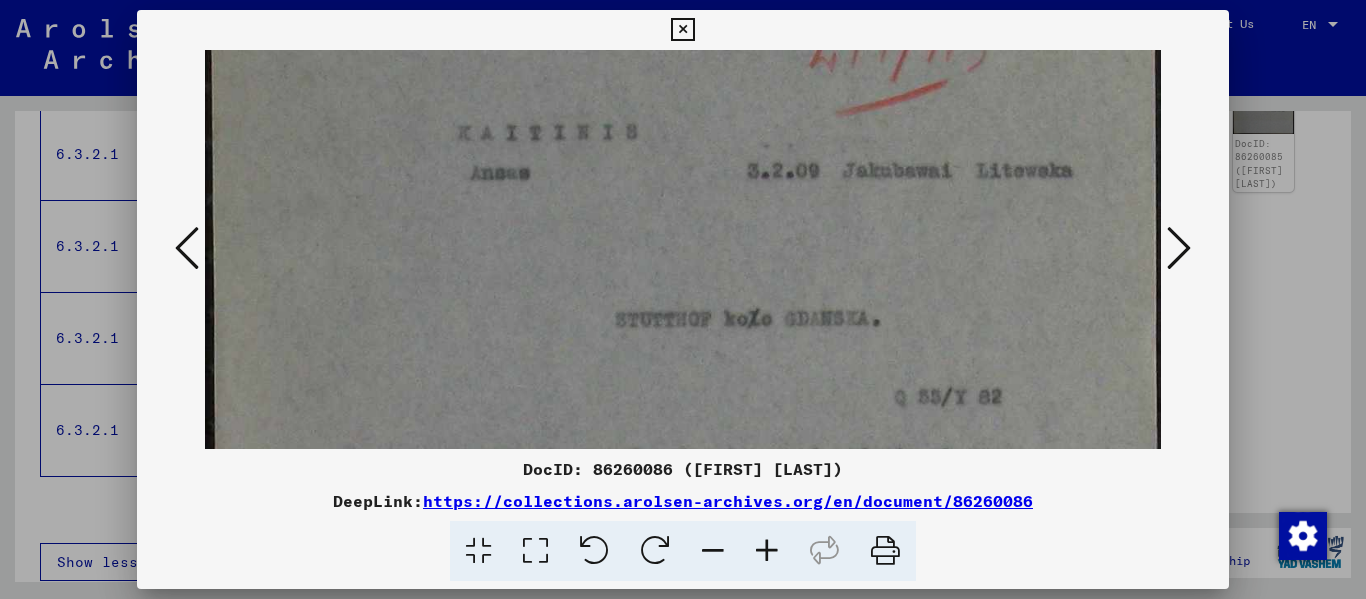 scroll, scrollTop: 334, scrollLeft: 0, axis: vertical 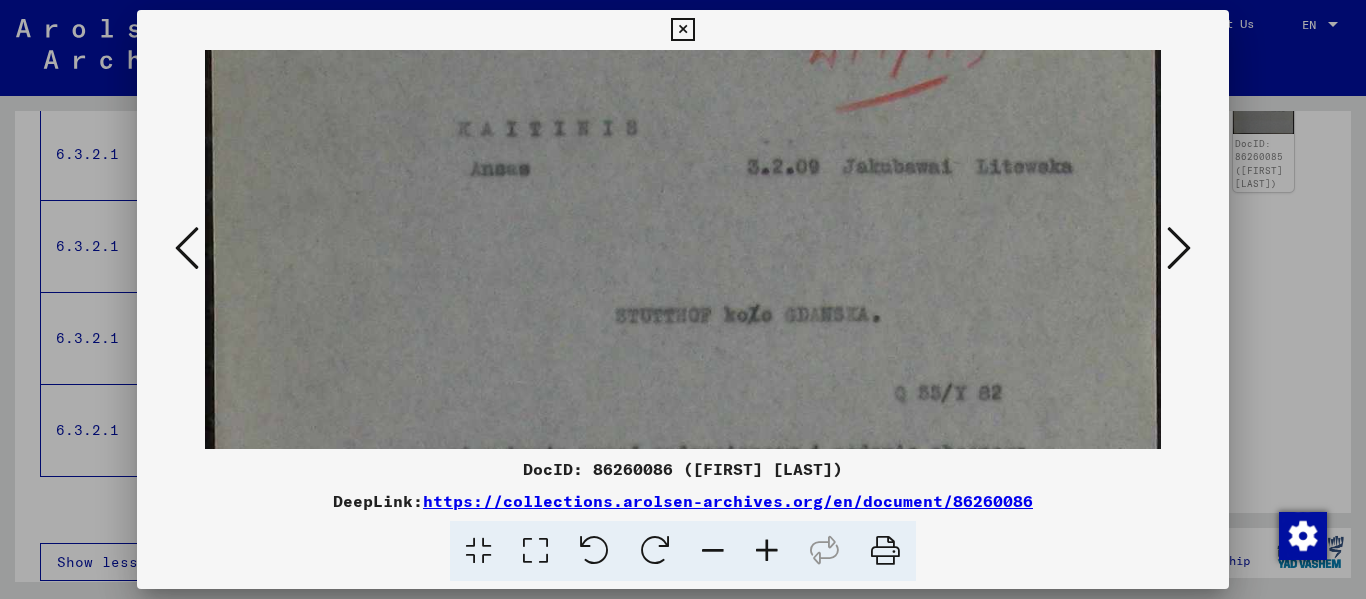 drag, startPoint x: 683, startPoint y: 196, endPoint x: 713, endPoint y: 80, distance: 119.81653 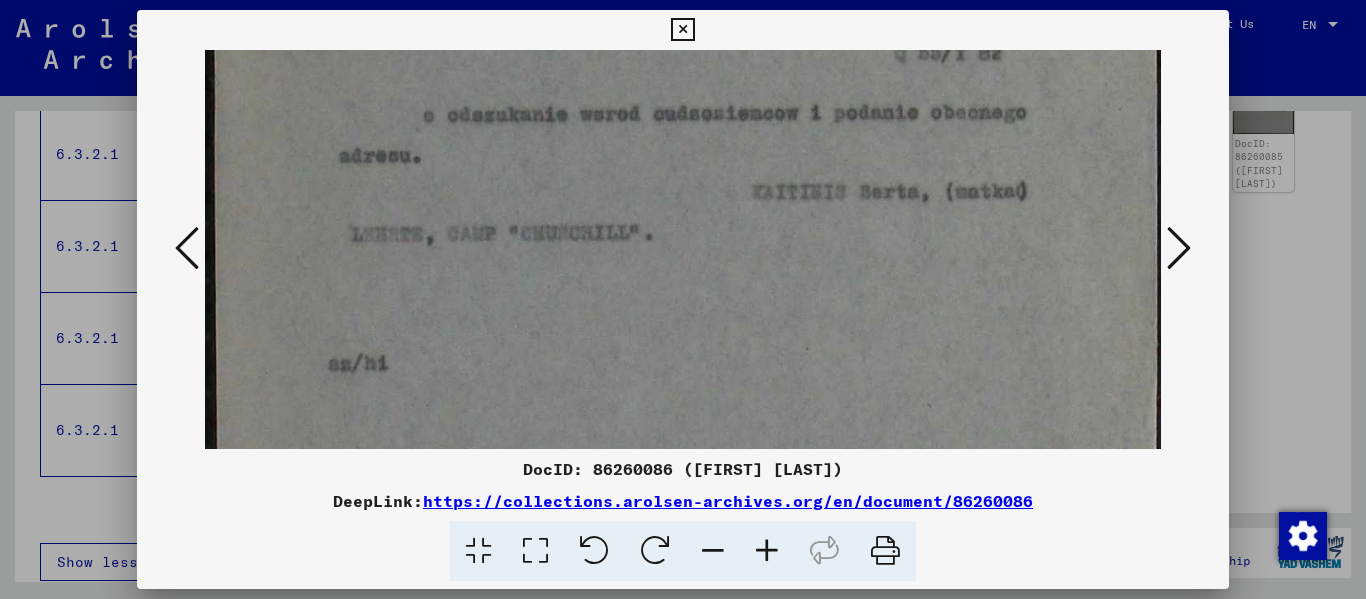 scroll, scrollTop: 679, scrollLeft: 0, axis: vertical 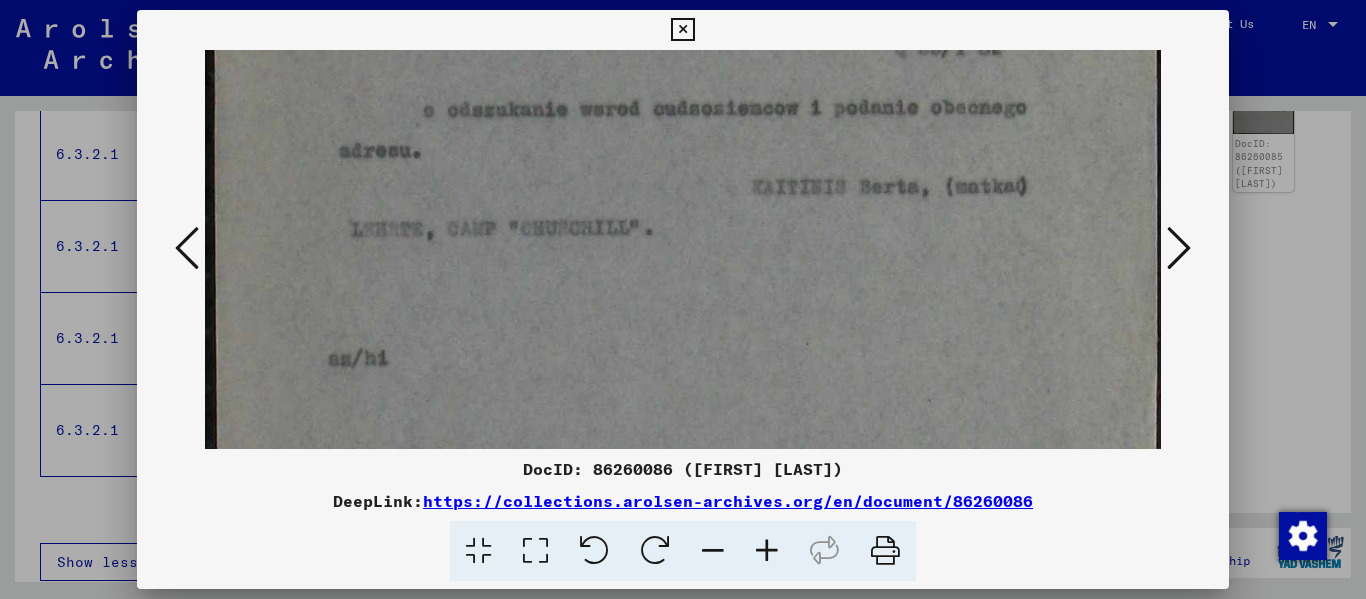 drag, startPoint x: 528, startPoint y: 370, endPoint x: 542, endPoint y: 25, distance: 345.28394 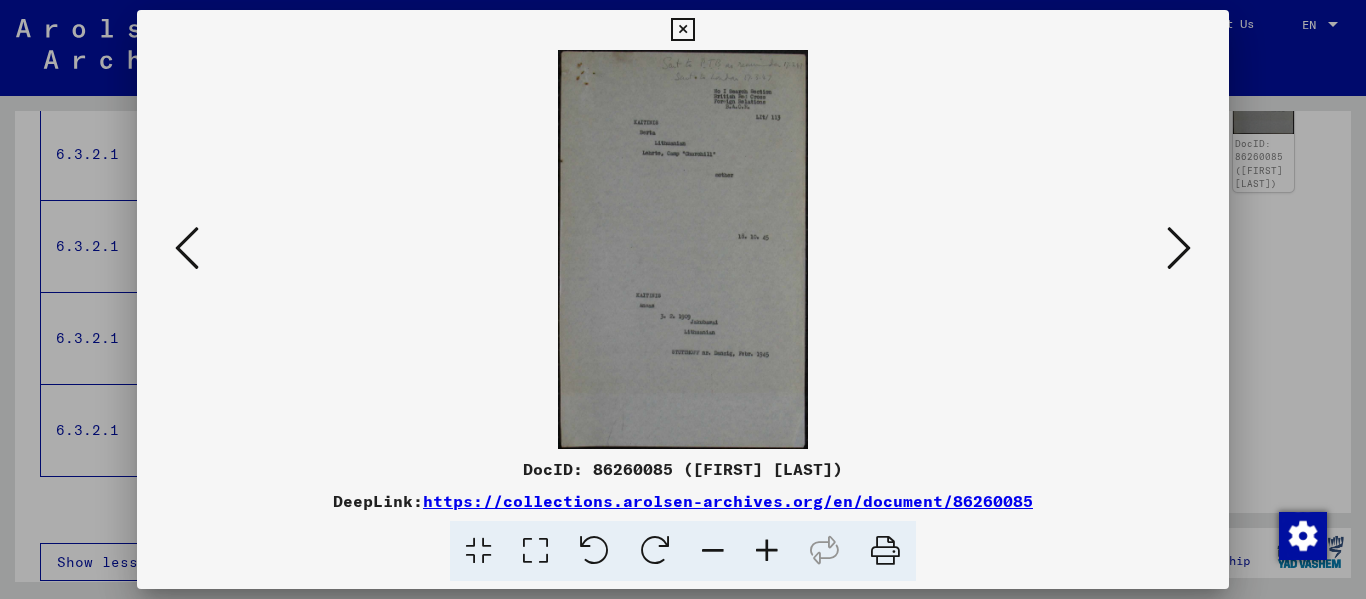 click at bounding box center (187, 248) 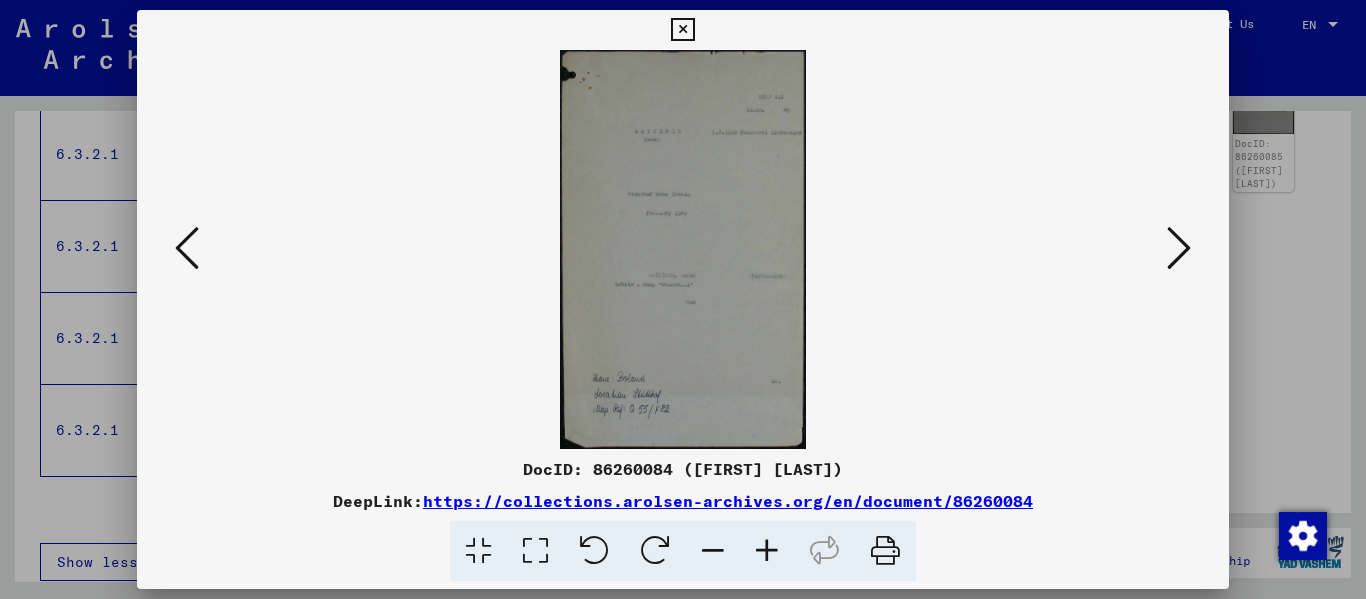 click at bounding box center (187, 248) 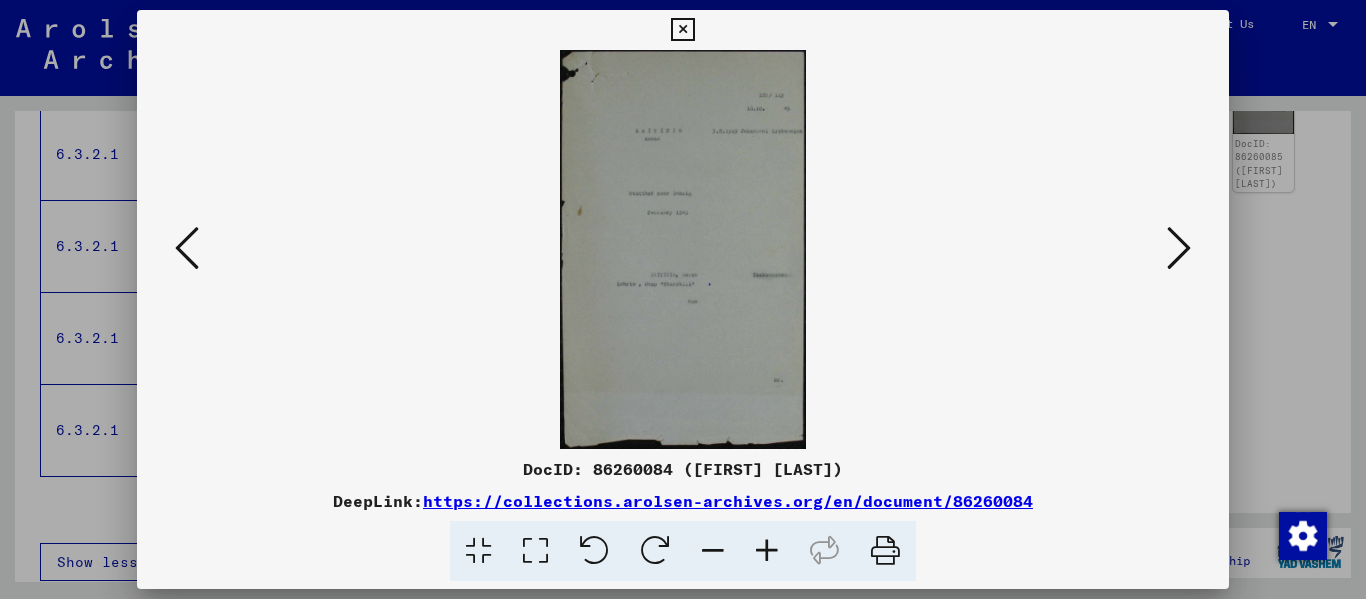 click at bounding box center [1179, 248] 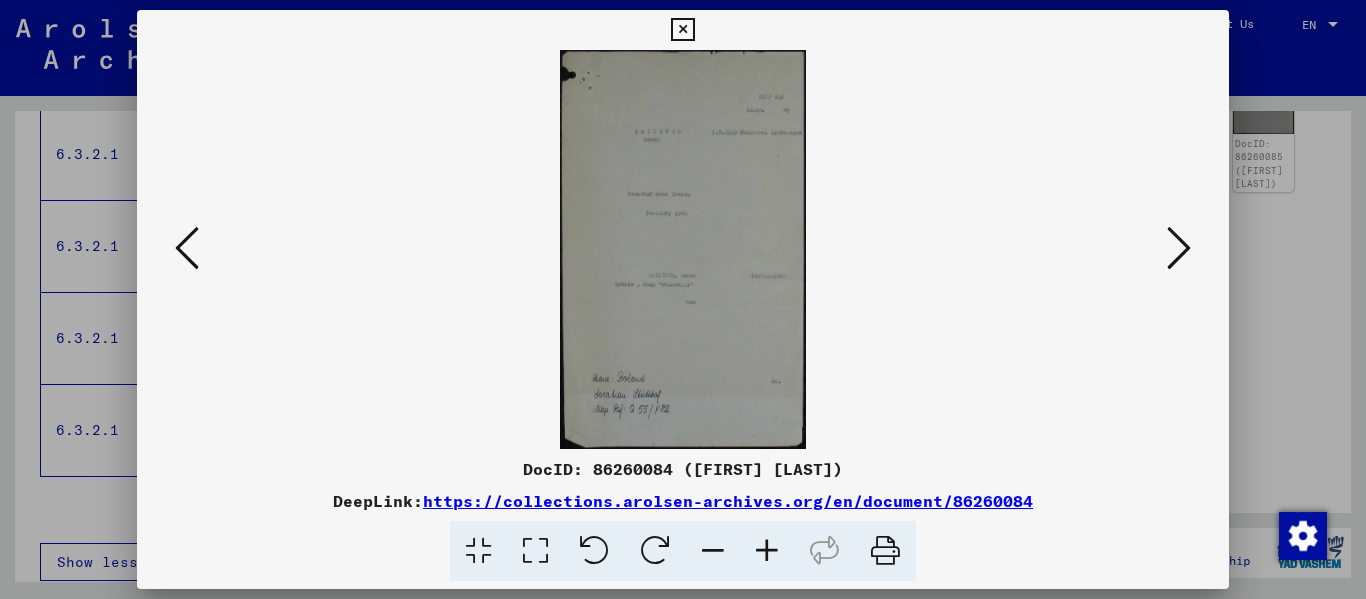 click at bounding box center (535, 551) 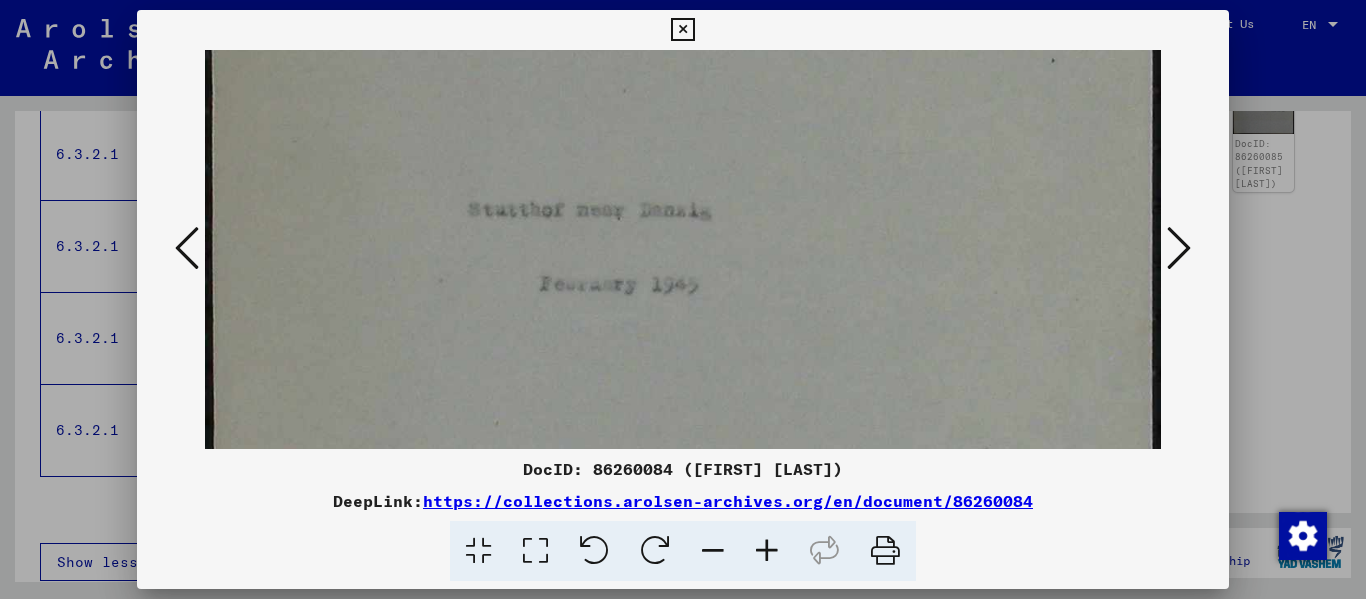 drag, startPoint x: 698, startPoint y: 420, endPoint x: 725, endPoint y: 5, distance: 415.87738 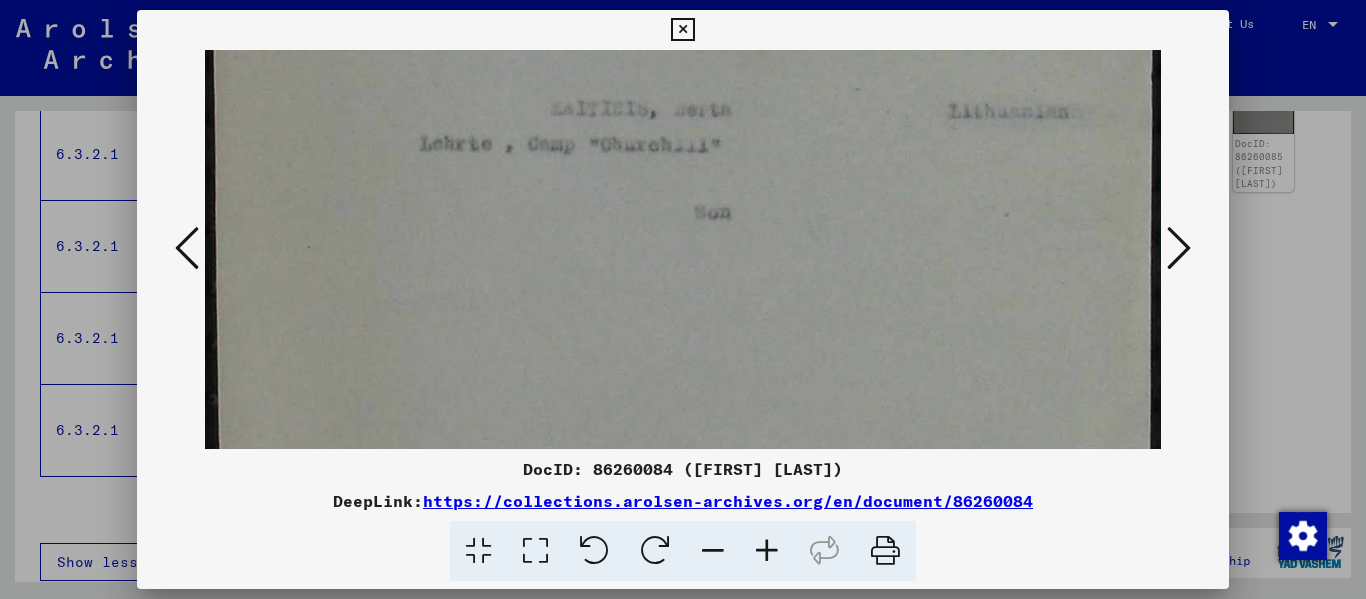 drag, startPoint x: 557, startPoint y: 380, endPoint x: 615, endPoint y: -6, distance: 390.3332 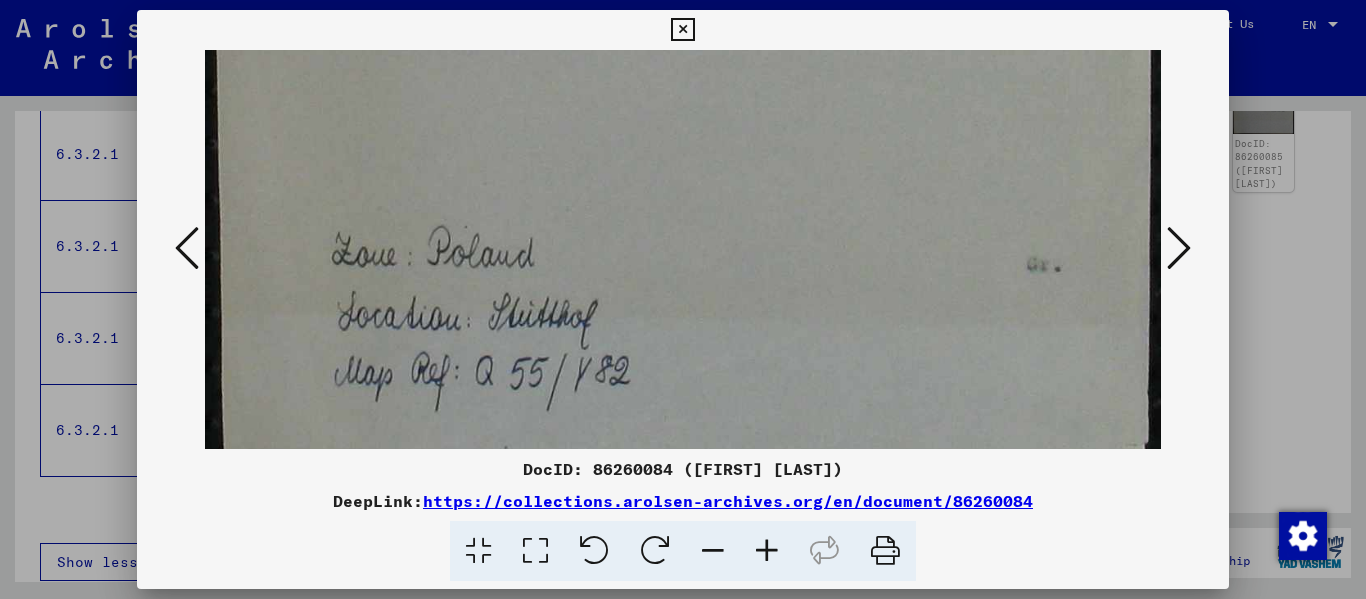 scroll, scrollTop: 1105, scrollLeft: 0, axis: vertical 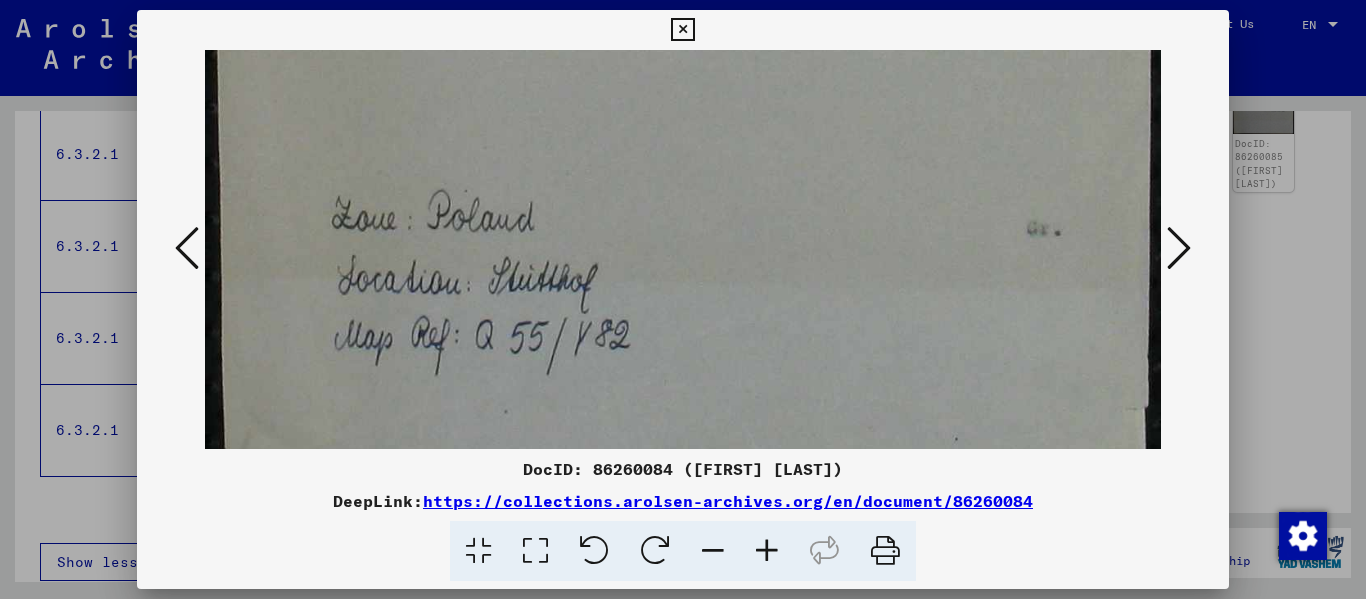 drag, startPoint x: 569, startPoint y: 374, endPoint x: 596, endPoint y: 86, distance: 289.26285 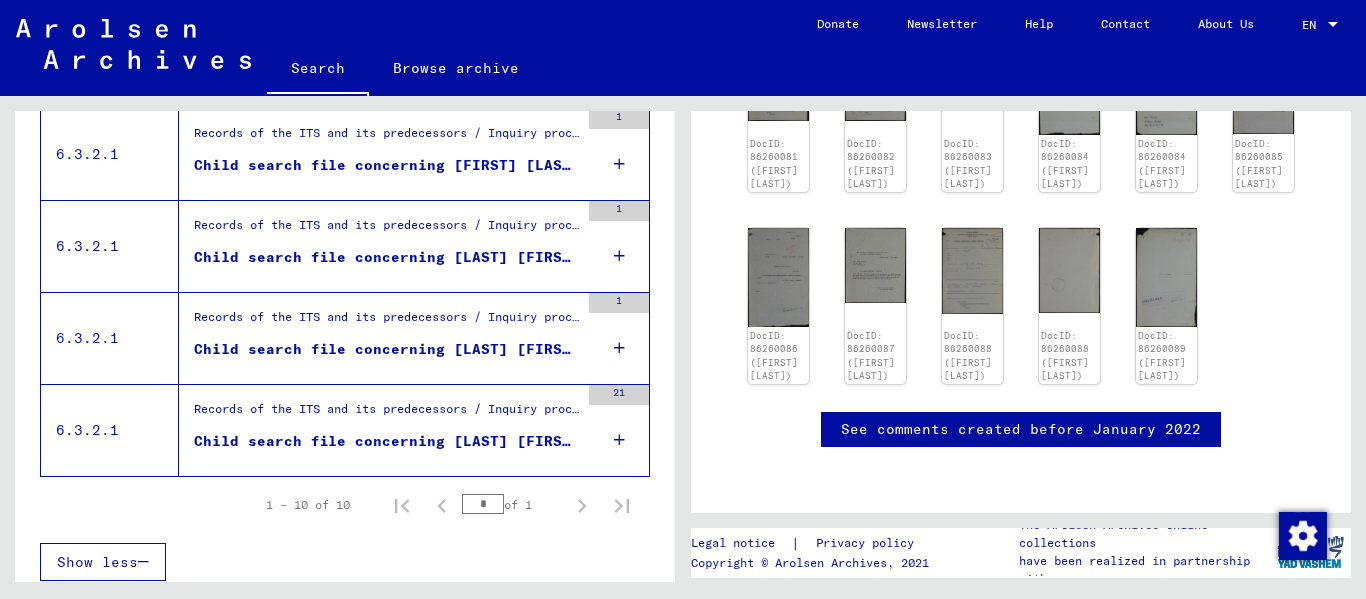 scroll, scrollTop: 149, scrollLeft: 0, axis: vertical 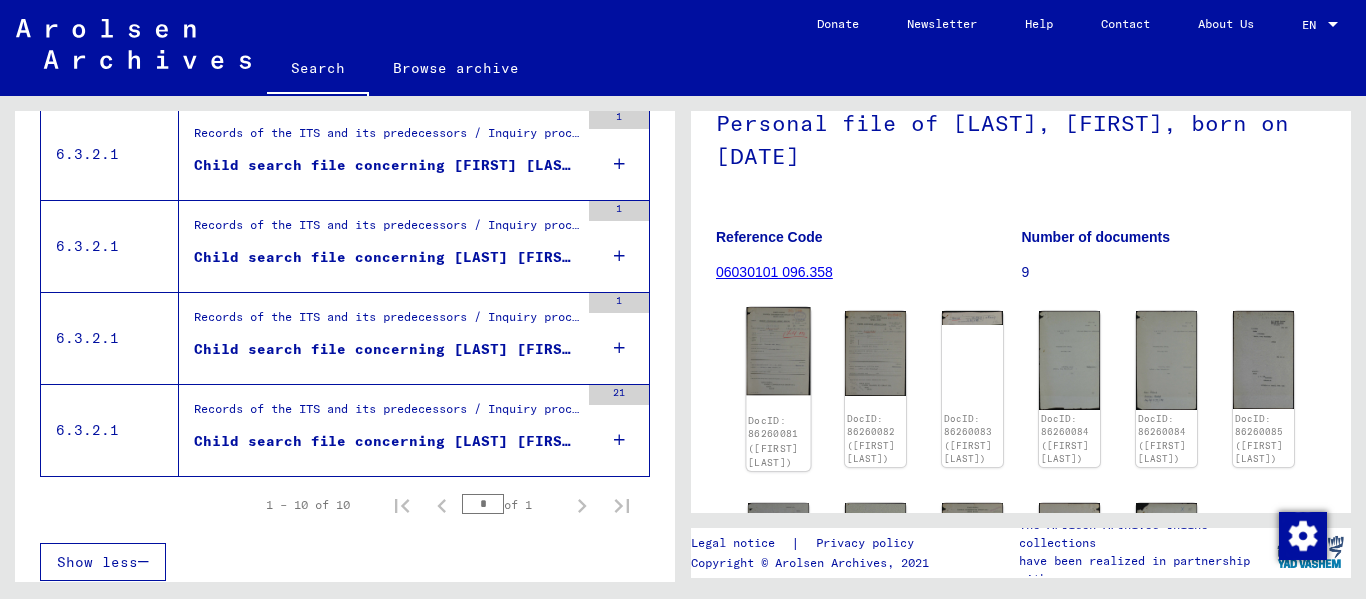click 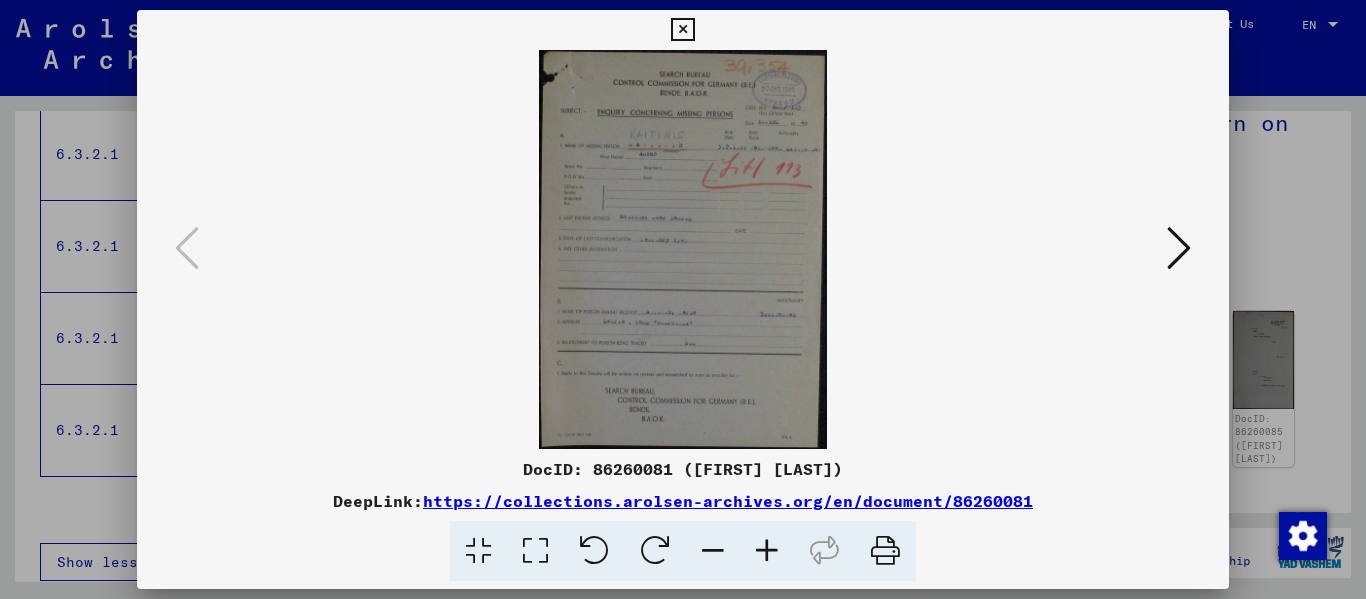 click at bounding box center (767, 551) 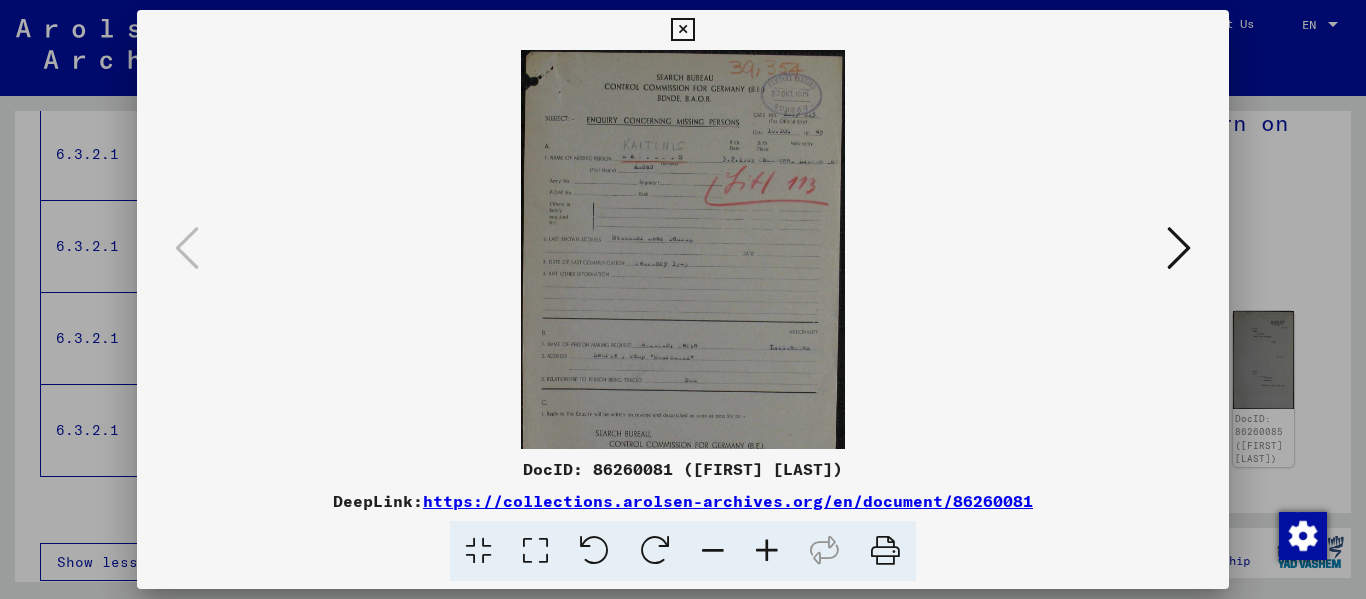 click at bounding box center (767, 551) 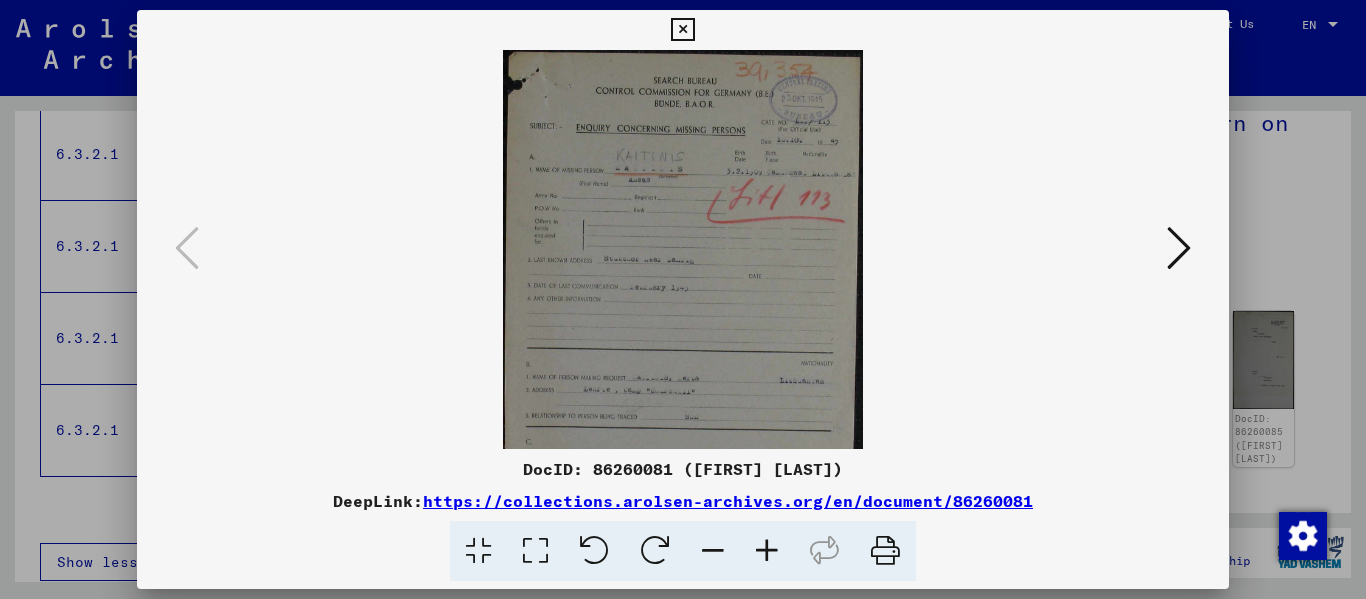 click at bounding box center (767, 551) 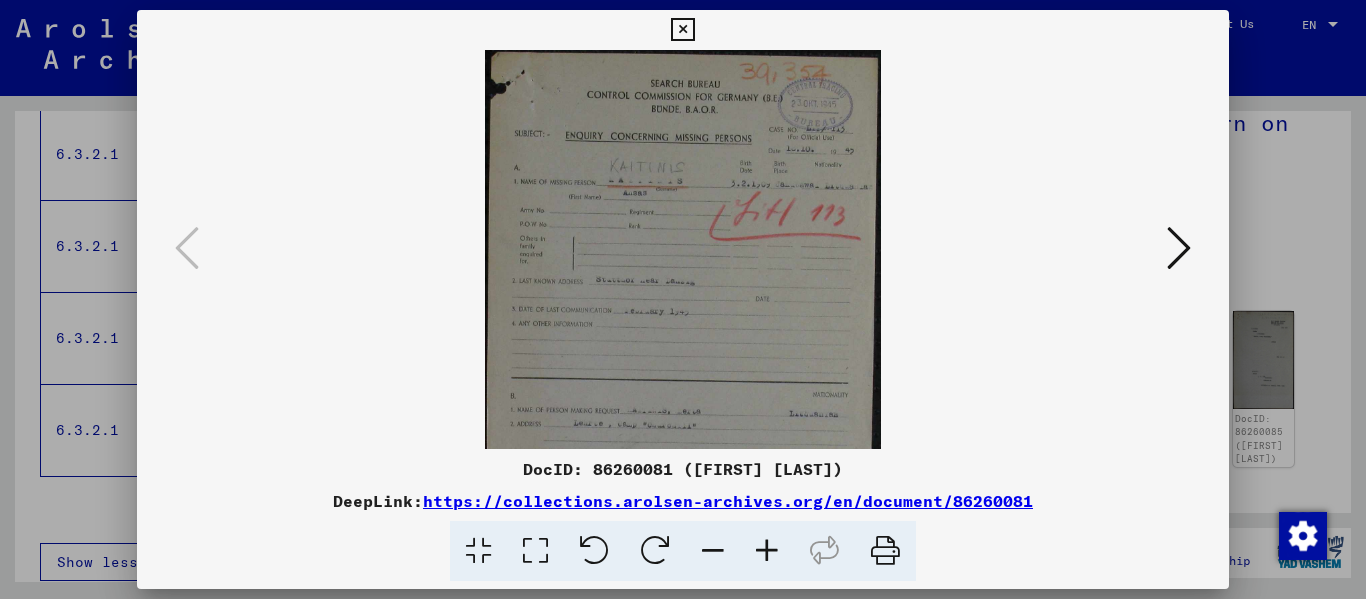click at bounding box center (767, 551) 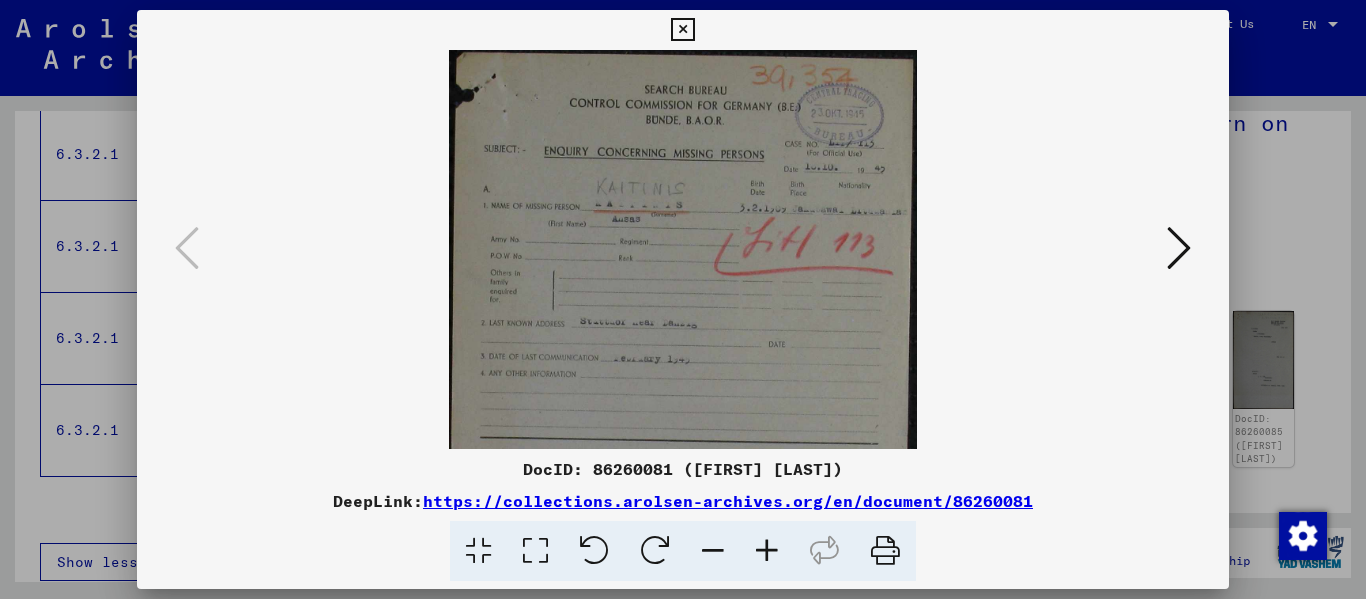 click at bounding box center (767, 551) 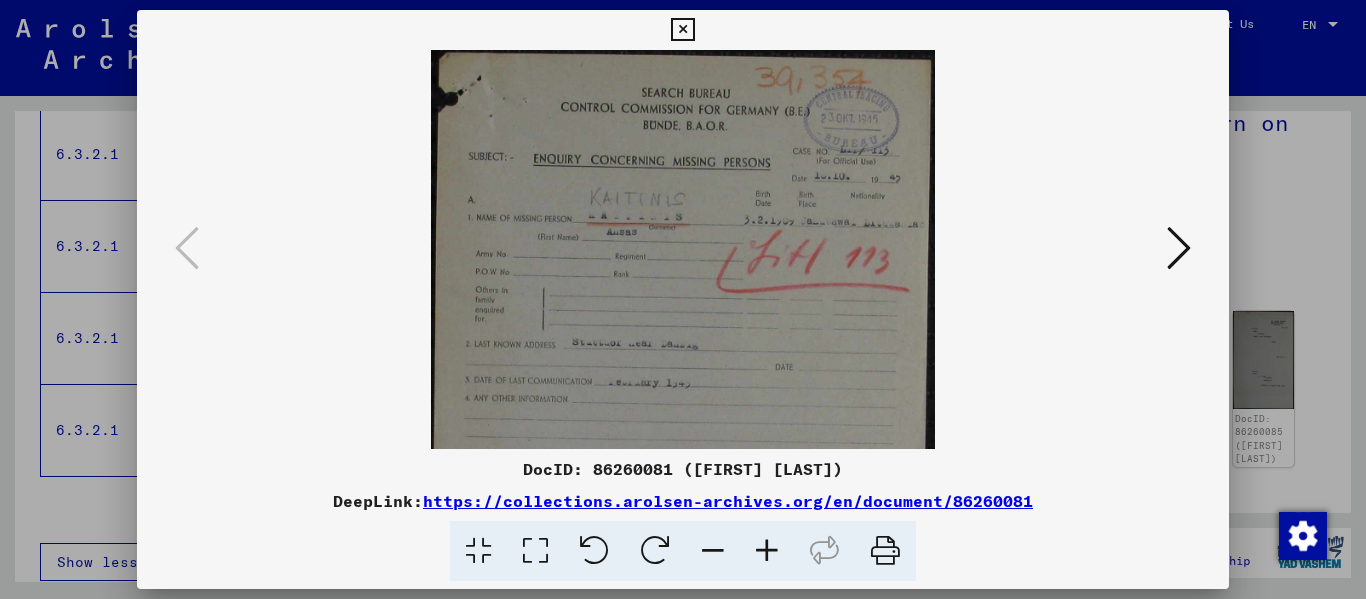click at bounding box center [767, 551] 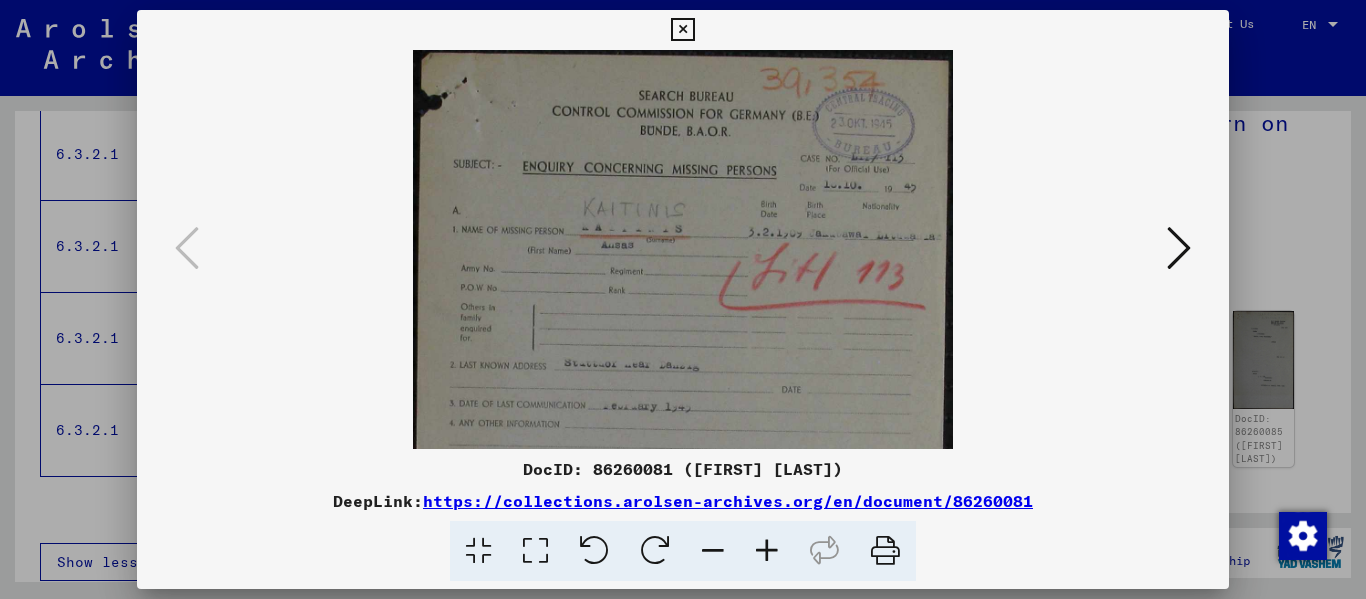 click at bounding box center (767, 551) 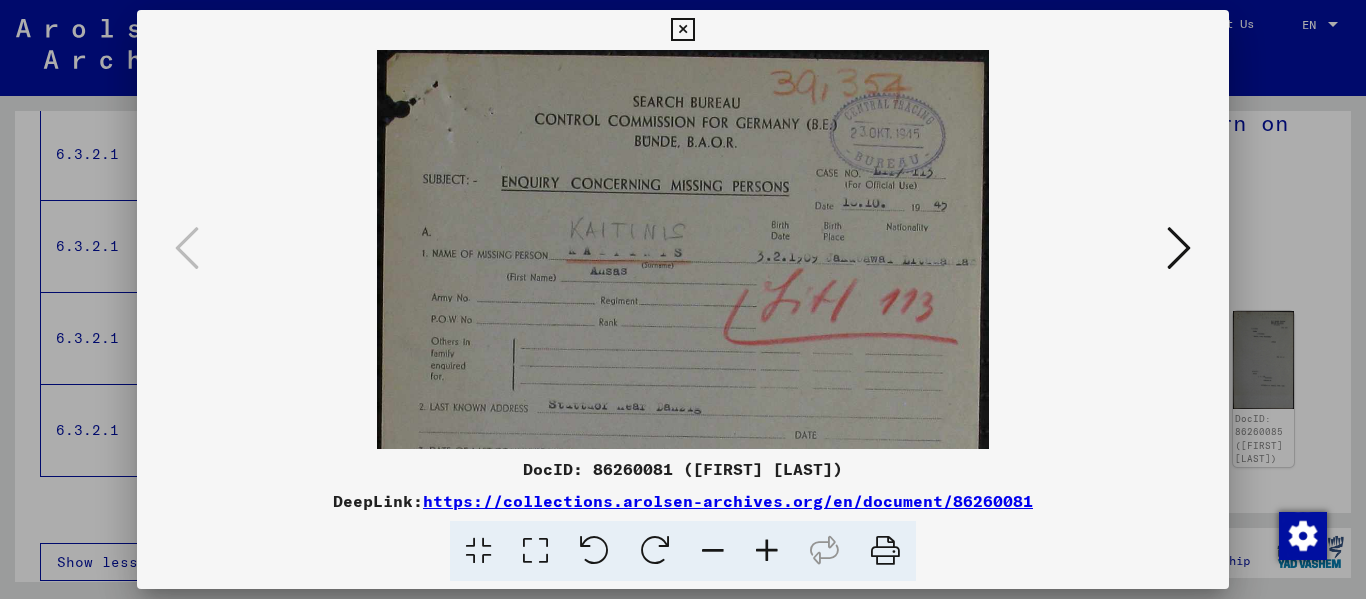 click at bounding box center (767, 551) 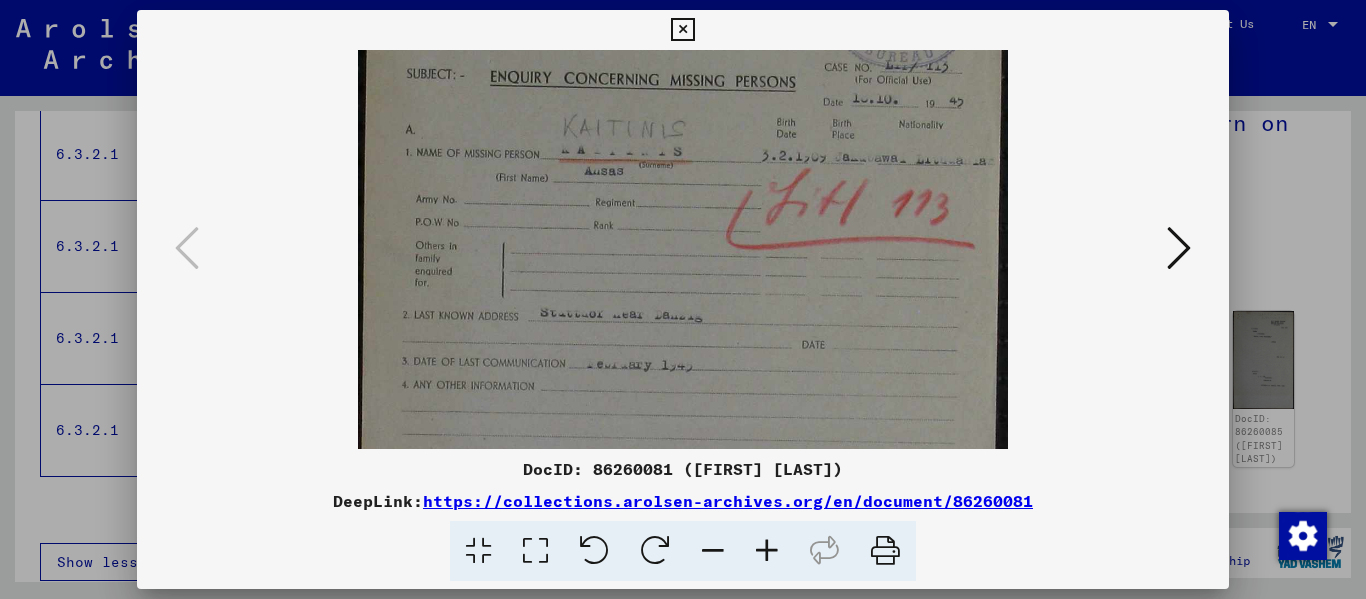 scroll, scrollTop: 189, scrollLeft: 0, axis: vertical 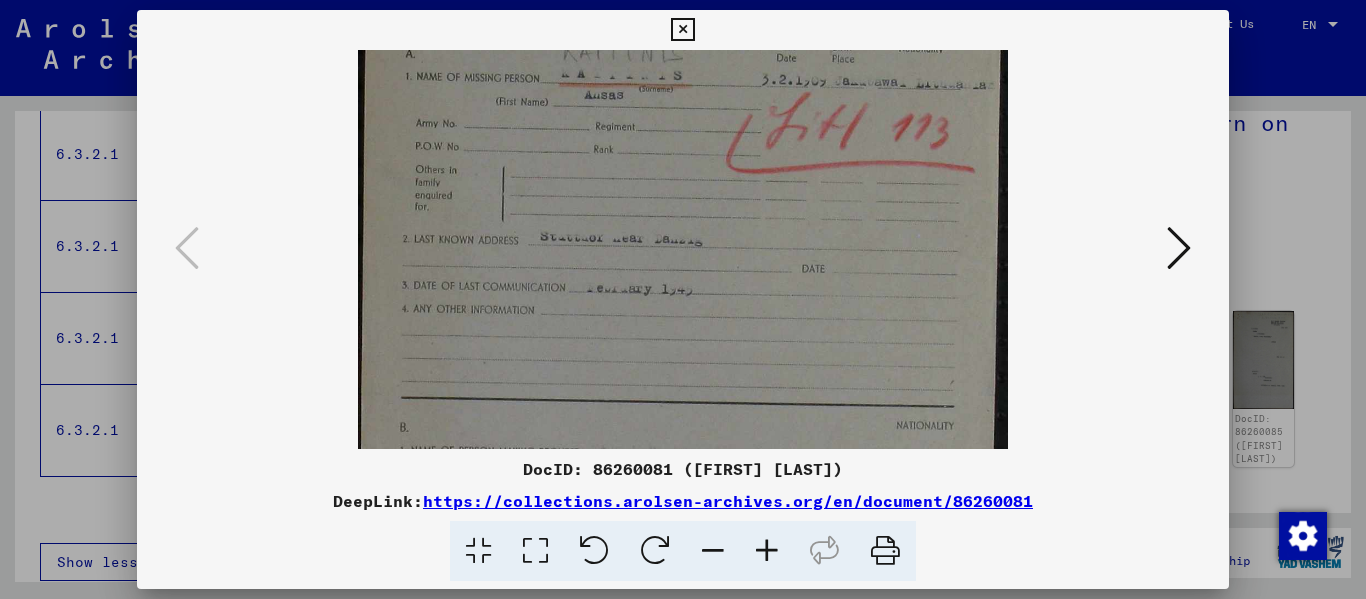 drag, startPoint x: 738, startPoint y: 439, endPoint x: 754, endPoint y: 250, distance: 189.67604 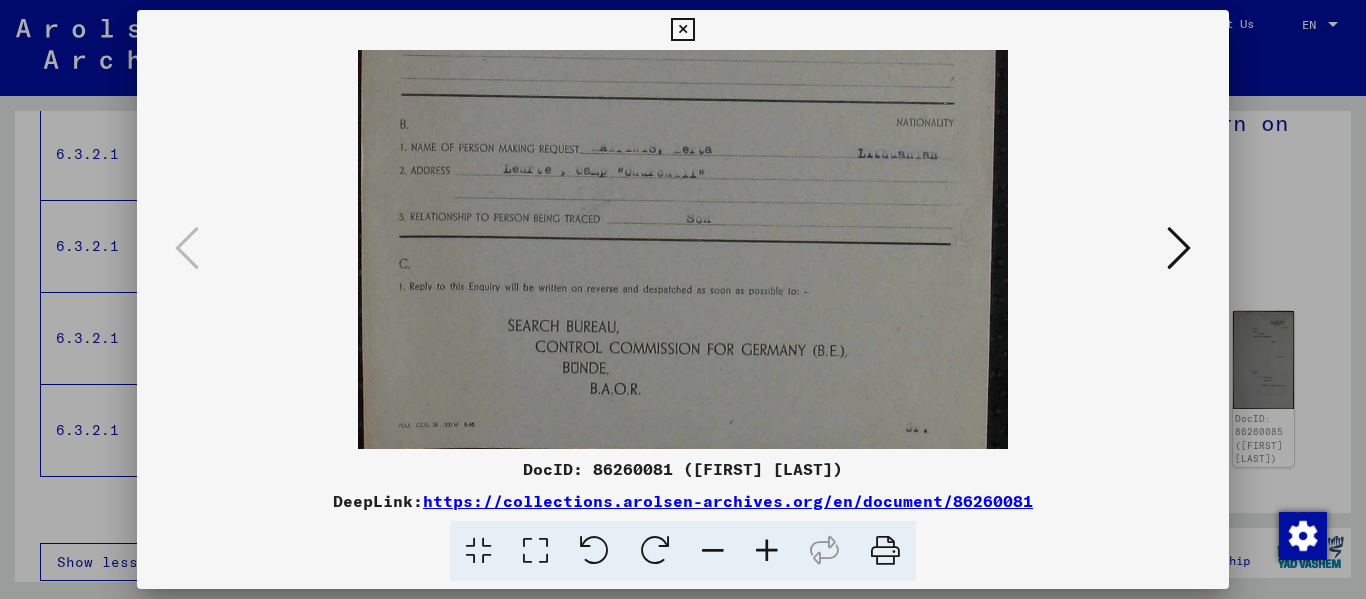 drag, startPoint x: 681, startPoint y: 419, endPoint x: 844, endPoint y: 101, distance: 357.34158 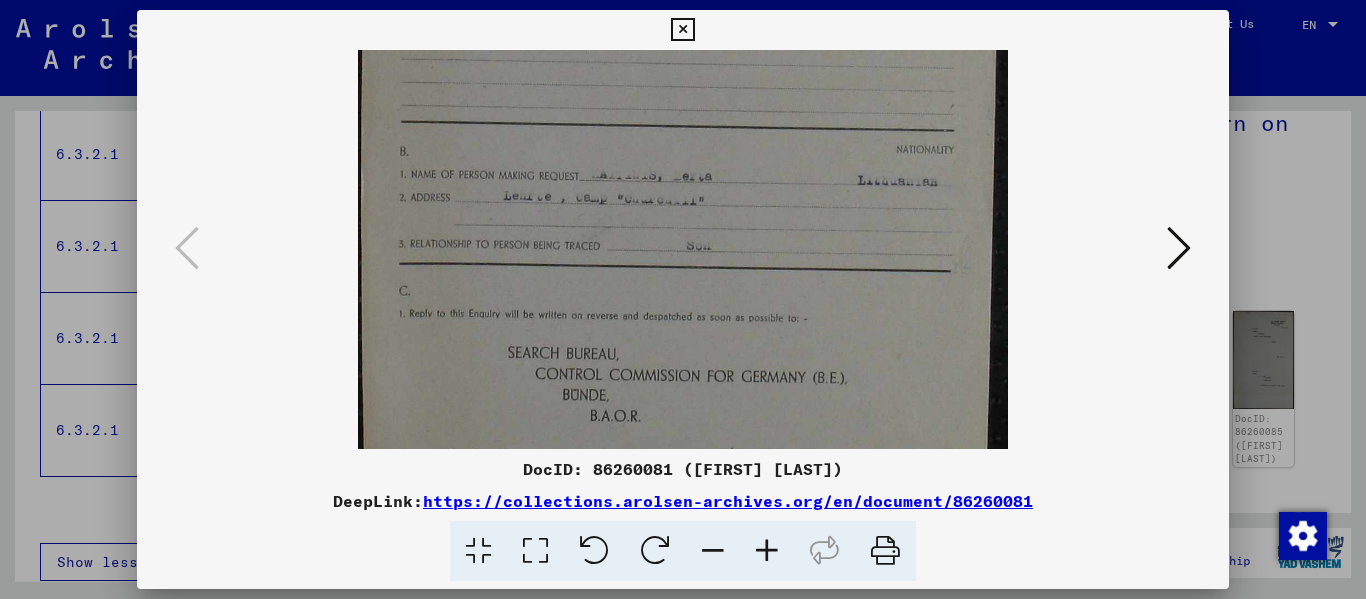 click at bounding box center [1179, 248] 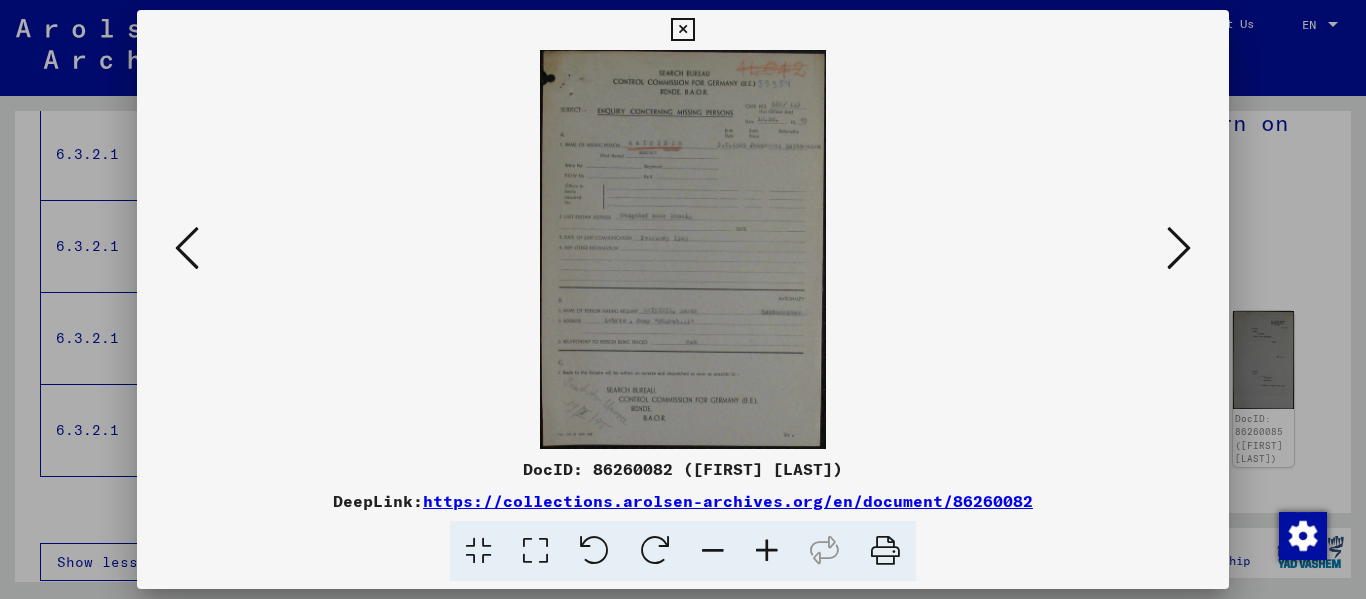 click at bounding box center [1179, 248] 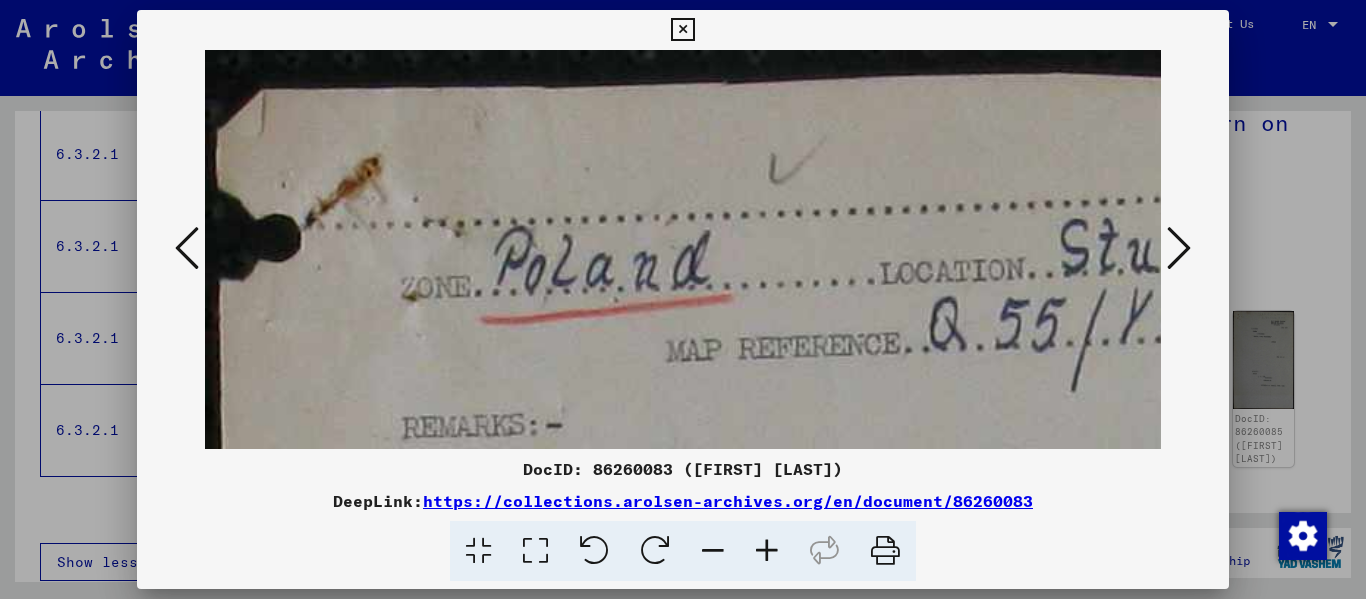 click at bounding box center [1179, 248] 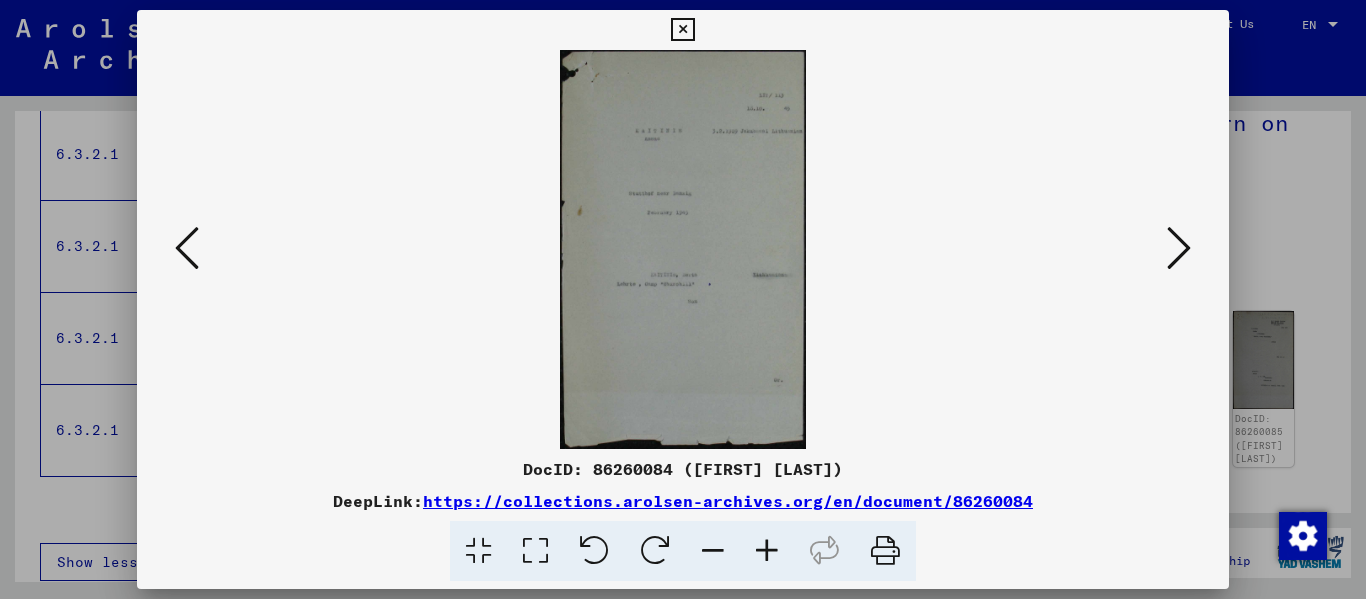 click at bounding box center (535, 551) 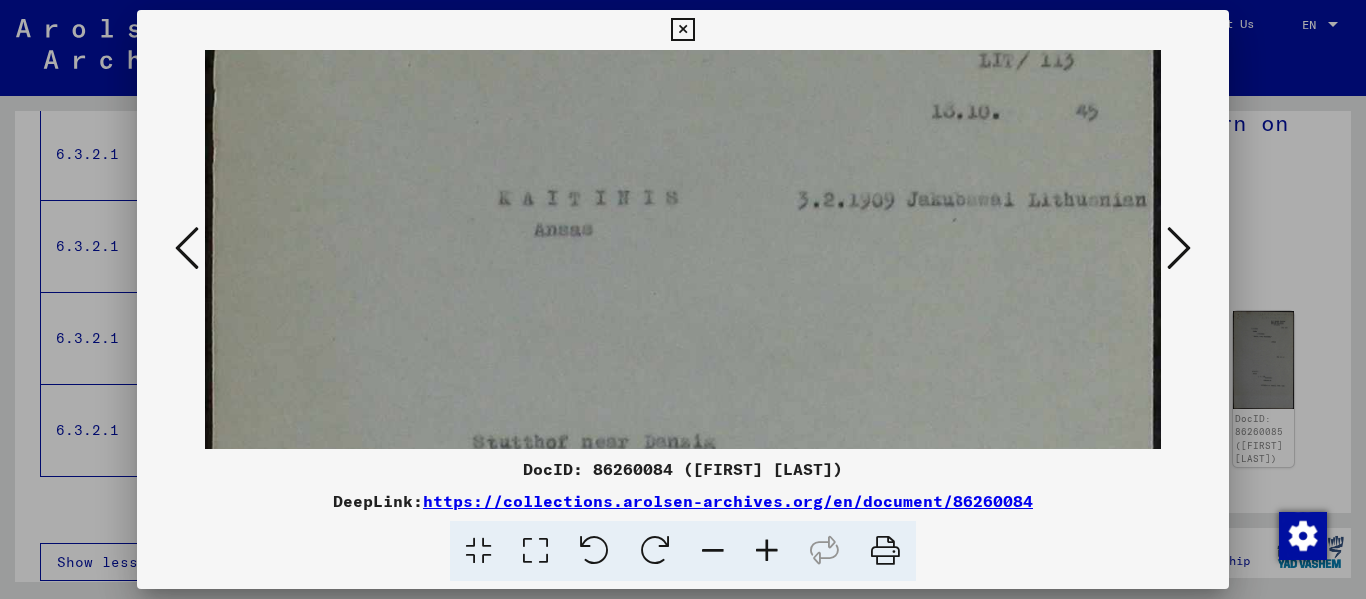 drag, startPoint x: 684, startPoint y: 428, endPoint x: 724, endPoint y: 264, distance: 168.80759 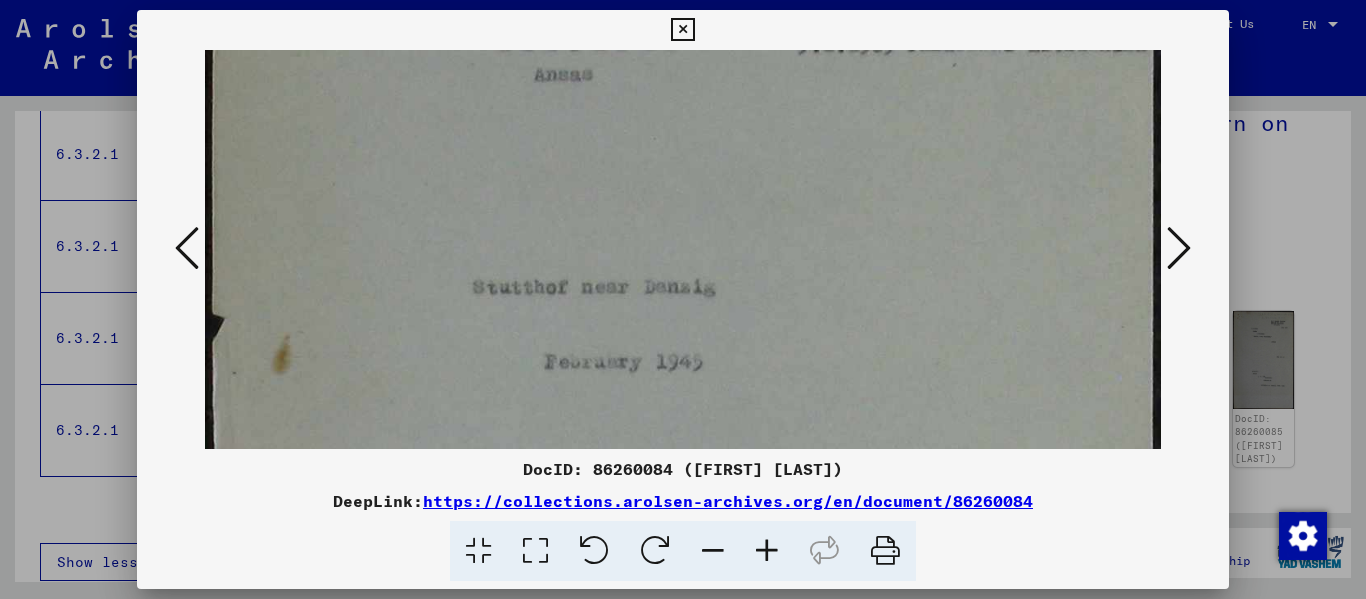 scroll, scrollTop: 396, scrollLeft: 0, axis: vertical 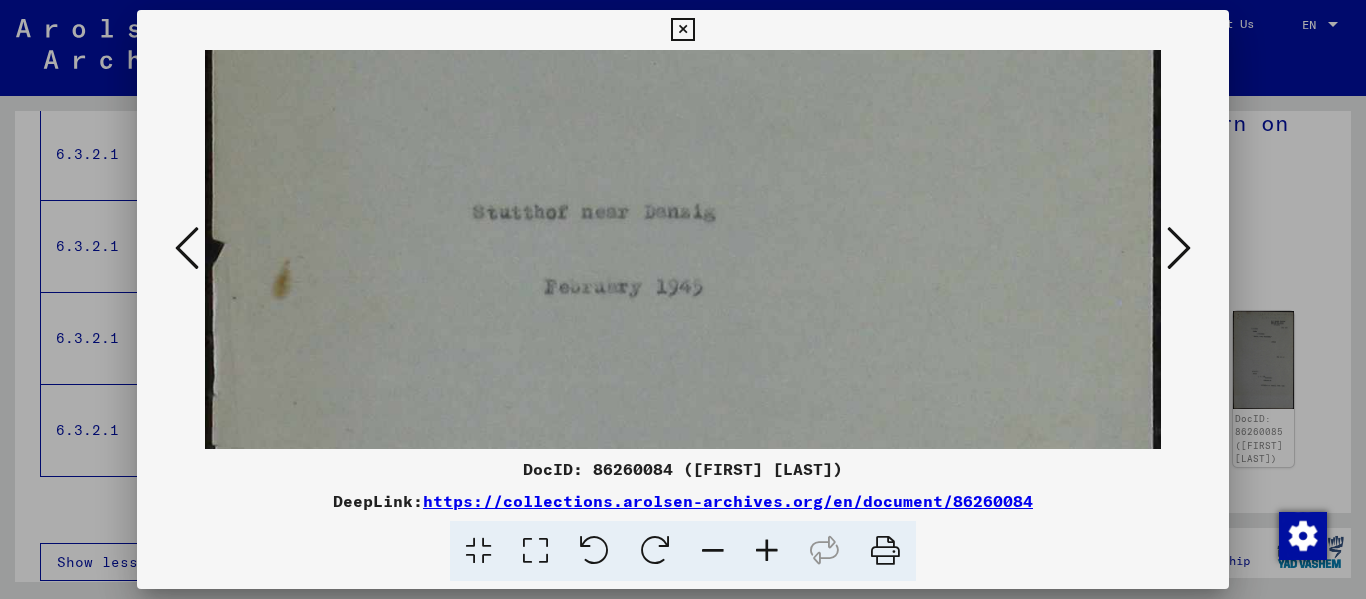 drag, startPoint x: 681, startPoint y: 409, endPoint x: 686, endPoint y: 179, distance: 230.05434 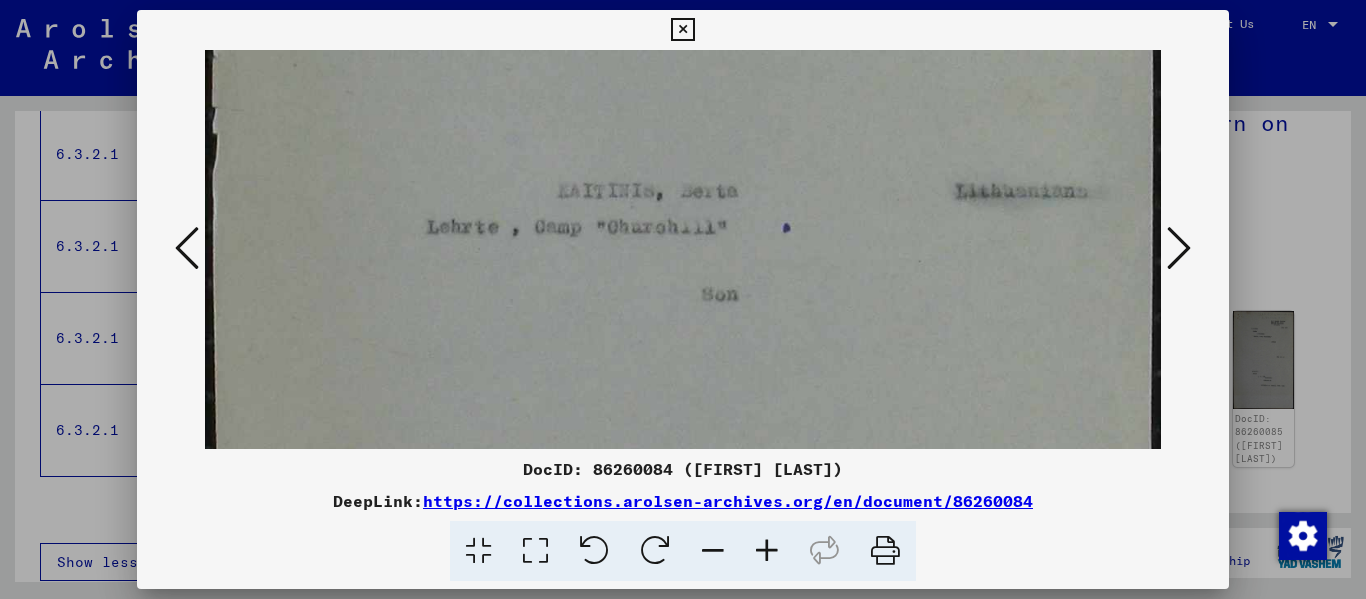 scroll, scrollTop: 766, scrollLeft: 0, axis: vertical 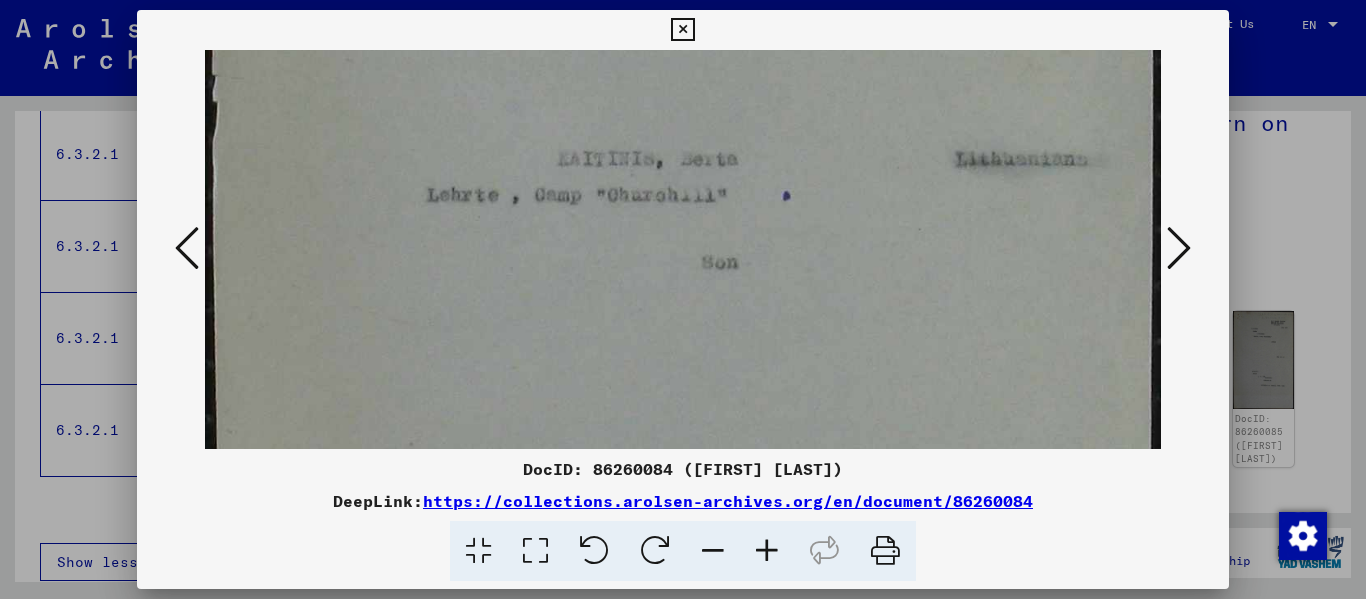 drag, startPoint x: 747, startPoint y: 426, endPoint x: 806, endPoint y: 57, distance: 373.68704 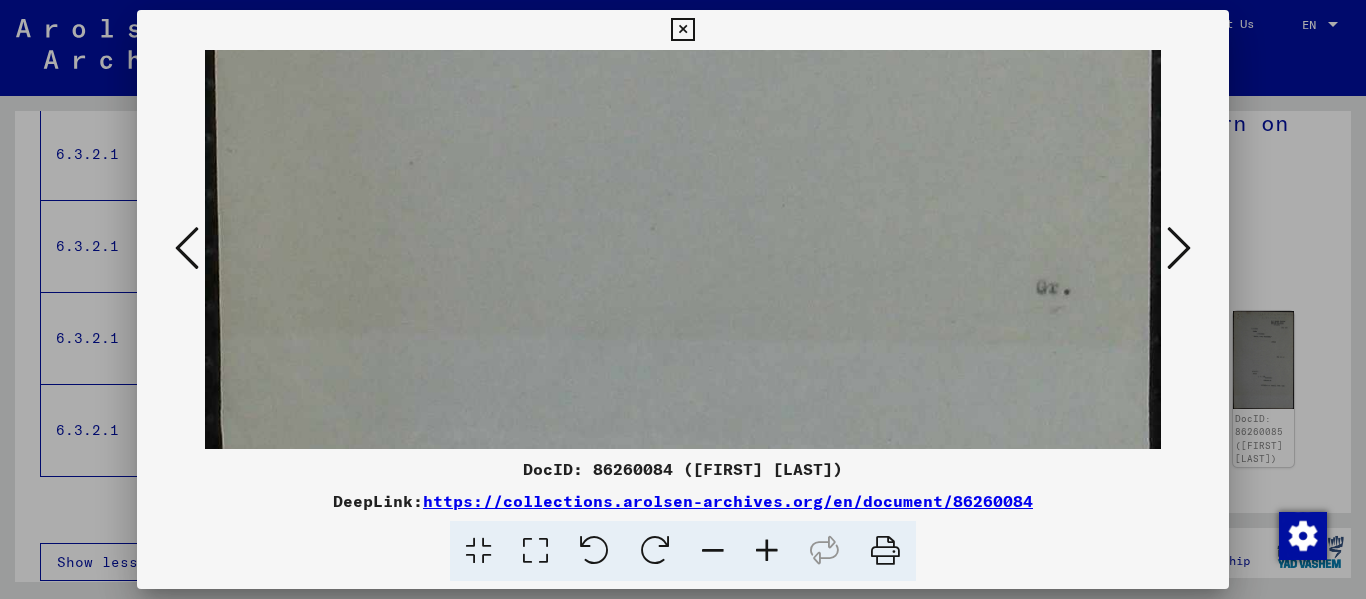 scroll, scrollTop: 1049, scrollLeft: 0, axis: vertical 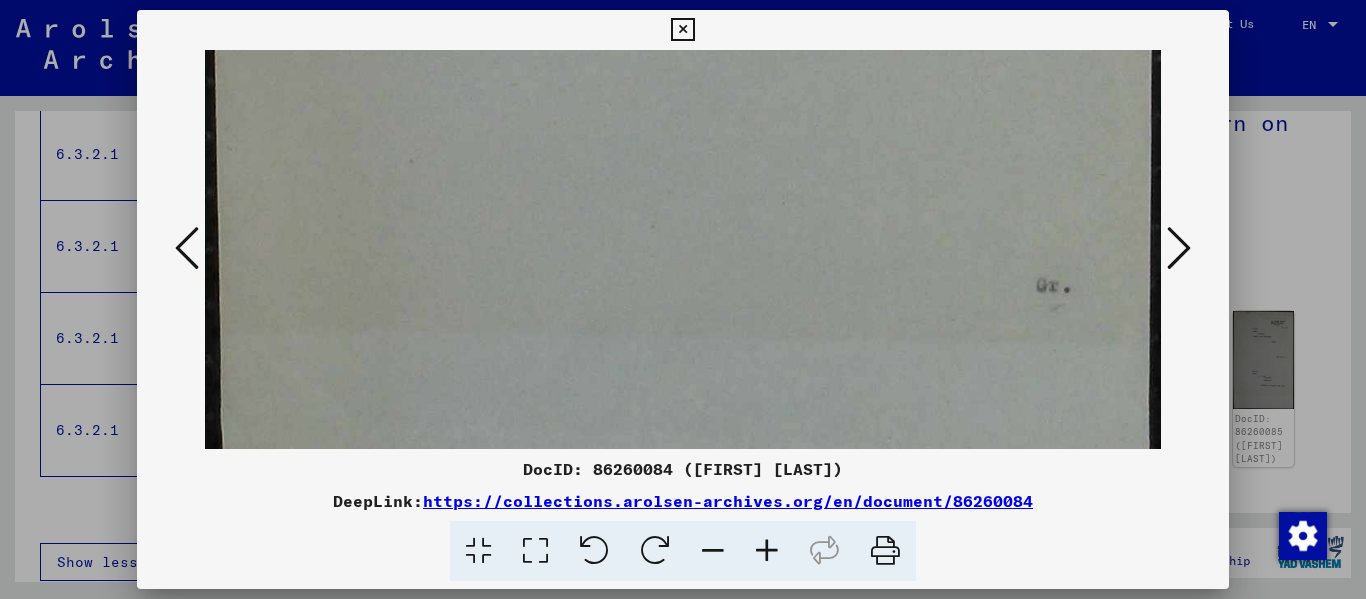 drag, startPoint x: 677, startPoint y: 383, endPoint x: 685, endPoint y: 100, distance: 283.11304 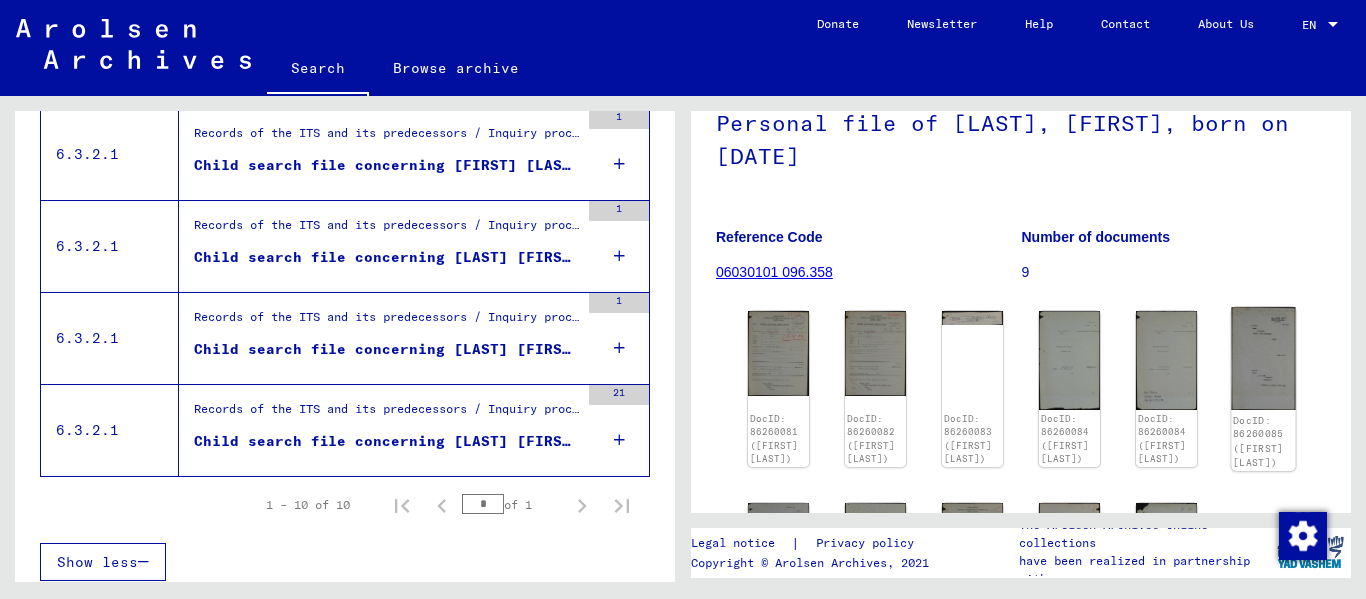 scroll, scrollTop: 449, scrollLeft: 0, axis: vertical 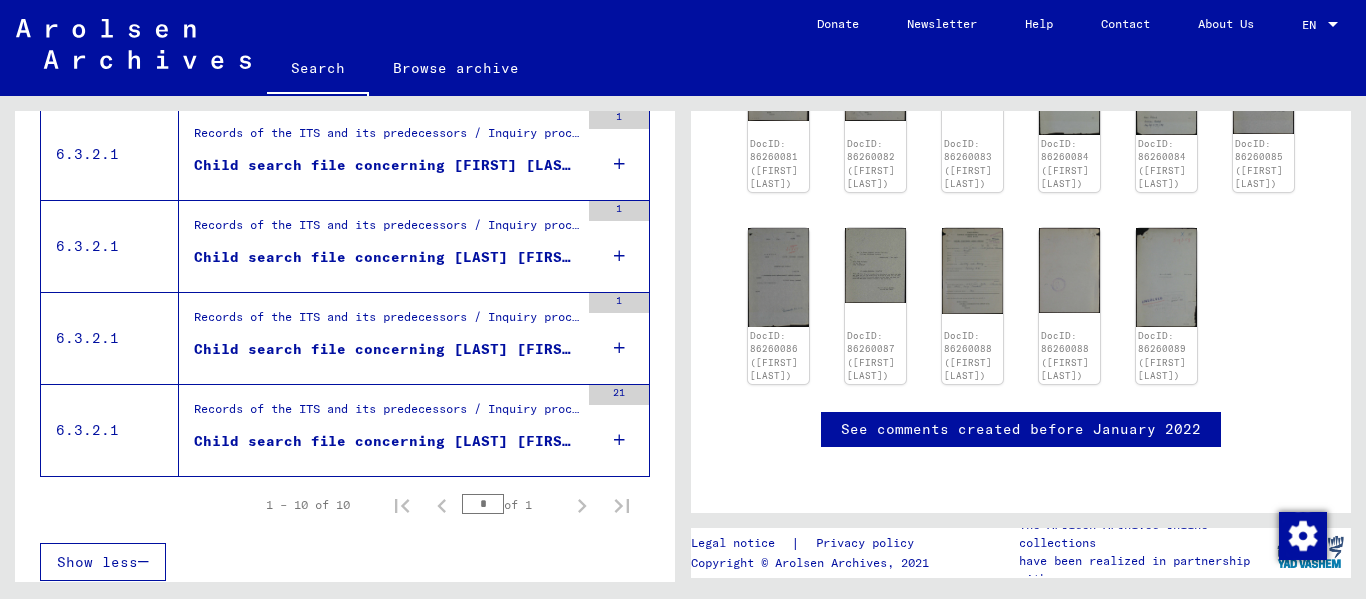 click on "Child search file concerning [LAST] [FIRST] [DATE]" at bounding box center (386, 257) 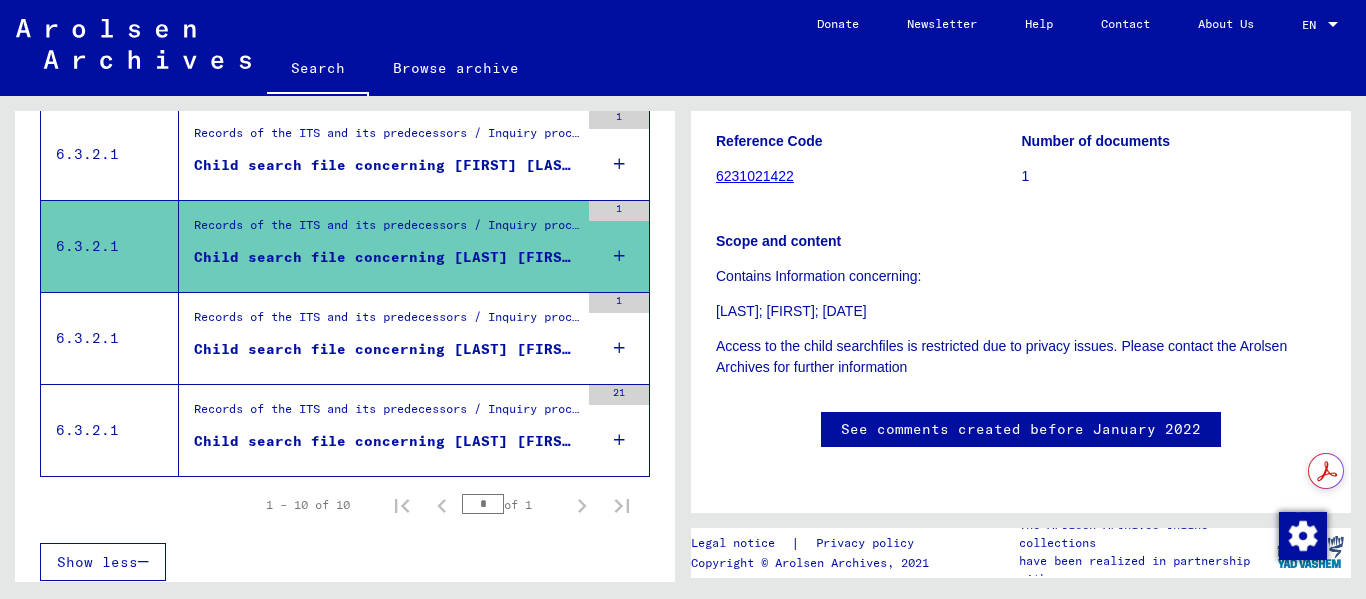 scroll, scrollTop: 0, scrollLeft: 0, axis: both 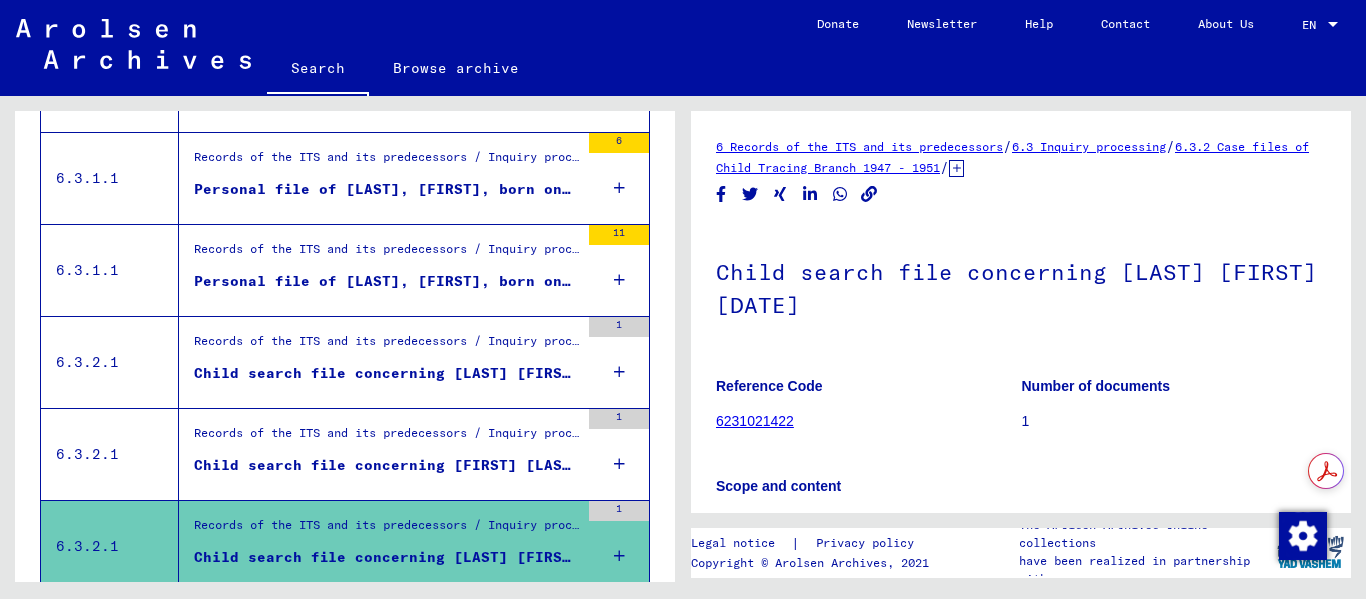 click on "Personal file of [LAST], [FIRST], born on [DATE]" at bounding box center [386, 281] 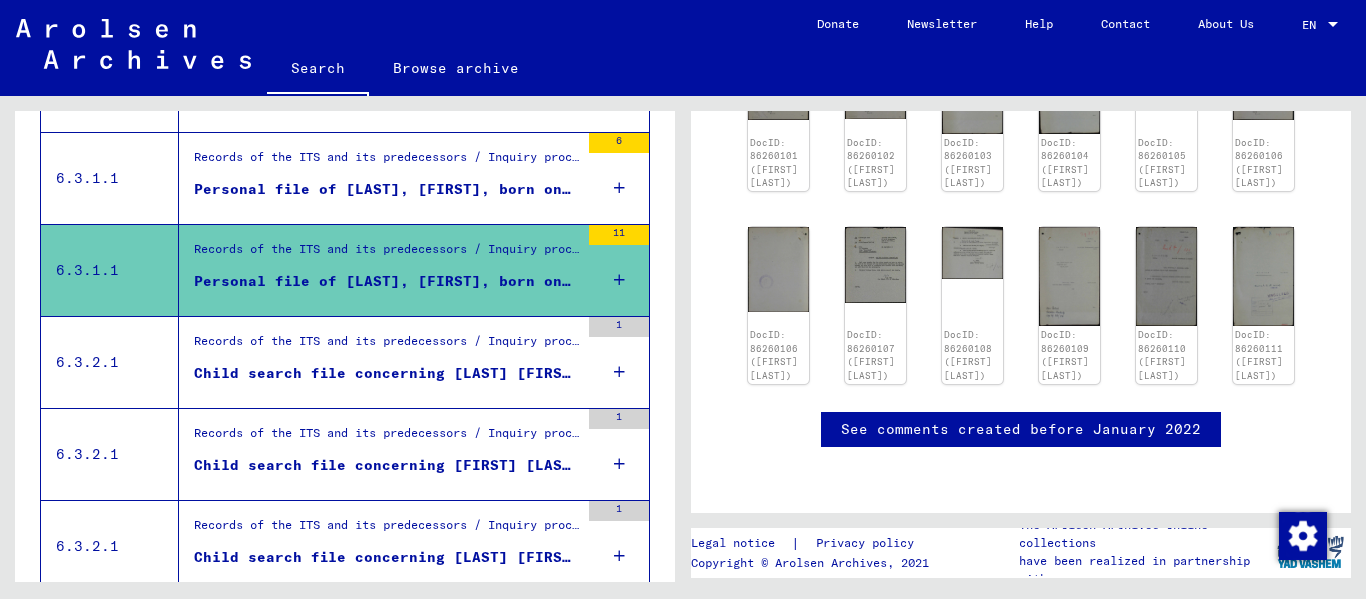 scroll, scrollTop: 50, scrollLeft: 0, axis: vertical 